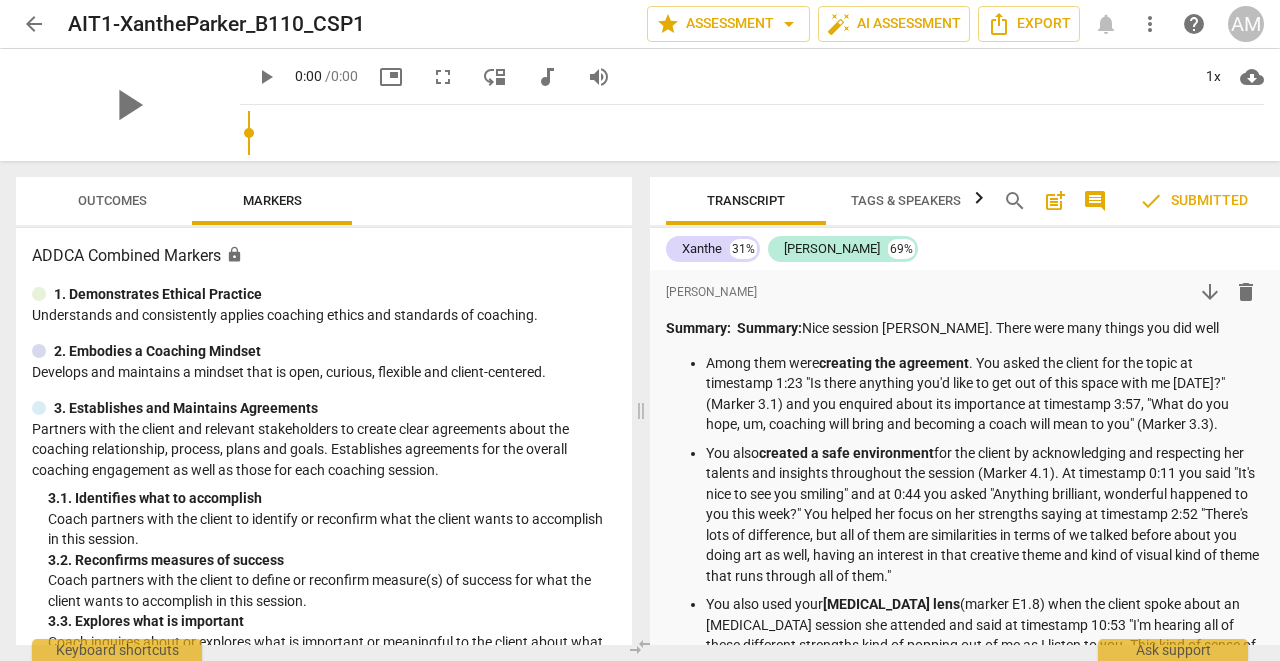 scroll, scrollTop: 0, scrollLeft: 0, axis: both 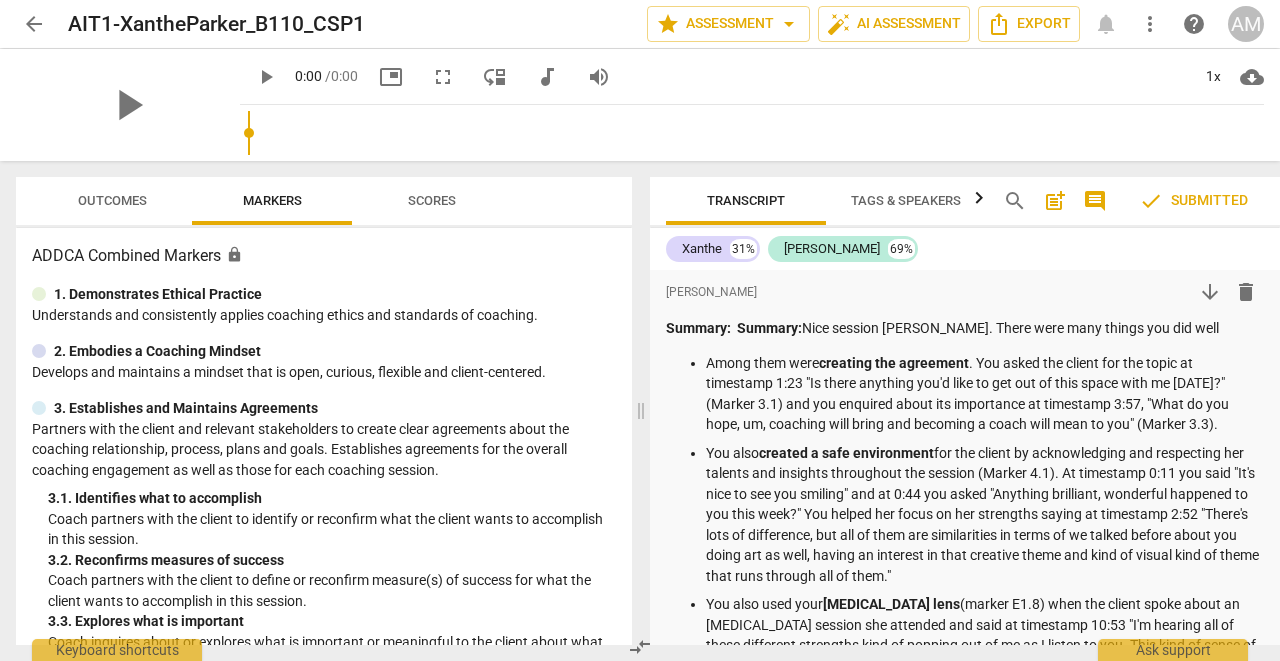 click on "arrow_back" at bounding box center (34, 24) 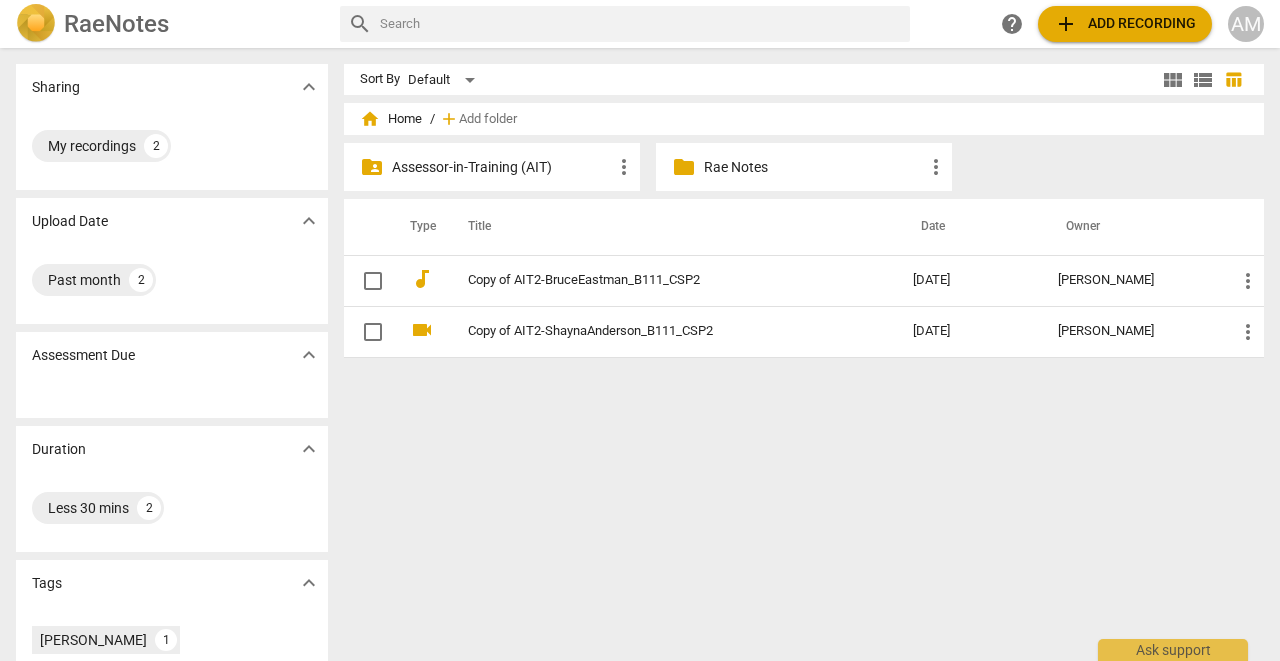 click on "Assessor-in-Training (AIT)" at bounding box center [502, 167] 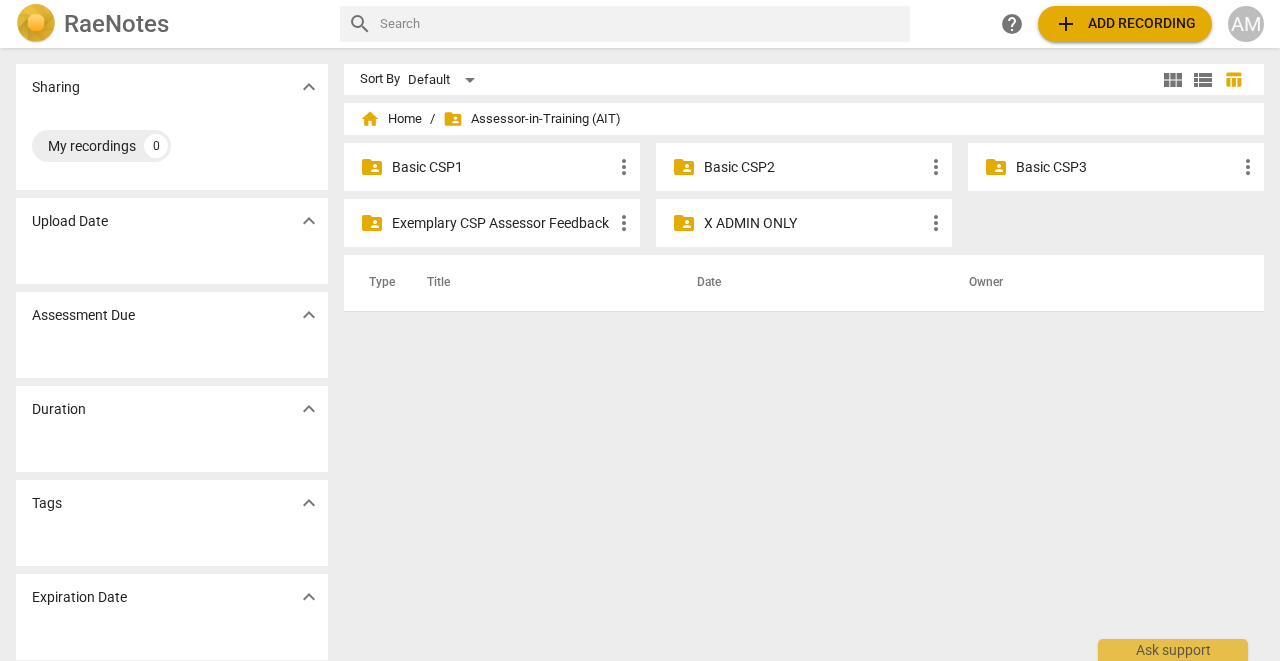 click on "Basic CSP3" at bounding box center [1126, 167] 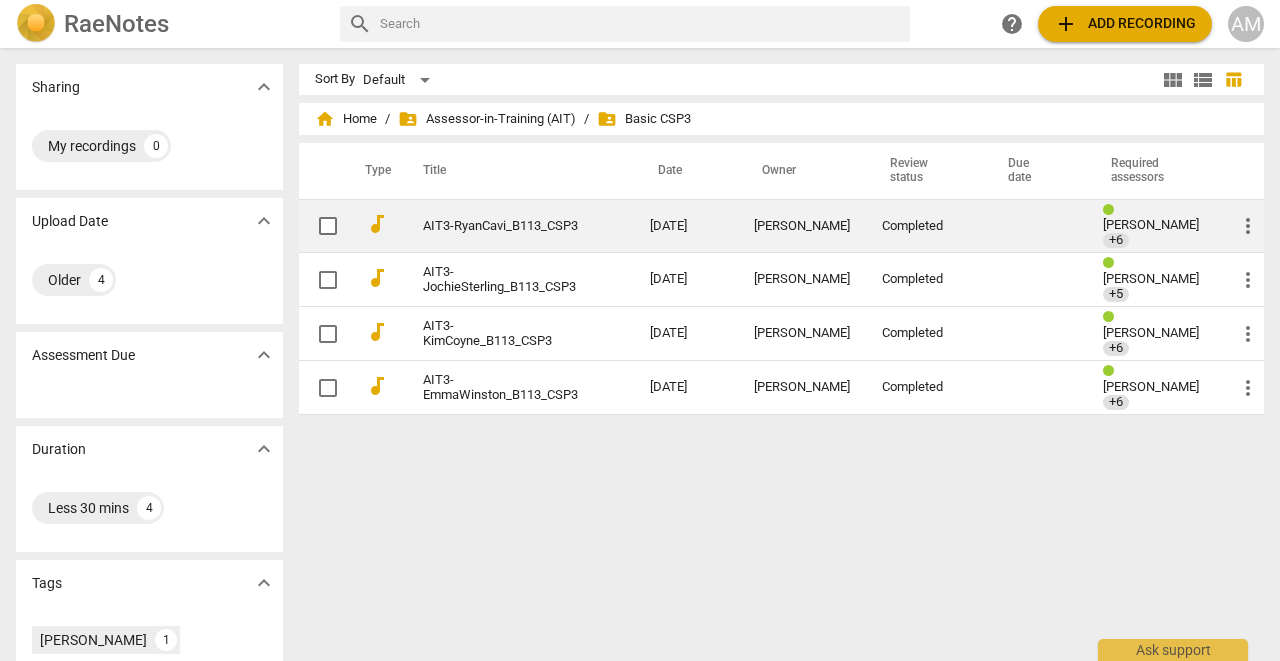 click on "AIT3-RyanCavi_B113_CSP3" at bounding box center (516, 226) 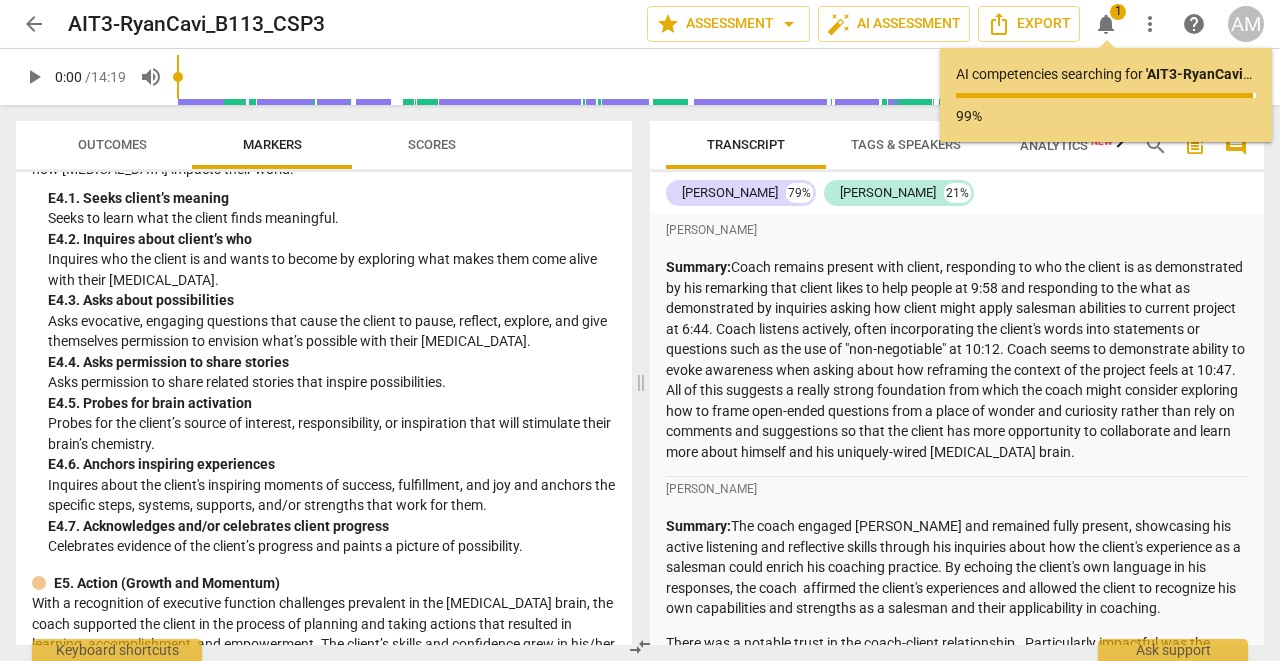 scroll, scrollTop: 4786, scrollLeft: 0, axis: vertical 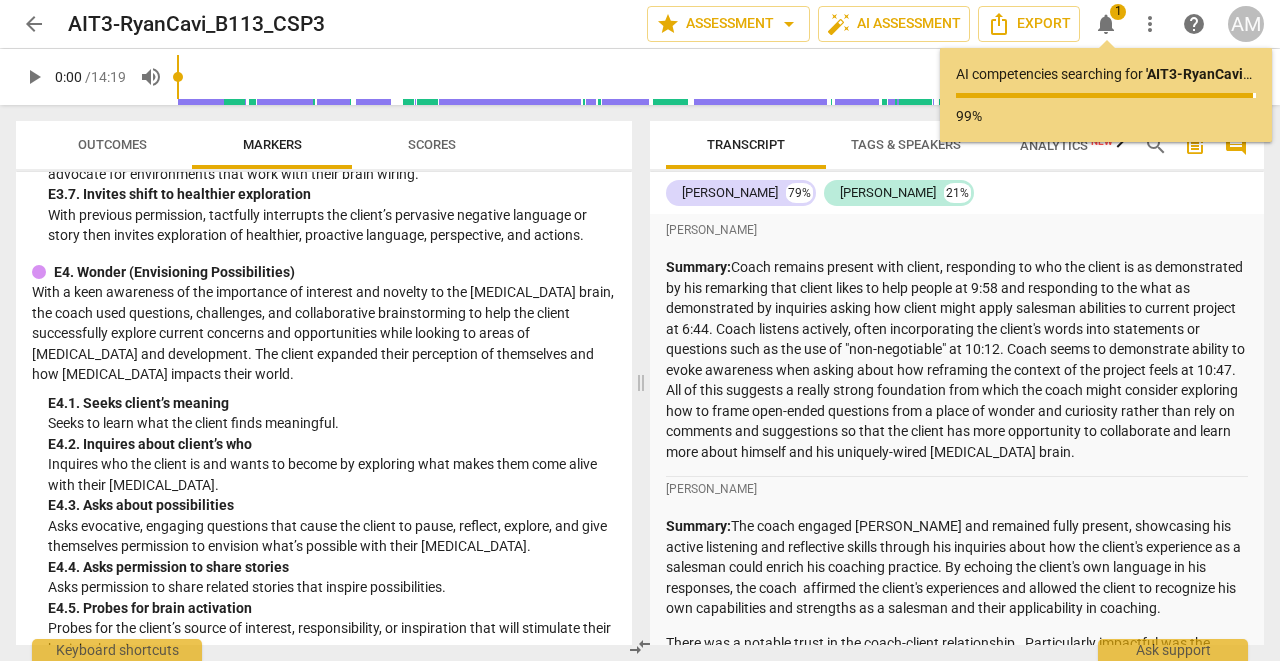click on "Outcomes" at bounding box center (112, 145) 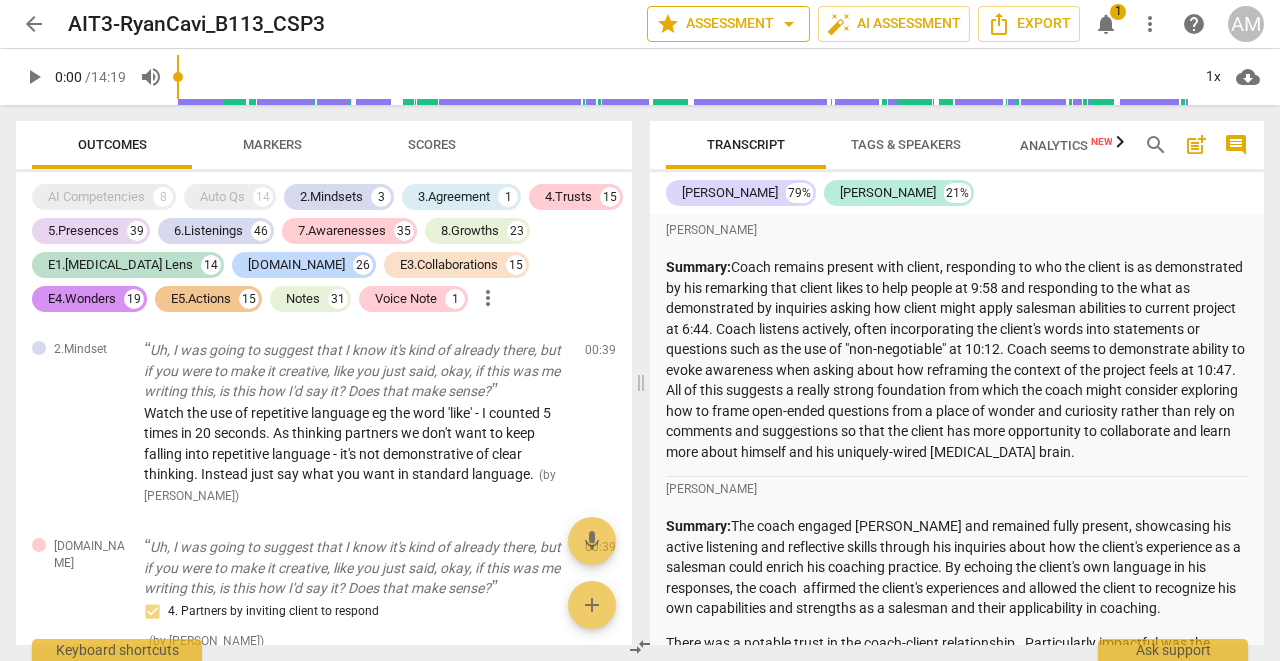 click on "star    Assessment   arrow_drop_down" at bounding box center (728, 24) 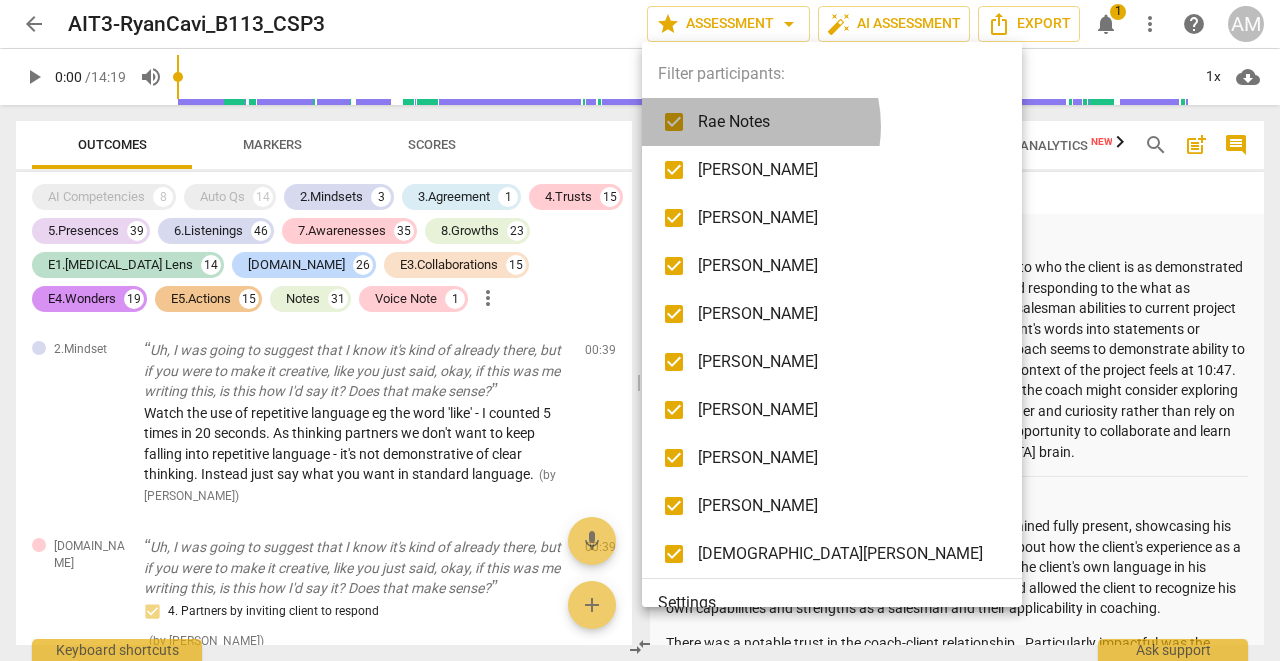 click on "Rae Notes" at bounding box center (847, 122) 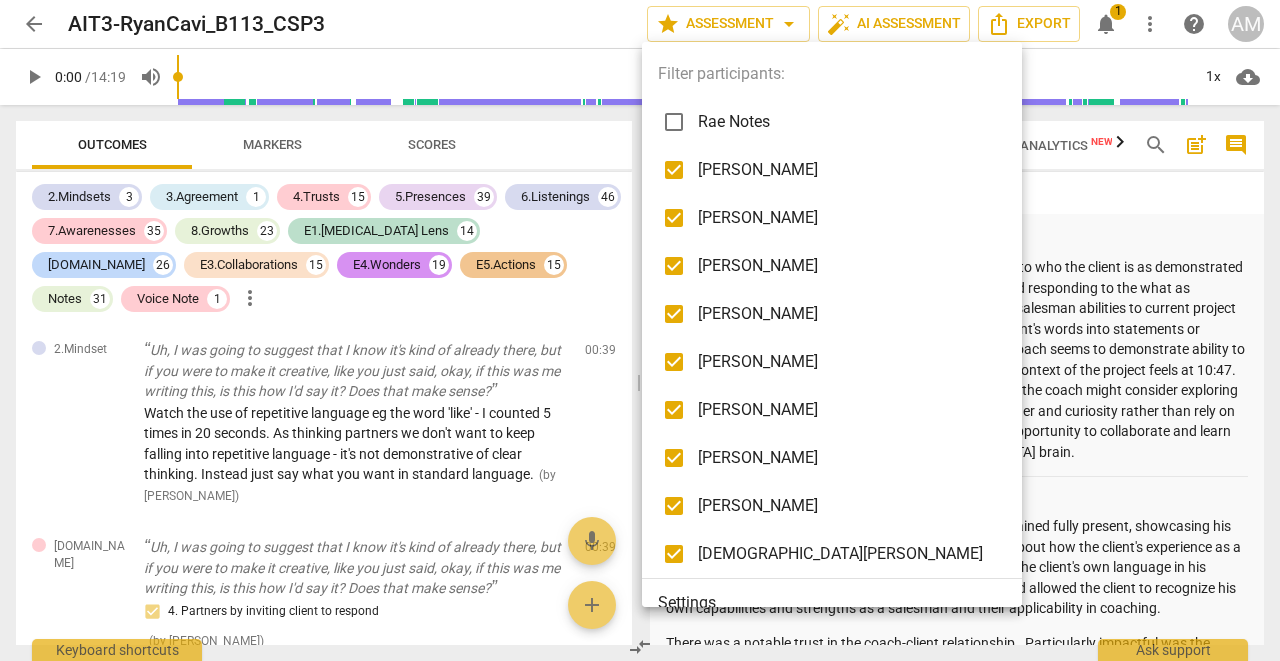 checkbox on "false" 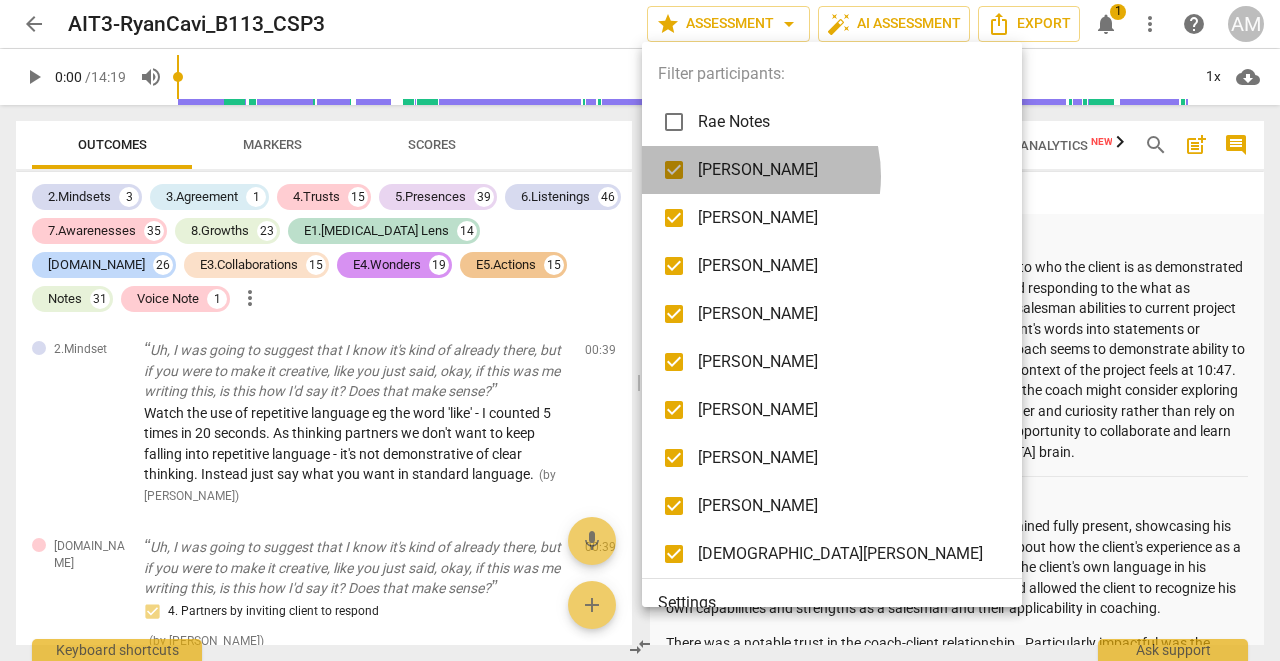 click on "[PERSON_NAME]" at bounding box center [847, 170] 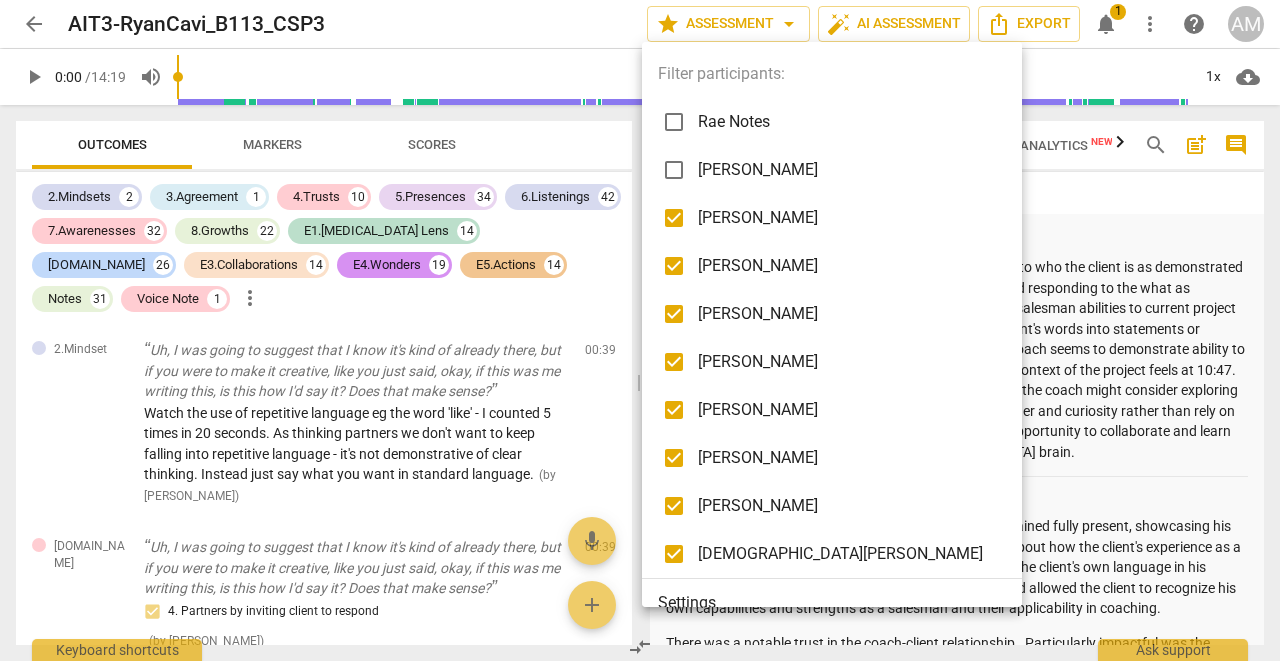 checkbox on "false" 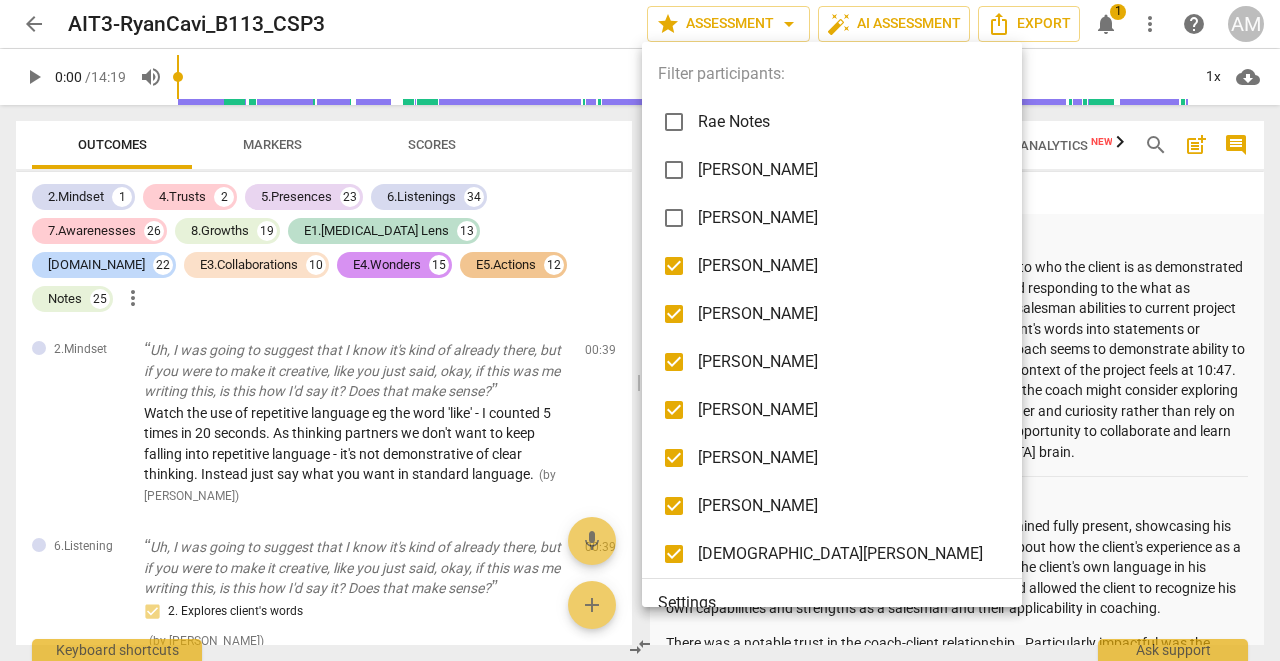 checkbox on "false" 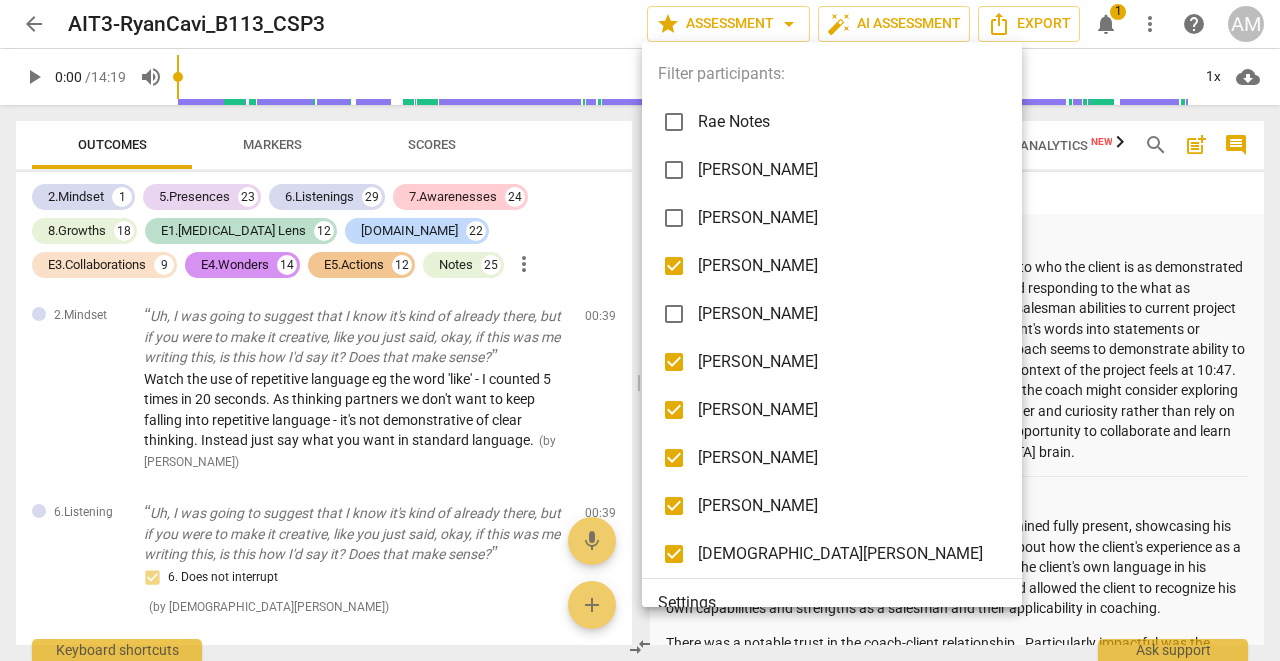 checkbox on "false" 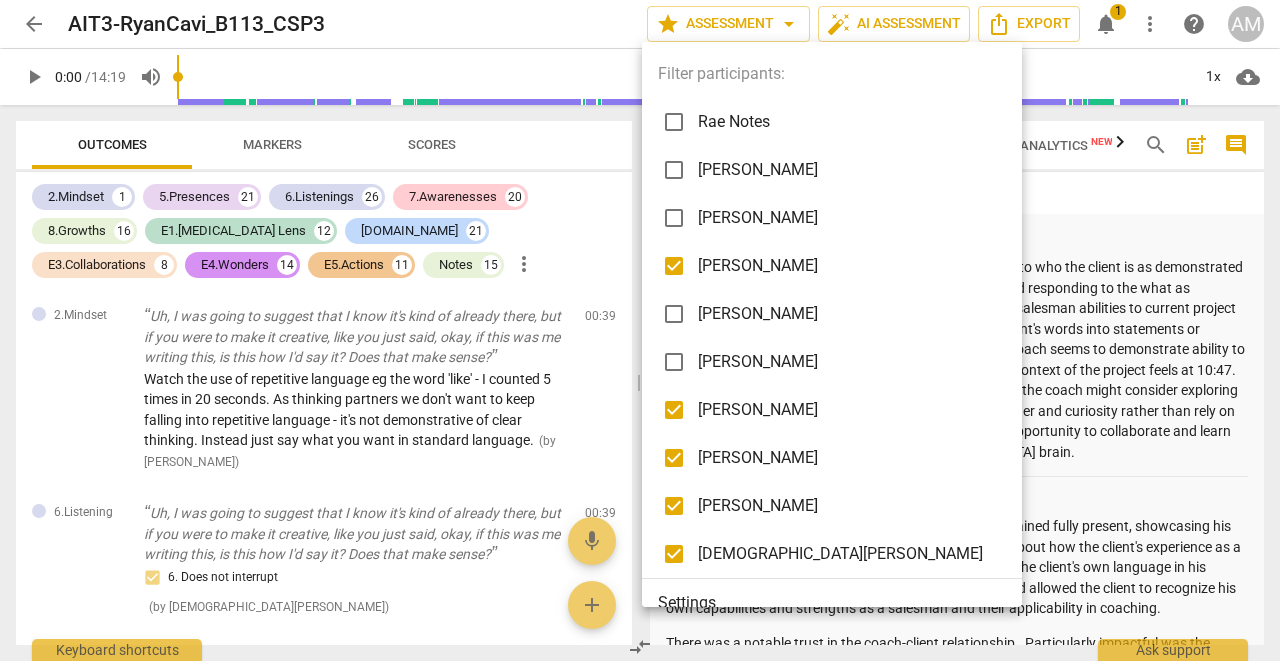 checkbox on "false" 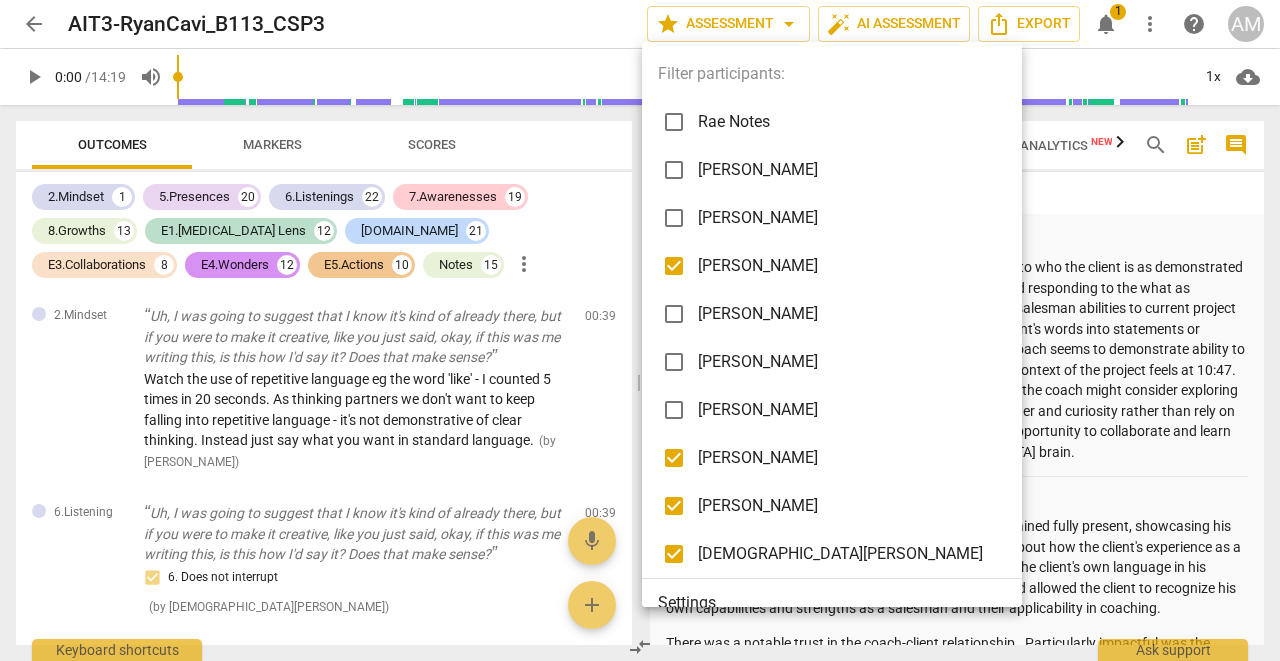 checkbox on "false" 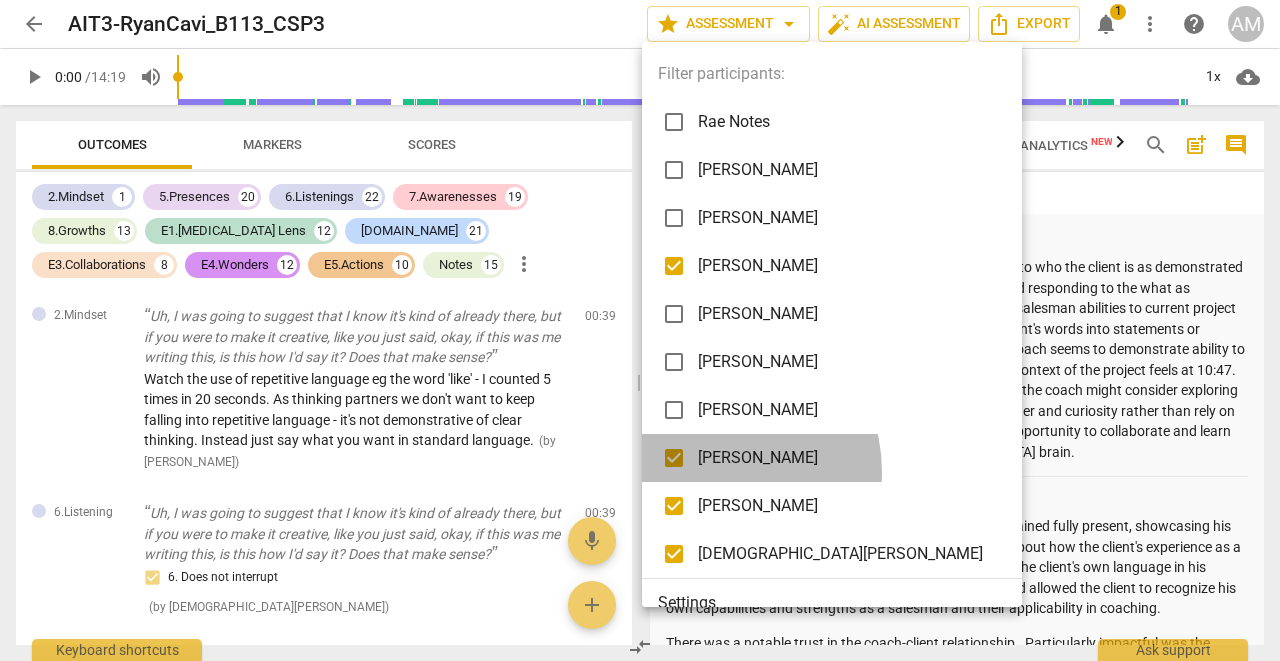 click on "[PERSON_NAME]" at bounding box center (835, 458) 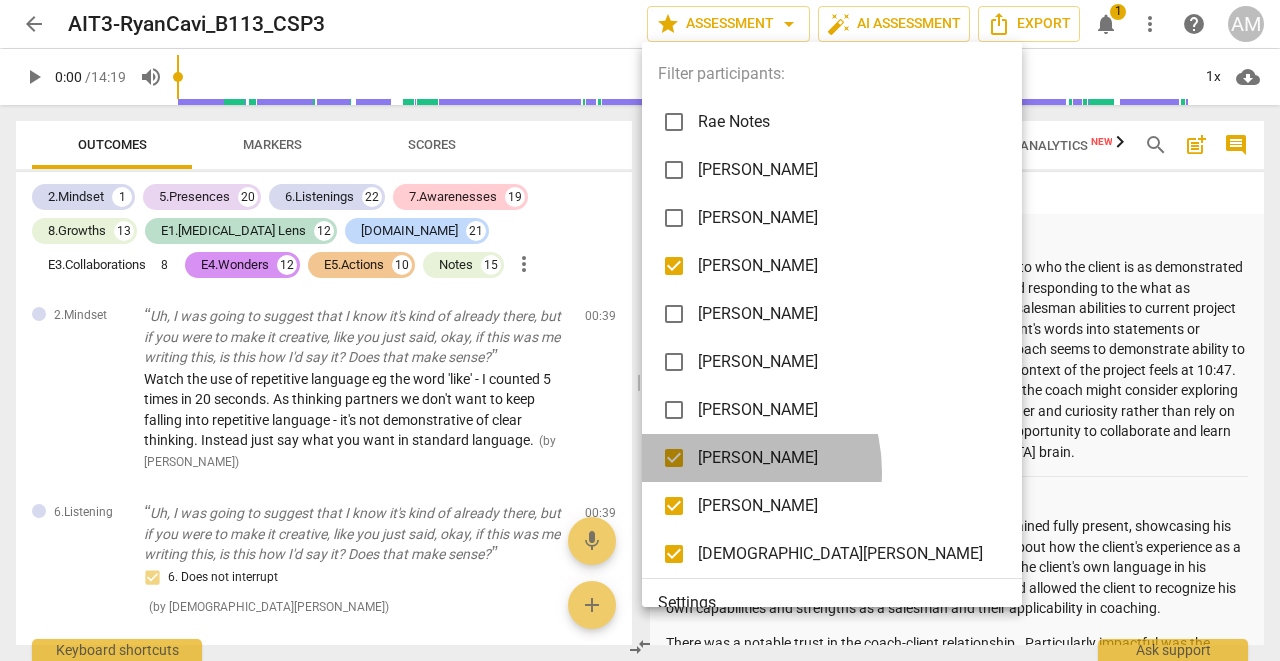 checkbox on "false" 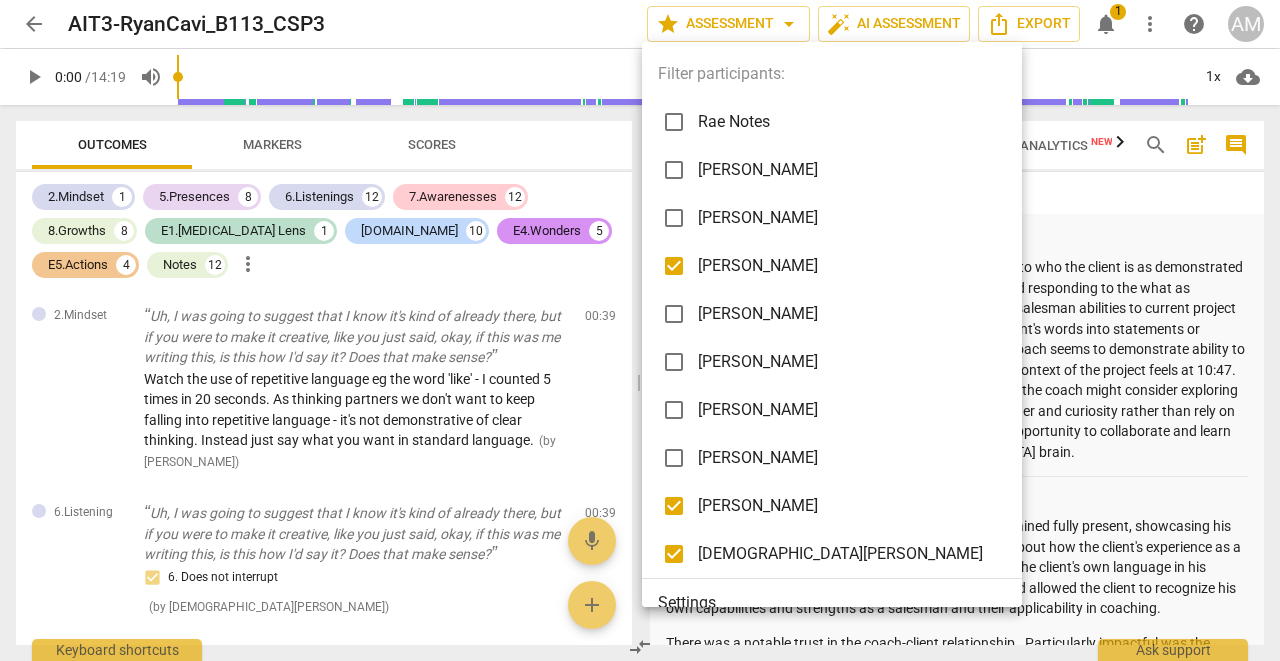 click on "[PERSON_NAME]" at bounding box center (847, 506) 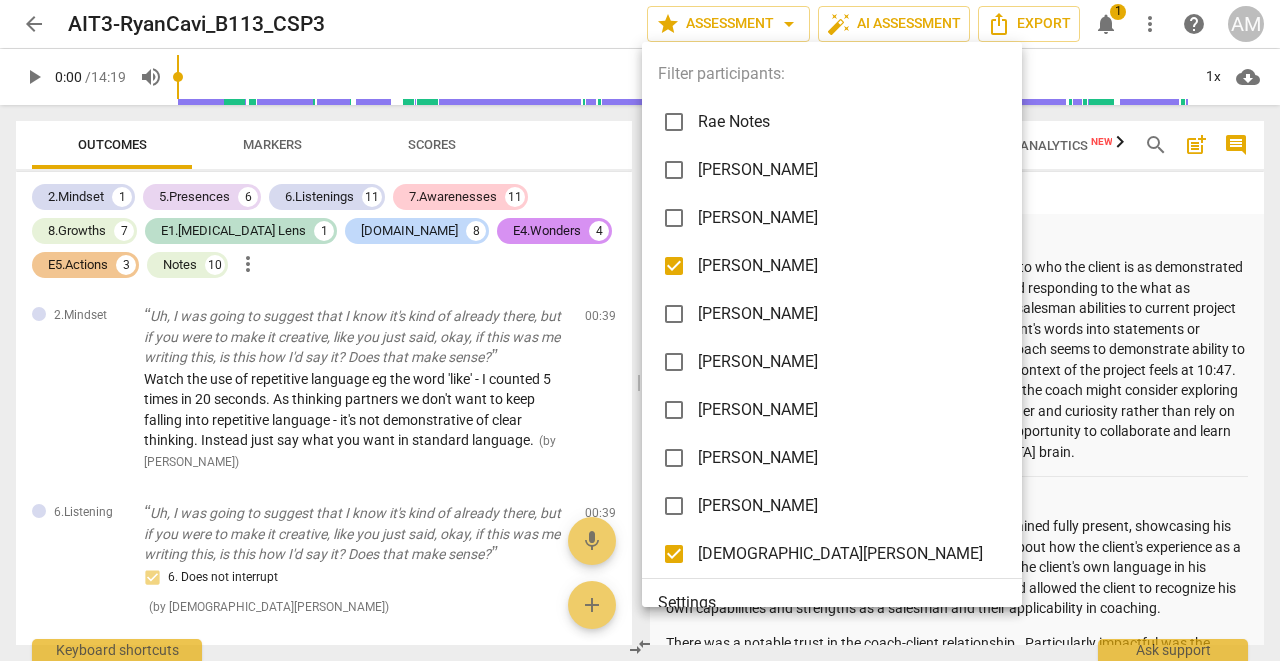 checkbox on "false" 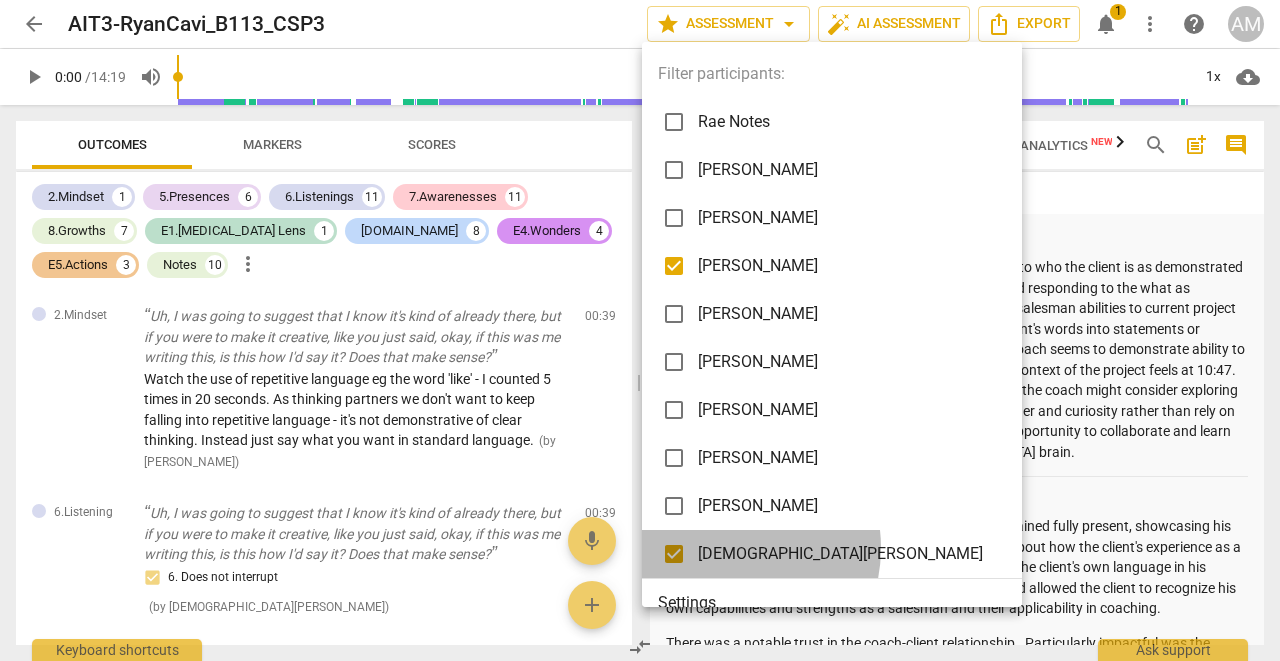click on "[DEMOGRAPHIC_DATA][PERSON_NAME]" at bounding box center [847, 554] 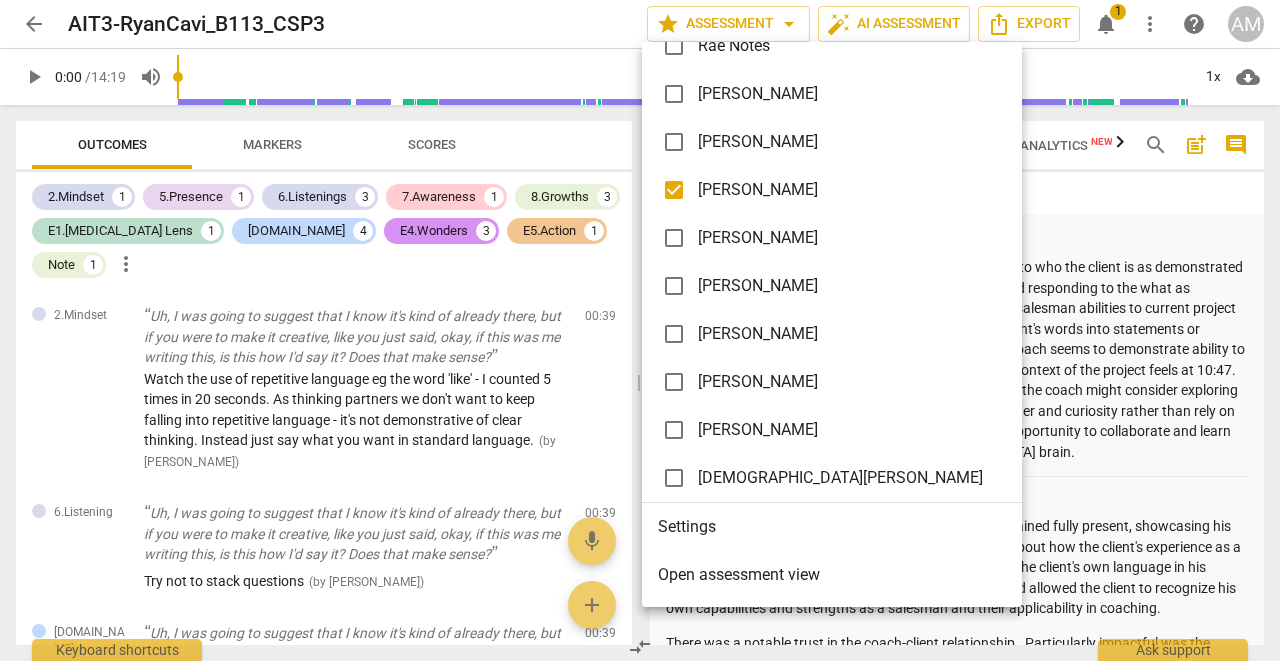 scroll, scrollTop: 76, scrollLeft: 0, axis: vertical 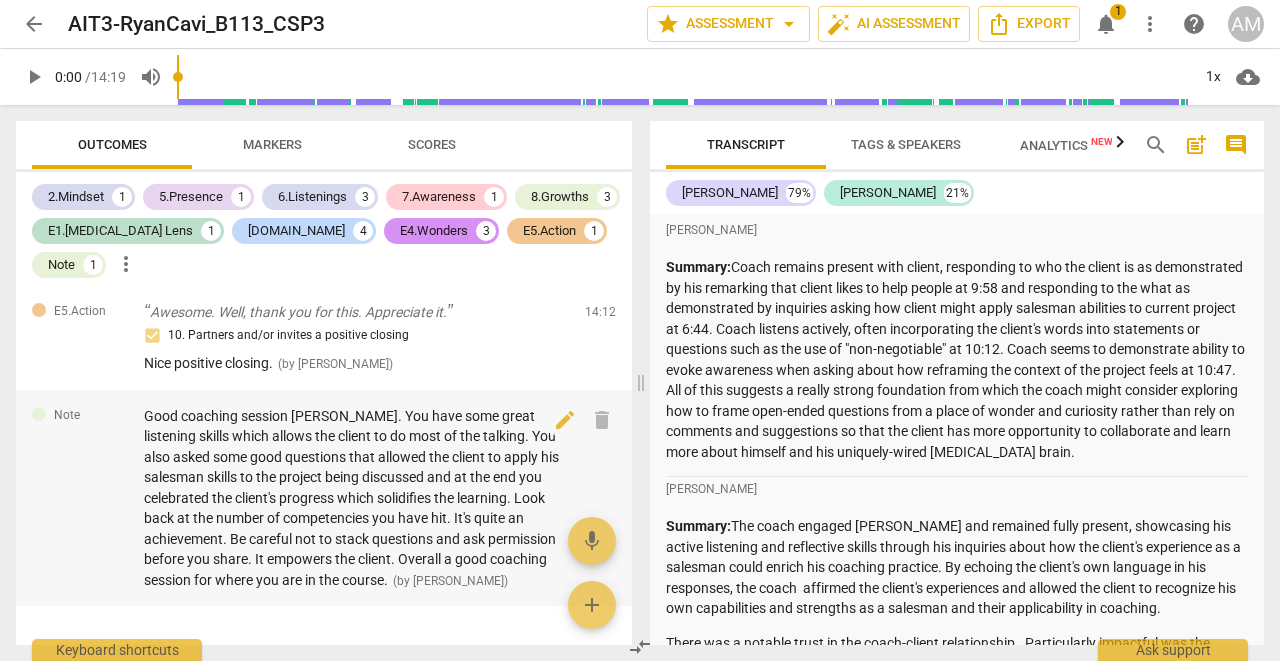 click on "Good coaching session [PERSON_NAME]. You have some great listening skills which allows the client to do most of the talking. You also asked some good questions that allowed the client to apply his salesman skills to the project being discussed and at the end you celebrated the client's progress which solidifies the learning. Look back at the number of competencies you have hit. It's quite an achievement. Be careful not to stack questions and ask permission before you share. It empowers the client. Overall a good coaching session for where you are in the course." at bounding box center [351, 498] 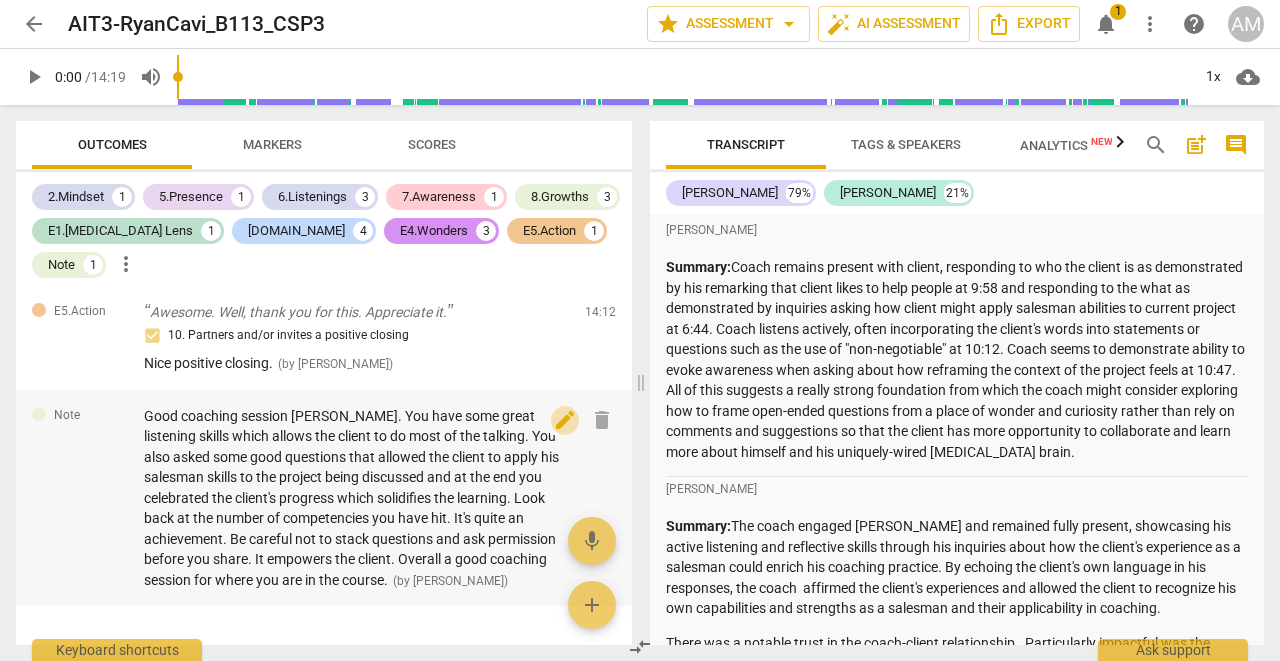 click on "edit" at bounding box center (565, 420) 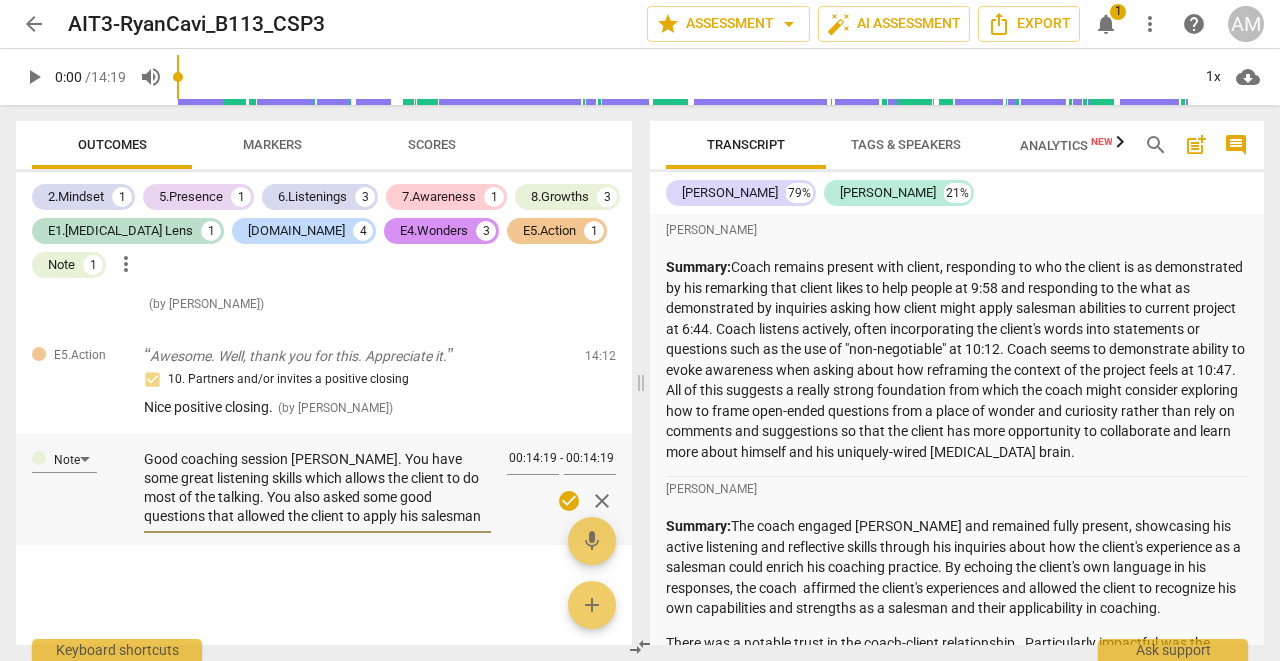 scroll, scrollTop: 2470, scrollLeft: 0, axis: vertical 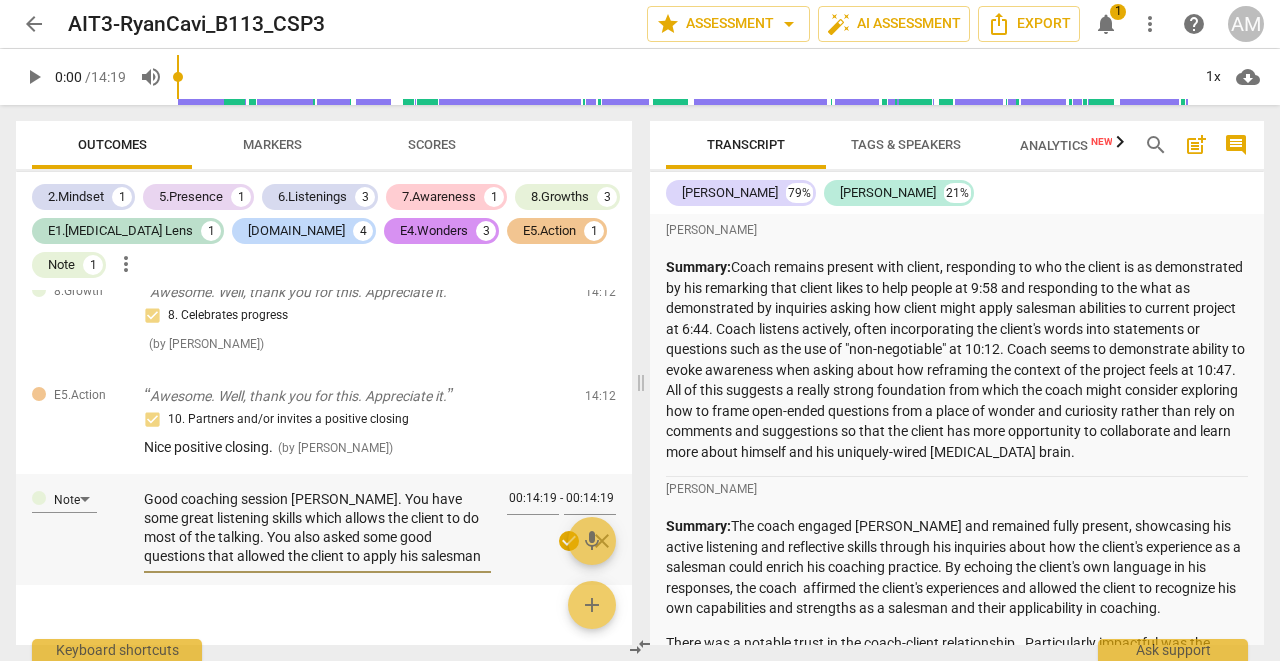 click on "Good coaching session [PERSON_NAME]. You have some great listening skills which allows the client to do most of the talking. You also asked some good questions that allowed the client to apply his salesman skills to the project being discussed and at the end you celebrated the client's progress which solidifies the learning. Look back at the number of competencies you have hit. It's quite an achievement. Be careful not to stack questions and ask permission before you share. It empowers the client. Overall a good coaching session for where you are in the course." at bounding box center (317, 528) 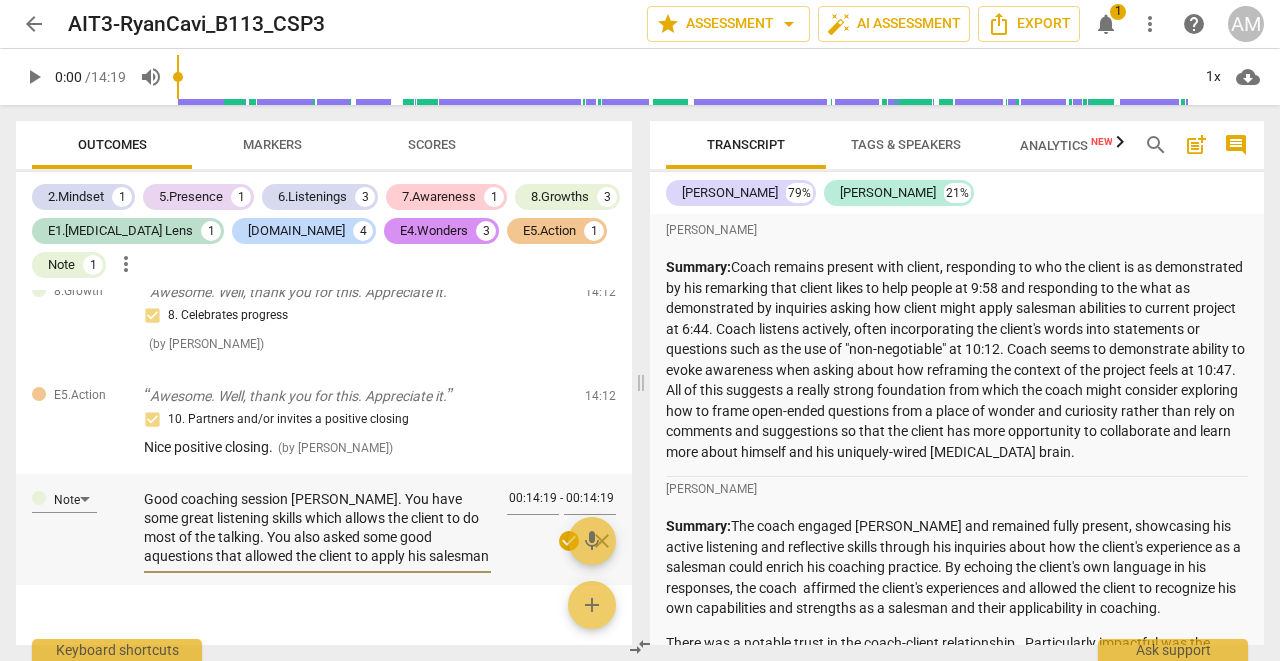 type on "Good coaching session [PERSON_NAME]. You have some great listening skills which allows the client to do most of the talking. You also asked some good acquestions that allowed the client to apply his salesman skills to the project being discussed and at the end you celebrated the client's progress which solidifies the learning. Look back at the number of competencies you have hit. It's quite an achievement. Be careful not to stack questions and ask permission before you share. It empowers the client. Overall a good coaching session for where you are in the course." 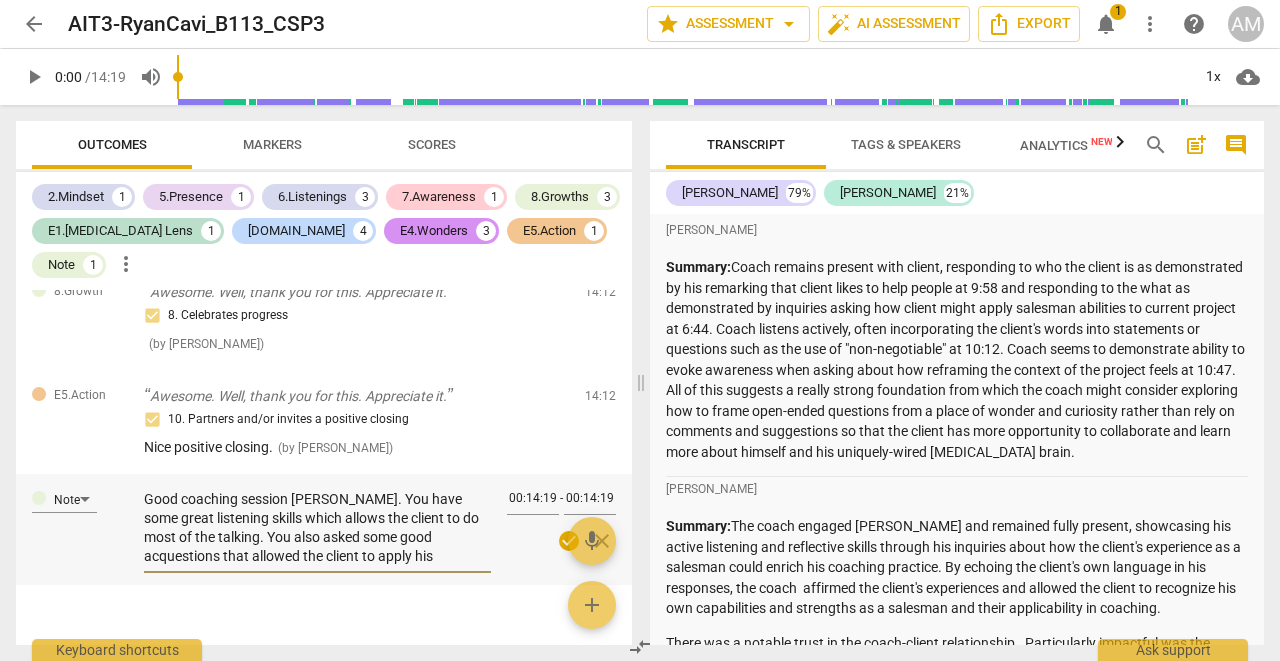 type on "Good coaching session [PERSON_NAME]. You have some great listening skills which allows the client to do most of the talking. You also asked some good actquestions that allowed the client to apply his salesman skills to the project being discussed and at the end you celebrated the client's progress which solidifies the learning. Look back at the number of competencies you have hit. It's quite an achievement. Be careful not to stack questions and ask permission before you share. It empowers the client. Overall a good coaching session for where you are in the course." 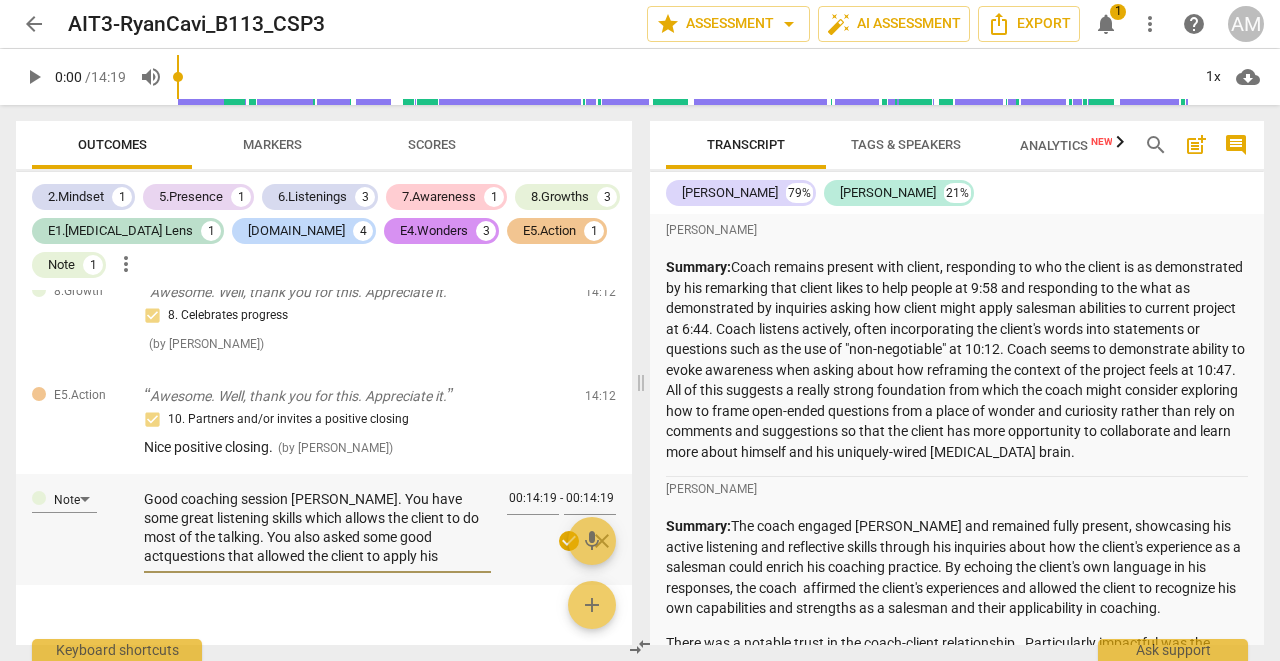type on "Good coaching session [PERSON_NAME]. You have some great listening skills which allows the client to do most of the talking. You also asked some good actiquestions that allowed the client to apply his salesman skills to the project being discussed and at the end you celebrated the client's progress which solidifies the learning. Look back at the number of competencies you have hit. It's quite an achievement. Be careful not to stack questions and ask permission before you share. It empowers the client. Overall a good coaching session for where you are in the course." 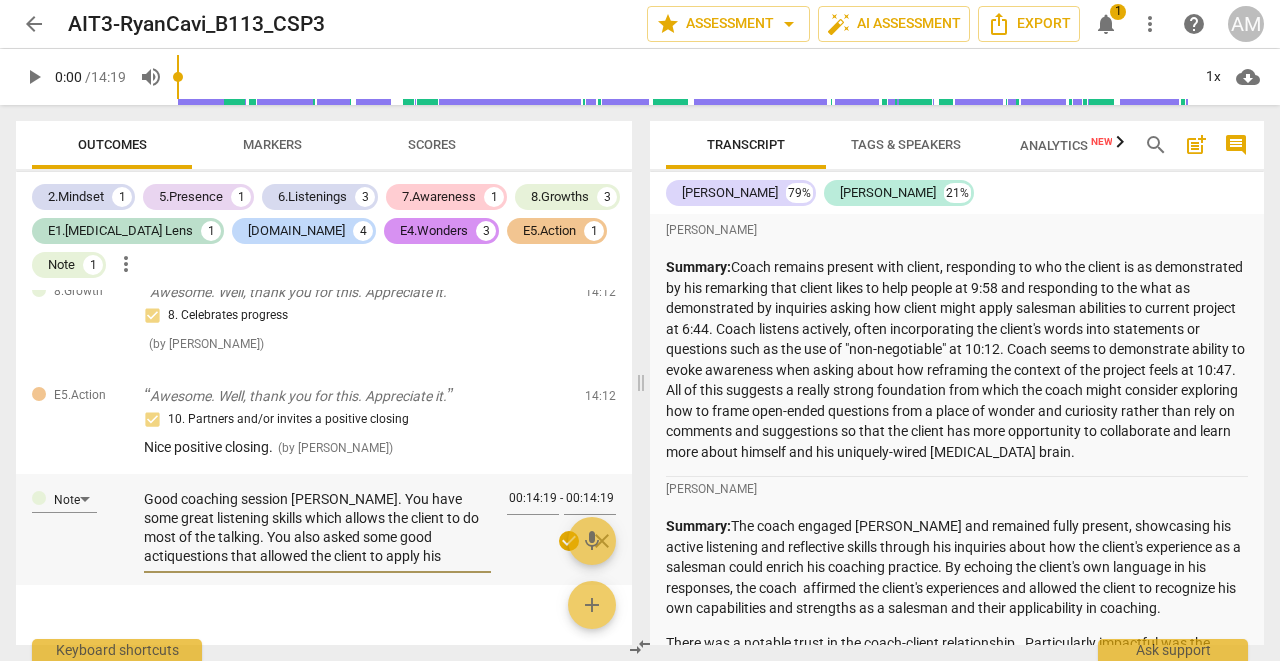 type on "Good coaching session [PERSON_NAME]. You have some great listening skills which allows the client to do most of the talking. You also asked some good activquestions that allowed the client to apply his salesman skills to the project being discussed and at the end you celebrated the client's progress which solidifies the learning. Look back at the number of competencies you have hit. It's quite an achievement. Be careful not to stack questions and ask permission before you share. It empowers the client. Overall a good coaching session for where you are in the course." 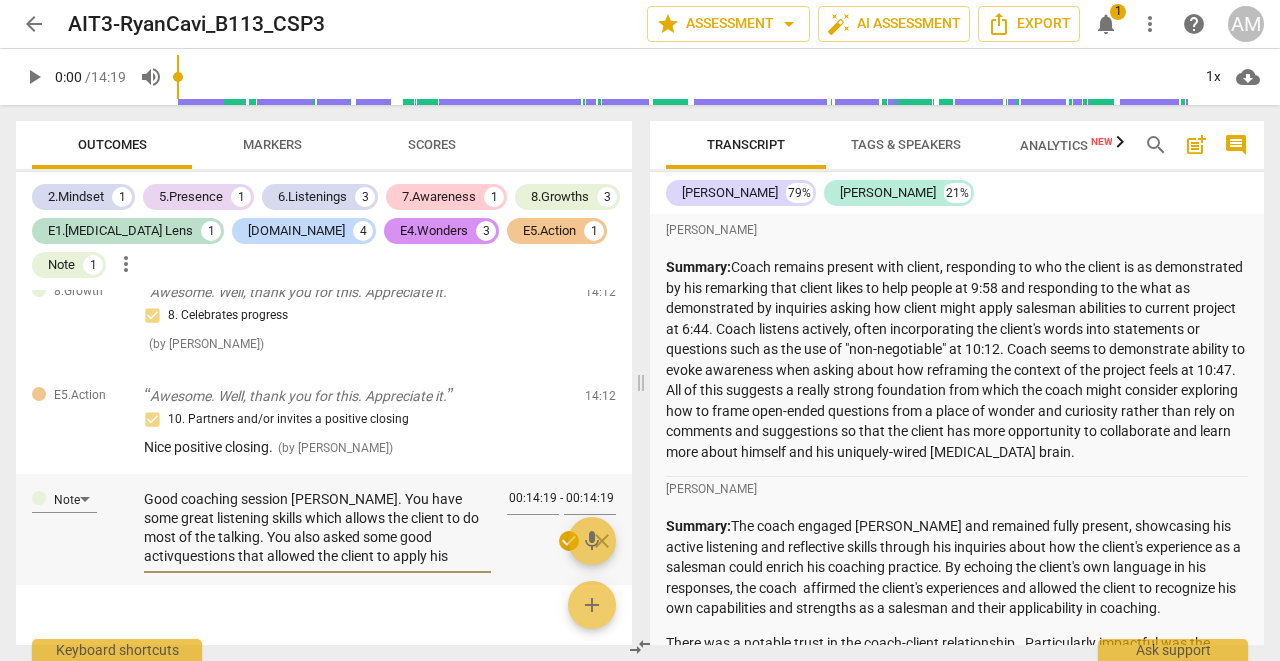 type on "Good coaching session [PERSON_NAME]. You have some great listening skills which allows the client to do most of the talking. You also asked some good activaquestions that allowed the client to apply his salesman skills to the project being discussed and at the end you celebrated the client's progress which solidifies the learning. Look back at the number of competencies you have hit. It's quite an achievement. Be careful not to stack questions and ask permission before you share. It empowers the client. Overall a good coaching session for where you are in the course." 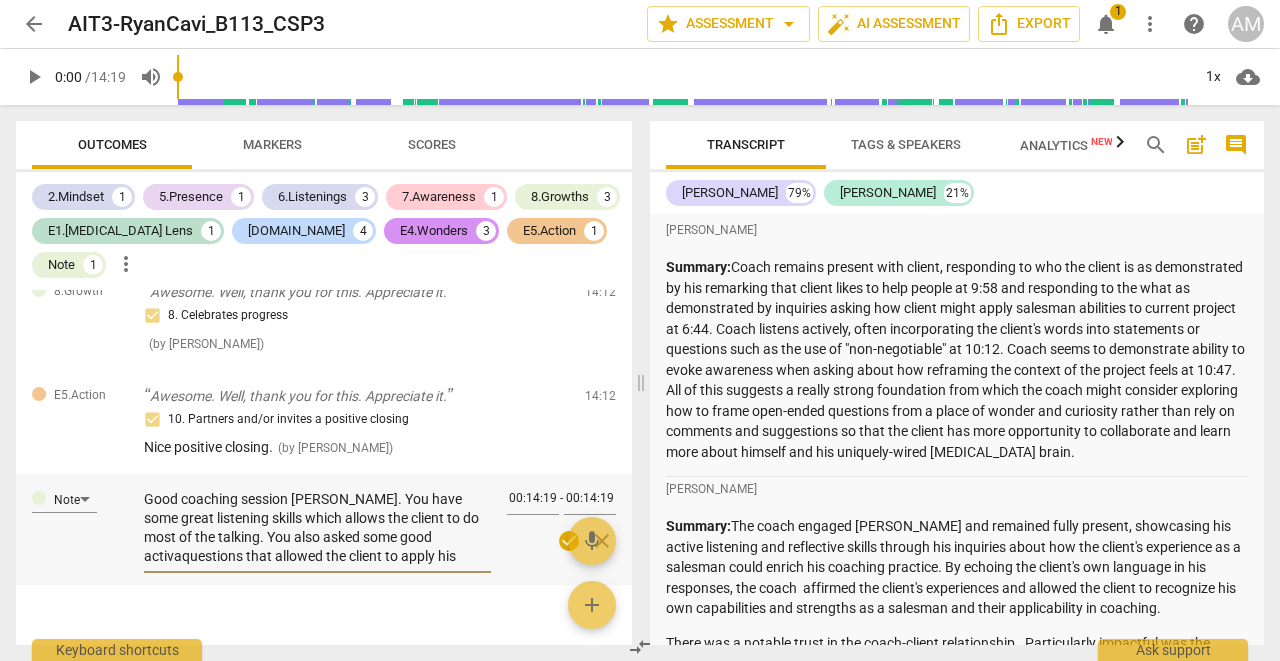 type on "Good coaching session [PERSON_NAME]. You have some great listening skills which allows the client to do most of the talking. You also asked some good activatquestions that allowed the client to apply his salesman skills to the project being discussed and at the end you celebrated the client's progress which solidifies the learning. Look back at the number of competencies you have hit. It's quite an achievement. Be careful not to stack questions and ask permission before you share. It empowers the client. Overall a good coaching session for where you are in the course." 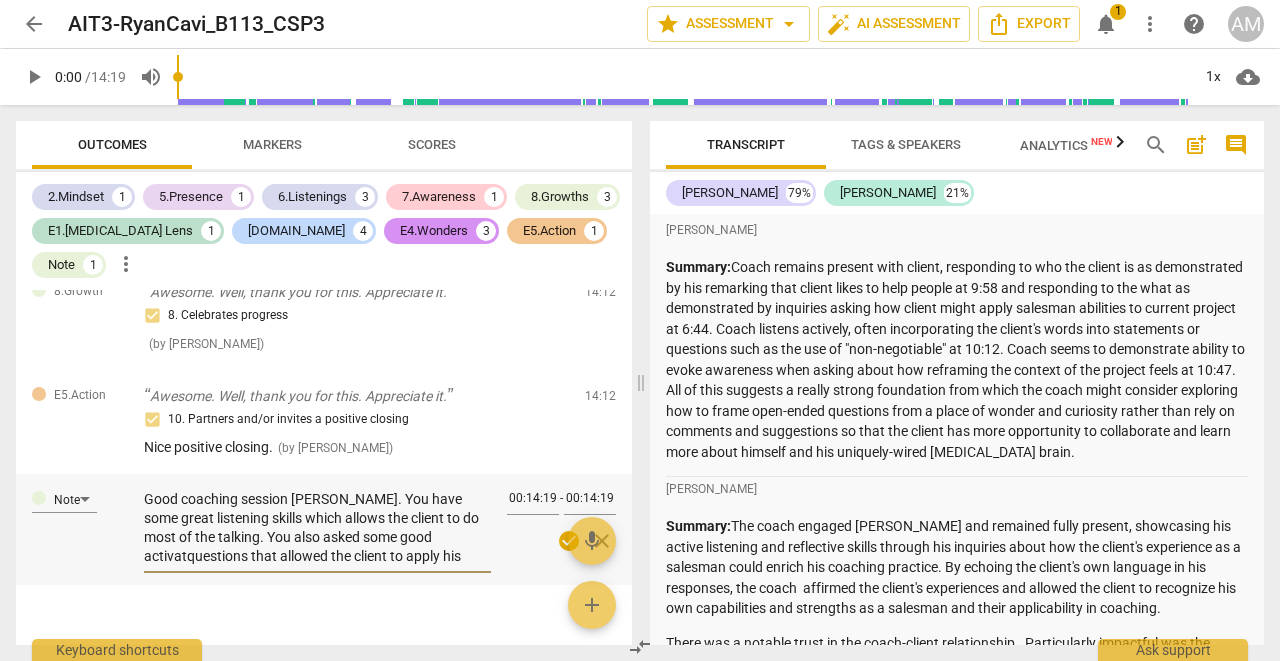 type on "Good coaching session [PERSON_NAME]. You have some great listening skills which allows the client to do most of the talking. You also asked some good activatiquestions that allowed the client to apply his salesman skills to the project being discussed and at the end you celebrated the client's progress which solidifies the learning. Look back at the number of competencies you have hit. It's quite an achievement. Be careful not to stack questions and ask permission before you share. It empowers the client. Overall a good coaching session for where you are in the course." 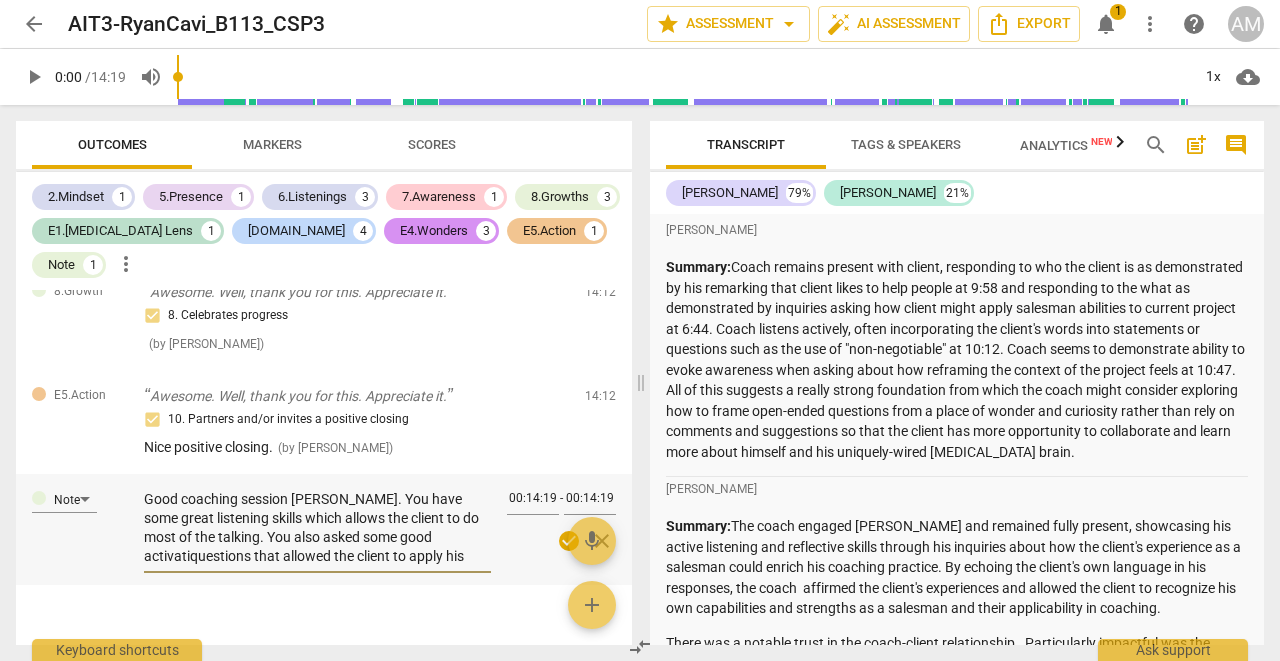 type on "Good coaching session [PERSON_NAME]. You have some great listening skills which allows the client to do most of the talking. You also asked some good activatinquestions that allowed the client to apply his salesman skills to the project being discussed and at the end you celebrated the client's progress which solidifies the learning. Look back at the number of competencies you have hit. It's quite an achievement. Be careful not to stack questions and ask permission before you share. It empowers the client. Overall a good coaching session for where you are in the course." 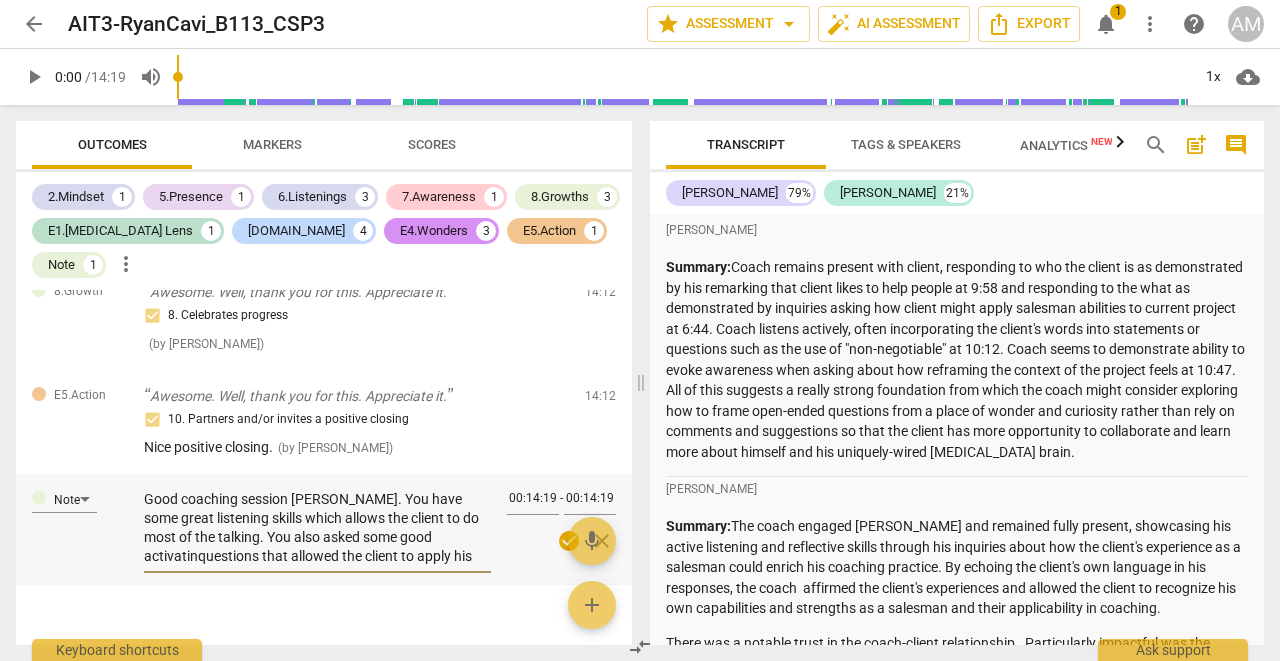 type on "Good coaching session [PERSON_NAME]. You have some great listening skills which allows the client to do most of the talking. You also asked some good activatingquestions that allowed the client to apply his salesman skills to the project being discussed and at the end you celebrated the client's progress which solidifies the learning. Look back at the number of competencies you have hit. It's quite an achievement. Be careful not to stack questions and ask permission before you share. It empowers the client. Overall a good coaching session for where you are in the course." 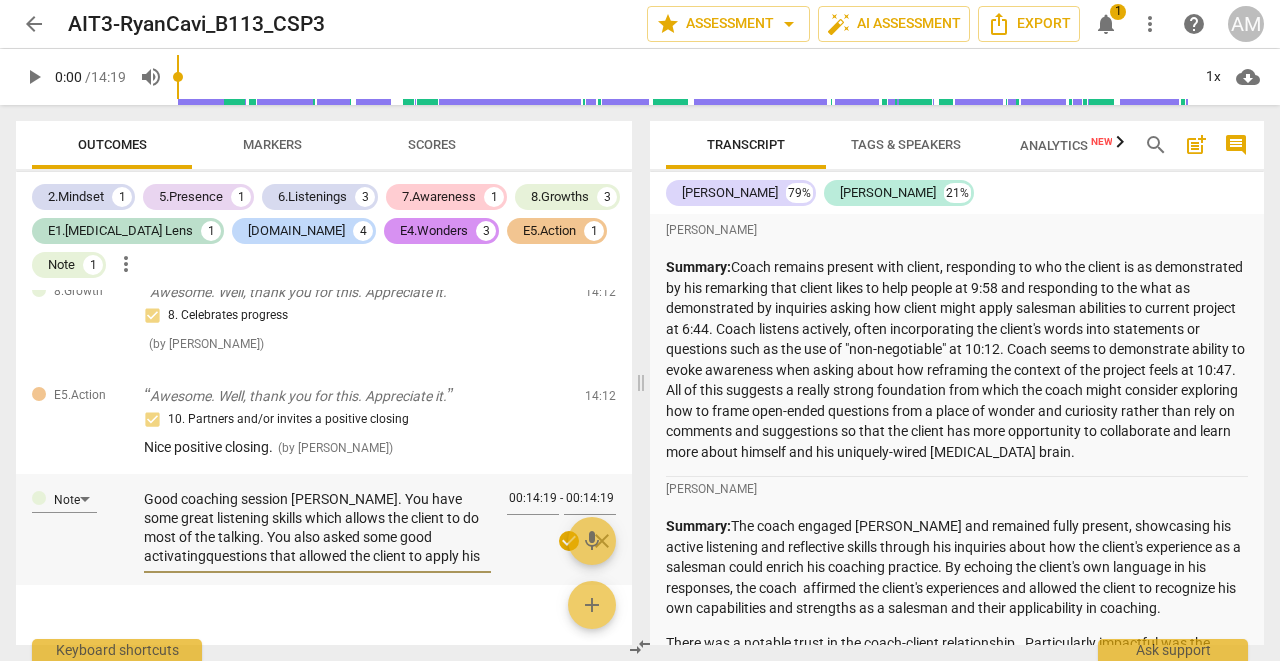 type on "Good coaching session [PERSON_NAME]. You have some great listening skills which allows the client to do most of the talking. You also asked some good activating questions that allowed the client to apply his salesman skills to the project being discussed and at the end you celebrated the client's progress which solidifies the learning. Look back at the number of competencies you have hit. It's quite an achievement. Be careful not to stack questions and ask permission before you share. It empowers the client. Overall a good coaching session for where you are in the course." 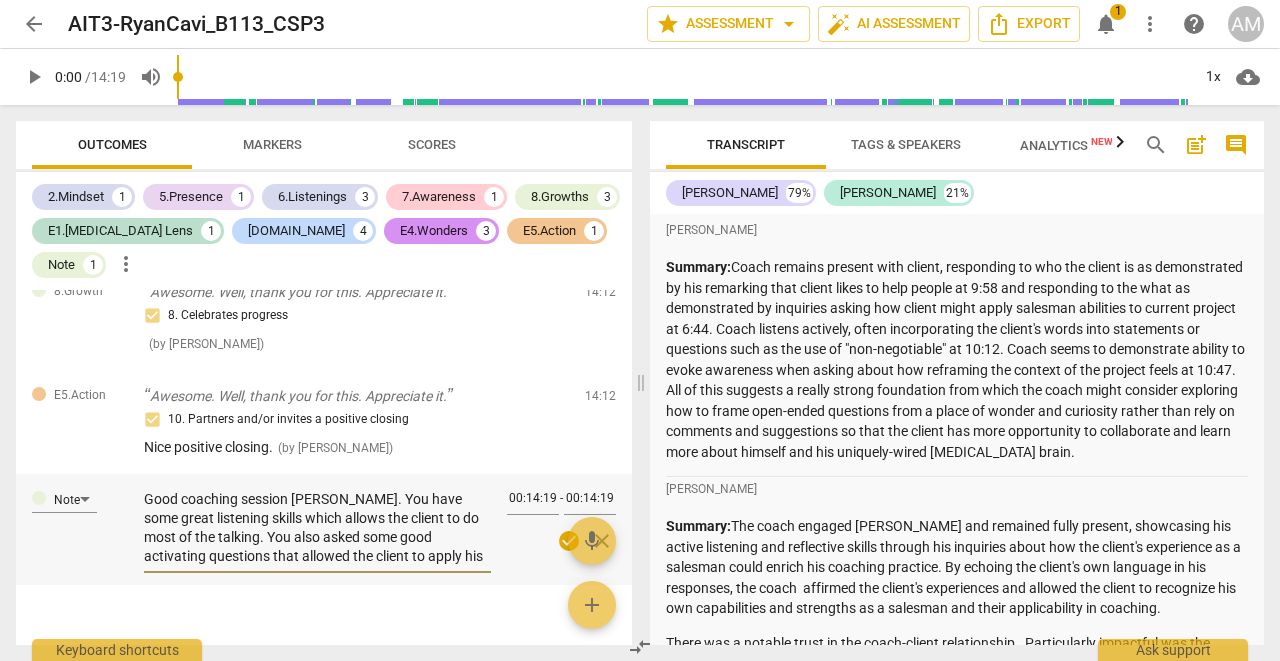 type on "Good coaching session [PERSON_NAME]. You have some great listening skills which allows the client to do most of the talking. You also asked some good activating questions that allowed the client to apply his salesman skills to the project being discussed and at the end you celebrated the client's progress which solidifies the learning. Look back at the number of competencies you have hit. It's quite an achievement. Be careful not to stack questions and ask permission before you share. It empowers the client. Overall a good coaching session for where you are in the course." 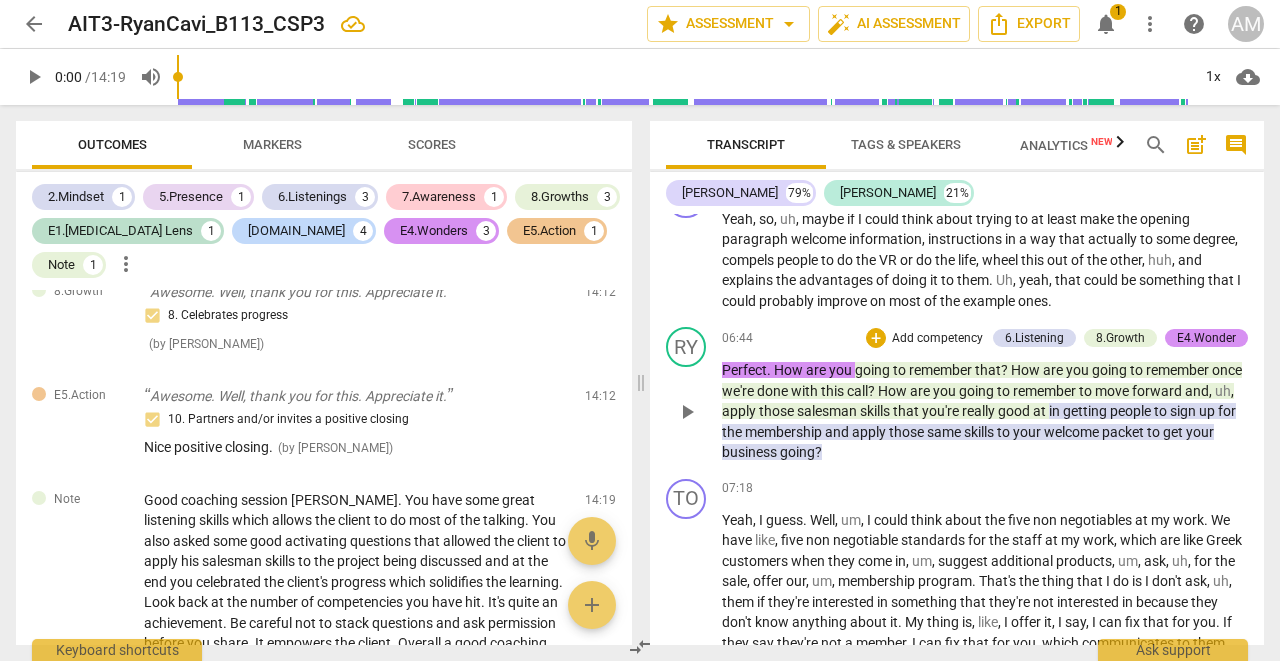 scroll, scrollTop: 4736, scrollLeft: 0, axis: vertical 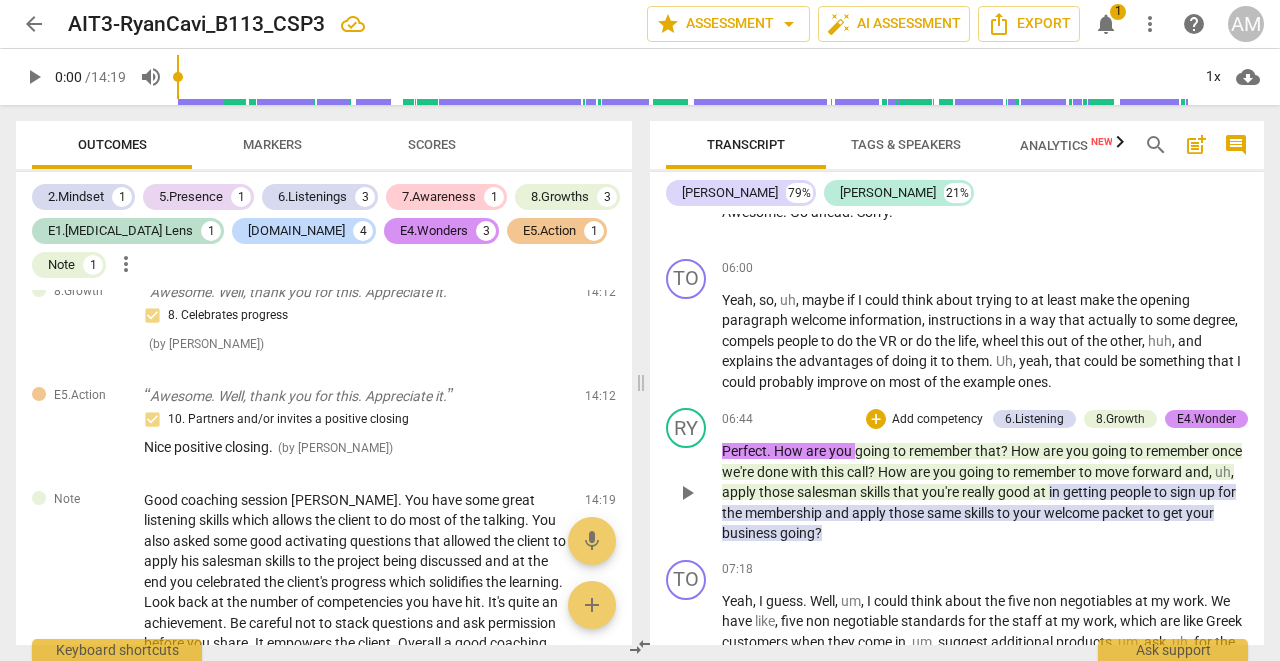 click on "play_arrow" at bounding box center [687, 493] 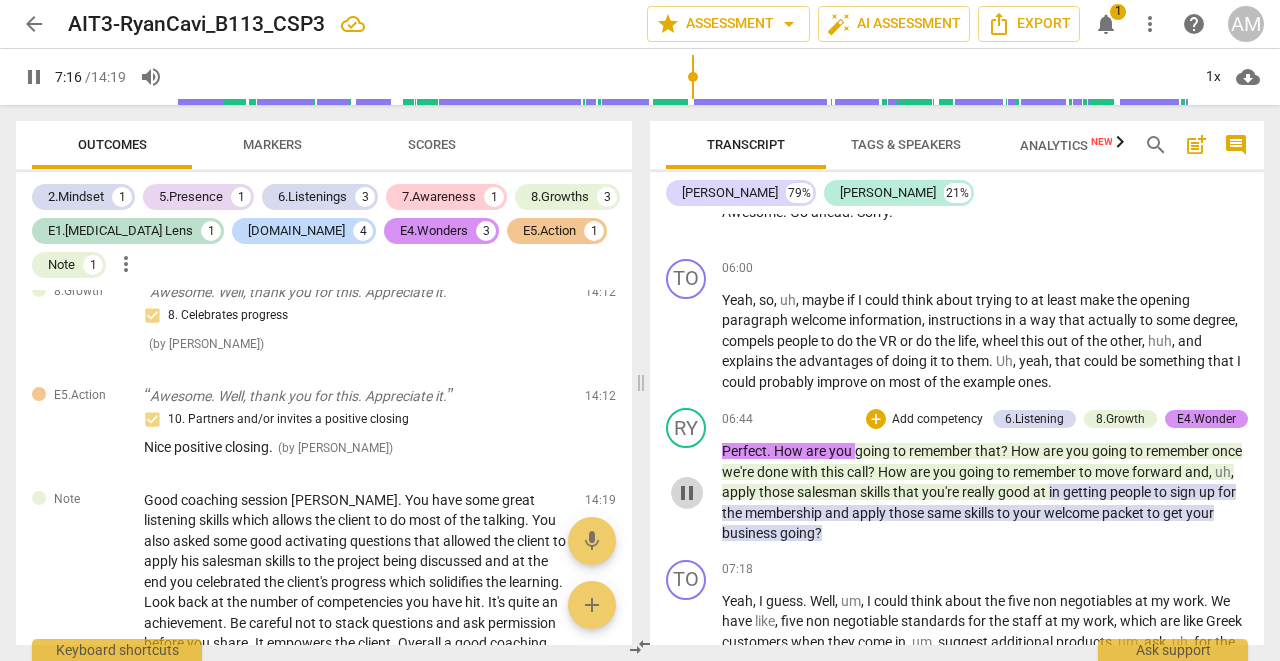 click on "pause" at bounding box center (687, 493) 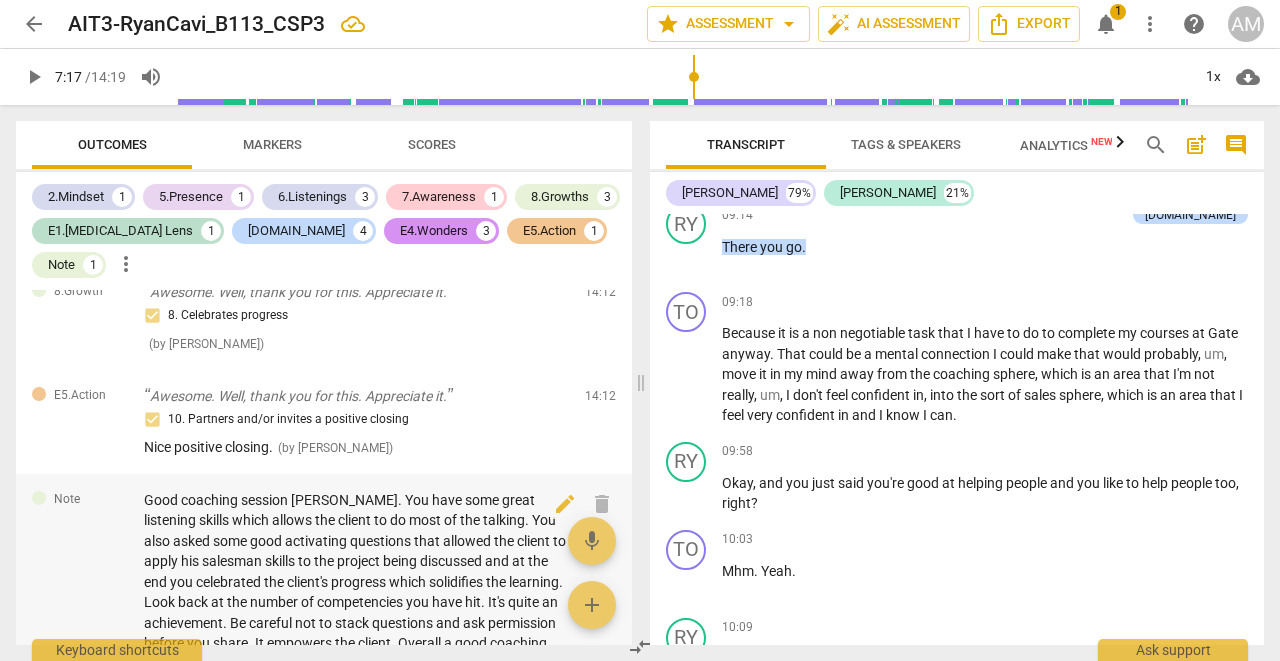 scroll, scrollTop: 5494, scrollLeft: 0, axis: vertical 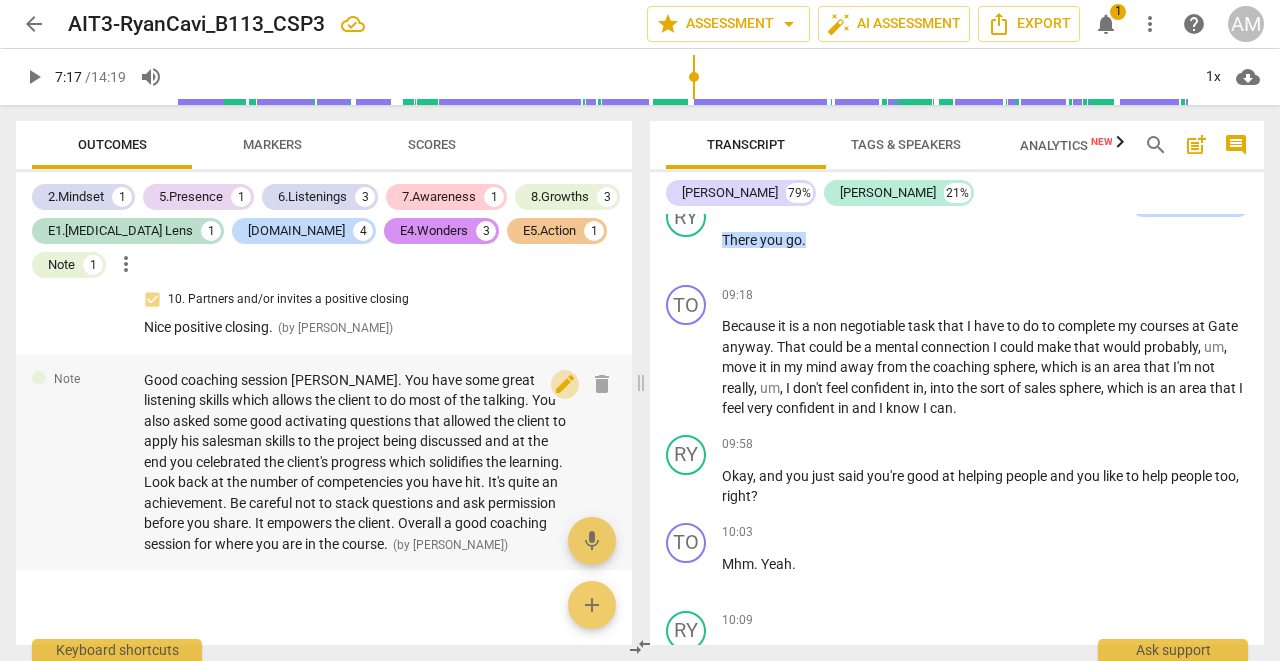click on "edit" at bounding box center [565, 384] 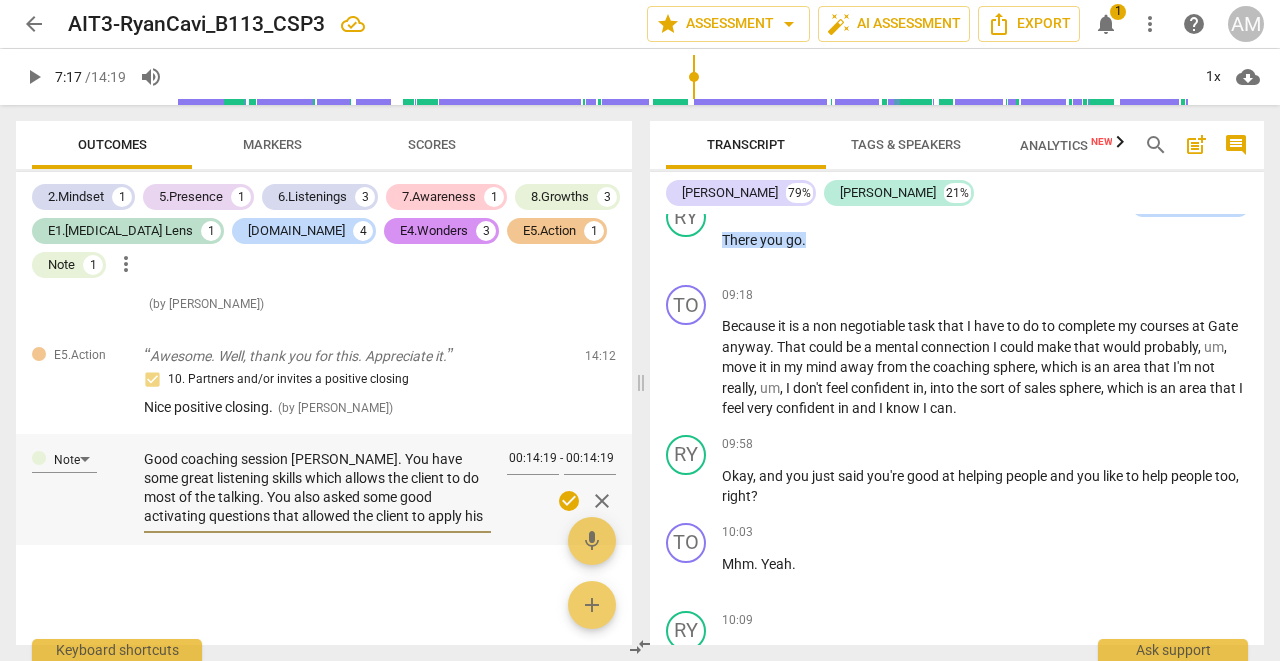 scroll, scrollTop: 2470, scrollLeft: 0, axis: vertical 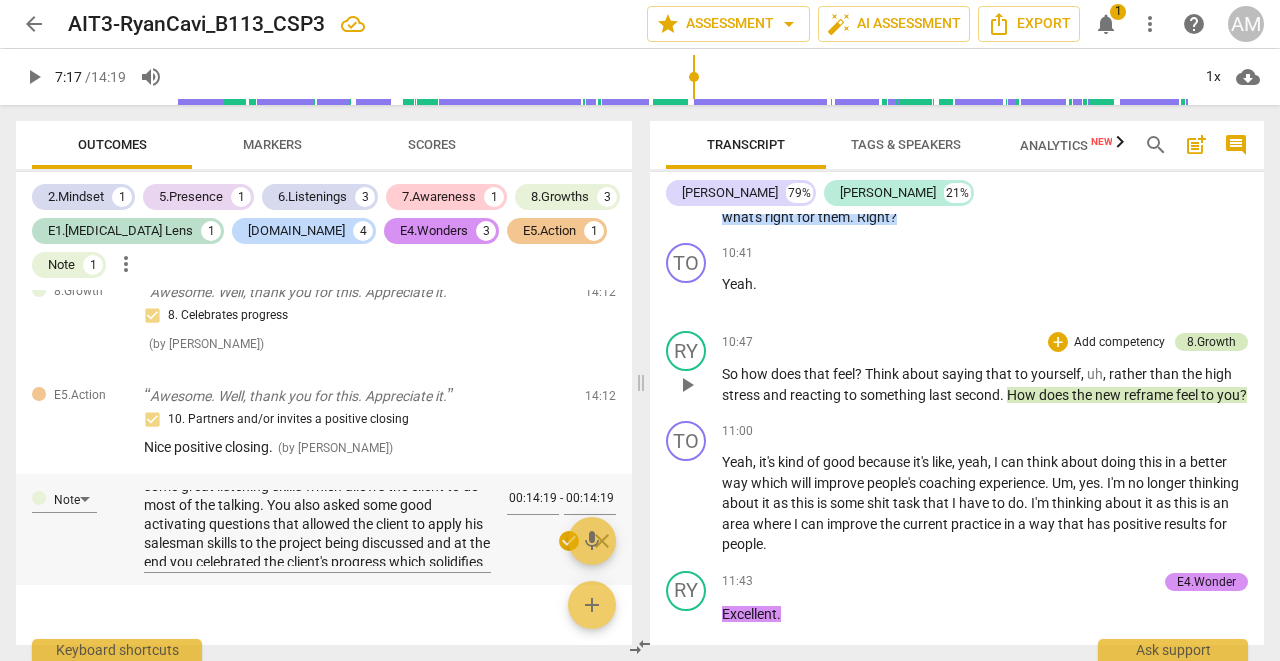 click on "8.Growth" at bounding box center (1211, 342) 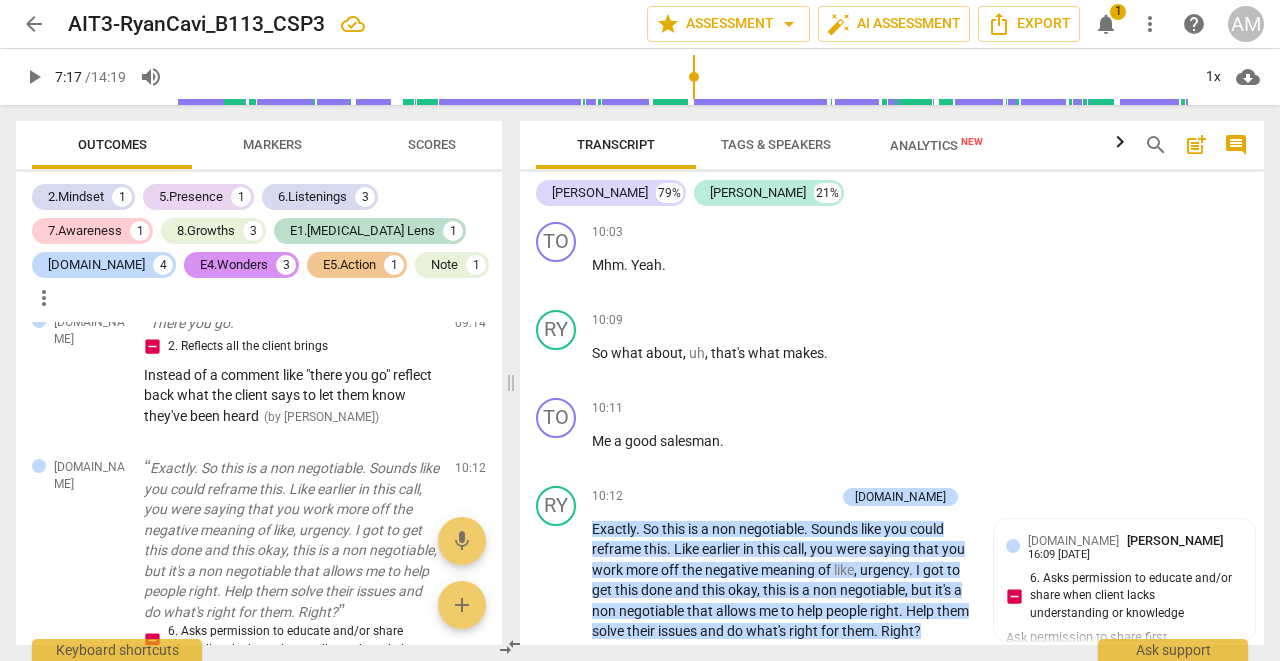 scroll, scrollTop: 1757, scrollLeft: 0, axis: vertical 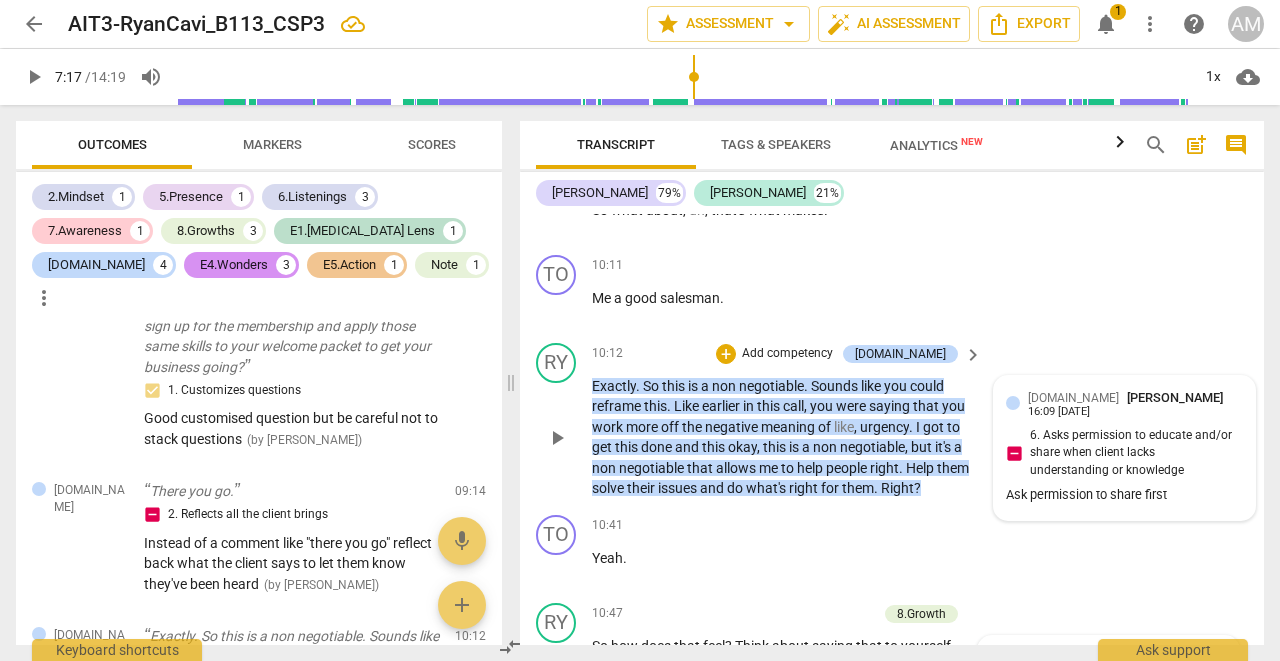 click on "[DOMAIN_NAME] [PERSON_NAME] 16:09 [DATE]" at bounding box center (1135, 403) 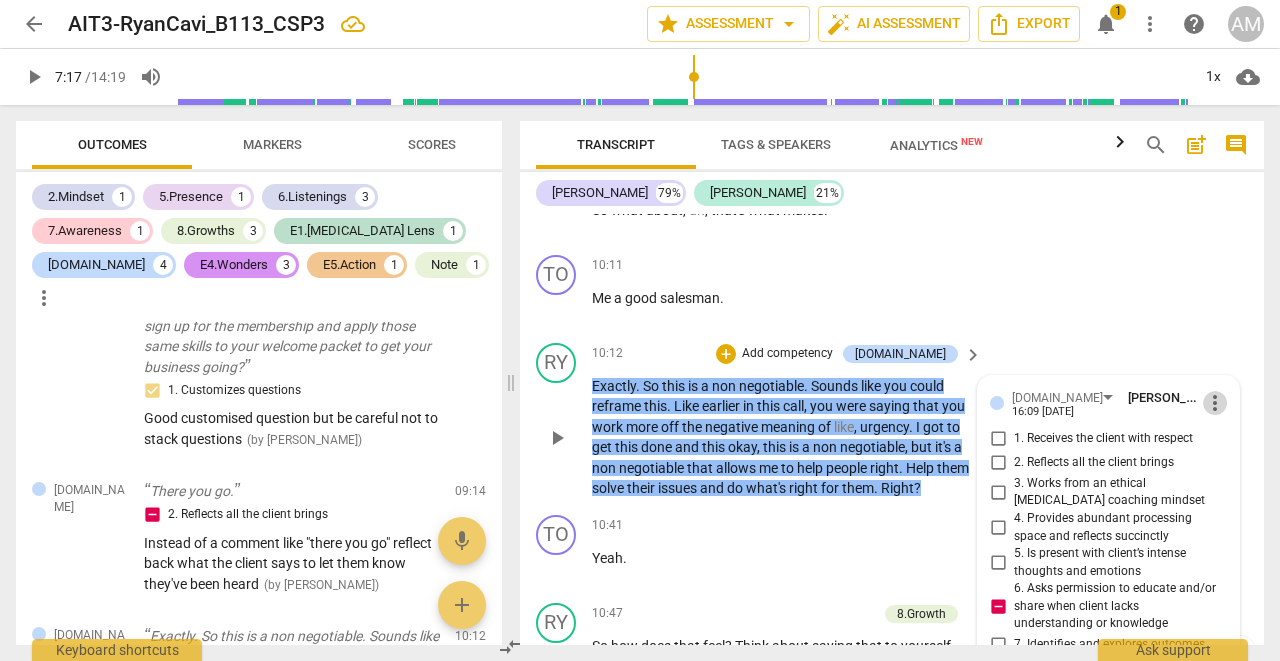 click on "more_vert" at bounding box center [1215, 403] 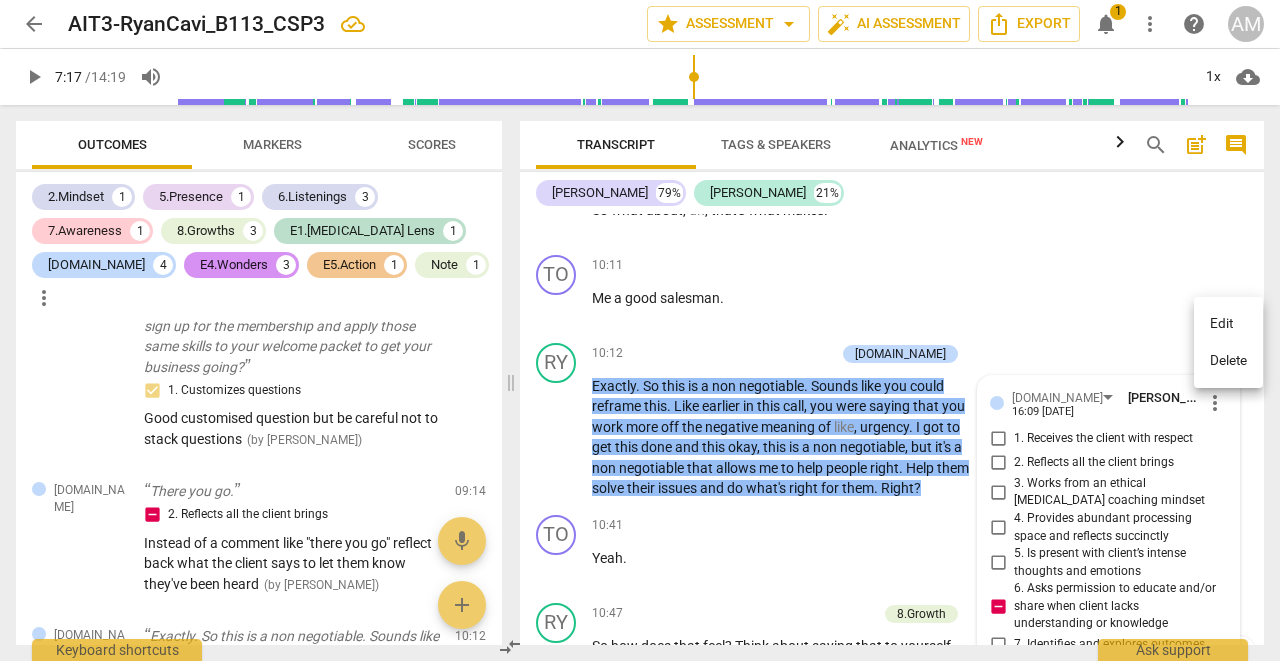 click on "Delete" at bounding box center (1228, 361) 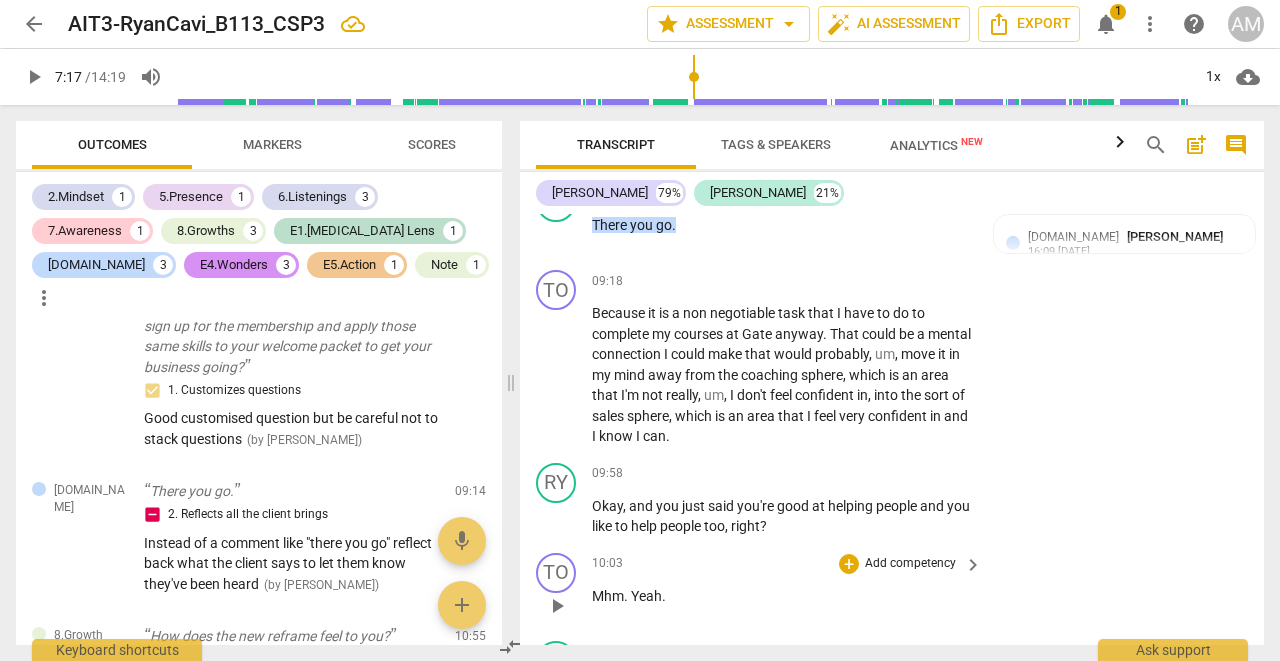 scroll, scrollTop: 5860, scrollLeft: 0, axis: vertical 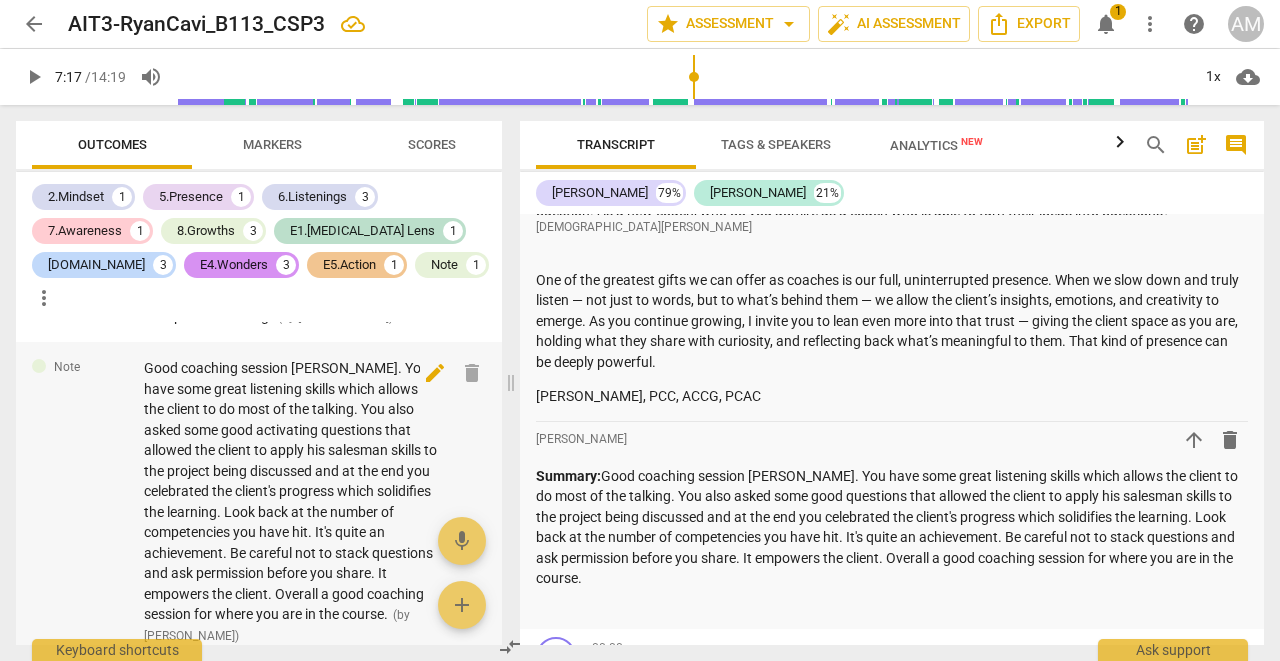 click on "edit" at bounding box center (435, 373) 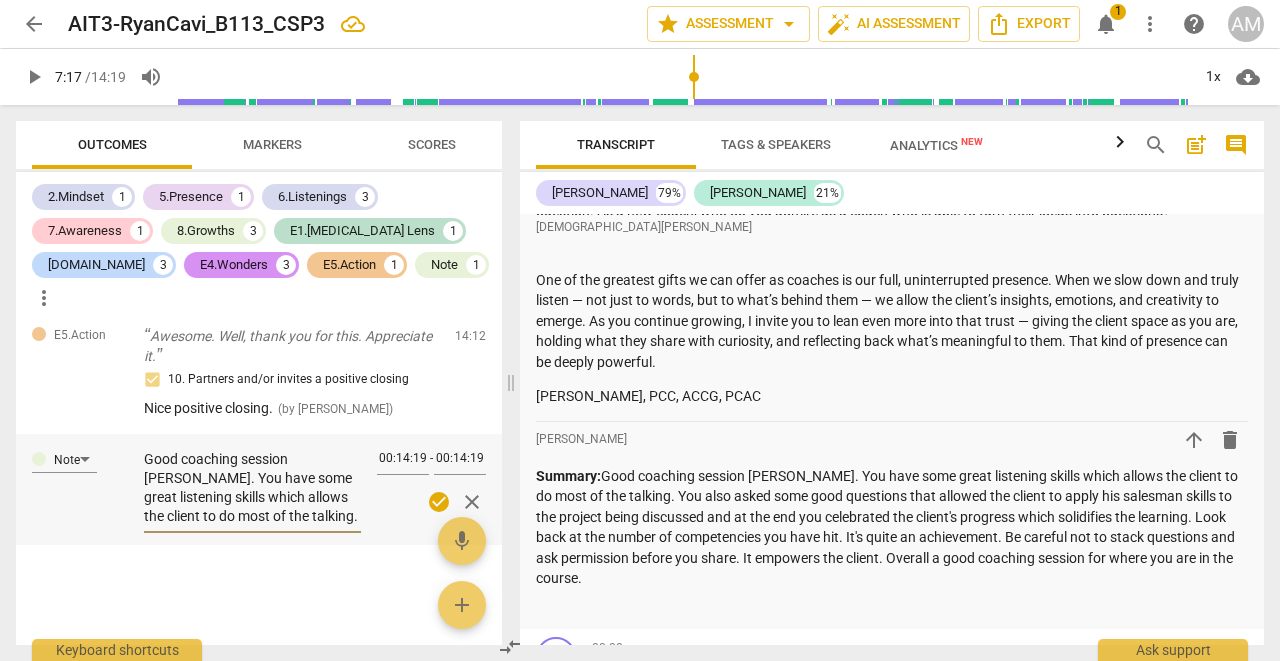 scroll, scrollTop: 2847, scrollLeft: 0, axis: vertical 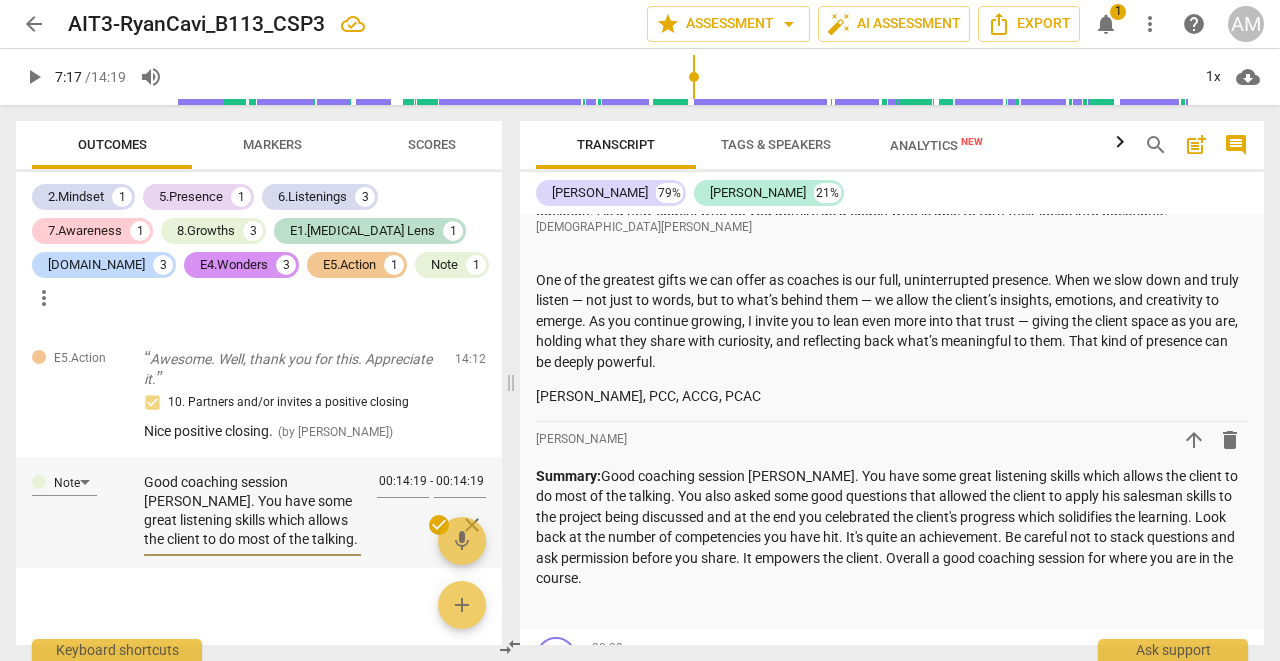 click on "Good coaching session [PERSON_NAME]. You have some great listening skills which allows the client to do most of the talking. You also asked some good activating questions that allowed the client to apply his salesman skills to the project being discussed and at the end you celebrated the client's progress which solidifies the learning. Look back at the number of competencies you have hit. It's quite an achievement. Be careful not to stack questions and ask permission before you share. It empowers the client. Overall a good coaching session for where you are in the course." at bounding box center [252, 511] 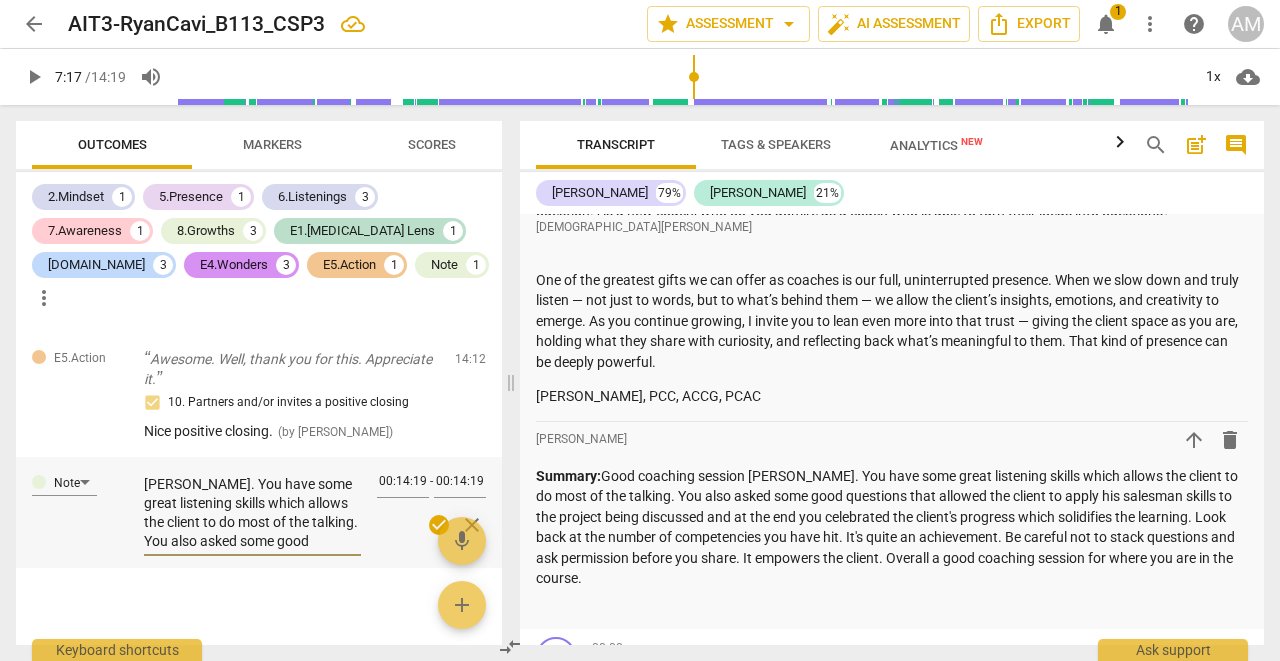 scroll, scrollTop: 65, scrollLeft: 0, axis: vertical 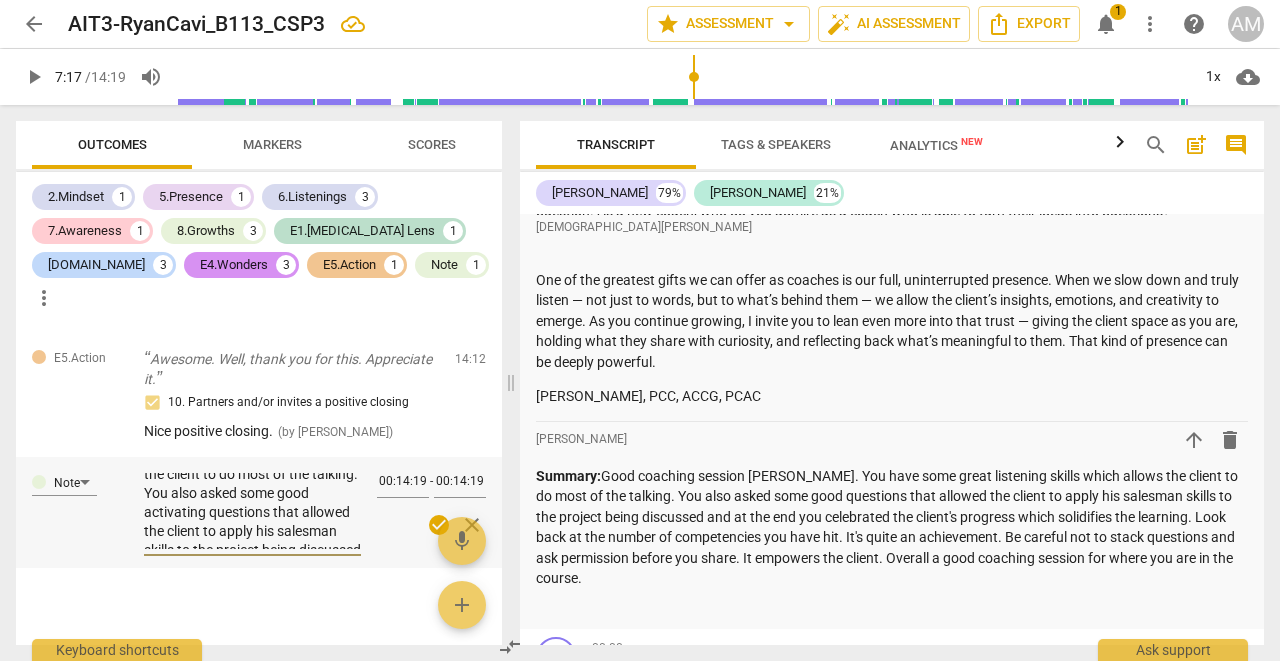 click on "Good coaching session [PERSON_NAME]. You have some great listening skills which allows the client to do most of the talking. You also asked some good activating questions that allowed the client to apply his salesman skills to the project being discussed and at the end you celebrated the client's progress which solidifies the learning. Look back at the number of competencies you have hit. It's quite an achievement. Be careful not to stack questions and ask permission before you share. It empowers the client. Overall a good coaching session for where you are in the course." at bounding box center (252, 511) 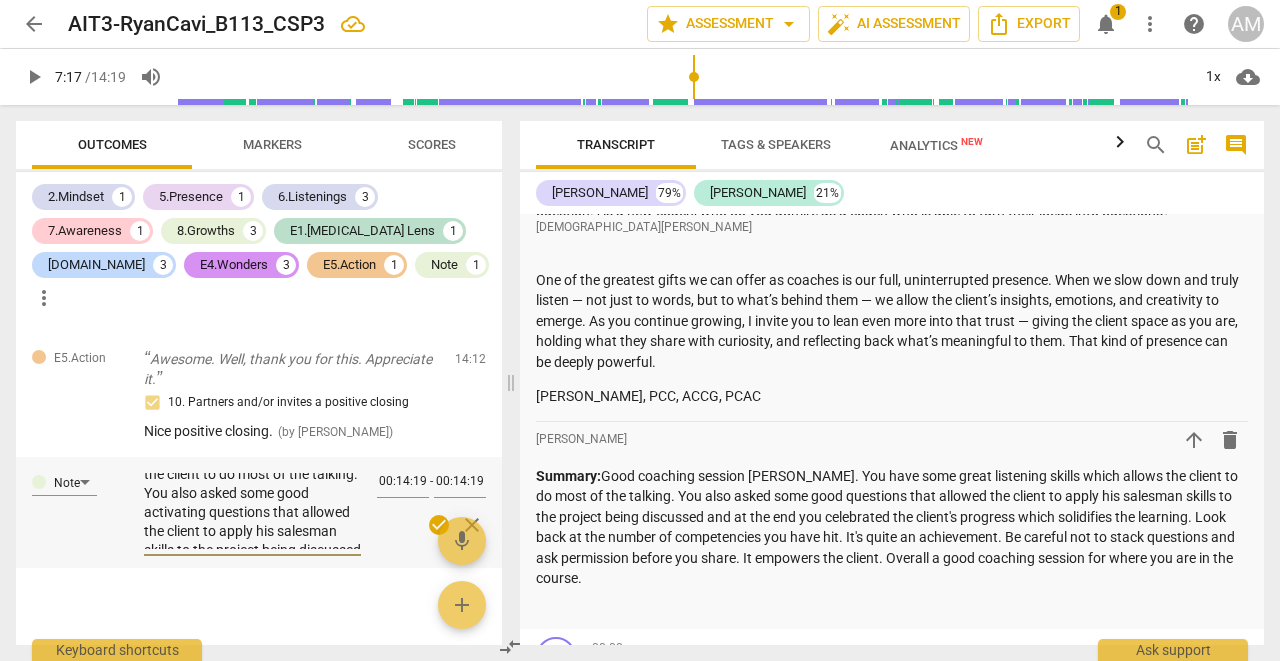 type on "Good coaching session [PERSON_NAME]. You have some great listening skills which allows the client to do most of the talking. You also asked some good activating question that allowed the client to apply his salesman skills to the project being discussed and at the end you celebrated the client's progress which solidifies the learning. Look back at the number of competencies you have hit. It's quite an achievement. Be careful not to stack questions and ask permission before you share. It empowers the client. Overall a good coaching session for where you are in the course." 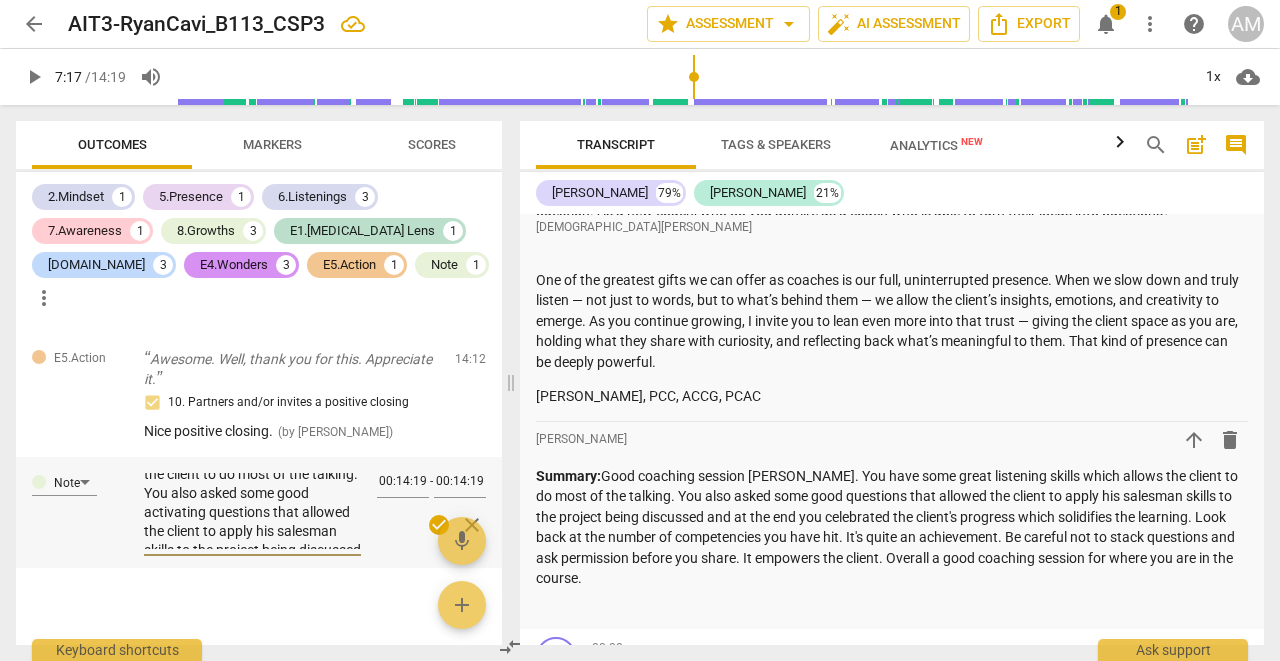 type on "Good coaching session [PERSON_NAME]. You have some great listening skills which allows the client to do most of the talking. You also asked some good activating question that allowed the client to apply his salesman skills to the project being discussed and at the end you celebrated the client's progress which solidifies the learning. Look back at the number of competencies you have hit. It's quite an achievement. Be careful not to stack questions and ask permission before you share. It empowers the client. Overall a good coaching session for where you are in the course." 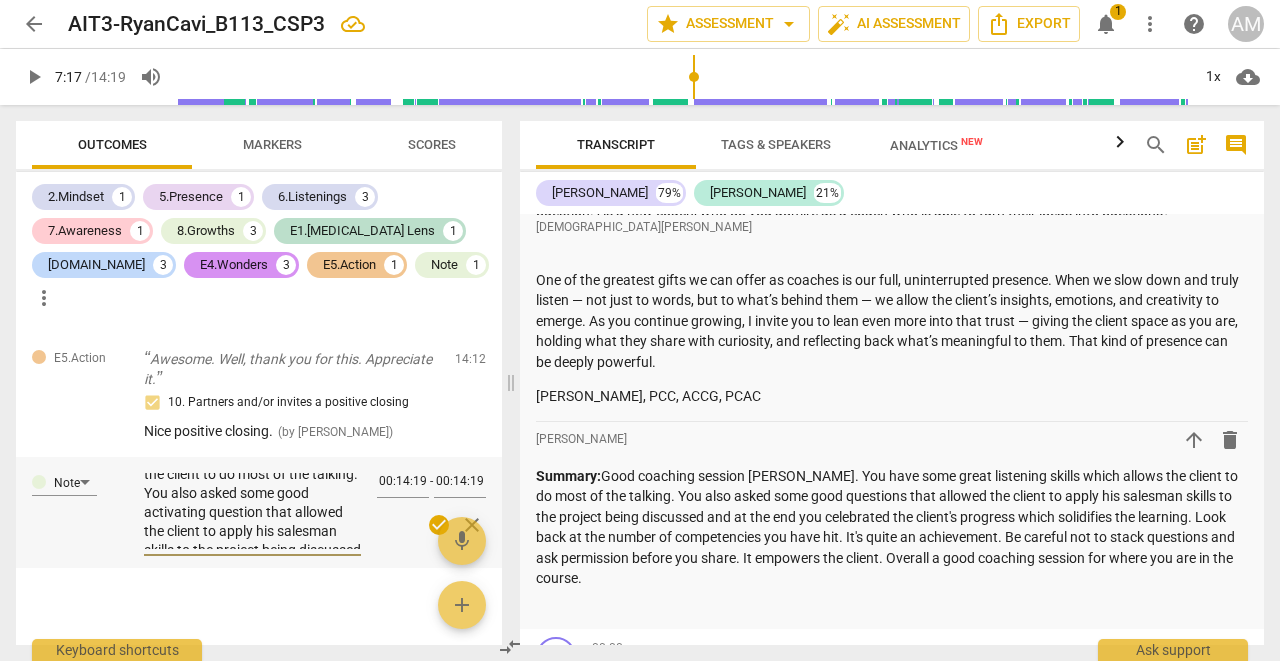 click on "Good coaching session [PERSON_NAME]. You have some great listening skills which allows the client to do most of the talking. You also asked some good activating question that allowed the client to apply his salesman skills to the project being discussed and at the end you celebrated the client's progress which solidifies the learning. Look back at the number of competencies you have hit. It's quite an achievement. Be careful not to stack questions and ask permission before you share. It empowers the client. Overall a good coaching session for where you are in the course." at bounding box center (252, 511) 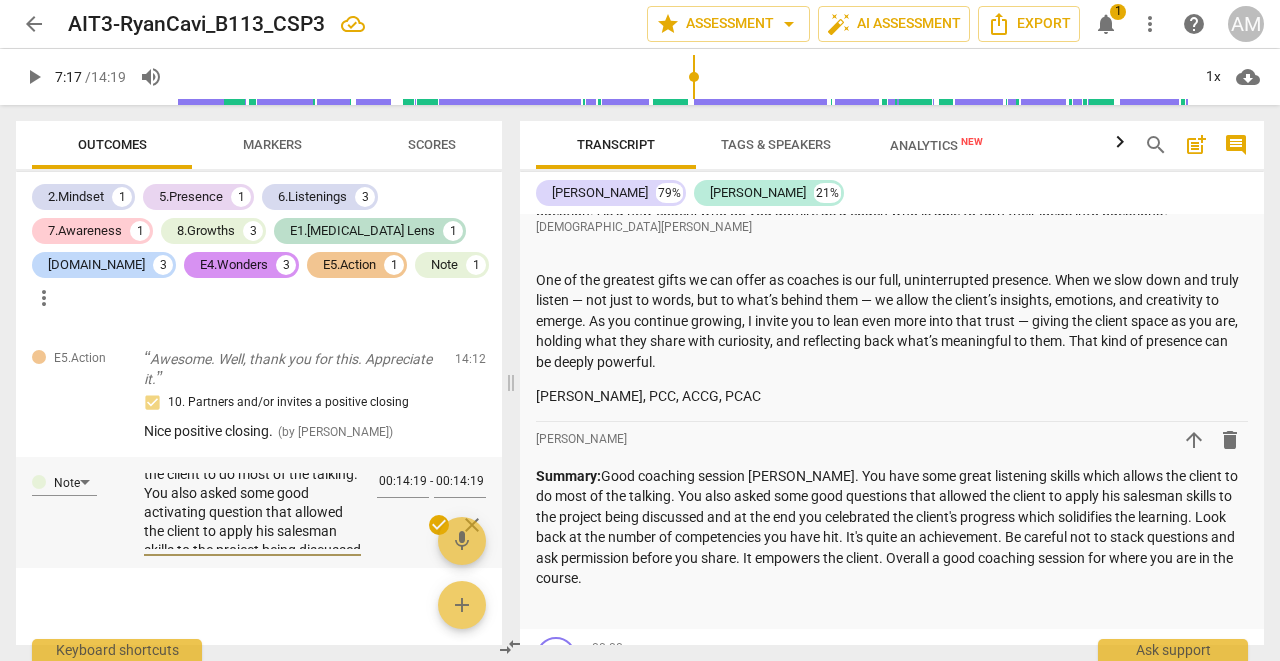 type on "Good coaching session [PERSON_NAME]. You have some great listening skills which allows the client to do most of the talking. You also asked some goodactivating question that allowed the client to apply his salesman skills to the project being discussed and at the end you celebrated the client's progress which solidifies the learning. Look back at the number of competencies you have hit. It's quite an achievement. Be careful not to stack questions and ask permission before you share. It empowers the client. Overall a good coaching session for where you are in the course." 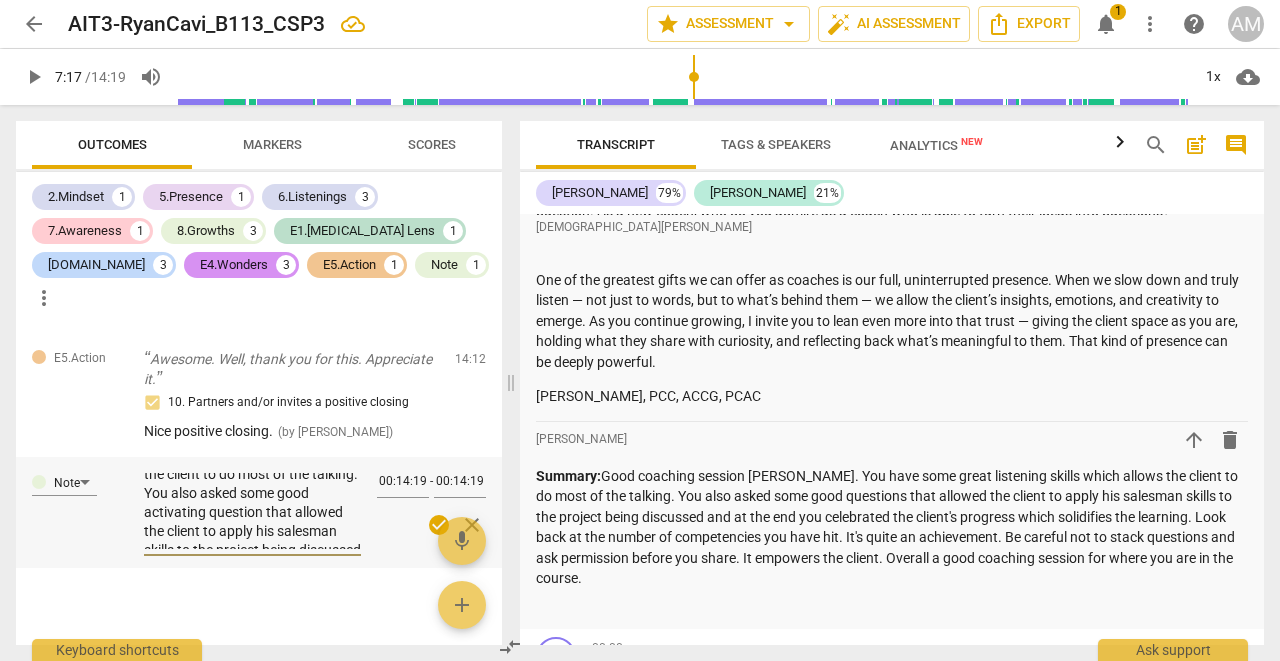type on "Good coaching session [PERSON_NAME]. You have some great listening skills which allows the client to do most of the talking. You also asked some goodactivating question that allowed the client to apply his salesman skills to the project being discussed and at the end you celebrated the client's progress which solidifies the learning. Look back at the number of competencies you have hit. It's quite an achievement. Be careful not to stack questions and ask permission before you share. It empowers the client. Overall a good coaching session for where you are in the course." 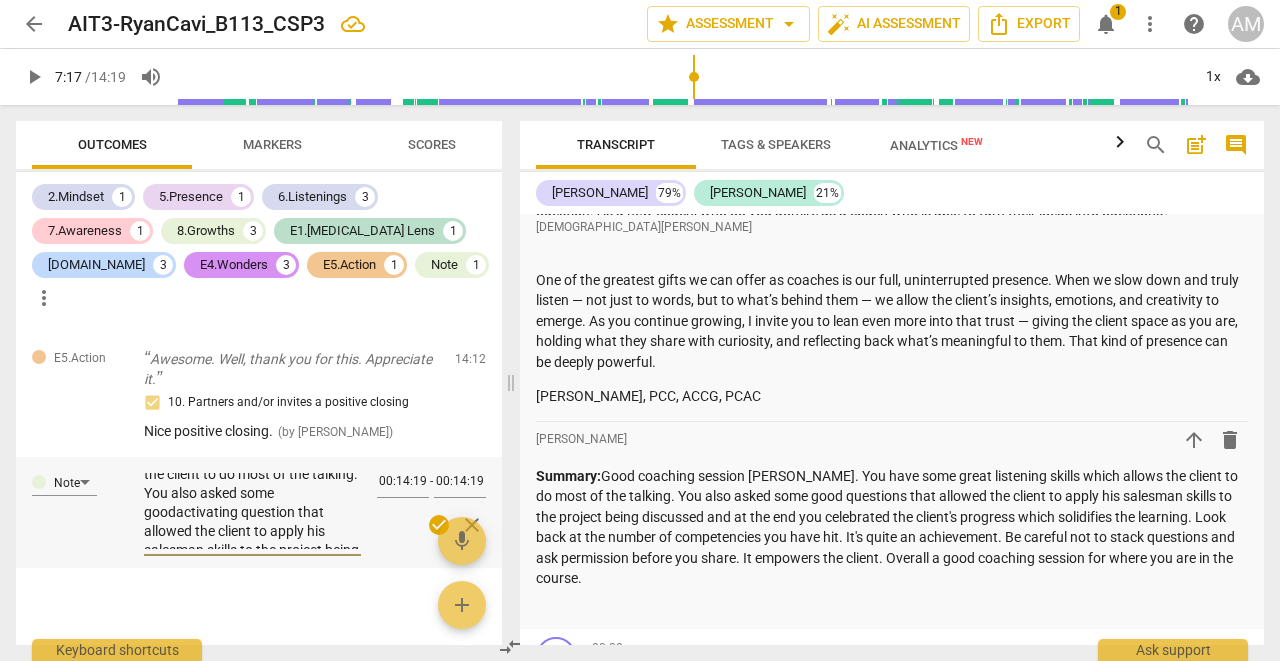 type on "Good coaching session [PERSON_NAME]. You have some great listening skills which allows the client to do most of the talking. You also asked some gooactivating question that allowed the client to apply his salesman skills to the project being discussed and at the end you celebrated the client's progress which solidifies the learning. Look back at the number of competencies you have hit. It's quite an achievement. Be careful not to stack questions and ask permission before you share. It empowers the client. Overall a good coaching session for where you are in the course." 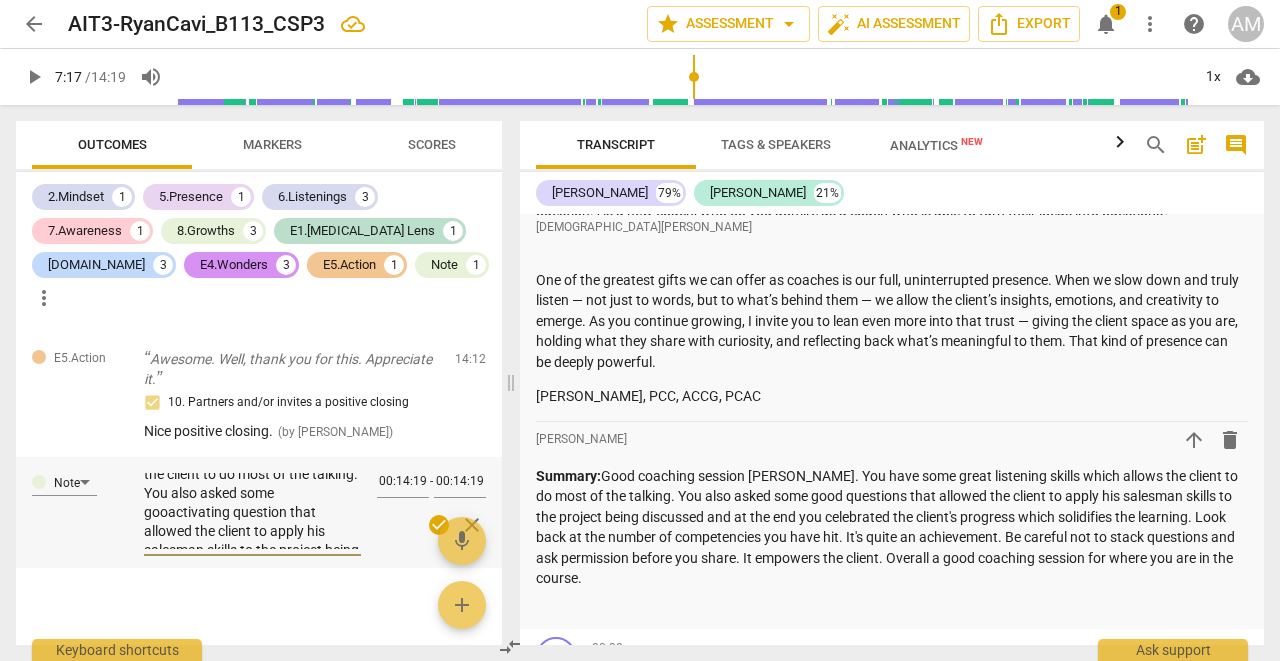 type on "Good coaching session [PERSON_NAME]. You have some great listening skills which allows the client to do most of the talking. You also asked some goactivating question that allowed the client to apply his salesman skills to the project being discussed and at the end you celebrated the client's progress which solidifies the learning. Look back at the number of competencies you have hit. It's quite an achievement. Be careful not to stack questions and ask permission before you share. It empowers the client. Overall a good coaching session for where you are in the course." 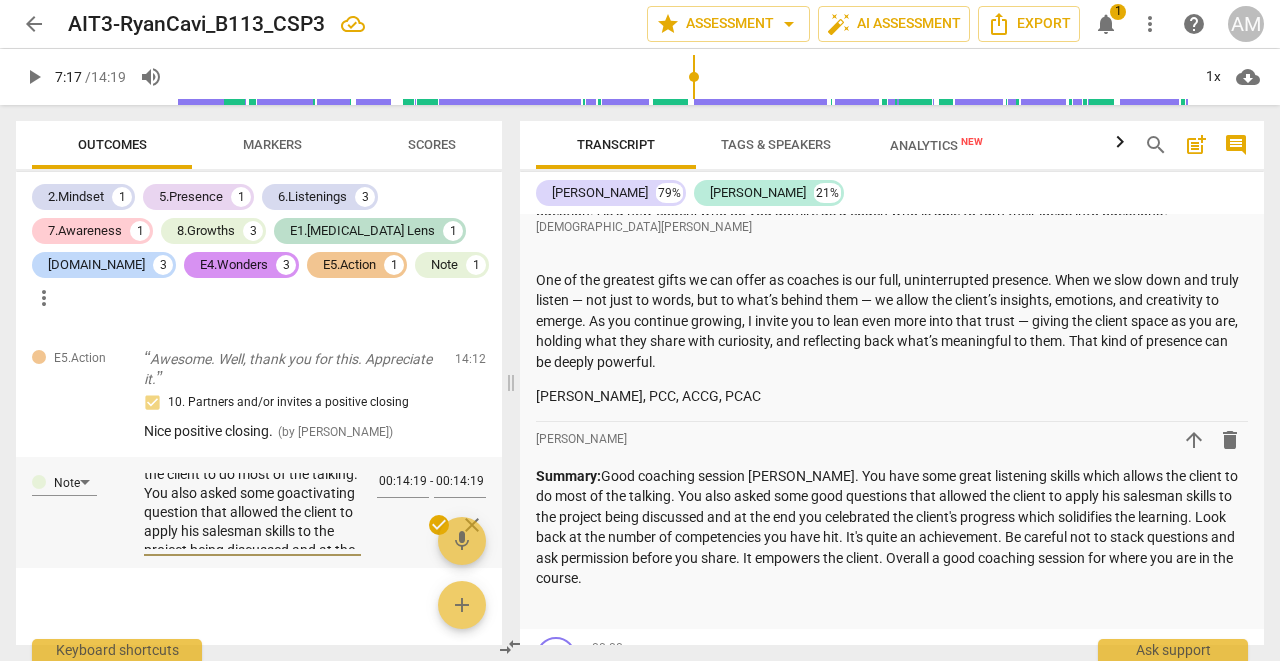 type on "Good coaching session [PERSON_NAME]. You have some great listening skills which allows the client to do most of the talking. You also asked some gactivating question that allowed the client to apply his salesman skills to the project being discussed and at the end you celebrated the client's progress which solidifies the learning. Look back at the number of competencies you have hit. It's quite an achievement. Be careful not to stack questions and ask permission before you share. It empowers the client. Overall a good coaching session for where you are in the course." 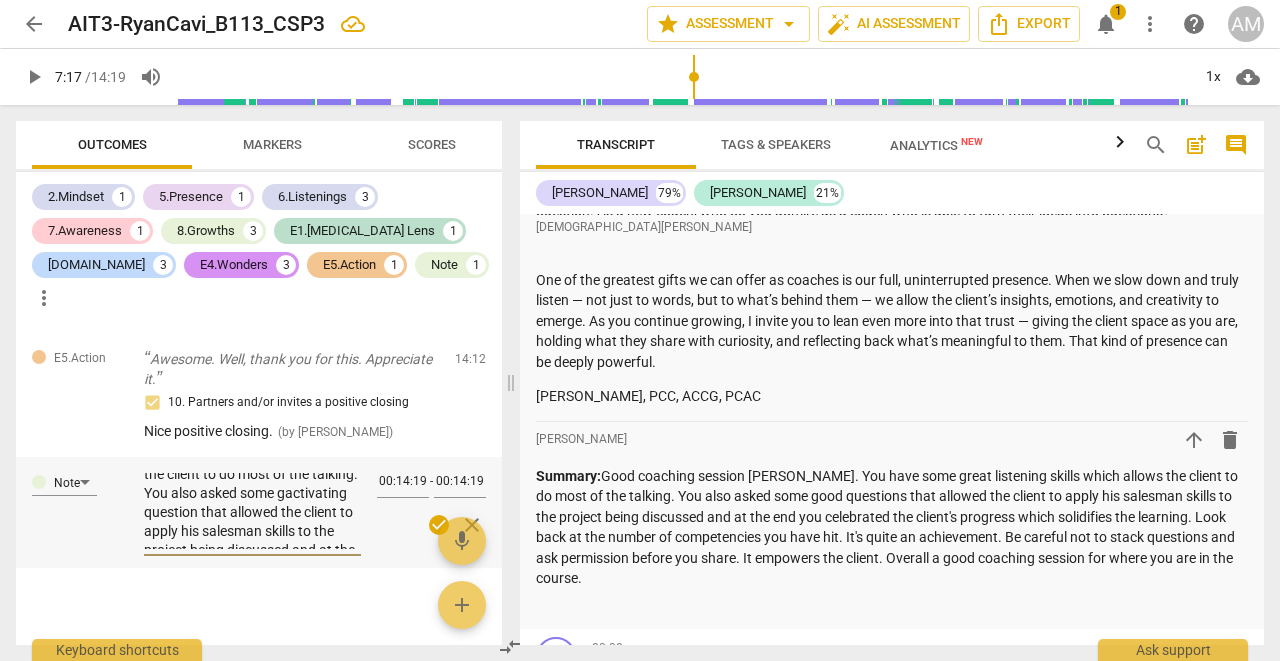 type on "Good coaching session [PERSON_NAME]. You have some great listening skills which allows the client to do most of the talking. You also asked some activating question that allowed the client to apply his salesman skills to the project being discussed and at the end you celebrated the client's progress which solidifies the learning. Look back at the number of competencies you have hit. It's quite an achievement. Be careful not to stack questions and ask permission before you share. It empowers the client. Overall a good coaching session for where you are in the course." 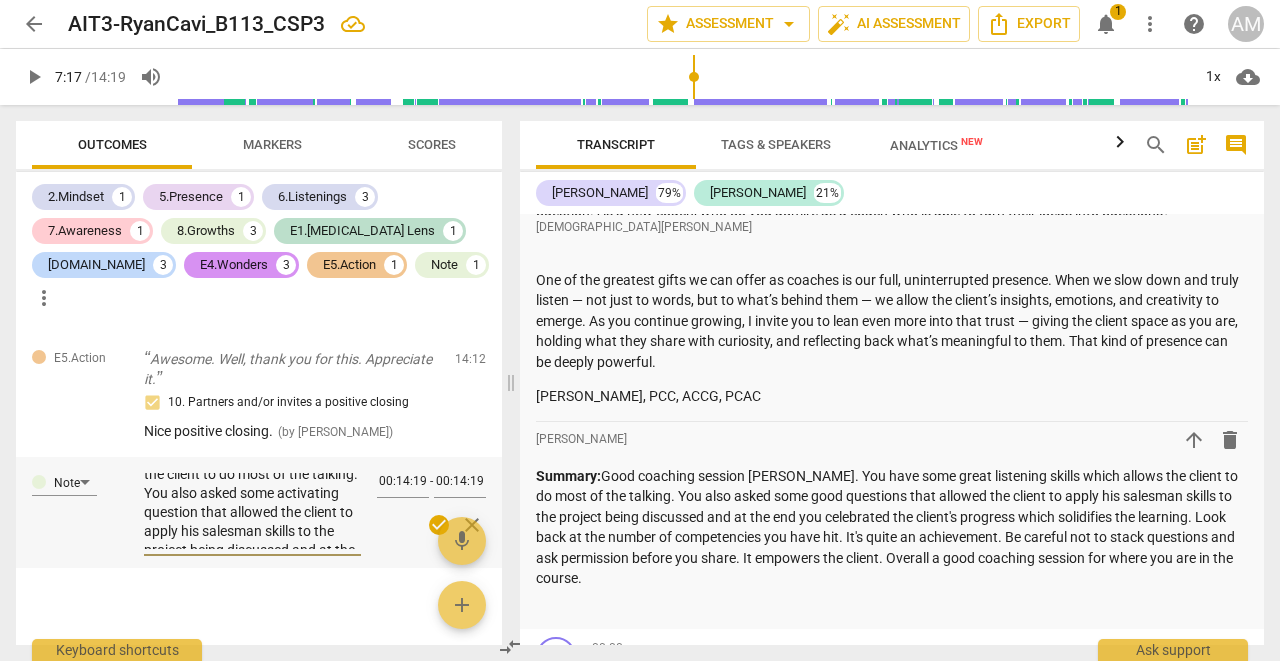 type on "Good coaching session [PERSON_NAME]. You have some great listening skills which allows the client to do most of the talking. You also asked someactivating question that allowed the client to apply his salesman skills to the project being discussed and at the end you celebrated the client's progress which solidifies the learning. Look back at the number of competencies you have hit. It's quite an achievement. Be careful not to stack questions and ask permission before you share. It empowers the client. Overall a good coaching session for where you are in the course." 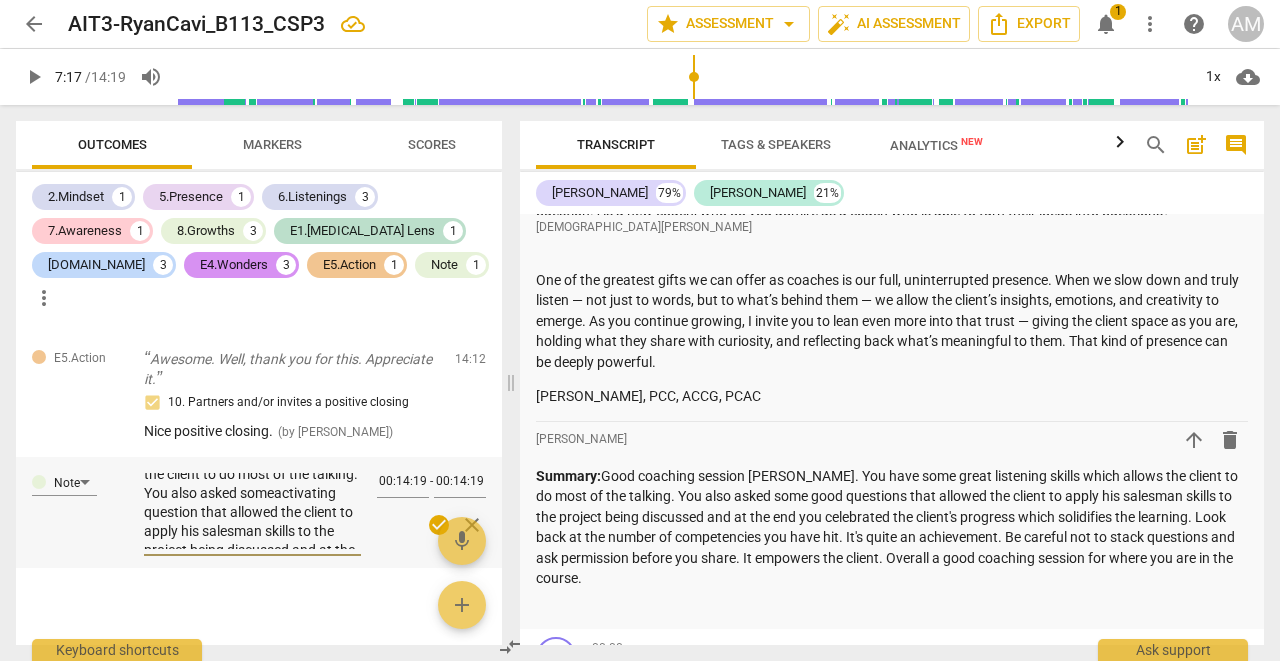 type on "Good coaching session [PERSON_NAME]. You have some great listening skills which allows the client to do most of the talking. You also asked somactivating question that allowed the client to apply his salesman skills to the project being discussed and at the end you celebrated the client's progress which solidifies the learning. Look back at the number of competencies you have hit. It's quite an achievement. Be careful not to stack questions and ask permission before you share. It empowers the client. Overall a good coaching session for where you are in the course." 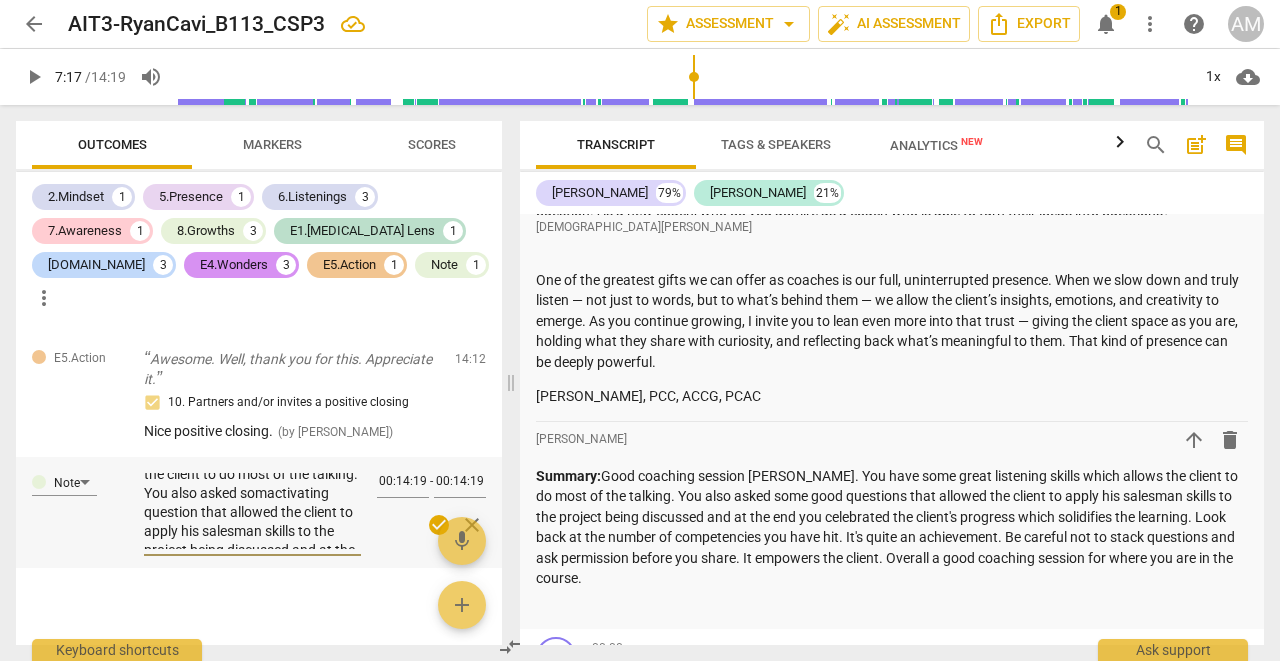 type on "Good coaching session [PERSON_NAME]. You have some great listening skills which allows the client to do most of the talking. You also asked soactivating question that allowed the client to apply his salesman skills to the project being discussed and at the end you celebrated the client's progress which solidifies the learning. Look back at the number of competencies you have hit. It's quite an achievement. Be careful not to stack questions and ask permission before you share. It empowers the client. Overall a good coaching session for where you are in the course." 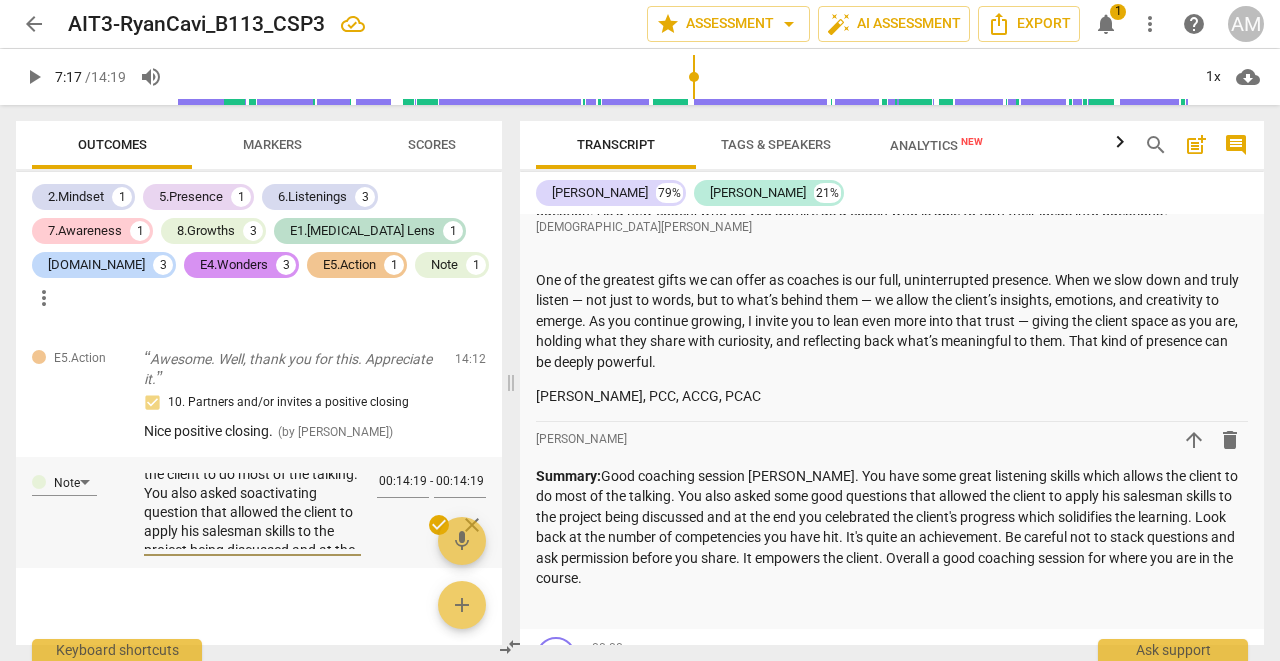 type on "Good coaching session [PERSON_NAME]. You have some great listening skills which allows the client to do most of the talking. You also asked sactivating question that allowed the client to apply his salesman skills to the project being discussed and at the end you celebrated the client's progress which solidifies the learning. Look back at the number of competencies you have hit. It's quite an achievement. Be careful not to stack questions and ask permission before you share. It empowers the client. Overall a good coaching session for where you are in the course." 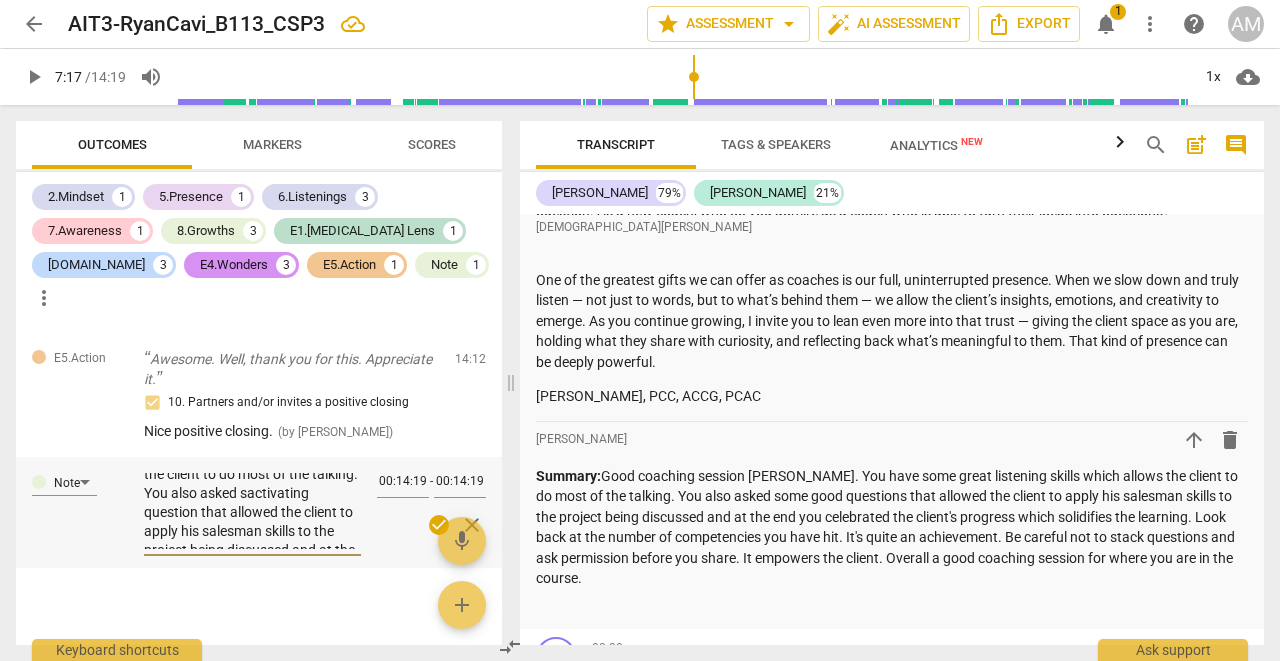 type on "Good coaching session [PERSON_NAME]. You have some great listening skills which allows the client to do most of the talking. You also asked activating question that allowed the client to apply his salesman skills to the project being discussed and at the end you celebrated the client's progress which solidifies the learning. Look back at the number of competencies you have hit. It's quite an achievement. Be careful not to stack questions and ask permission before you share. It empowers the client. Overall a good coaching session for where you are in the course." 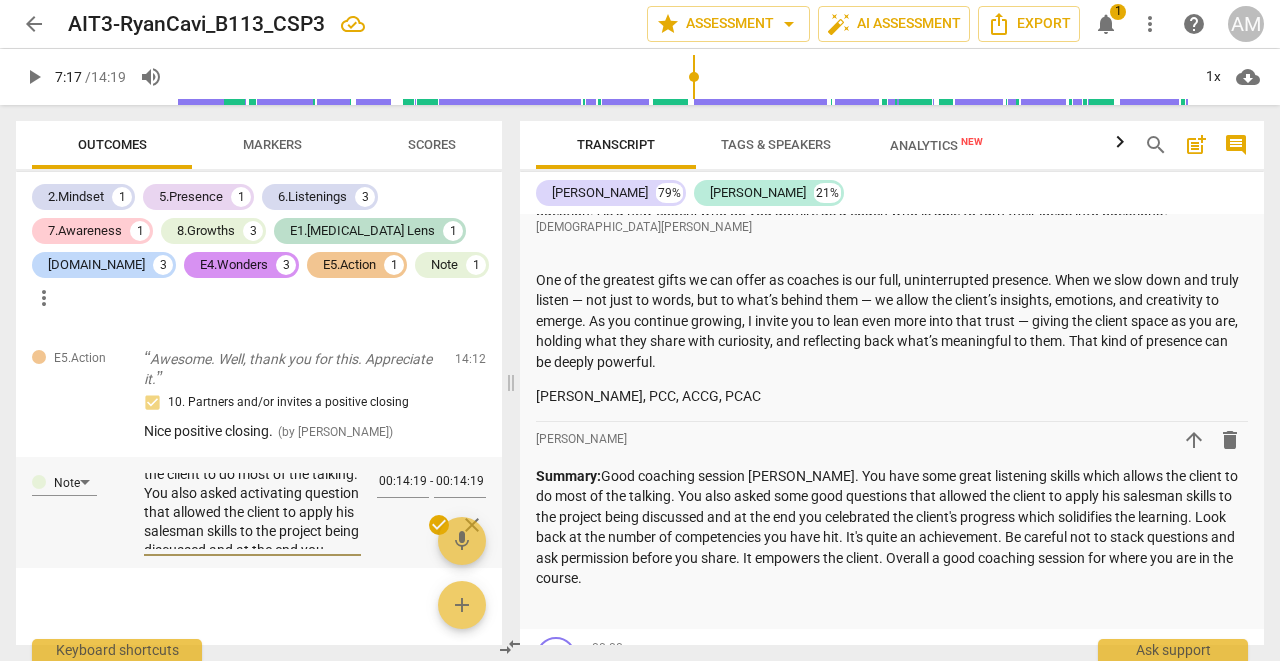 type on "Good coaching session [PERSON_NAME]. You have some great listening skills which allows the client to do most of the talking. You also asked aactivating question that allowed the client to apply his salesman skills to the project being discussed and at the end you celebrated the client's progress which solidifies the learning. Look back at the number of competencies you have hit. It's quite an achievement. Be careful not to stack questions and ask permission before you share. It empowers the client. Overall a good coaching session for where you are in the course." 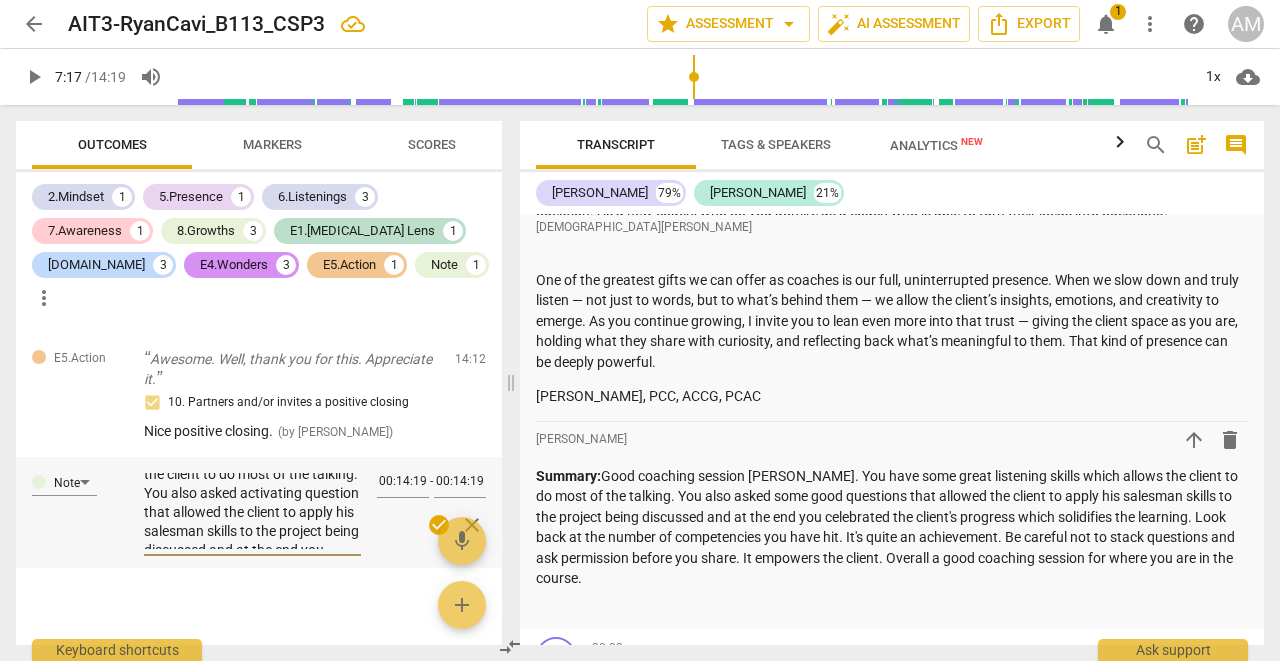 type on "Good coaching session [PERSON_NAME]. You have some great listening skills which allows the client to do most of the talking. You also asked aactivating question that allowed the client to apply his salesman skills to the project being discussed and at the end you celebrated the client's progress which solidifies the learning. Look back at the number of competencies you have hit. It's quite an achievement. Be careful not to stack questions and ask permission before you share. It empowers the client. Overall a good coaching session for where you are in the course." 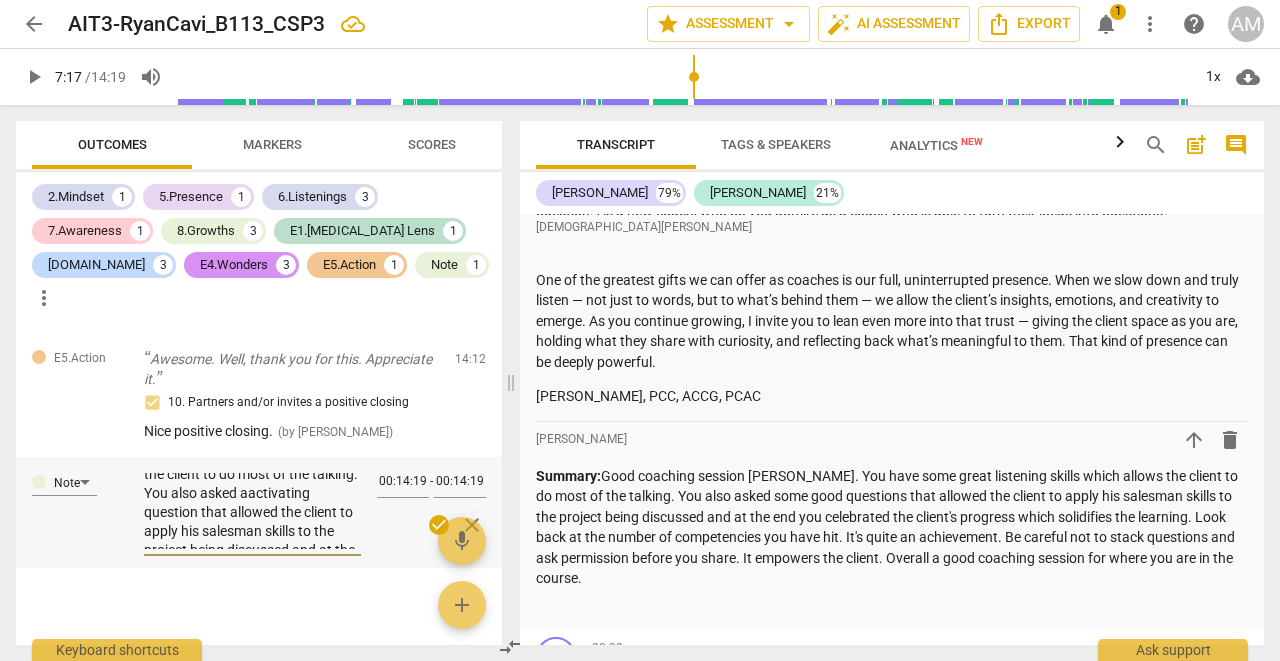 type on "Good coaching session [PERSON_NAME]. You have some great listening skills which allows the client to do most of the talking. You also asked a activating question that allowed the client to apply his salesman skills to the project being discussed and at the end you celebrated the client's progress which solidifies the learning. Look back at the number of competencies you have hit. It's quite an achievement. Be careful not to stack questions and ask permission before you share. It empowers the client. Overall a good coaching session for where you are in the course." 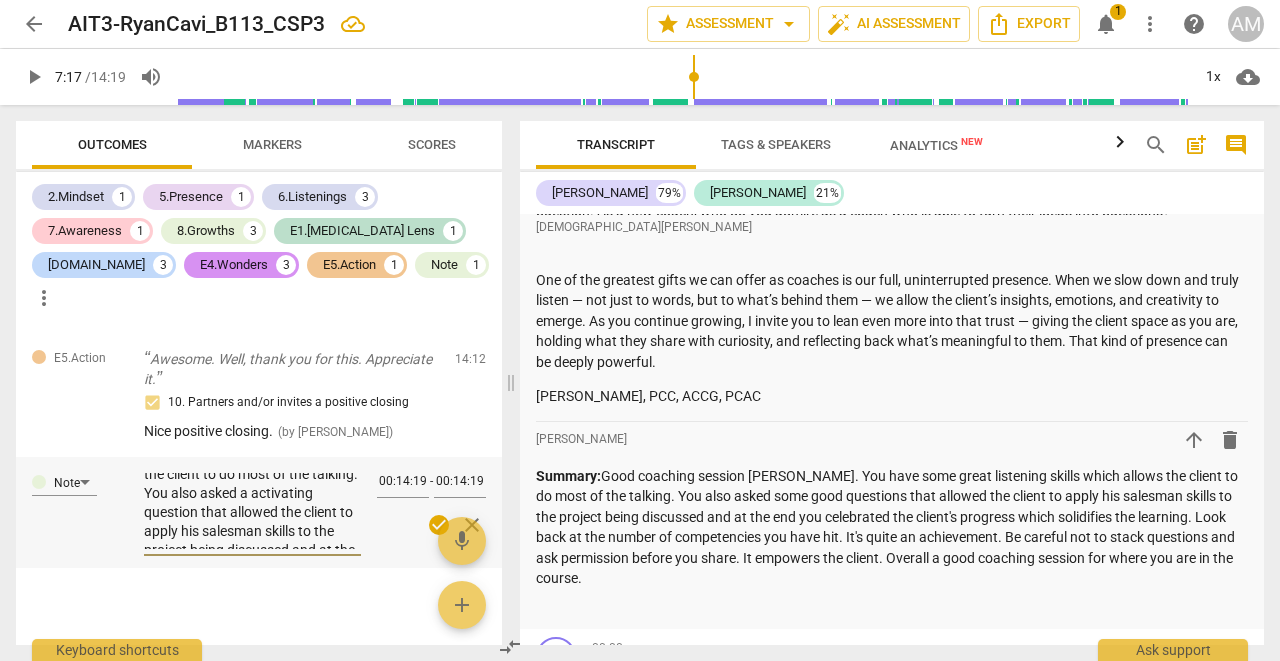 type on "Good coaching session [PERSON_NAME]. You have some great listening skills which allows the client to do most of the talking. You also asked a gactivating question that allowed the client to apply his salesman skills to the project being discussed and at the end you celebrated the client's progress which solidifies the learning. Look back at the number of competencies you have hit. It's quite an achievement. Be careful not to stack questions and ask permission before you share. It empowers the client. Overall a good coaching session for where you are in the course." 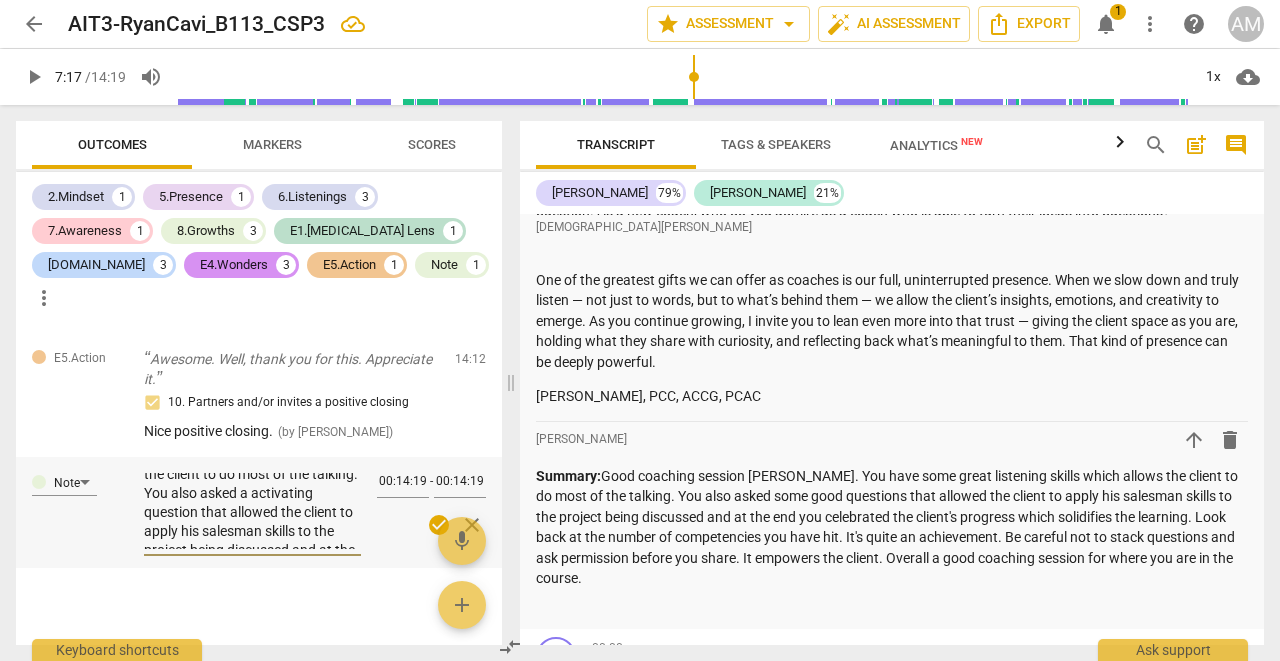 type on "Good coaching session [PERSON_NAME]. You have some great listening skills which allows the client to do most of the talking. You also asked a gactivating question that allowed the client to apply his salesman skills to the project being discussed and at the end you celebrated the client's progress which solidifies the learning. Look back at the number of competencies you have hit. It's quite an achievement. Be careful not to stack questions and ask permission before you share. It empowers the client. Overall a good coaching session for where you are in the course." 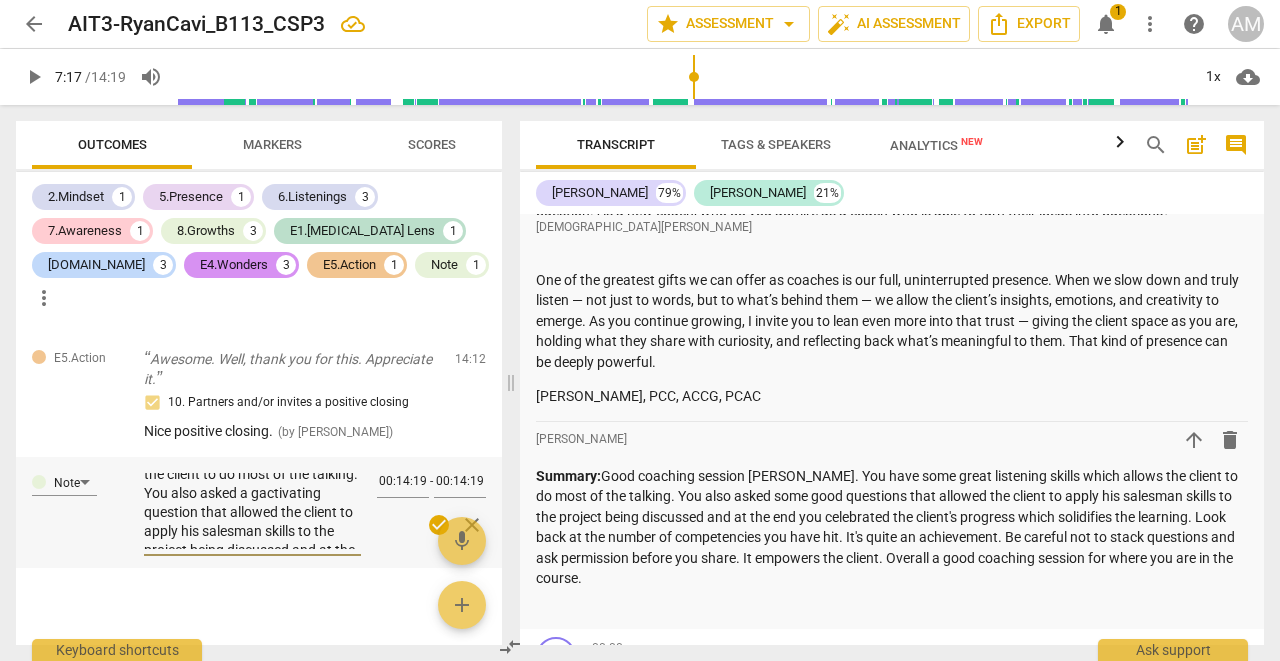 type on "Good coaching session [PERSON_NAME]. You have some great listening skills which allows the client to do most of the talking. You also asked a goactivating question that allowed the client to apply his salesman skills to the project being discussed and at the end you celebrated the client's progress which solidifies the learning. Look back at the number of competencies you have hit. It's quite an achievement. Be careful not to stack questions and ask permission before you share. It empowers the client. Overall a good coaching session for where you are in the course." 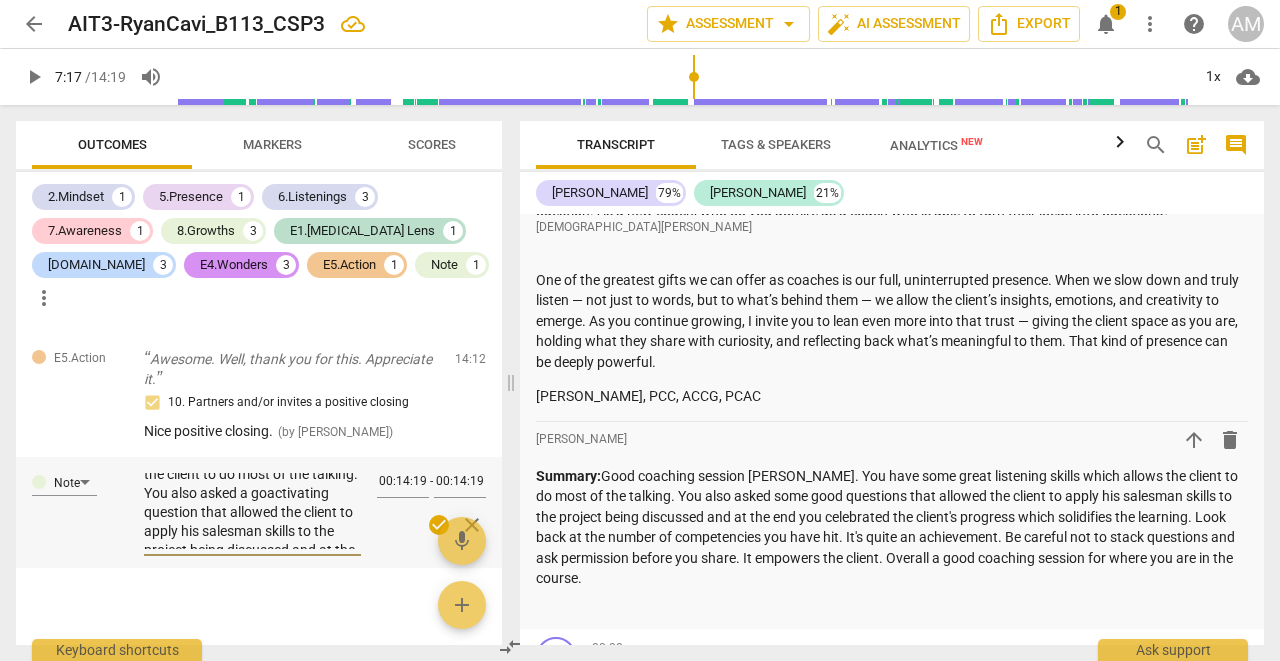 type on "Good coaching session [PERSON_NAME]. You have some great listening skills which allows the client to do most of the talking. You also asked a gooactivating question that allowed the client to apply his salesman skills to the project being discussed and at the end you celebrated the client's progress which solidifies the learning. Look back at the number of competencies you have hit. It's quite an achievement. Be careful not to stack questions and ask permission before you share. It empowers the client. Overall a good coaching session for where you are in the course." 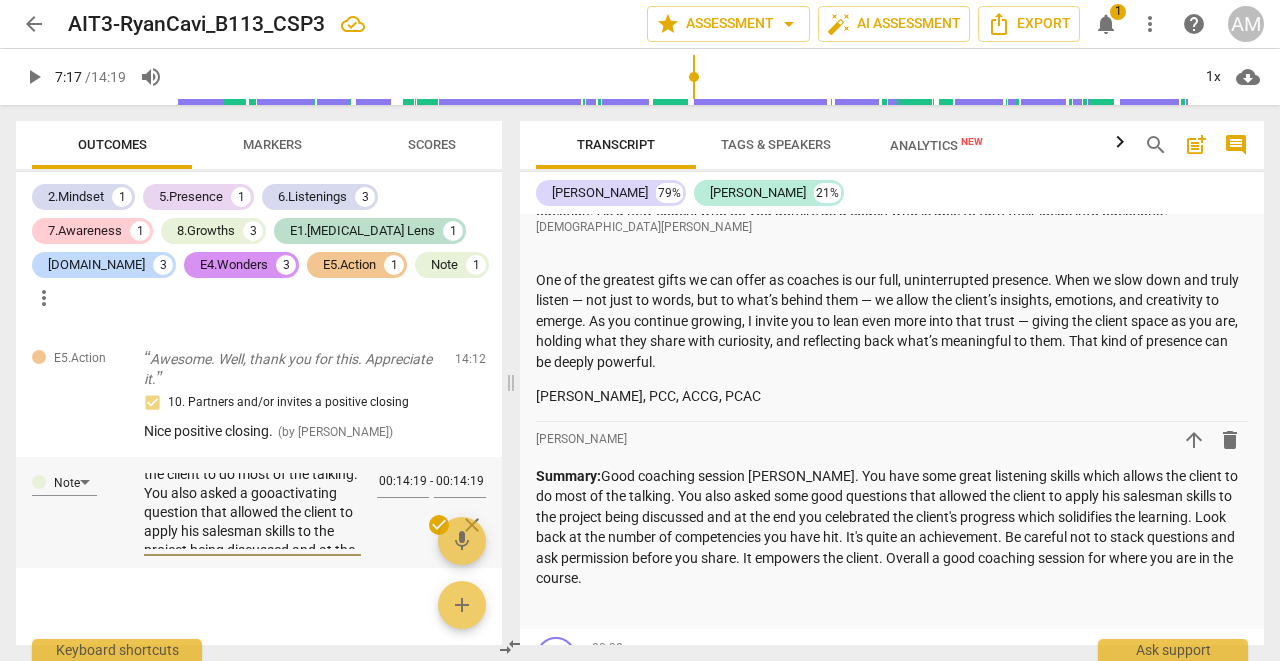 type on "Good coaching session [PERSON_NAME]. You have some great listening skills which allows the client to do most of the talking. You also asked a goodactivating question that allowed the client to apply his salesman skills to the project being discussed and at the end you celebrated the client's progress which solidifies the learning. Look back at the number of competencies you have hit. It's quite an achievement. Be careful not to stack questions and ask permission before you share. It empowers the client. Overall a good coaching session for where you are in the course." 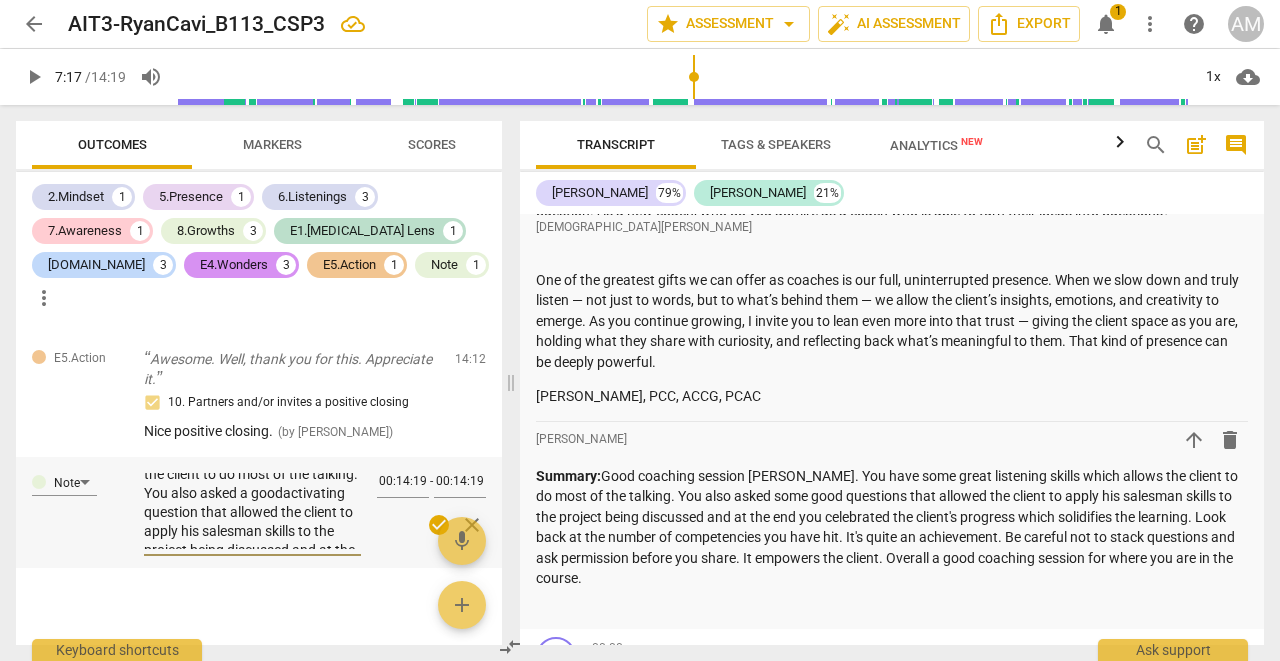 type on "Good coaching session [PERSON_NAME]. You have some great listening skills which allows the client to do most of the talking. You also asked a good activating question that allowed the client to apply his salesman skills to the project being discussed and at the end you celebrated the client's progress which solidifies the learning. Look back at the number of competencies you have hit. It's quite an achievement. Be careful not to stack questions and ask permission before you share. It empowers the client. Overall a good coaching session for where you are in the course." 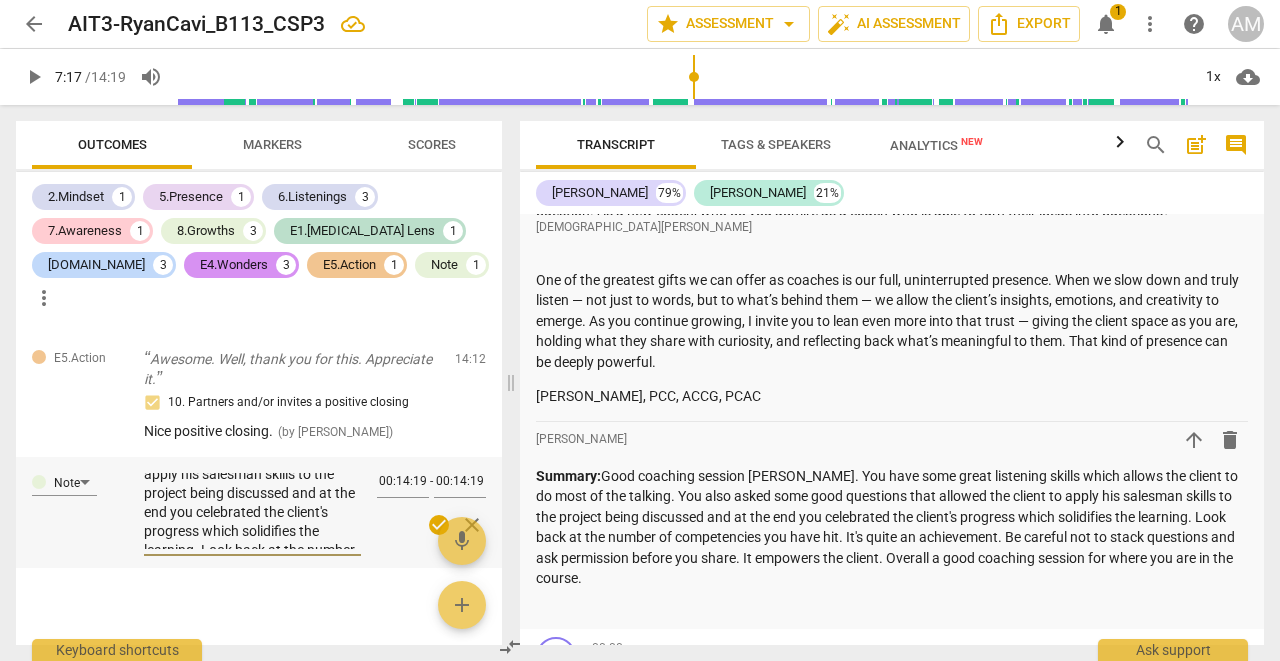scroll, scrollTop: 124, scrollLeft: 0, axis: vertical 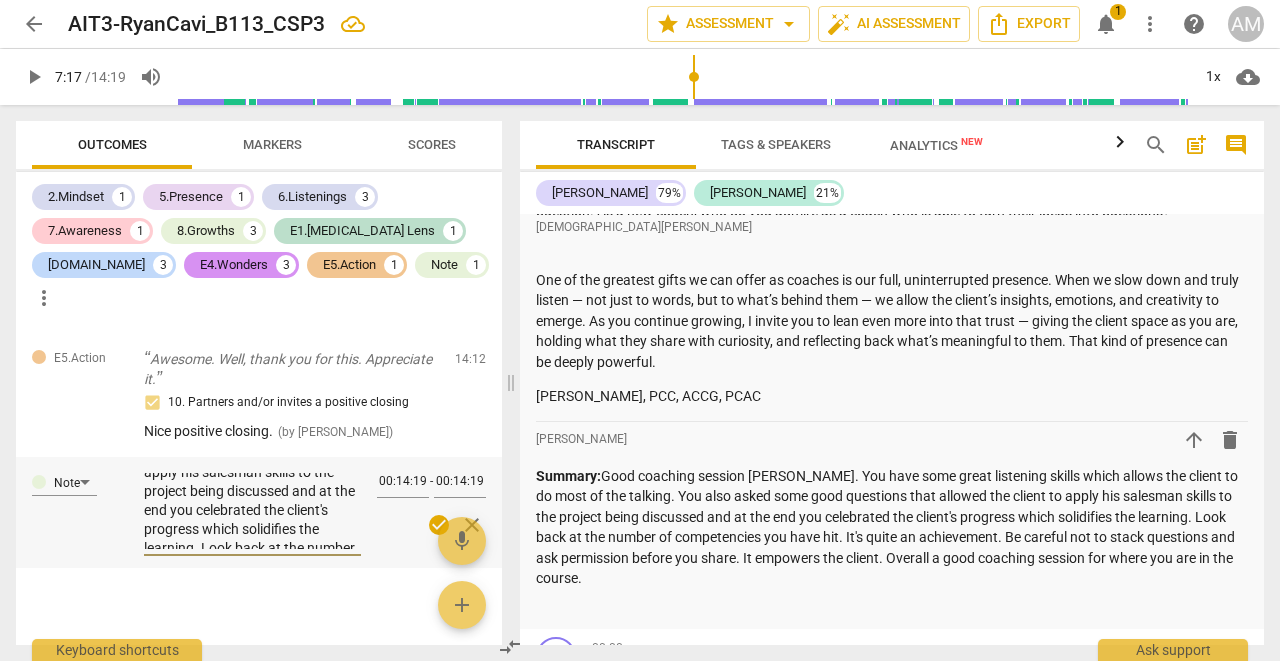 type on "Good coaching session [PERSON_NAME]. You have some great listening skills which allows the client to do most of the talking. You also asked a good activating question that allowed the client to apply his salesman skills to the project being discussed and at the end you celebrated the client's progress which solidifies the learning. Look back at the number of competencies you have hit. It's quite an achievement. Be careful not to stack questions and ask permission before you share. It empowers the client. Overall a good coaching session for where you are in the course." 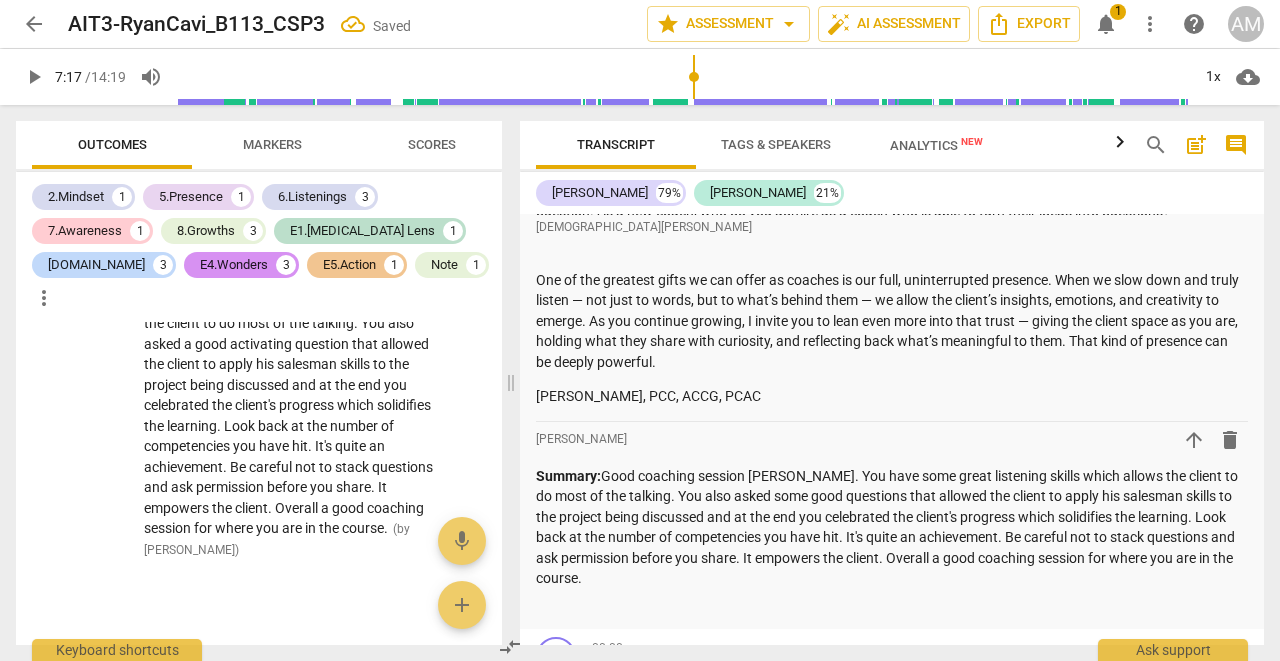 scroll, scrollTop: 3047, scrollLeft: 0, axis: vertical 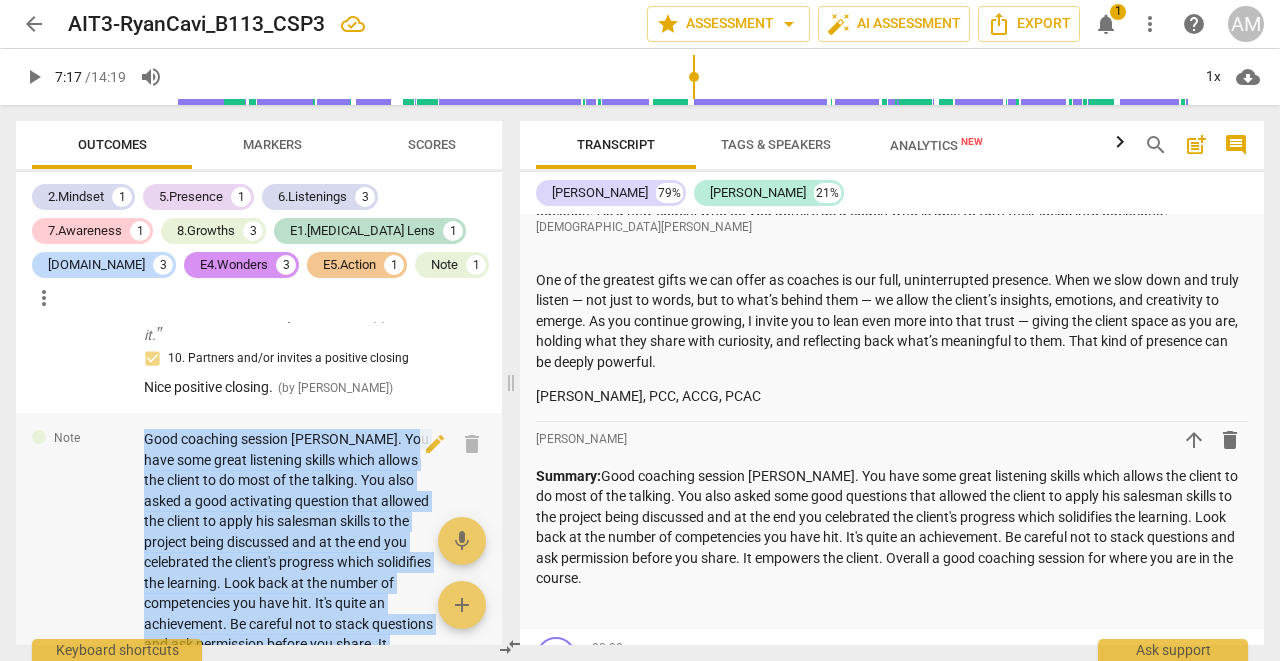 drag, startPoint x: 247, startPoint y: 519, endPoint x: 145, endPoint y: 432, distance: 134.06342 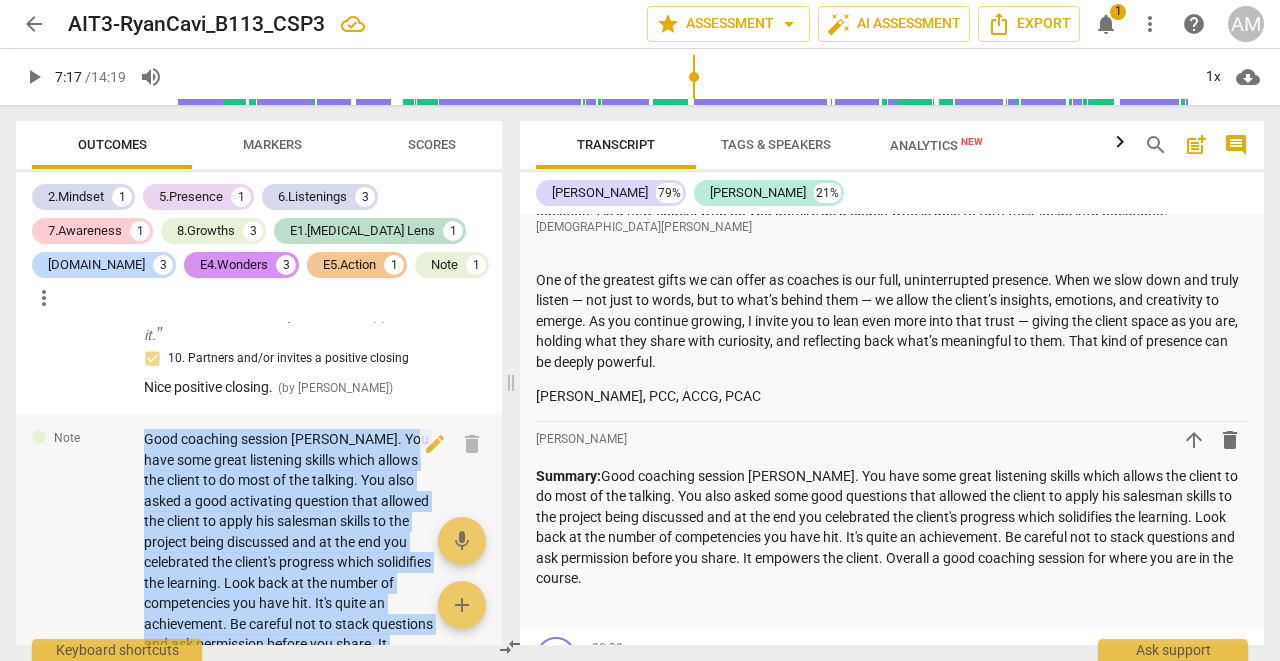 click on "Good coaching session [PERSON_NAME]. You have some great listening skills which allows the client to do most of the talking. You also asked a good activating question that allowed the client to apply his salesman skills to the project being discussed and at the end you celebrated the client's progress which solidifies the learning. Look back at the number of competencies you have hit. It's quite an achievement. Be careful not to stack questions and ask permission before you share. It empowers the client. Overall a good coaching session for where you are in the course." at bounding box center [288, 562] 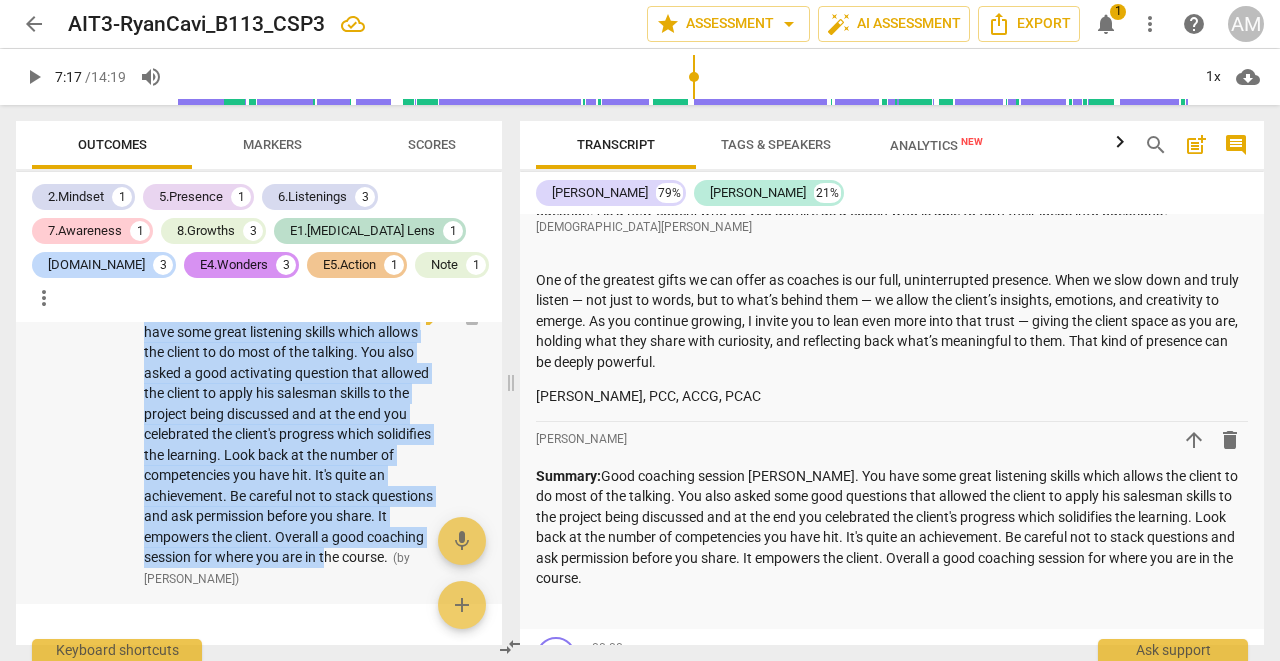 scroll, scrollTop: 3020, scrollLeft: 0, axis: vertical 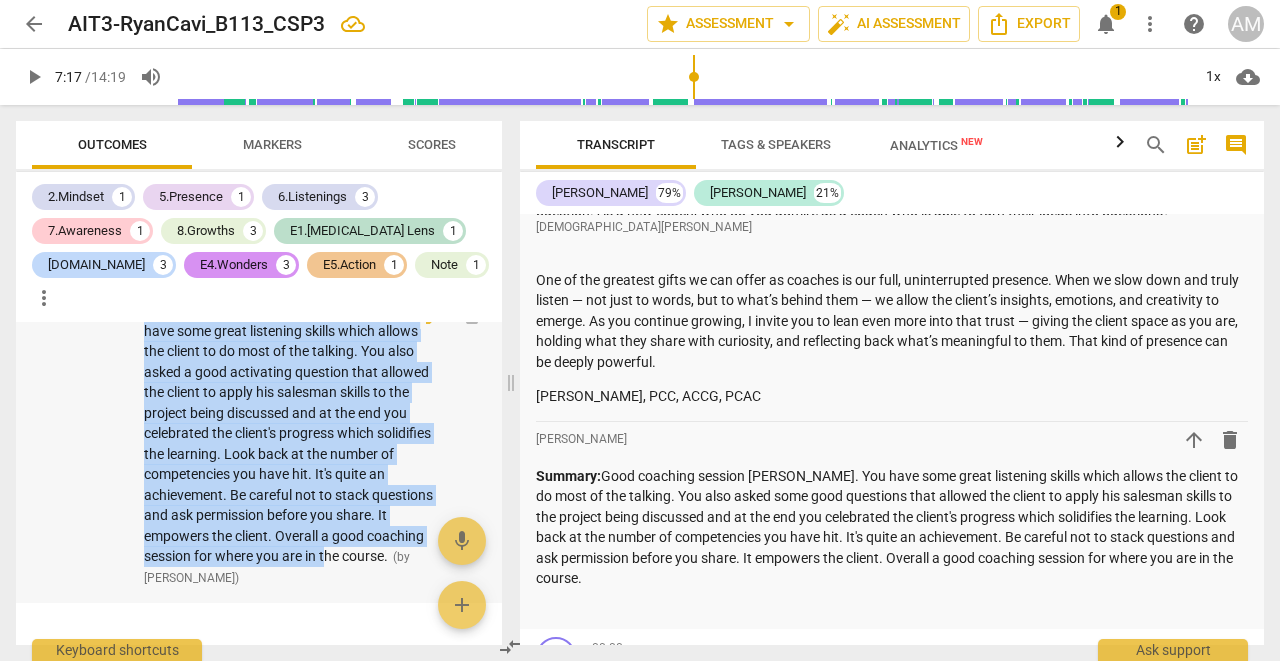 copy on "Good coaching session [PERSON_NAME]. You have some great listening skills which allows the client to do most of the talking. You also asked a good activating question that allowed the client to apply his salesman skills to the project being discussed and at the end you celebrated the client's progress which solidifies the learning. Look back at the number of competencies you have hit. It's quite an achievement. Be careful not to stack questions and ask permission before you share. It empowers the client. Overall a good coaching session for where you are in the course" 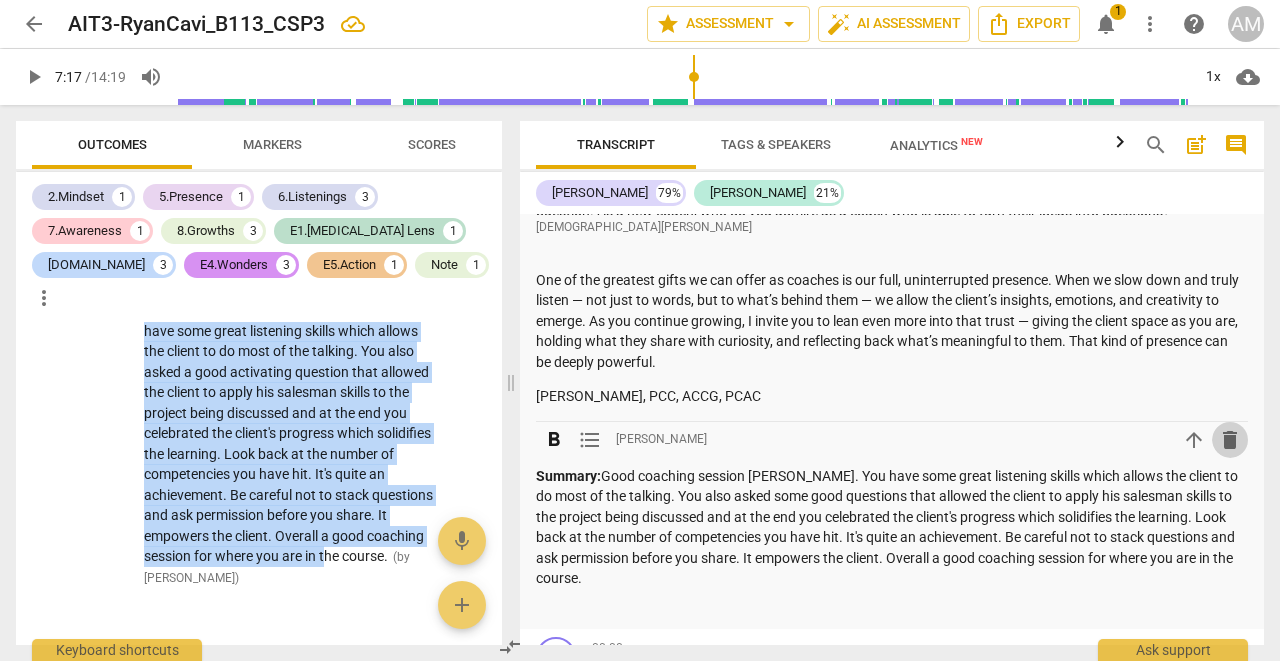 click on "delete" at bounding box center (1230, 440) 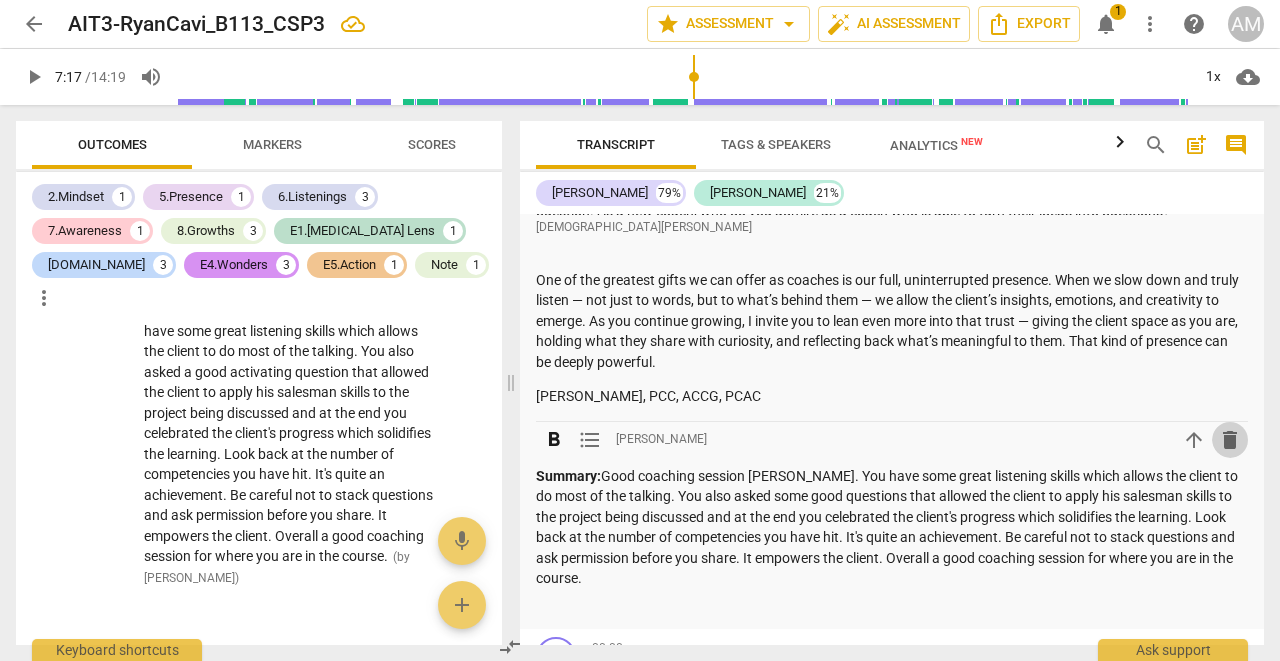 click on "delete" at bounding box center [1230, 440] 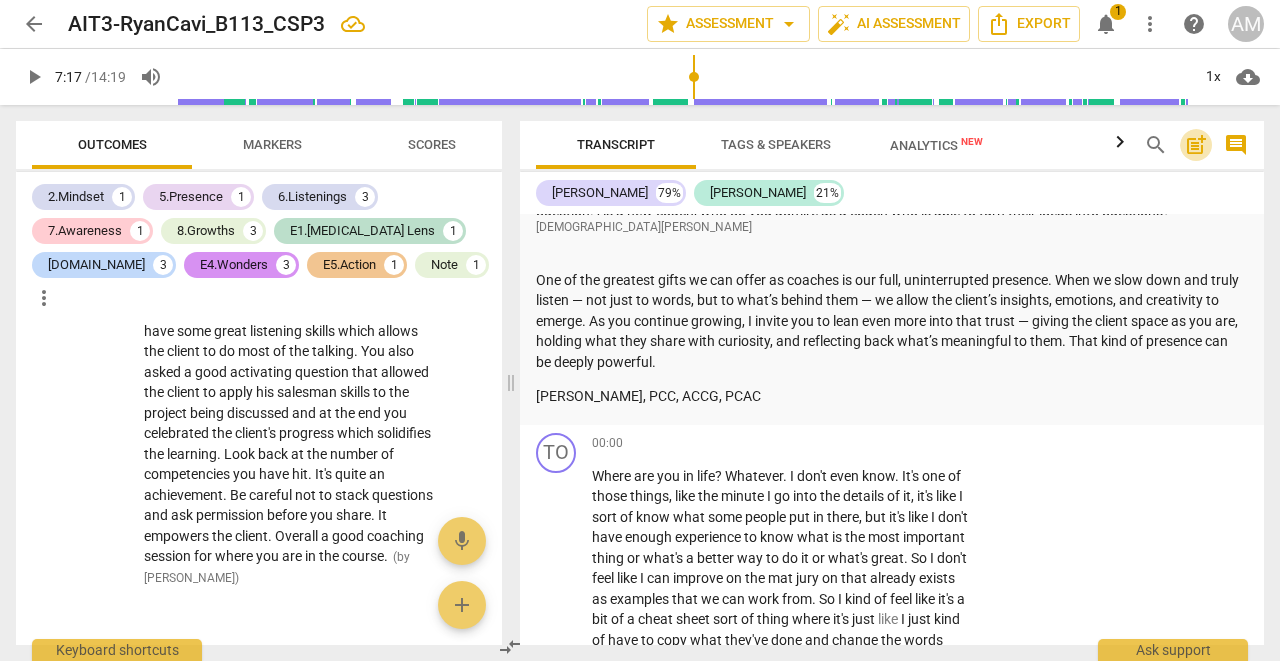 click on "post_add" at bounding box center (1196, 145) 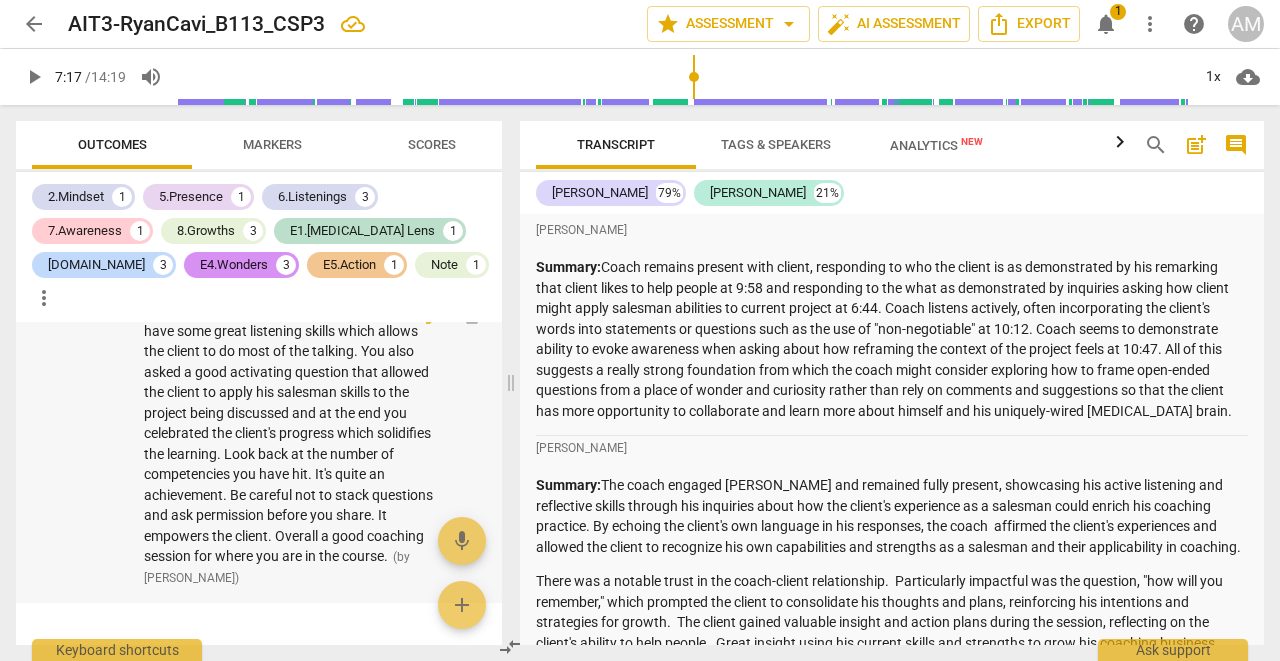 scroll, scrollTop: 0, scrollLeft: 0, axis: both 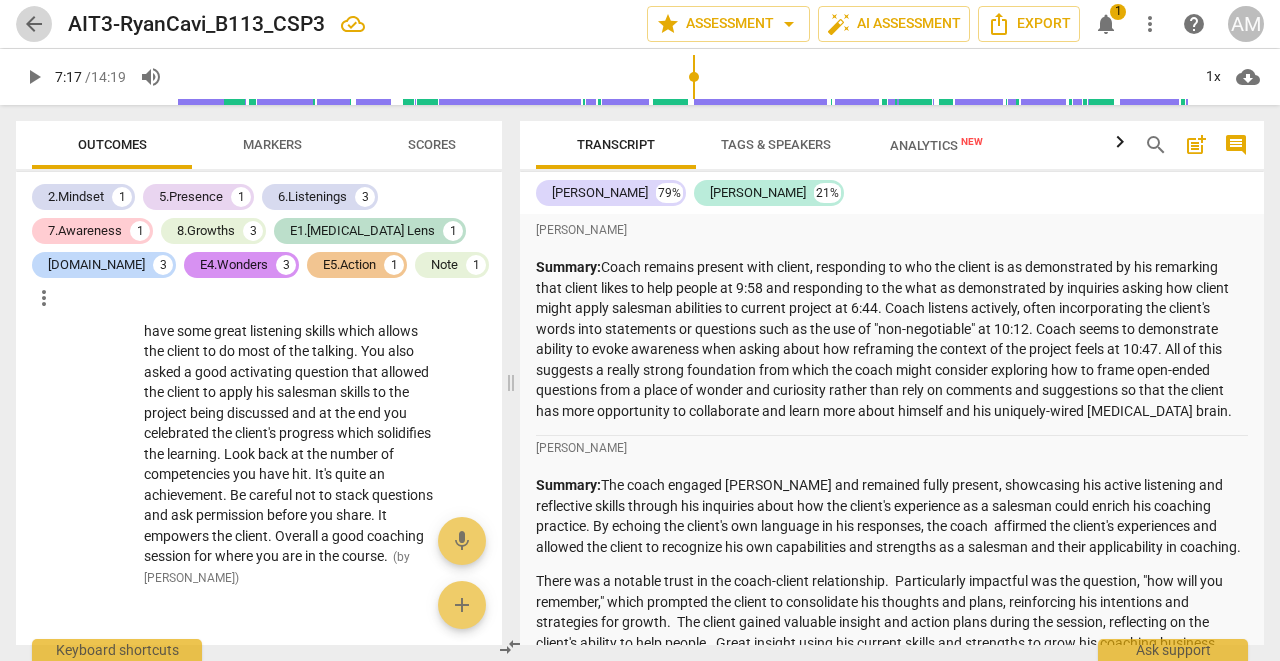 click on "arrow_back" at bounding box center (34, 24) 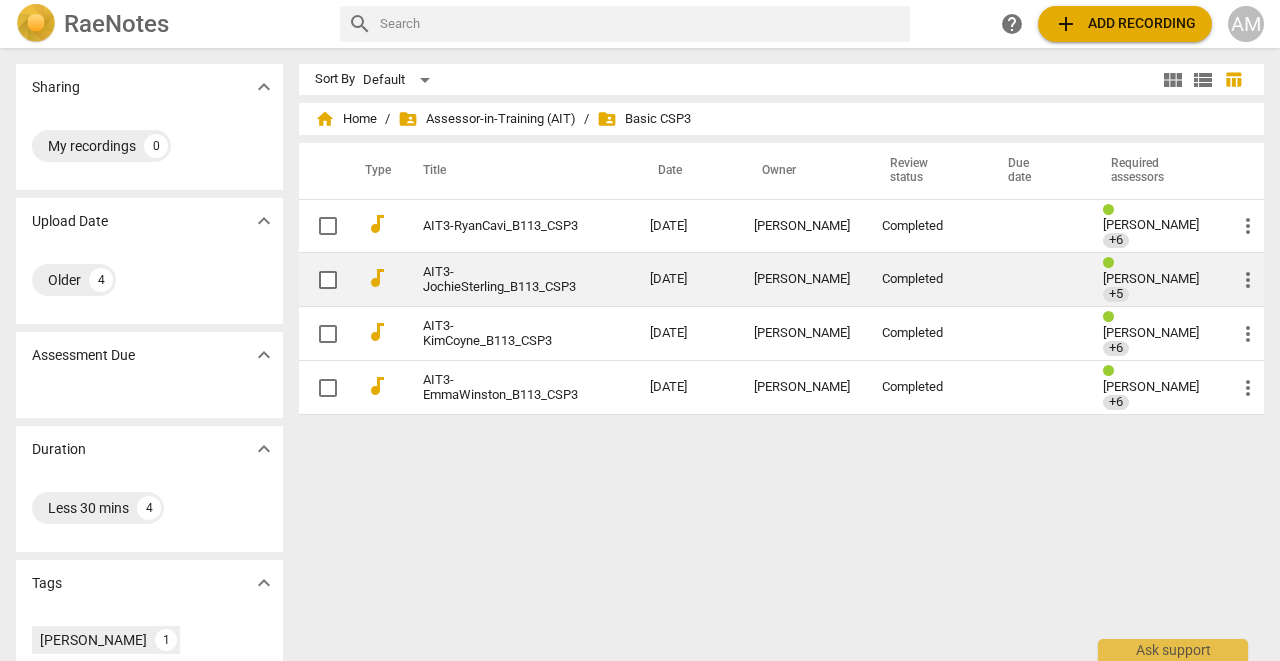 click on "AIT3-JochieSterling_B113_CSP3" at bounding box center [500, 280] 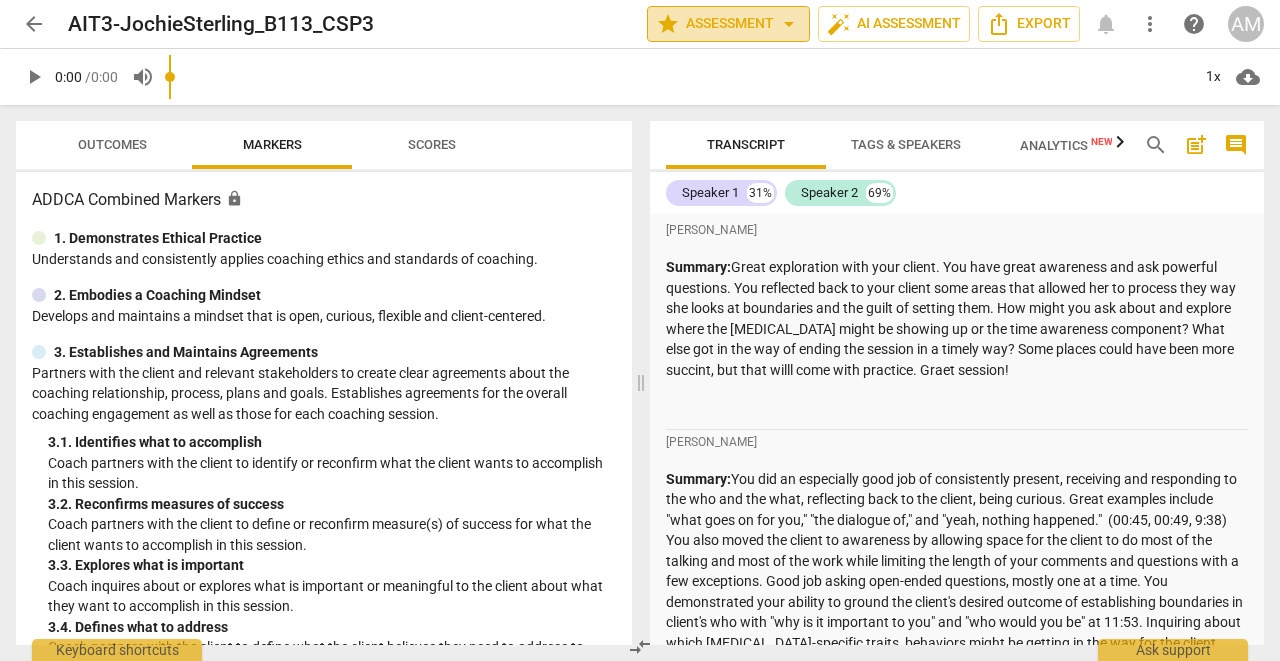 click on "arrow_drop_down" at bounding box center (789, 24) 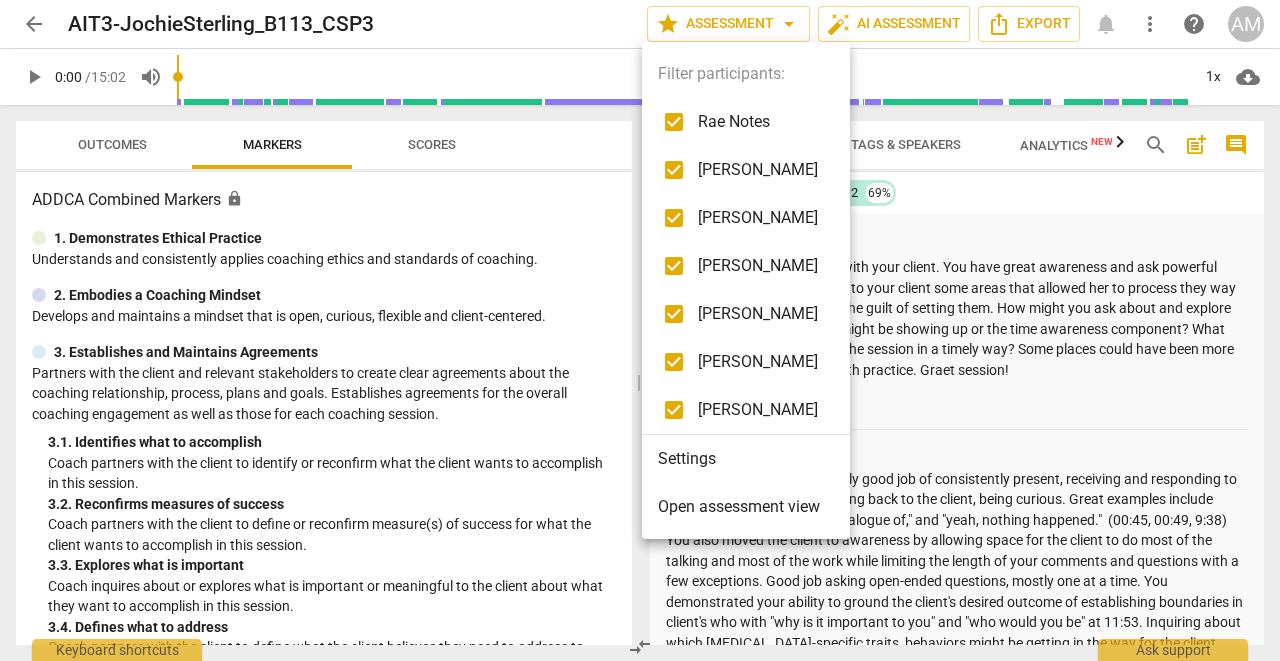 click on "Rae Notes" at bounding box center (758, 122) 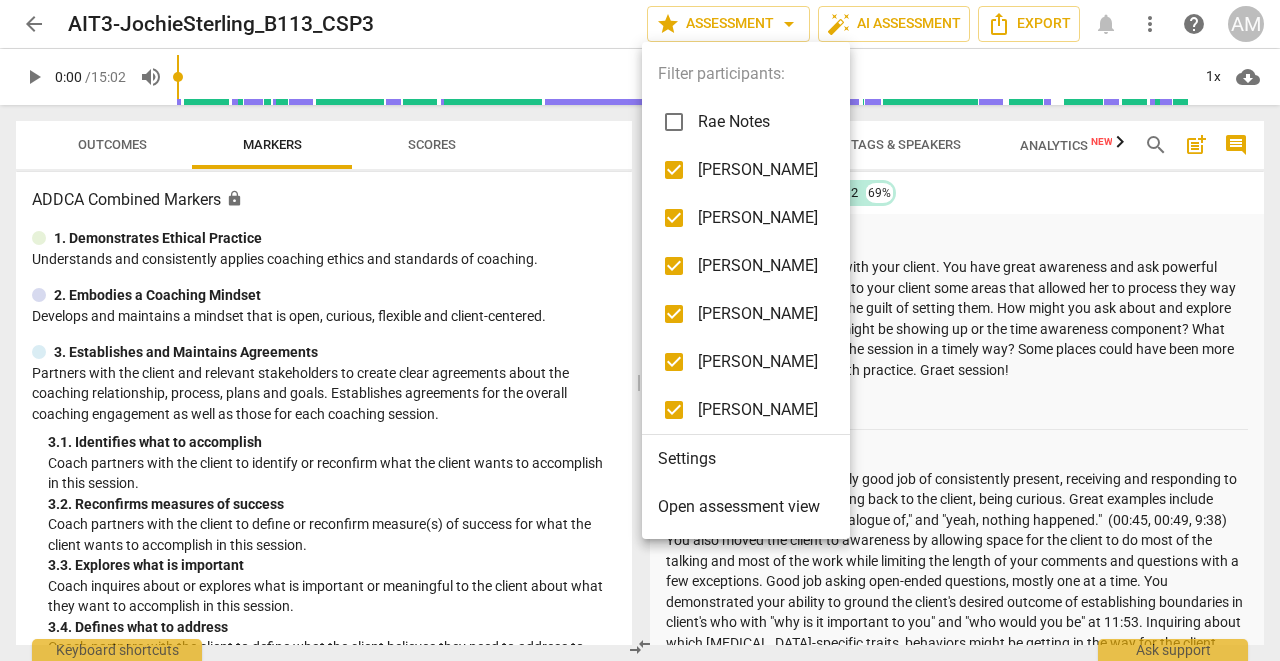 checkbox on "false" 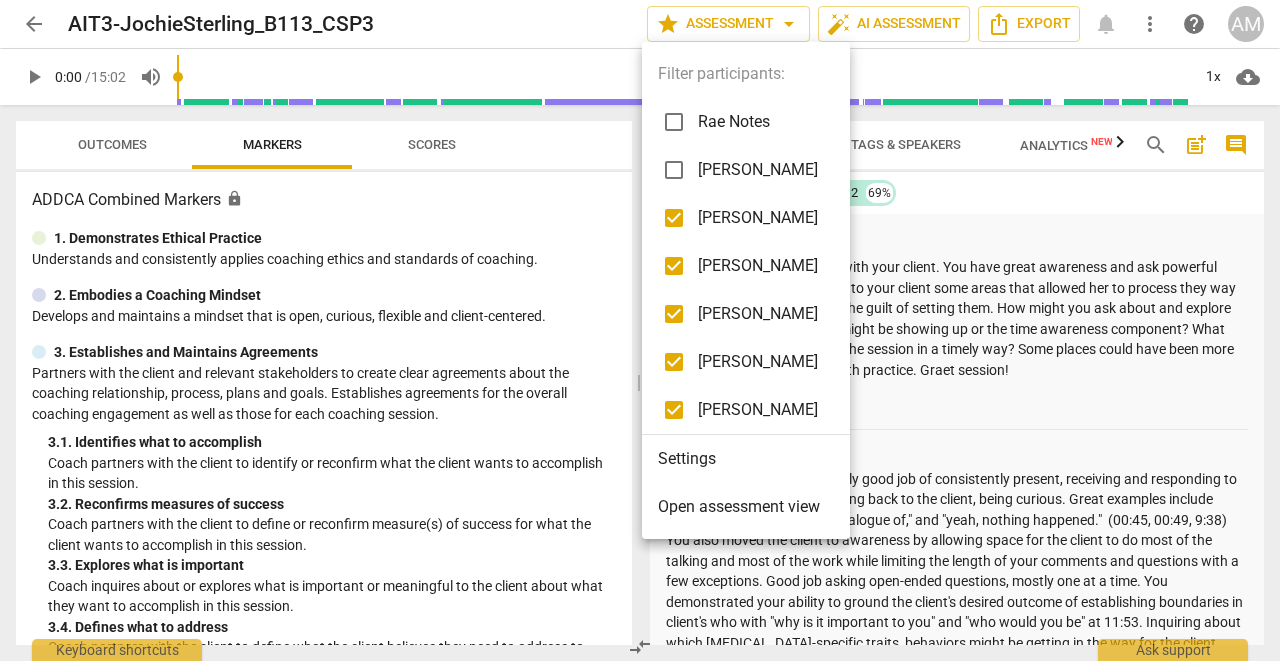 checkbox on "false" 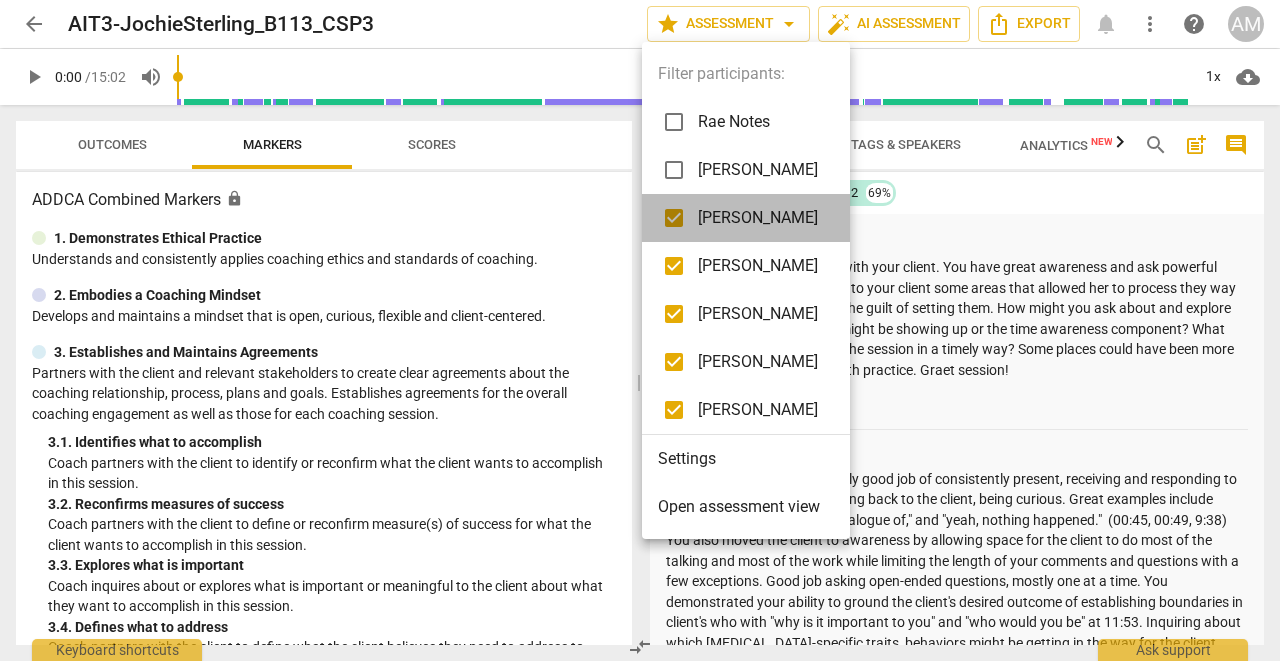 click on "[PERSON_NAME]" at bounding box center (758, 218) 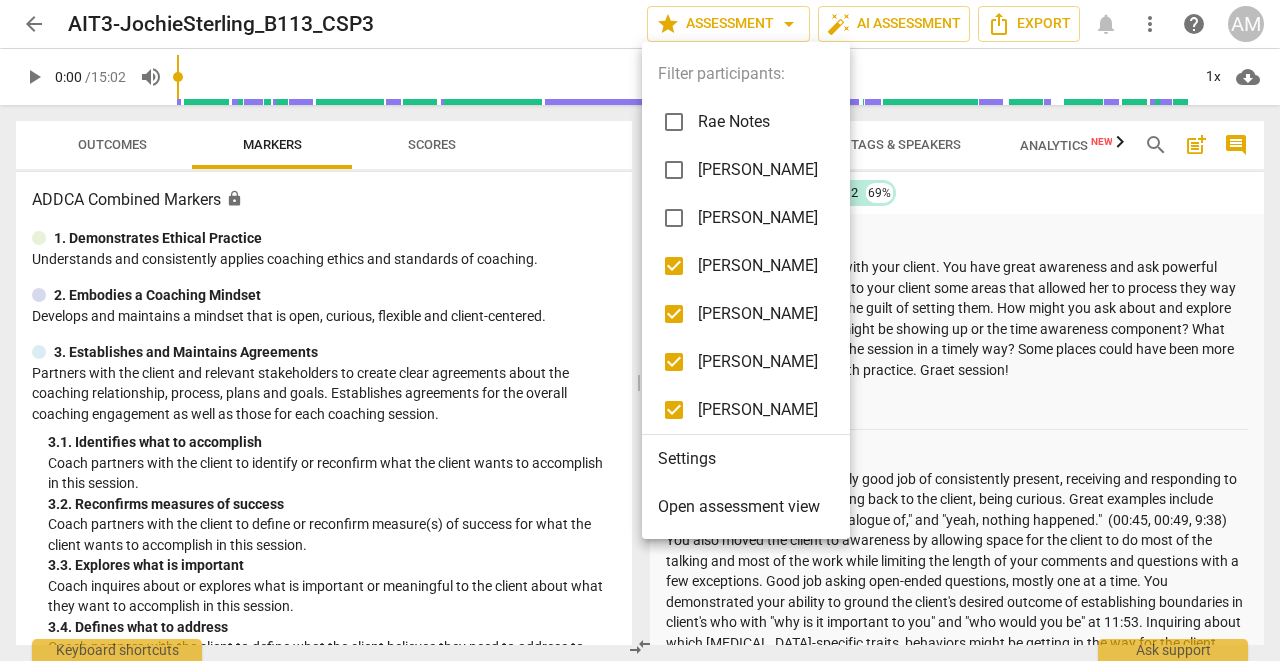 checkbox on "false" 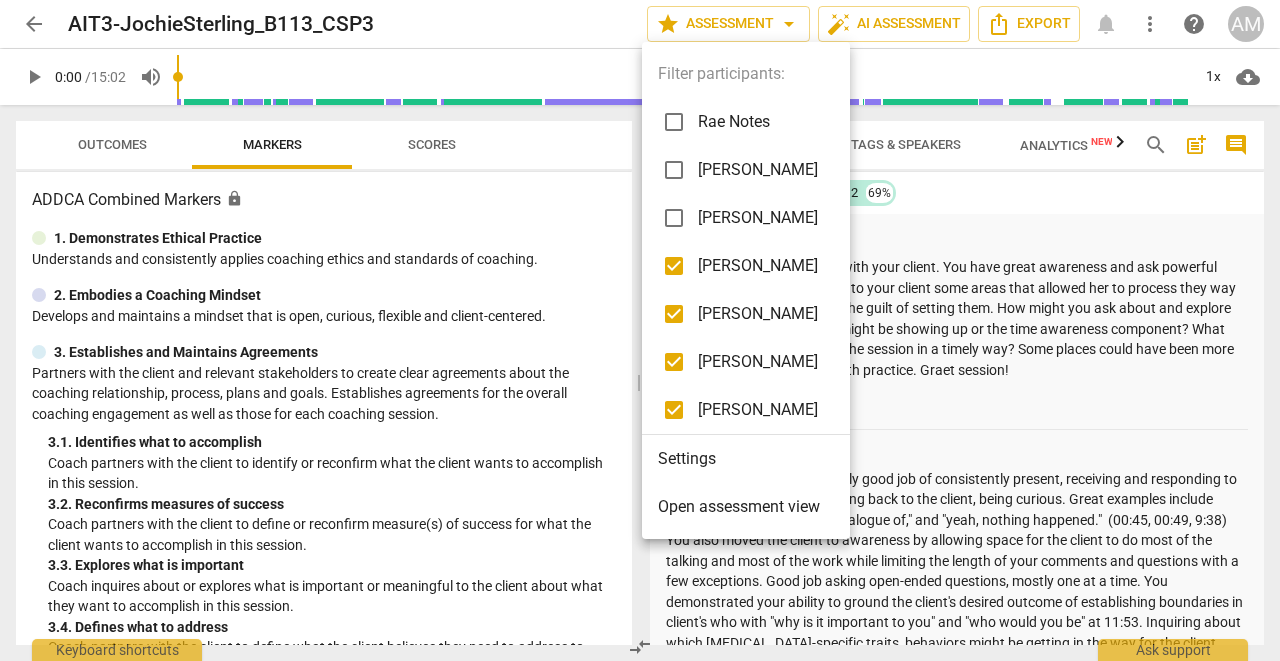 click on "[PERSON_NAME]" at bounding box center [758, 266] 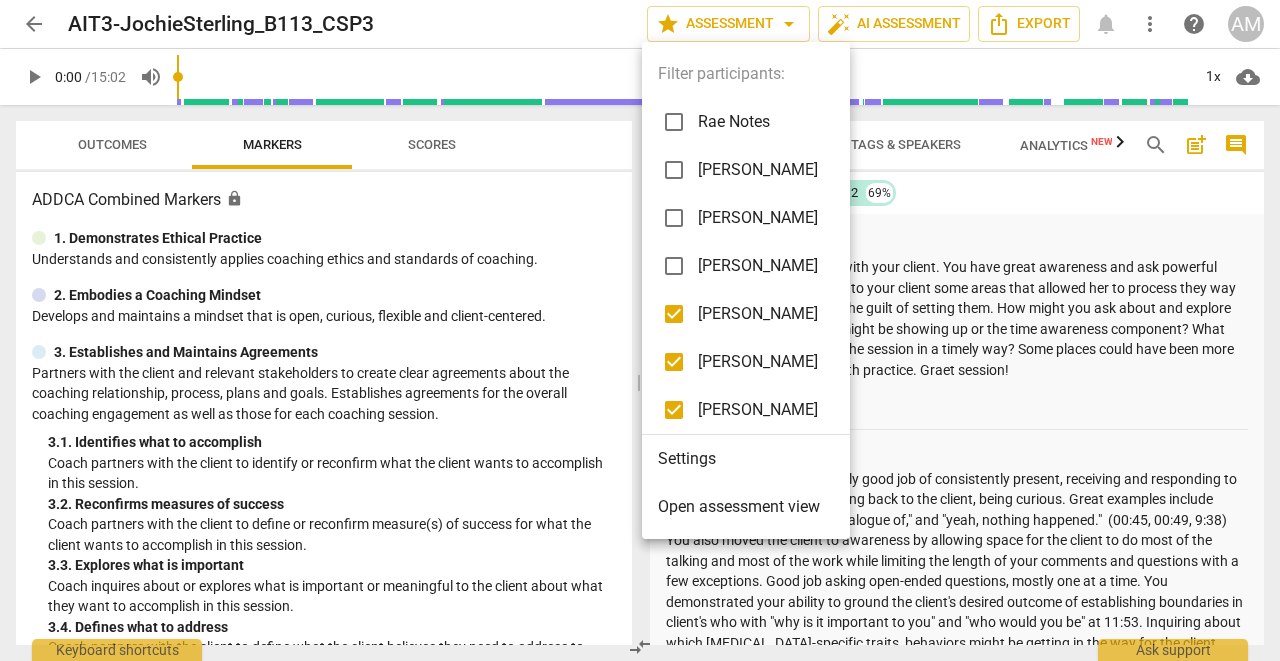 checkbox on "false" 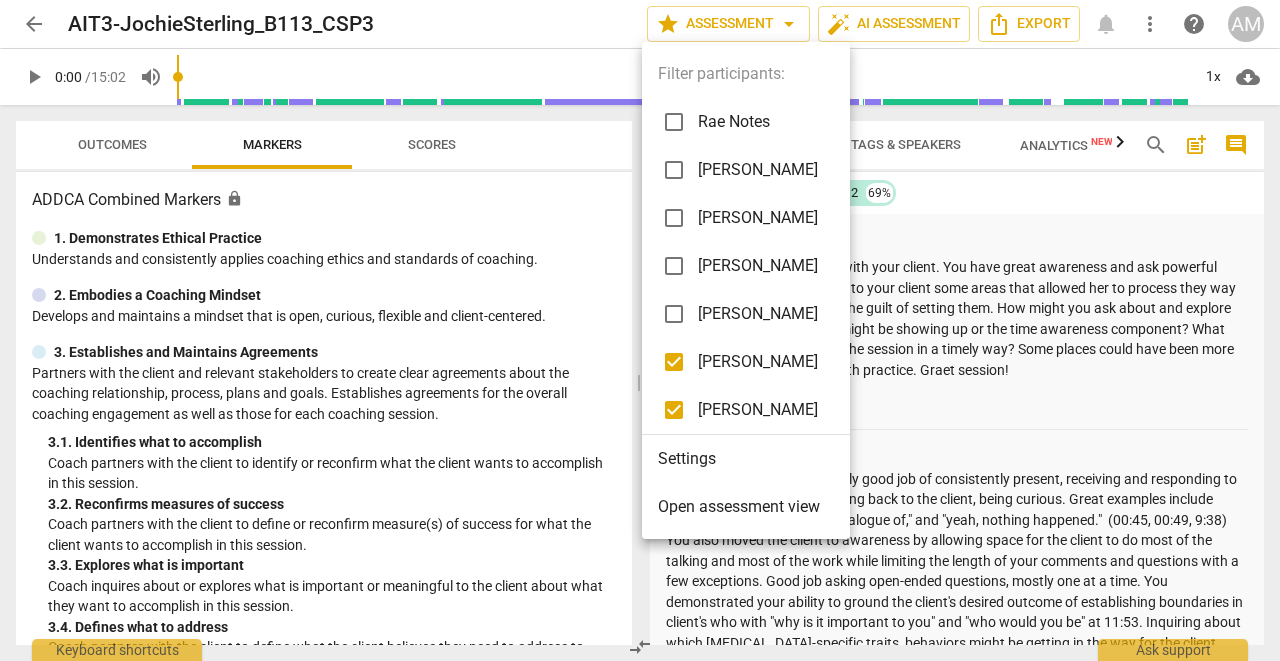 checkbox on "false" 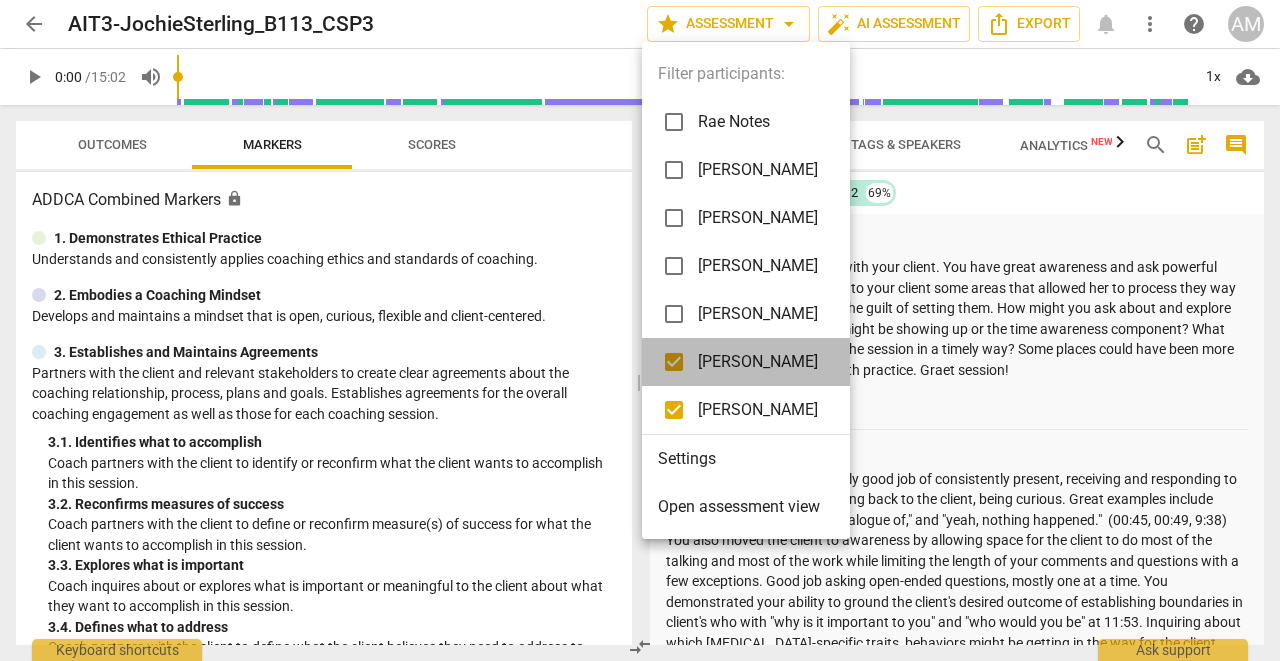 click on "[PERSON_NAME]" at bounding box center [758, 362] 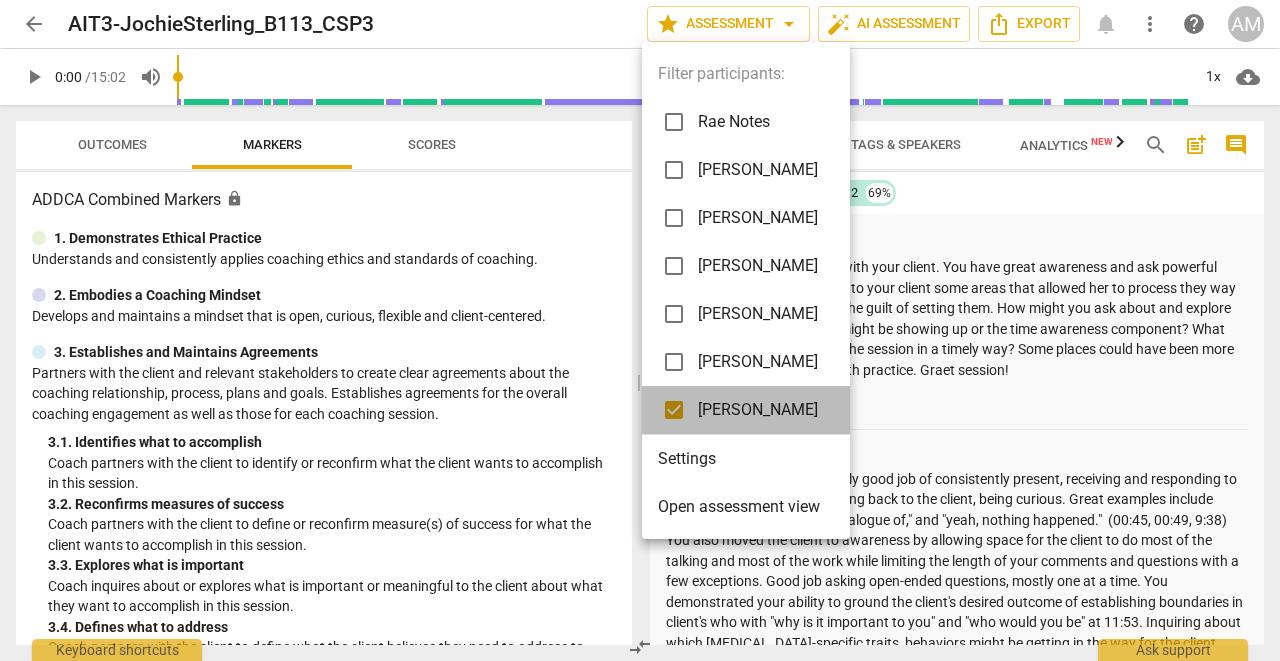 click on "[PERSON_NAME]" at bounding box center [758, 410] 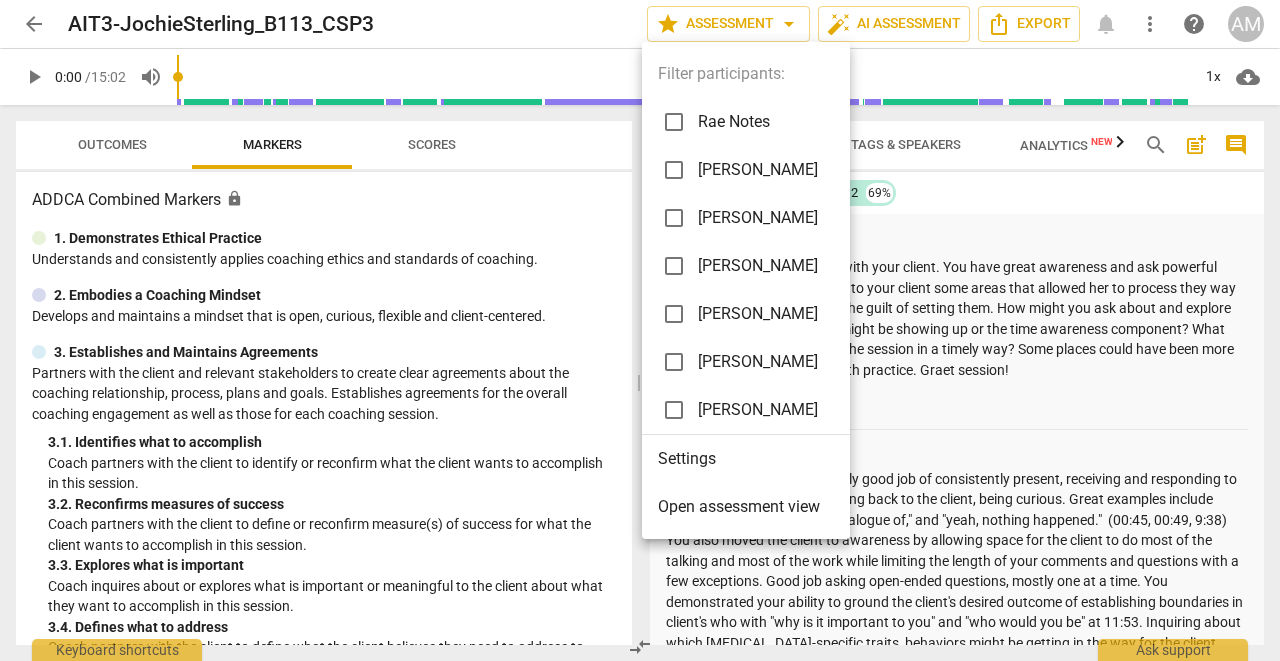 click at bounding box center (640, 330) 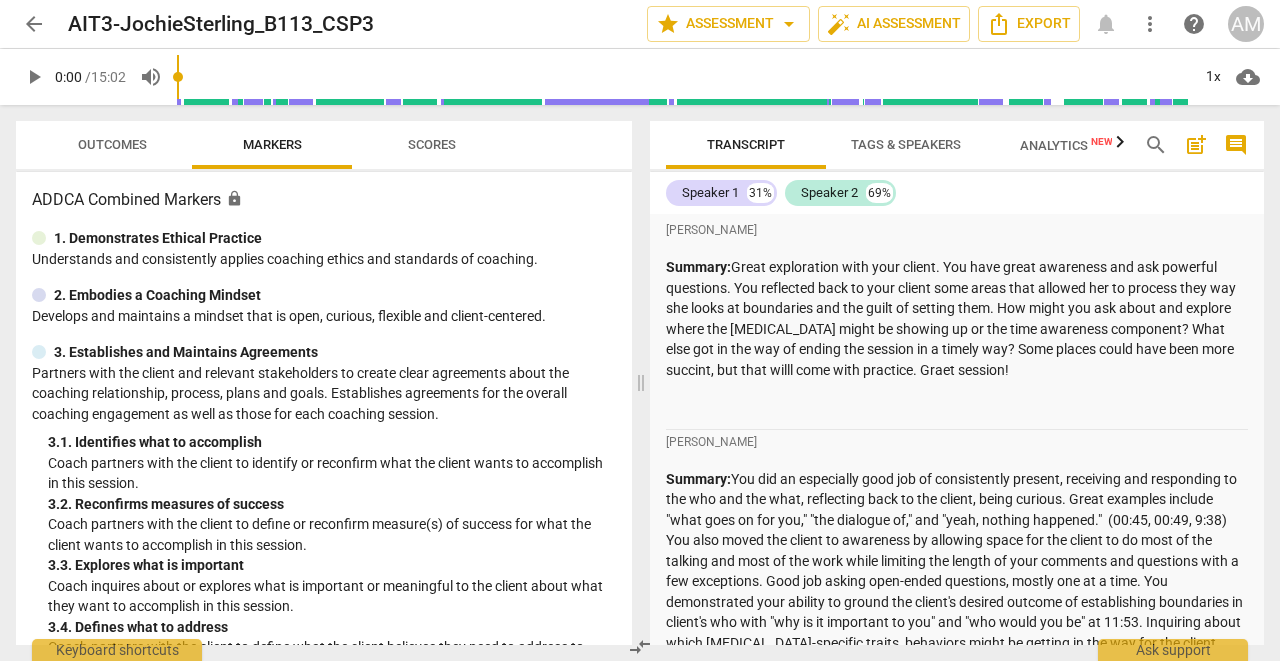 scroll, scrollTop: 0, scrollLeft: 0, axis: both 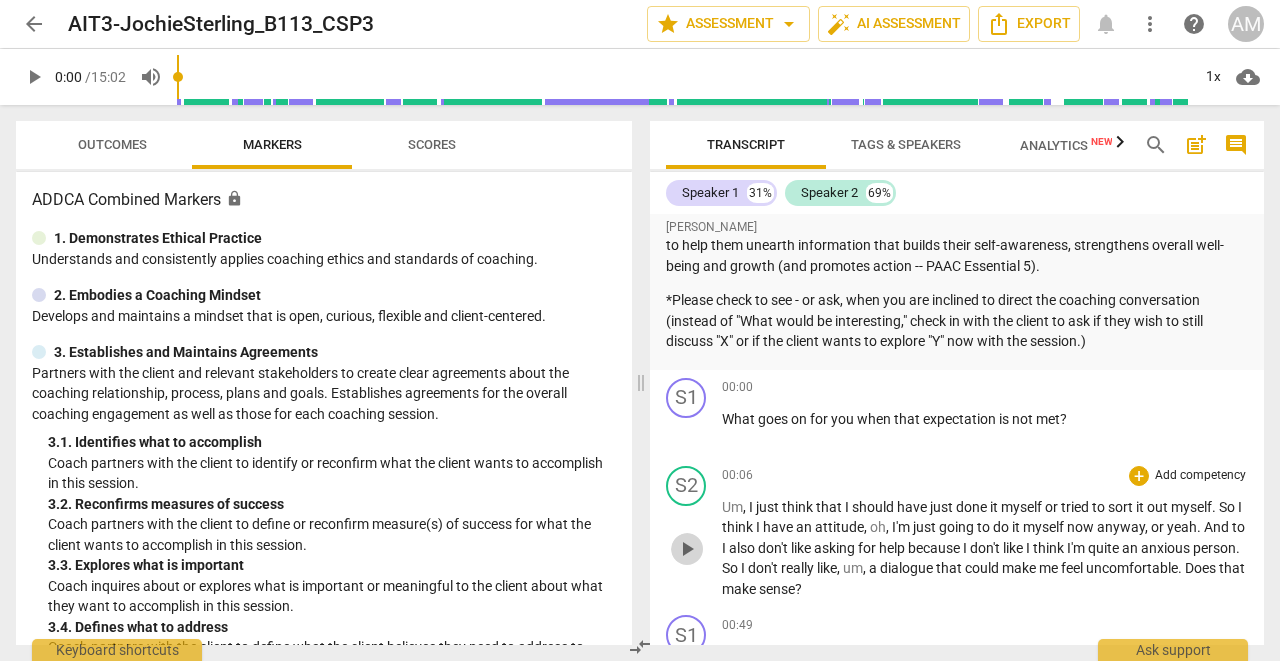 click on "play_arrow" at bounding box center [687, 549] 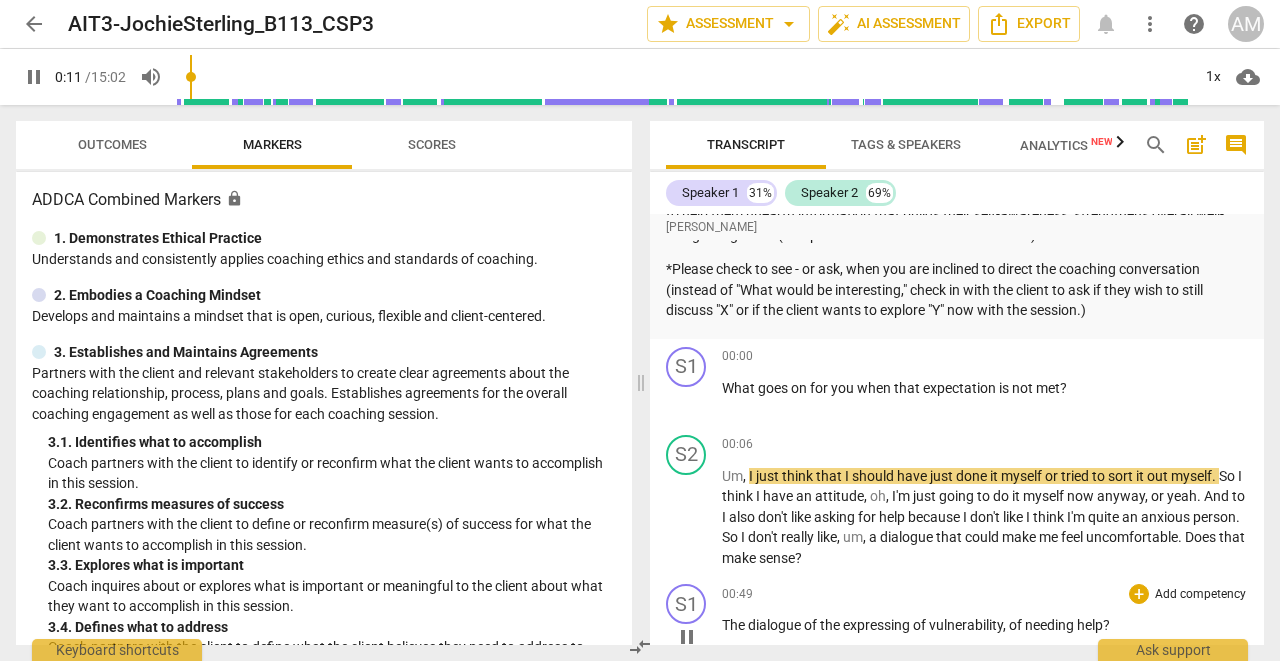 scroll, scrollTop: 2252, scrollLeft: 0, axis: vertical 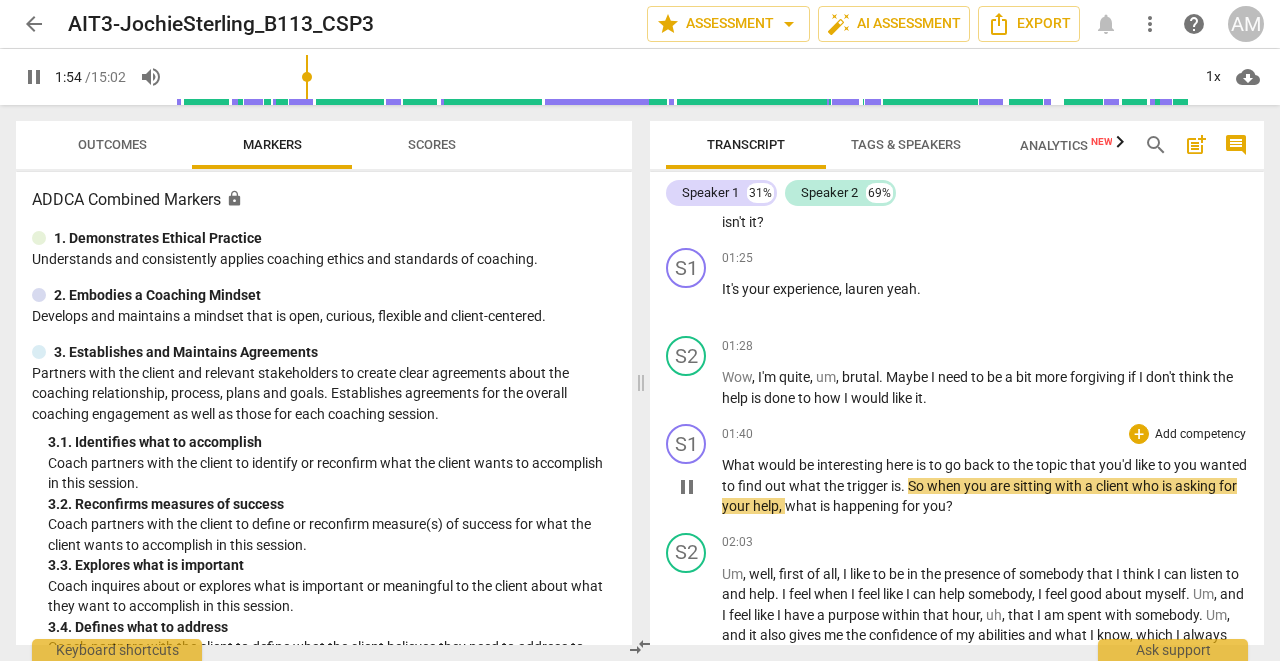 click on "S1 play_arrow pause 01:40 + Add competency keyboard_arrow_right What   would   be   interesting   here   is   to   go   back   to   the   topic   that   you'd   like   to   you   wanted   to   find   out   what   the   trigger   is .   So   when   you   are   sitting   with   a   client   who   is   asking   for   your   help ,   what   is   happening   for   you ?" at bounding box center (957, 470) 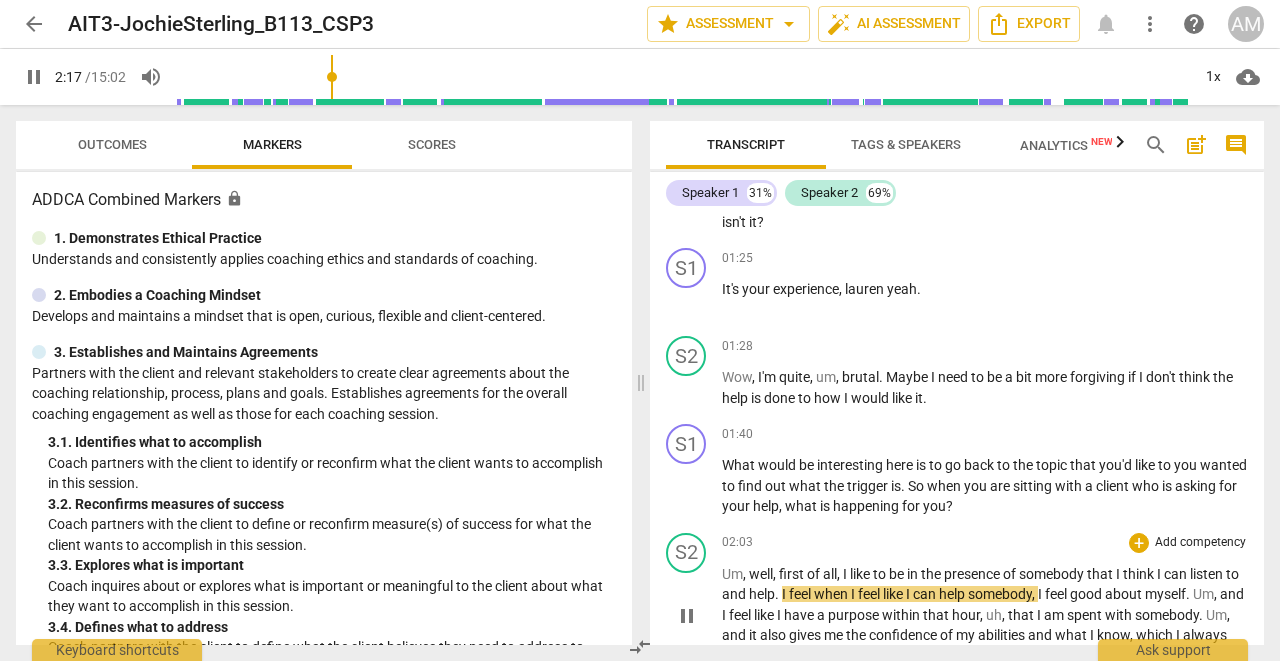 click on "pause" at bounding box center [687, 616] 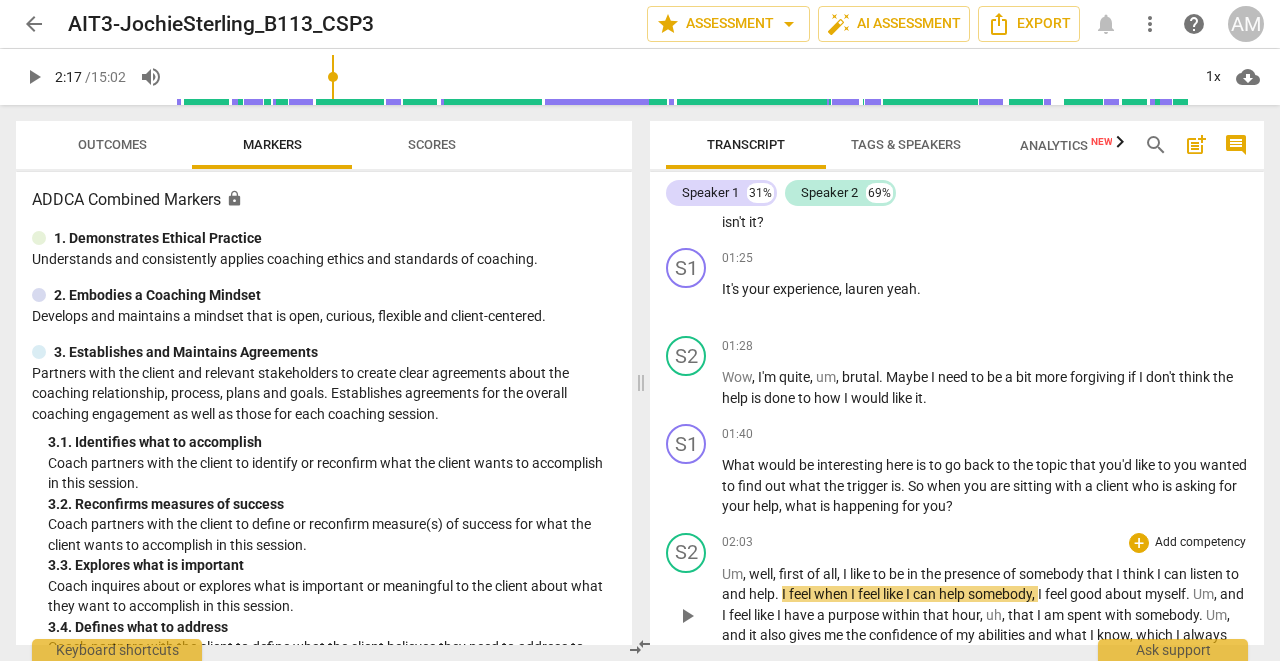 click on "play_arrow pause" at bounding box center (696, 617) 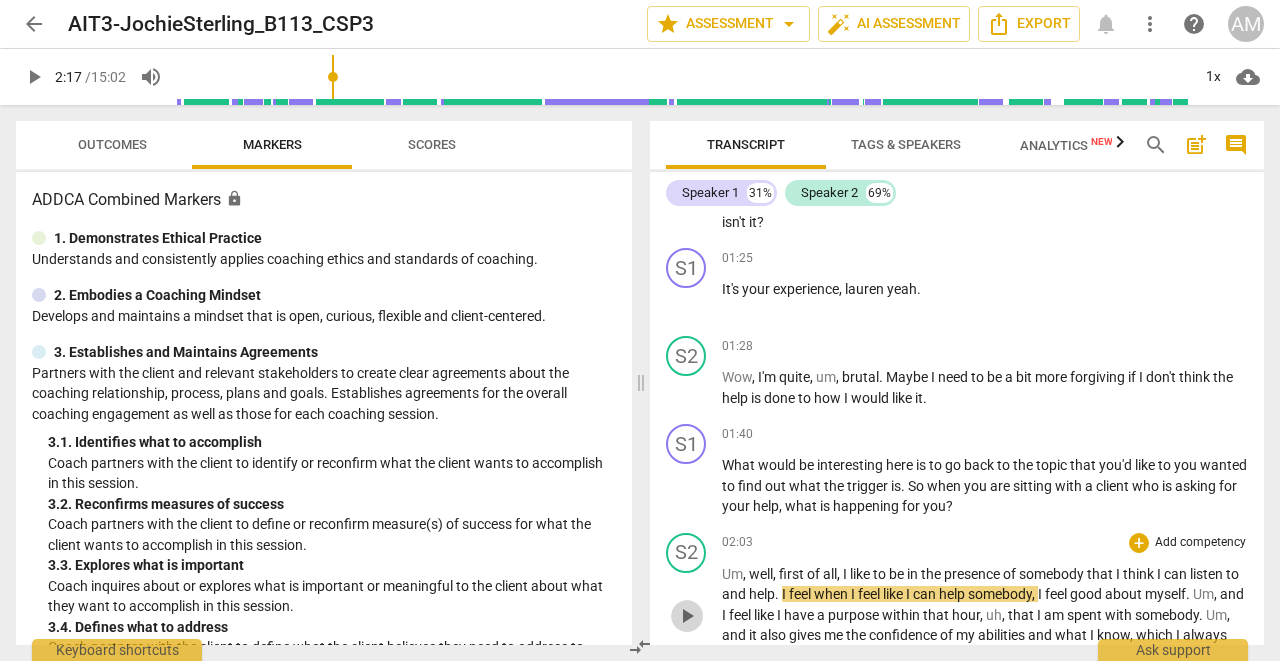 click on "play_arrow" at bounding box center (687, 616) 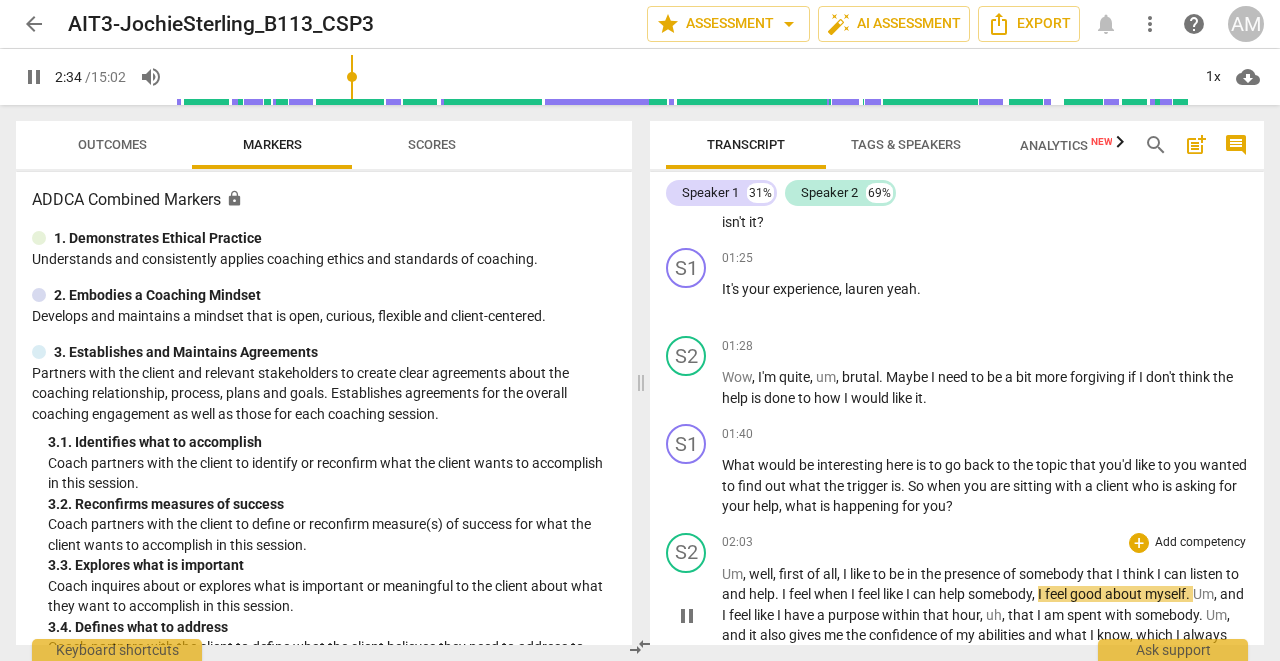 click on "Um" at bounding box center [732, 574] 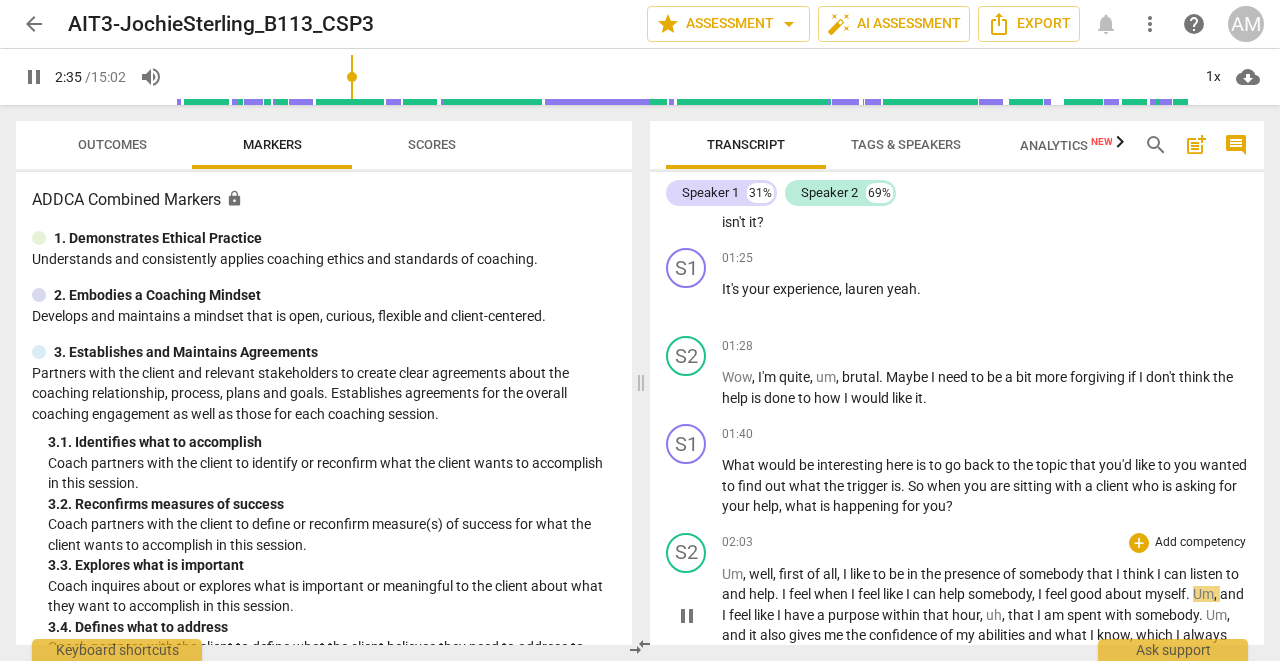 click on "Um" at bounding box center [732, 574] 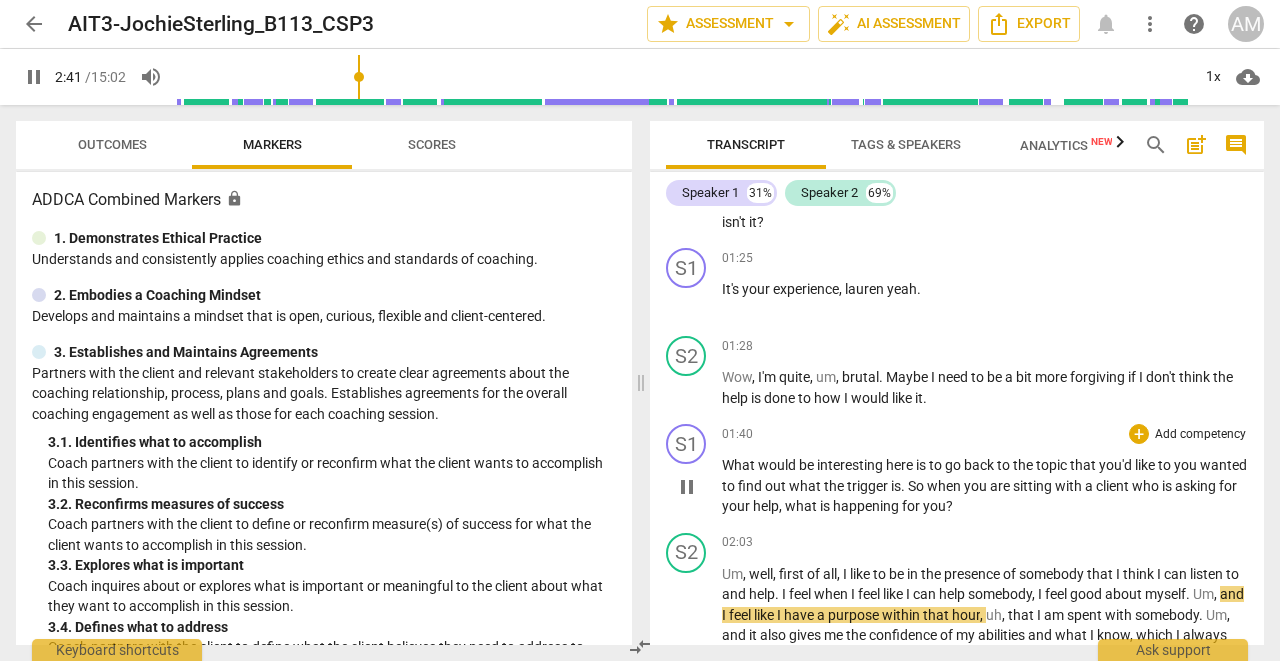 click on "pause" at bounding box center [687, 487] 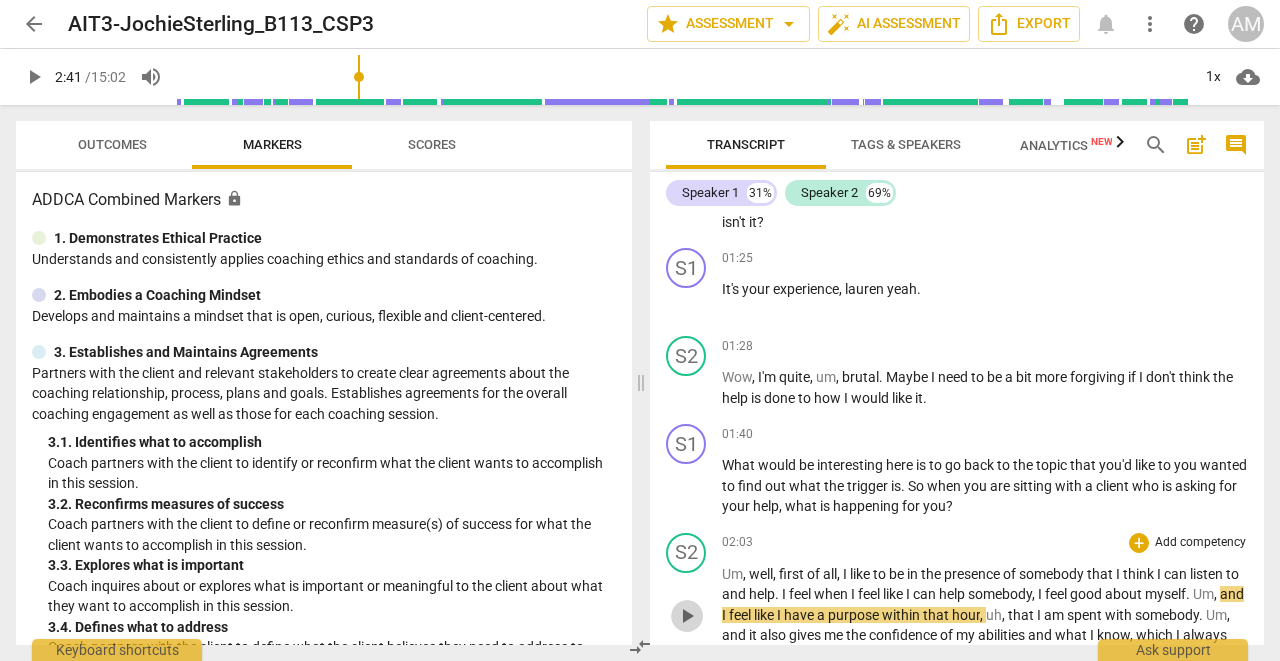 click on "play_arrow" at bounding box center [687, 616] 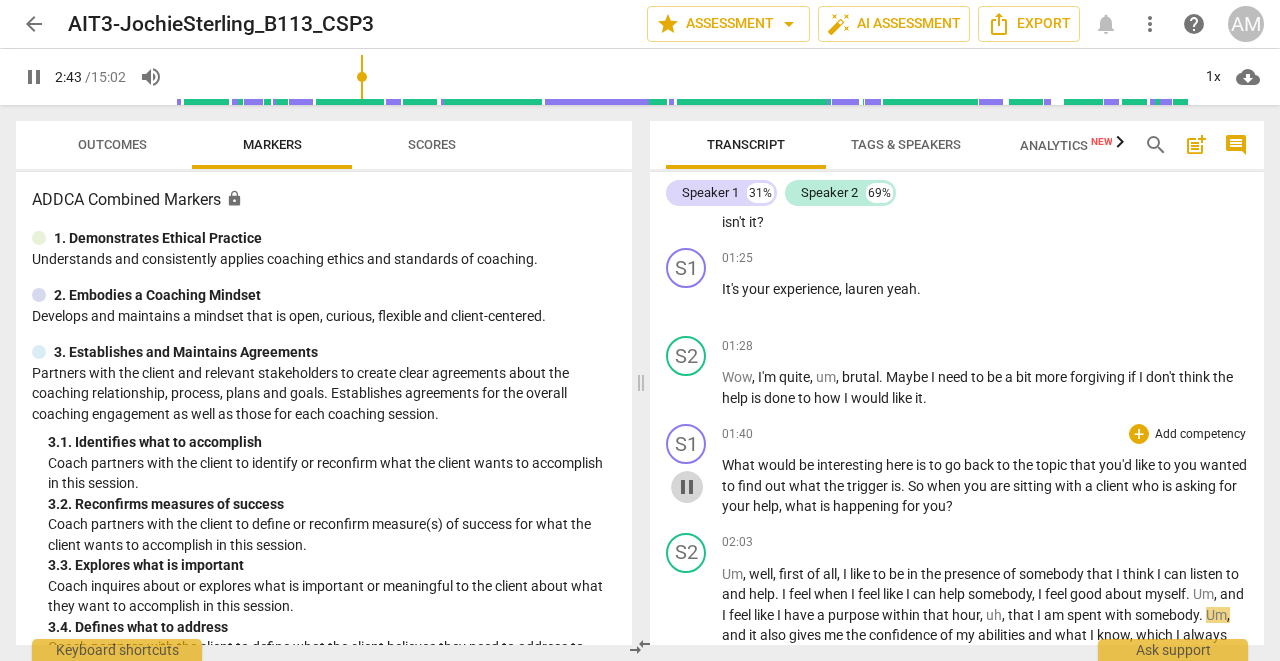 click on "pause" at bounding box center (687, 487) 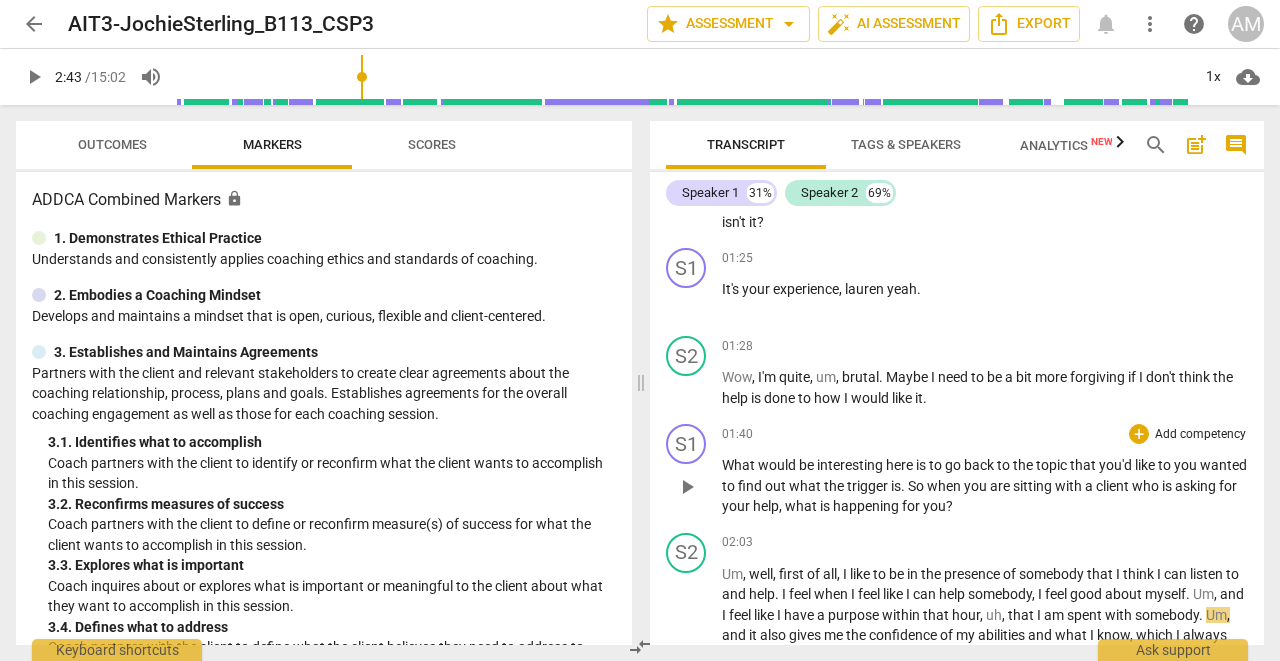 click on "play_arrow" at bounding box center (687, 487) 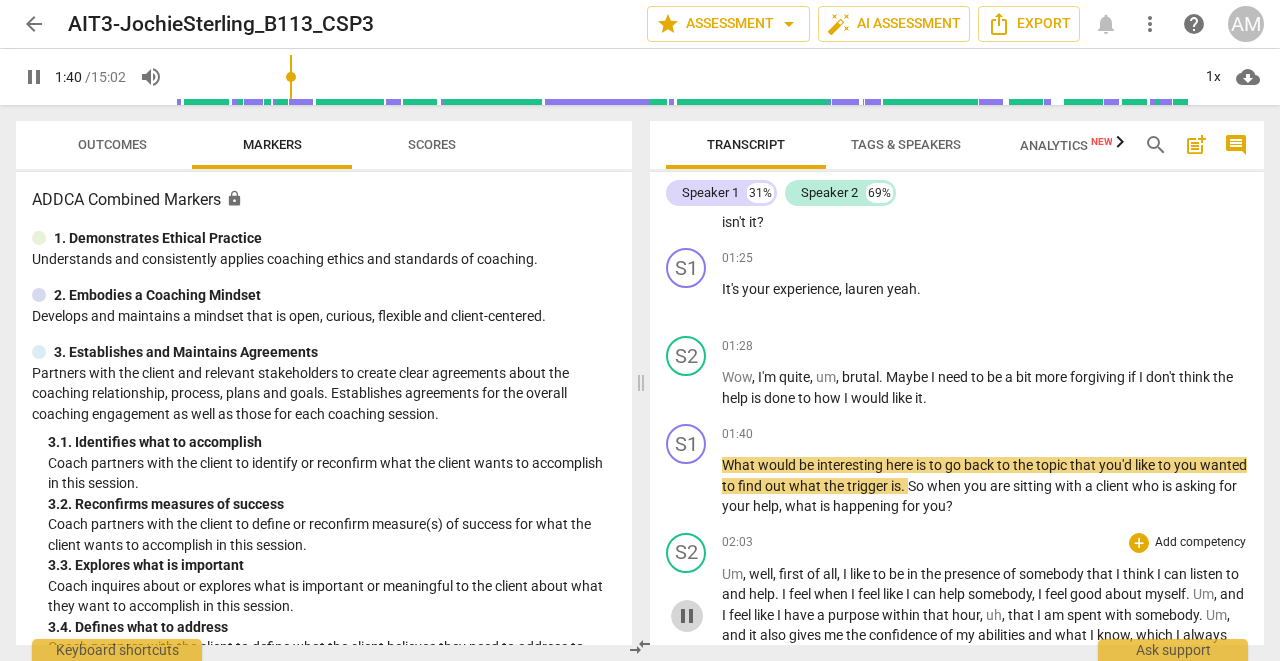 click on "pause" at bounding box center [687, 616] 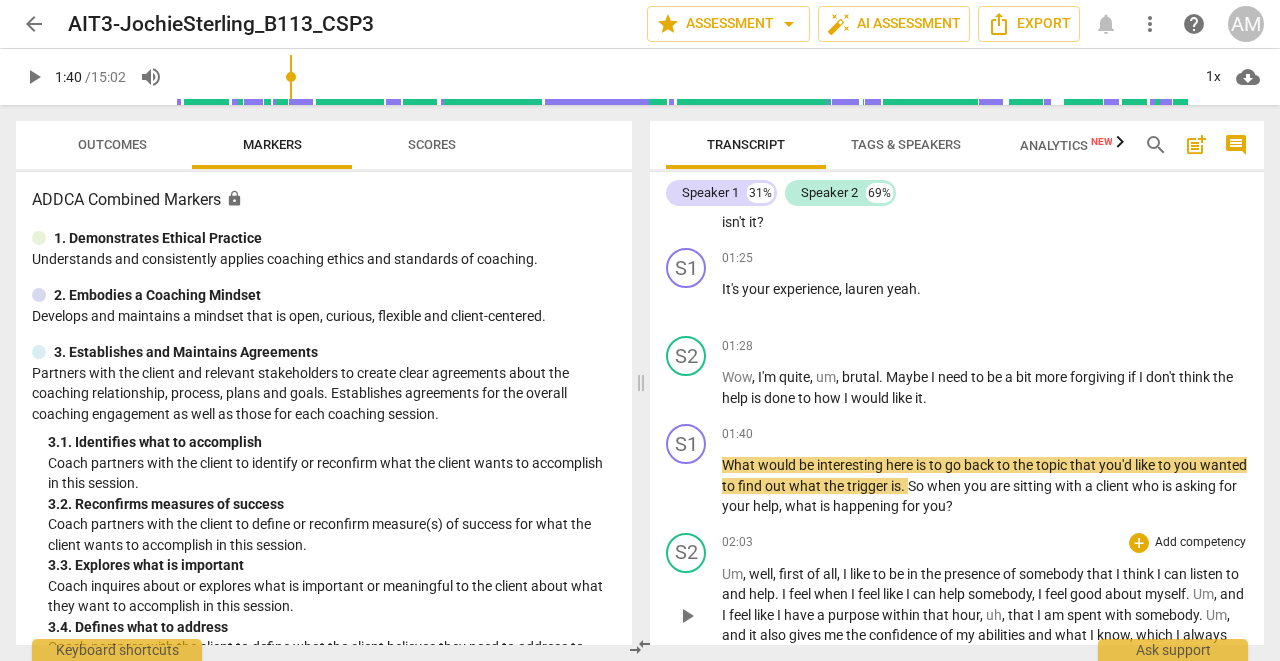 click on "play_arrow" at bounding box center (687, 616) 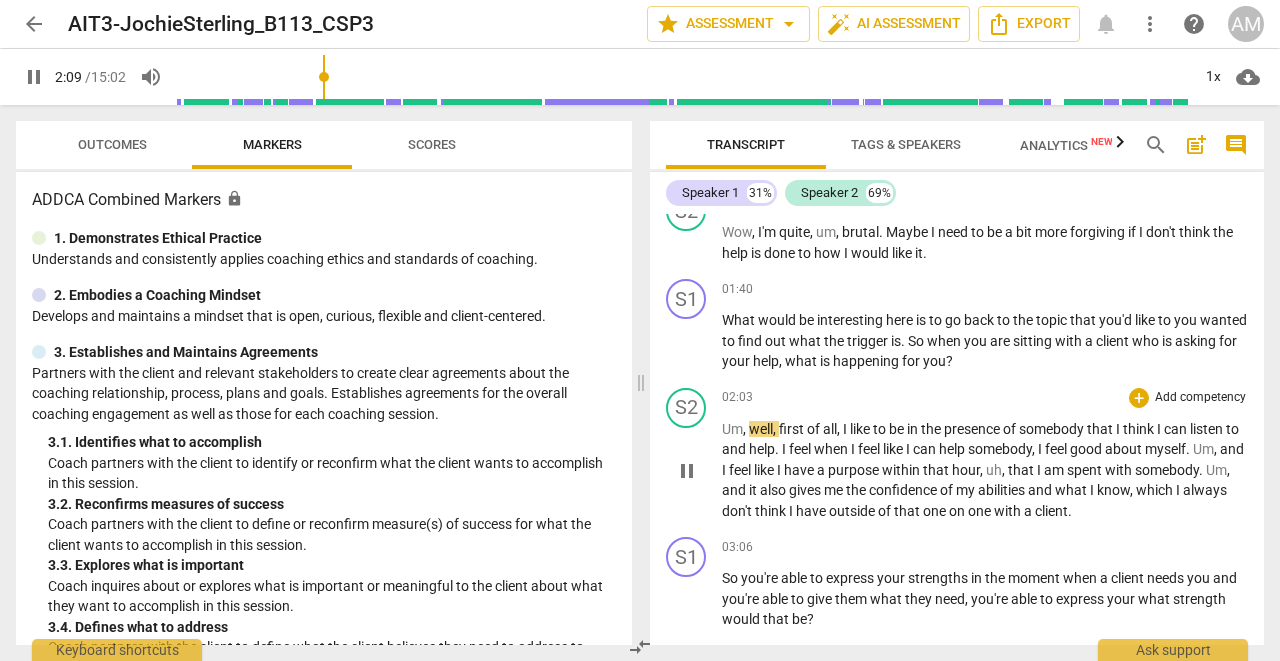 scroll, scrollTop: 3077, scrollLeft: 0, axis: vertical 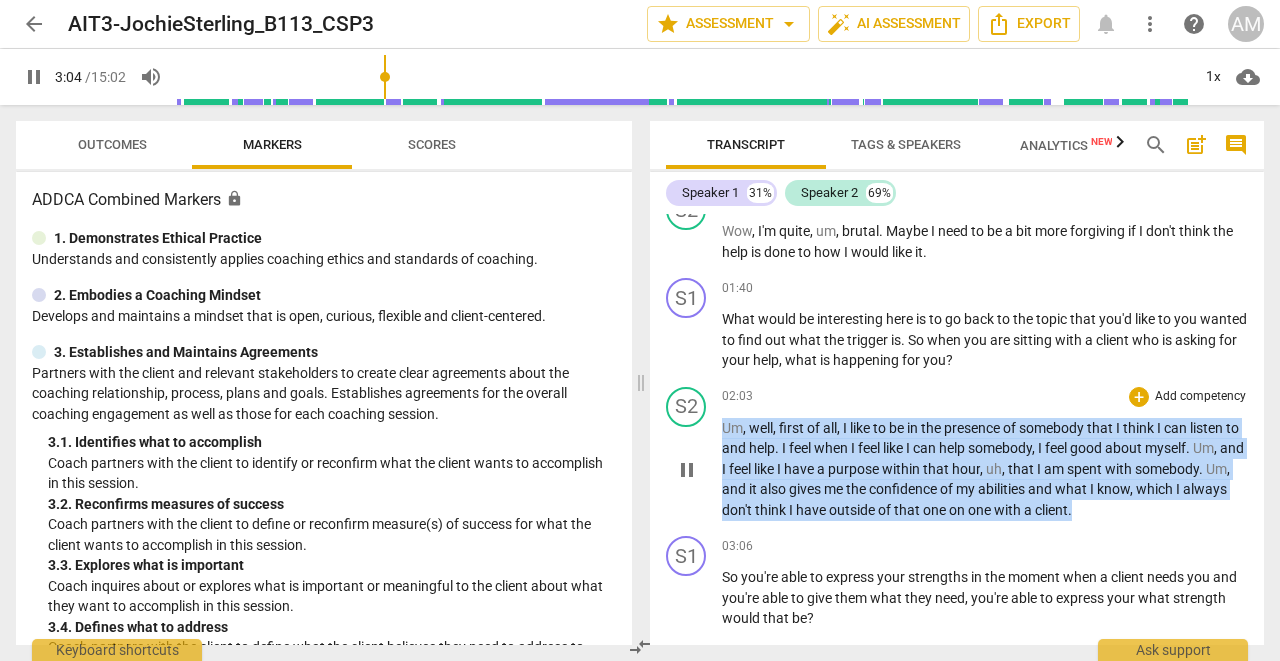 drag, startPoint x: 1178, startPoint y: 485, endPoint x: 718, endPoint y: 398, distance: 468.15488 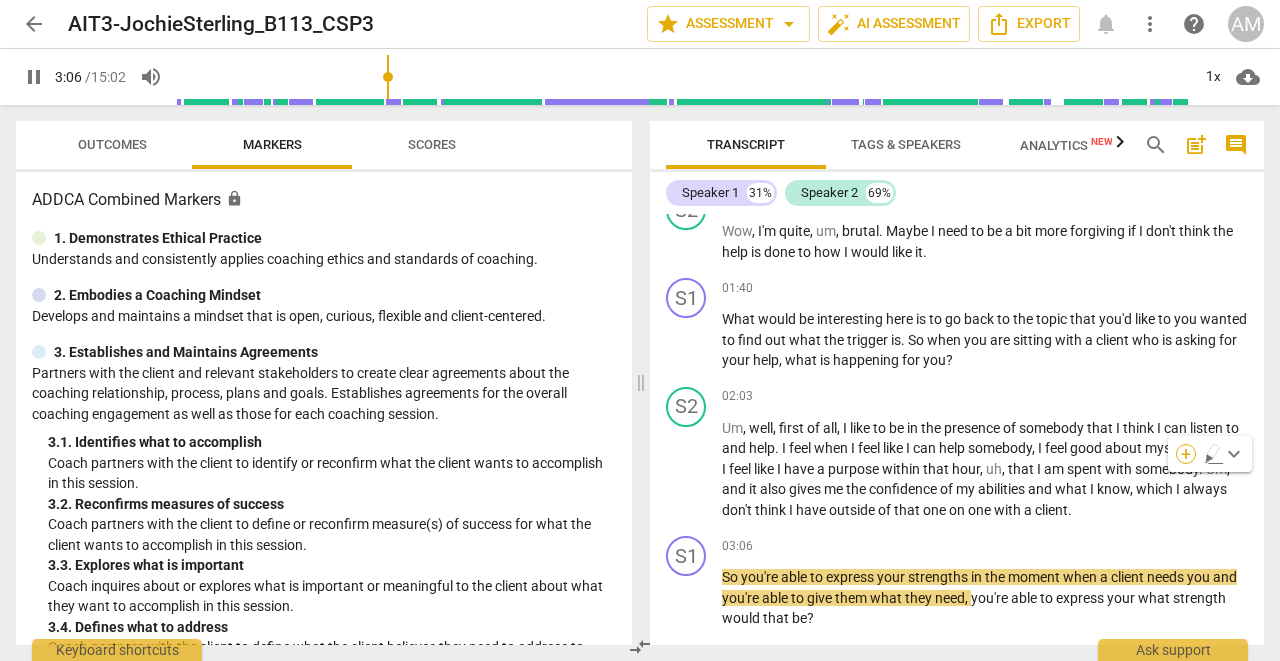 click on "+" at bounding box center (1186, 454) 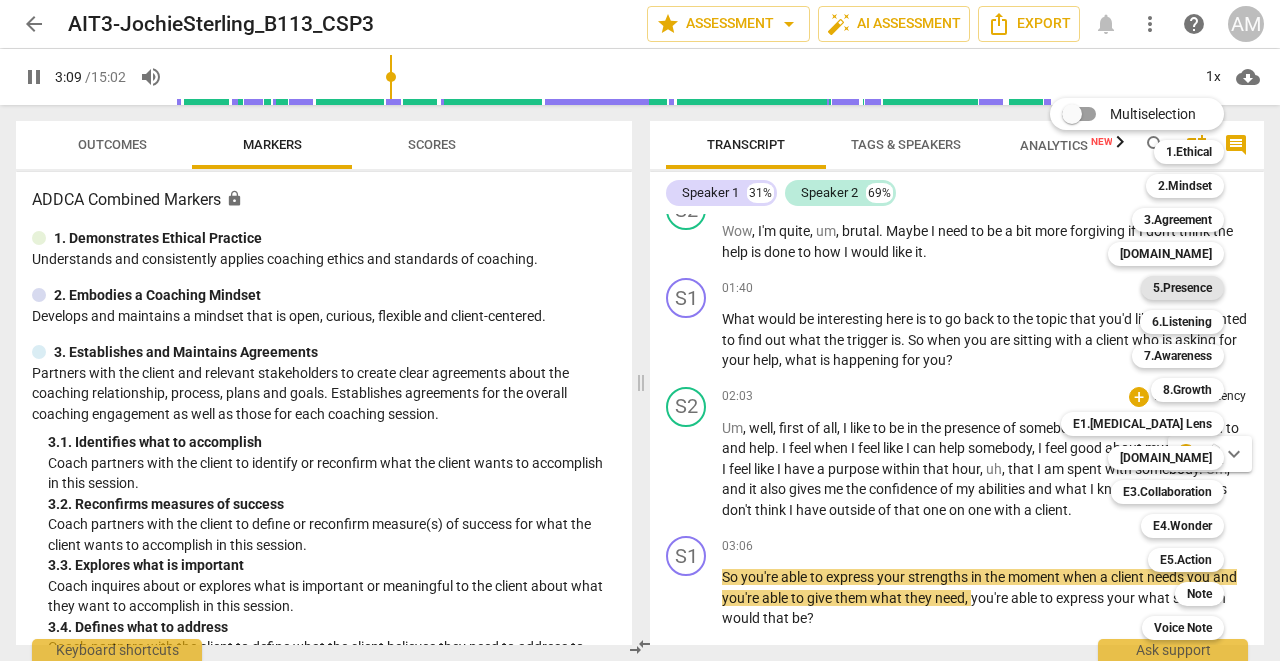 click on "5.Presence" at bounding box center (1182, 288) 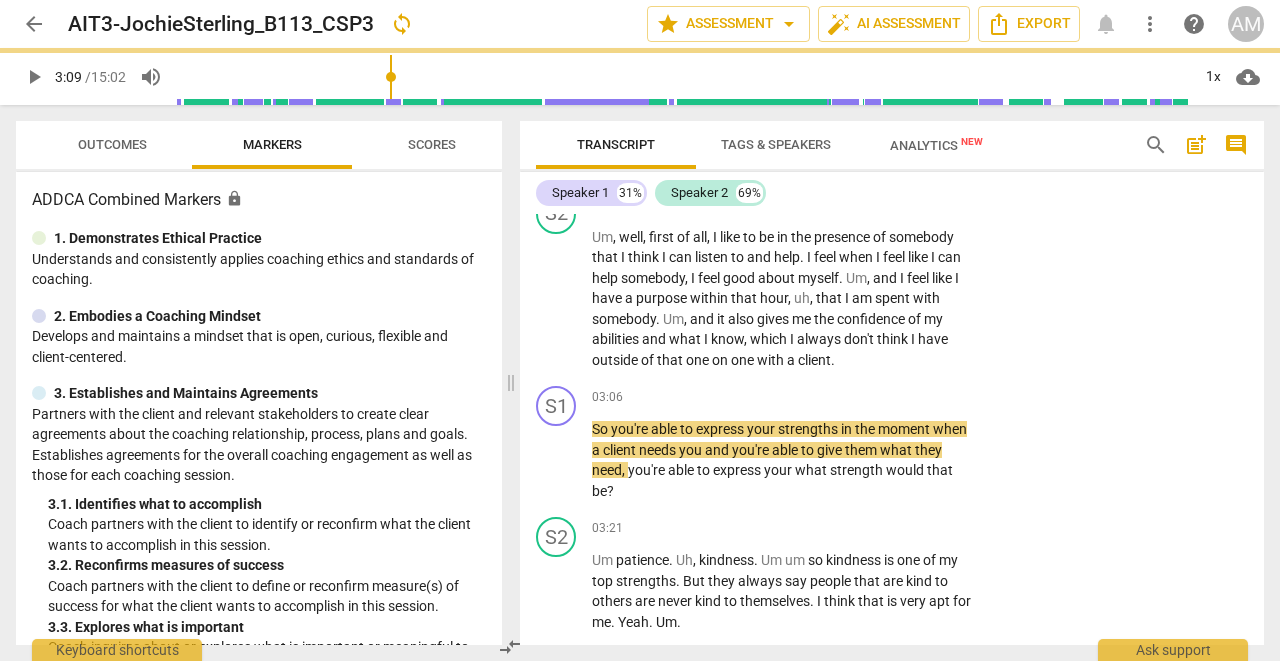type on "190" 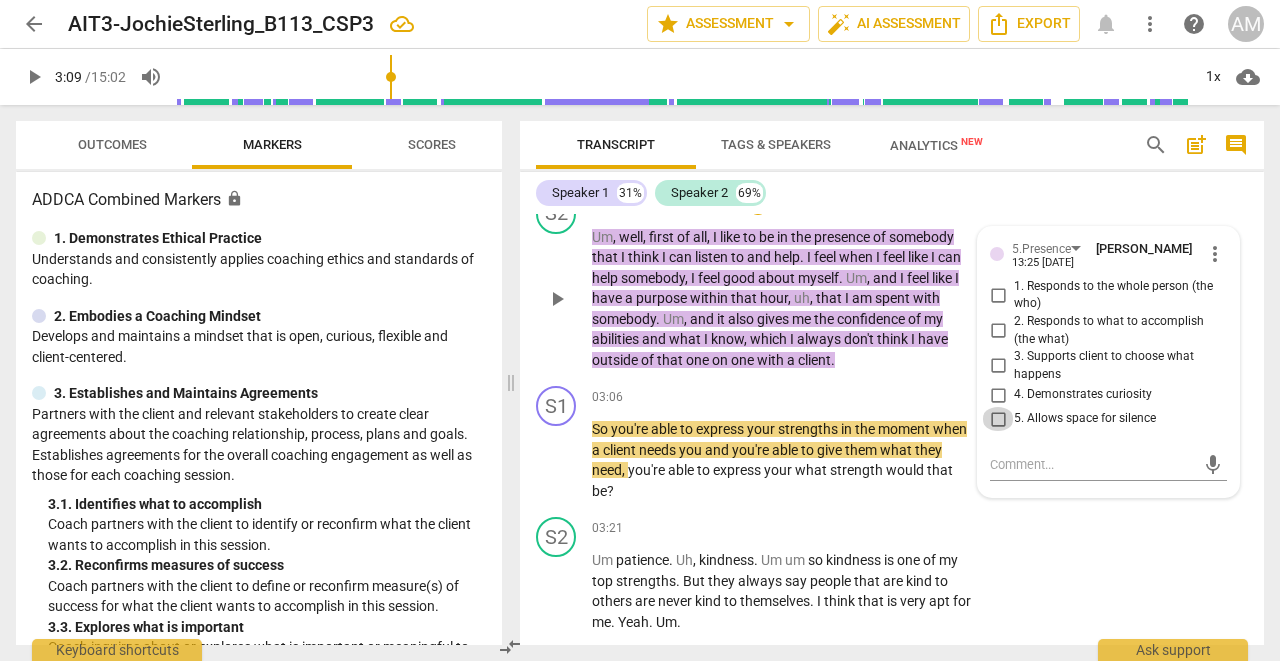 click on "5. Allows space for silence" at bounding box center (998, 419) 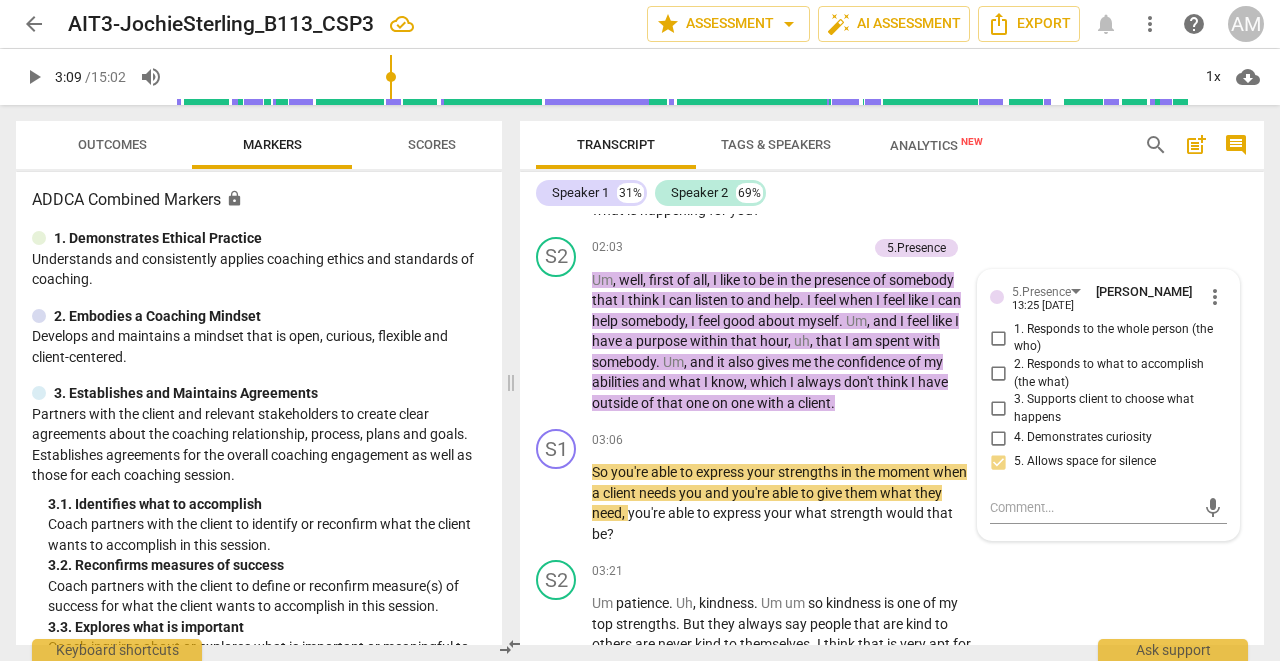 scroll, scrollTop: 3024, scrollLeft: 0, axis: vertical 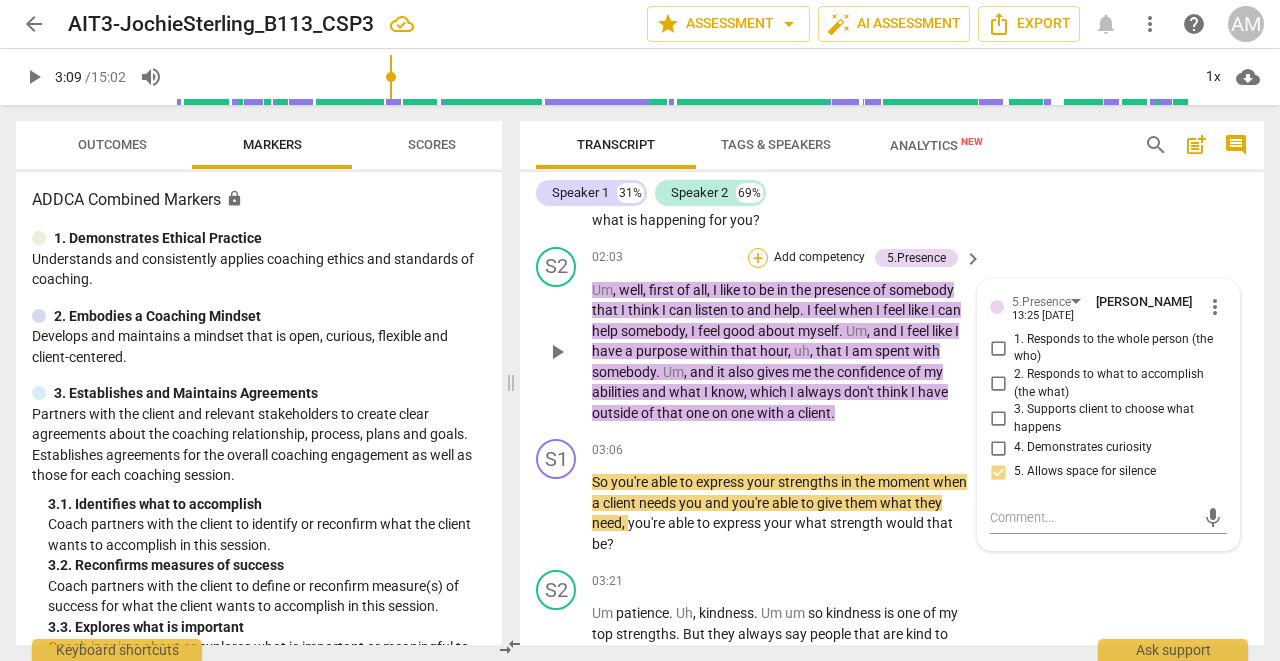 click on "+" at bounding box center (758, 258) 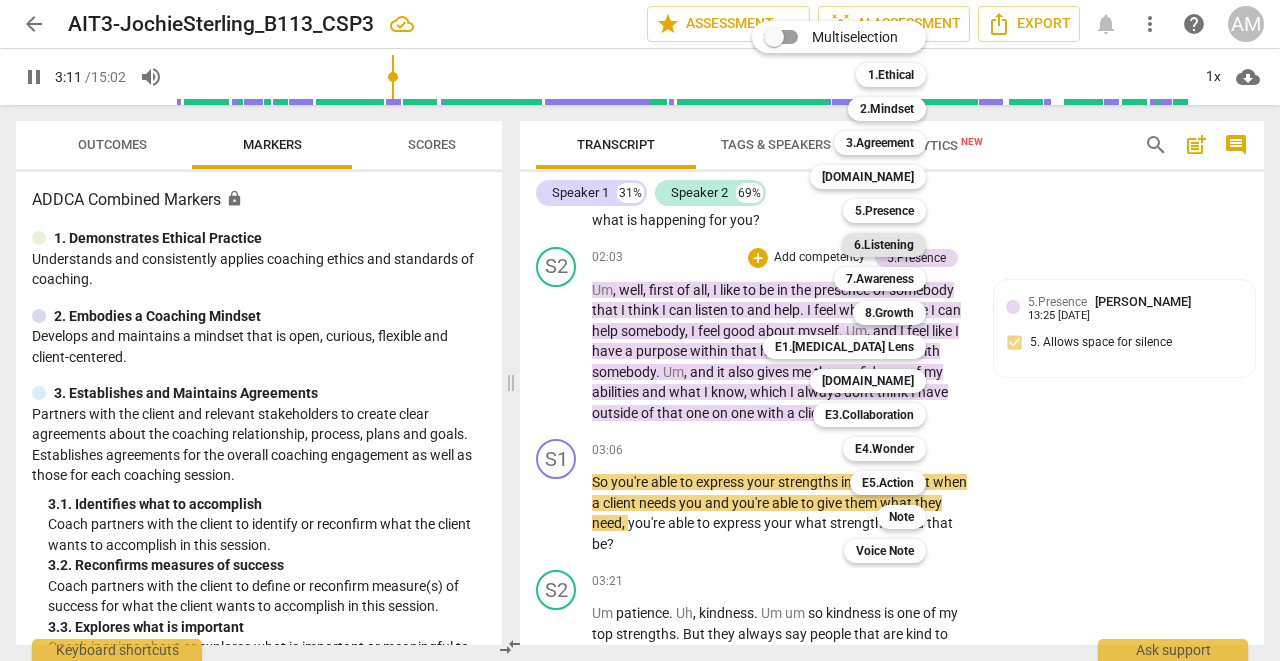 click on "6.Listening" at bounding box center [884, 245] 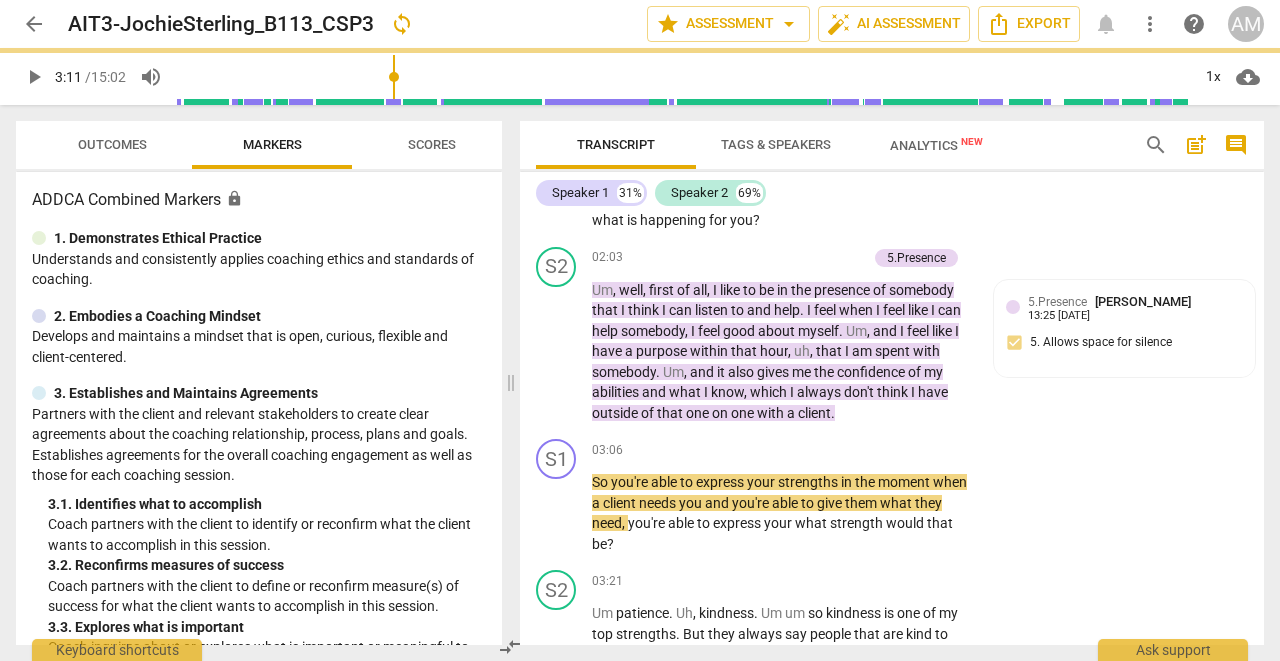 type on "192" 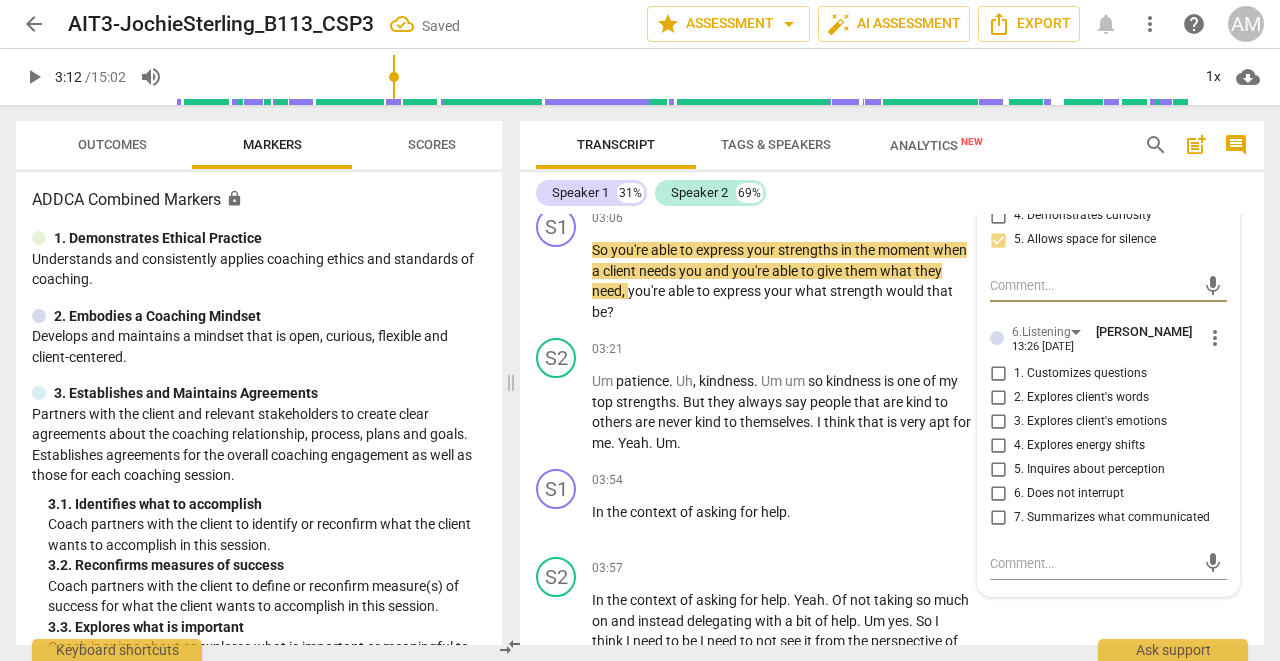scroll, scrollTop: 3258, scrollLeft: 0, axis: vertical 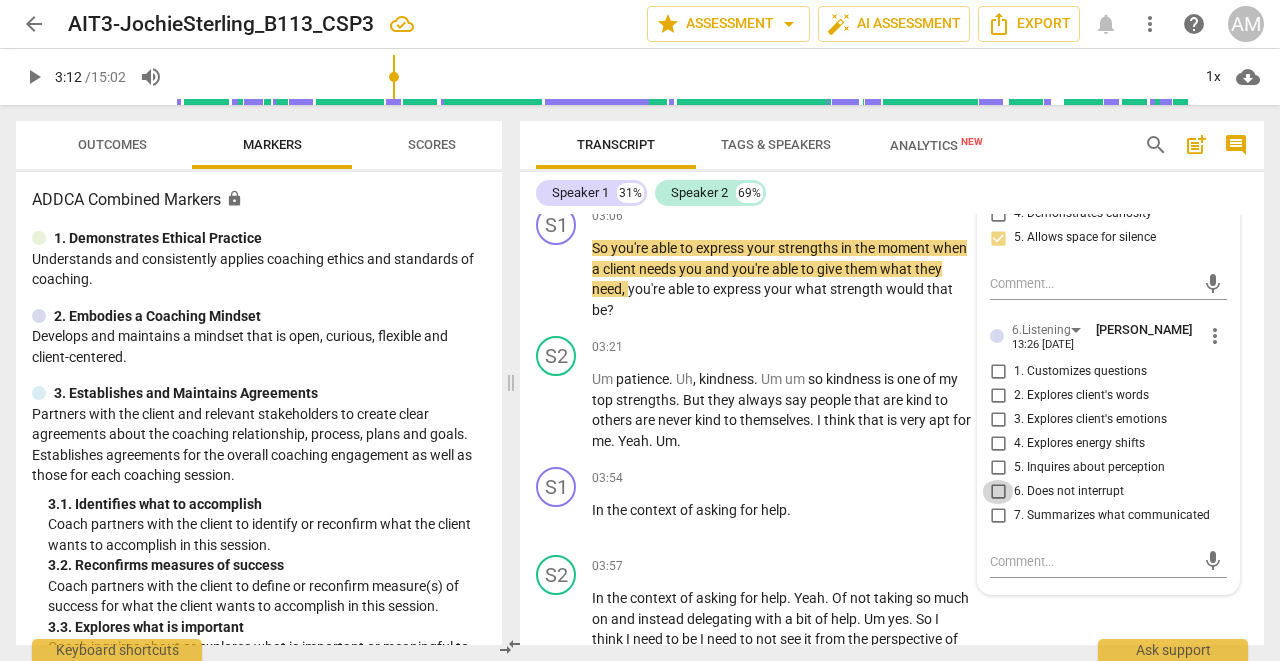 click on "6. Does not interrupt" at bounding box center (998, 492) 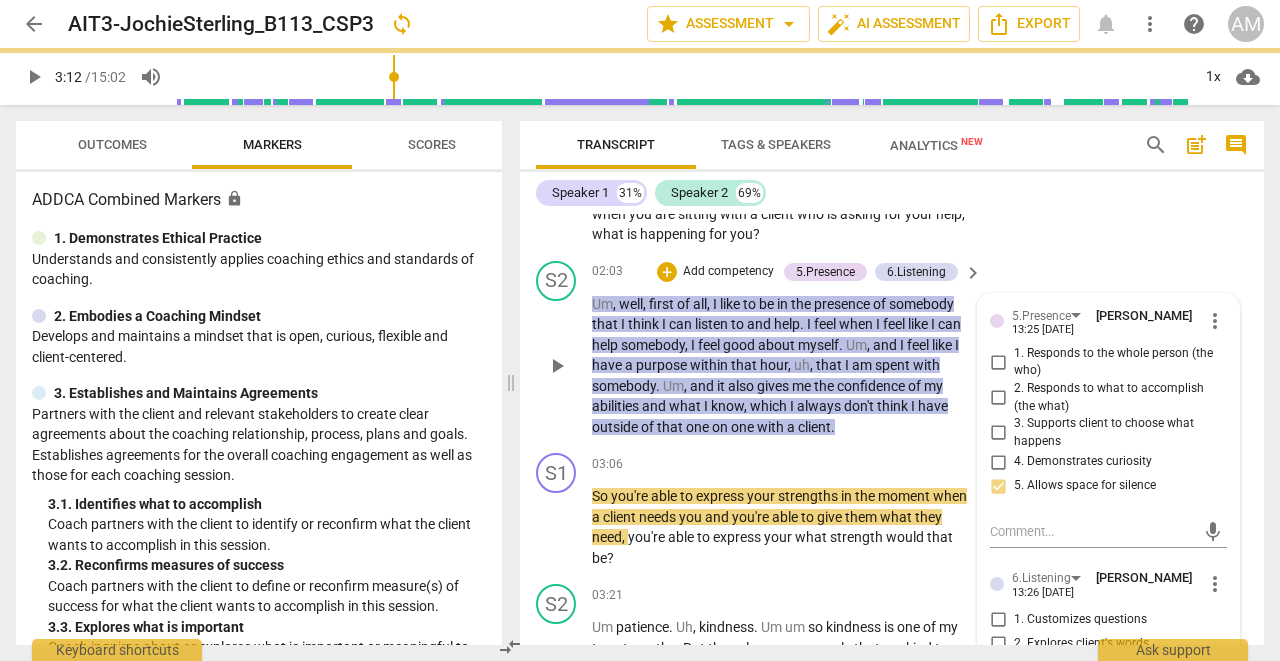 scroll, scrollTop: 3008, scrollLeft: 0, axis: vertical 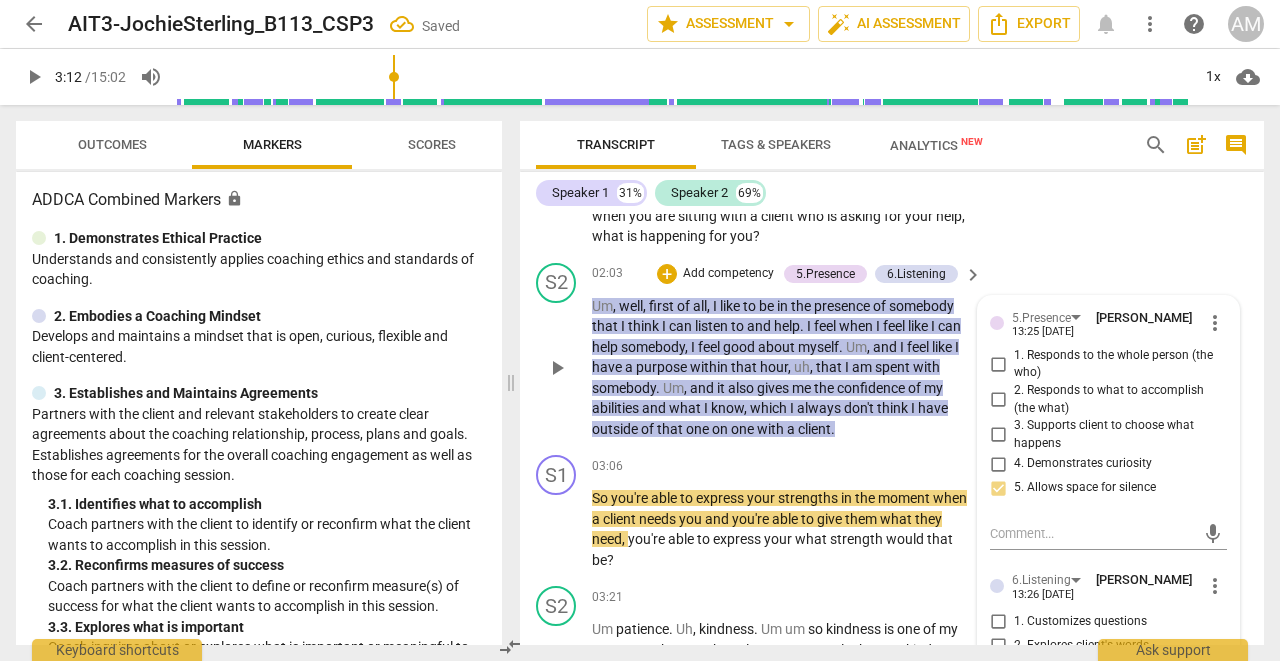 click on "Add competency" at bounding box center [728, 274] 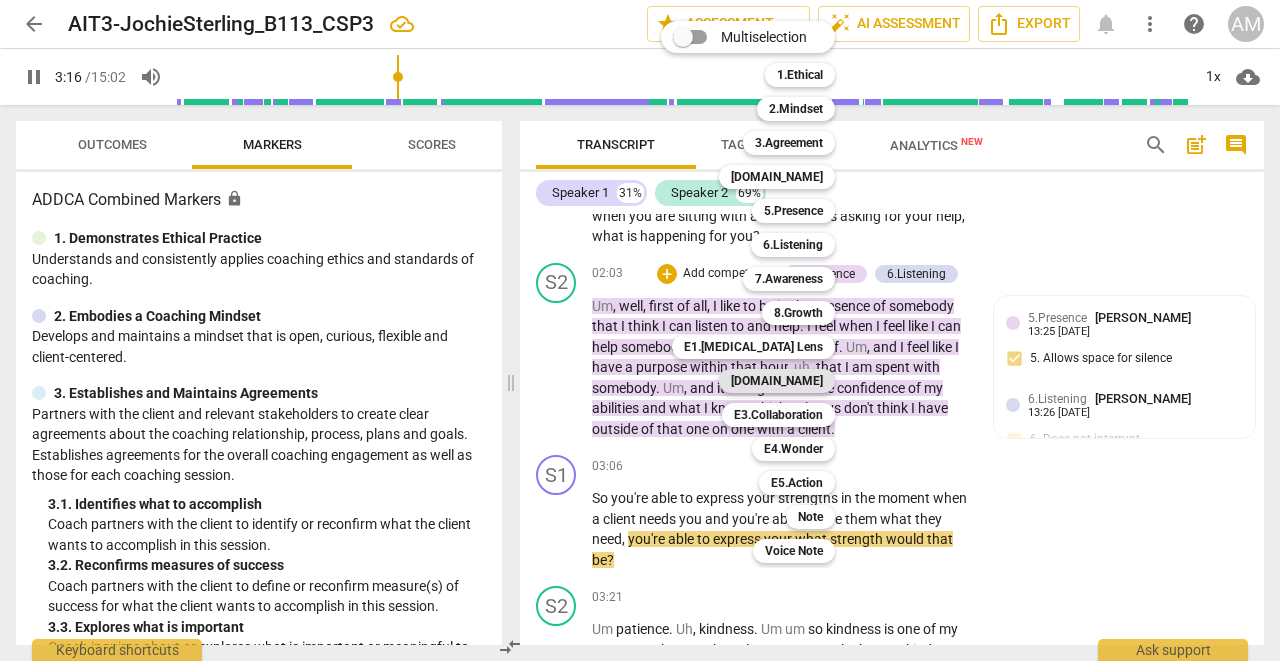 click on "[DOMAIN_NAME]" at bounding box center (777, 381) 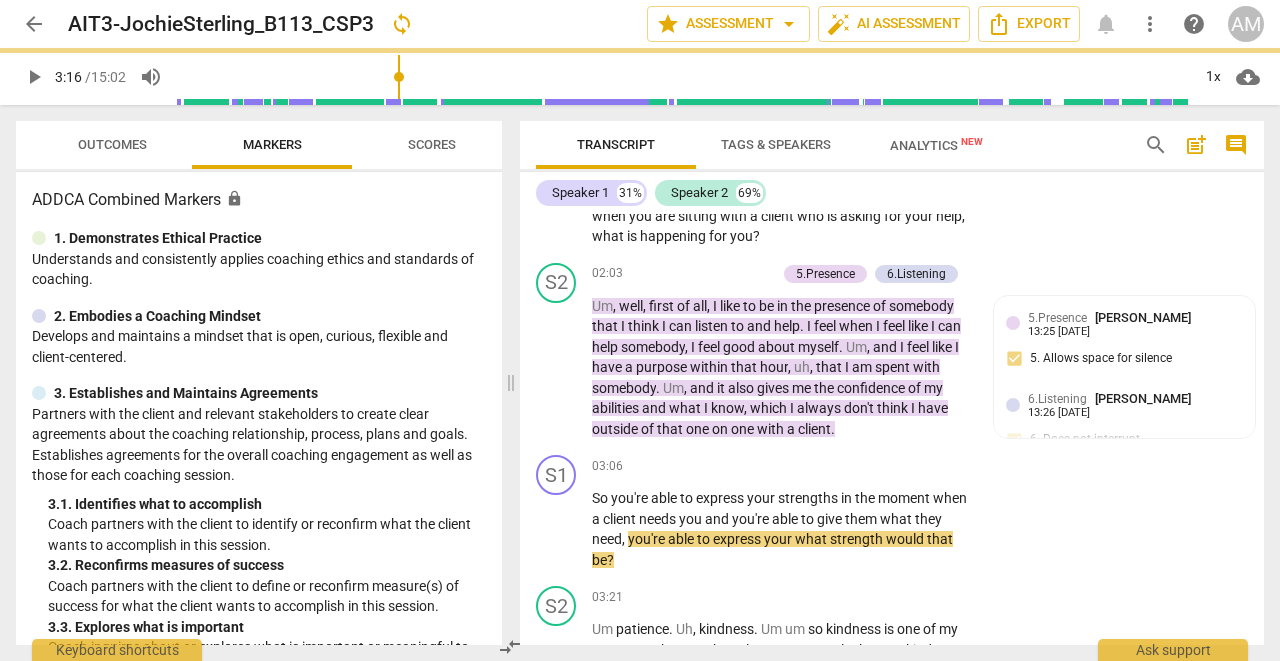 type on "197" 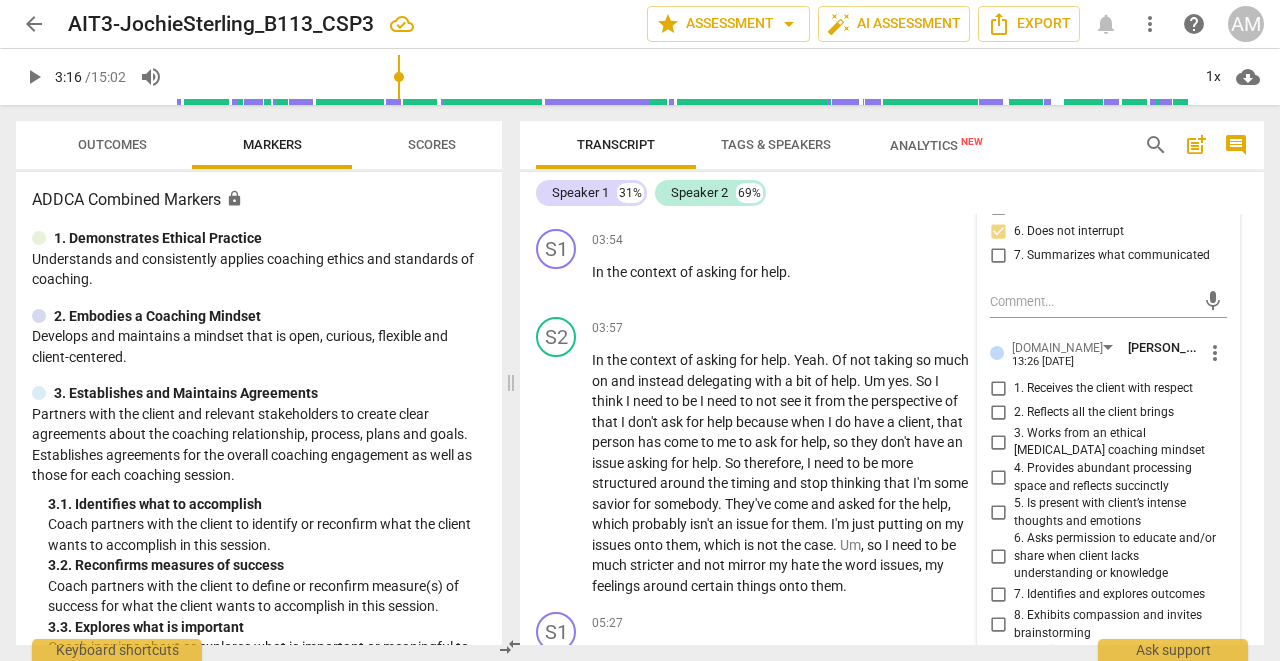scroll, scrollTop: 3526, scrollLeft: 0, axis: vertical 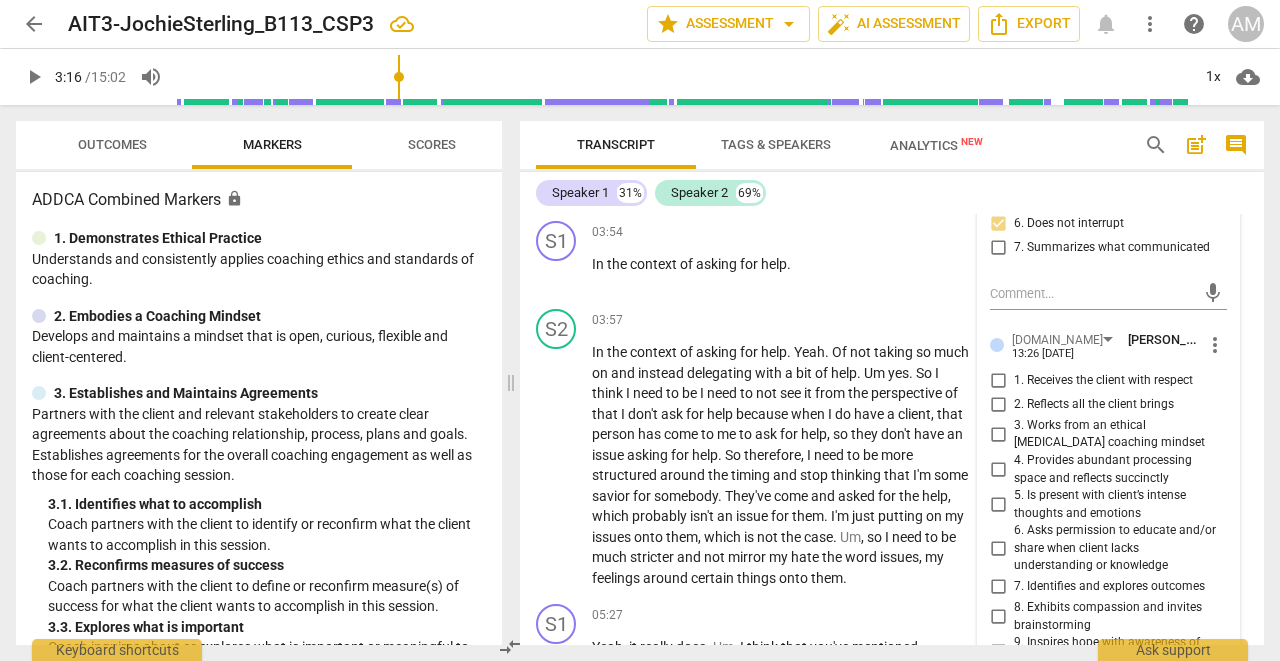 click on "4. Provides abundant processing space and reflects succinctly" at bounding box center [998, 470] 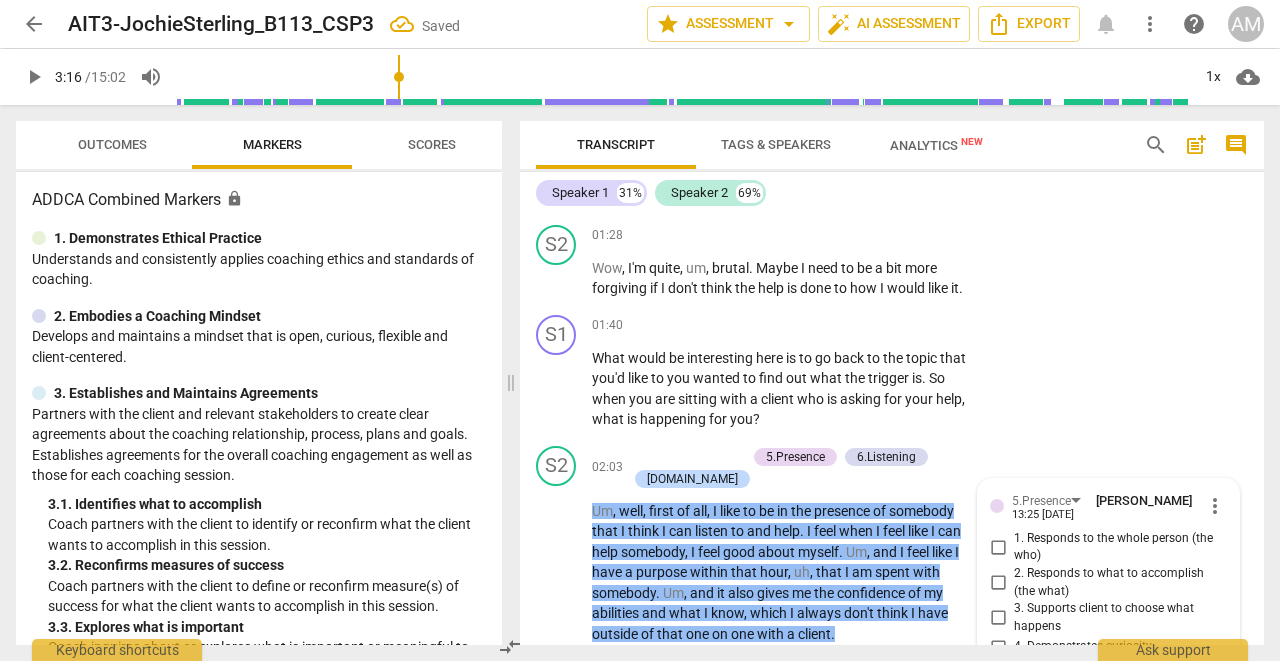 scroll, scrollTop: 2807, scrollLeft: 0, axis: vertical 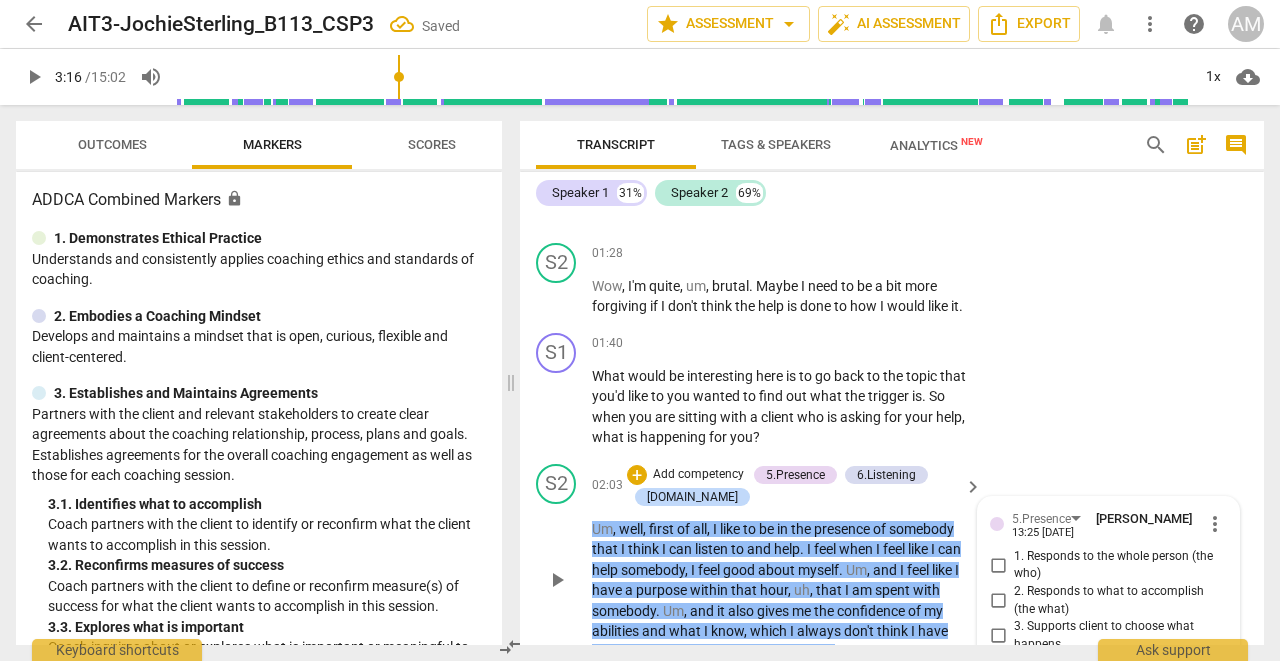 click on "+ Add competency 5.Presence 6.Listening [DOMAIN_NAME]" at bounding box center (792, 486) 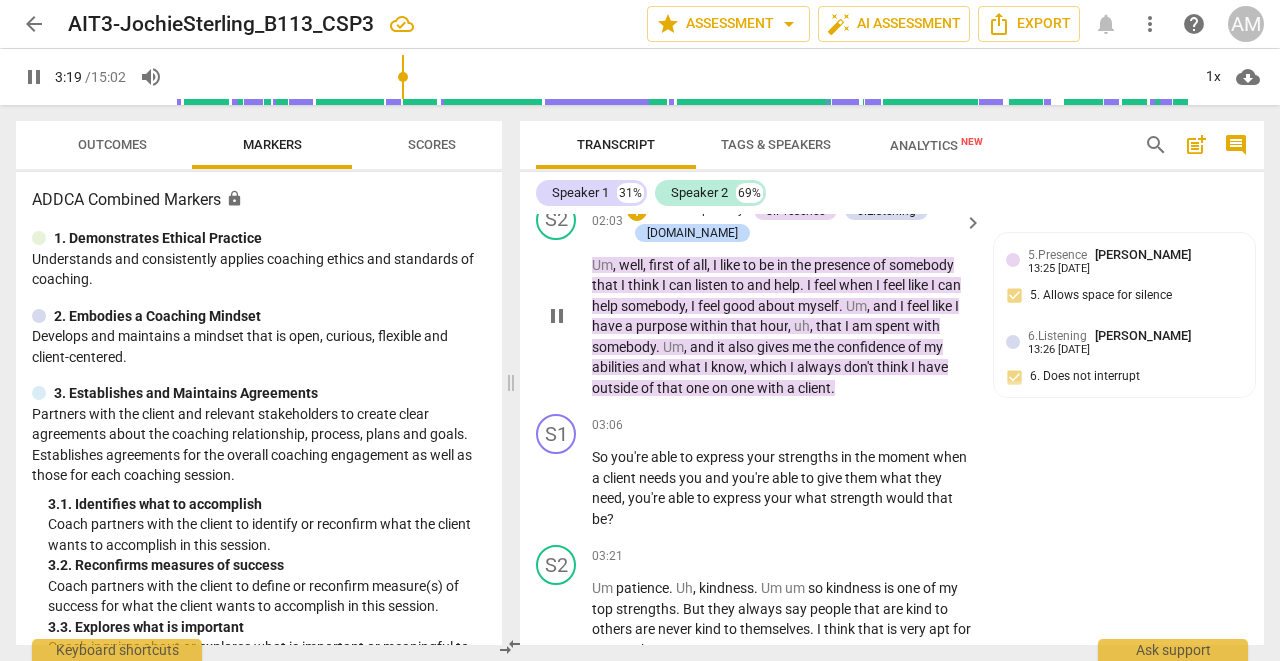 scroll, scrollTop: 3074, scrollLeft: 0, axis: vertical 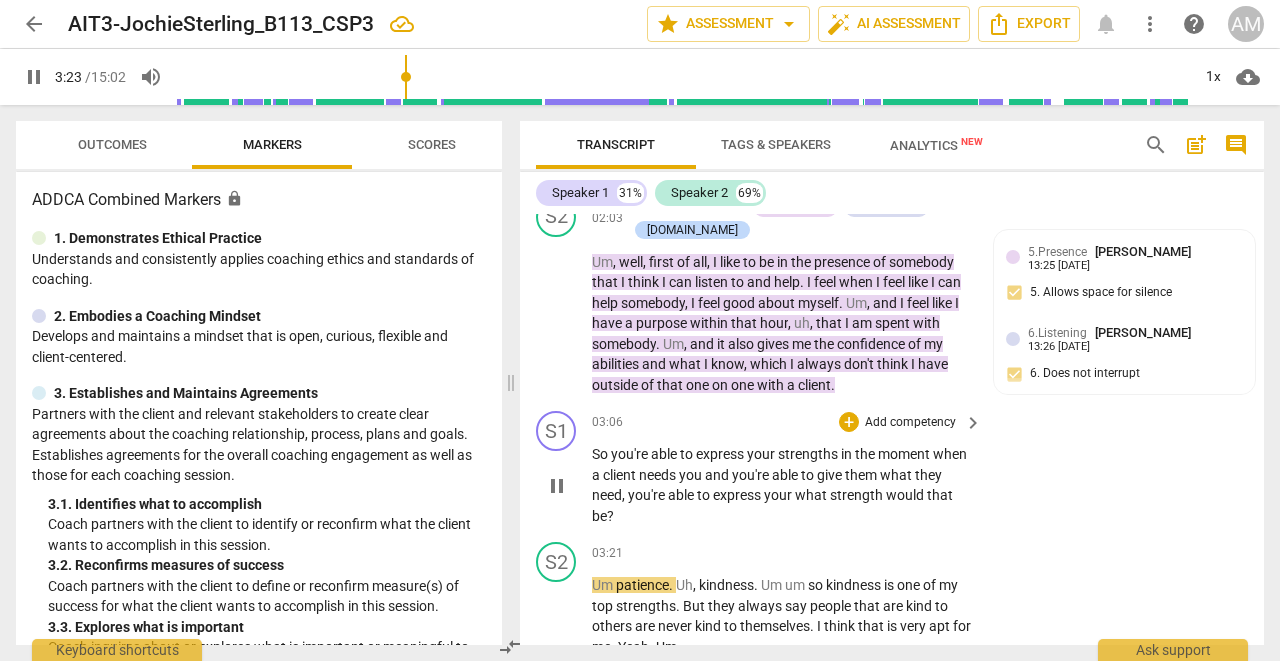 click on "pause" at bounding box center [557, 486] 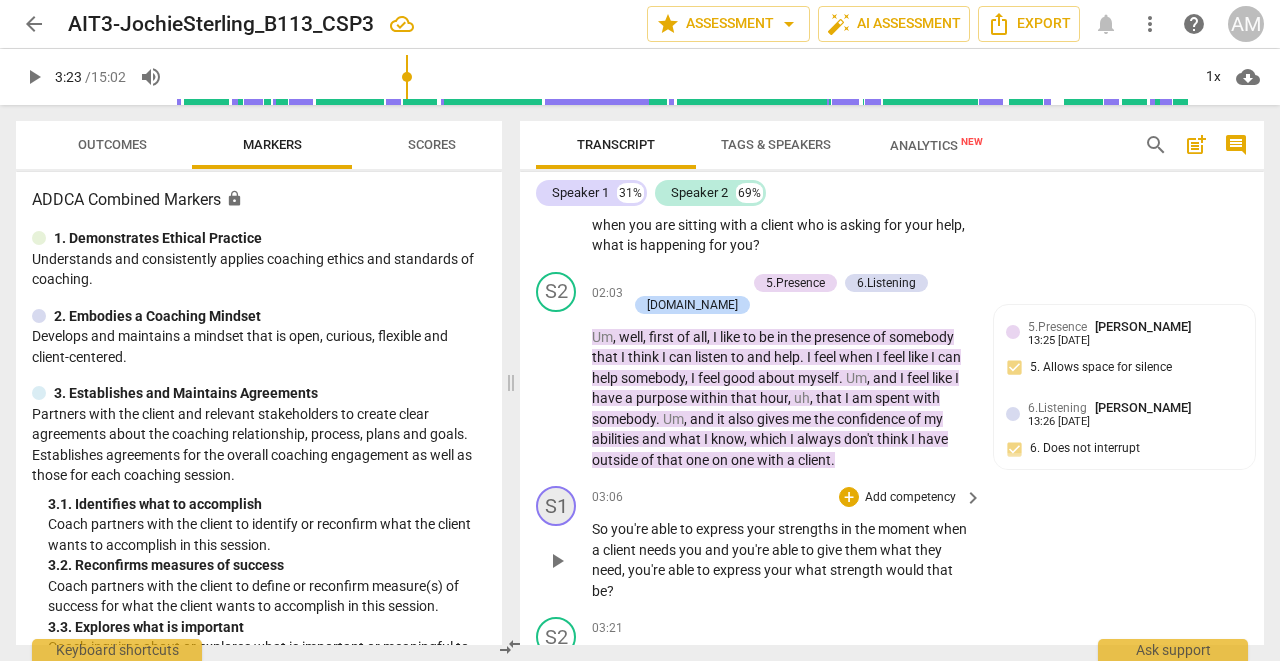 scroll, scrollTop: 3000, scrollLeft: 0, axis: vertical 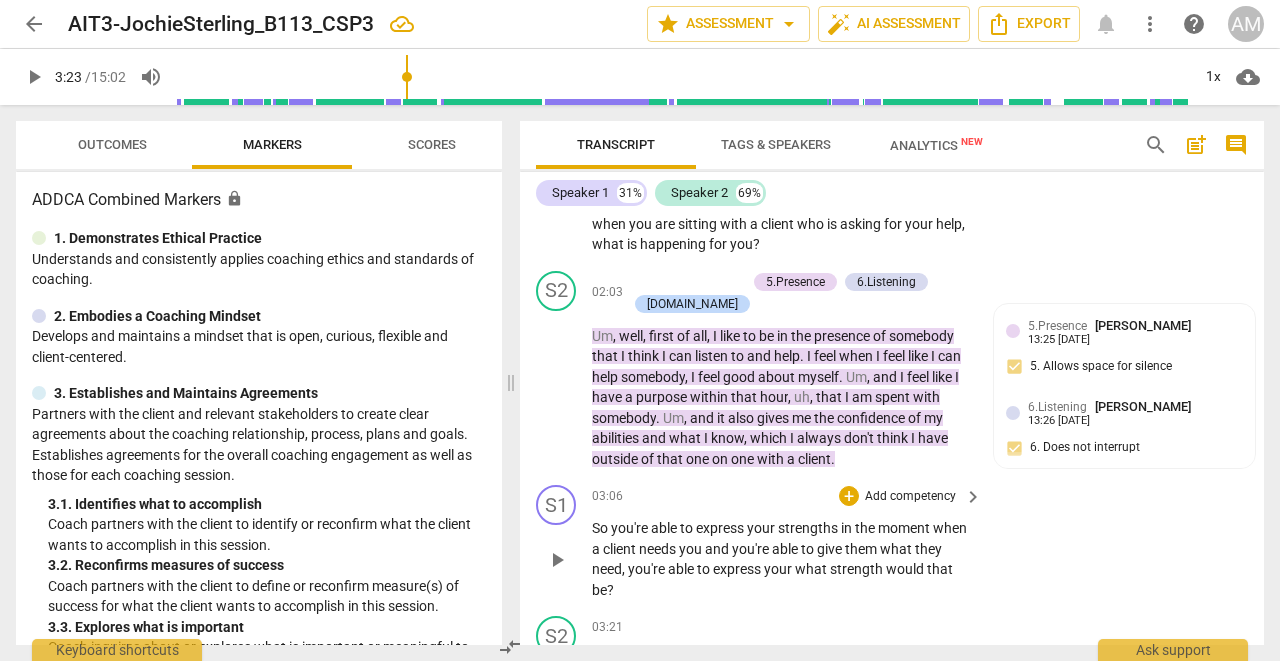 click on "play_arrow" at bounding box center (557, 560) 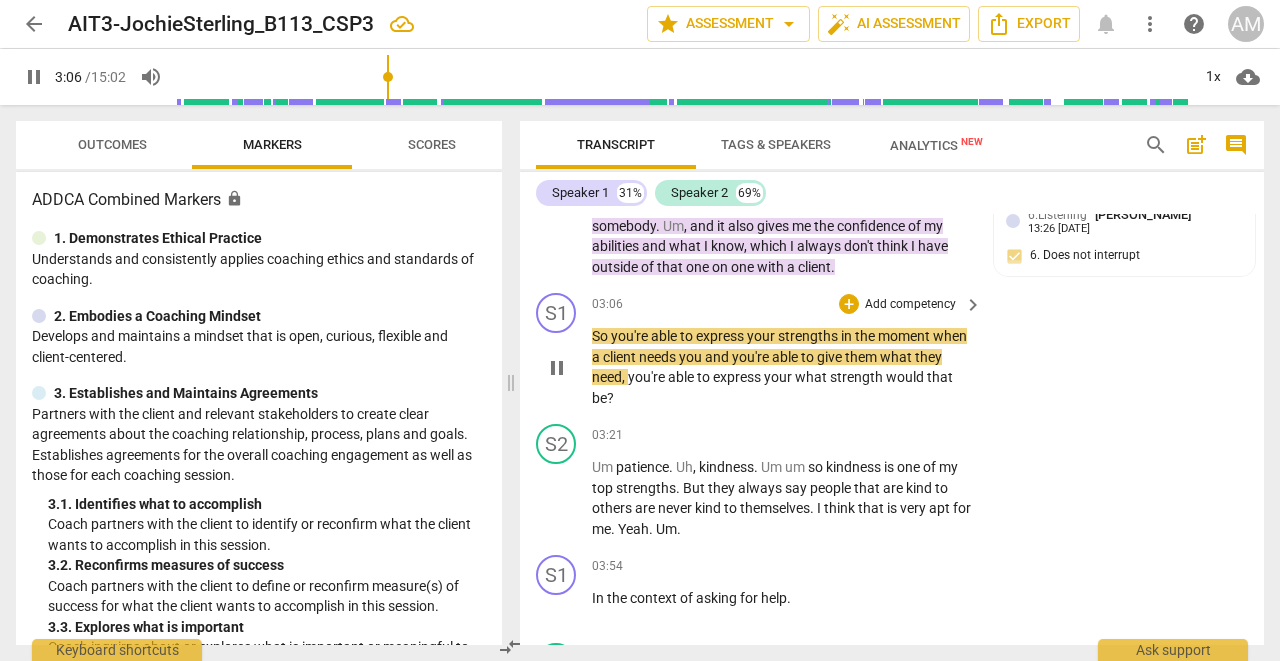 scroll, scrollTop: 3218, scrollLeft: 0, axis: vertical 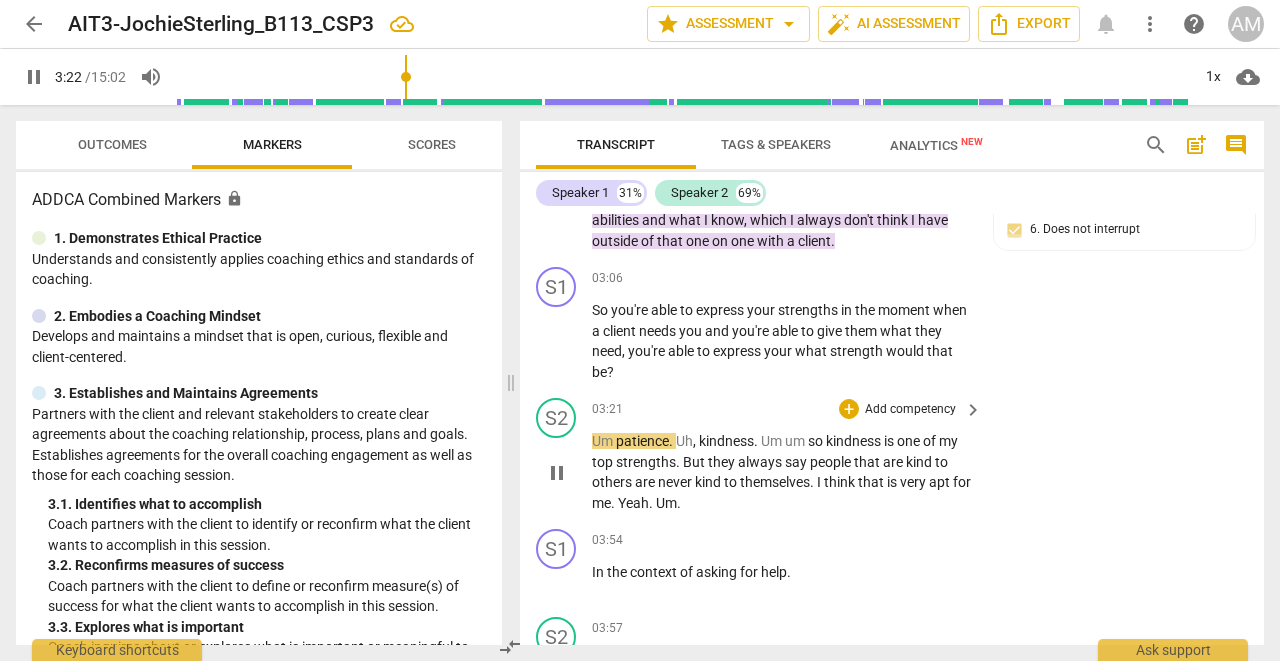 click on "pause" at bounding box center [557, 473] 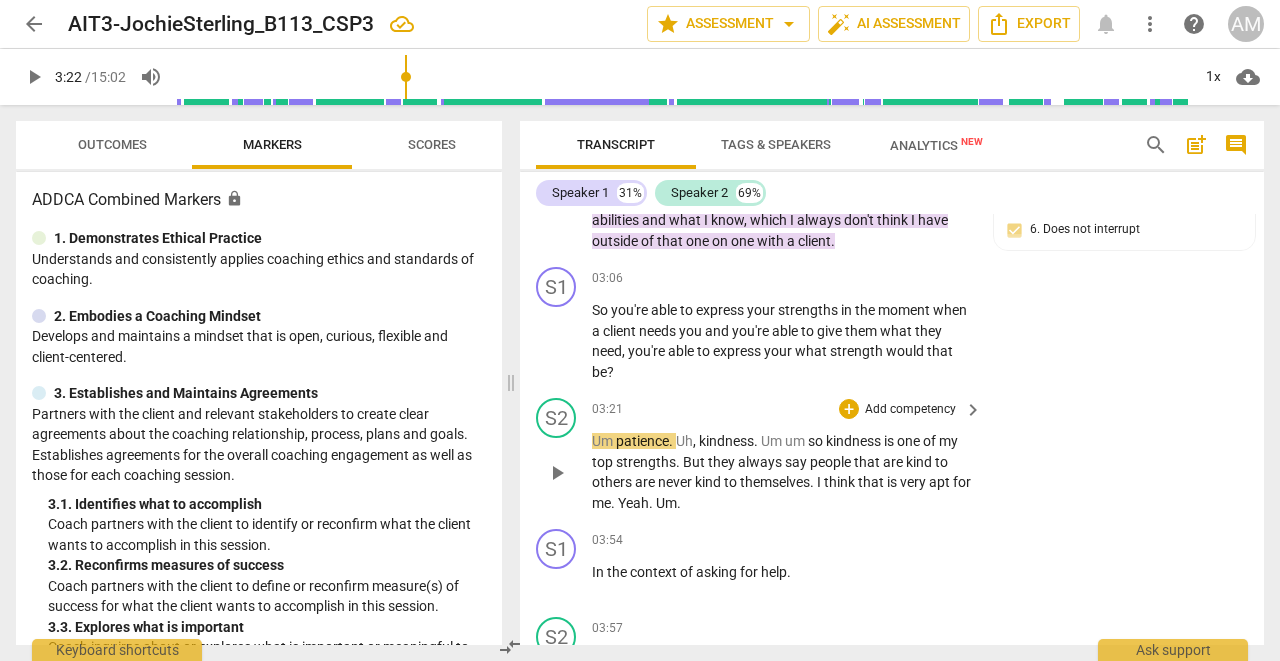 type on "203" 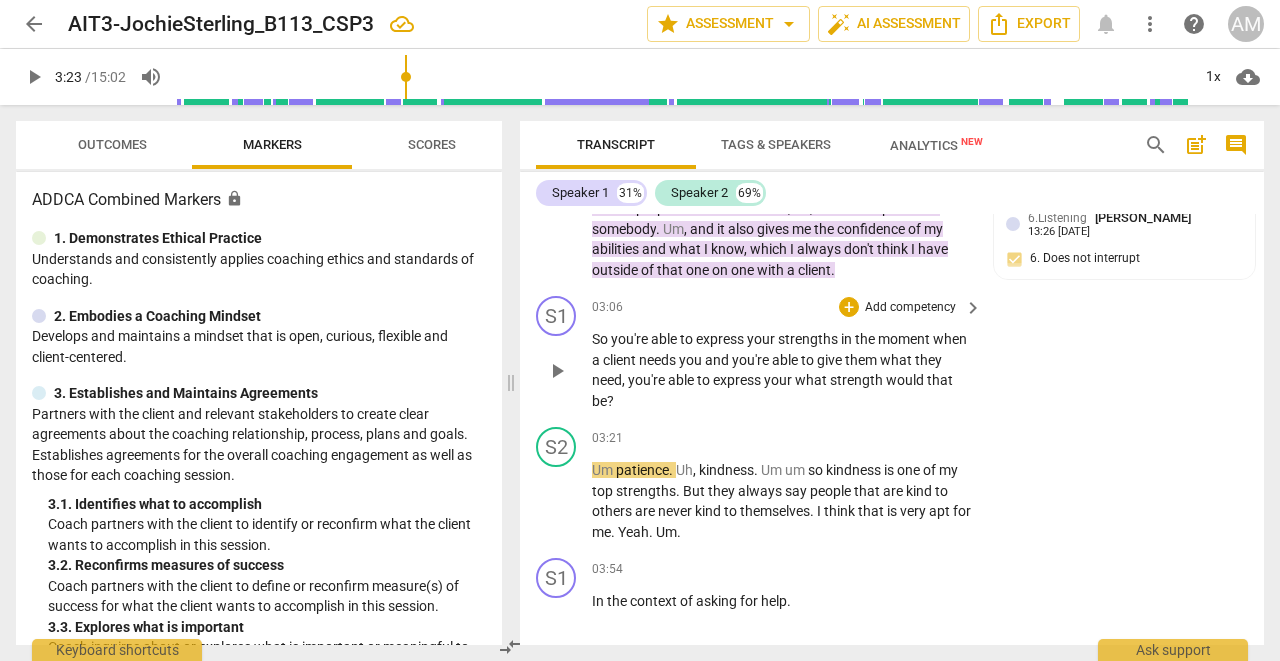 scroll, scrollTop: 3191, scrollLeft: 0, axis: vertical 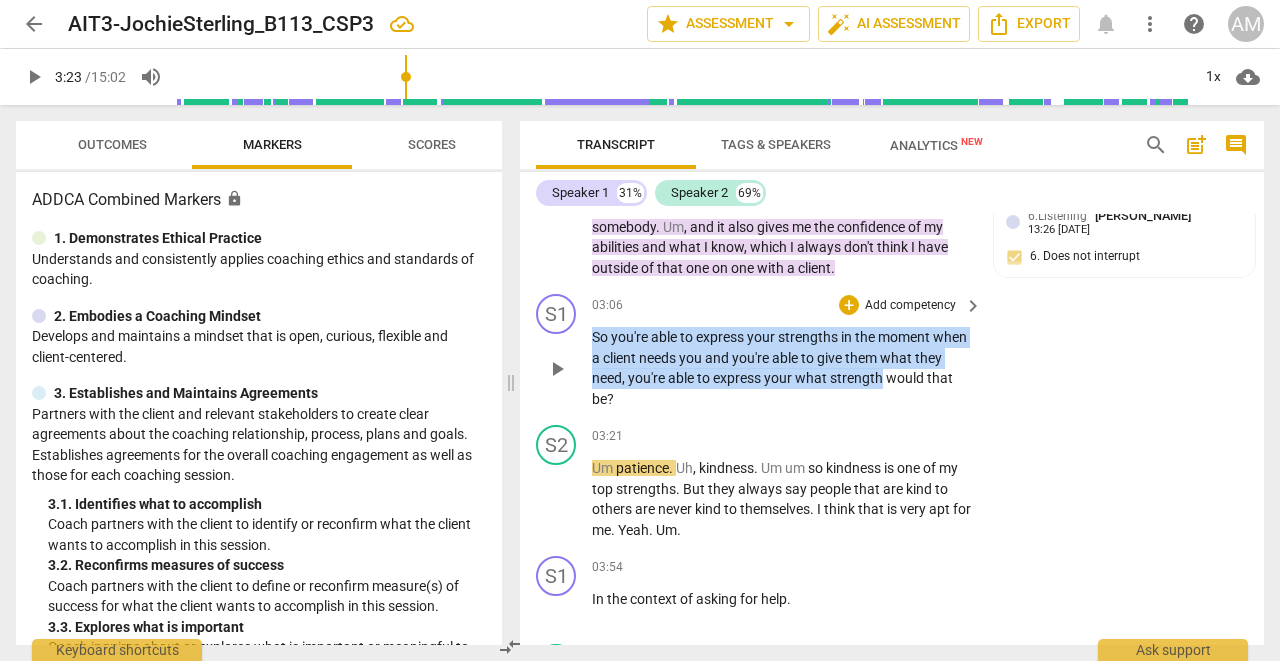 drag, startPoint x: 592, startPoint y: 327, endPoint x: 909, endPoint y: 373, distance: 320.32016 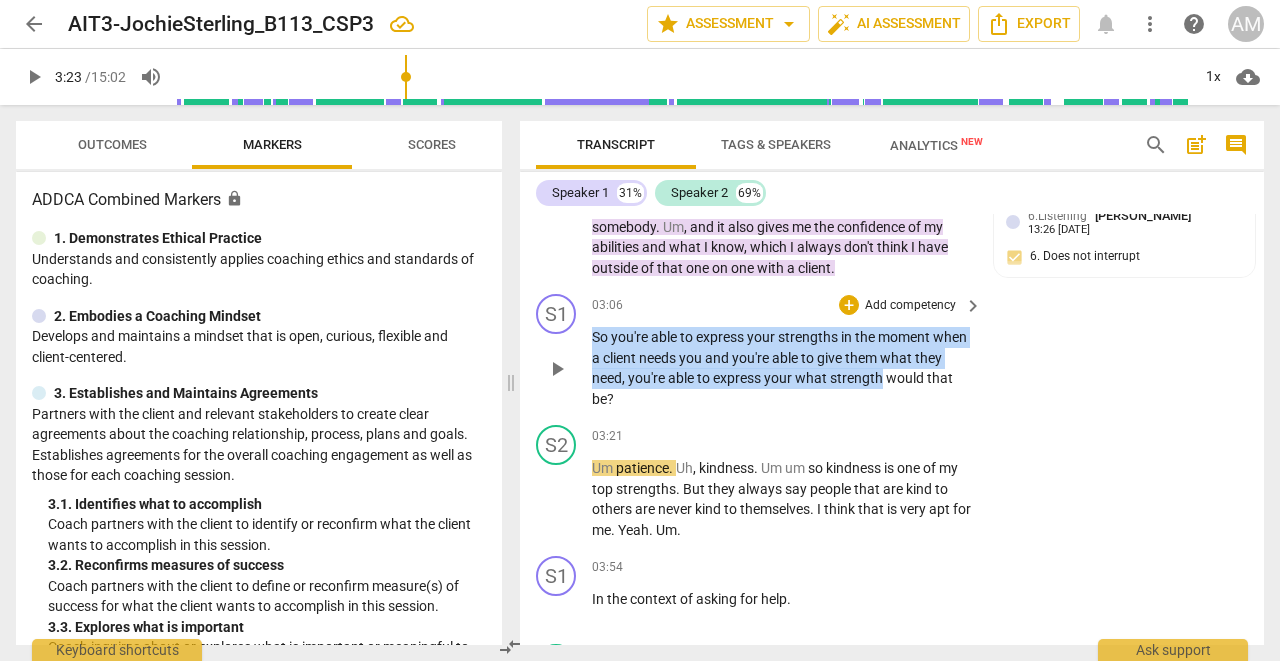 click on "So   you're   able   to   express   your   strengths   in   the   moment   when   a   client   needs   you   and   you're   able   to   give   them   what   they   need ,   you're   able   to   express   your   what   strength   would   that   be ?" at bounding box center [782, 368] 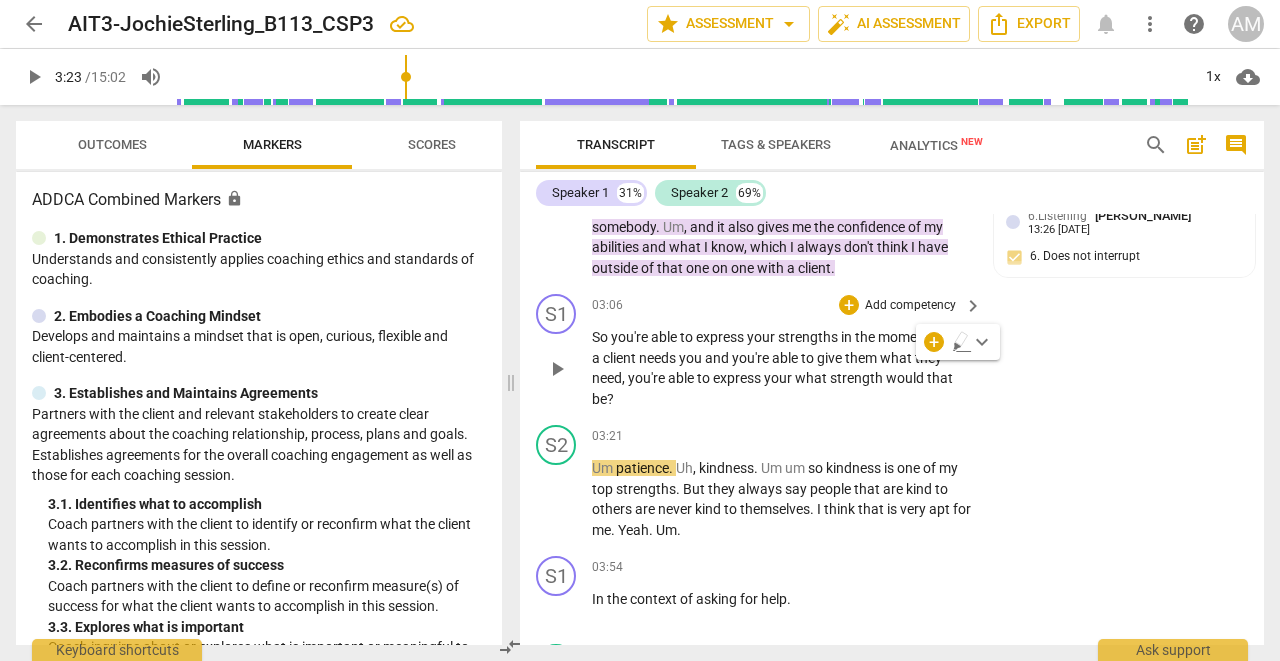 click on "So   you're   able   to   express   your   strengths   in   the   moment   when   a   client   needs   you   and   you're   able   to   give   them   what   they   need ,   you're   able   to   express   your   what   strength   would   that   be ?" at bounding box center [782, 368] 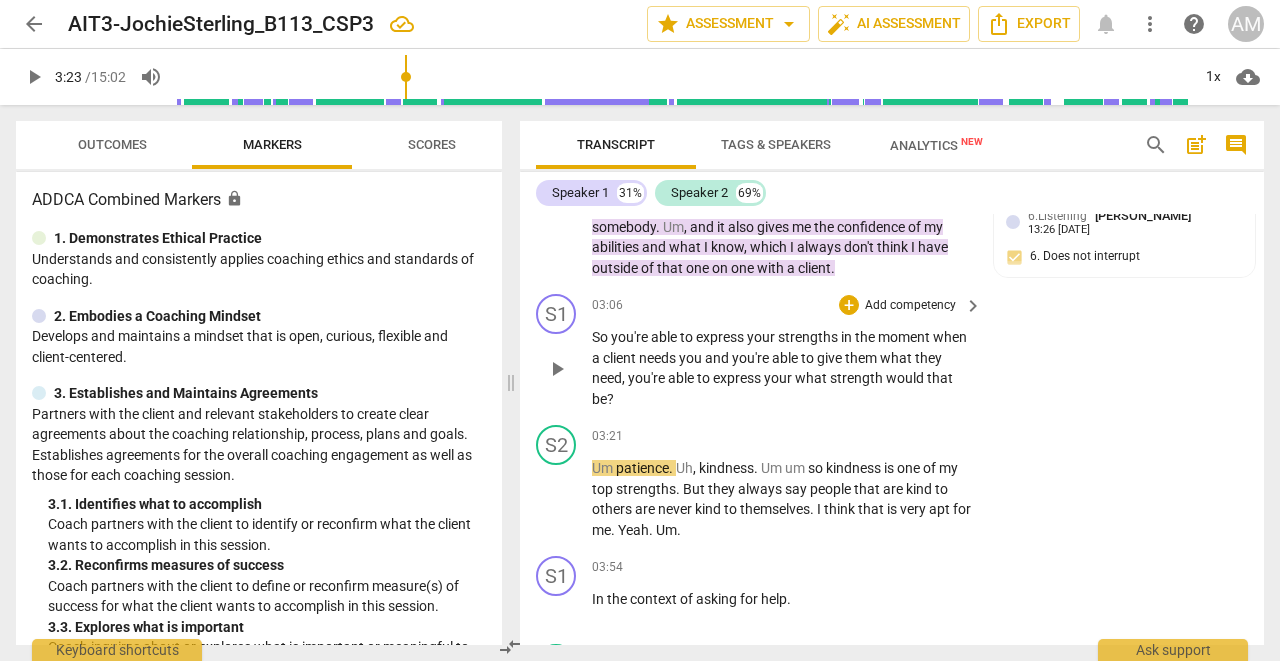 drag, startPoint x: 591, startPoint y: 325, endPoint x: 604, endPoint y: 383, distance: 59.439045 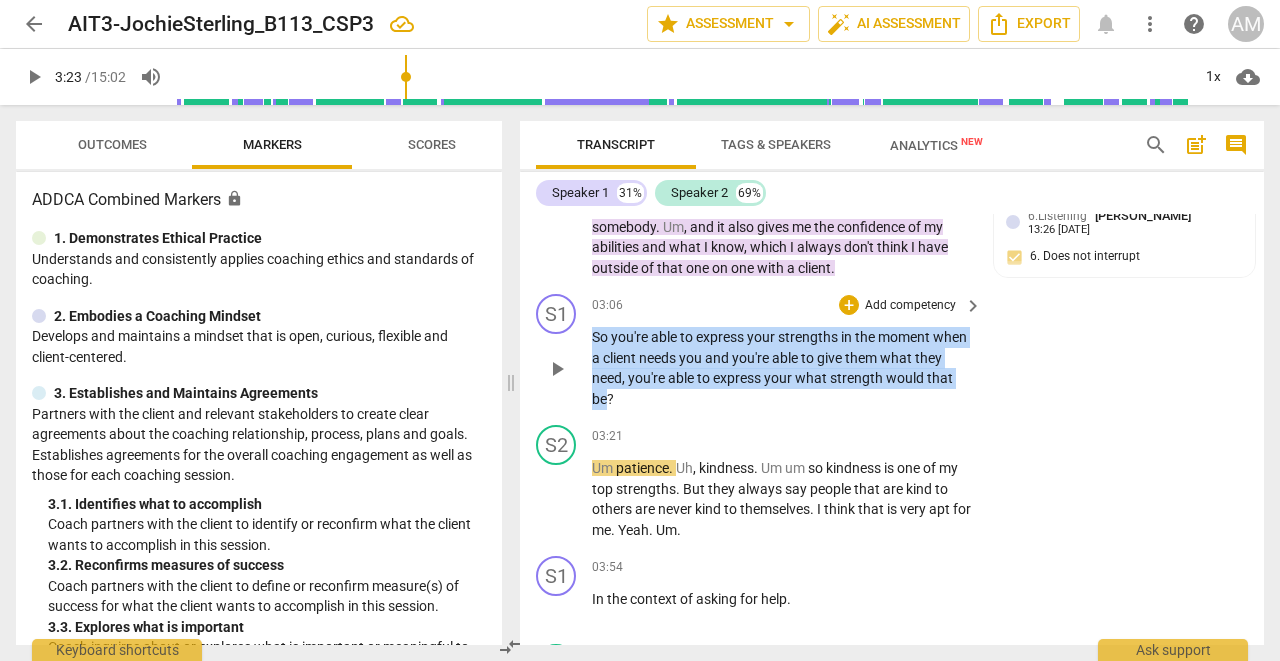 drag, startPoint x: 593, startPoint y: 324, endPoint x: 636, endPoint y: 389, distance: 77.93587 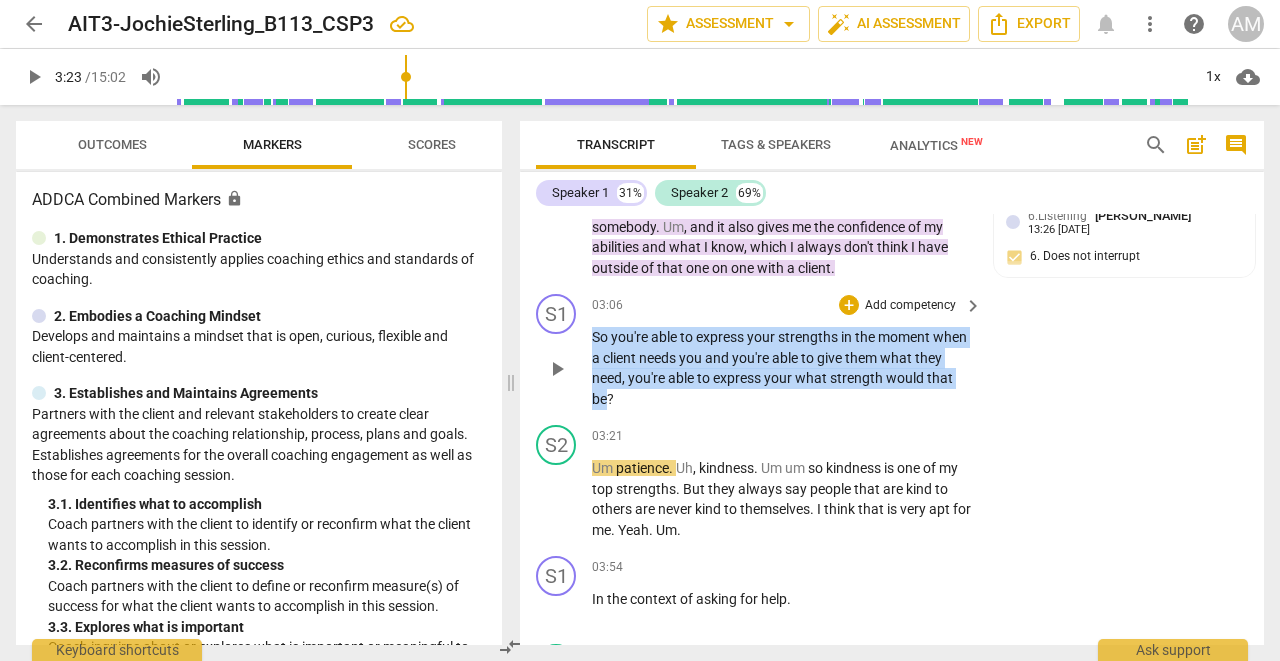 click on "So   you're   able   to   express   your   strengths   in   the   moment   when   a   client   needs   you   and   you're   able   to   give   them   what   they   need ,   you're   able   to   express   your   what   strength   would   that   be ?" at bounding box center [782, 368] 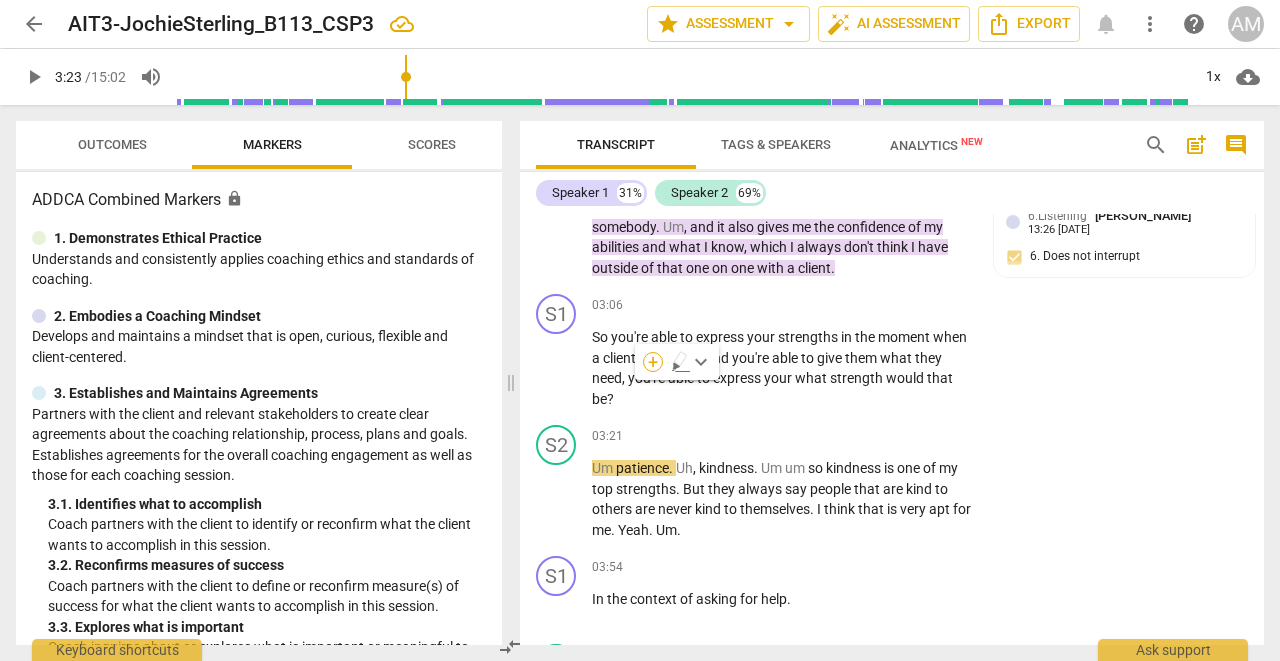 click on "+" at bounding box center [653, 362] 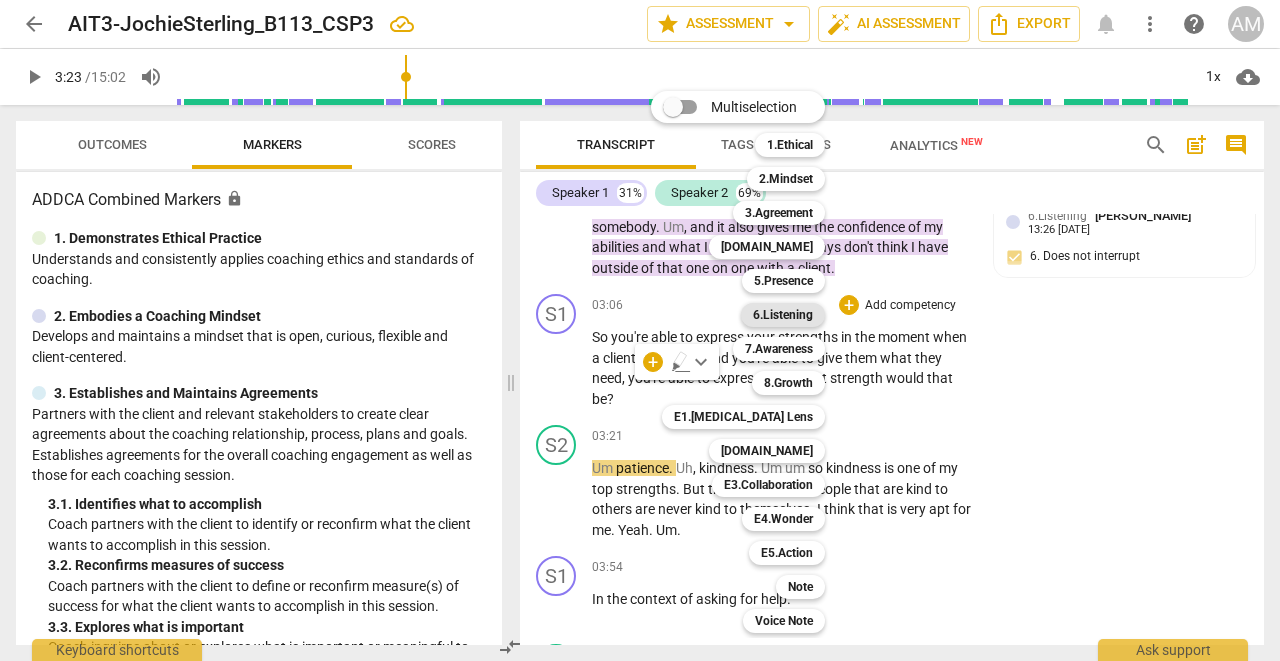 click on "6.Listening" at bounding box center (783, 315) 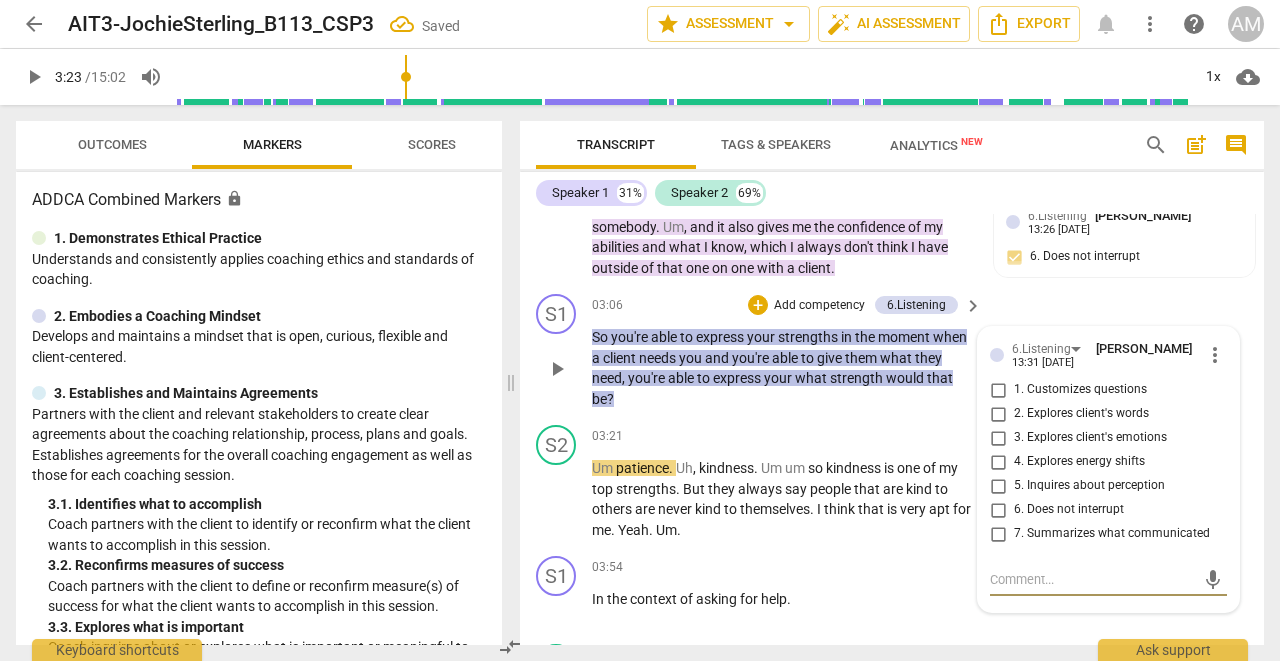 click on "1. Customizes questions" at bounding box center (998, 390) 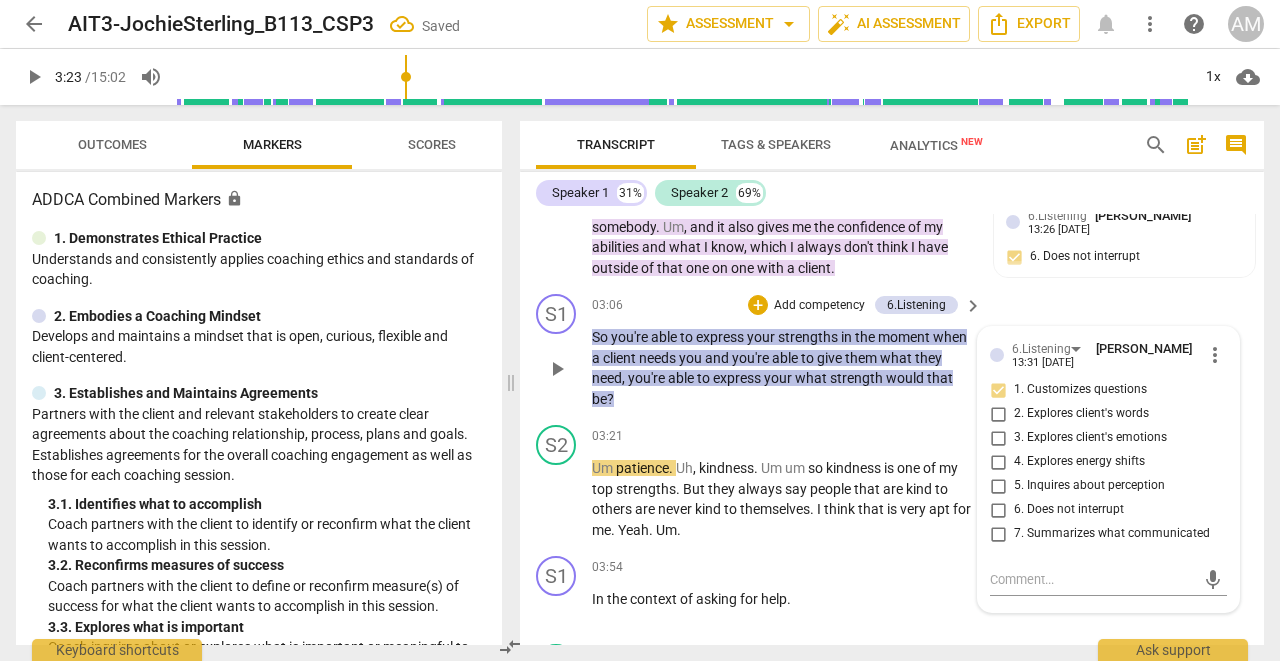 click on "03:06 + Add competency 6.Listening keyboard_arrow_right" at bounding box center (788, 305) 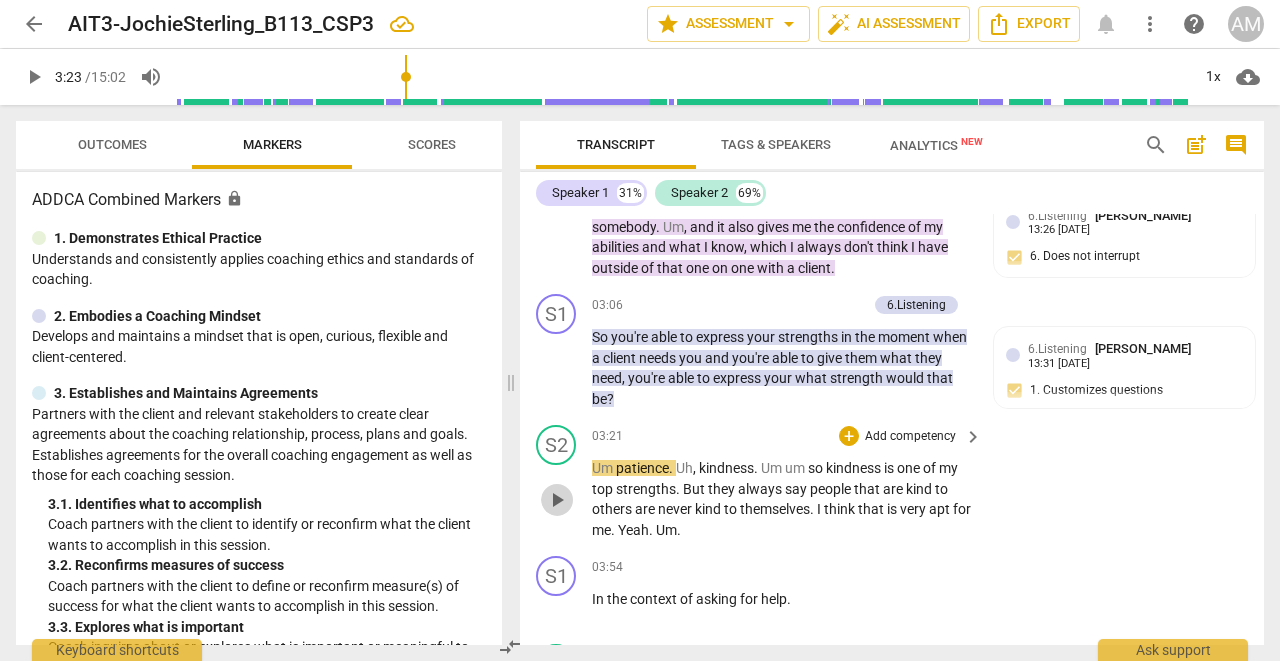 click on "play_arrow" at bounding box center (557, 500) 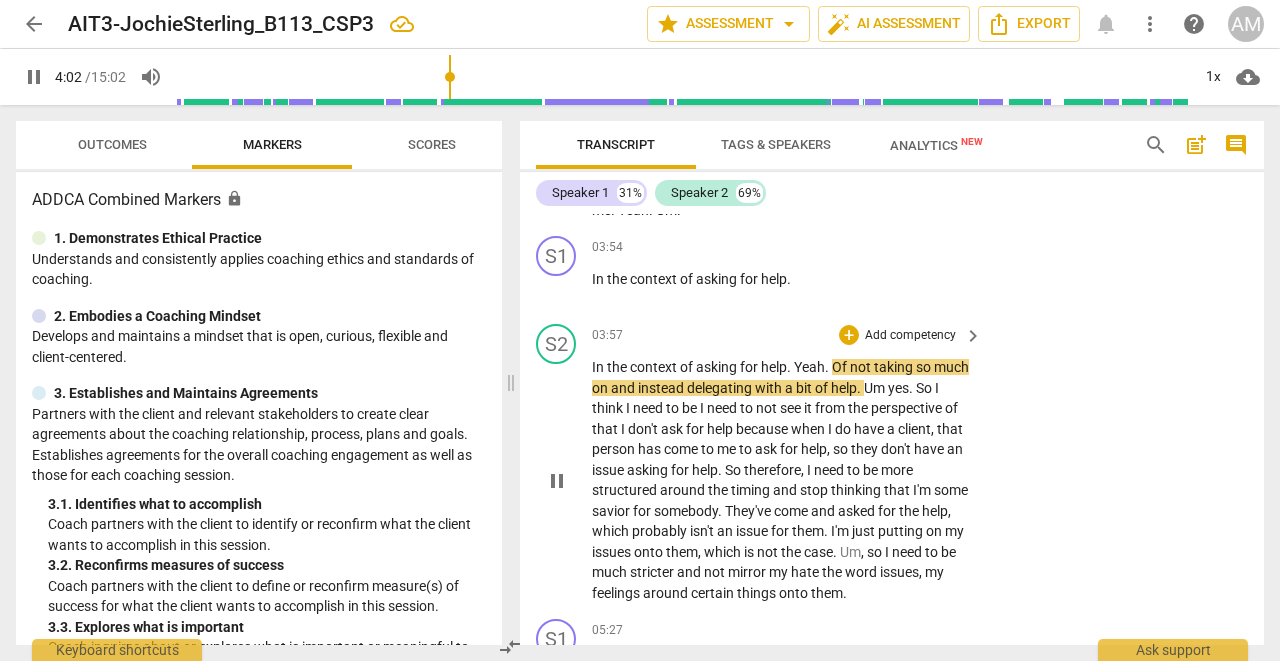 scroll, scrollTop: 3512, scrollLeft: 0, axis: vertical 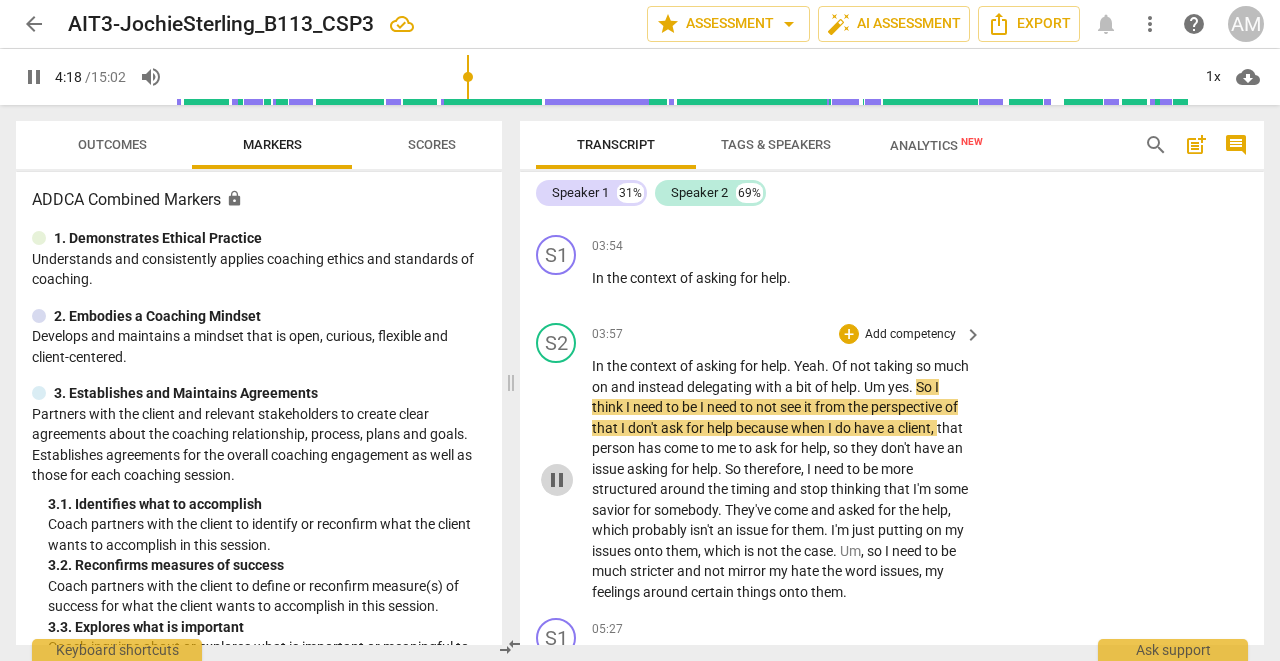 click on "pause" at bounding box center [557, 480] 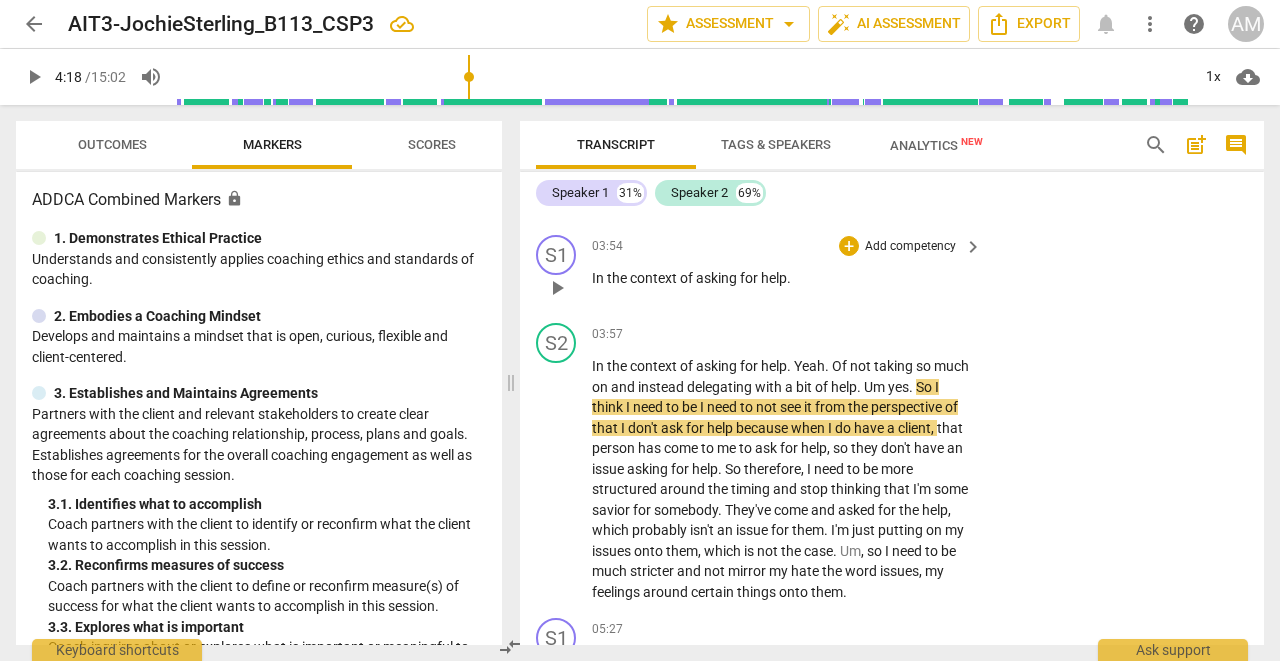 click on "In" at bounding box center (599, 278) 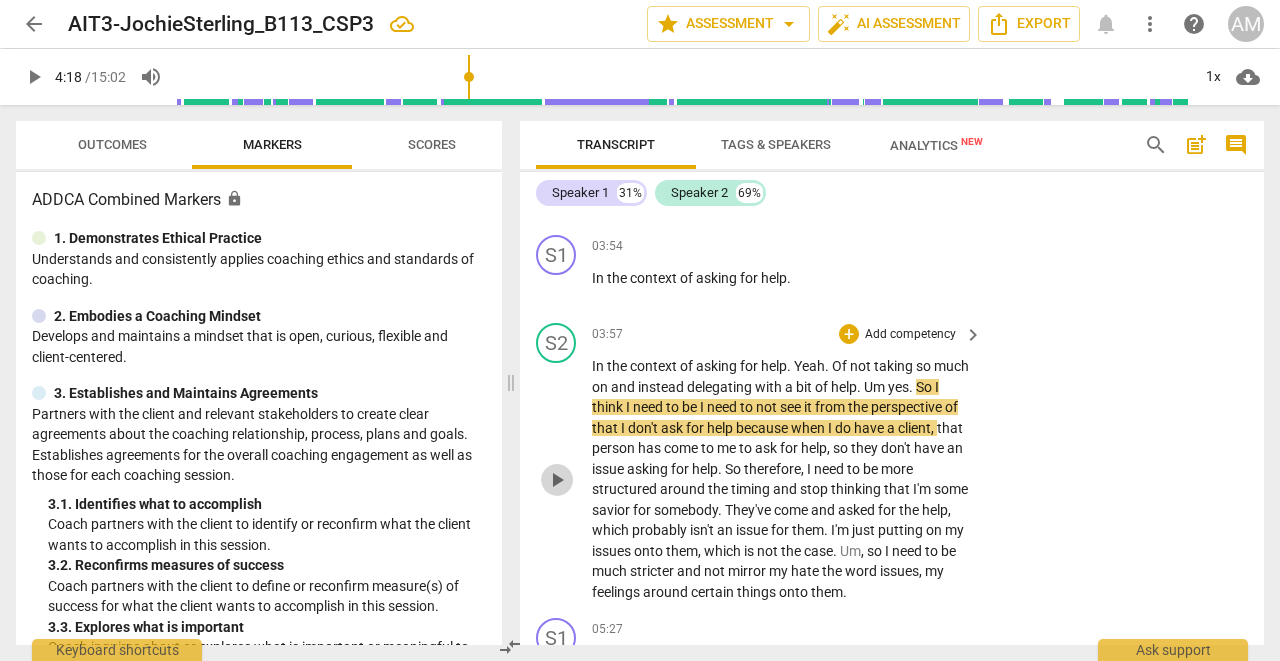 click on "play_arrow" at bounding box center [557, 480] 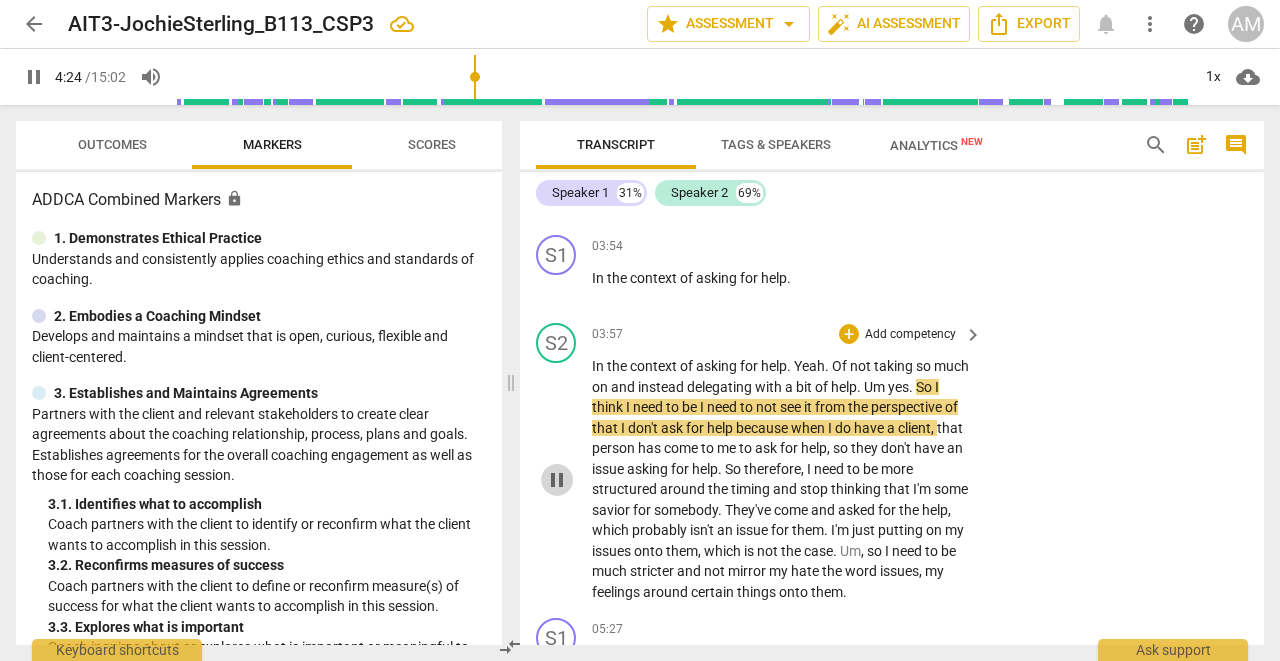click on "pause" at bounding box center [557, 480] 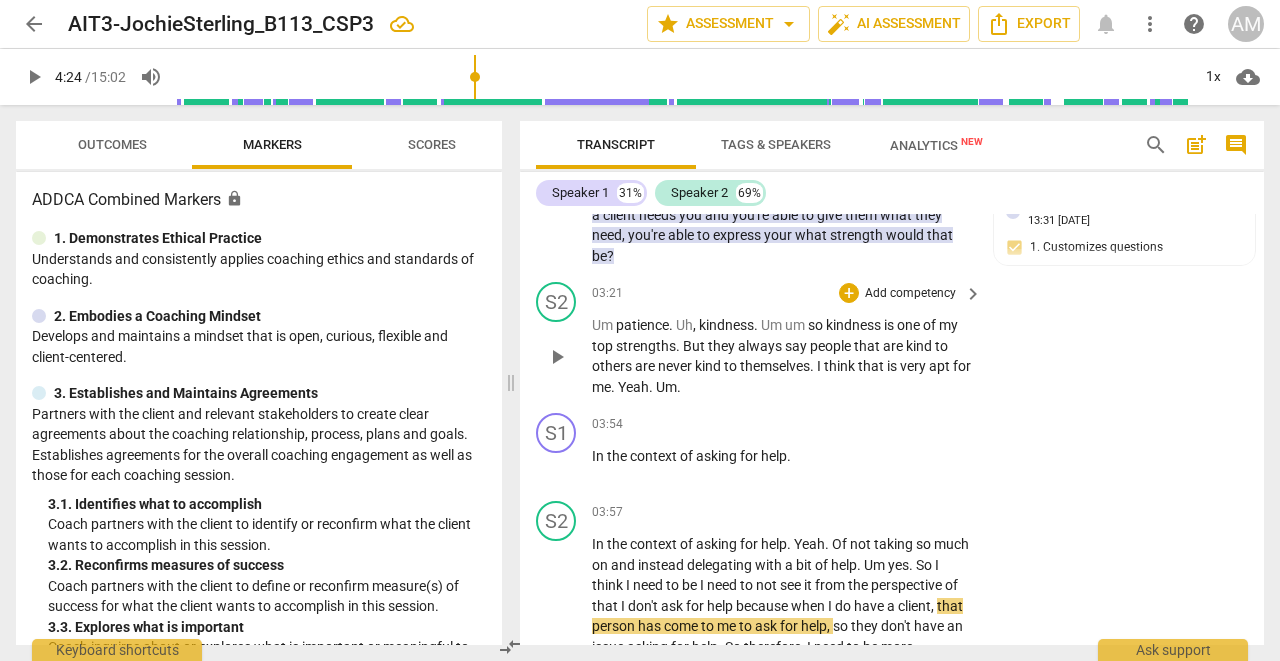 scroll, scrollTop: 3338, scrollLeft: 0, axis: vertical 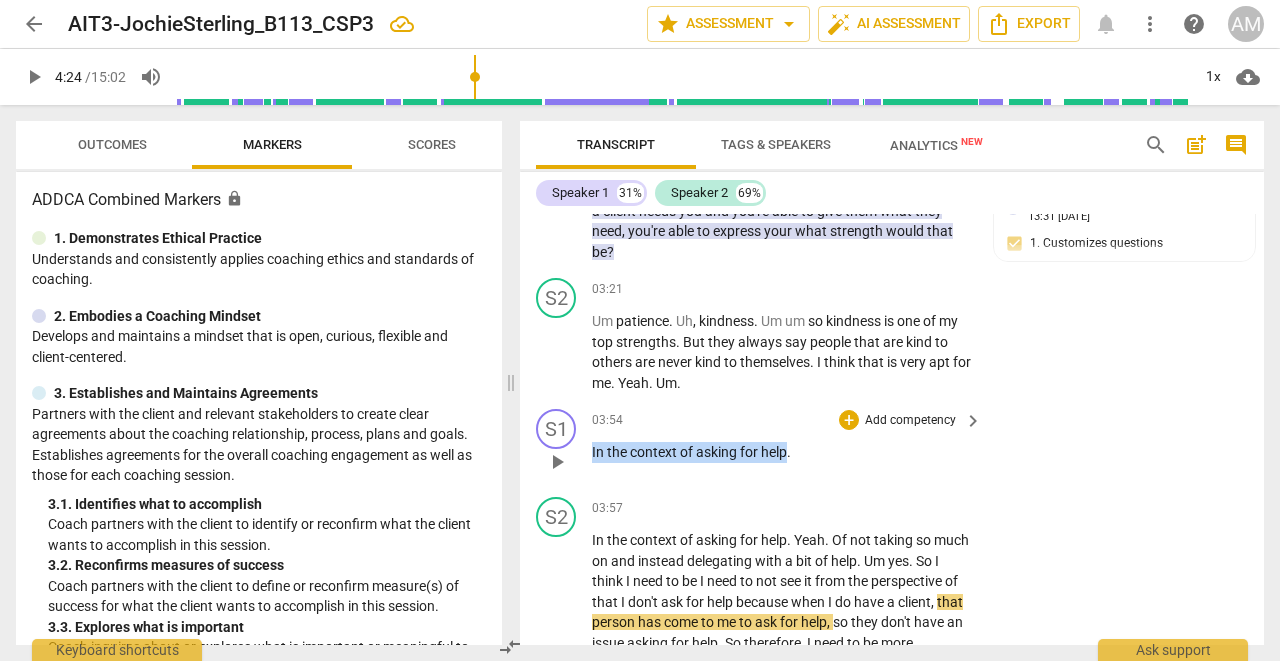 drag, startPoint x: 592, startPoint y: 436, endPoint x: 787, endPoint y: 439, distance: 195.02307 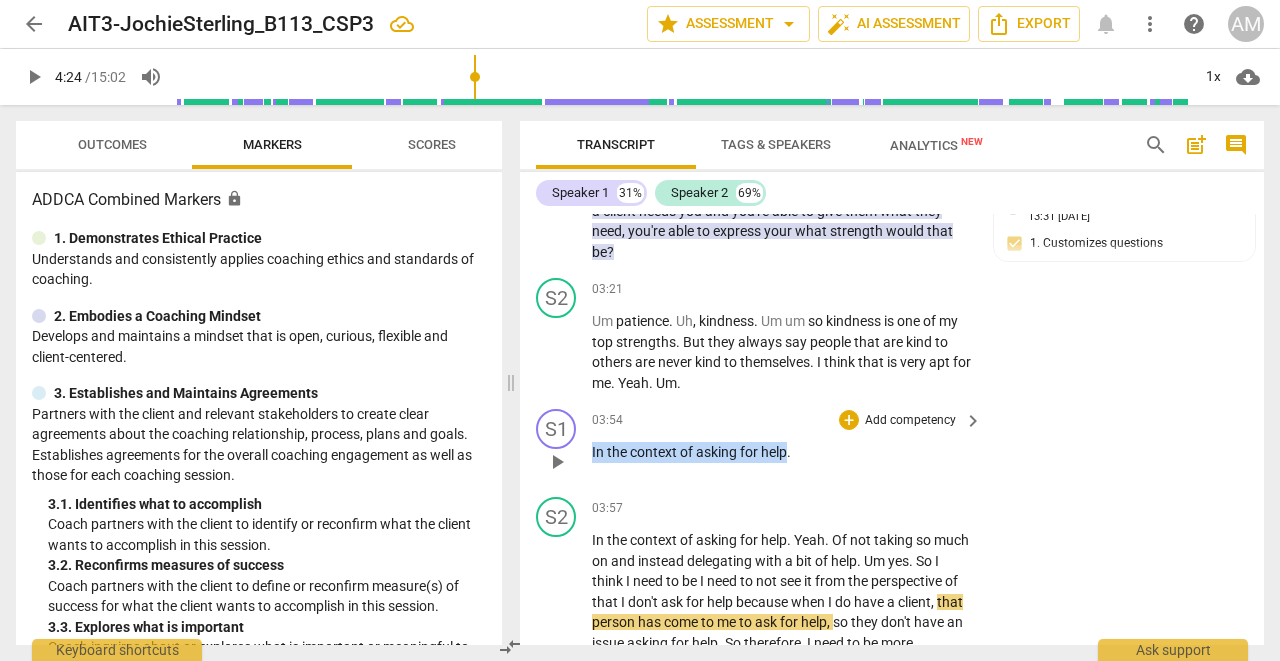 click on "In   the   context   of   asking   for   help ." at bounding box center [782, 452] 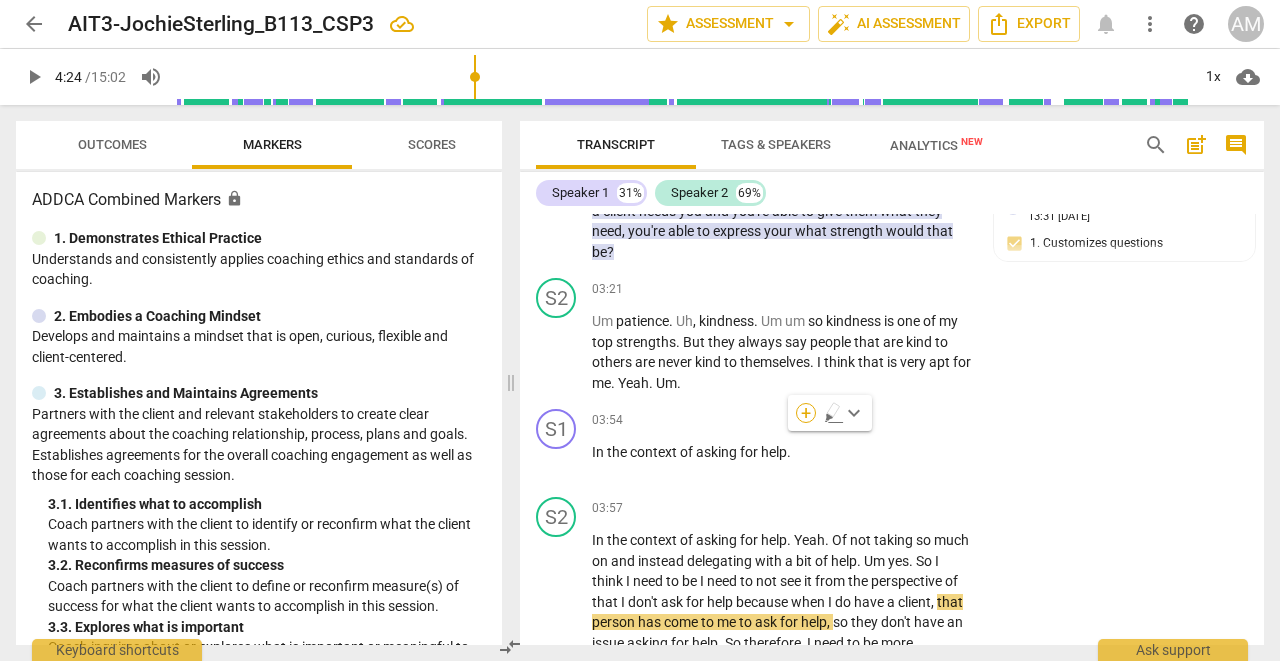 click on "+" at bounding box center (806, 413) 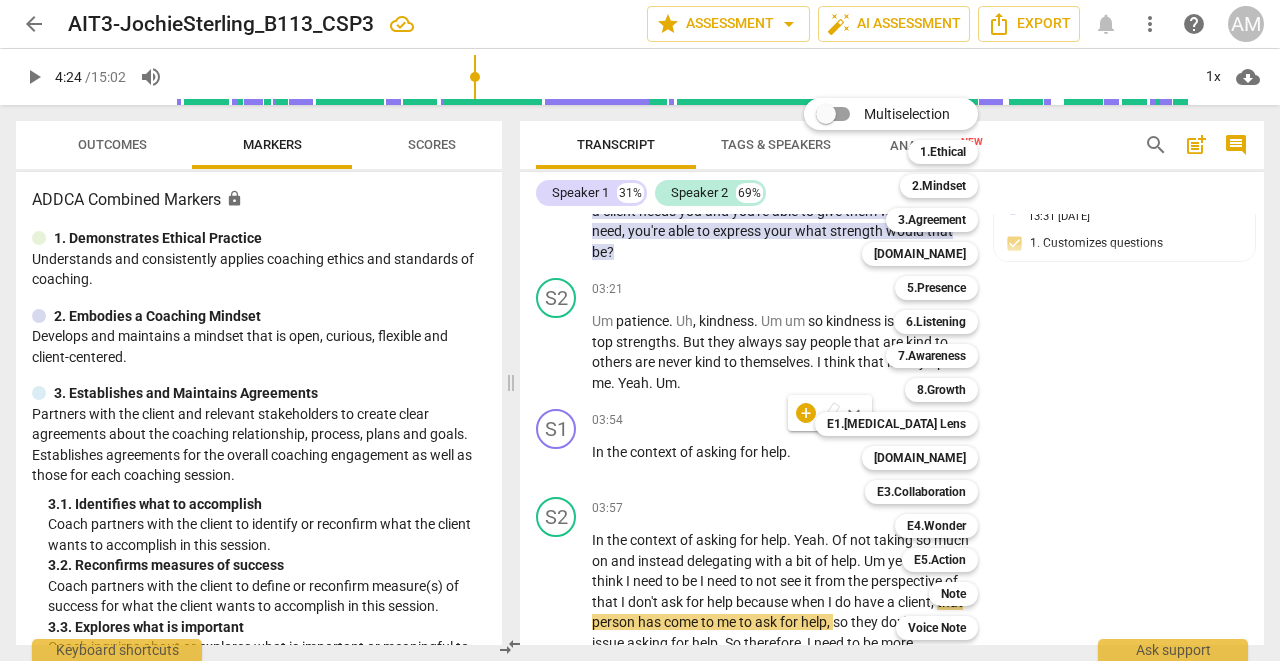 click on "Multiselection m 1.Ethical 1 2.Mindset 2 3.Agreement 3 [DOMAIN_NAME] 4 5.Presence 5 6.Listening 6 7.Awareness 7 8.Growth 8 E1.[MEDICAL_DATA] Lens 9 [DOMAIN_NAME] 0 E3.Collaboration q E4.Wonder w E5.Action r Note t Voice Note y" at bounding box center (906, 369) 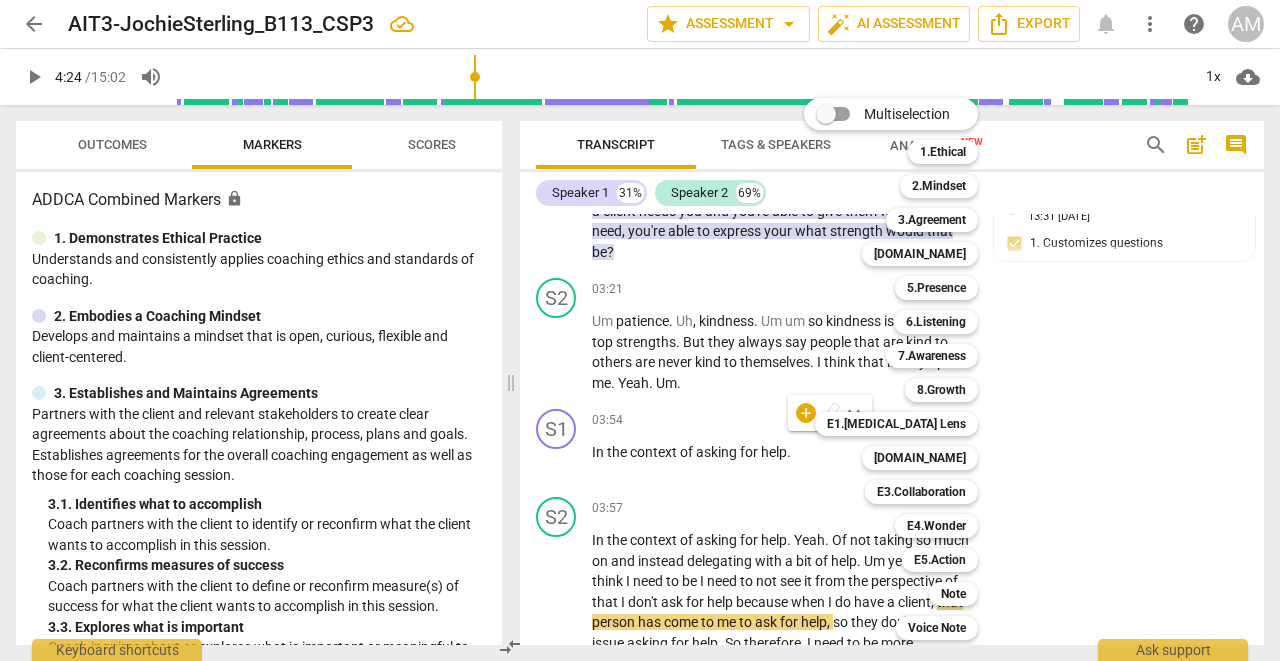 click at bounding box center (640, 330) 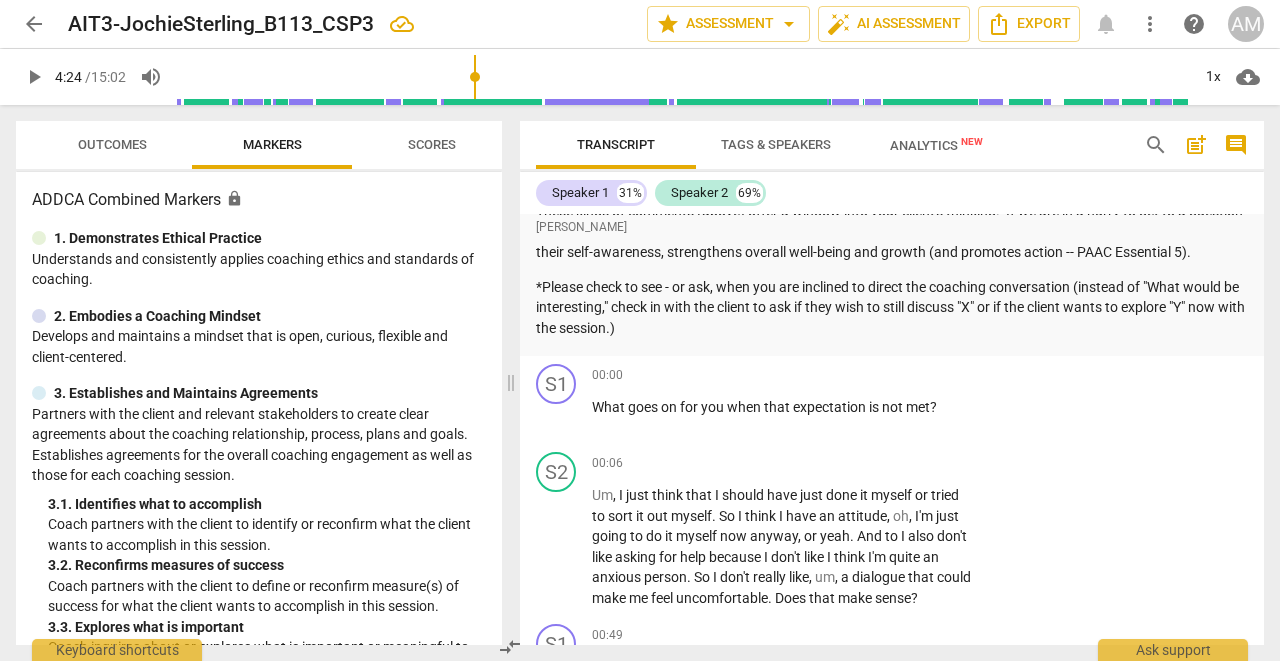scroll, scrollTop: 1945, scrollLeft: 0, axis: vertical 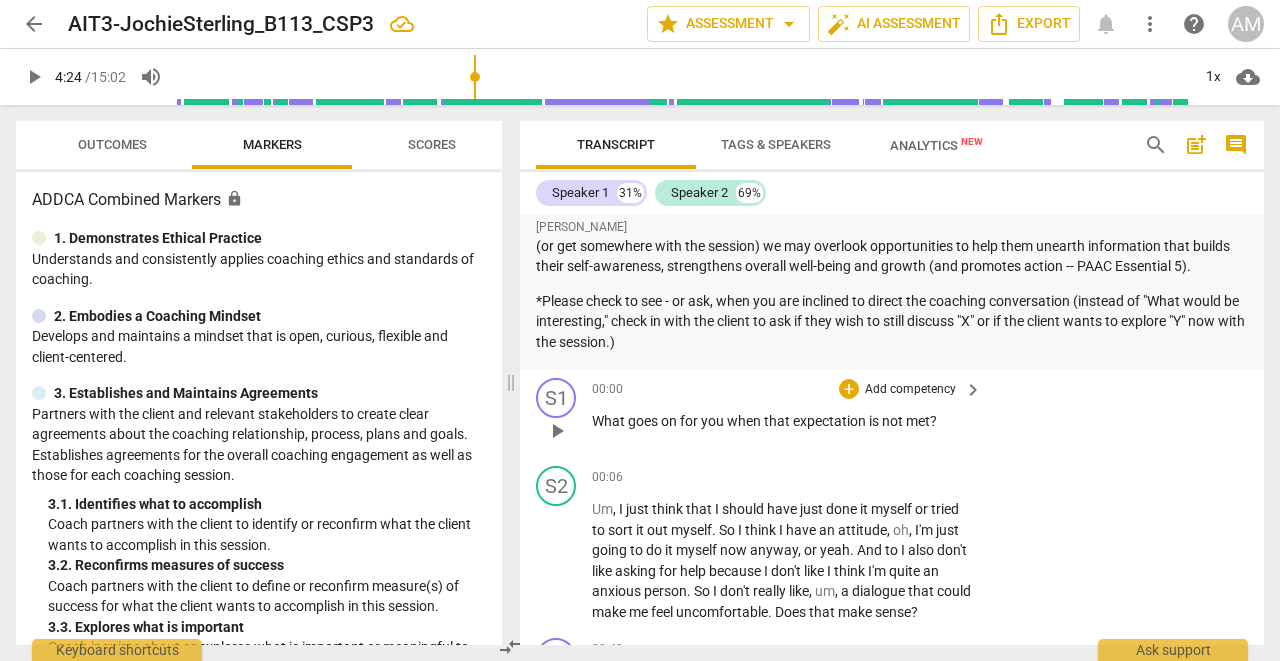 click on "play_arrow" at bounding box center (557, 431) 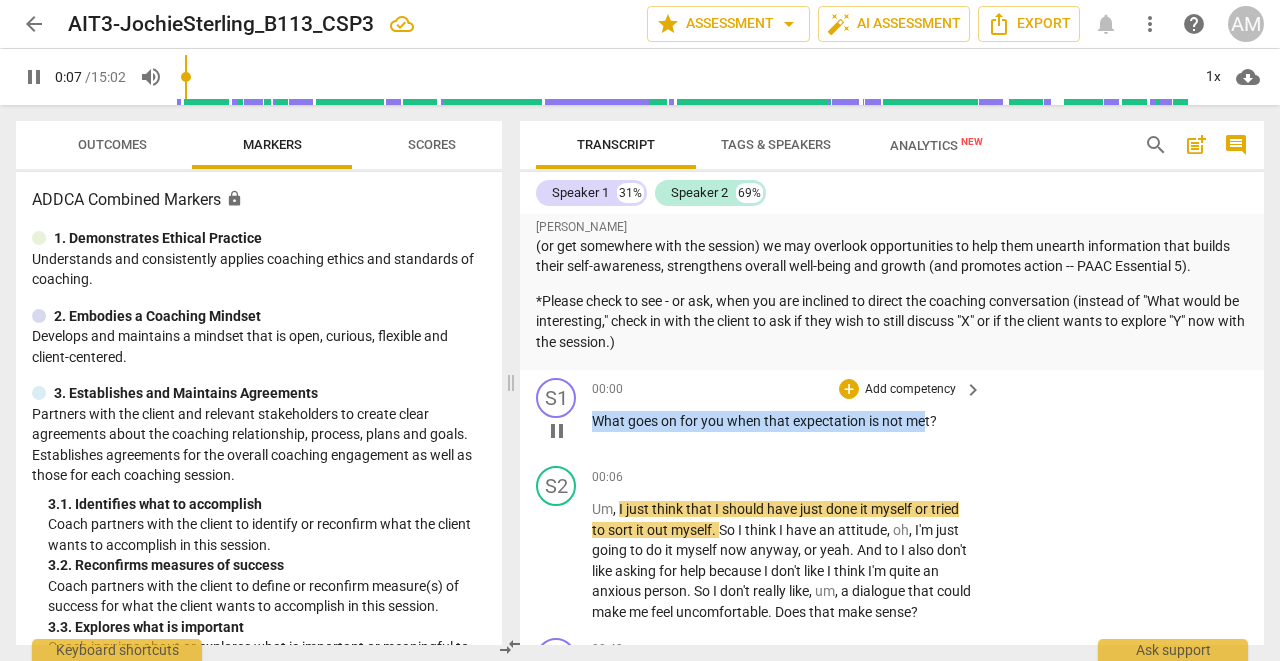 drag, startPoint x: 595, startPoint y: 400, endPoint x: 928, endPoint y: 404, distance: 333.02402 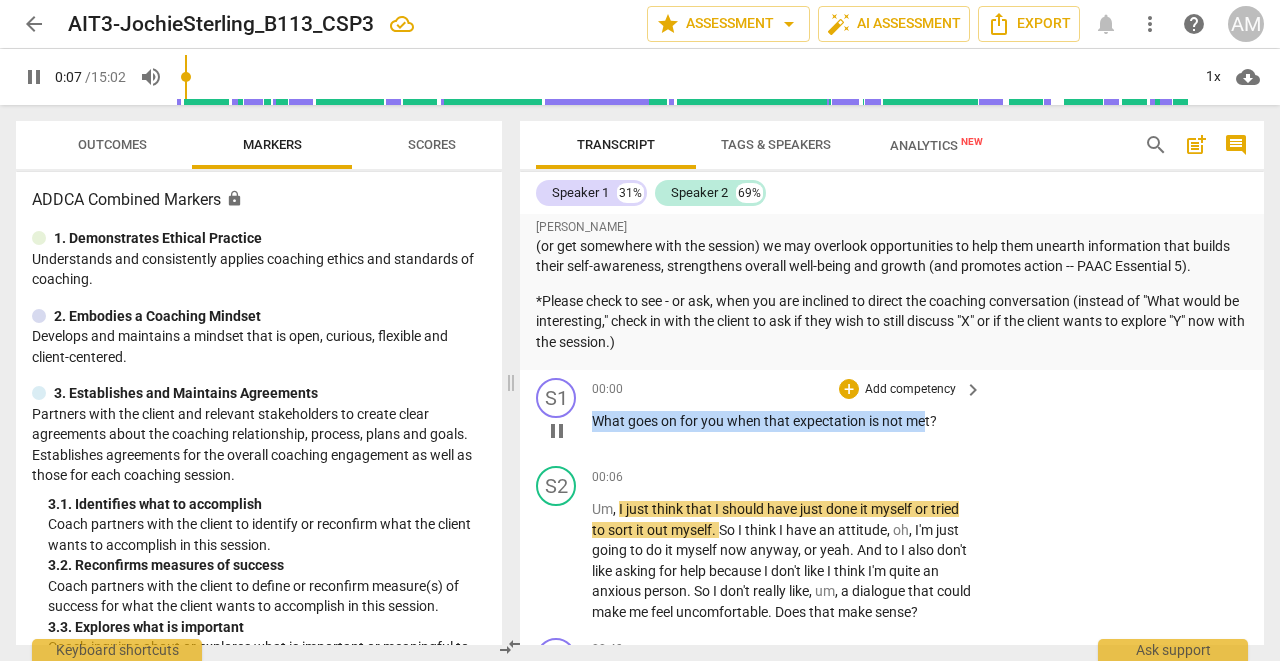 click on "What   goes   on   for   you   when   that   expectation   is   not   met ?" at bounding box center (782, 421) 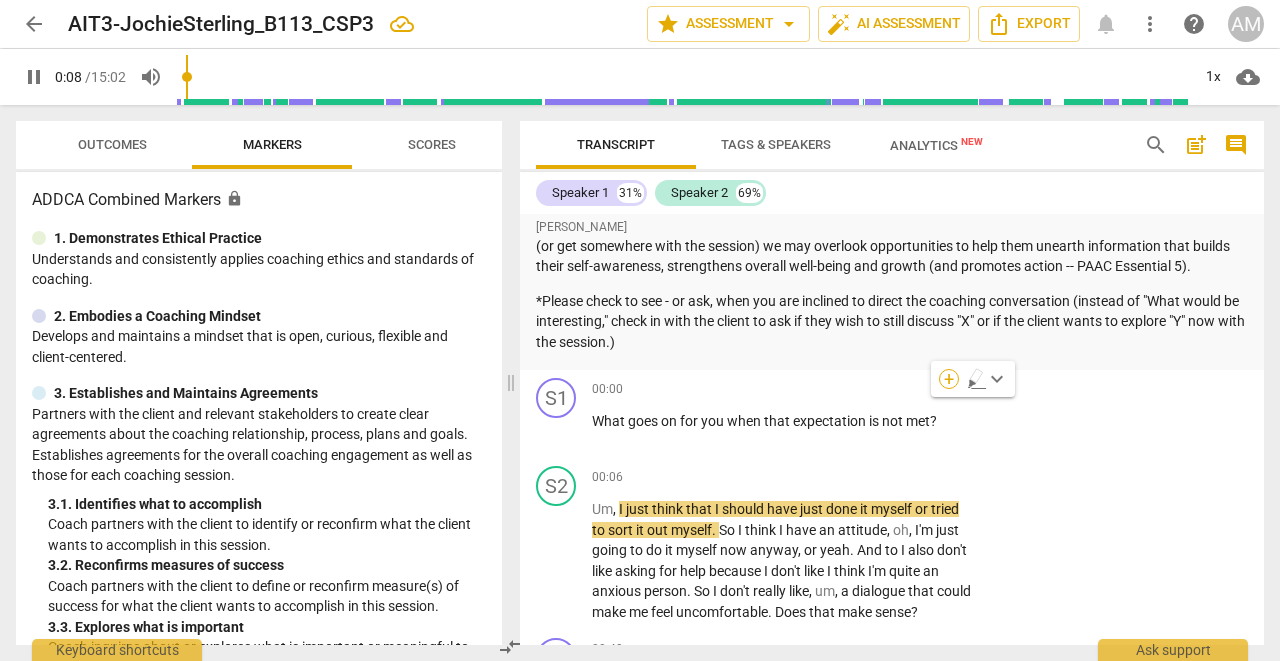 click on "+" at bounding box center [949, 379] 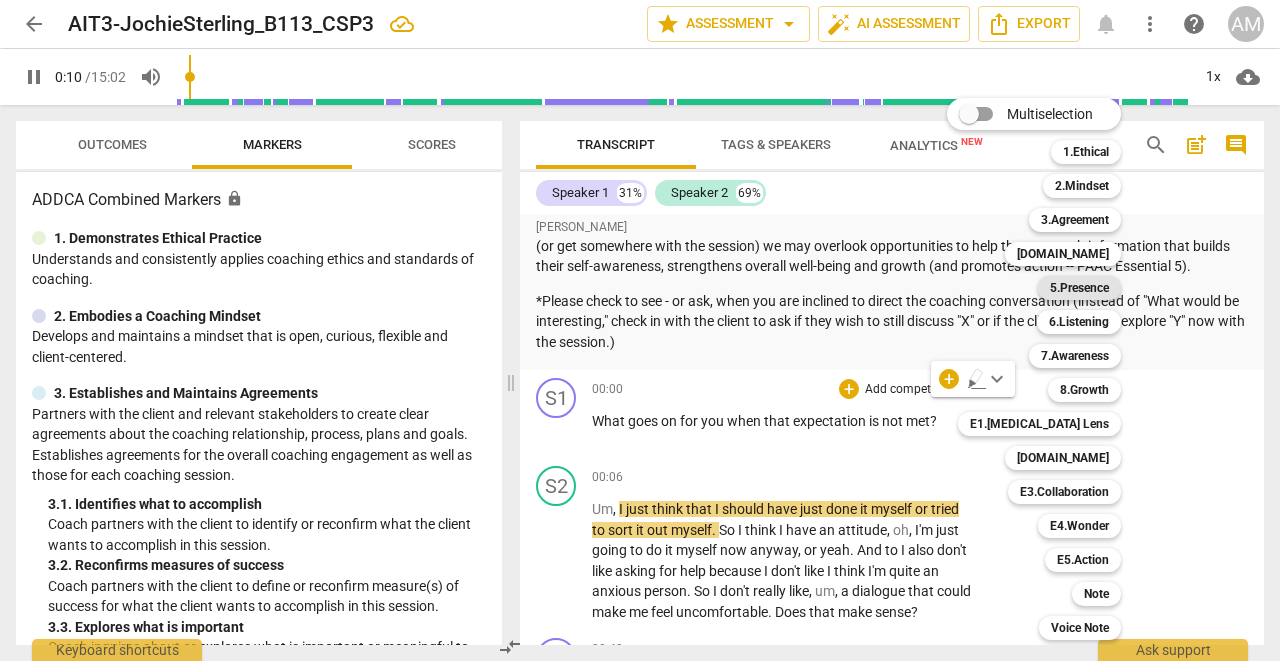 click on "5.Presence" at bounding box center [1079, 288] 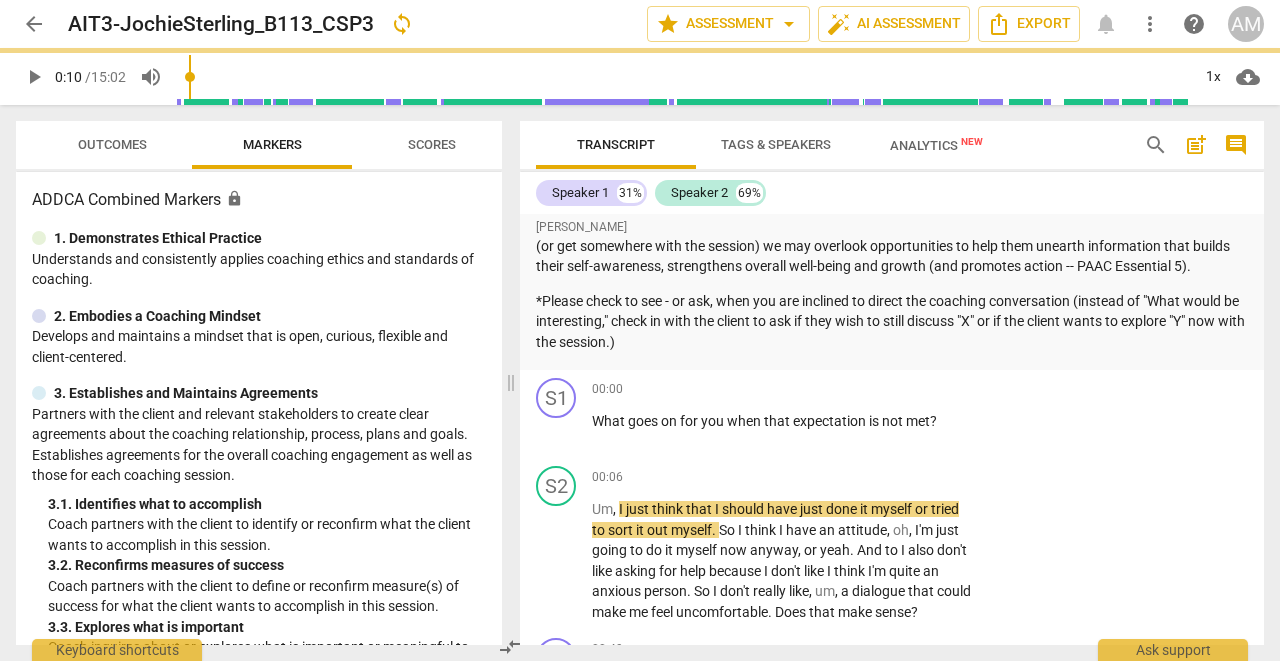 type on "11" 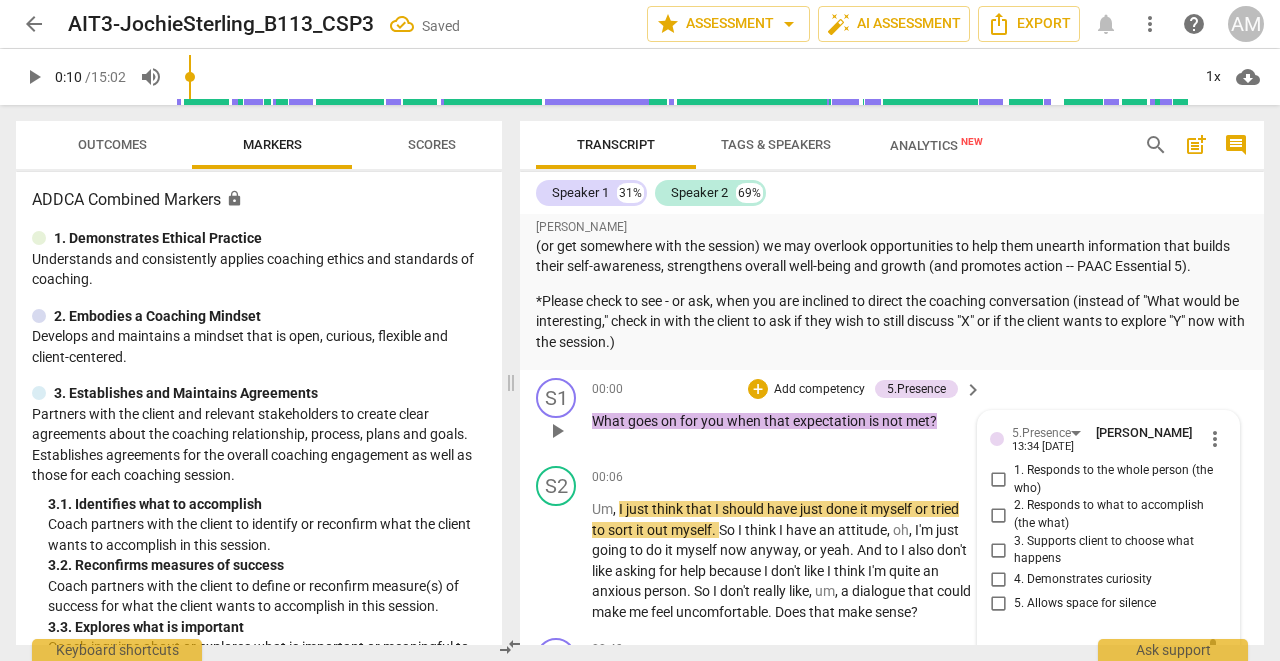 click on "4. Demonstrates curiosity" at bounding box center [998, 580] 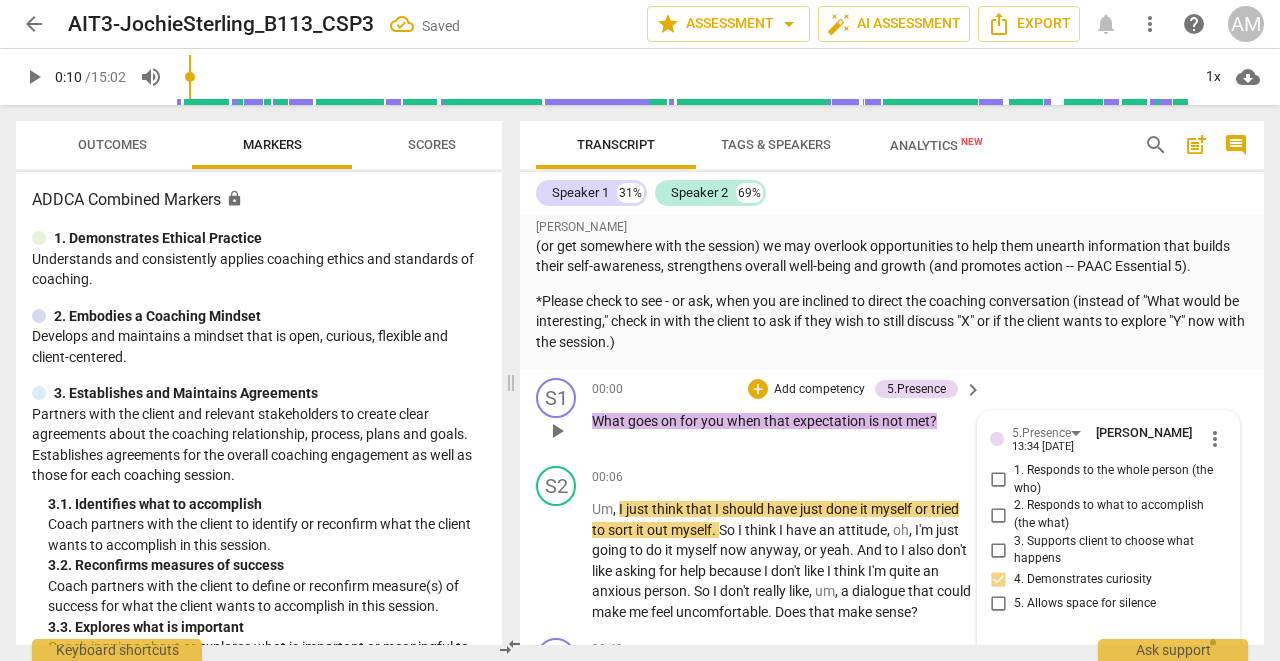 click on "S1 play_arrow pause 00:00 + Add competency 5.Presence keyboard_arrow_right What   goes   on   for   you   when   that   expectation   is   not   met ? 5.Presence [PERSON_NAME] 13:34 [DATE] more_vert 1. Responds to the whole person (the who) 2. Responds to what to accomplish (the what) 3. Supports client to choose what happens 4. Demonstrates curiosity 5. Allows space for silence mic" at bounding box center [892, 414] 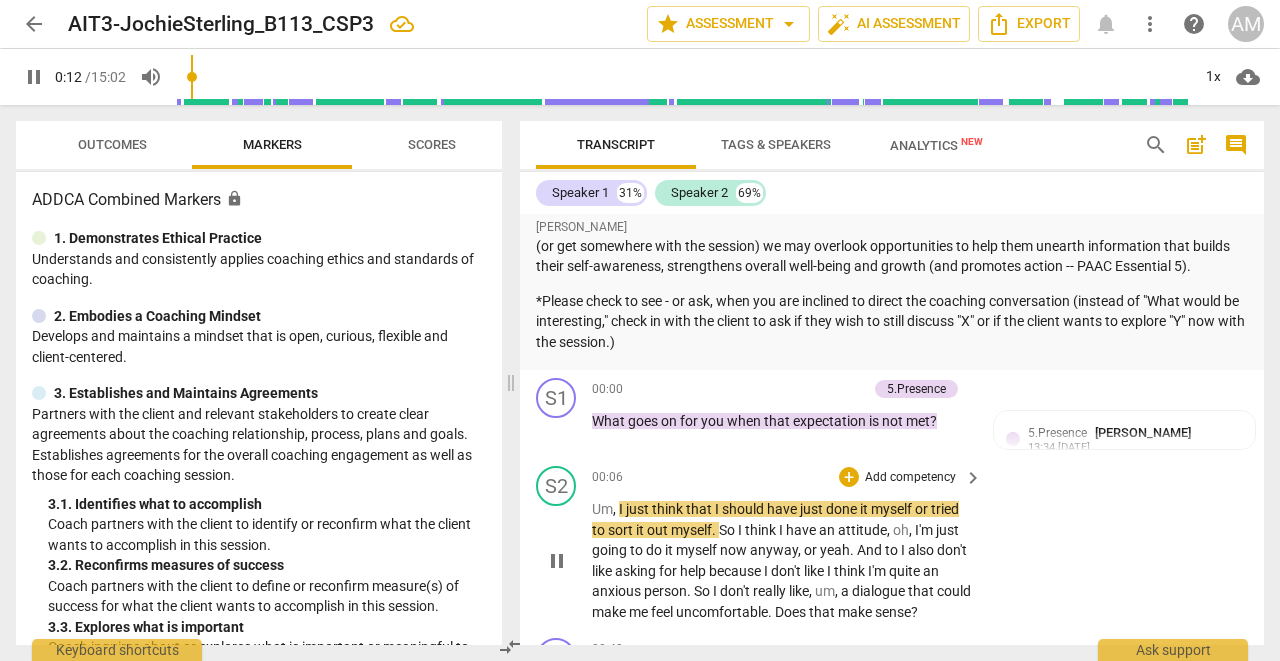 click on "pause" at bounding box center (557, 561) 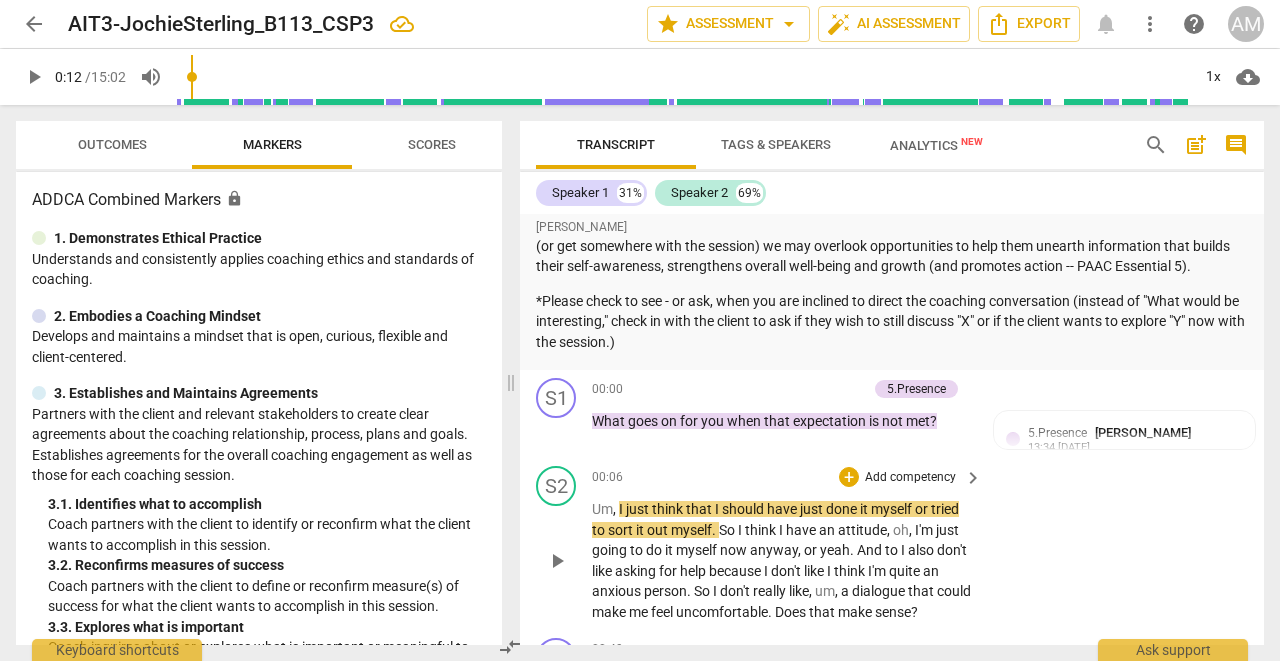 click on "play_arrow" at bounding box center [557, 561] 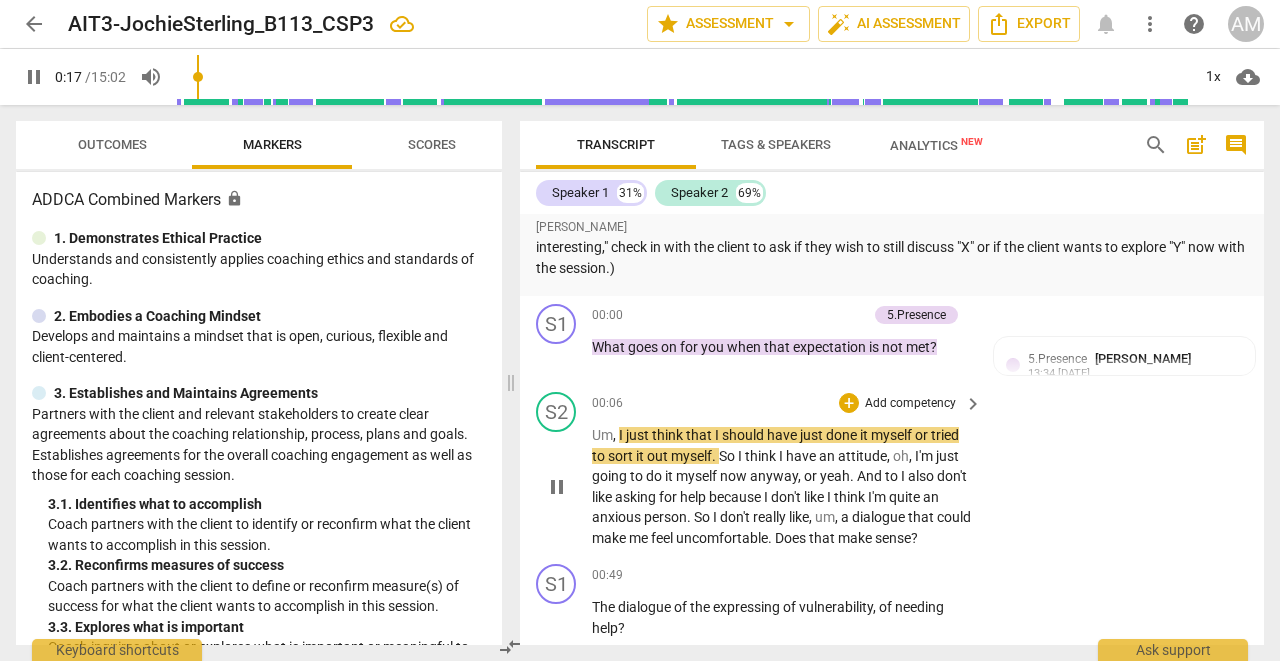 scroll, scrollTop: 2026, scrollLeft: 0, axis: vertical 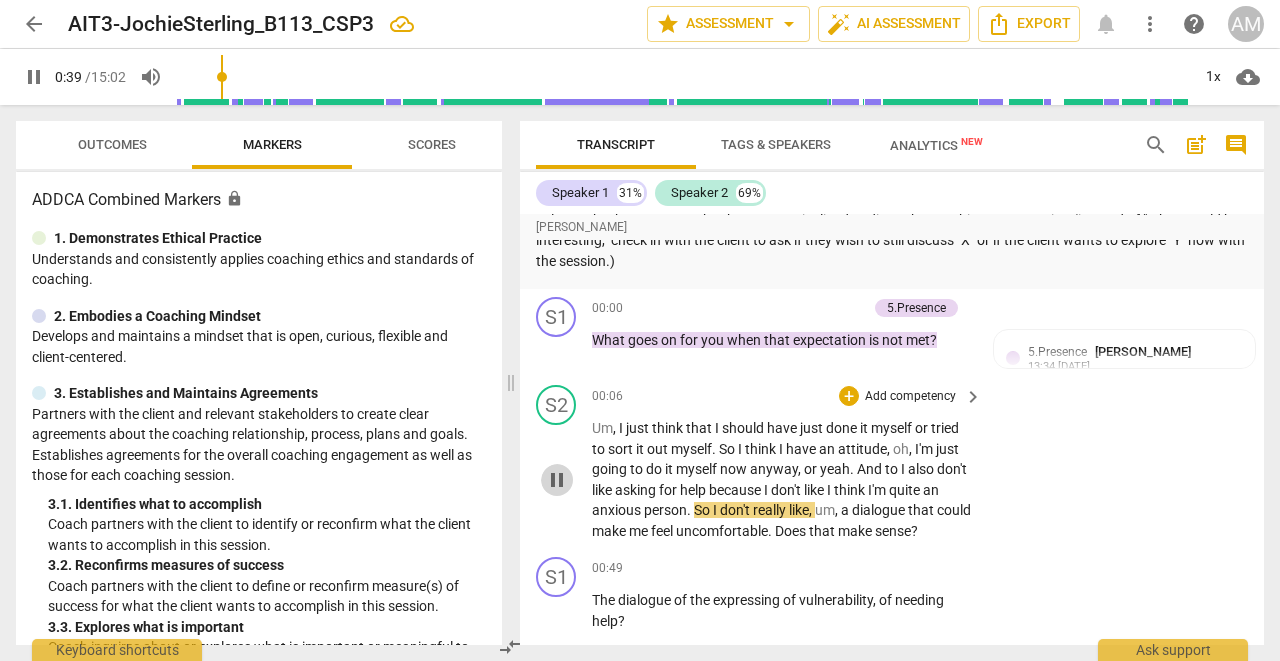 click on "pause" at bounding box center (557, 480) 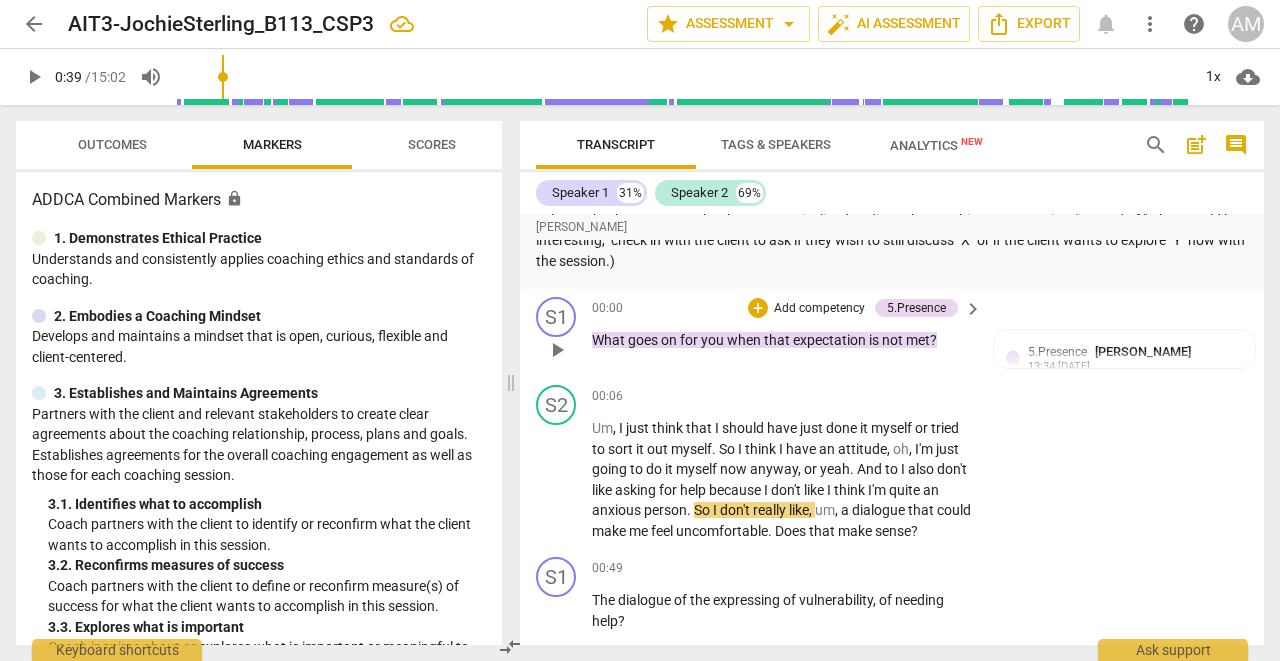 click on "play_arrow" at bounding box center (557, 350) 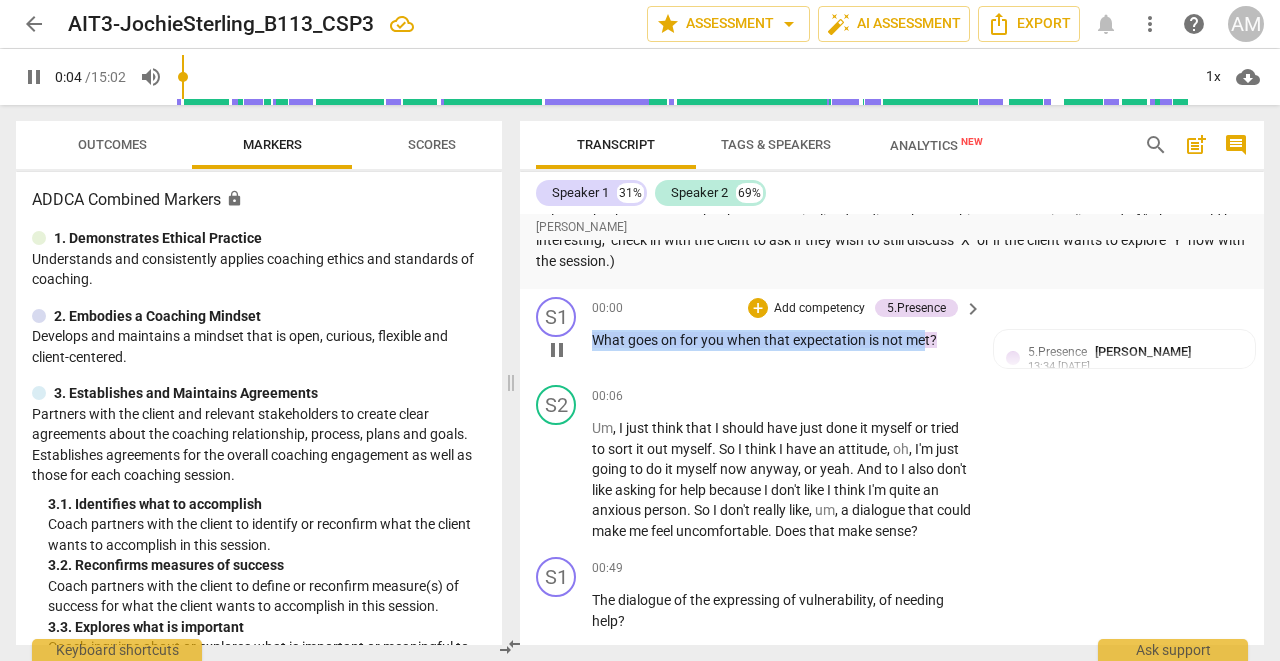 drag, startPoint x: 592, startPoint y: 321, endPoint x: 929, endPoint y: 324, distance: 337.01337 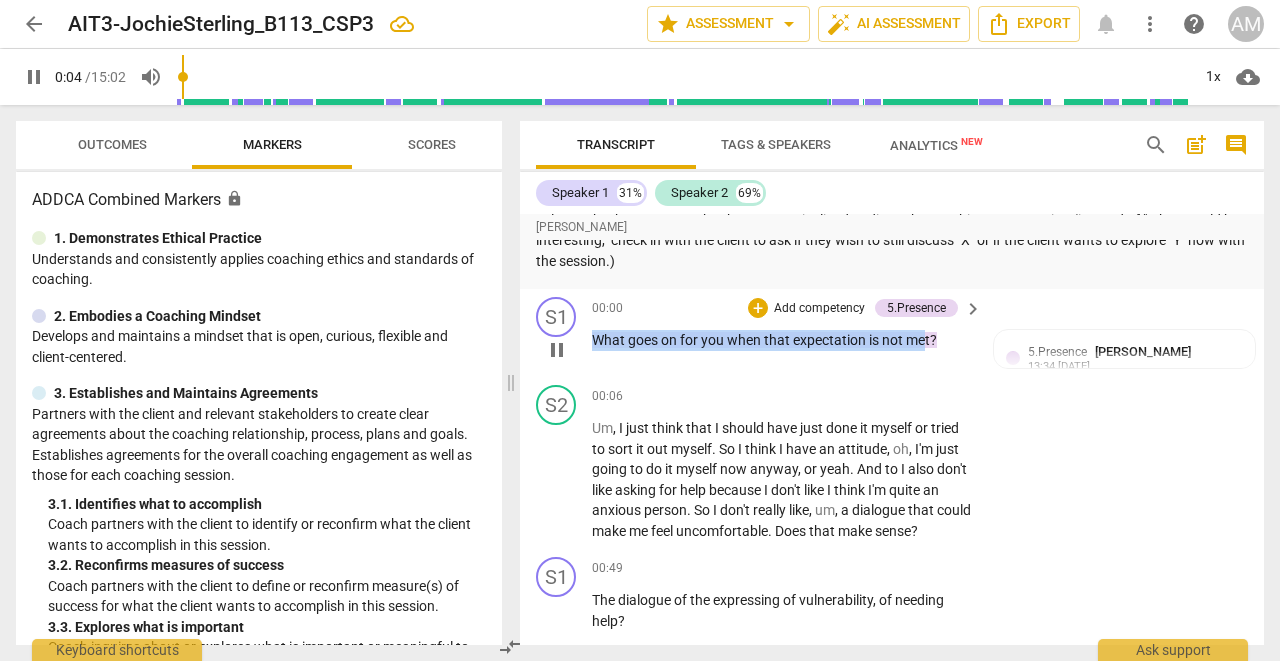 click on "What   goes   on   for   you   when   that   expectation   is   not   met ?" at bounding box center [782, 340] 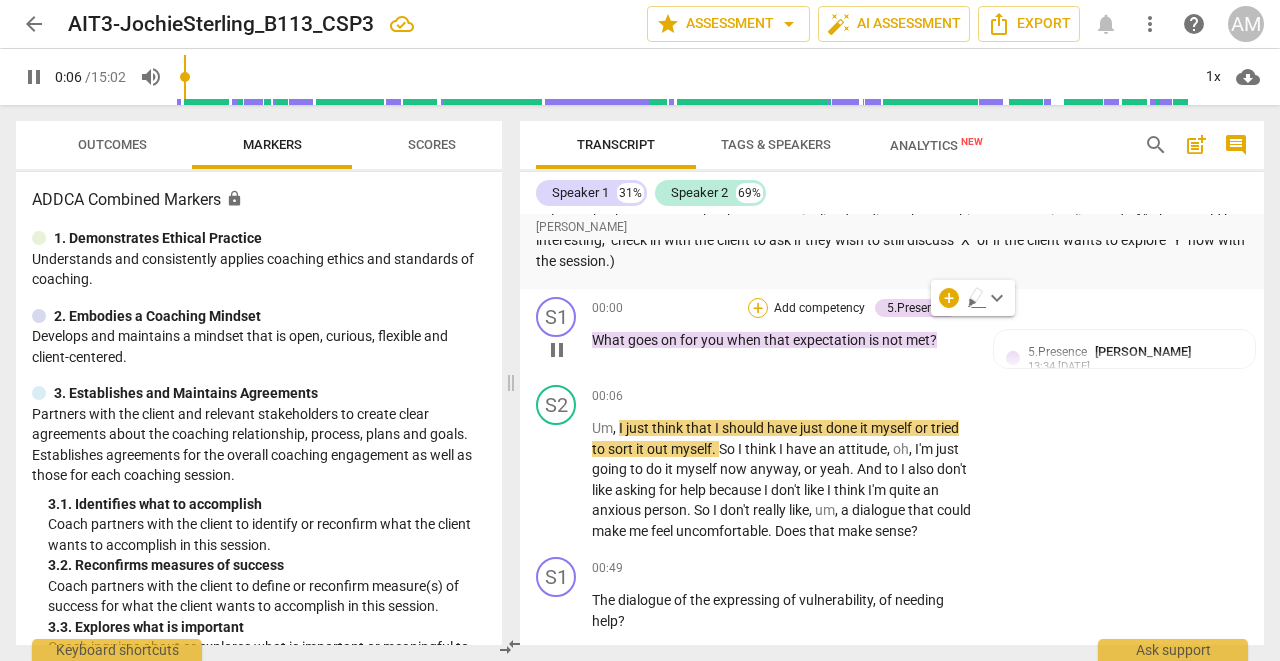 click on "+" at bounding box center (758, 308) 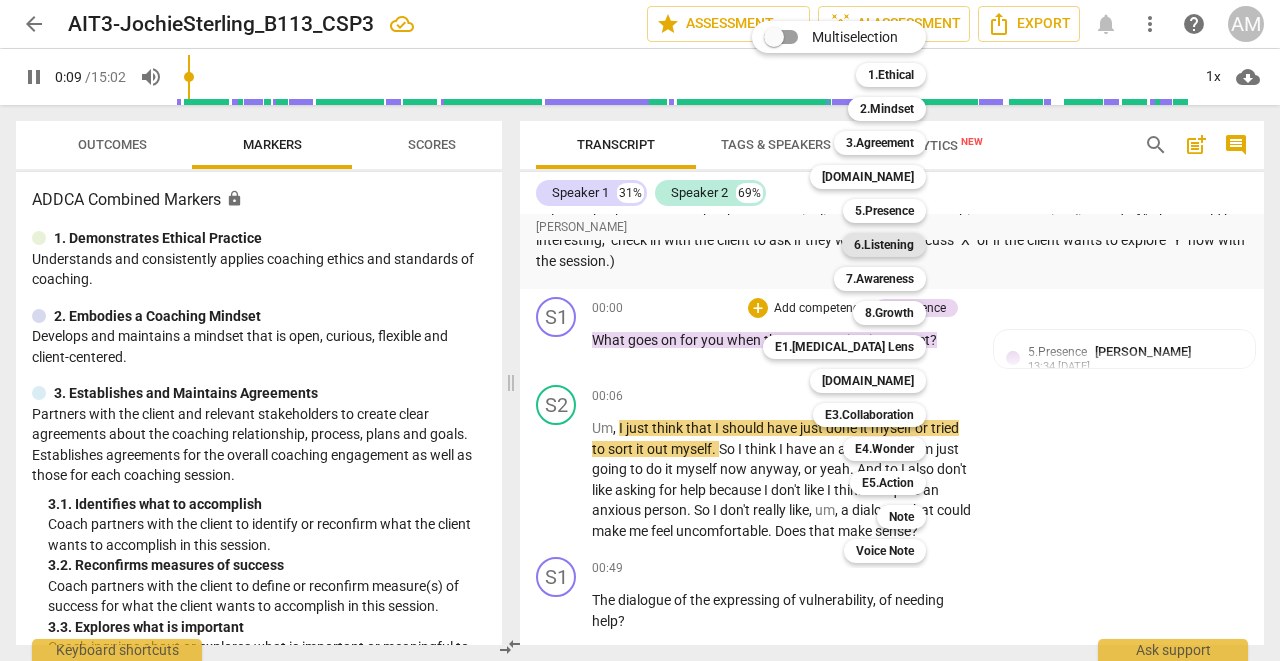 click on "6.Listening" at bounding box center [884, 245] 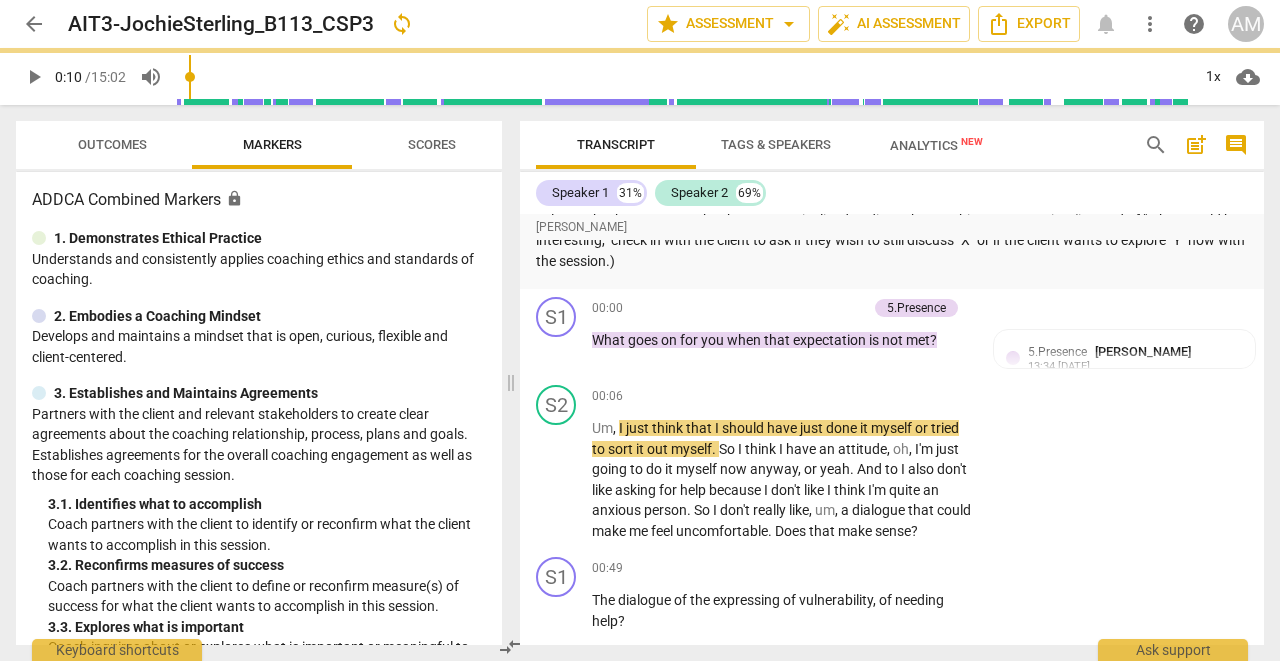 type on "11" 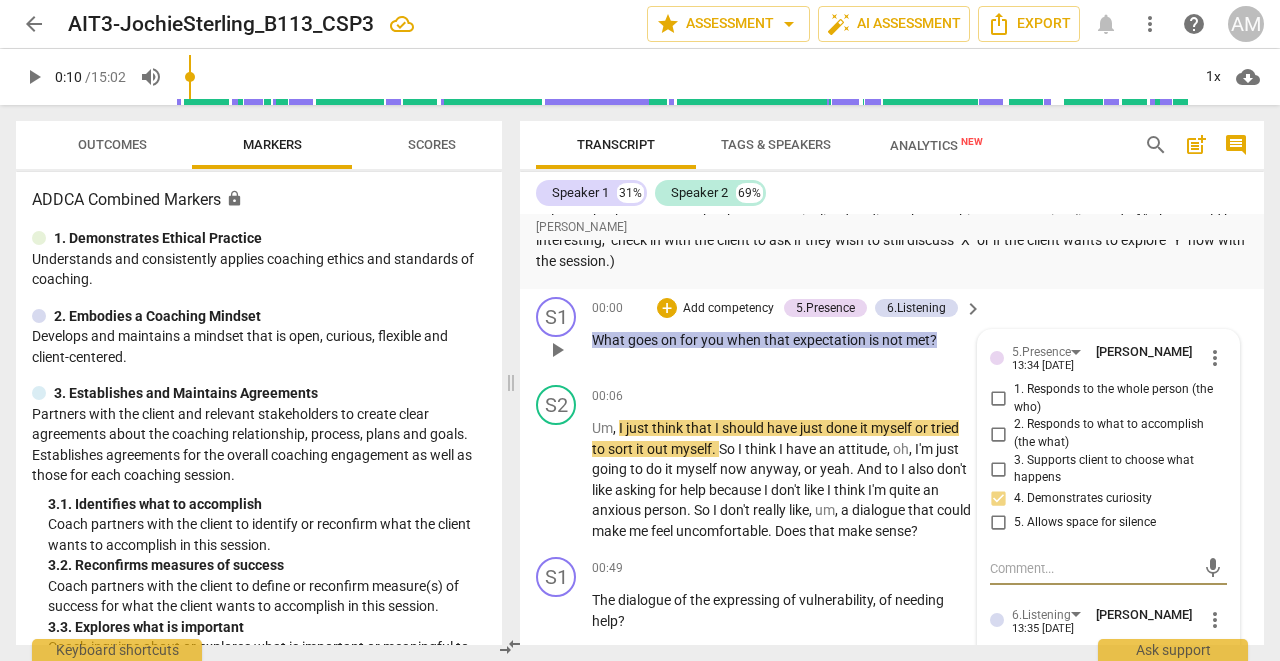 click on "1. Responds to the whole person (the who)" at bounding box center (998, 399) 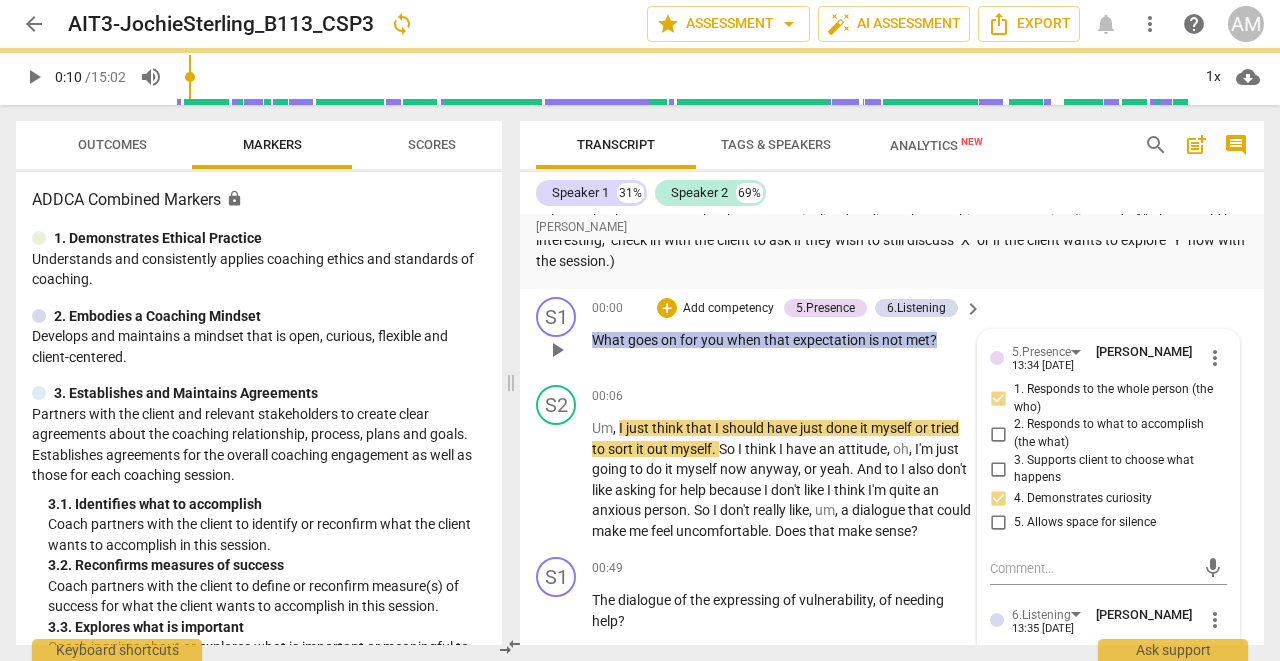 click on "00:00 + Add competency 5.Presence 6.Listening keyboard_arrow_right What   goes   on   for   you   when   that   expectation   is   not   met ?" at bounding box center [788, 333] 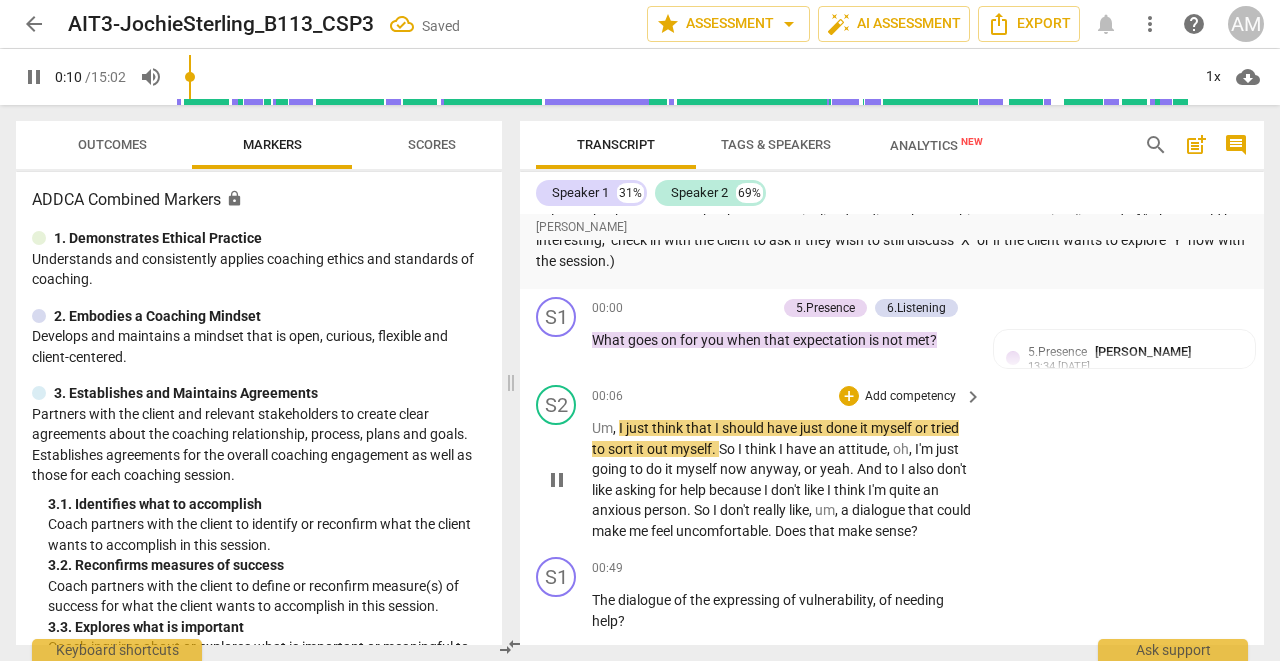 click on "pause" at bounding box center (557, 480) 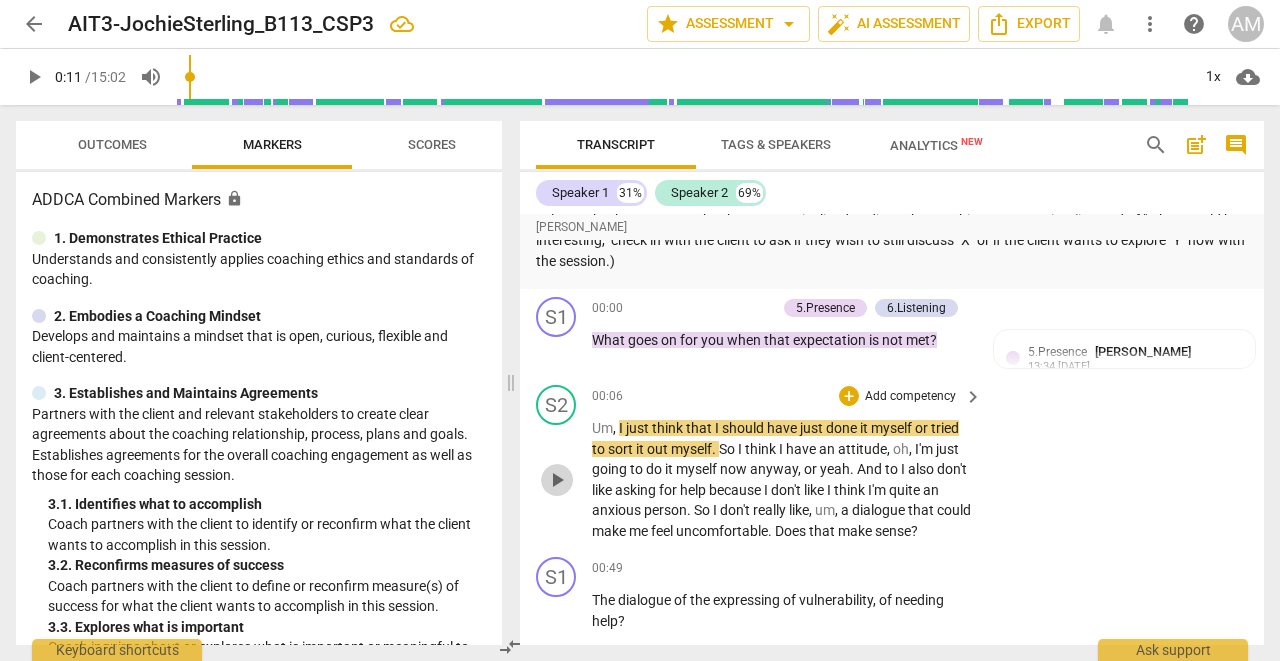 click on "play_arrow" at bounding box center (557, 480) 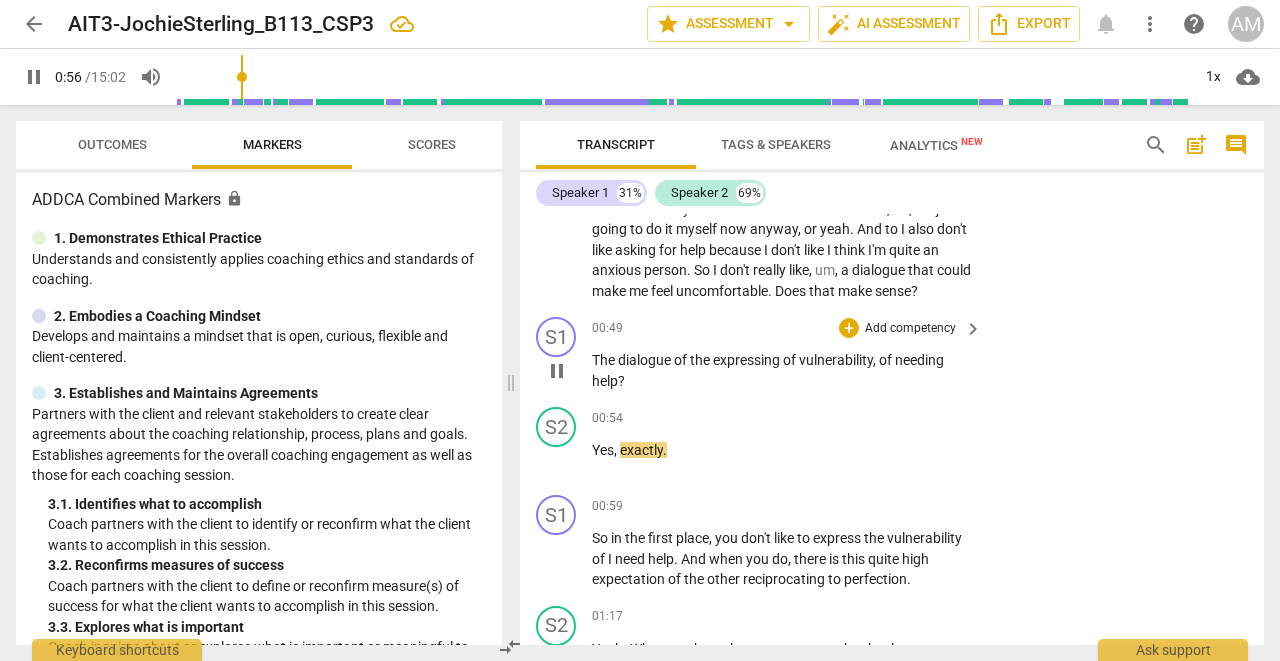 scroll, scrollTop: 2269, scrollLeft: 0, axis: vertical 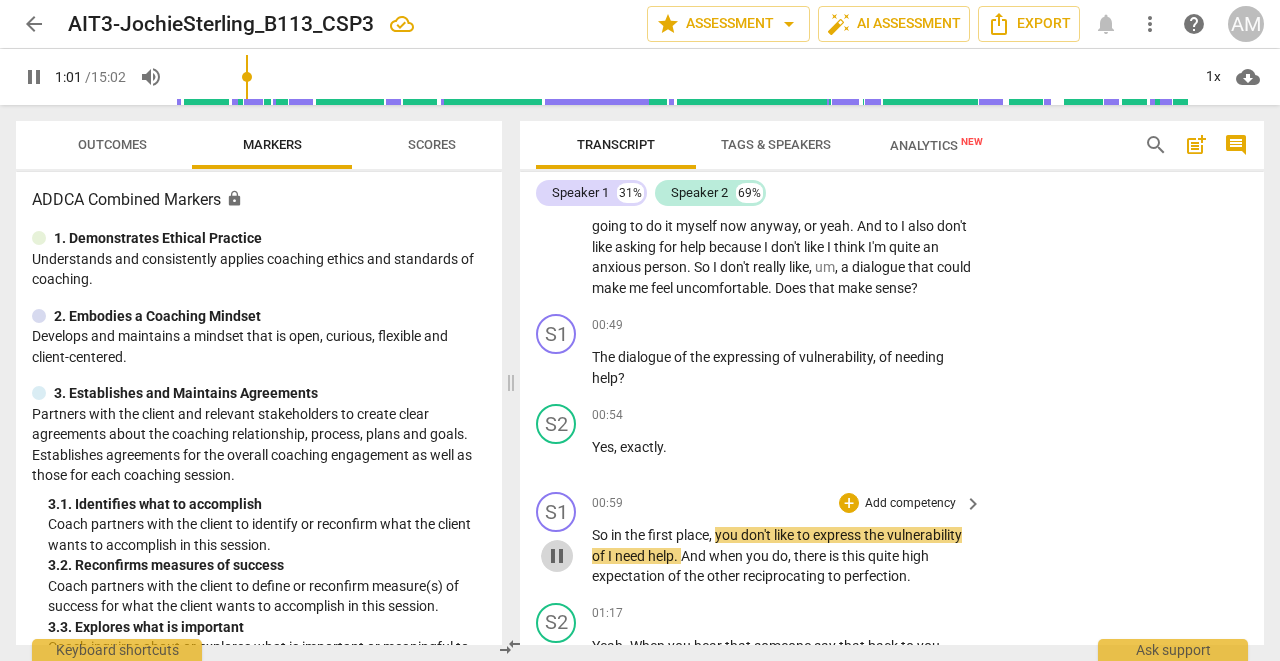 click on "pause" at bounding box center [557, 556] 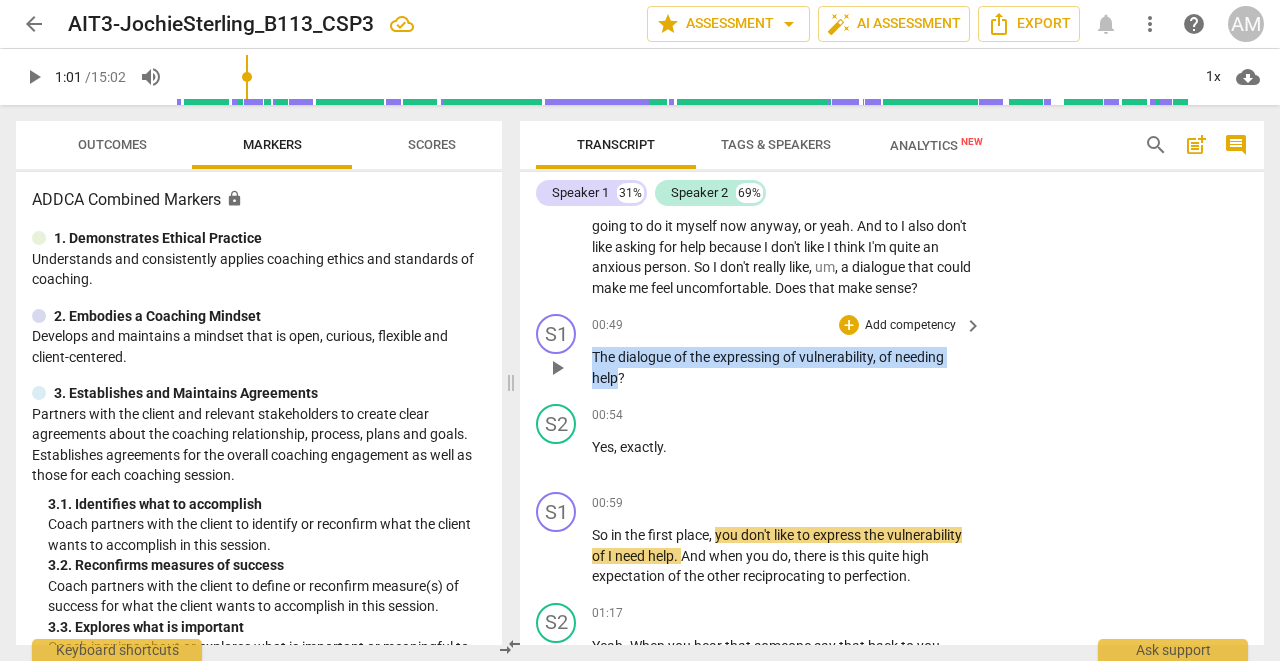 drag, startPoint x: 592, startPoint y: 337, endPoint x: 617, endPoint y: 356, distance: 31.400637 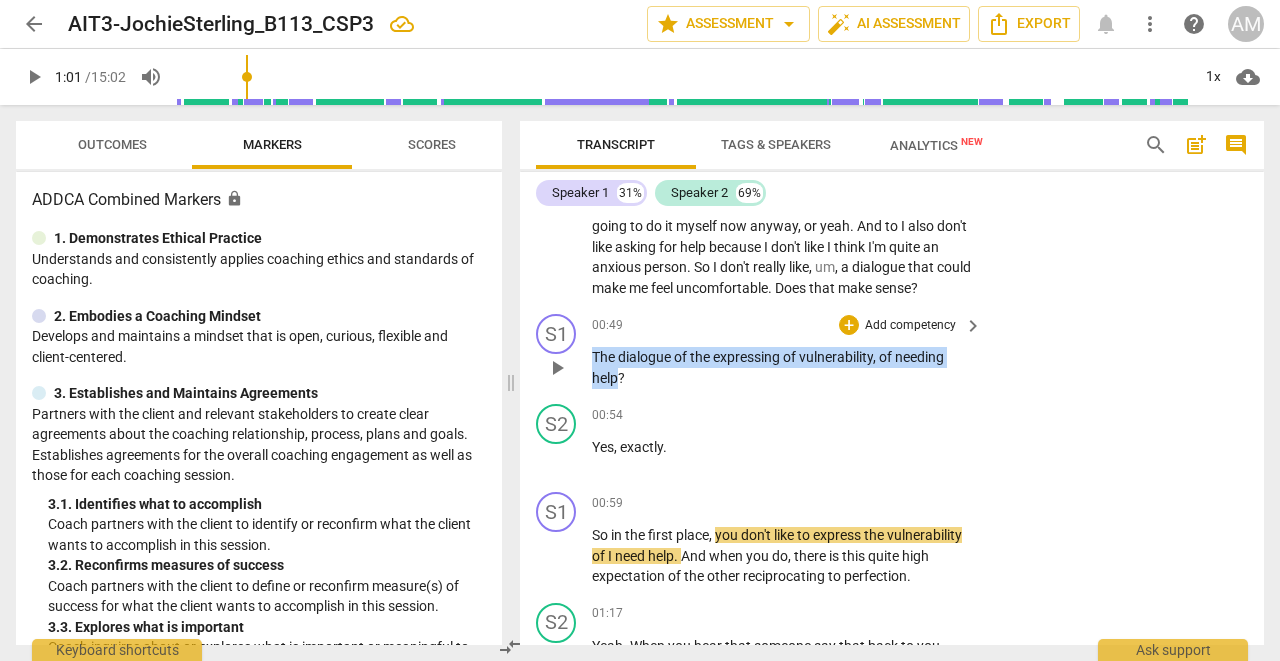 click on "The   dialogue   of   the   expressing   of   vulnerability ,   of   needing   help ?" at bounding box center [782, 367] 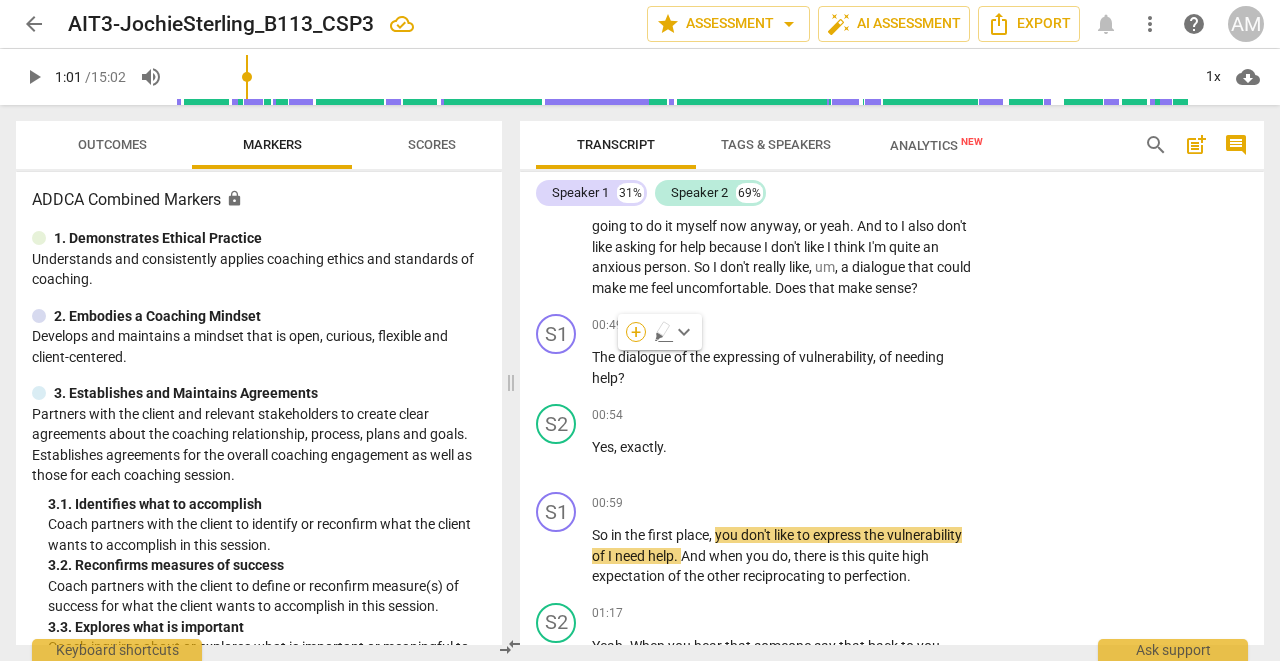 click on "+" at bounding box center (636, 332) 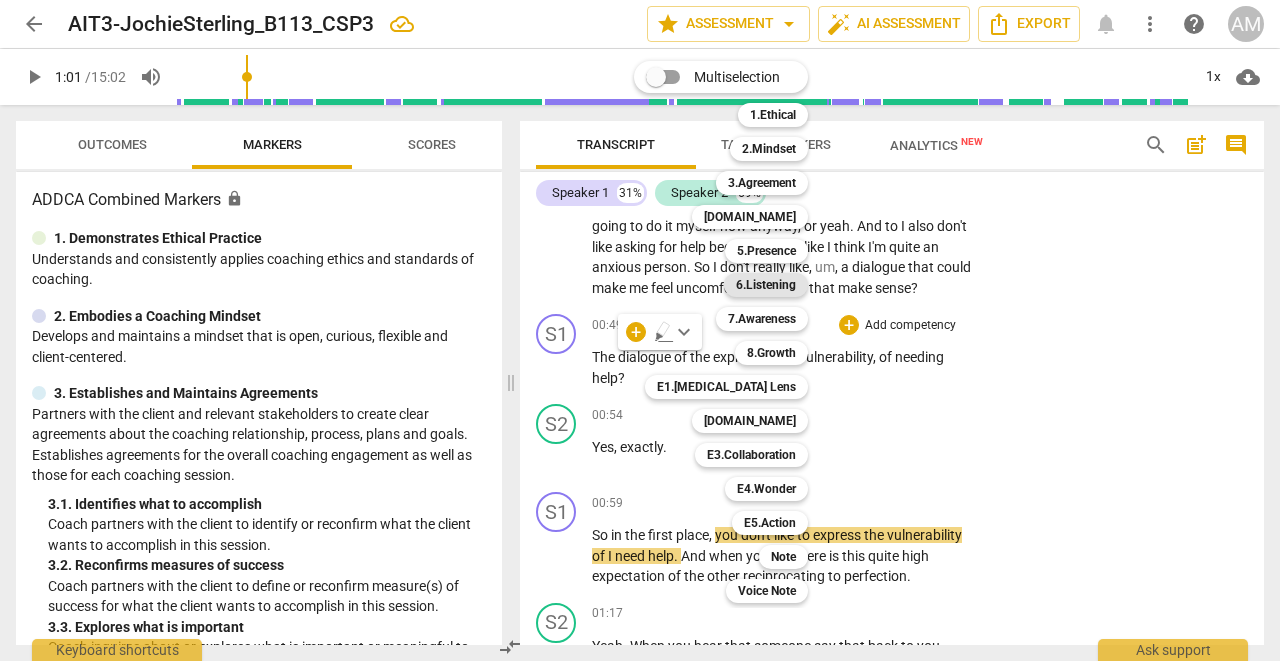 click on "6.Listening" at bounding box center [766, 285] 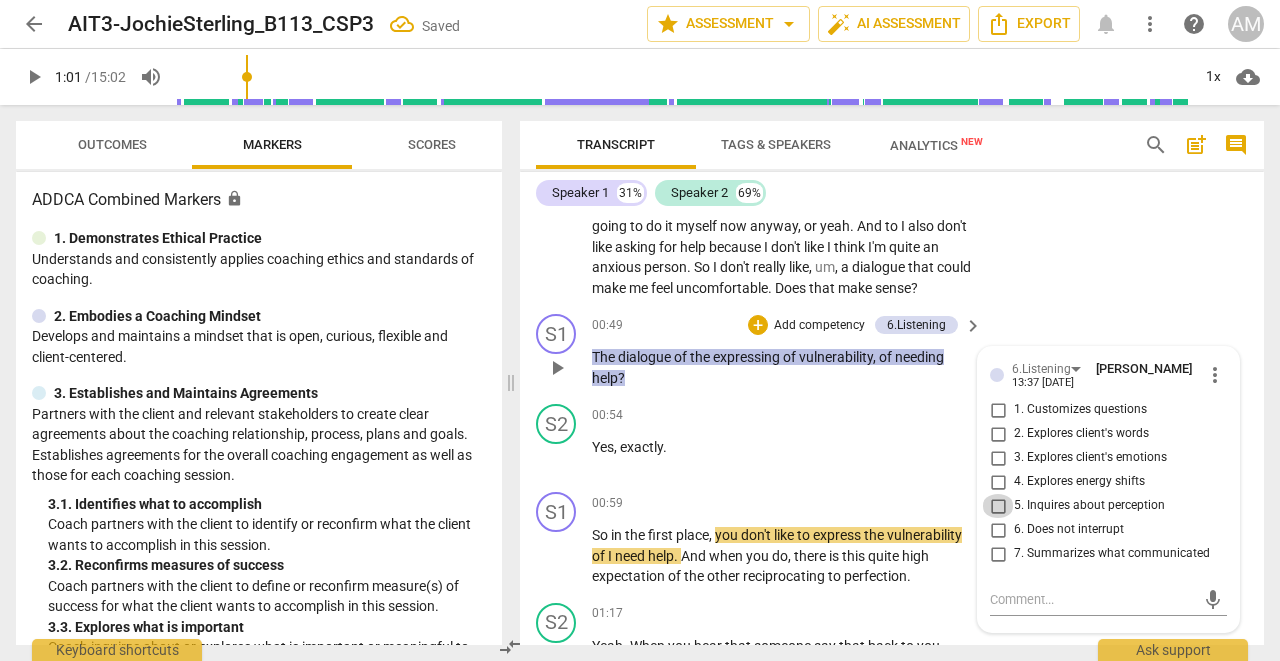 click on "5. Inquires about perception" at bounding box center [998, 506] 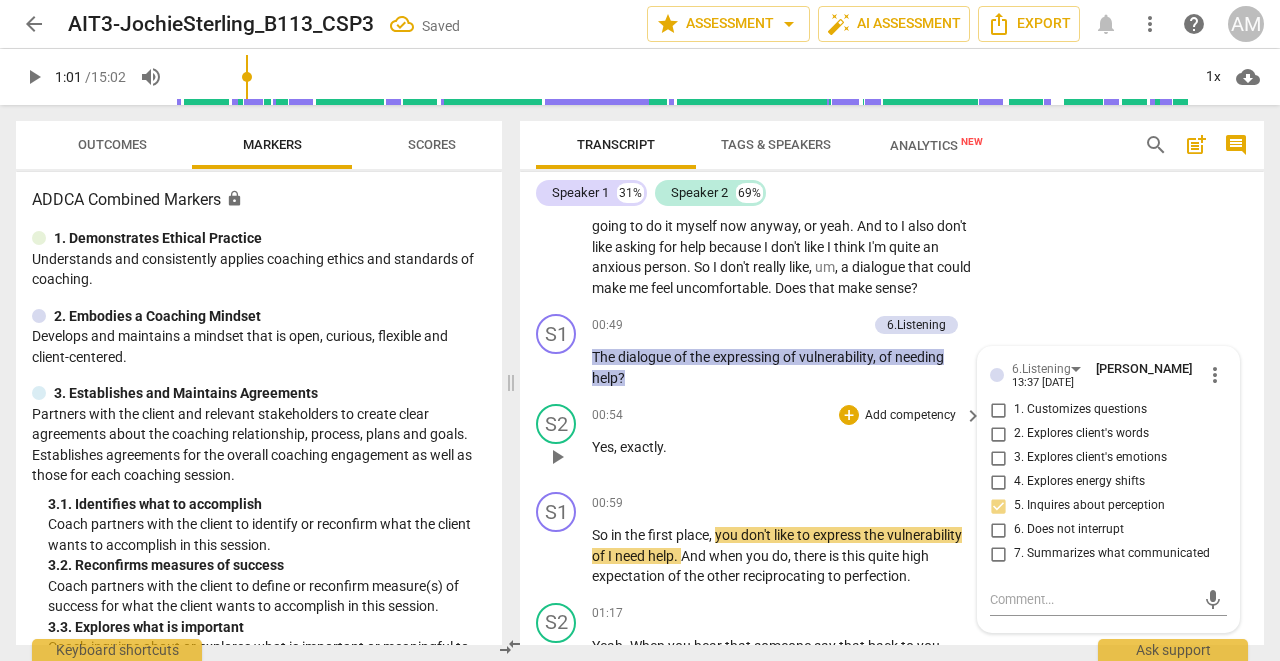 click on "play_arrow" at bounding box center [557, 457] 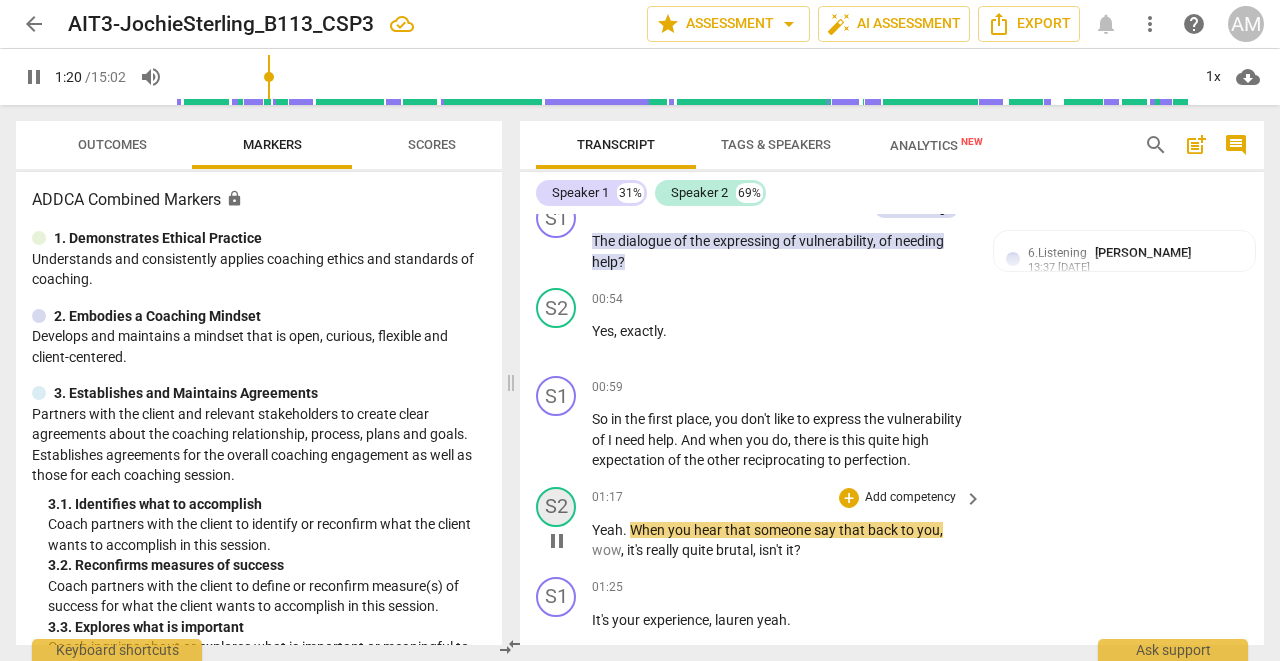 scroll, scrollTop: 2389, scrollLeft: 0, axis: vertical 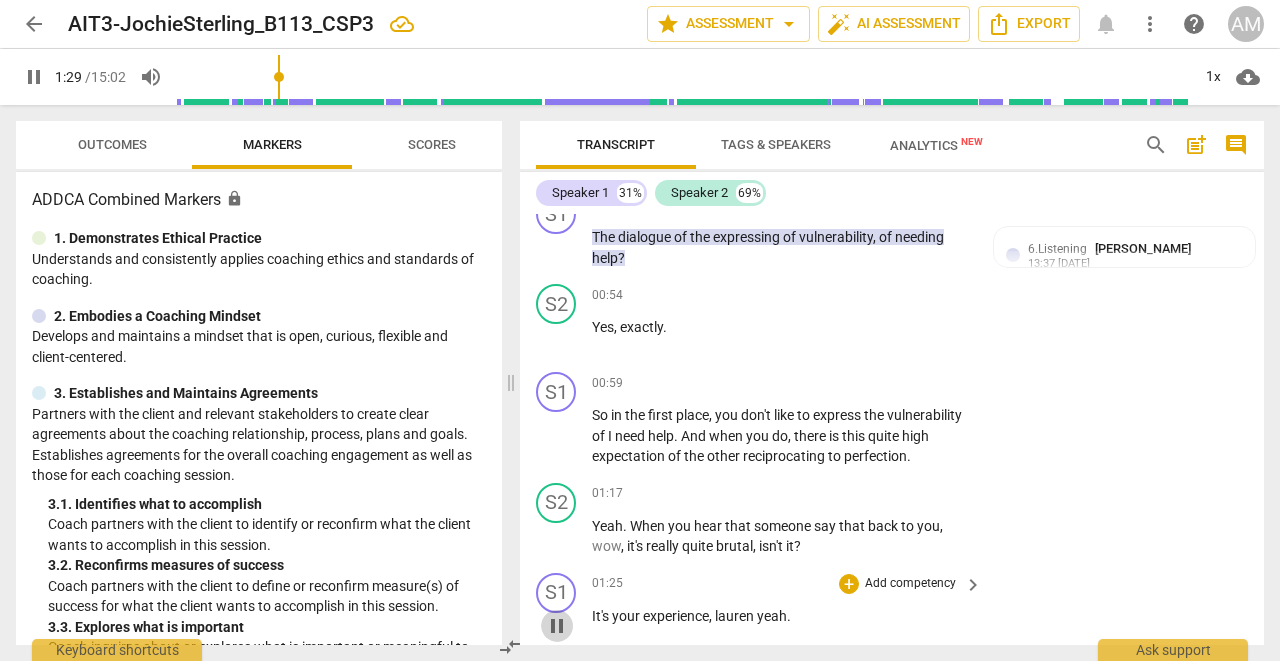 click on "pause" at bounding box center [557, 626] 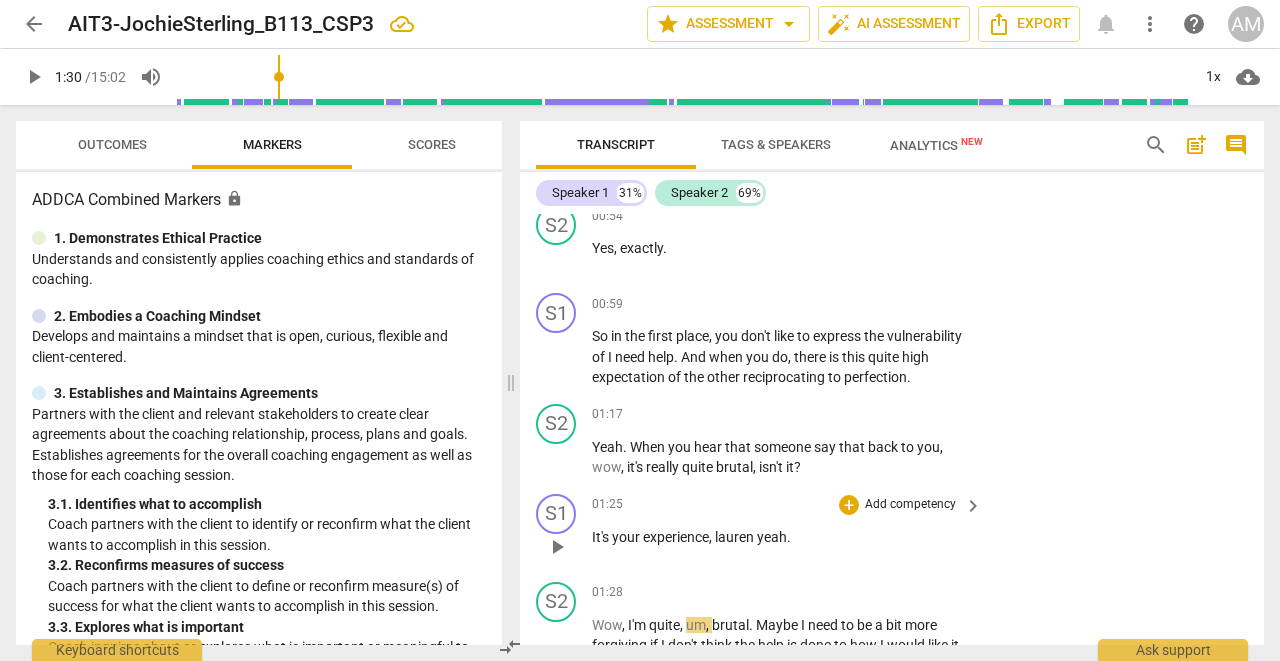 scroll, scrollTop: 2472, scrollLeft: 0, axis: vertical 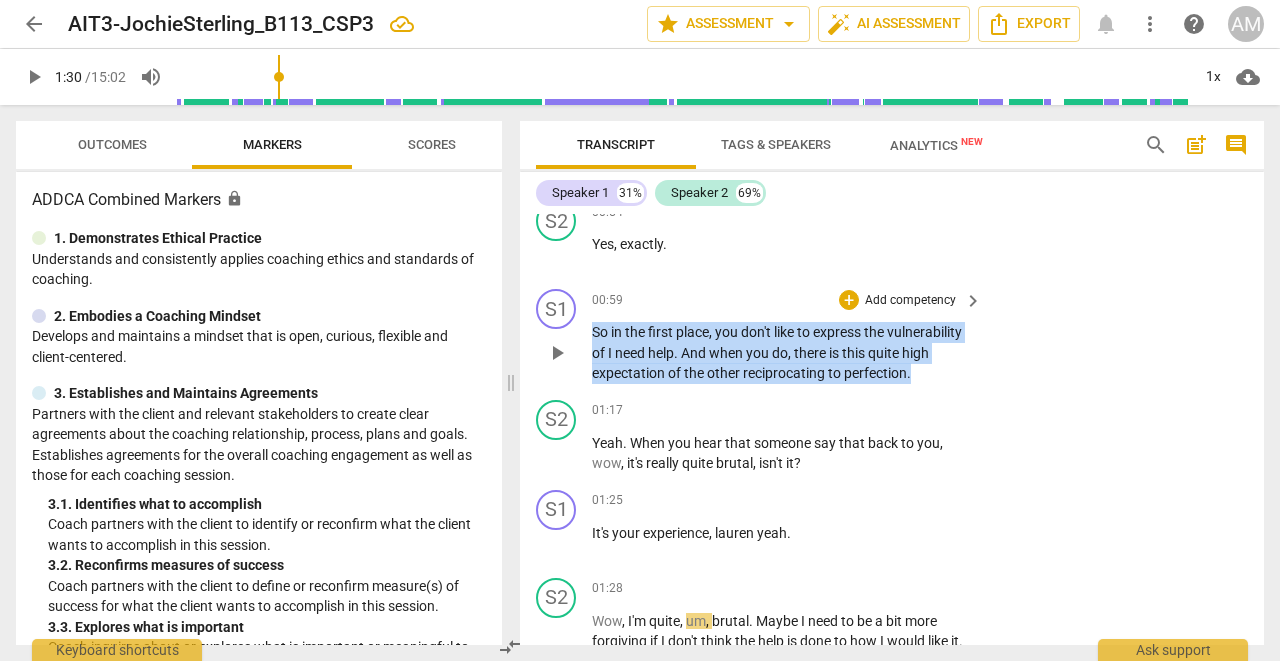 drag, startPoint x: 593, startPoint y: 312, endPoint x: 911, endPoint y: 361, distance: 321.75302 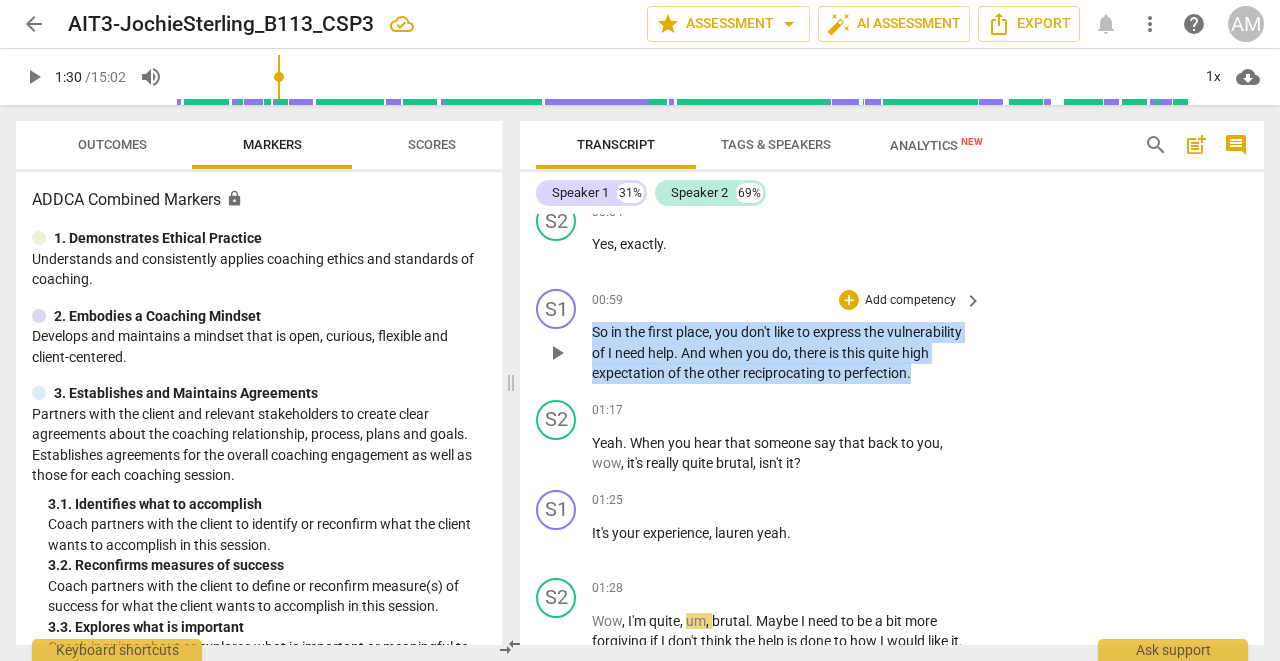click on "So   in   the   first   place ,   you   don't   like   to   express   the   vulnerability   of   I   need   help .   And   when   you   do ,   there   is   this   quite   high   expectation   of   the   other   reciprocating   to   perfection ." at bounding box center [782, 353] 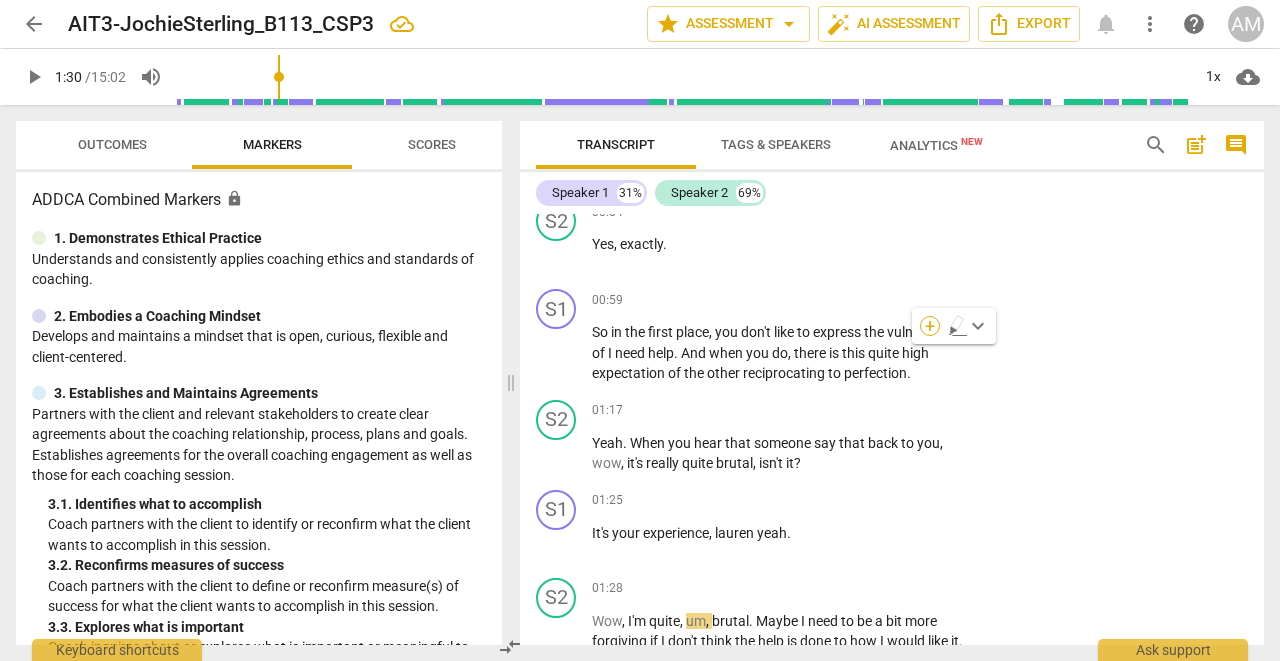 click on "+" at bounding box center [930, 326] 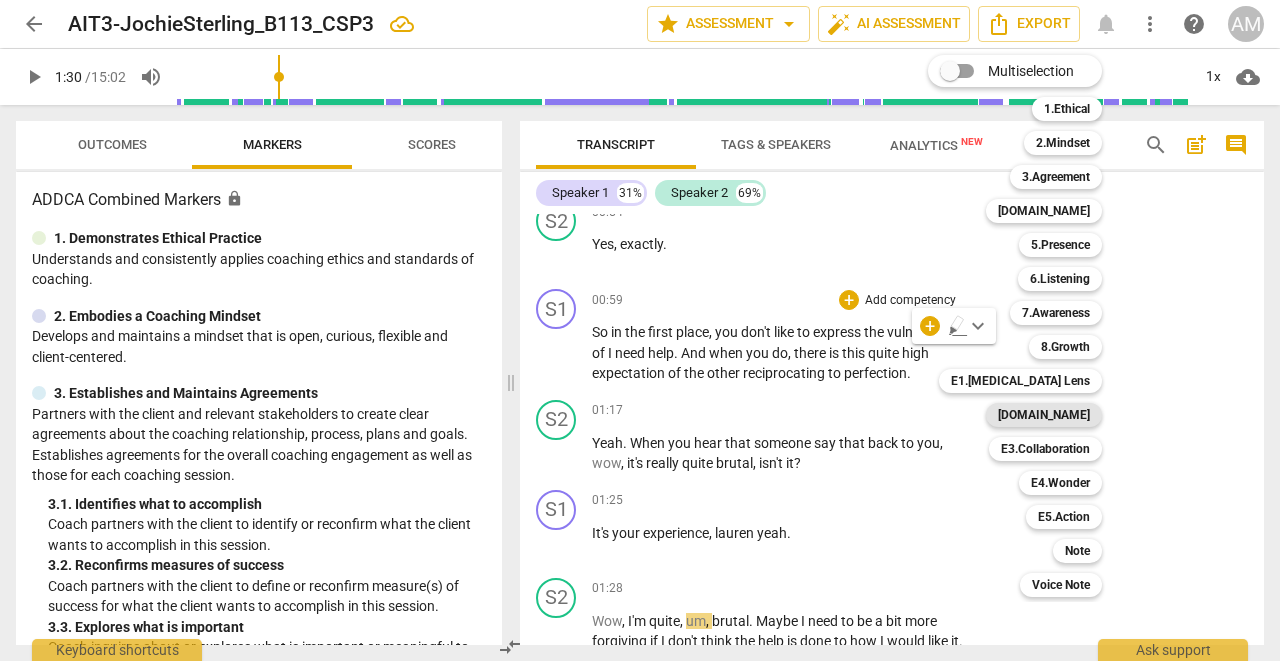 click on "[DOMAIN_NAME]" at bounding box center (1044, 415) 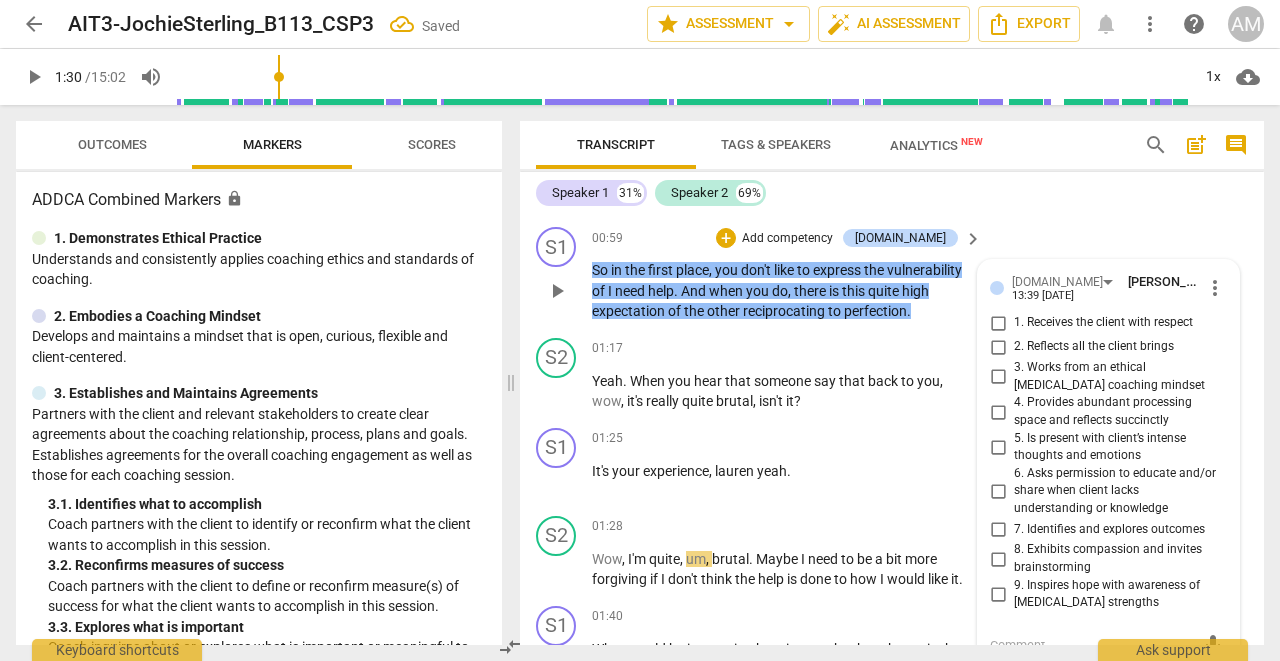 scroll, scrollTop: 2516, scrollLeft: 0, axis: vertical 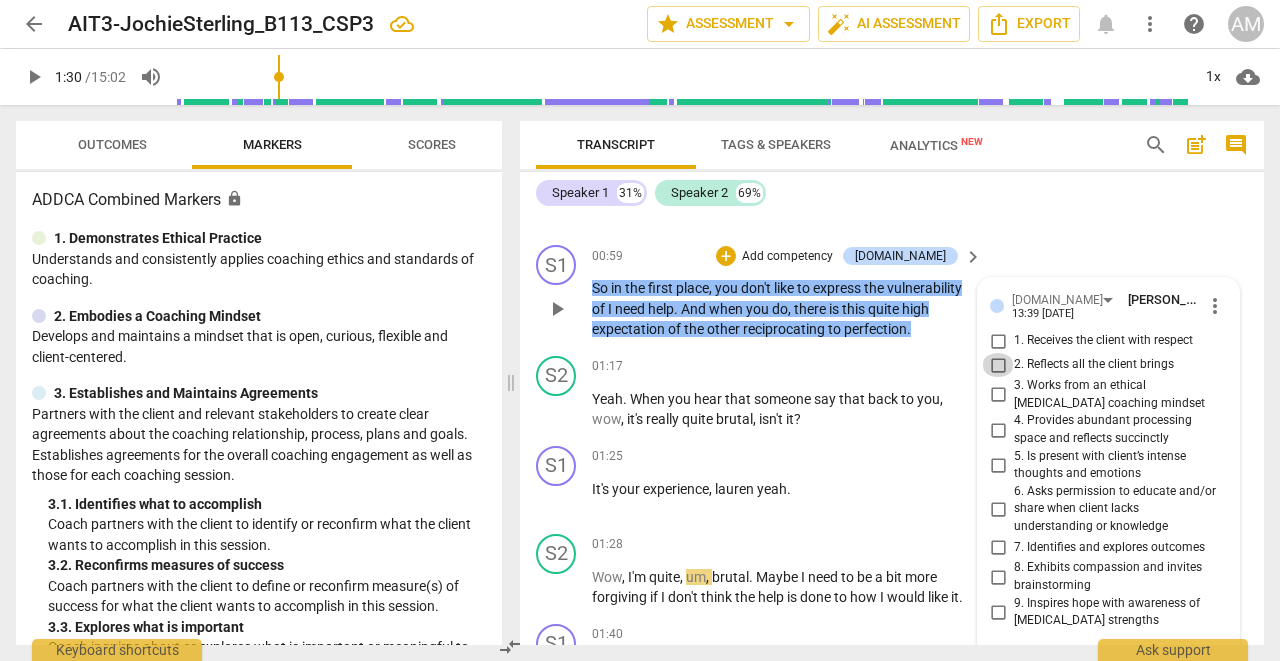 click on "2. Reflects all the client brings" at bounding box center [998, 365] 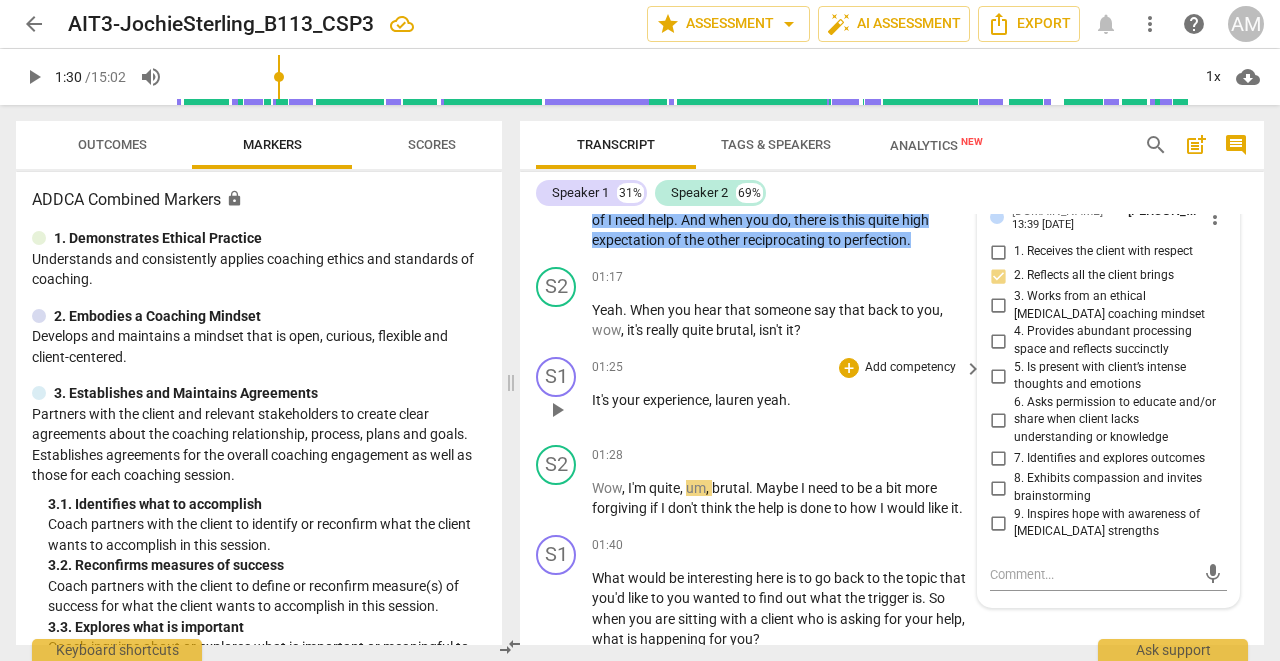 scroll, scrollTop: 2606, scrollLeft: 0, axis: vertical 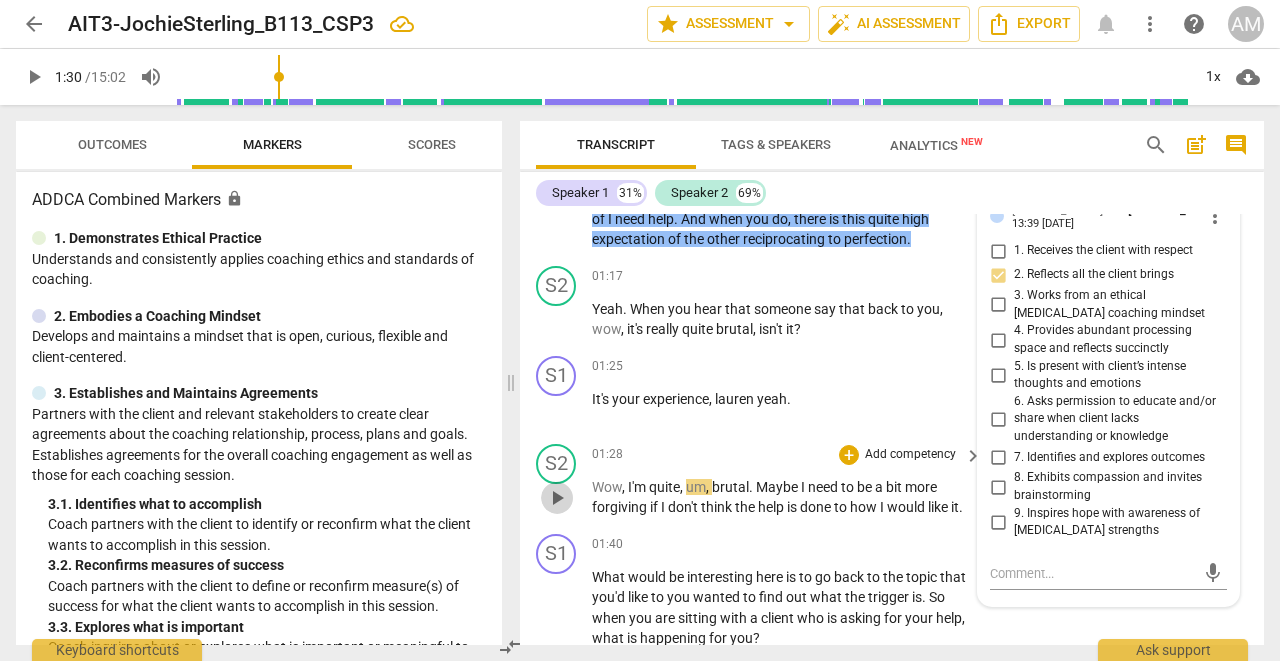 click on "play_arrow" at bounding box center (557, 498) 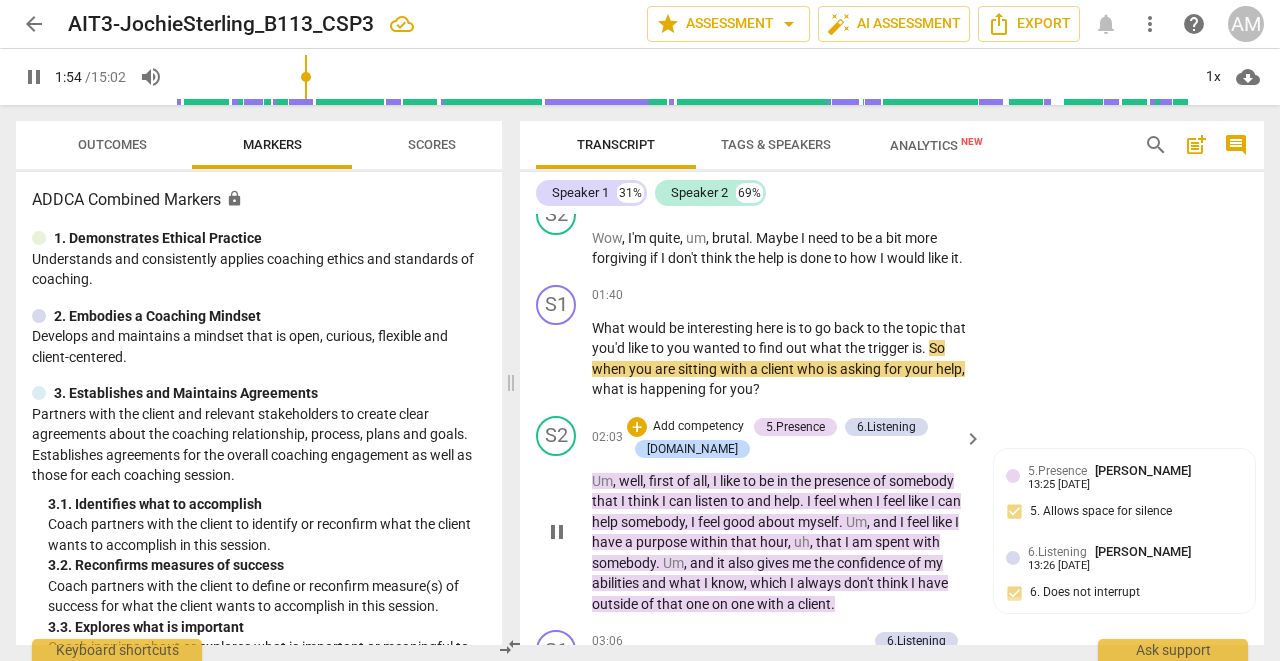 scroll, scrollTop: 2858, scrollLeft: 0, axis: vertical 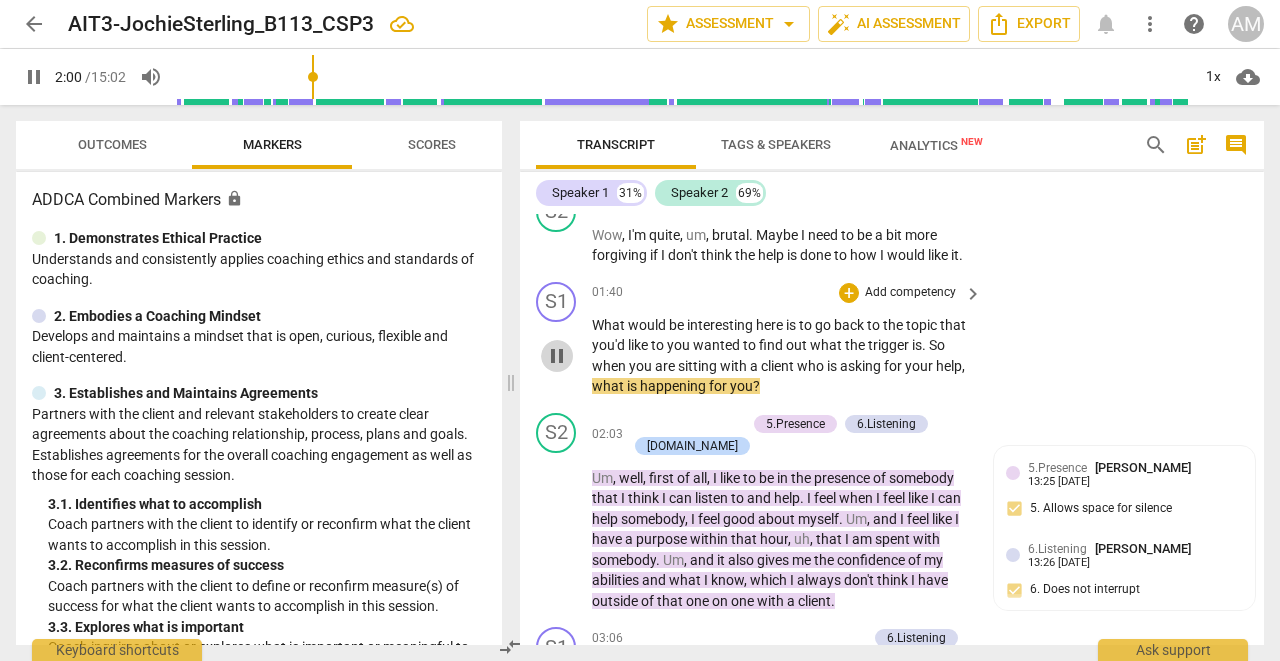 click on "pause" at bounding box center (557, 356) 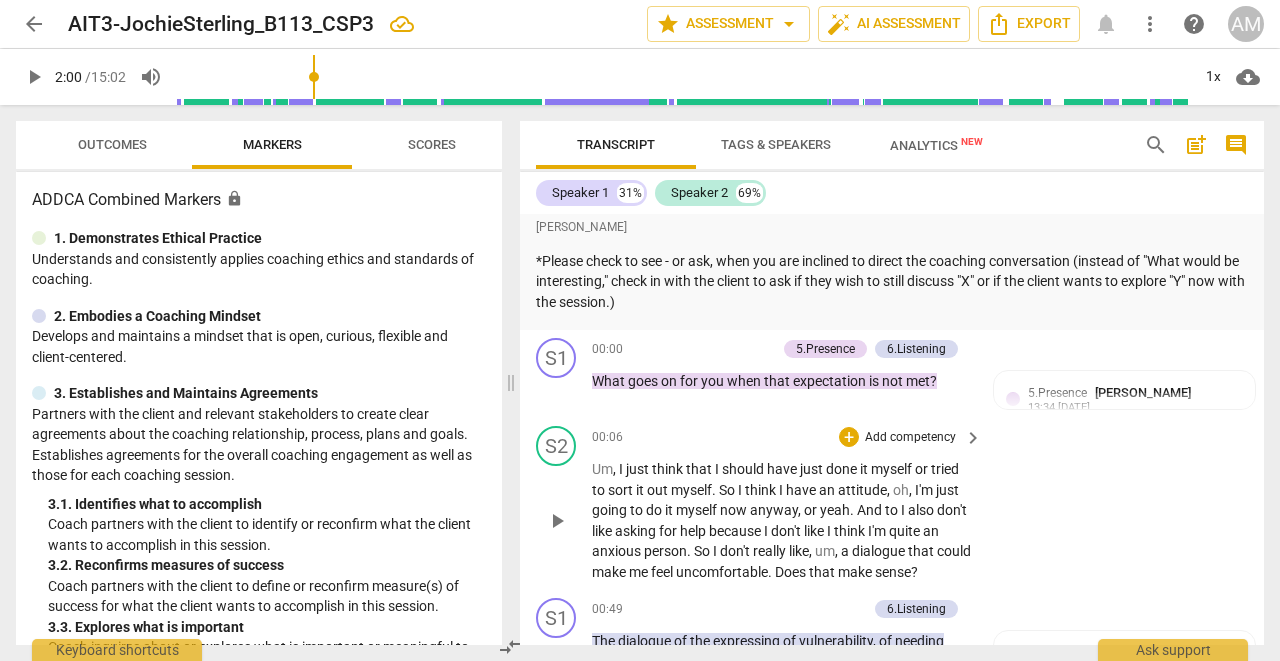 scroll, scrollTop: 1975, scrollLeft: 0, axis: vertical 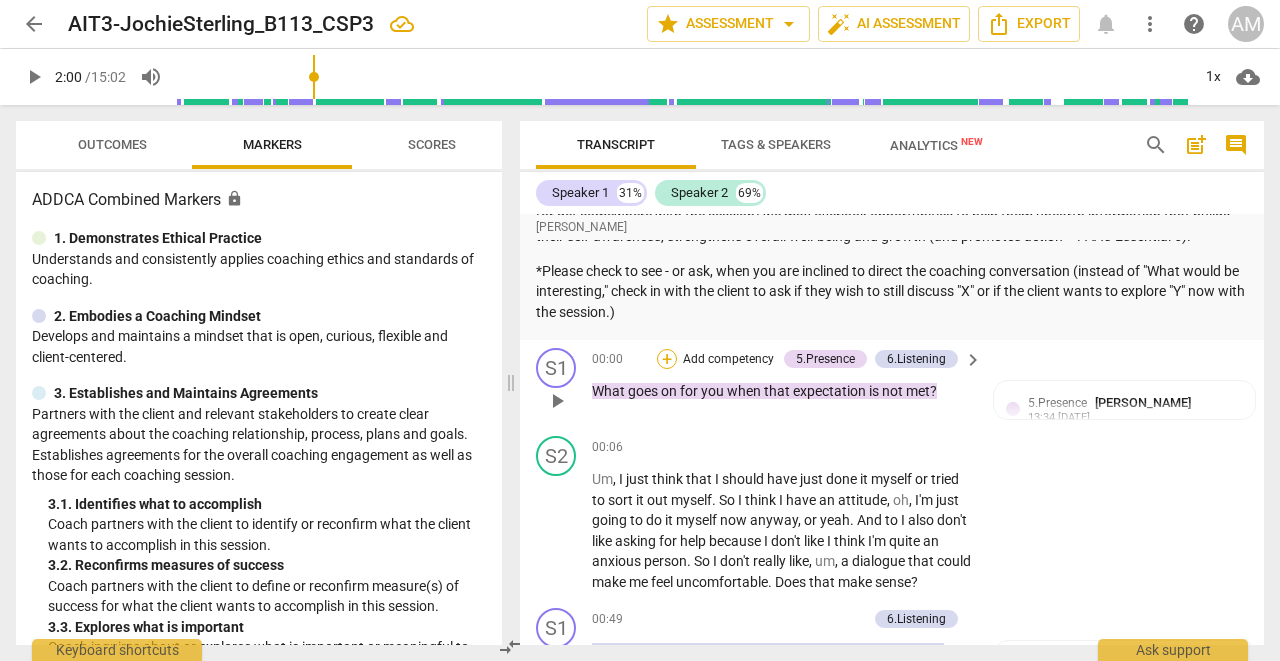 click on "+" at bounding box center [667, 359] 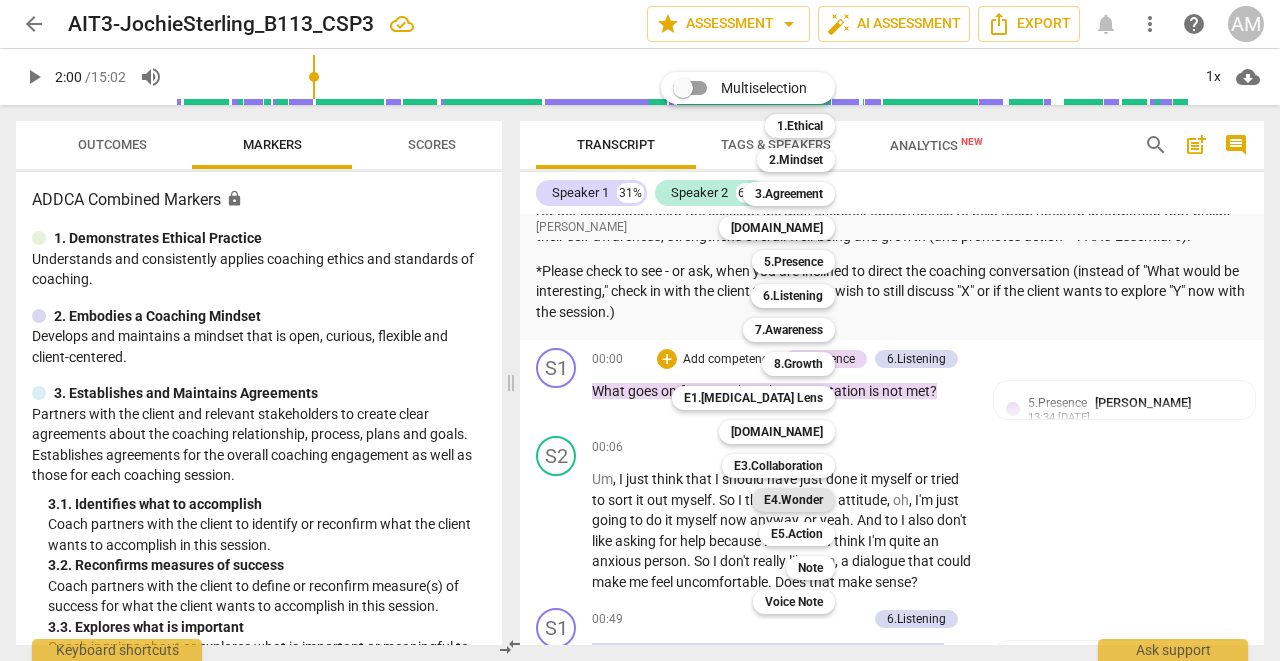 click on "E4.Wonder" at bounding box center [793, 500] 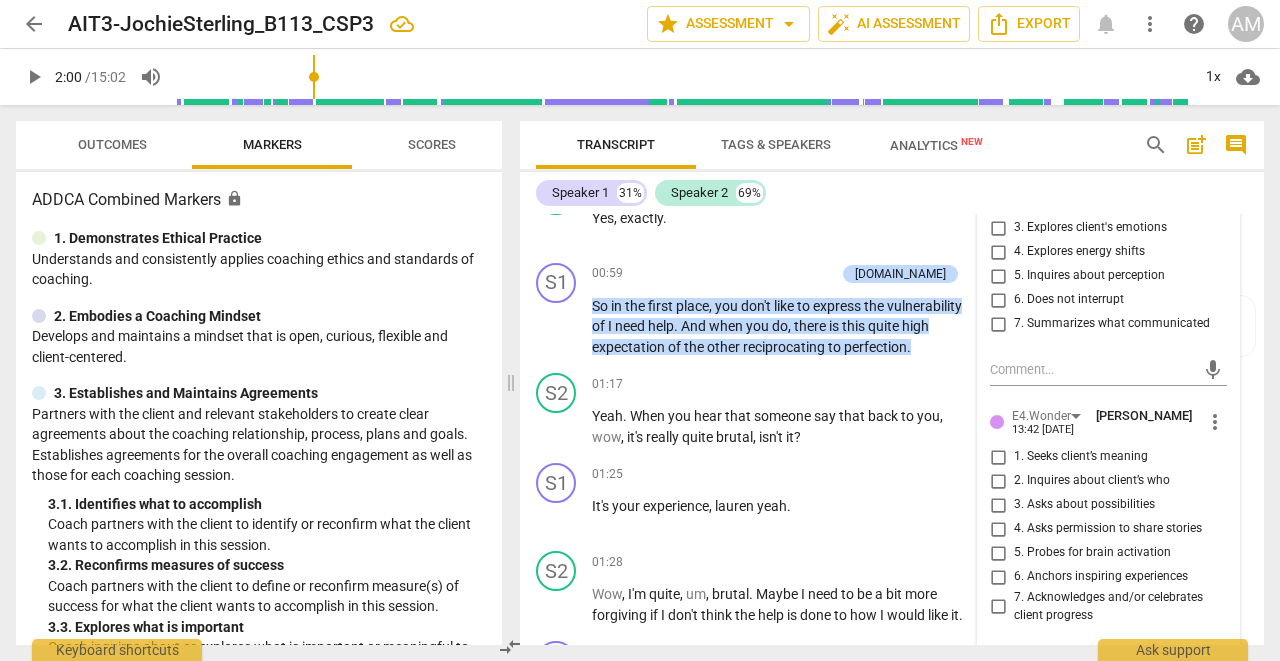 scroll, scrollTop: 2504, scrollLeft: 0, axis: vertical 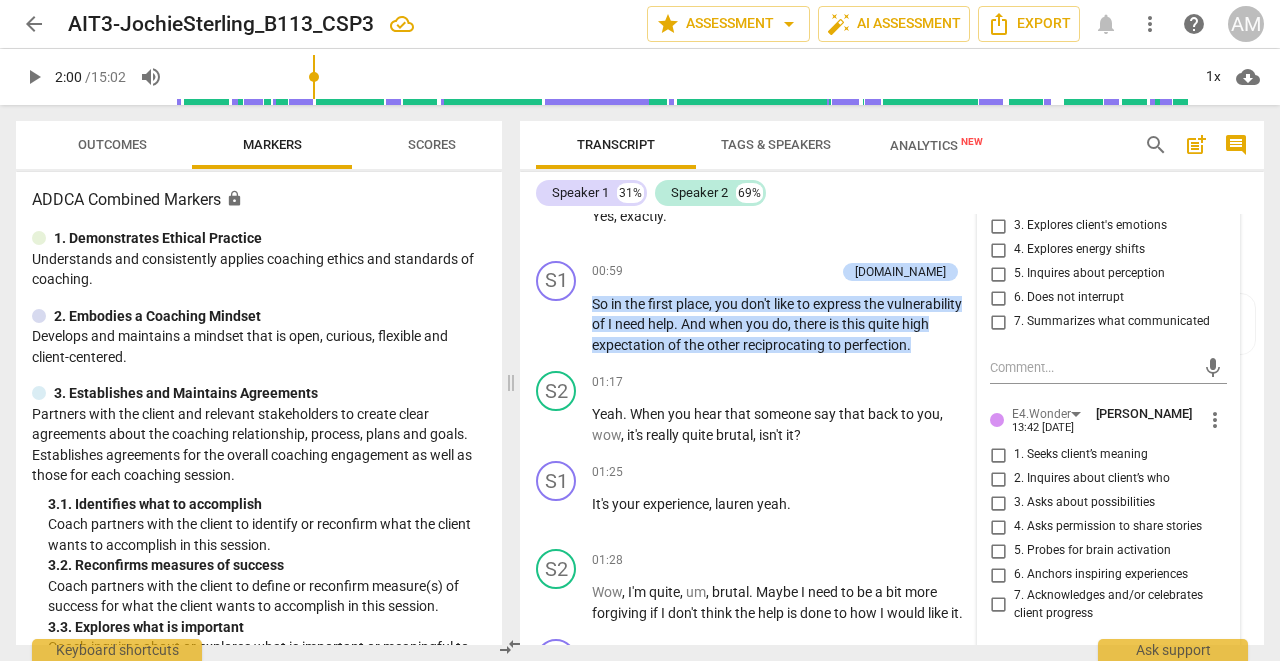click on "2. Inquires about client’s who" at bounding box center [998, 479] 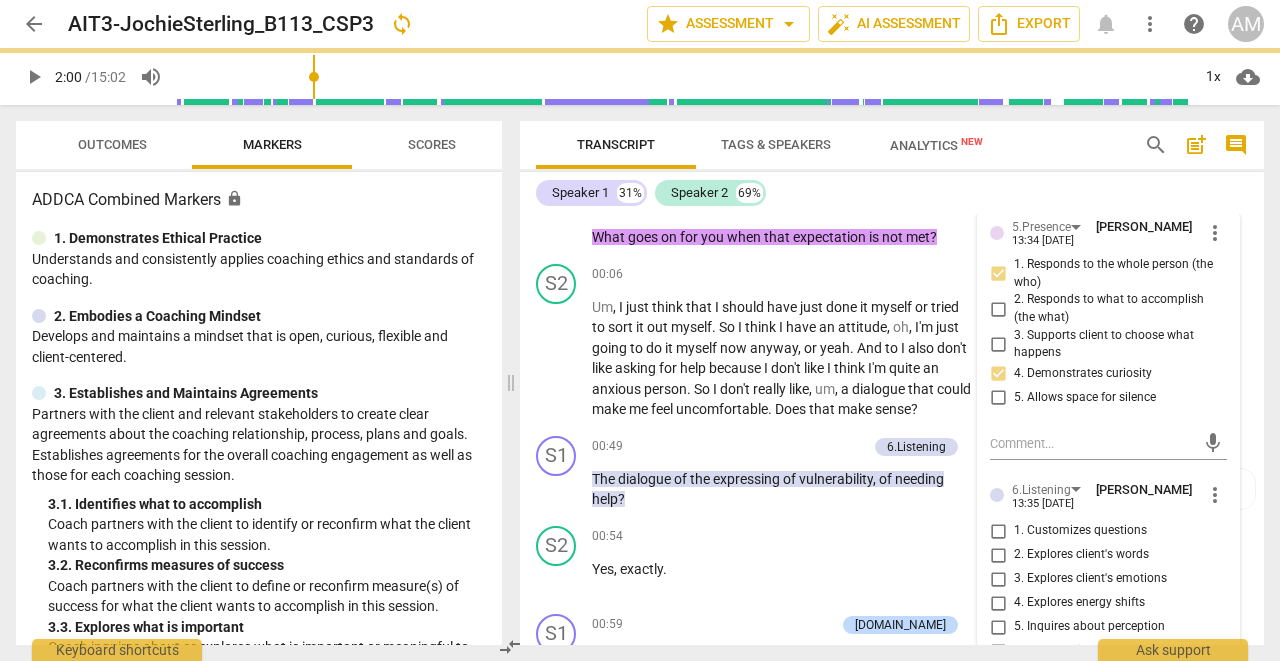 scroll, scrollTop: 1966, scrollLeft: 0, axis: vertical 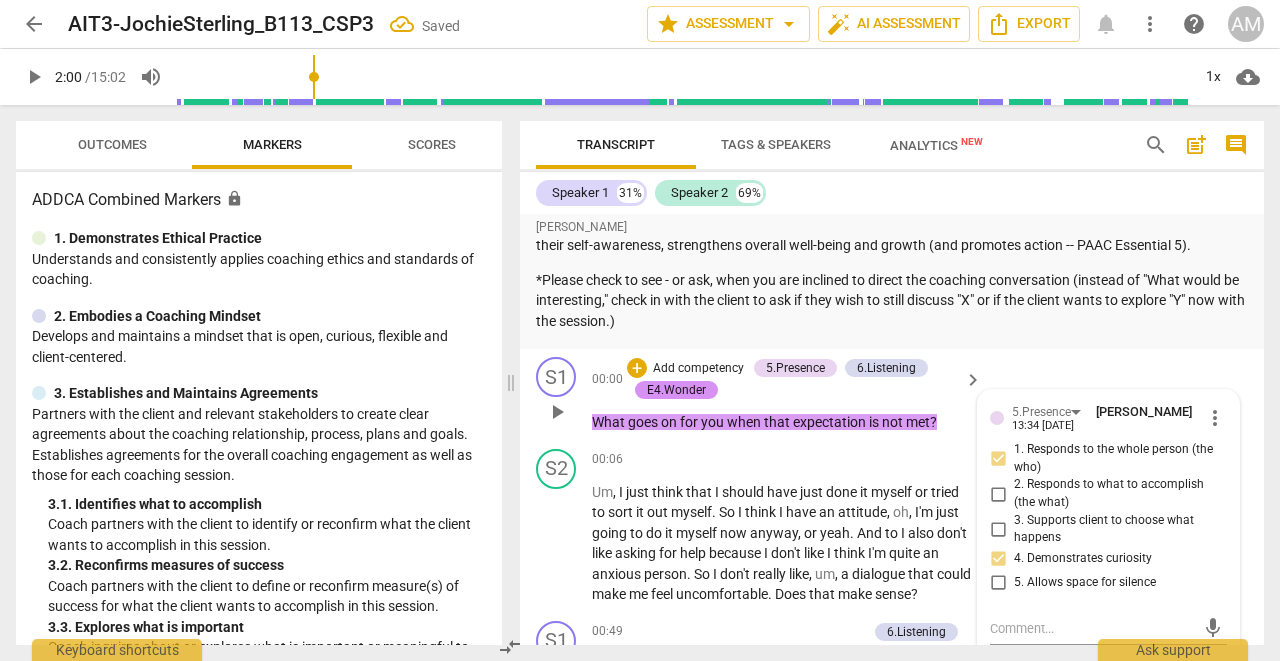 click on "+ Add competency 5.Presence 6.Listening E4.Wonder" at bounding box center (792, 379) 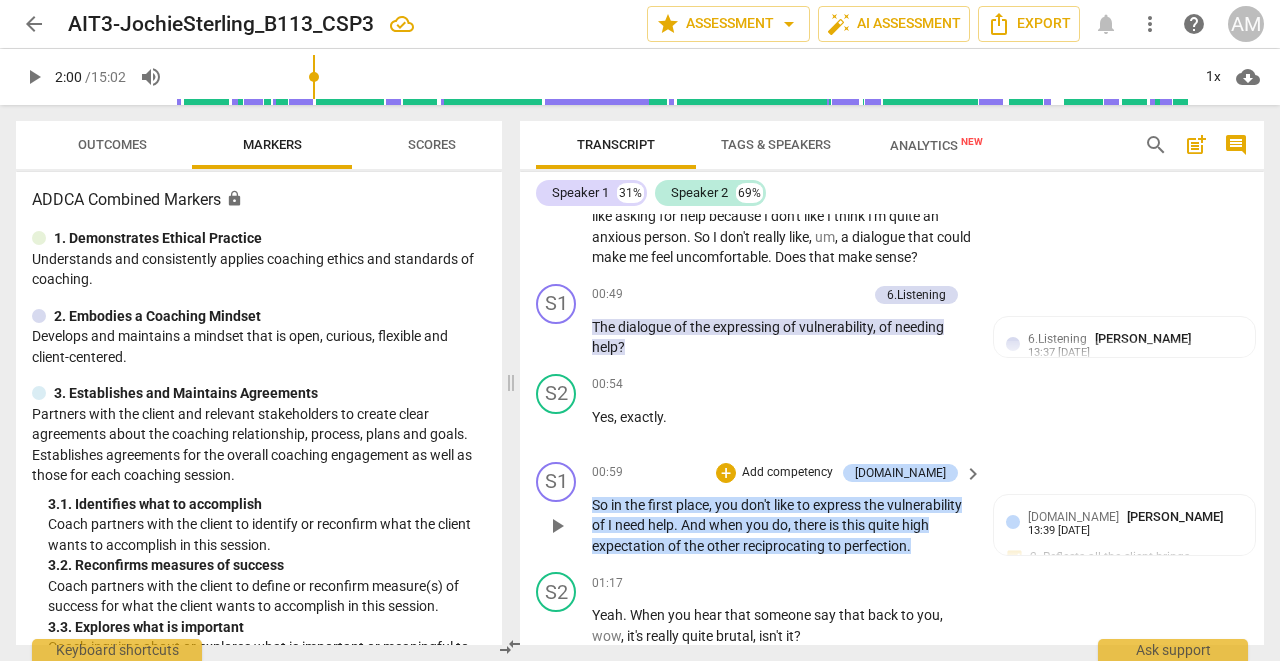 scroll, scrollTop: 2306, scrollLeft: 0, axis: vertical 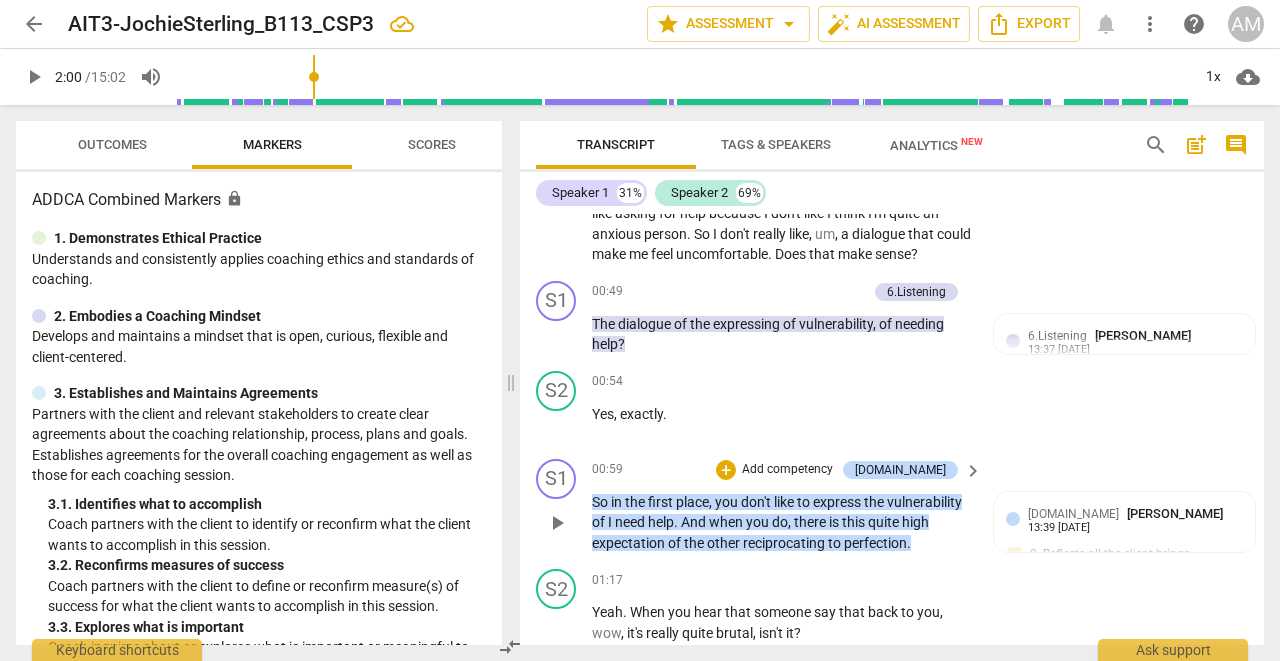 click on "play_arrow pause" at bounding box center (566, 523) 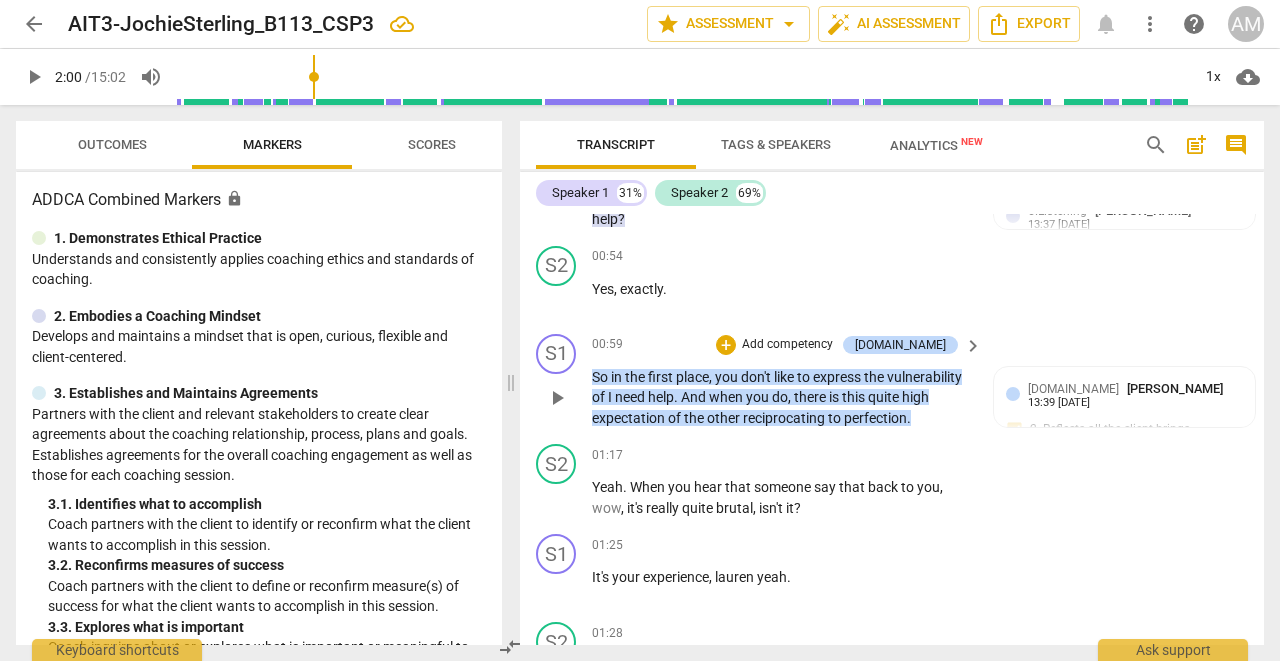 scroll, scrollTop: 2439, scrollLeft: 0, axis: vertical 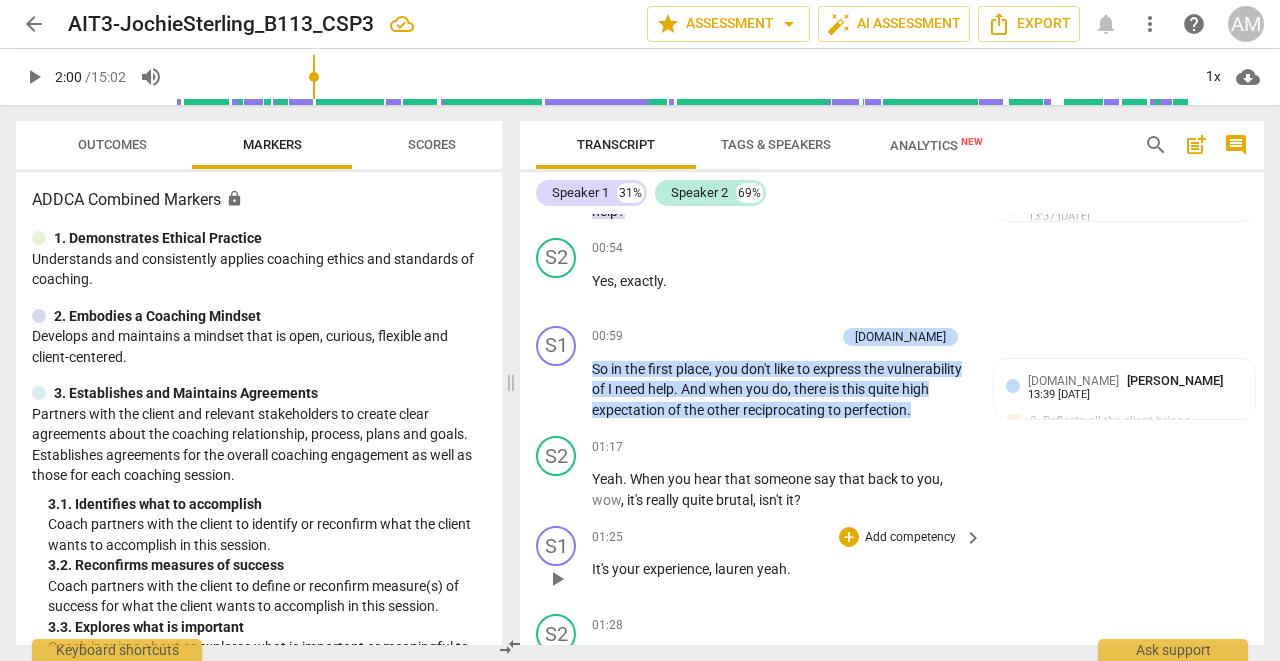 click on "play_arrow" at bounding box center (557, 579) 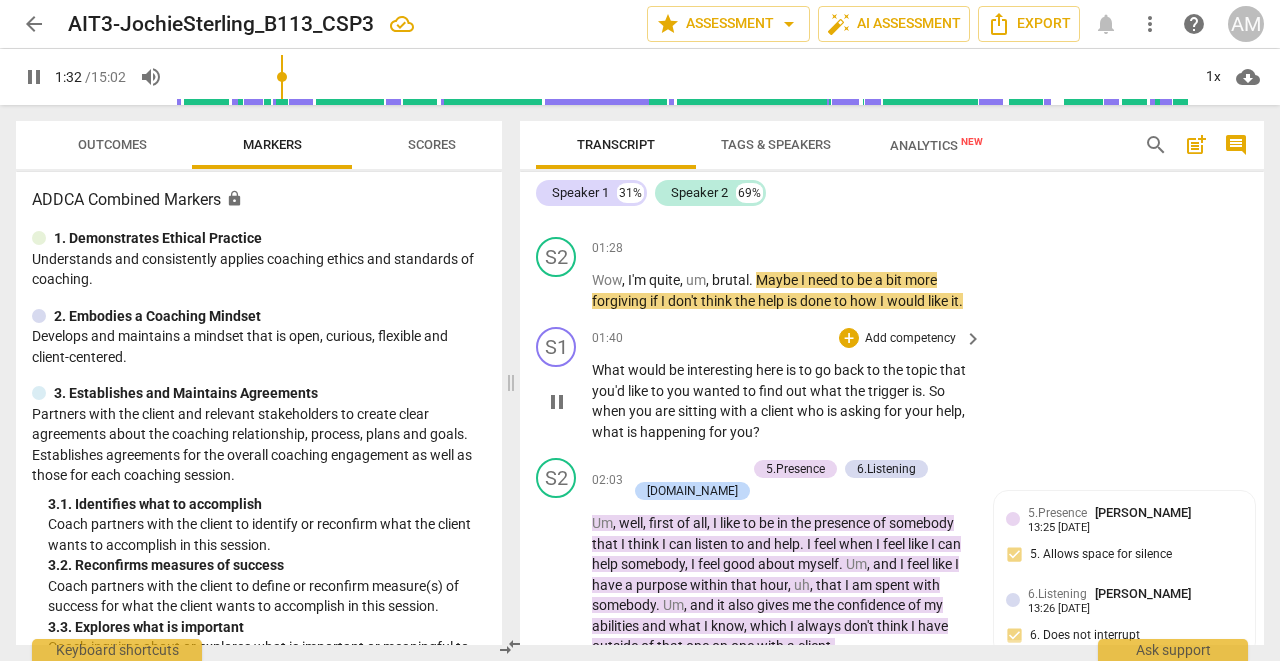 scroll, scrollTop: 2819, scrollLeft: 0, axis: vertical 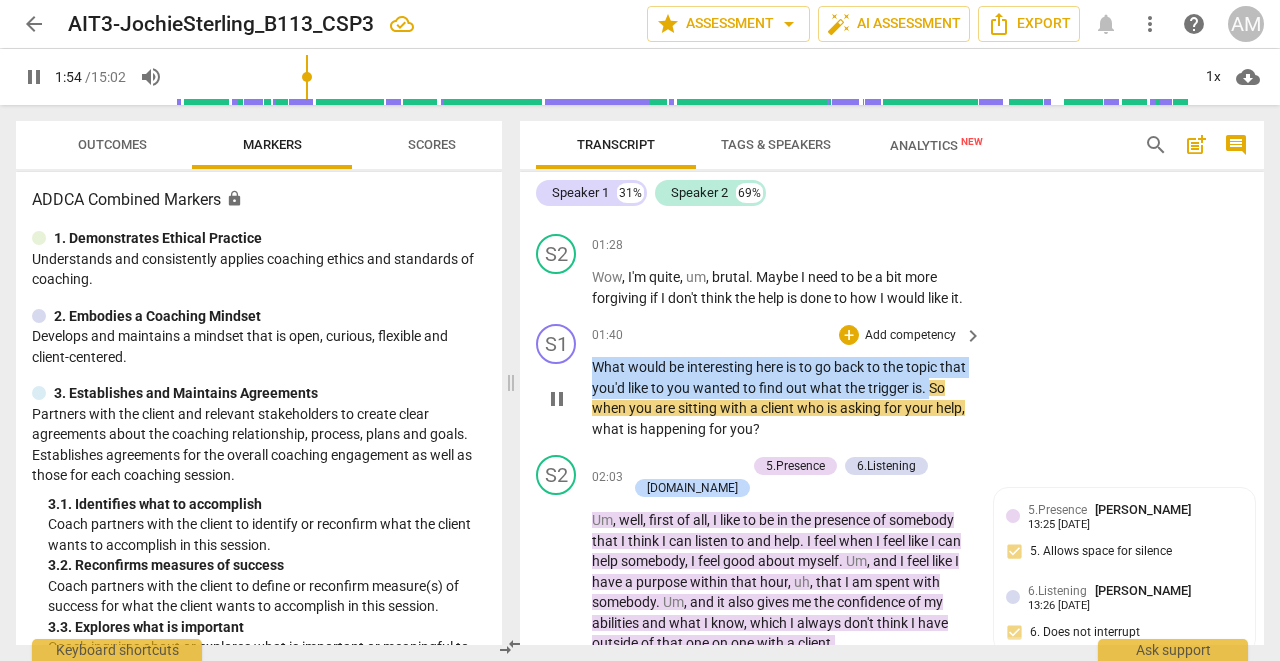 drag, startPoint x: 593, startPoint y: 364, endPoint x: 958, endPoint y: 383, distance: 365.49417 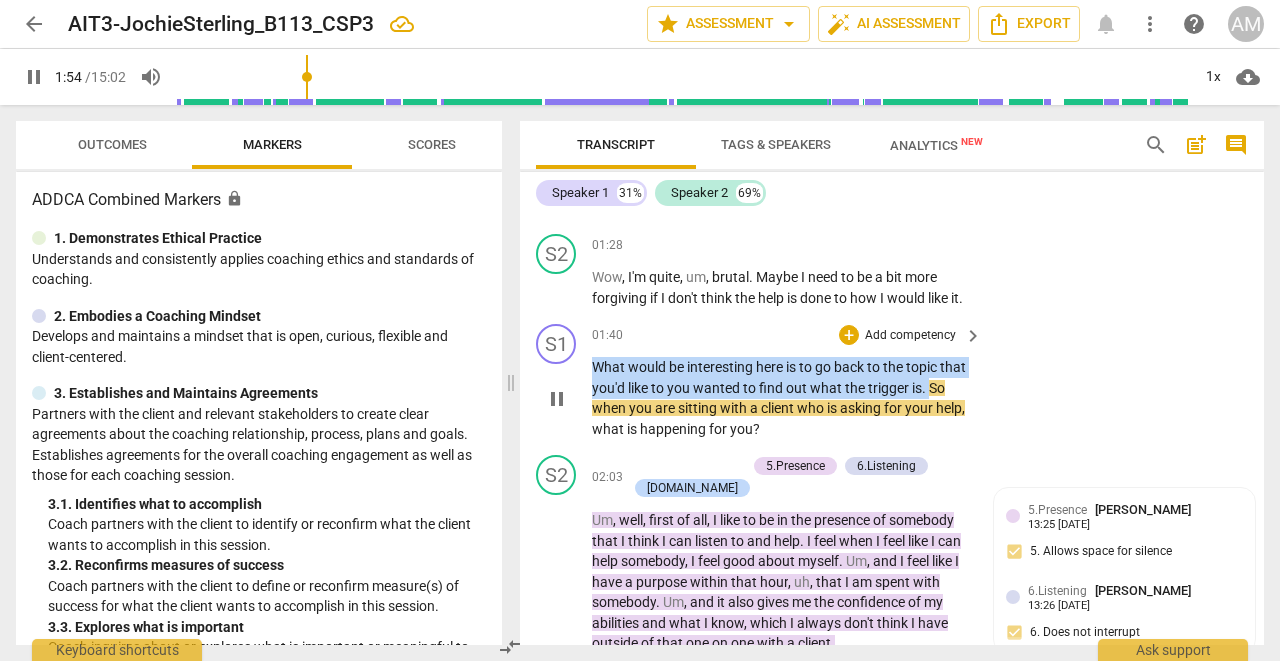 click on "What   would   be   interesting   here   is   to   go   back   to   the   topic   that   you'd   like   to   you   wanted   to   find   out   what   the   trigger   is .   So   when   you   are   sitting   with   a   client   who   is   asking   for   your   help ,   what   is   happening   for   you ?" at bounding box center [782, 398] 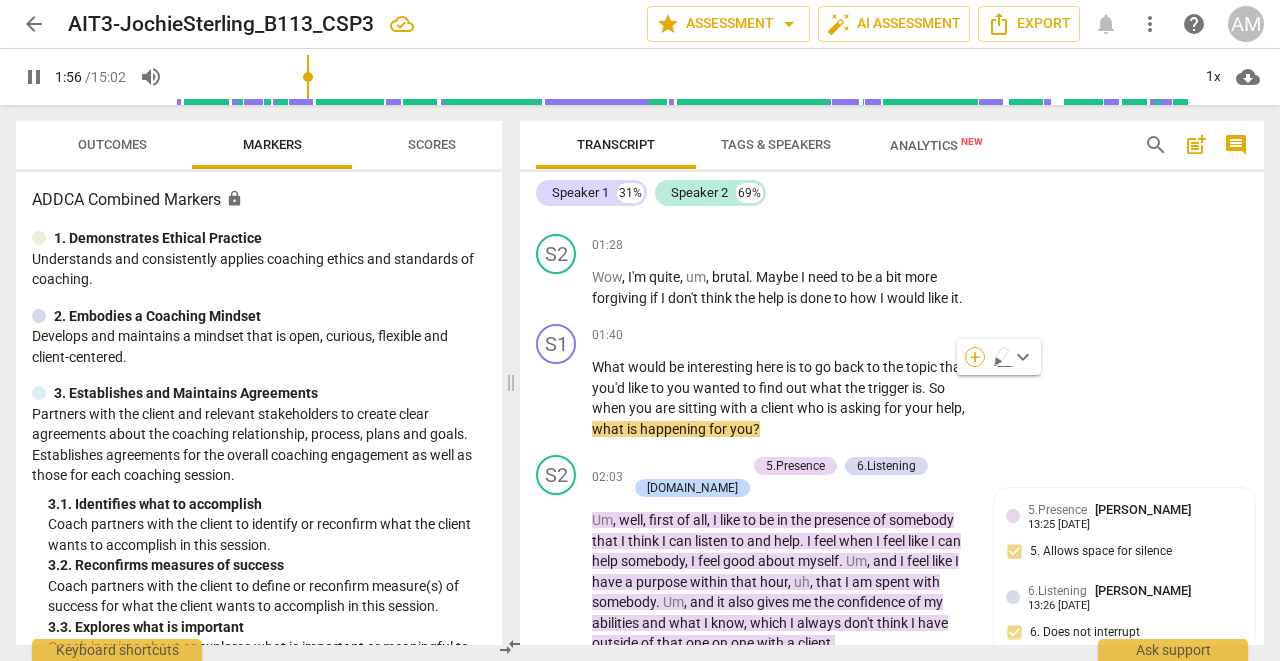 click on "+" at bounding box center [975, 357] 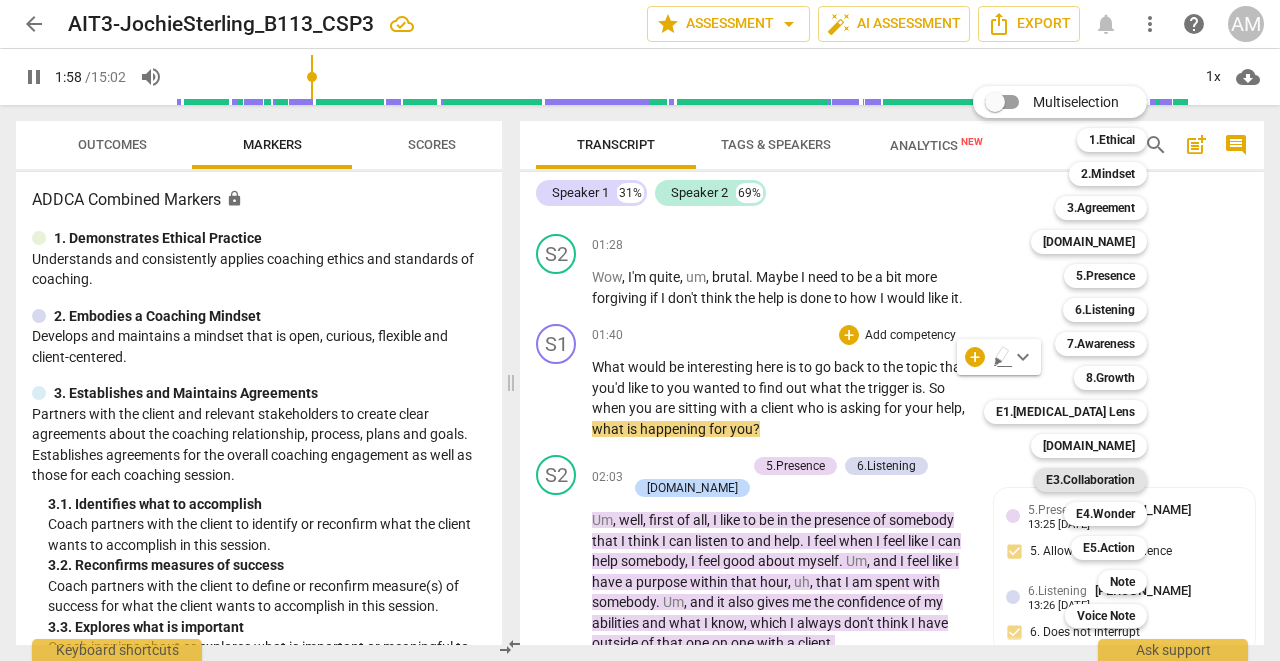click on "E3.Collaboration" at bounding box center (1090, 480) 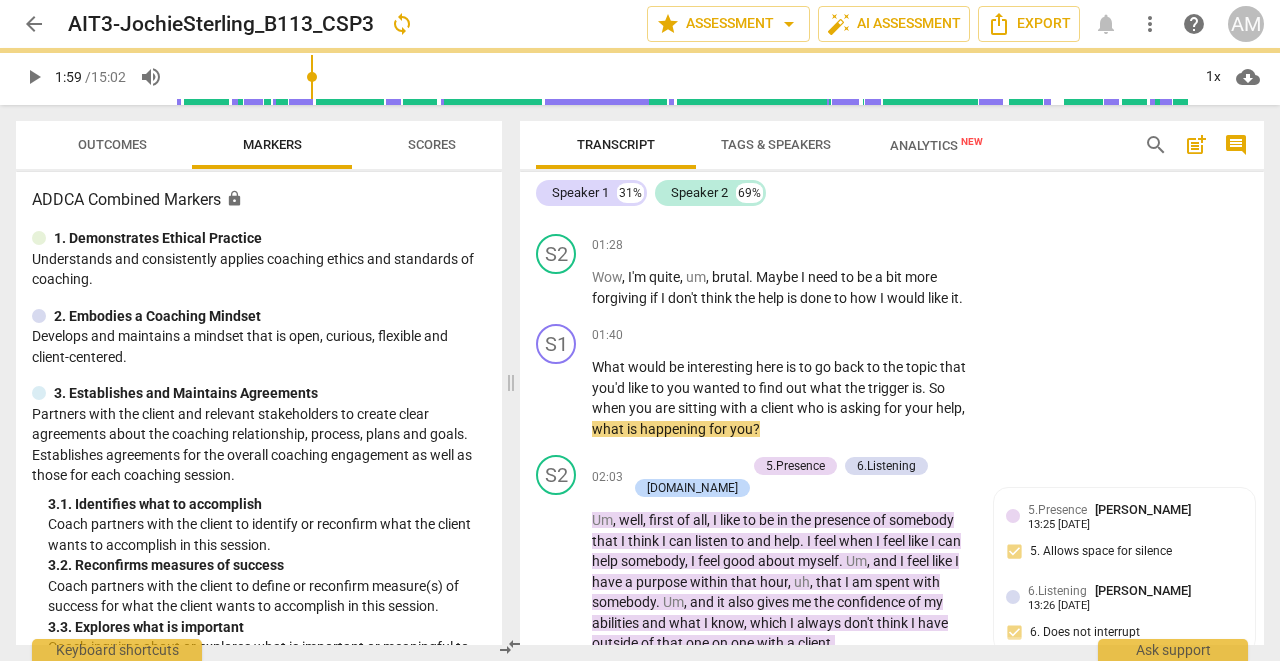 type on "119" 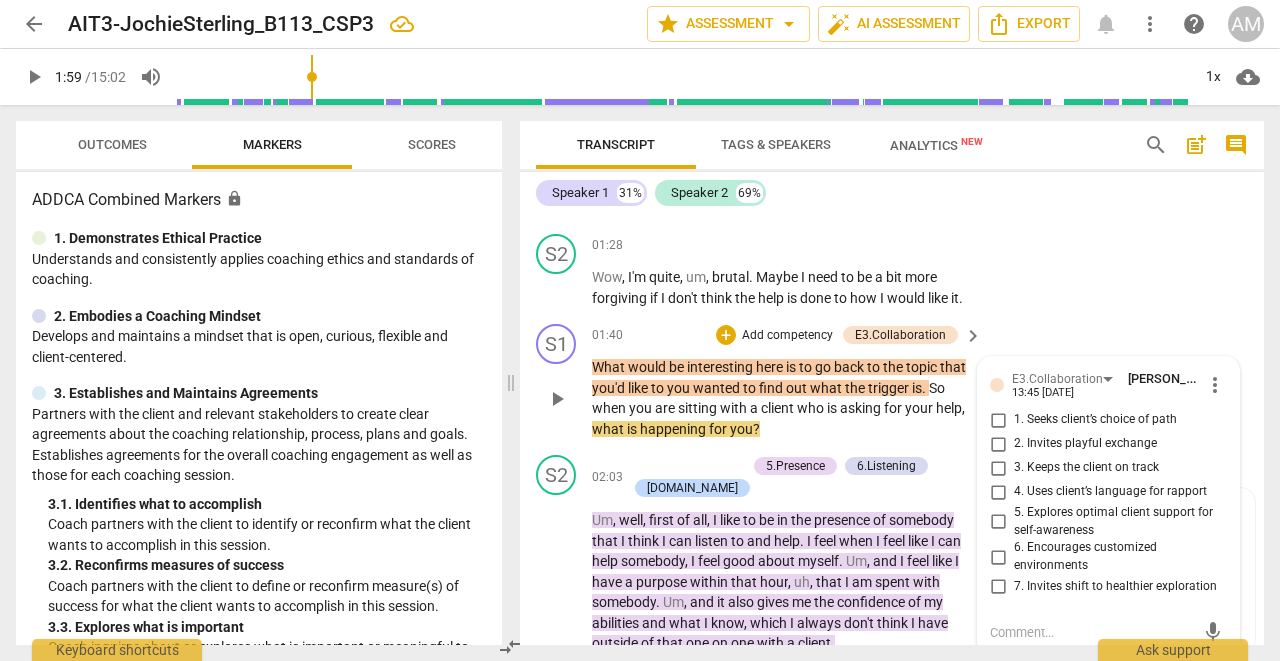 click on "7. Invites shift to healthier exploration" at bounding box center [998, 587] 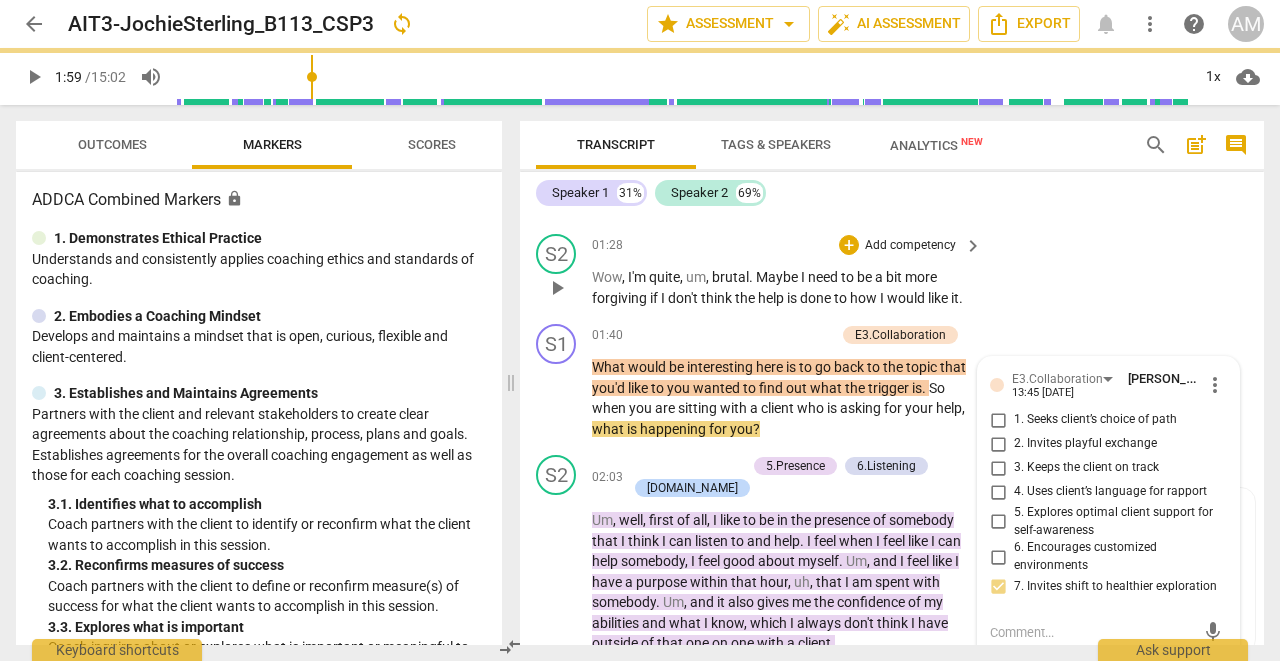 click on "S2 play_arrow pause 01:28 + Add competency keyboard_arrow_right Wow ,   I'm   quite ,   um ,   brutal .   Maybe   I   need   to   be   a   bit   more   forgiving   if   I   don't   think   the   help   is   done   to   how   I   would   like   it ." at bounding box center (892, 271) 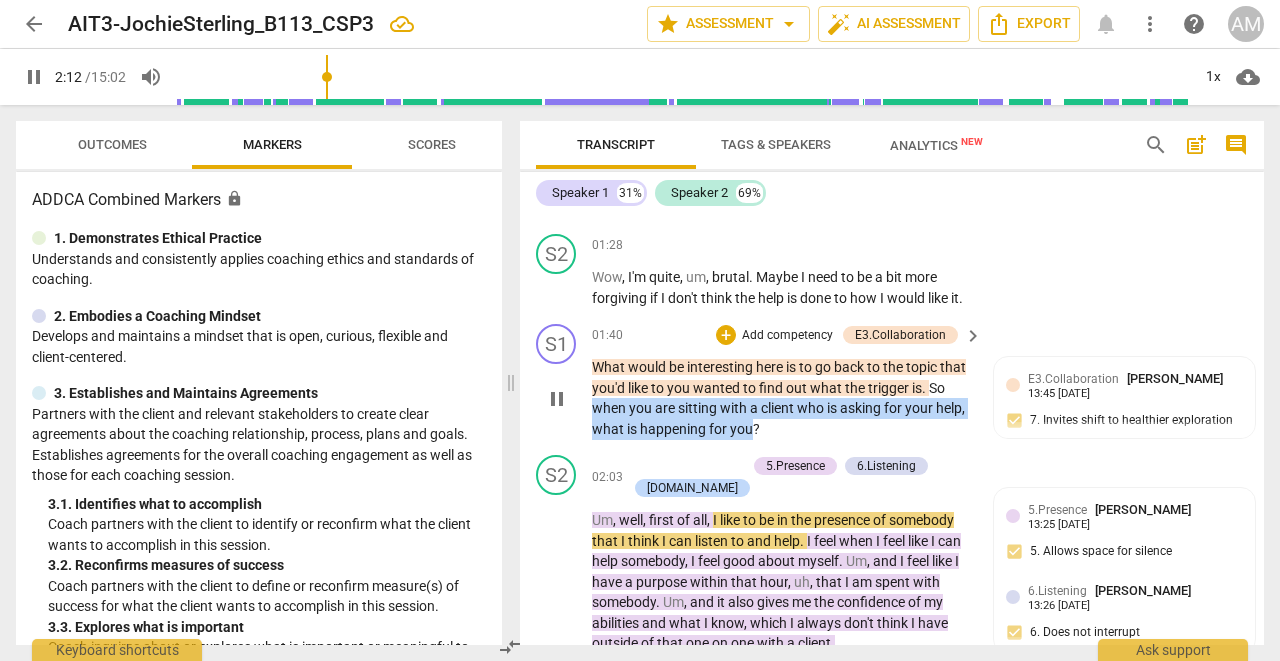 drag, startPoint x: 614, startPoint y: 403, endPoint x: 783, endPoint y: 425, distance: 170.42593 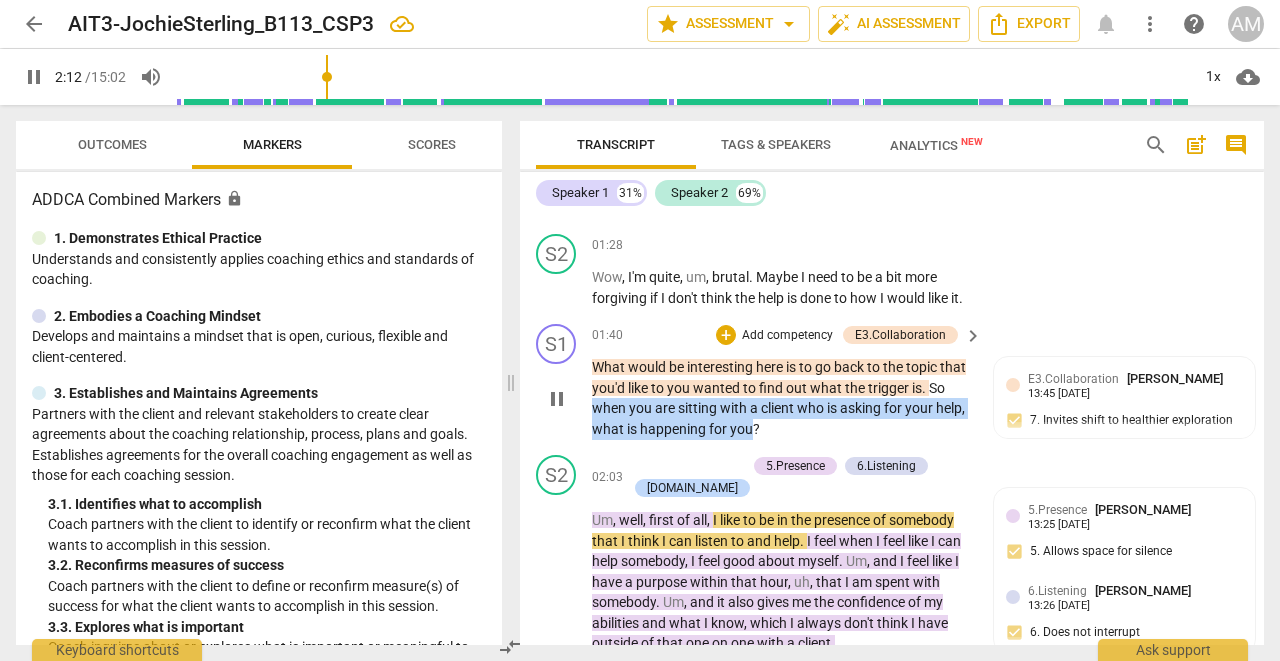click on "What   would   be   interesting   here   is   to   go   back   to   the   topic   that   you'd   like   to   you   wanted   to   find   out   what   the   trigger   is .   So   when   you   are   sitting   with   a   client   who   is   asking   for   your   help ,   what   is   happening   for   you ?" at bounding box center (782, 398) 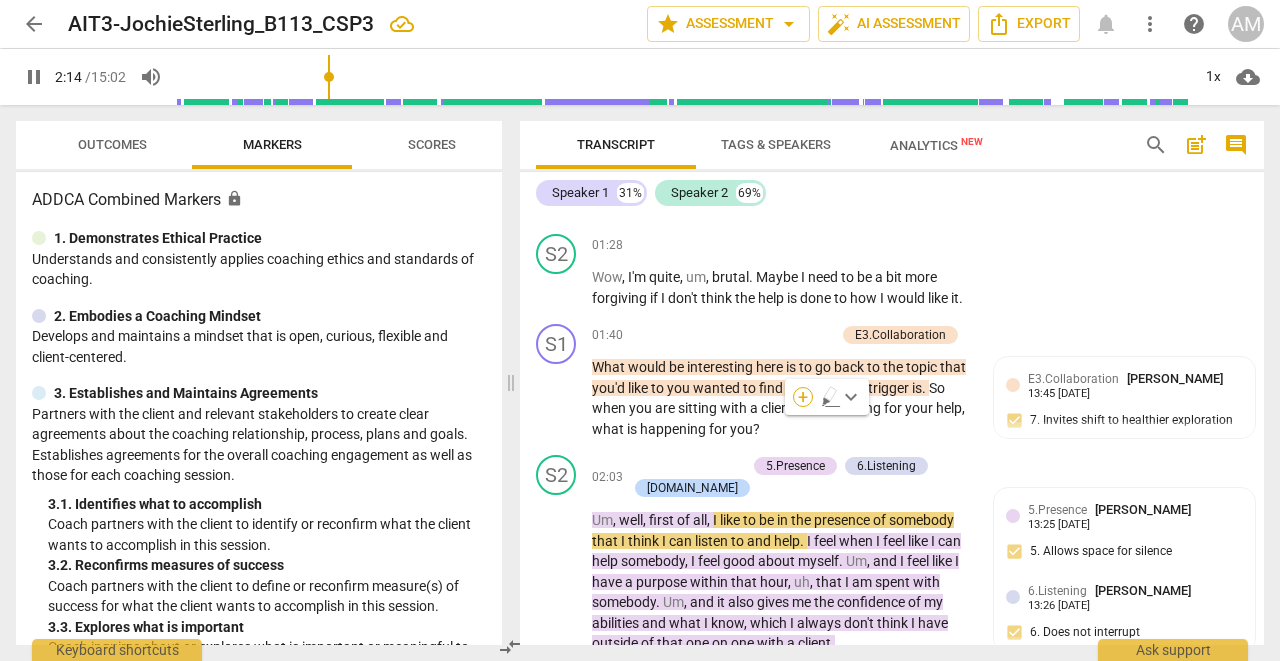 click on "+" at bounding box center (803, 397) 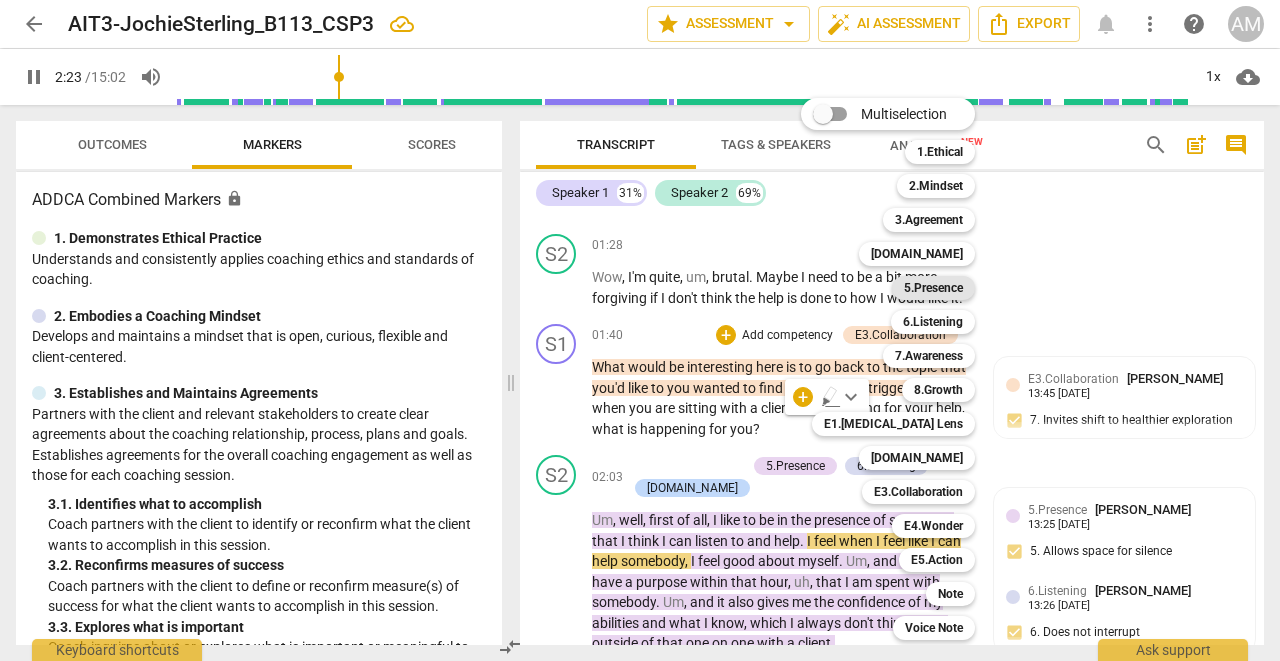 click on "5.Presence" at bounding box center [933, 288] 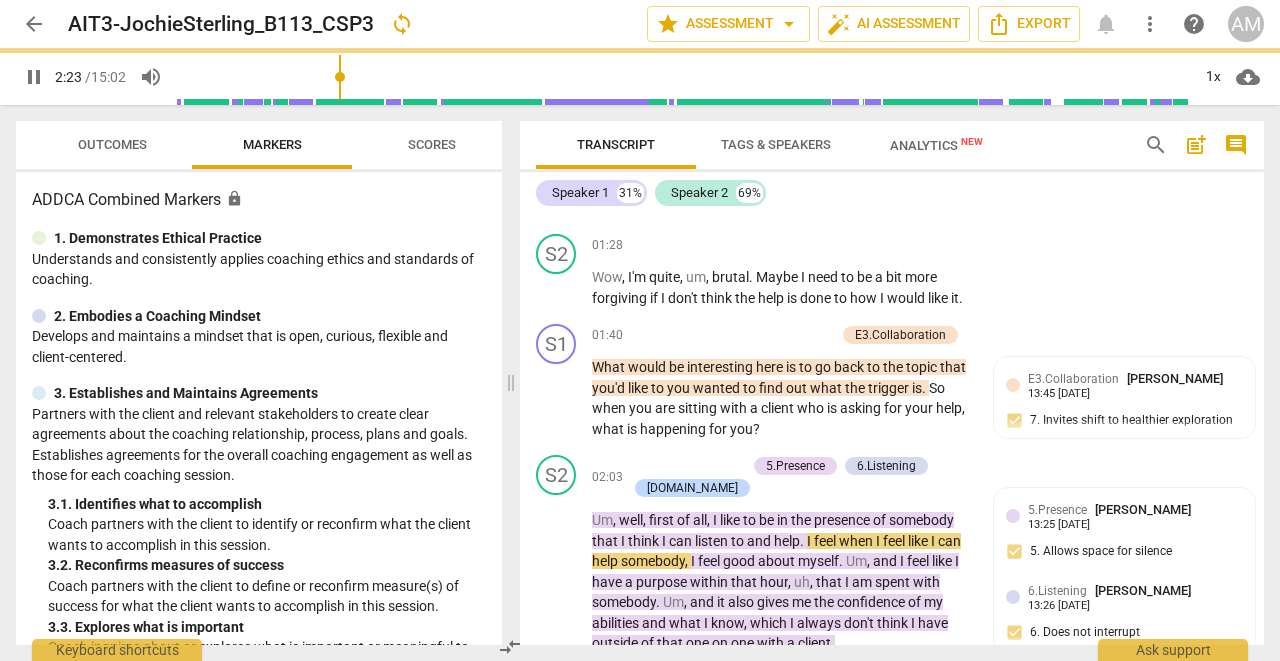type on "144" 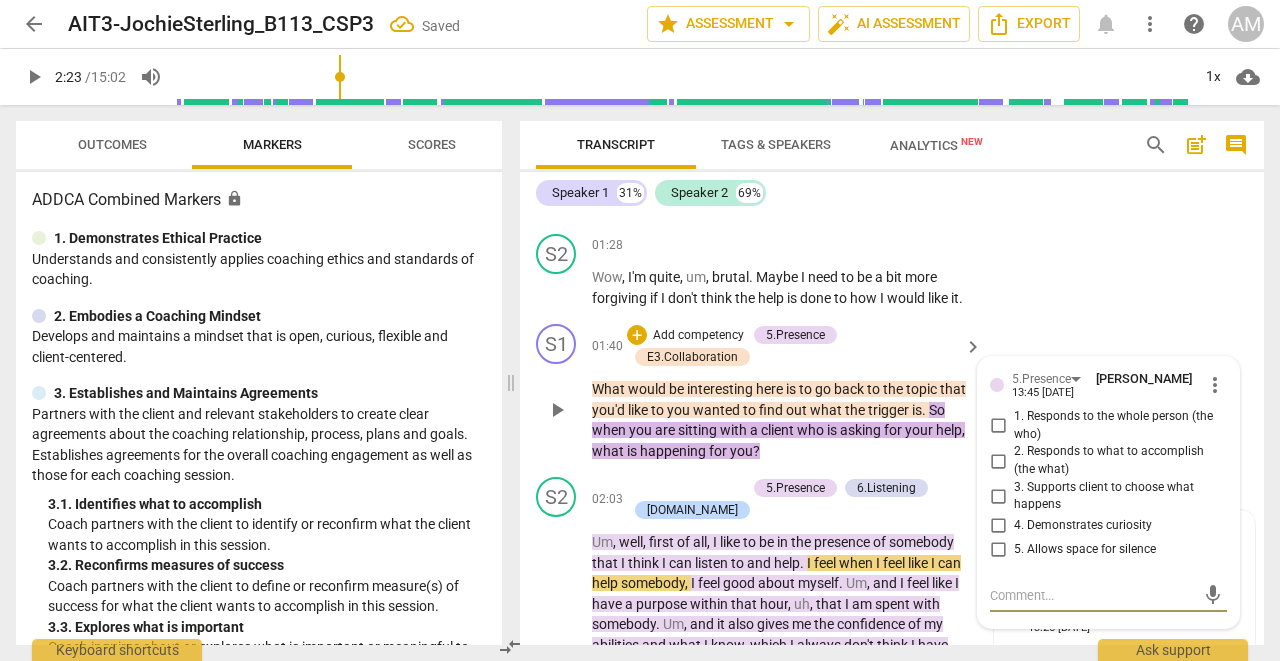 click on "4. Demonstrates curiosity" at bounding box center [998, 526] 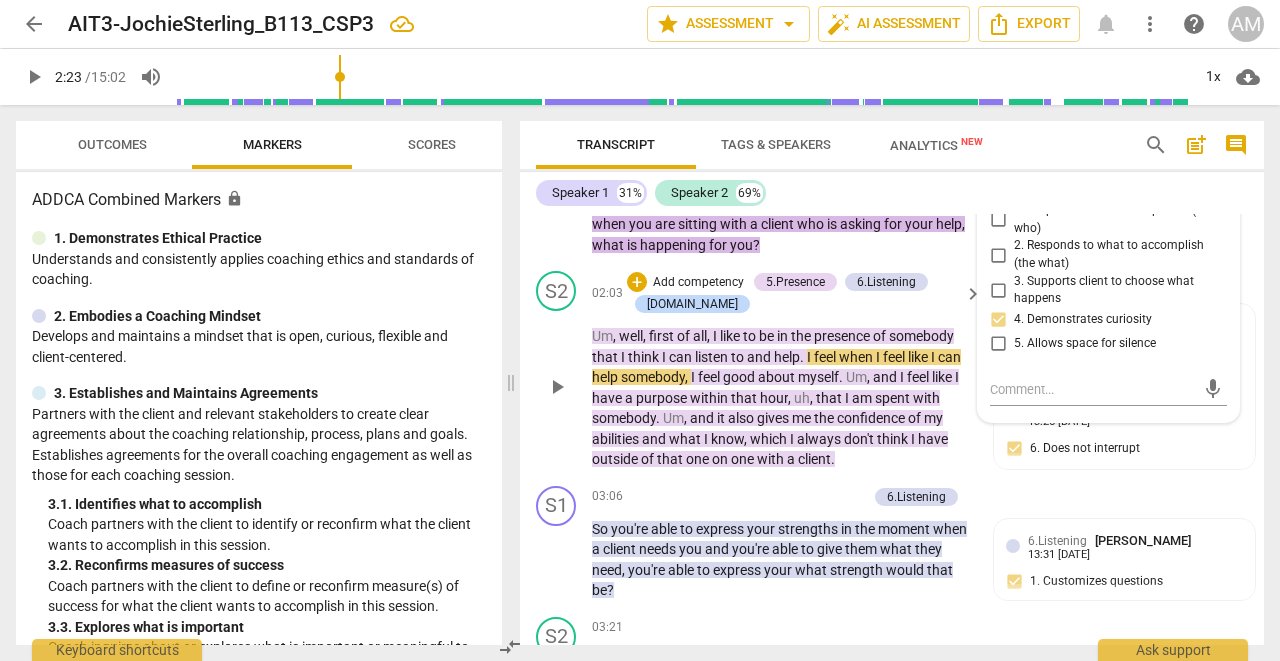 scroll, scrollTop: 3029, scrollLeft: 0, axis: vertical 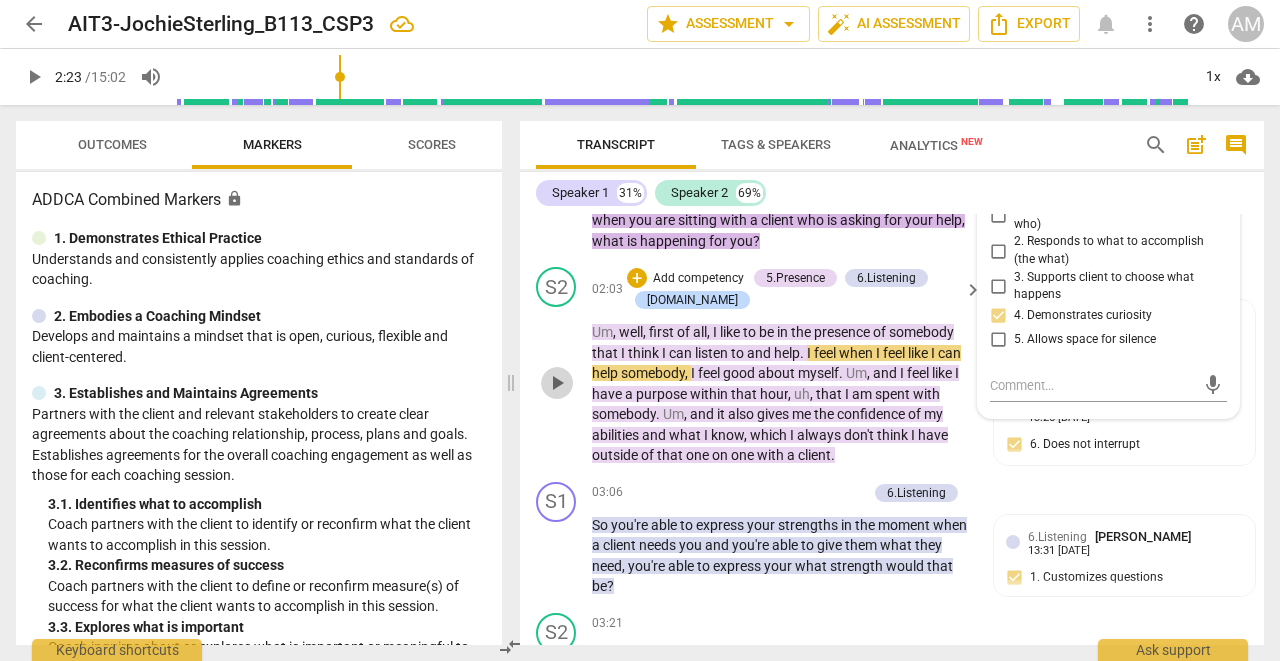 click on "play_arrow" at bounding box center (557, 383) 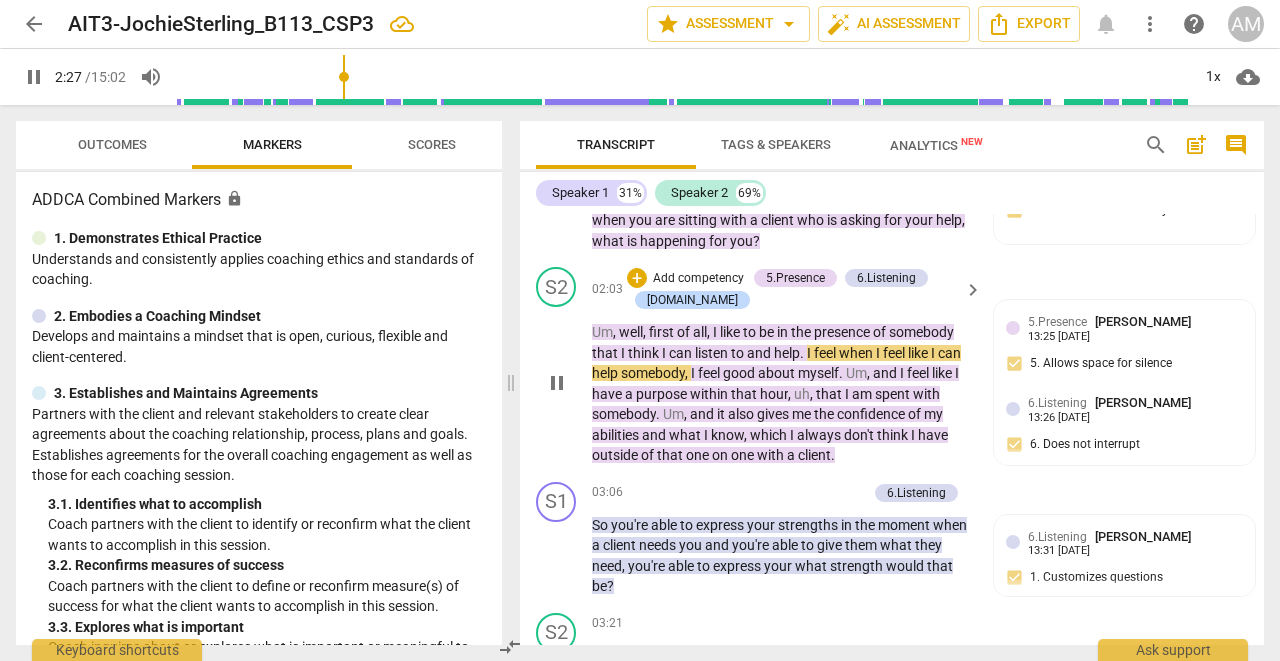 scroll, scrollTop: 2923, scrollLeft: 0, axis: vertical 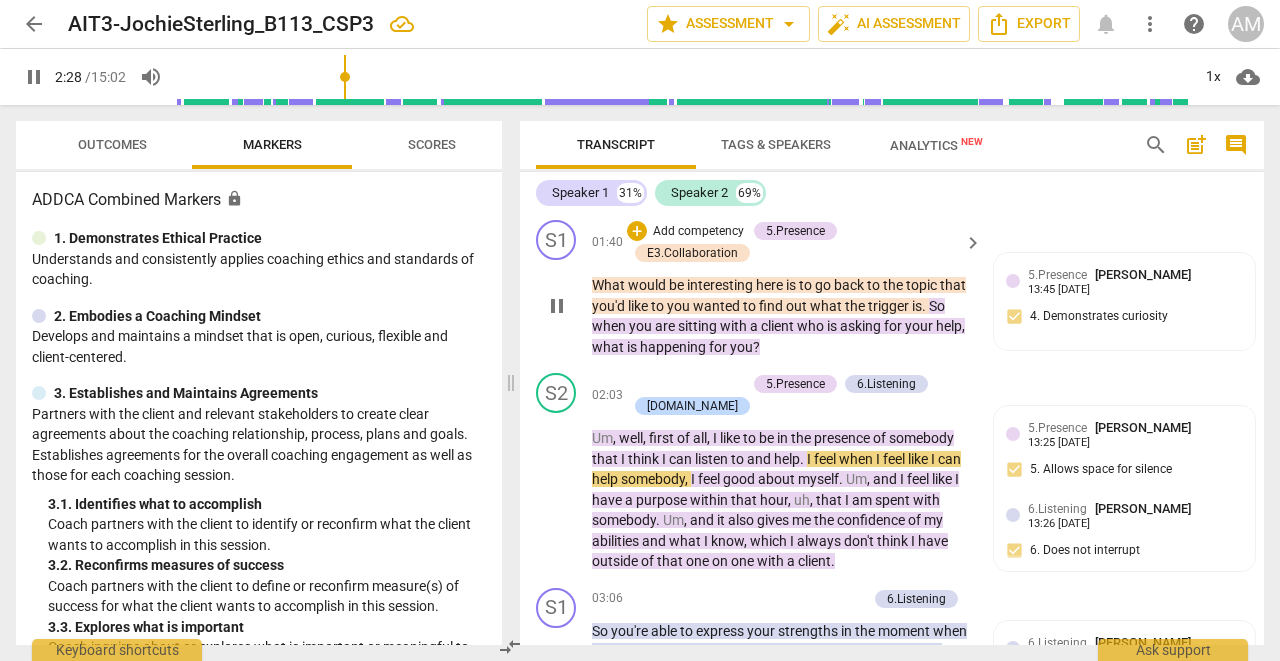 click on "pause" at bounding box center [557, 306] 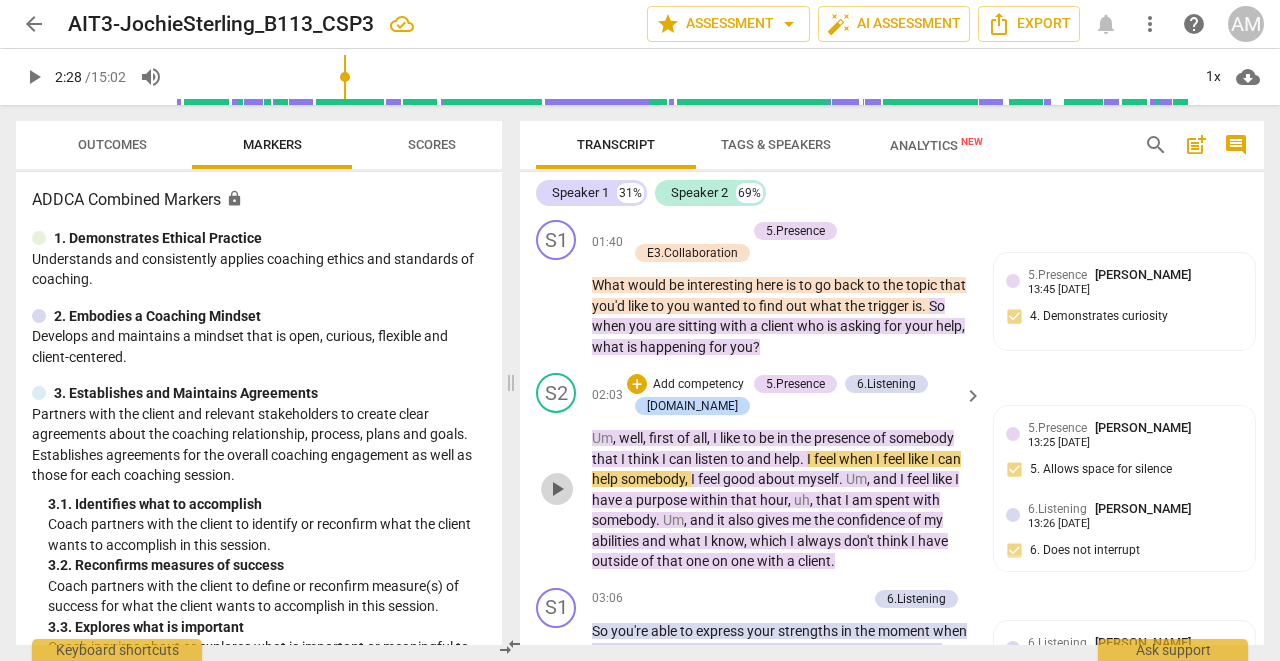 click on "play_arrow" at bounding box center [557, 489] 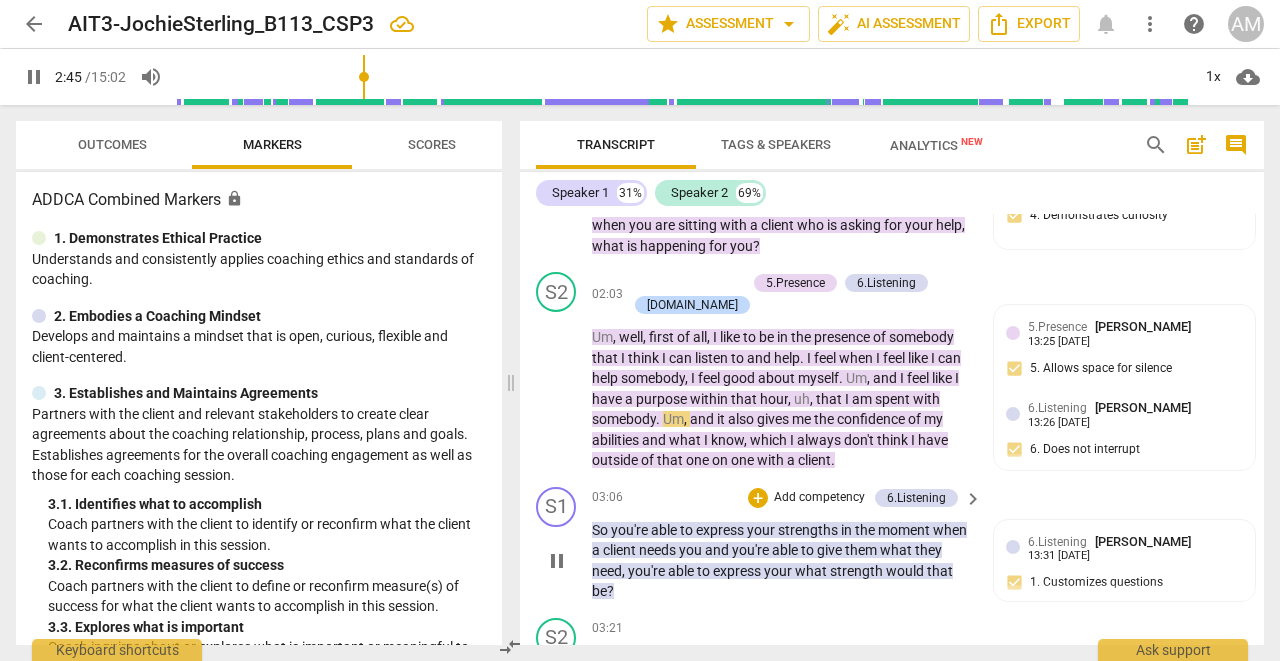 scroll, scrollTop: 3027, scrollLeft: 0, axis: vertical 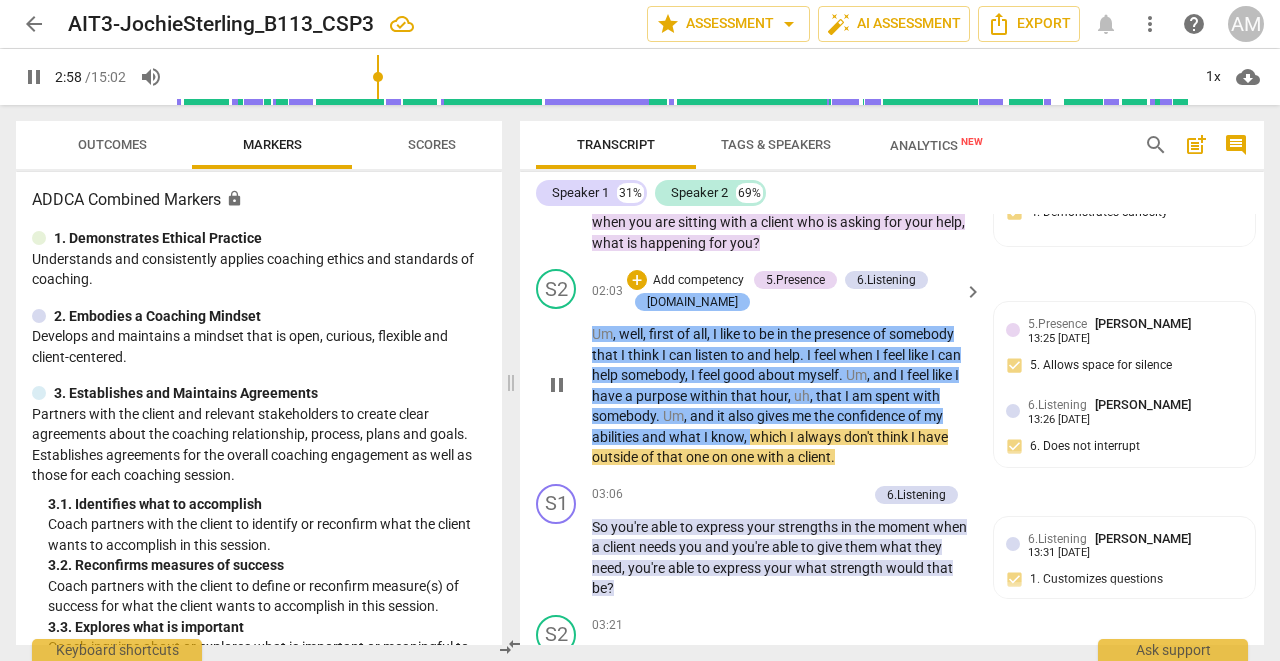 drag, startPoint x: 922, startPoint y: 306, endPoint x: 687, endPoint y: 292, distance: 235.41666 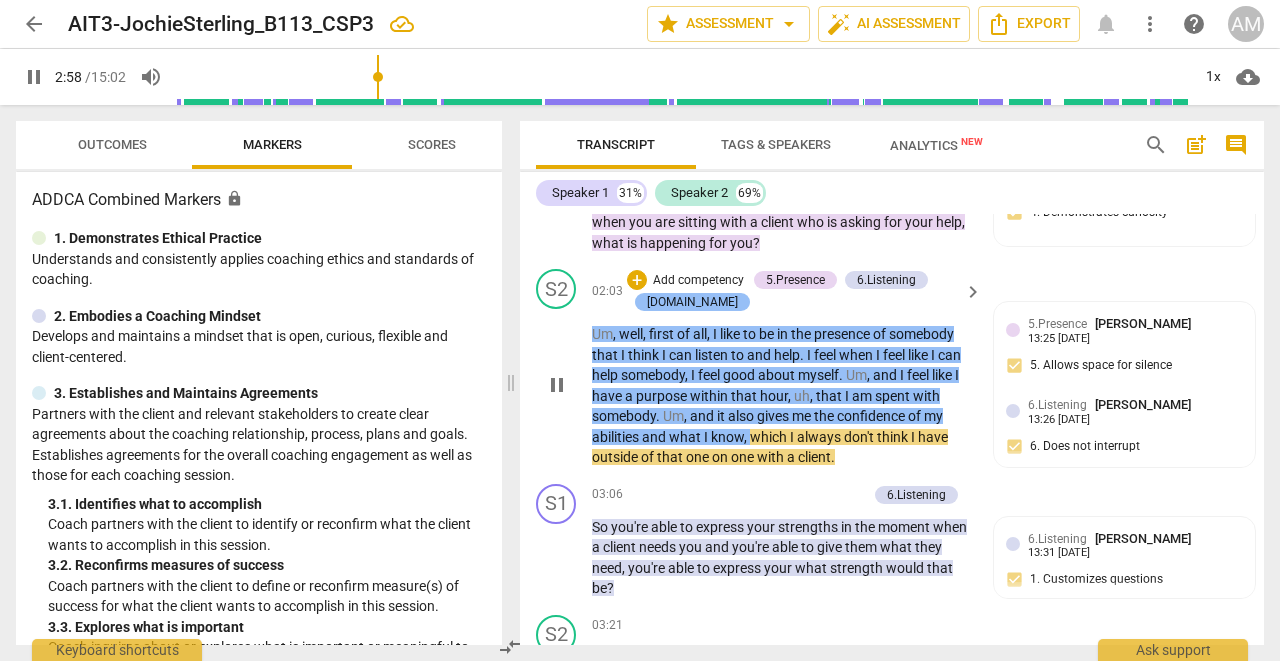 click on "+ Add competency 5.Presence 6.Listening [DOMAIN_NAME]" at bounding box center (792, 291) 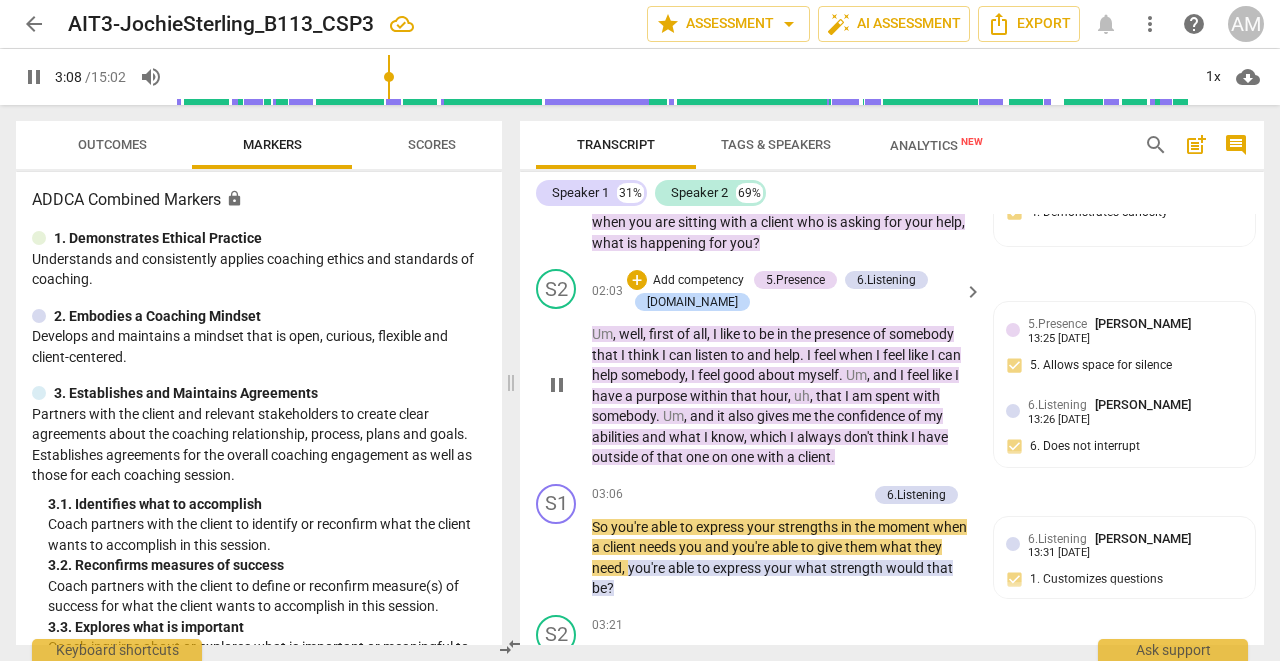 click on "Um ,   well ,   first   of   all ,   I   like   to   be   in   the   presence   of   somebody   that   I   think   I   can   listen   to   and   help .   I   feel   when   I   feel   like   I   can   help   somebody ,   I   feel   good   about   myself .   Um ,   and   I   feel   like   I   have   a   purpose   within   that   hour ,   uh ,   that   I   am   spent   with   somebody .   Um ,   and   it   also   gives   me   the   confidence   of   my   abilities   and   what   I   know ,   which   I   always   don't   think   I   have   outside   of   that   one   on   one   with   a   client ." at bounding box center [782, 396] 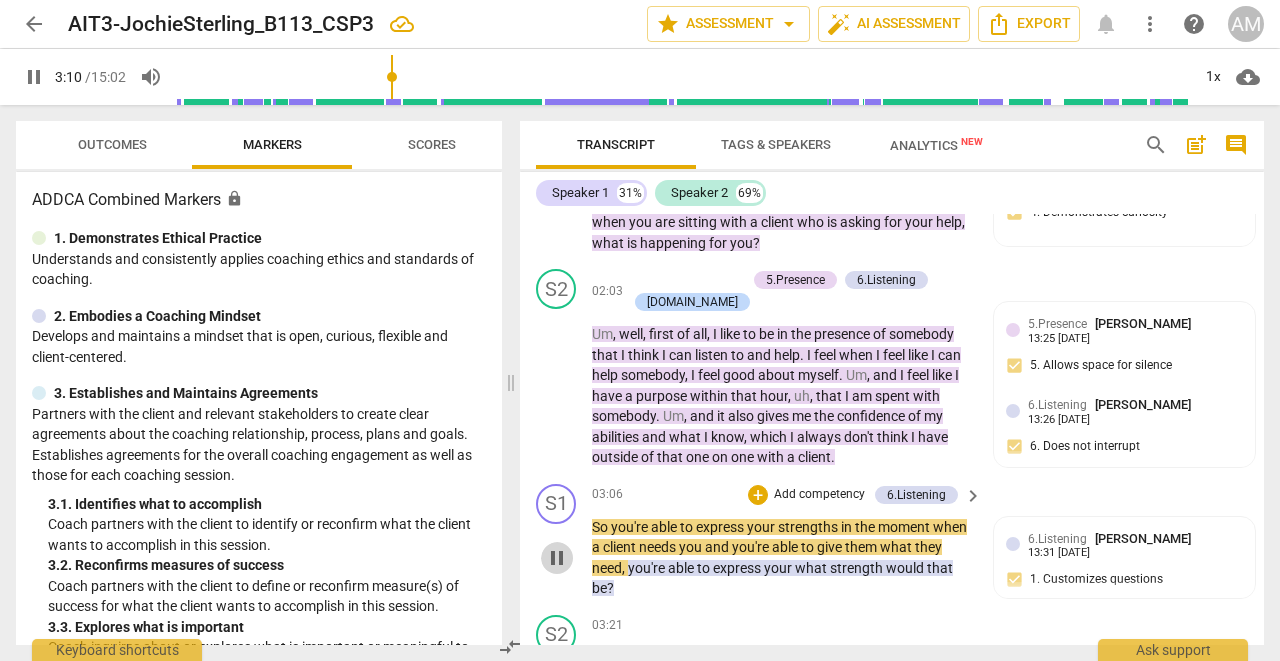 click on "pause" at bounding box center (557, 558) 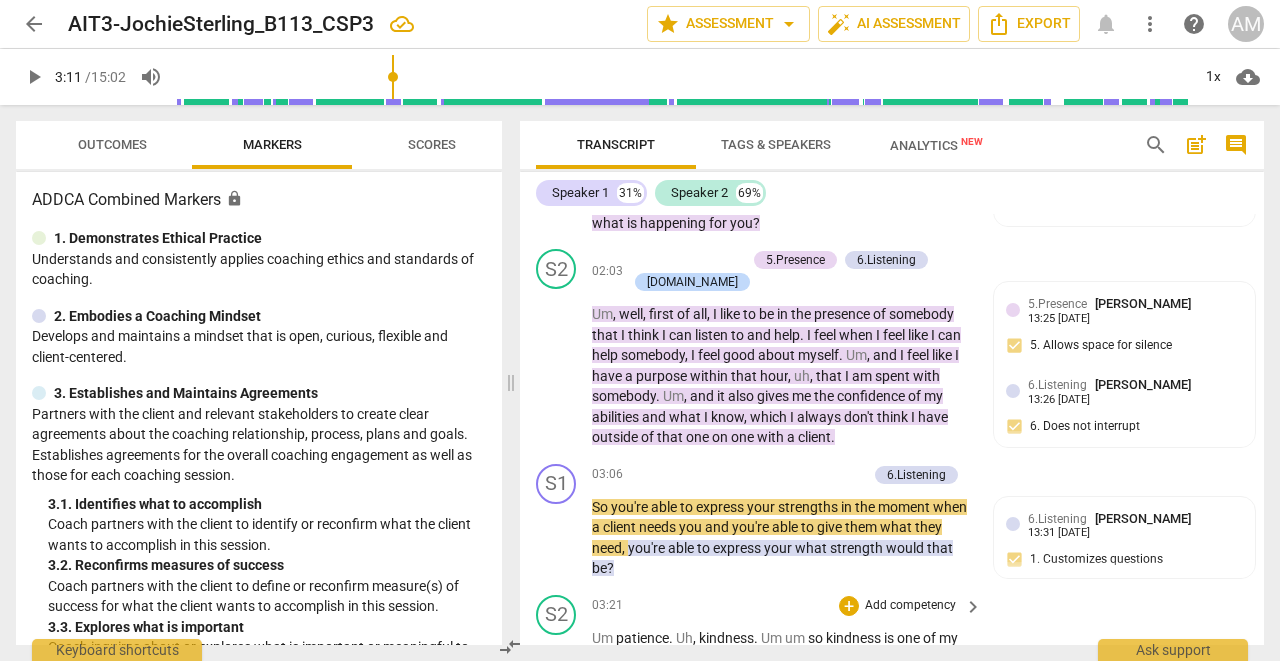 scroll, scrollTop: 3039, scrollLeft: 0, axis: vertical 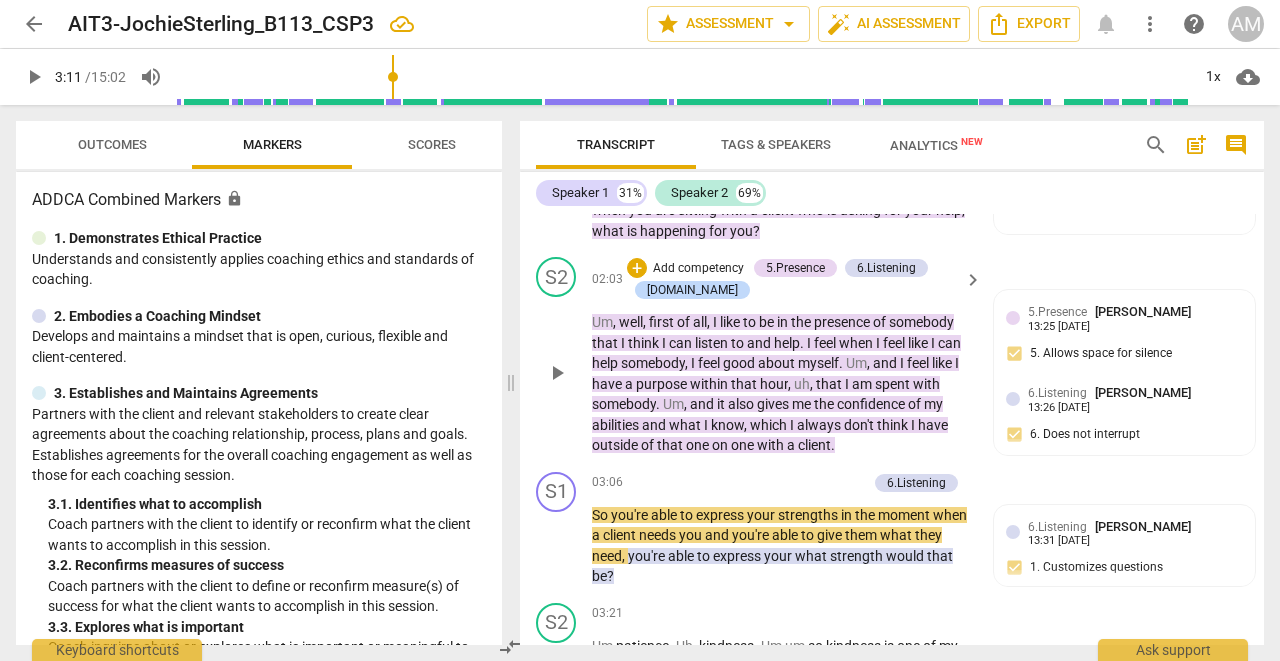 click on "feel" at bounding box center [826, 343] 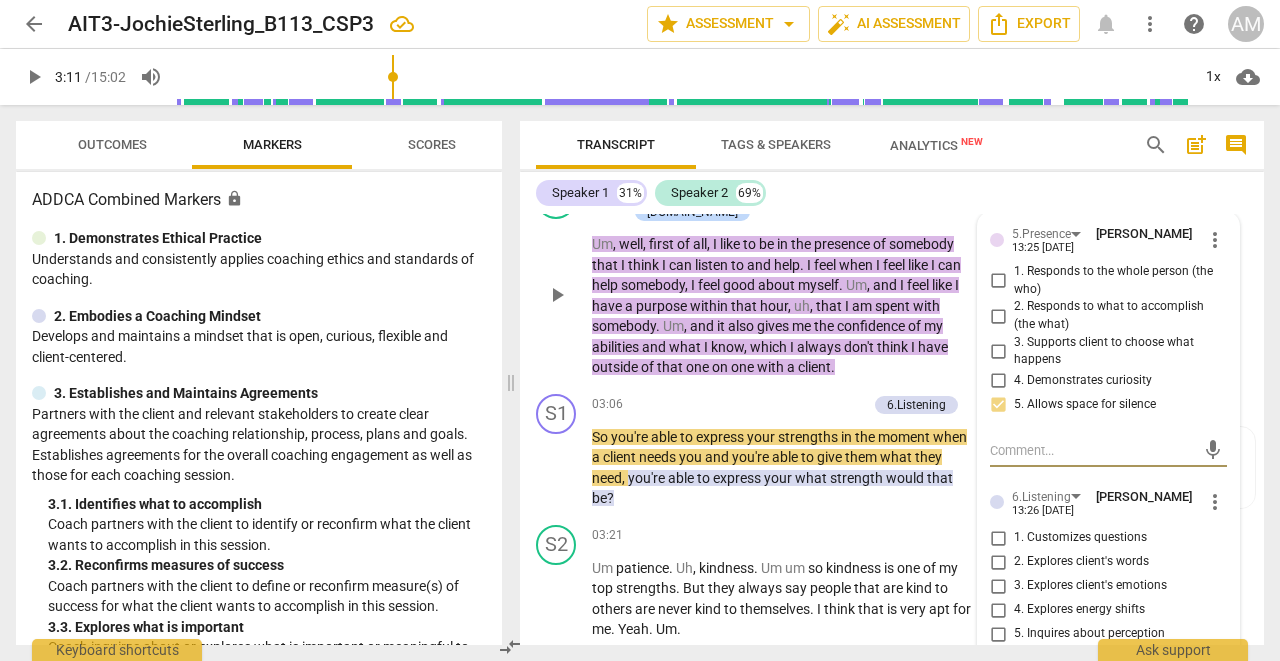 scroll, scrollTop: 3103, scrollLeft: 0, axis: vertical 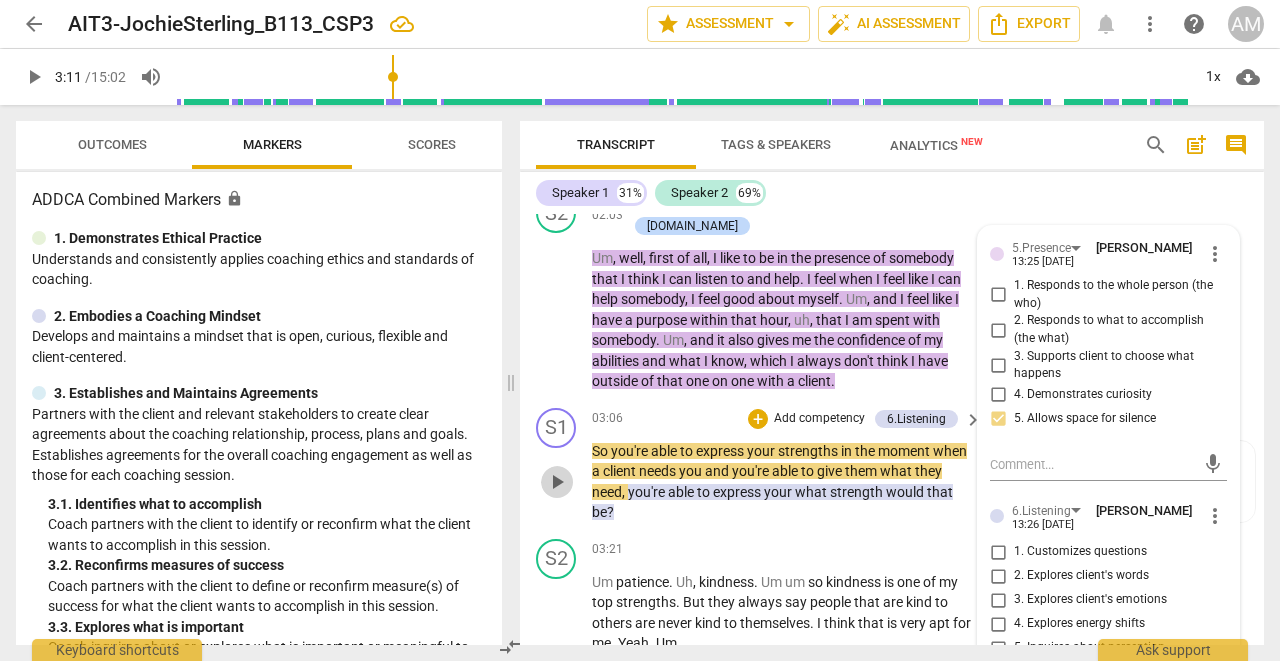 click on "play_arrow" at bounding box center (557, 482) 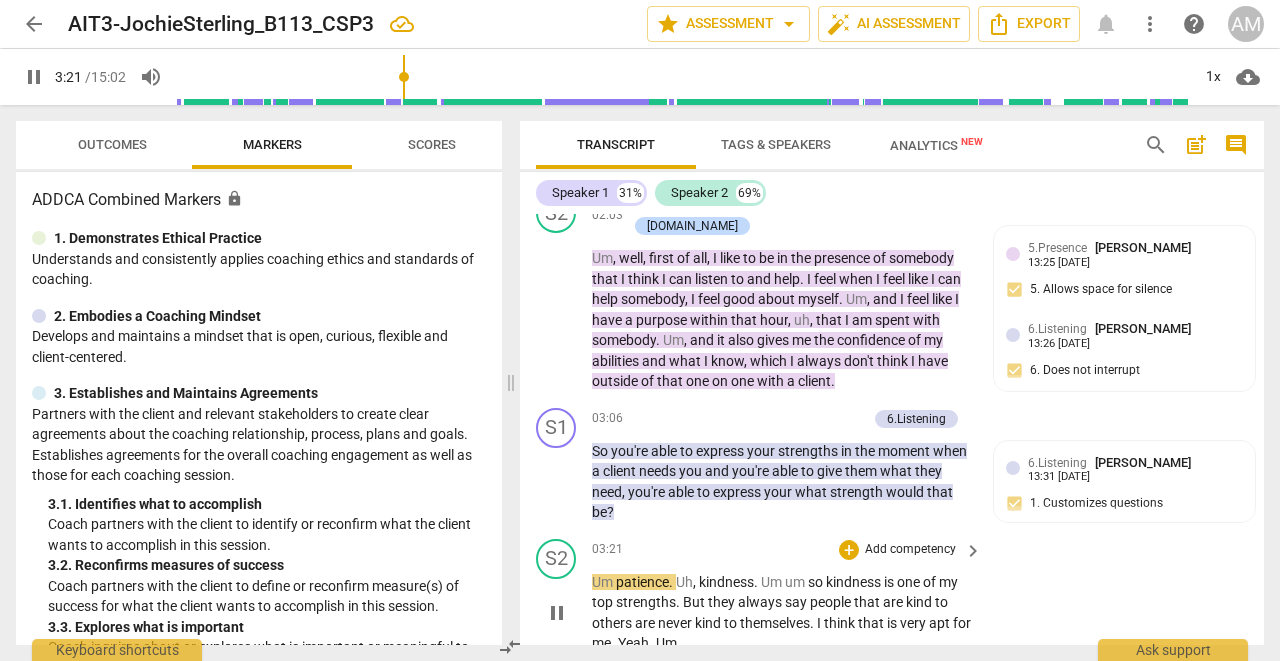 click on "pause" at bounding box center [557, 613] 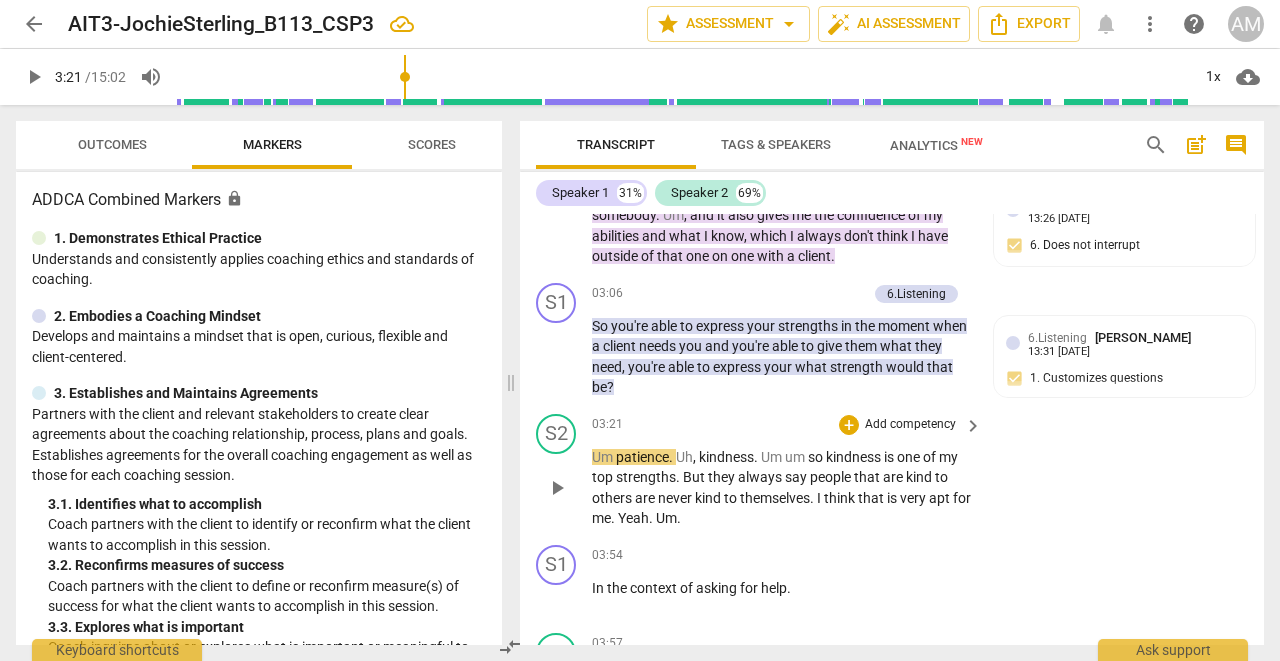 scroll, scrollTop: 3231, scrollLeft: 0, axis: vertical 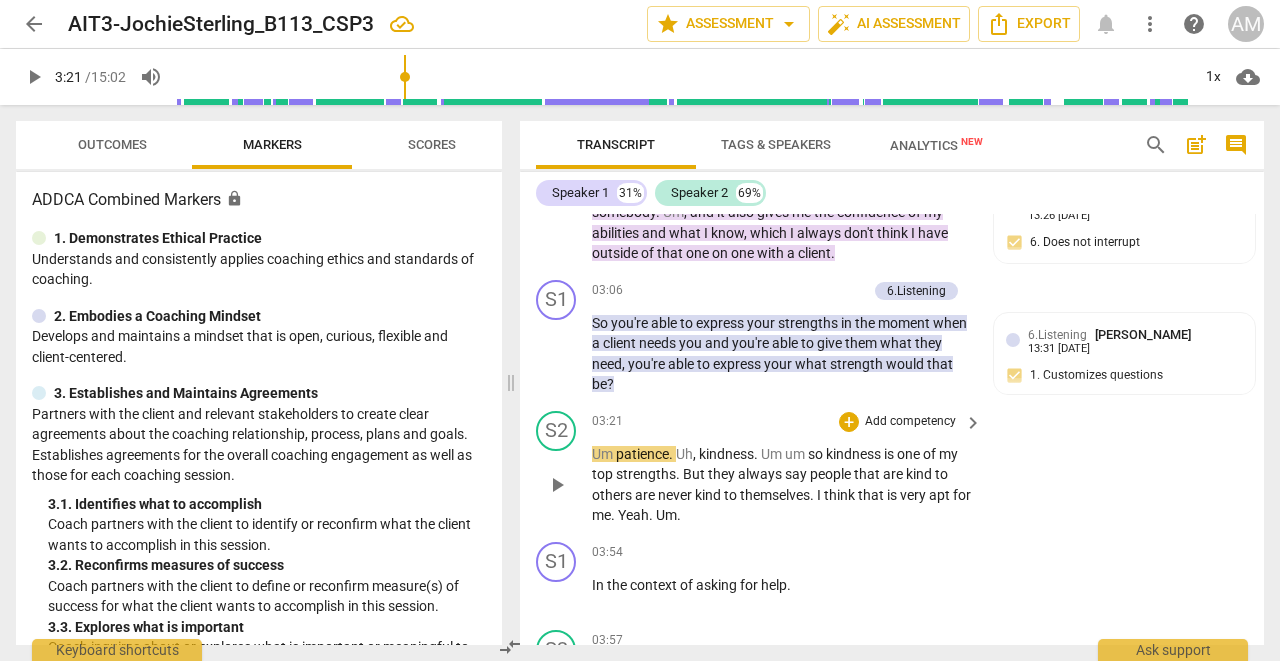 click on "play_arrow" at bounding box center (557, 485) 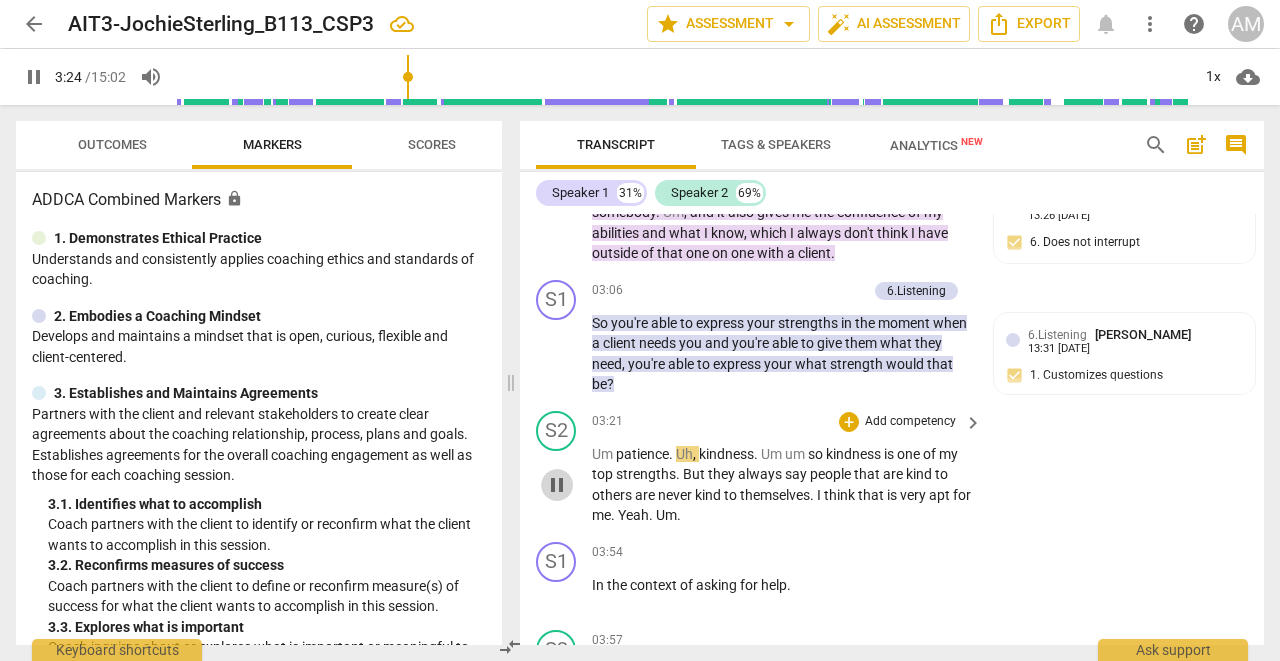 click on "pause" at bounding box center (557, 485) 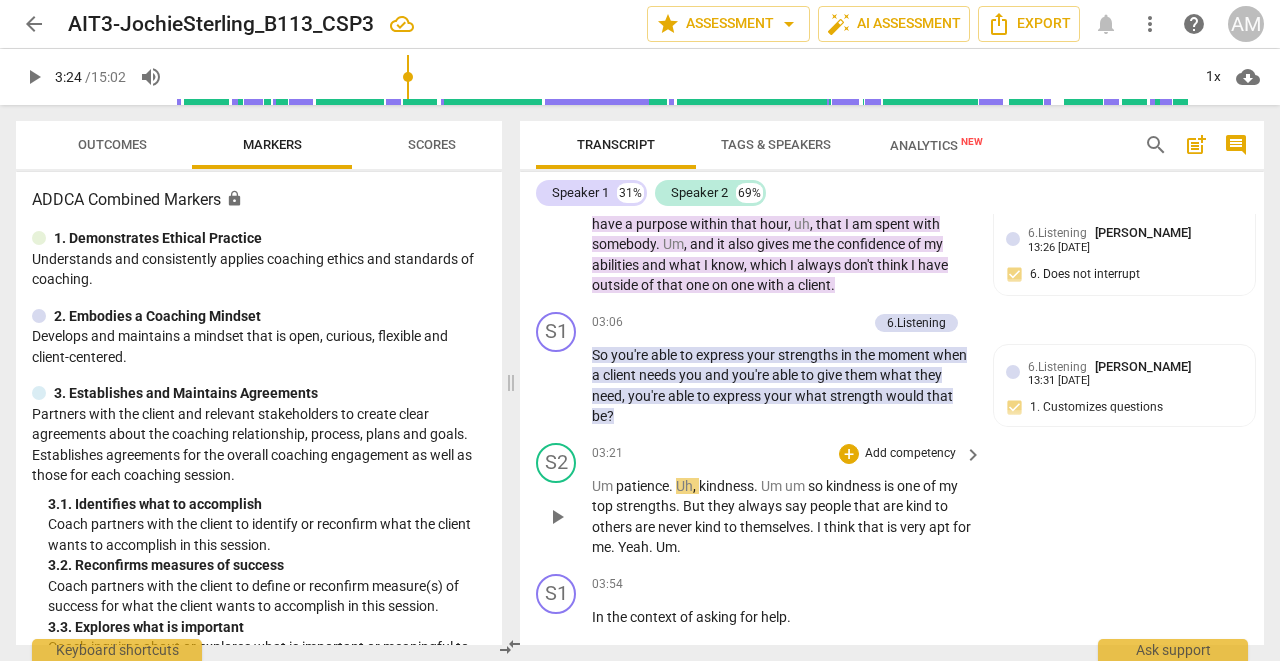 scroll, scrollTop: 3198, scrollLeft: 0, axis: vertical 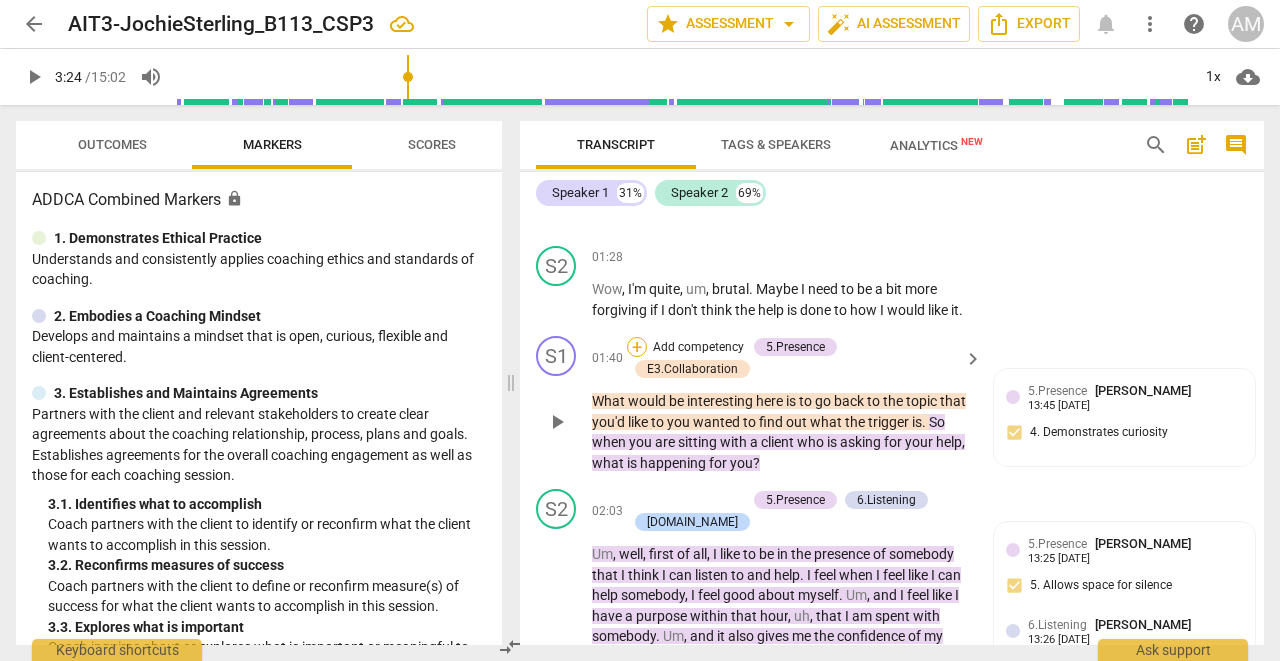 click on "+" at bounding box center (637, 347) 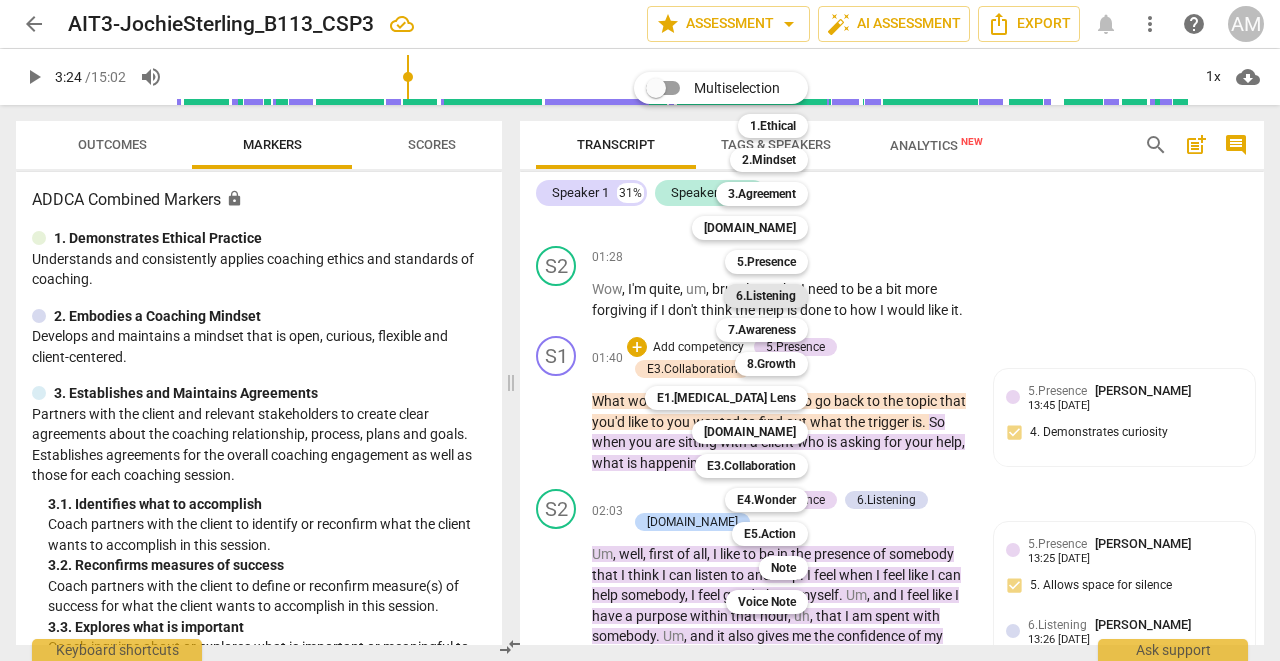 click on "6.Listening" at bounding box center (766, 296) 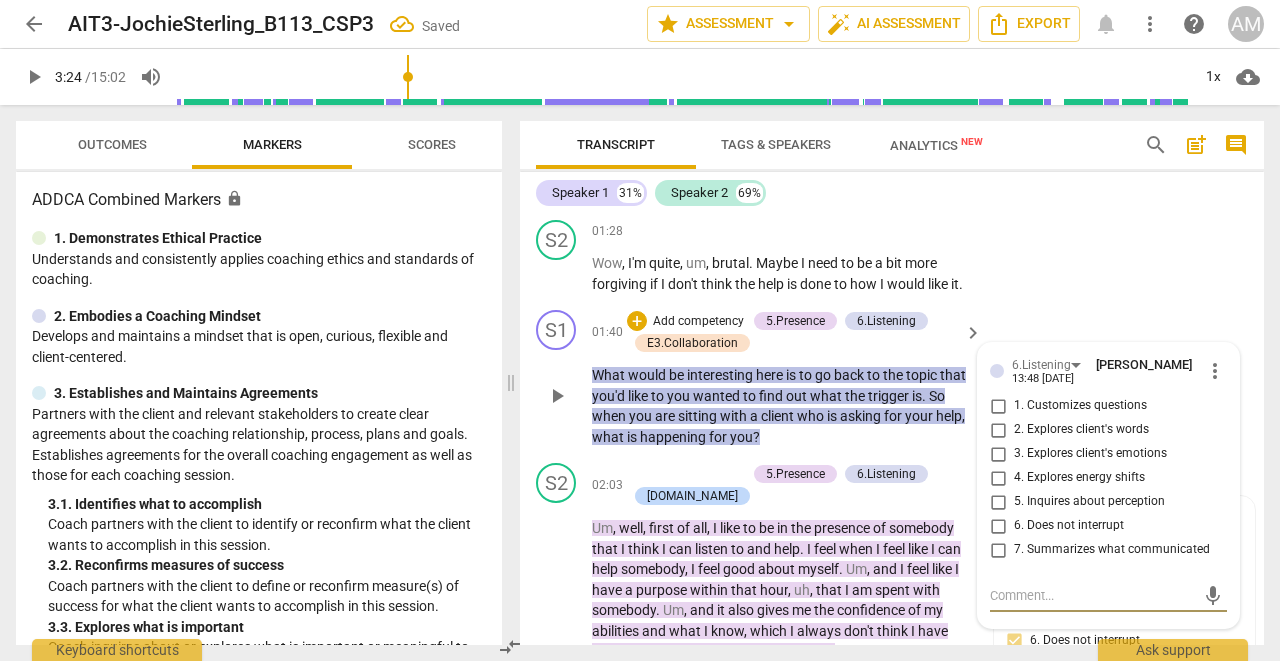 scroll, scrollTop: 2827, scrollLeft: 0, axis: vertical 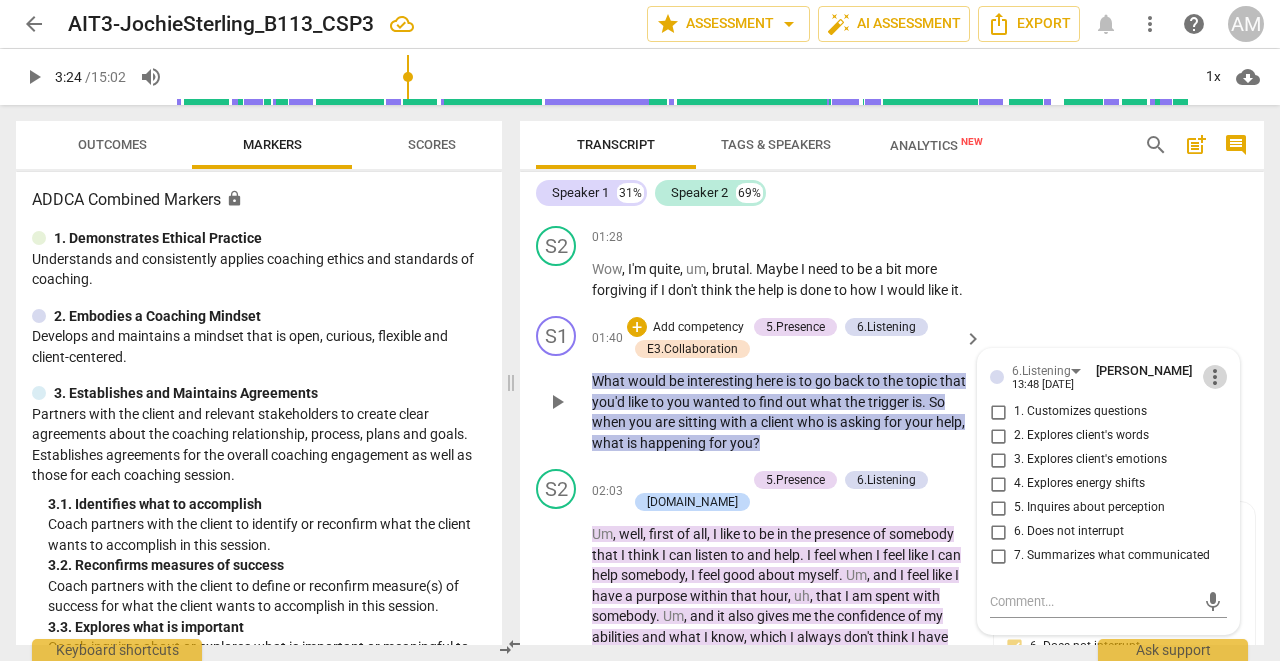 click on "more_vert" at bounding box center [1215, 377] 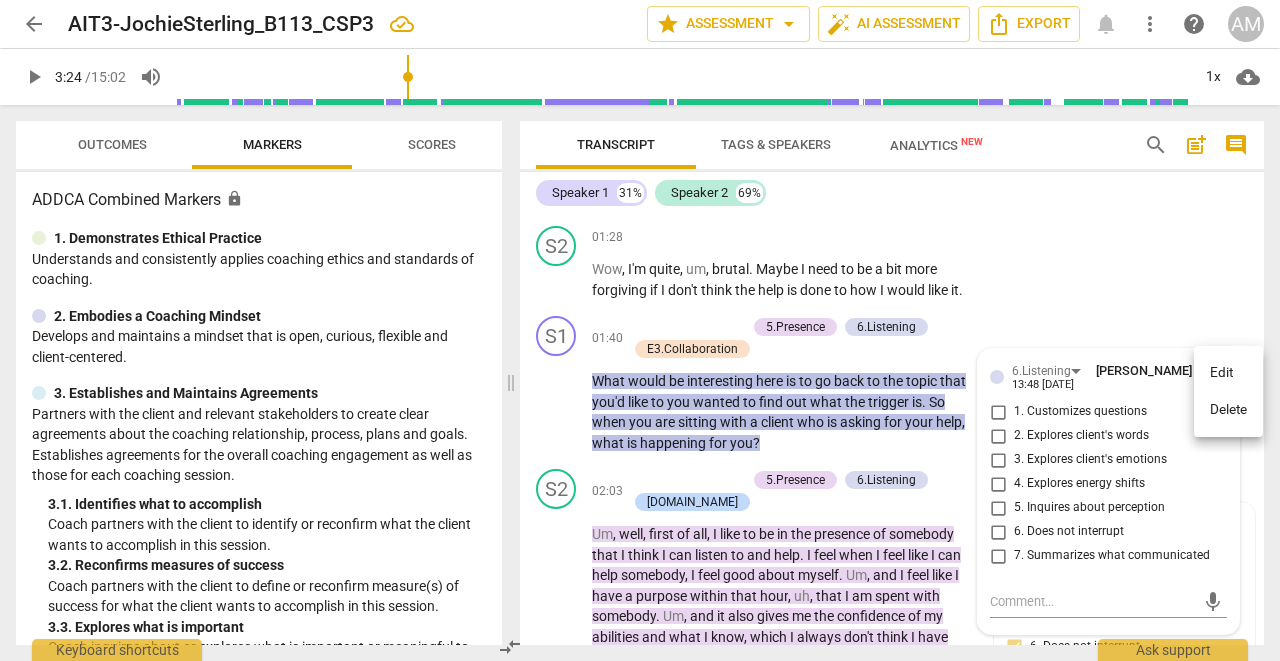click on "Delete" at bounding box center [1228, 410] 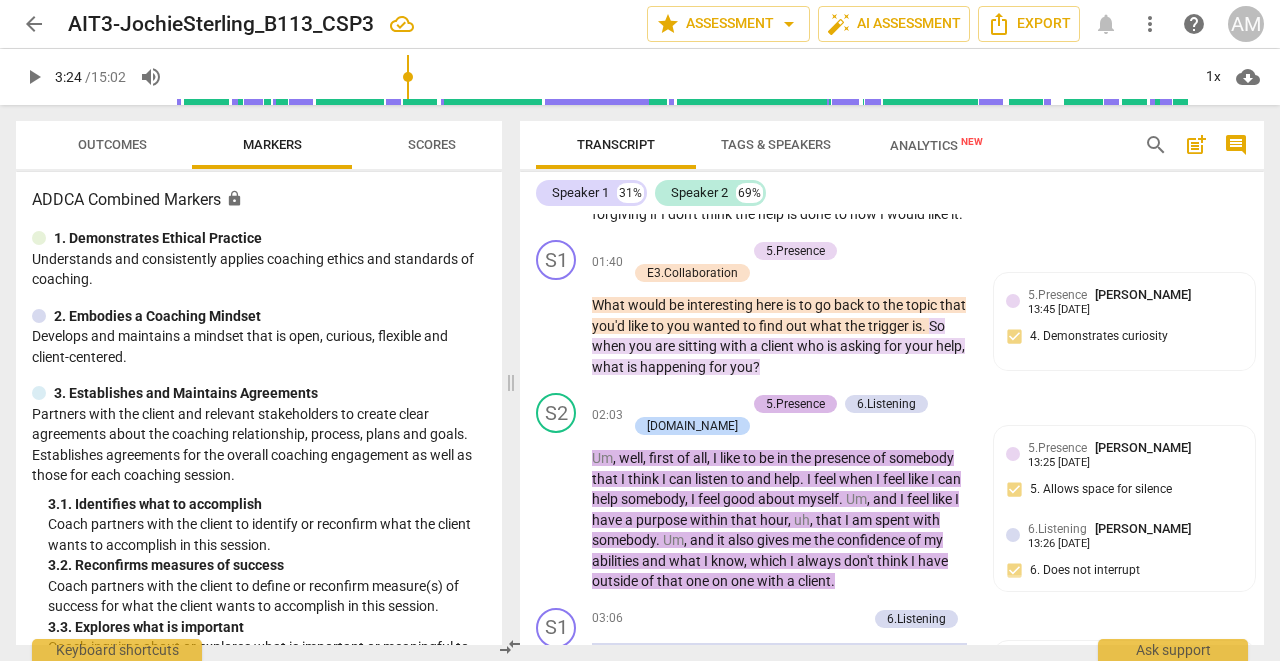 scroll, scrollTop: 2904, scrollLeft: 0, axis: vertical 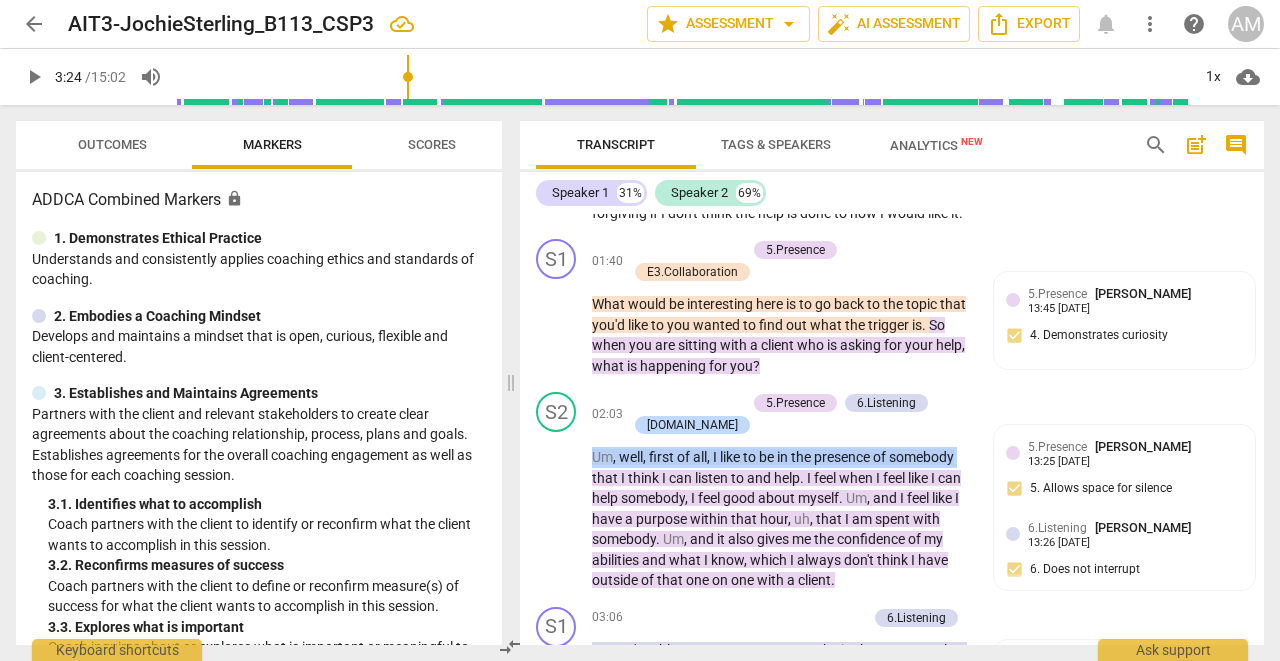 drag, startPoint x: 592, startPoint y: 449, endPoint x: 591, endPoint y: 467, distance: 18.027756 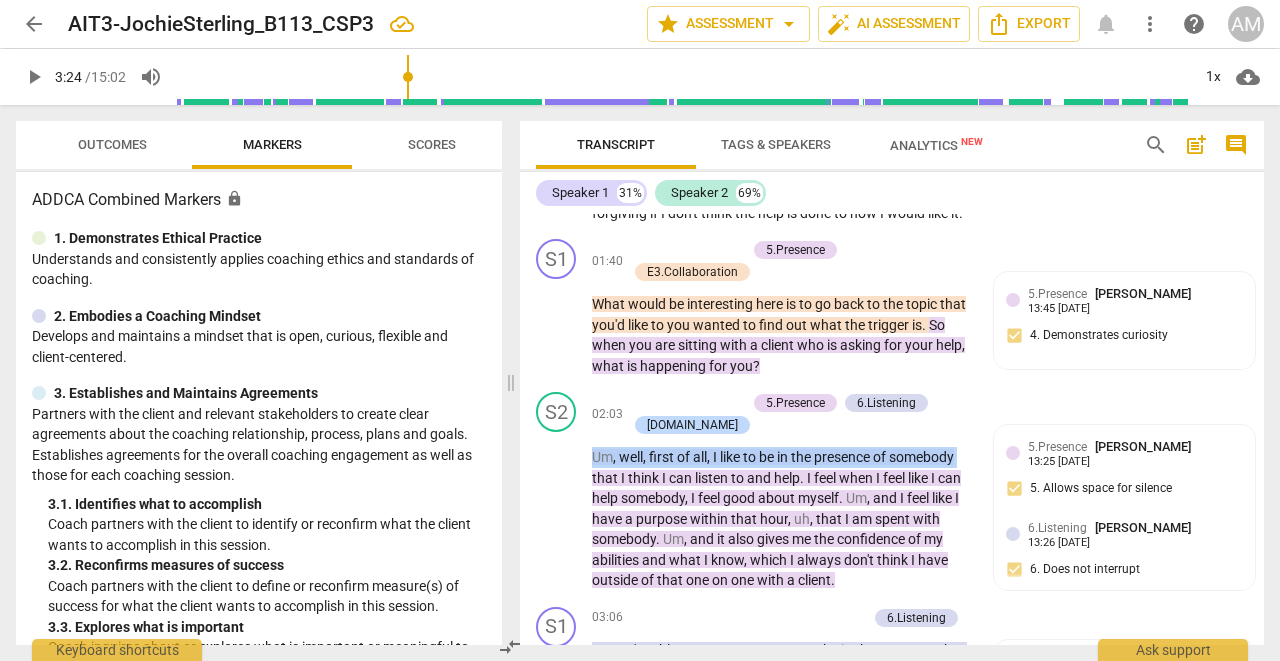 click on "S2 play_arrow pause 02:03 + Add competency 5.Presence 6.Listening [DOMAIN_NAME] keyboard_arrow_right Um ,   well ,   first   of   all ,   I   like   to   be   in   the   presence   of   somebody   that   I   think   I   can   listen   to   and   help .   I   feel   when   I   feel   like   I   can   help   somebody ,   I   feel   good   about   myself .   Um ,   and   I   feel   like   I   have   a   purpose   within   that   hour ,   uh ,   that   I   am   spent   with   somebody .   Um ,   and   it   also   gives   me   the   confidence   of   my   abilities   and   what   I   know ,   which   I   always   don't   think   I   have   outside   of   that   one   on   one   with   a   client . 5.Presence [PERSON_NAME] 13:25 [DATE] 5. Allows space for silence 6.Listening [PERSON_NAME] 13:26 [DATE] 6. Does not interrupt [DOMAIN_NAME] [PERSON_NAME] 13:26 [DATE] 4. Provides abundant processing space and reflects succinctly" at bounding box center (892, 491) 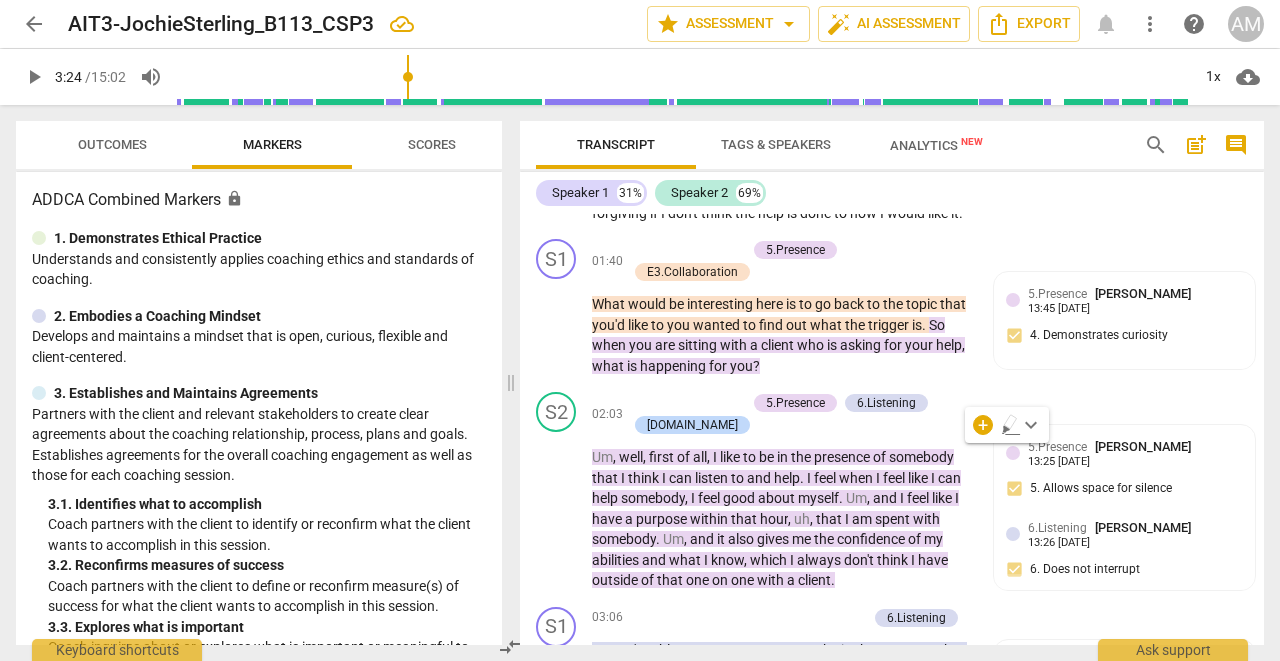 click on "play_arrow pause" at bounding box center [566, 508] 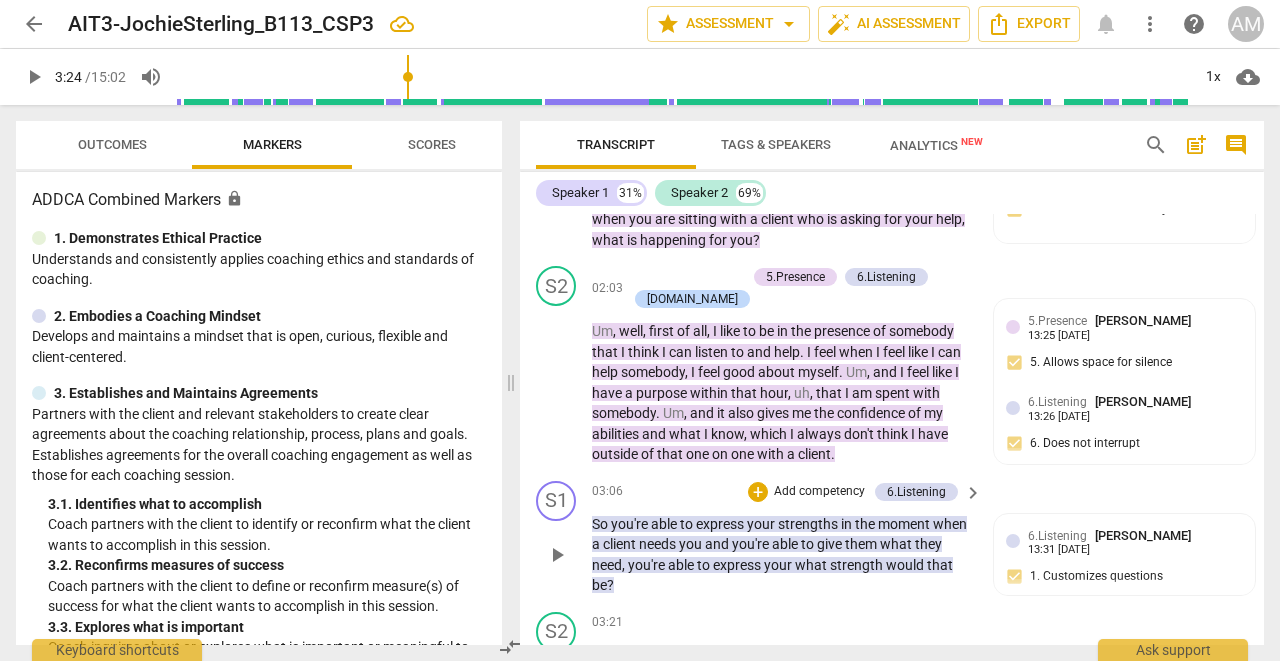 scroll, scrollTop: 3034, scrollLeft: 0, axis: vertical 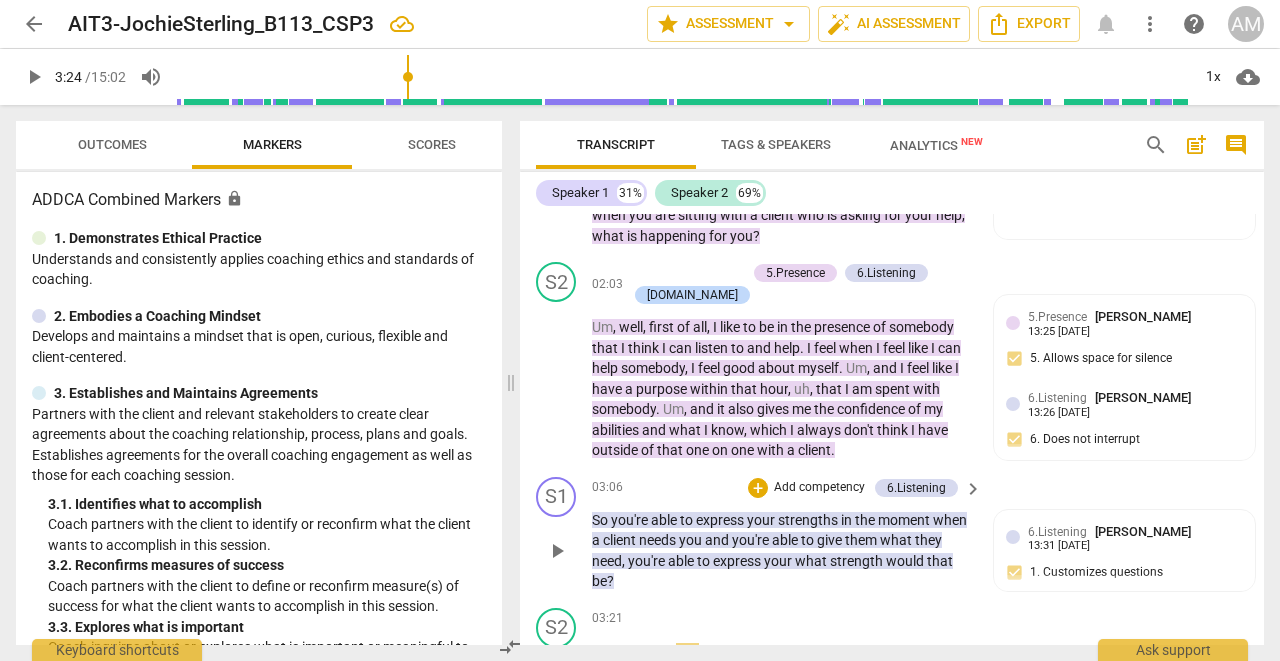 click on "So   you're   able   to   express   your   strengths   in   the   moment   when   a   client   needs   you   and   you're   able   to   give   them   what   they   need ,   you're   able   to   express   your   what   strength   would   that   be ?" at bounding box center [782, 551] 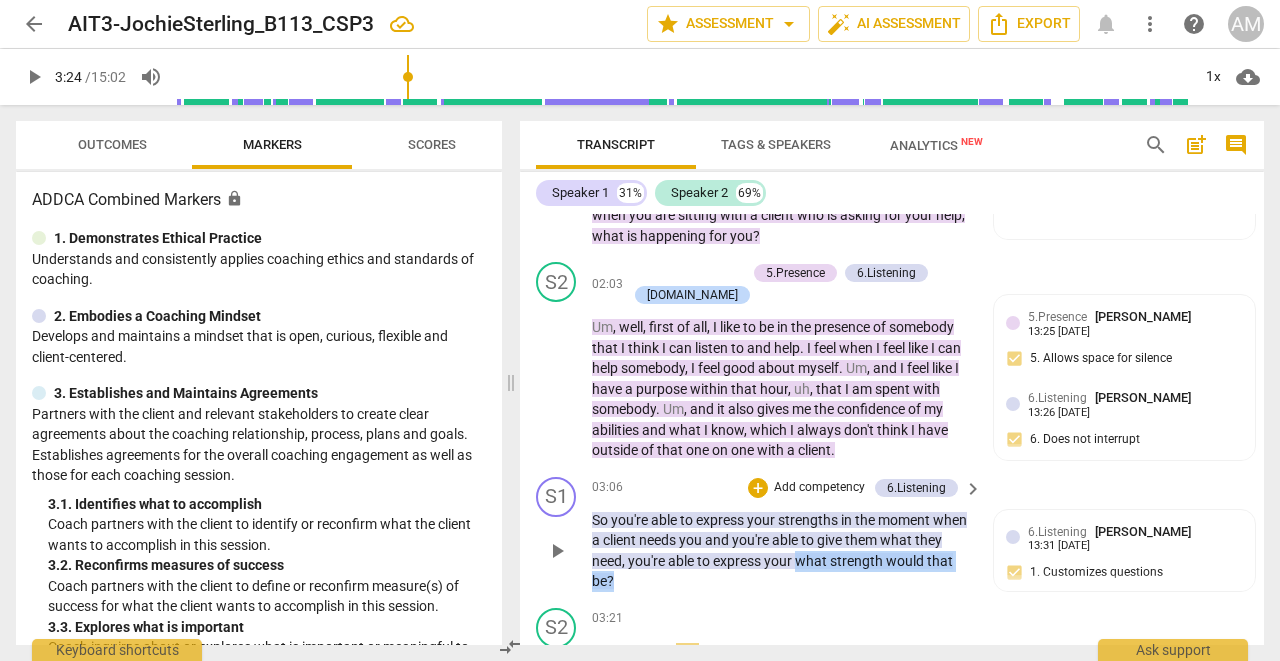 drag, startPoint x: 827, startPoint y: 549, endPoint x: 955, endPoint y: 562, distance: 128.65846 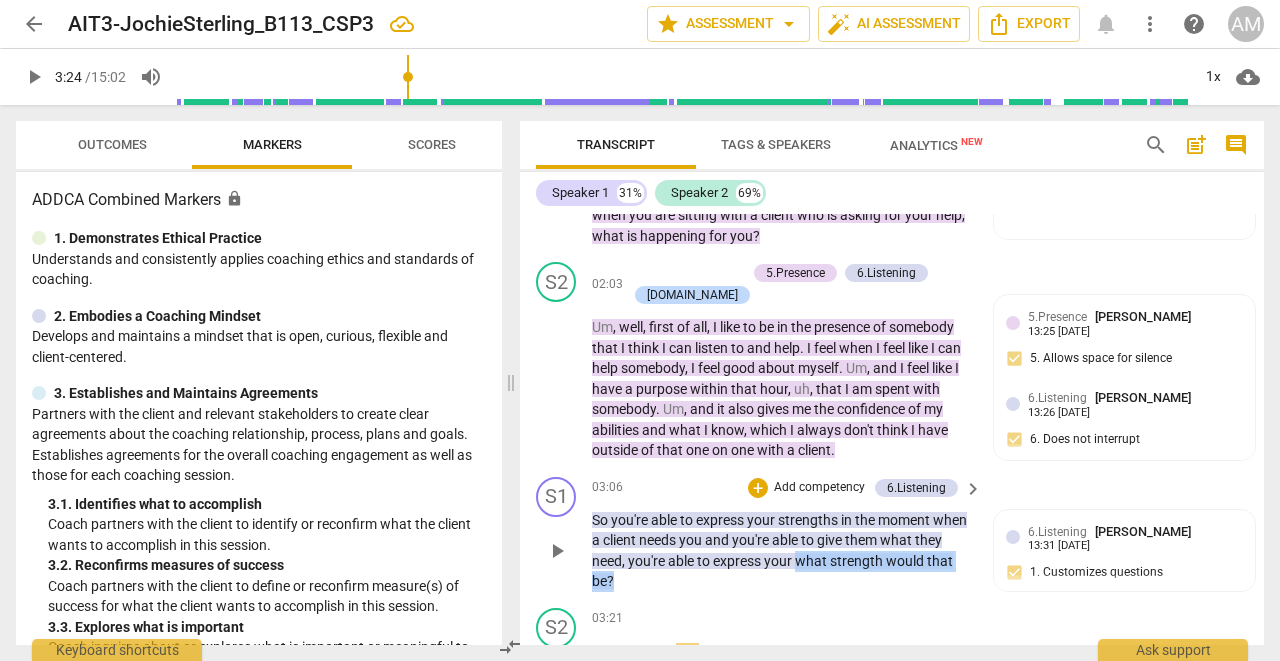 click on "So   you're   able   to   express   your   strengths   in   the   moment   when   a   client   needs   you   and   you're   able   to   give   them   what   they   need ,   you're   able   to   express   your   what   strength   would   that   be ?" at bounding box center (782, 551) 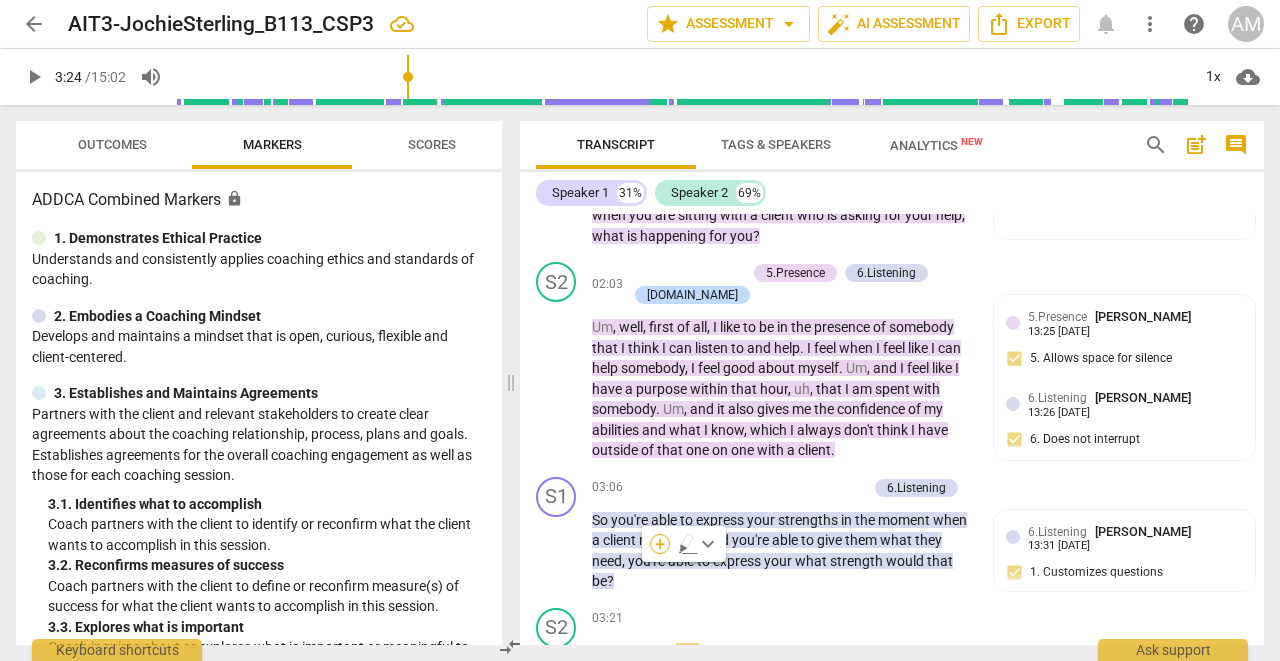 click on "+" at bounding box center [660, 544] 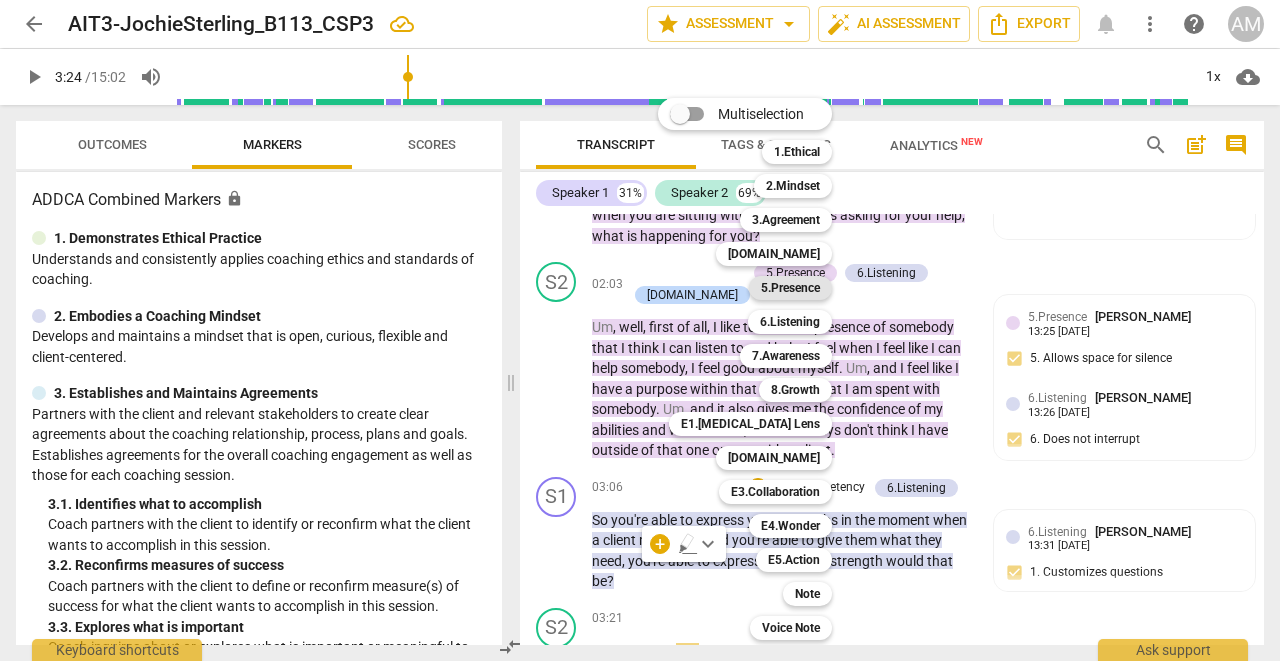 click on "5.Presence" at bounding box center (790, 288) 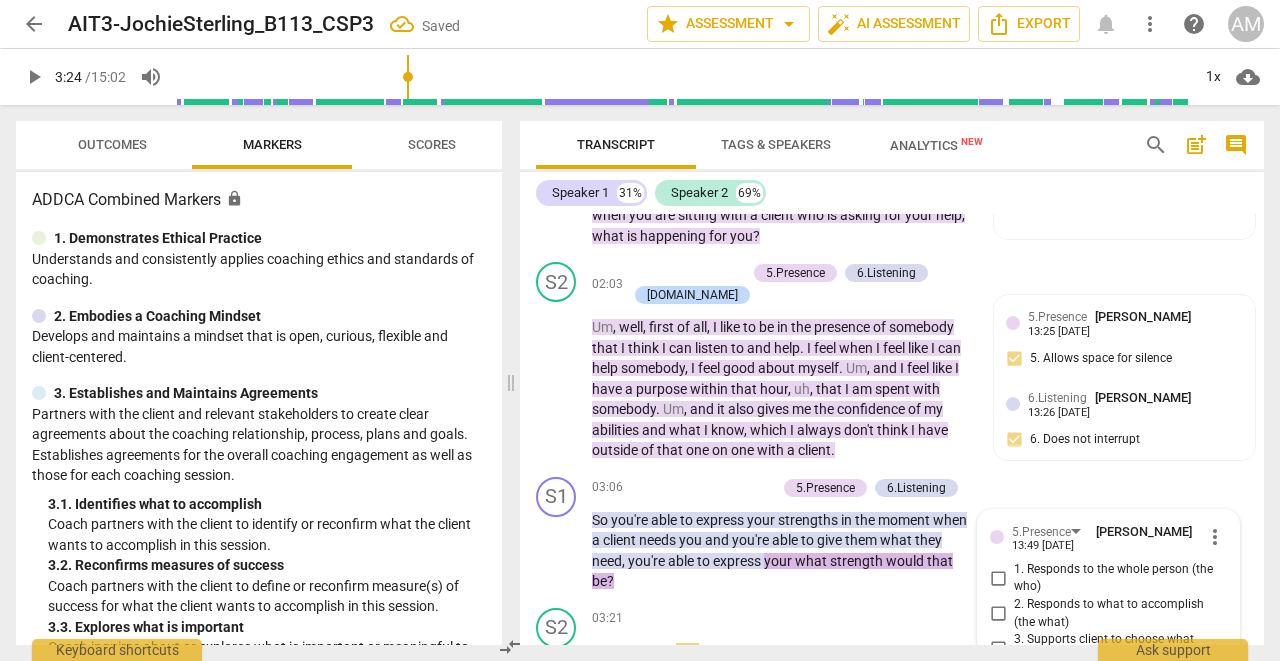 scroll, scrollTop: 3338, scrollLeft: 0, axis: vertical 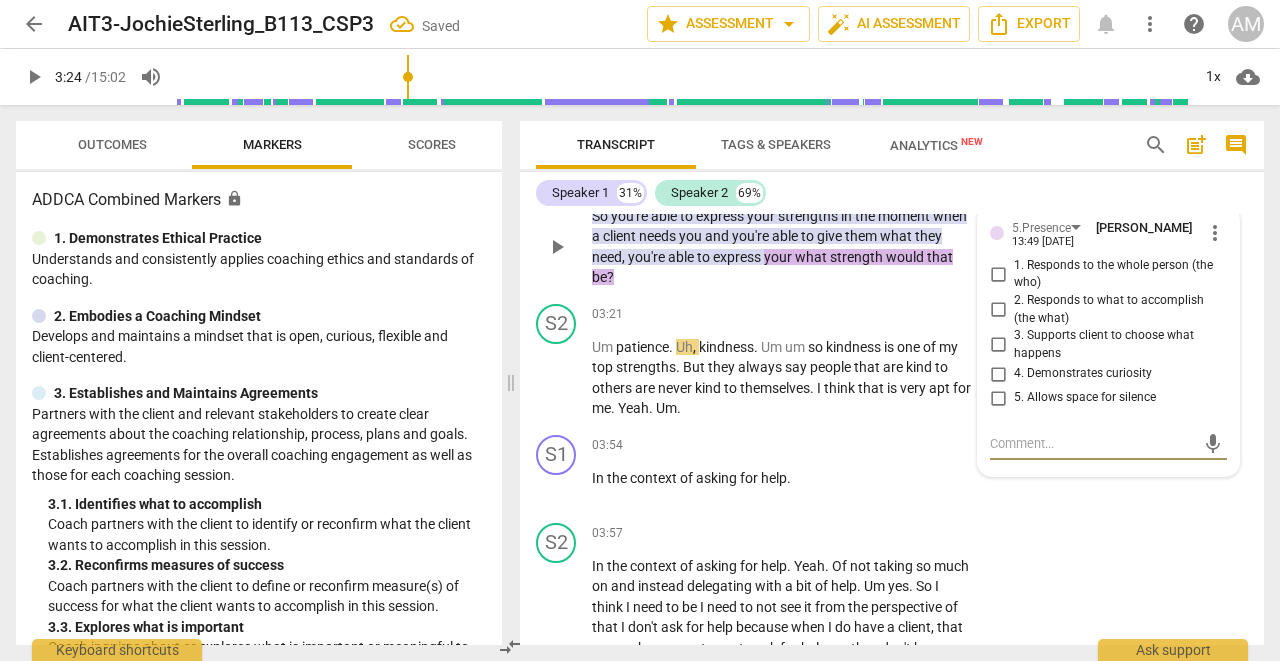 click on "1. Responds to the whole person (the who)" at bounding box center (998, 274) 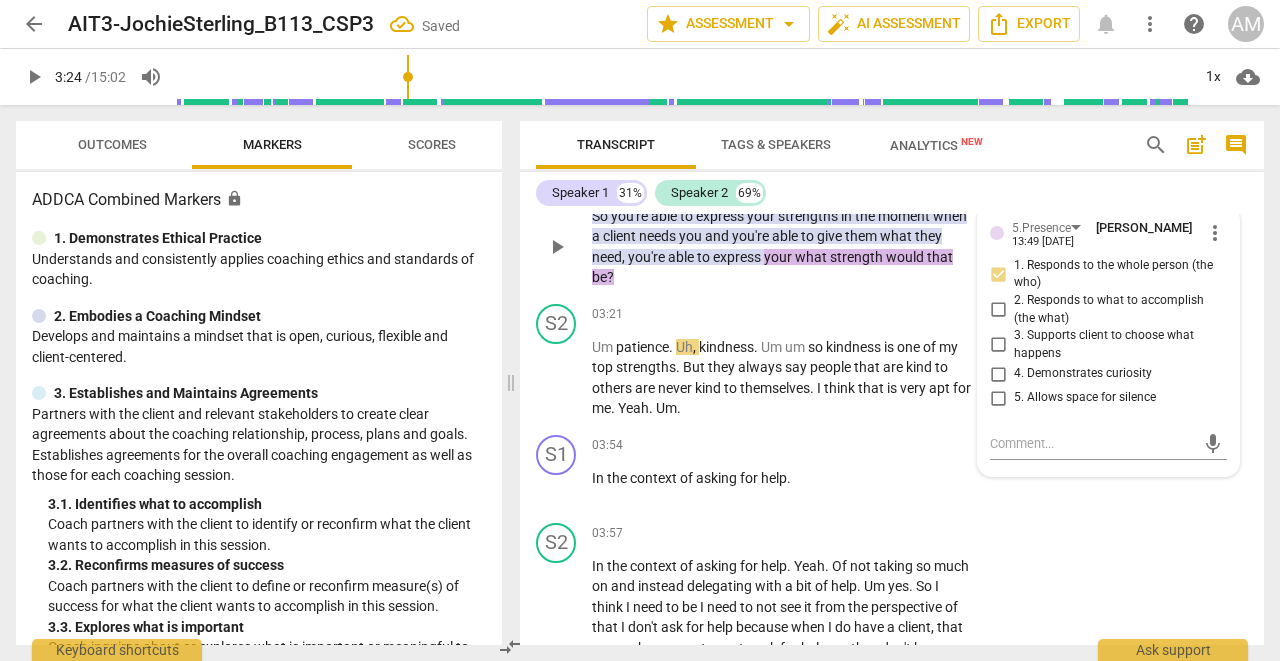 click on "S1 play_arrow pause 03:06 + Add competency 5.Presence 6.Listening keyboard_arrow_right So   you're   able   to   express   your   strengths   in   the   moment   when   a   client   needs   you   and   you're   able   to   give   them   what   they   need ,   you're   able   to   express   your   what   strength   would   that   be ? 5.Presence [PERSON_NAME] 13:49 [DATE] more_vert 1. Responds to the whole person (the who) 2. Responds to what to accomplish (the what) 3. Supports client to choose what happens 4. Demonstrates curiosity 5. Allows space for silence mic" at bounding box center [892, 230] 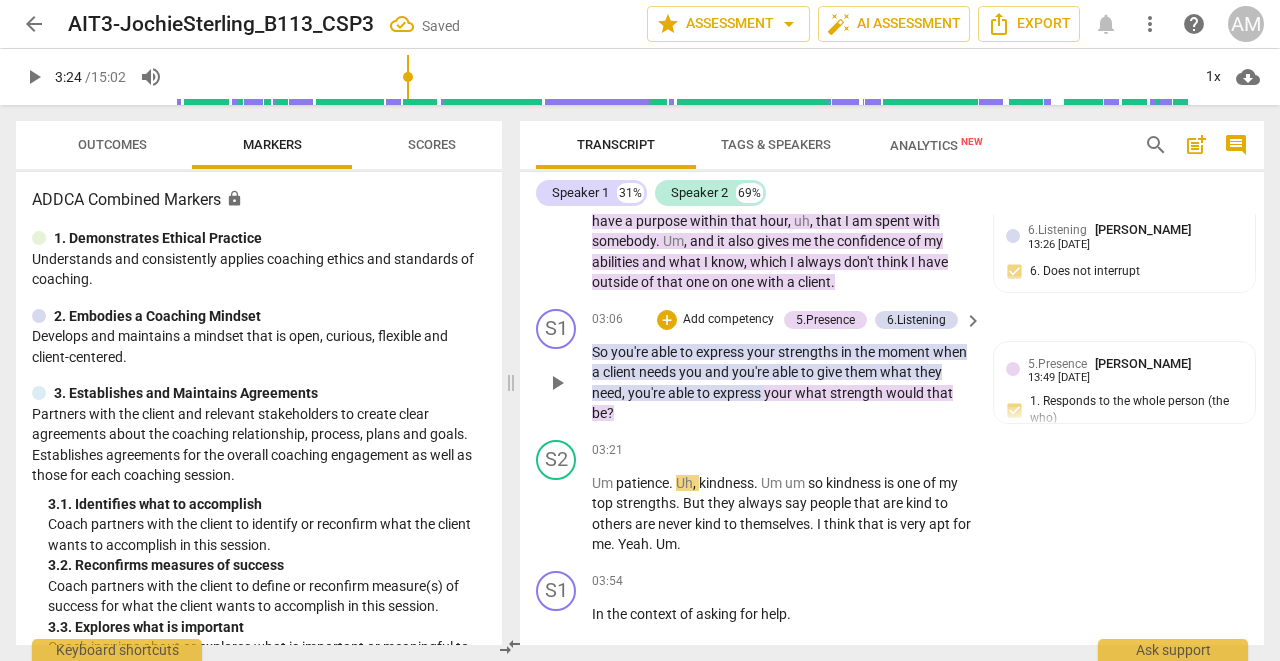 scroll, scrollTop: 3201, scrollLeft: 0, axis: vertical 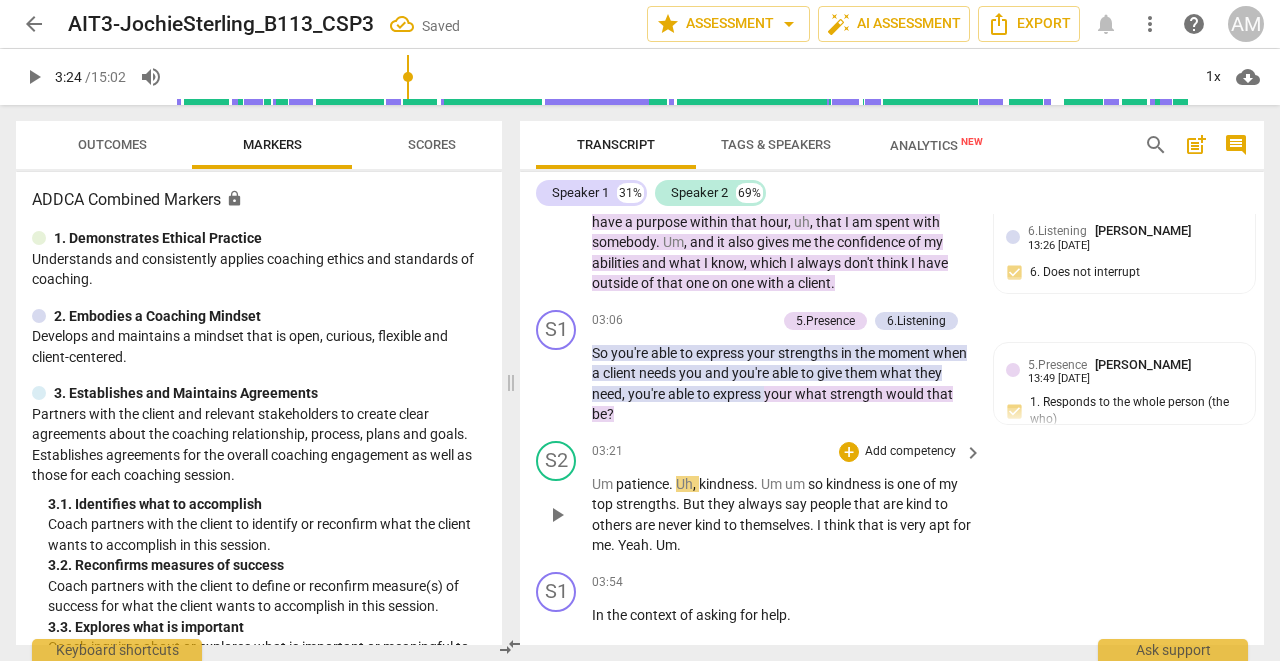 click on "play_arrow" at bounding box center (557, 515) 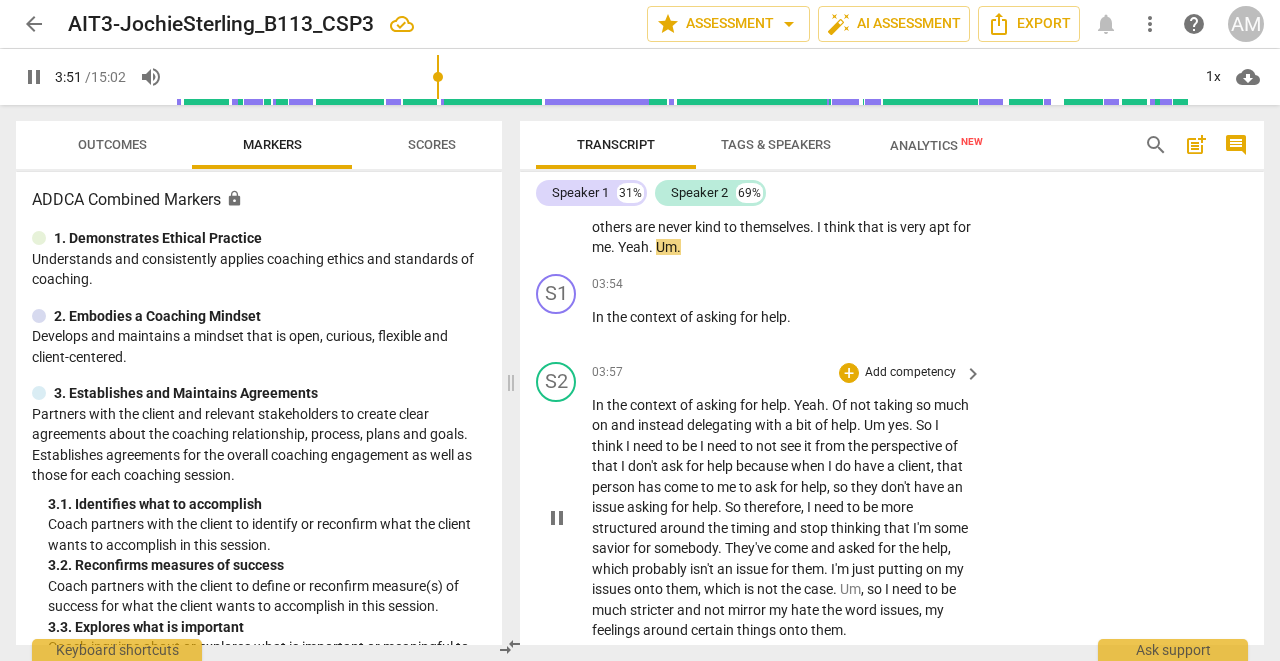 scroll, scrollTop: 3502, scrollLeft: 0, axis: vertical 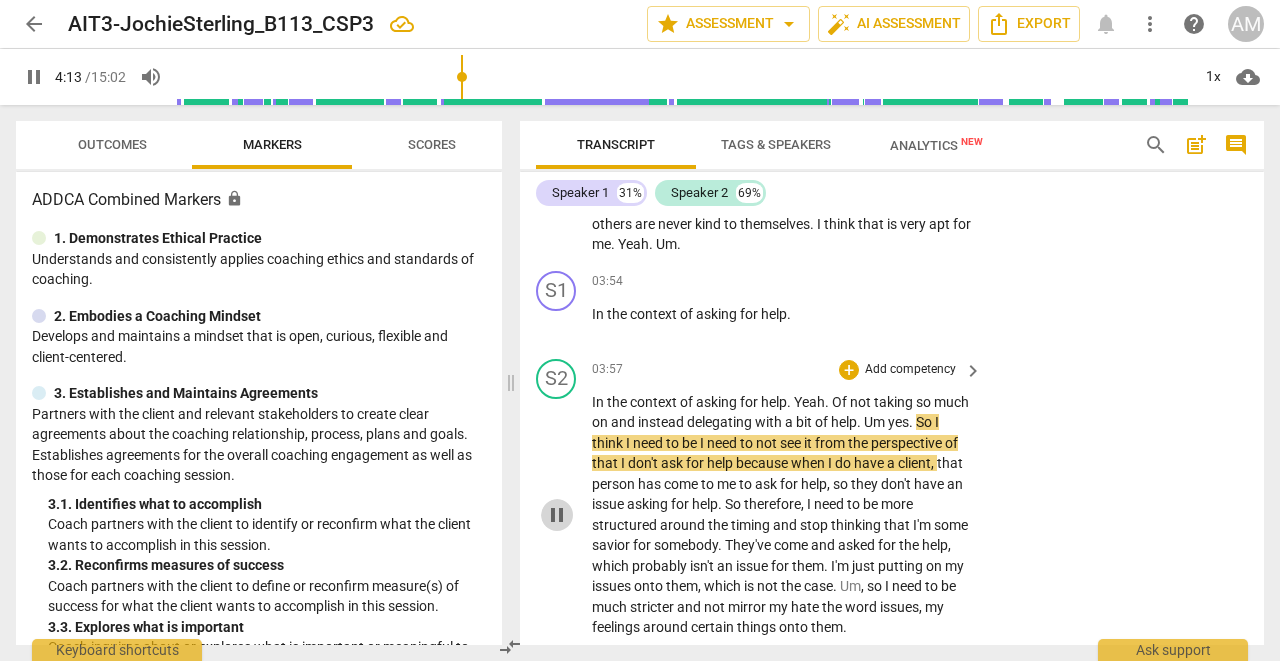click on "pause" at bounding box center (557, 515) 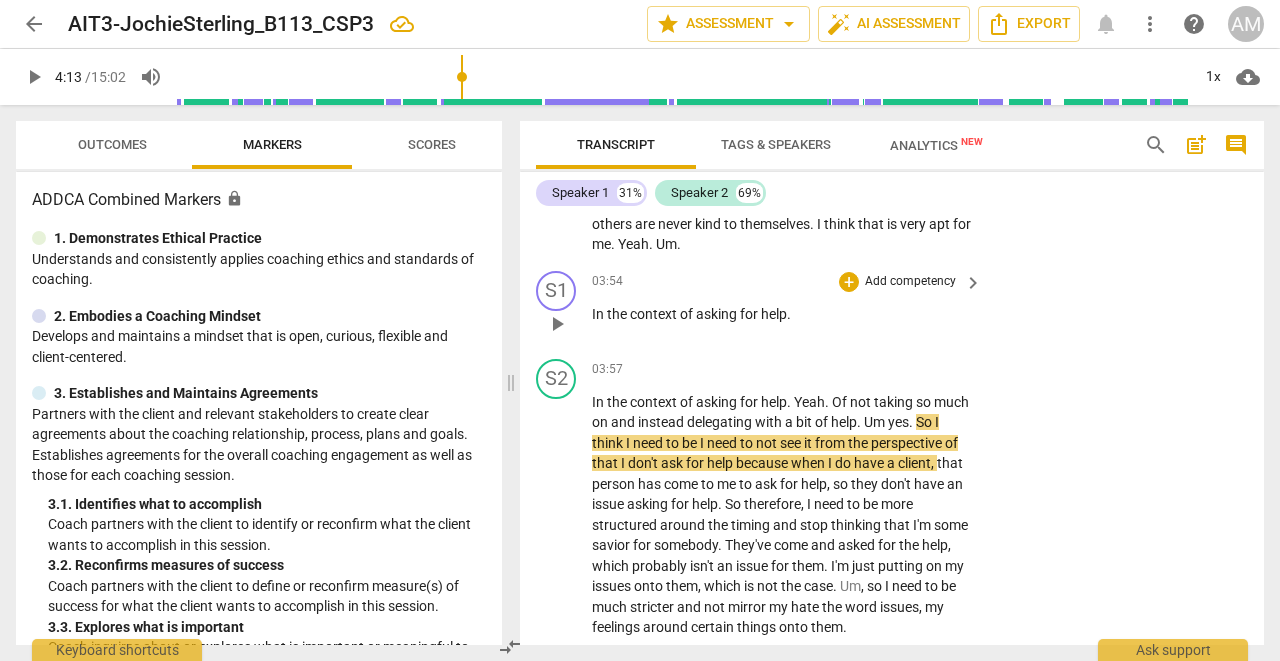 click on "play_arrow pause" at bounding box center [566, 324] 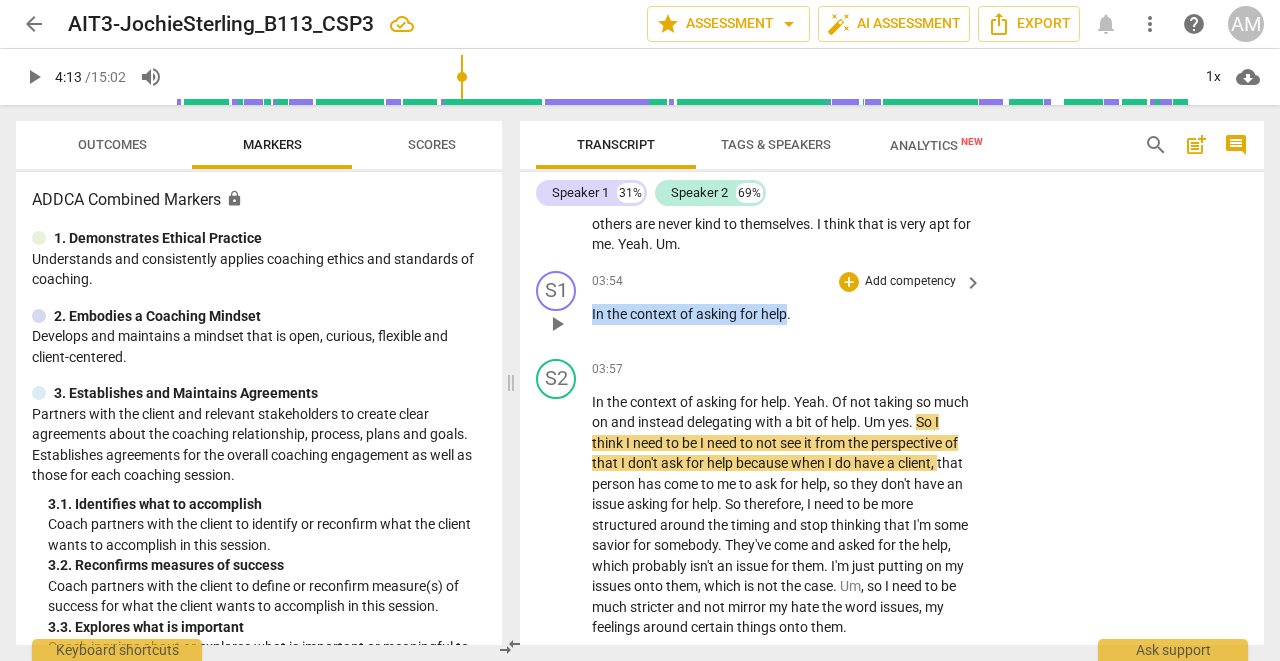 drag, startPoint x: 592, startPoint y: 299, endPoint x: 788, endPoint y: 297, distance: 196.01021 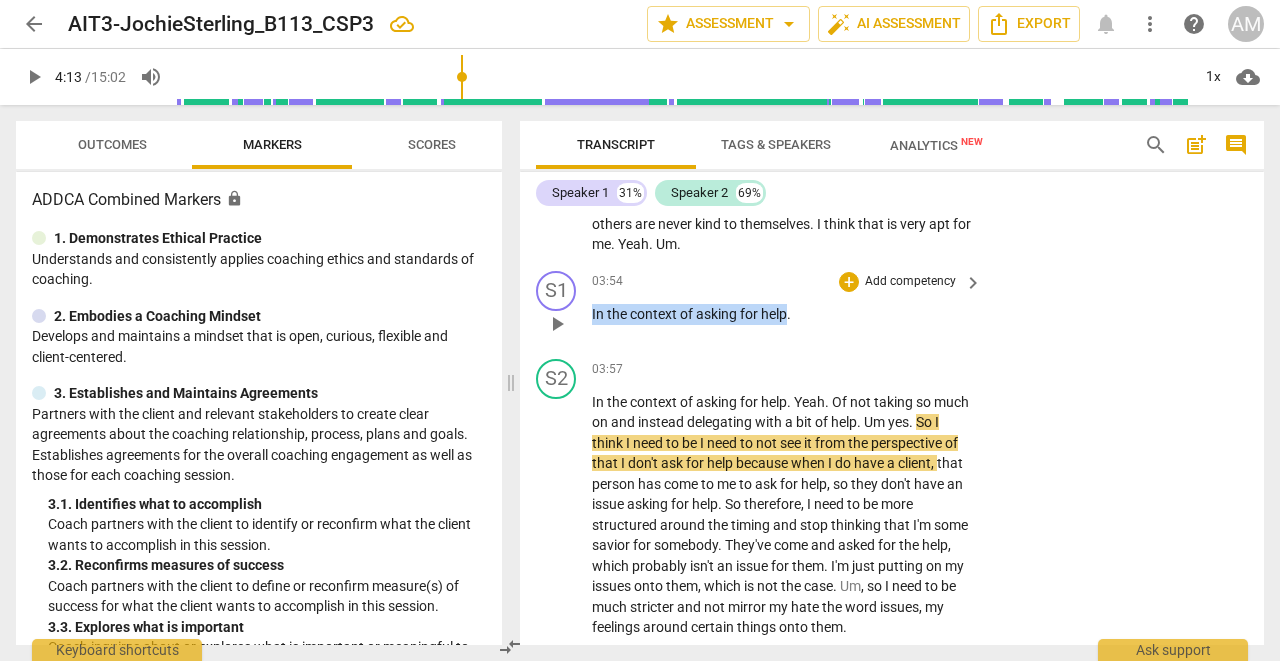 click on "In   the   context   of   asking   for   help ." at bounding box center [782, 314] 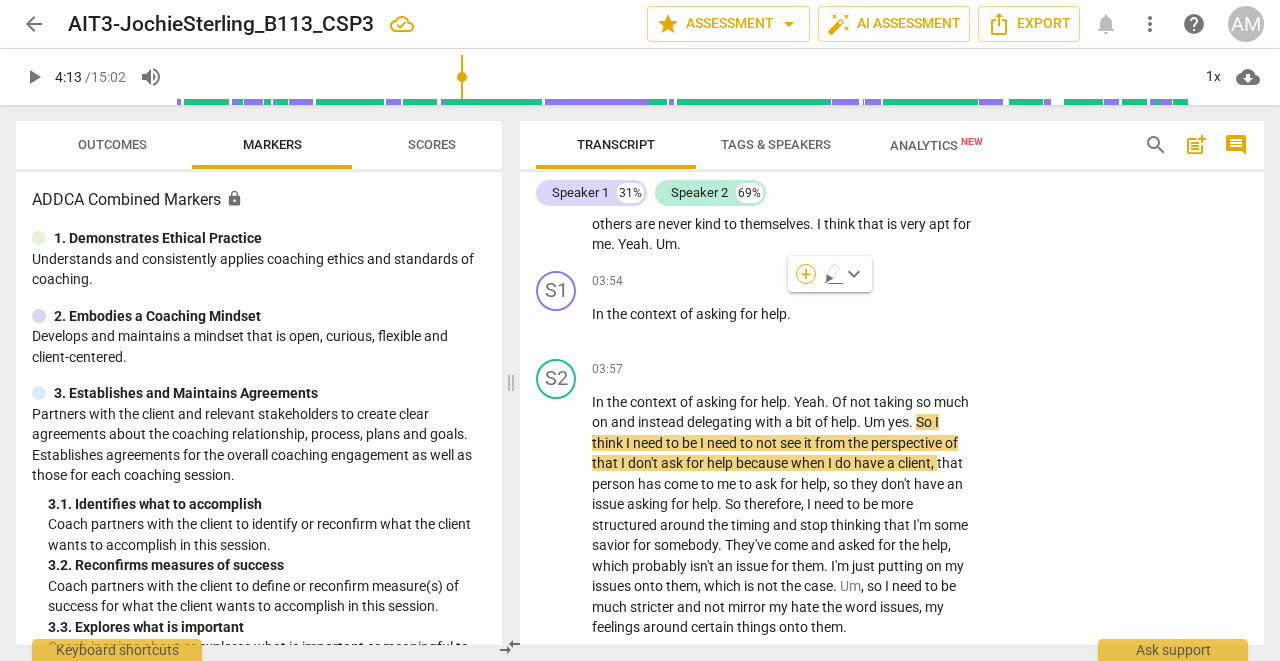 click on "+" at bounding box center (806, 274) 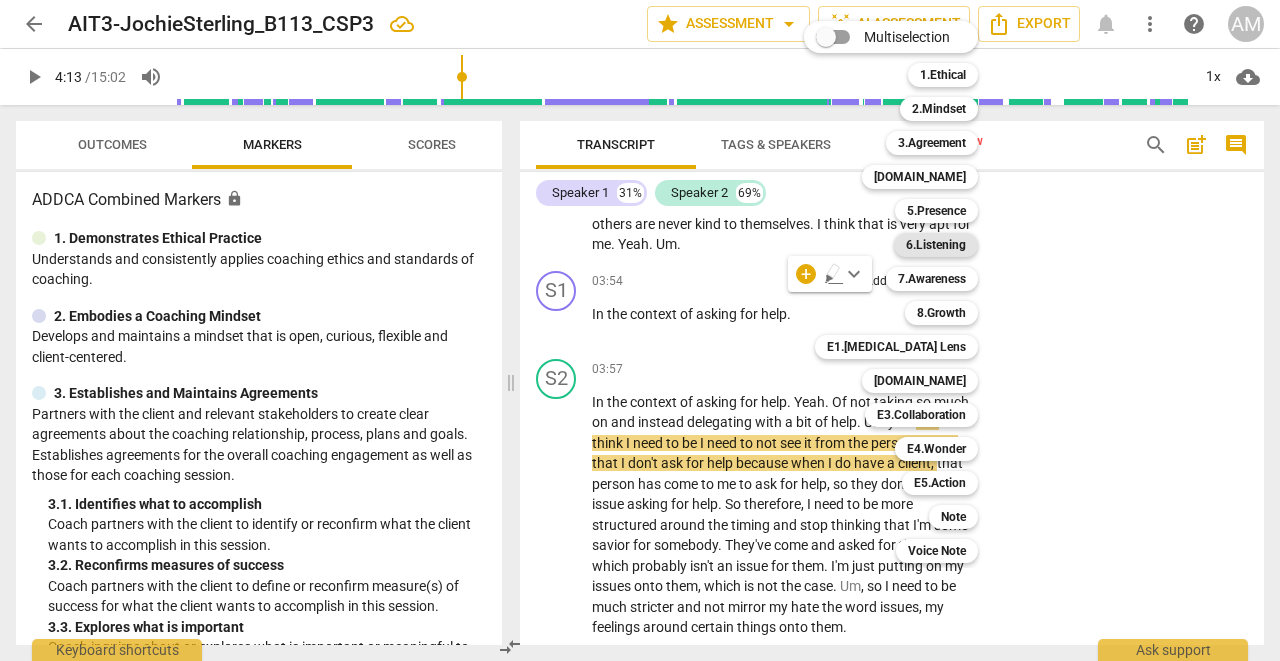 click on "6.Listening" at bounding box center [936, 245] 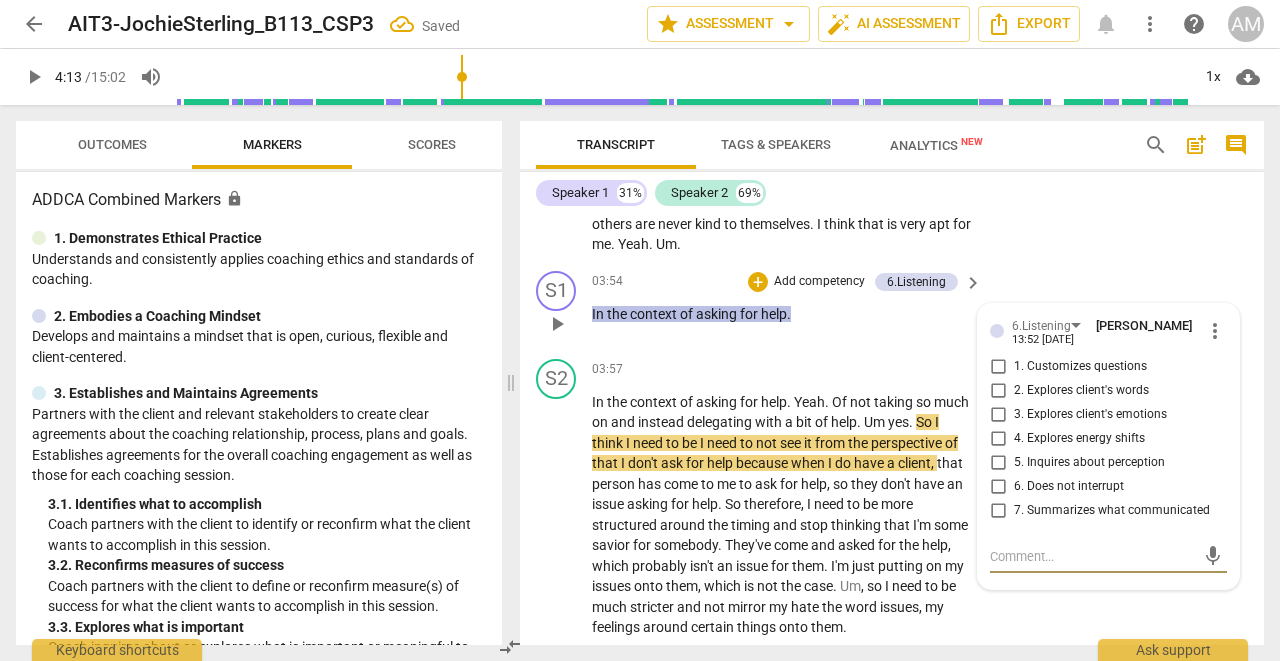 click on "2. Explores client's words" at bounding box center [998, 391] 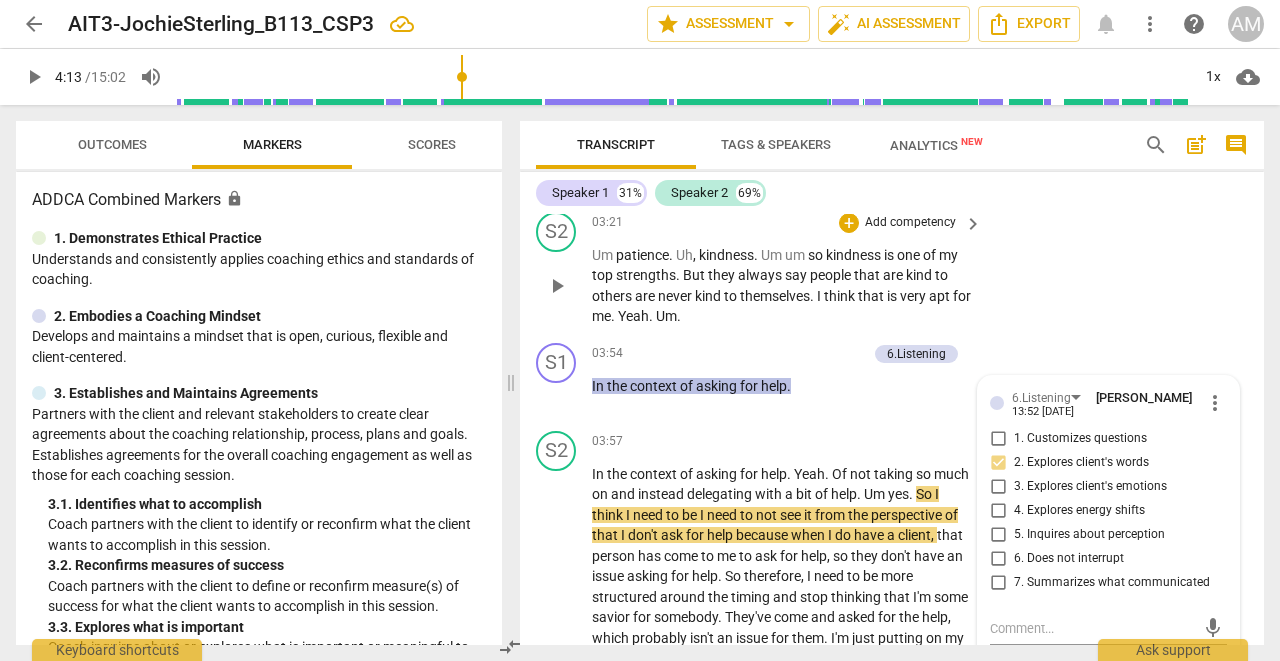 scroll, scrollTop: 3432, scrollLeft: 0, axis: vertical 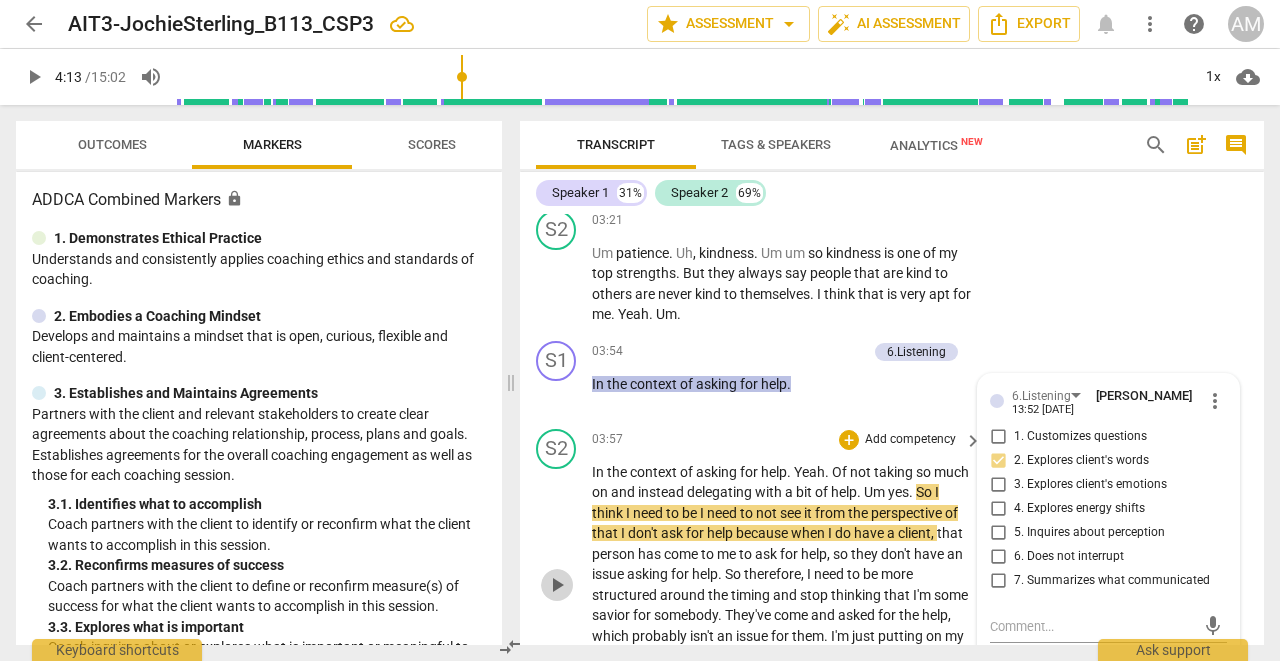 click on "play_arrow" at bounding box center (557, 585) 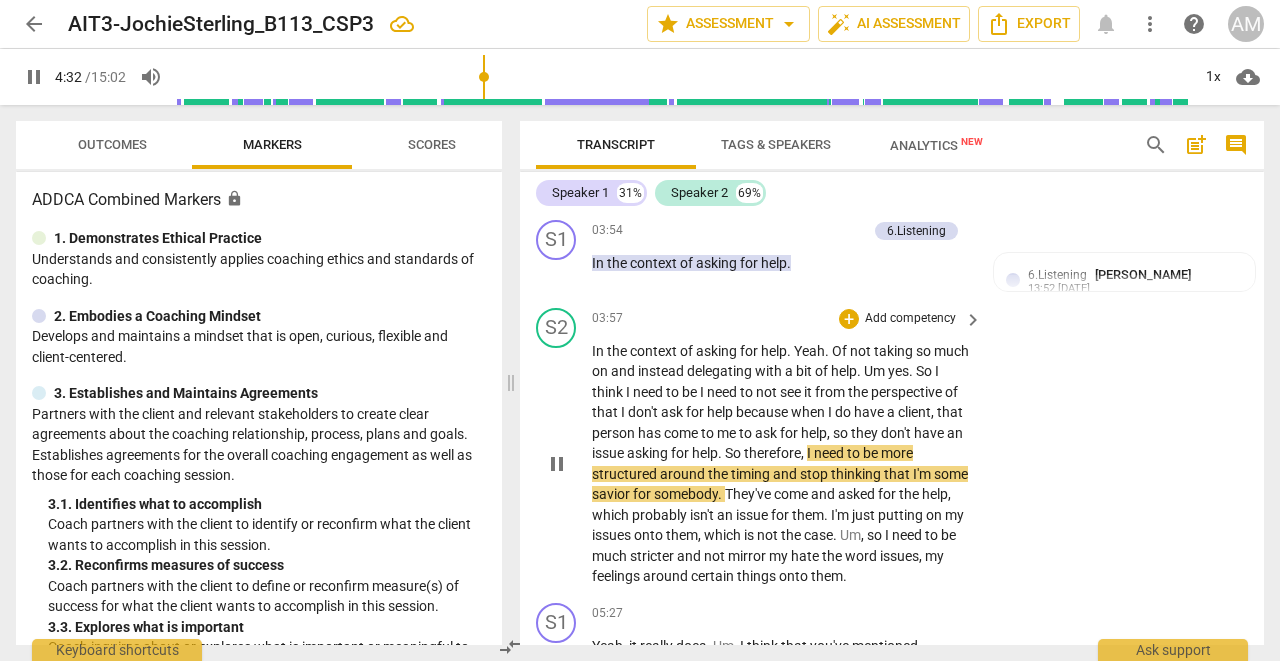 scroll, scrollTop: 3557, scrollLeft: 0, axis: vertical 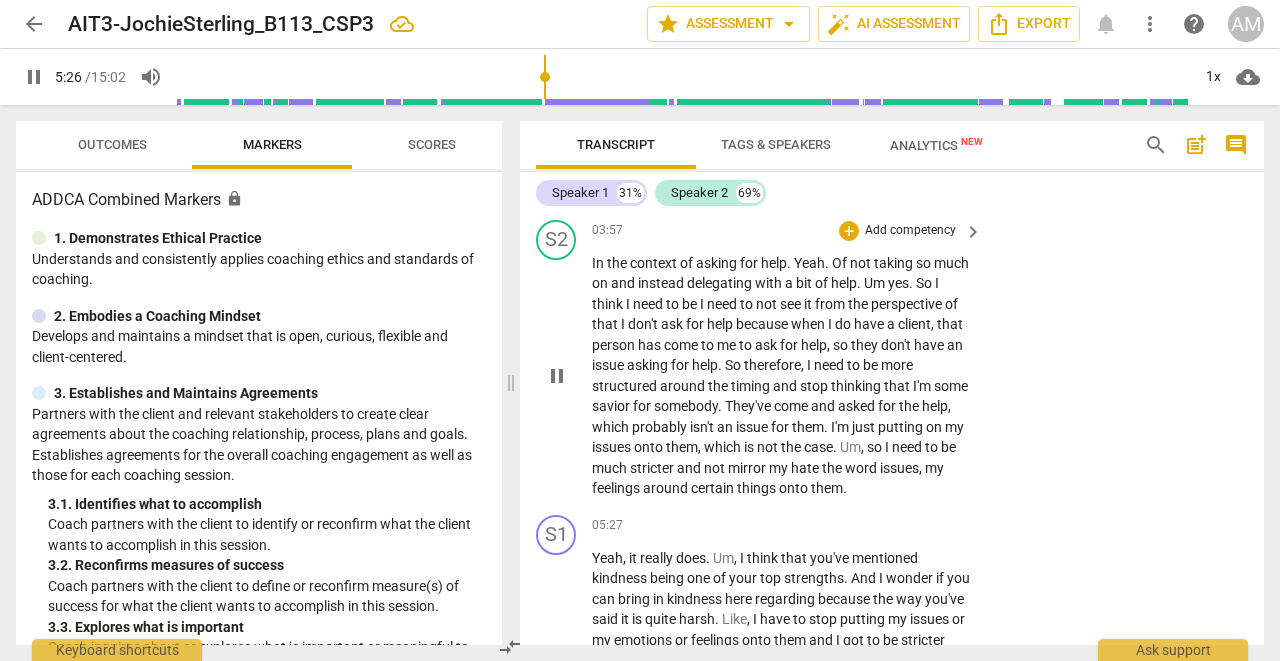 click on "pause" at bounding box center [557, 376] 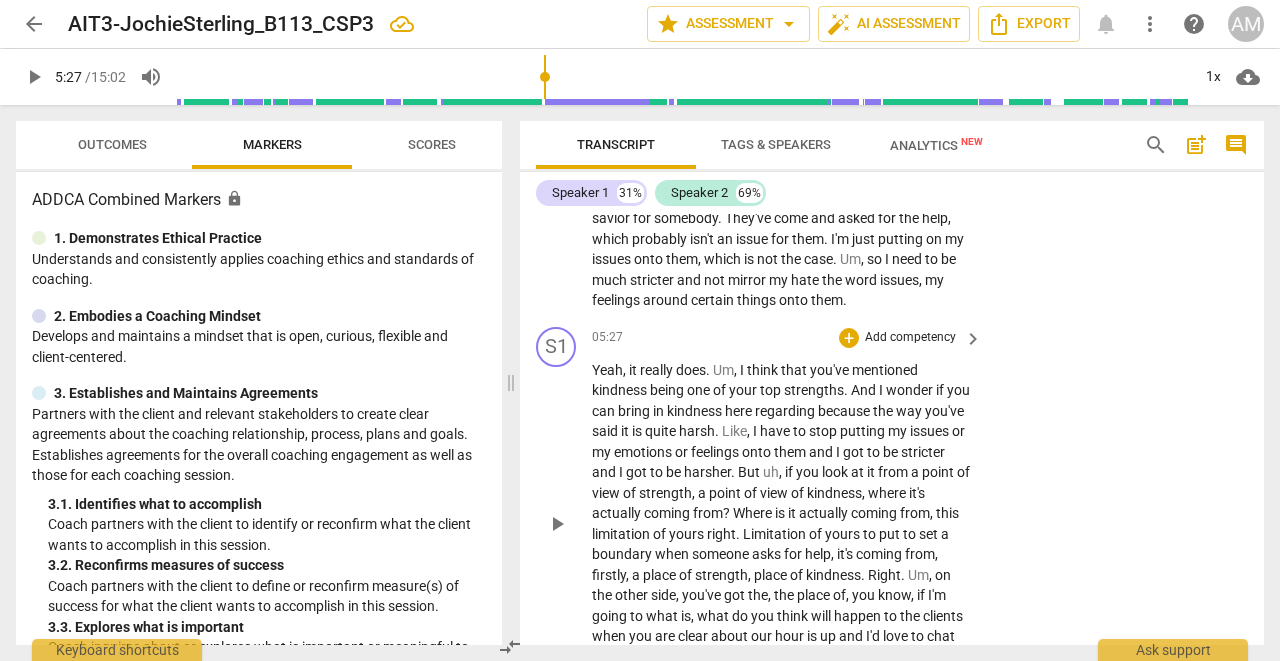 scroll, scrollTop: 3864, scrollLeft: 0, axis: vertical 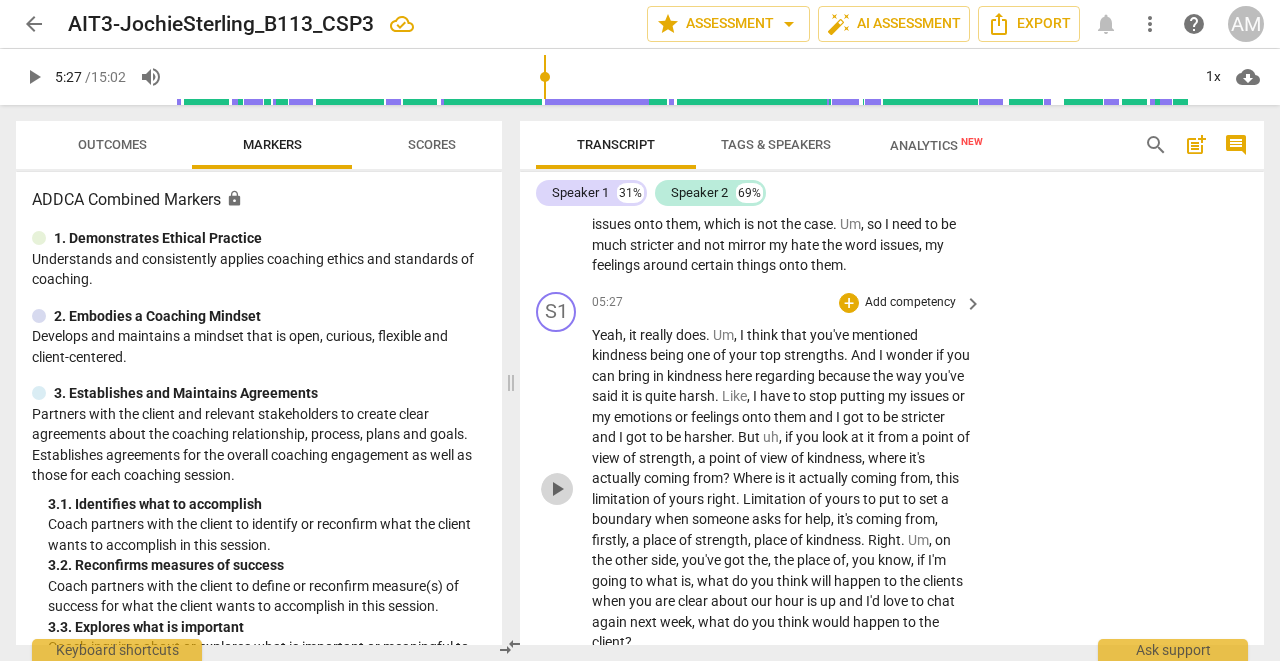 click on "play_arrow" at bounding box center [557, 489] 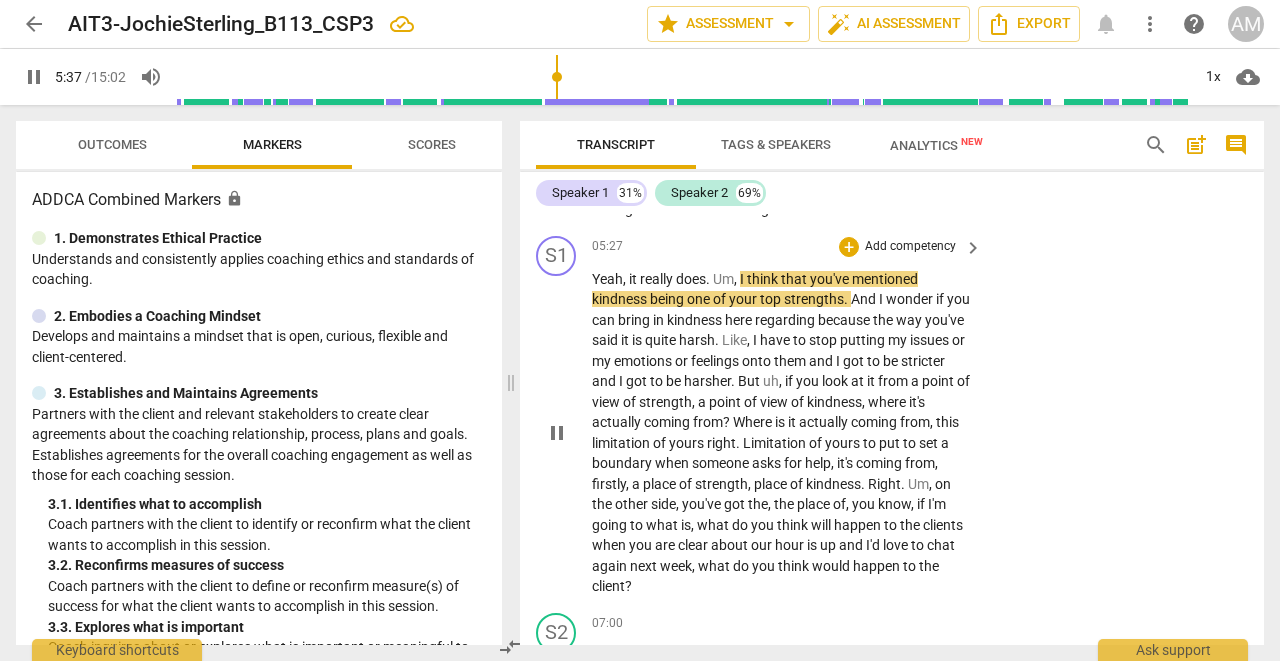 scroll, scrollTop: 3922, scrollLeft: 0, axis: vertical 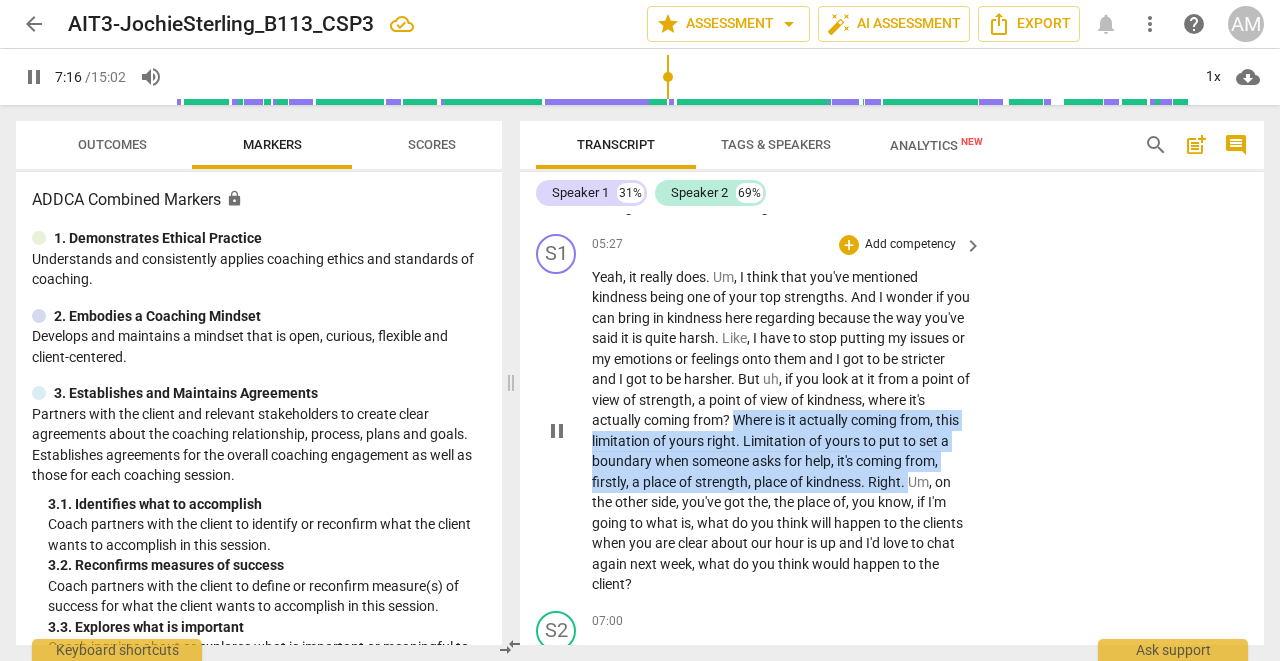drag, startPoint x: 796, startPoint y: 399, endPoint x: 947, endPoint y: 460, distance: 162.85576 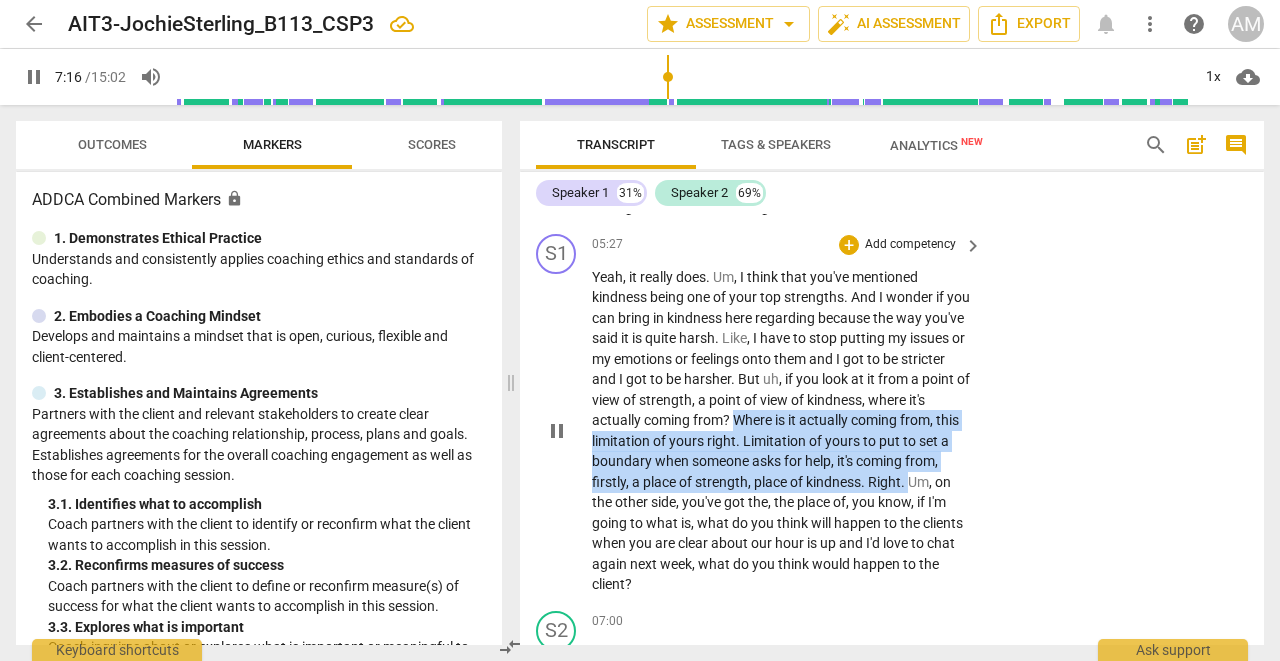 click on "Yeah ,   it   really   does .   Um ,   I   think   that   you've   mentioned   kindness   being   one   of   your   top   strengths .   And   I   wonder   if   you   can   bring   in   kindness   here   regarding   because   the   way   you've   said   it   is   quite   harsh .   Like ,   I   have   to   stop   putting   my   issues   or   my   emotions   or   feelings   onto   them   and   I   got   to   be   stricter   and   I   got   to   be   harsher .   But   uh ,   if   you   look   at   it   from   a   point   of   view   of   strength ,   a   point   of   view   of   kindness ,   where   it's   actually   coming   from ?   Where   is   it   actually   coming   from ,   this   limitation   of   yours   right .   Limitation   of   yours   to   put   to   set   a   boundary   when   someone   asks   for   help ,   it's   coming   from ,   firstly ,   a   place   of   strength ,   place   of   kindness .   Right .   Um ,   on   the   other   side ,   you've   got   the ,   the   place   of ,   you   know" at bounding box center [782, 431] 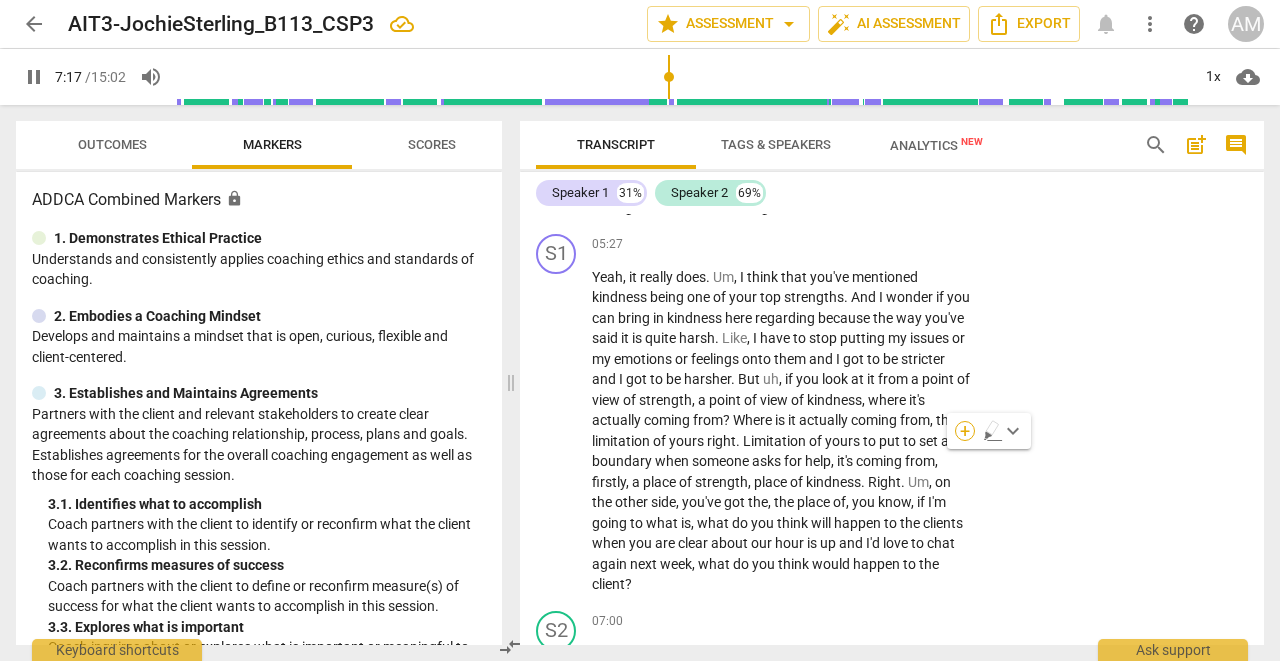 scroll, scrollTop: 4435, scrollLeft: 0, axis: vertical 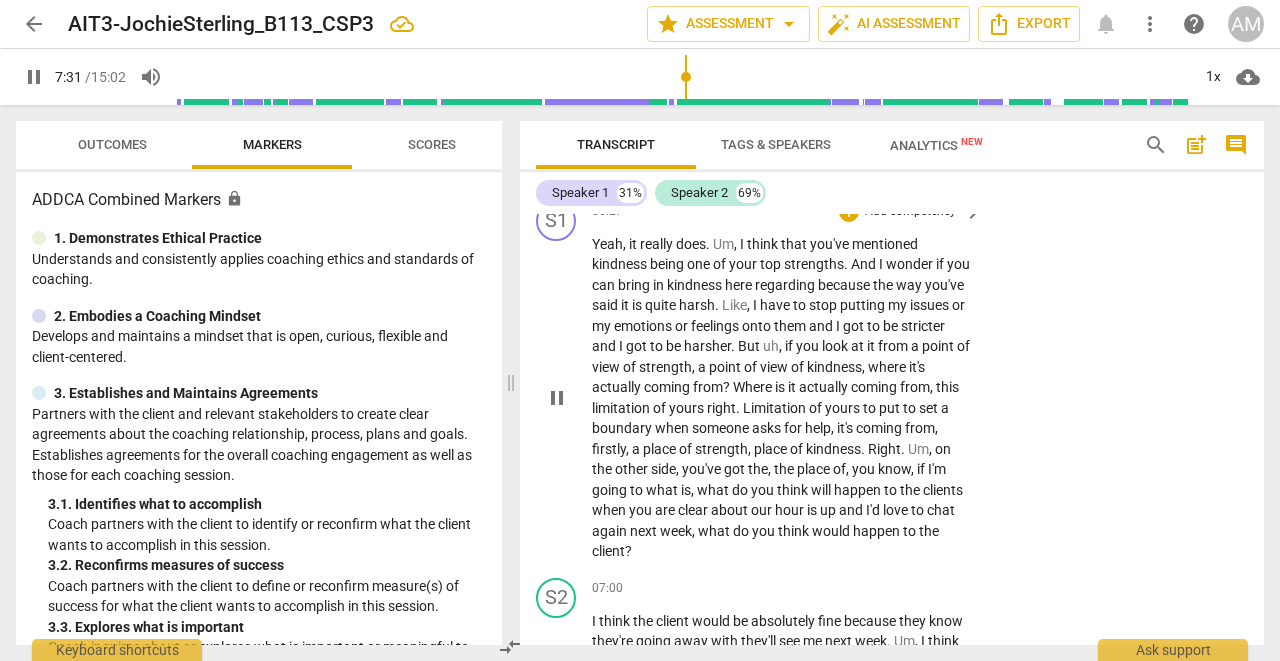 click on "pause" at bounding box center [557, 398] 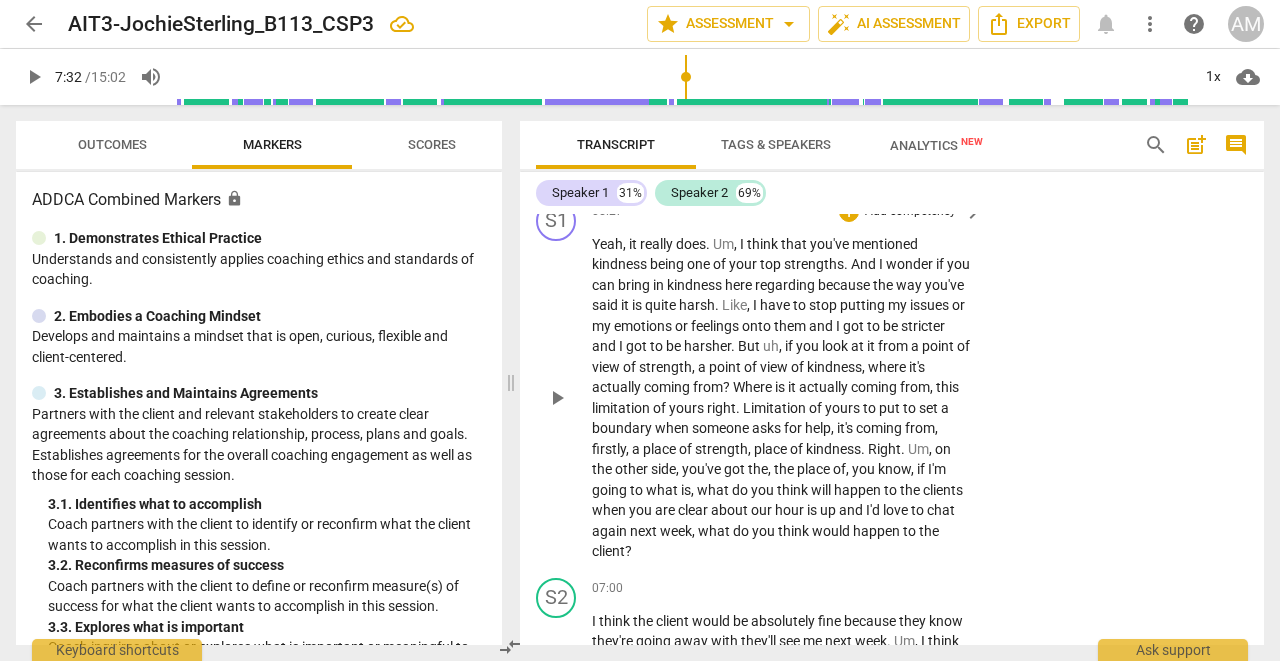 click on "play_arrow" at bounding box center [557, 398] 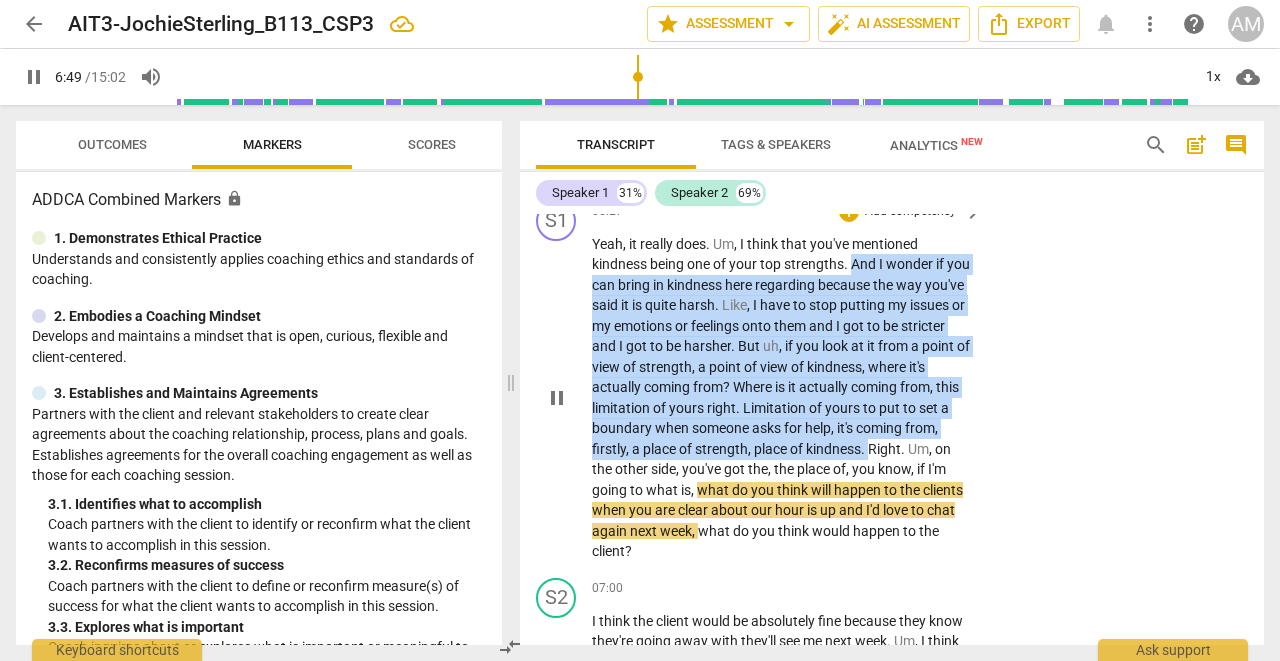 drag, startPoint x: 852, startPoint y: 242, endPoint x: 906, endPoint y: 419, distance: 185.05405 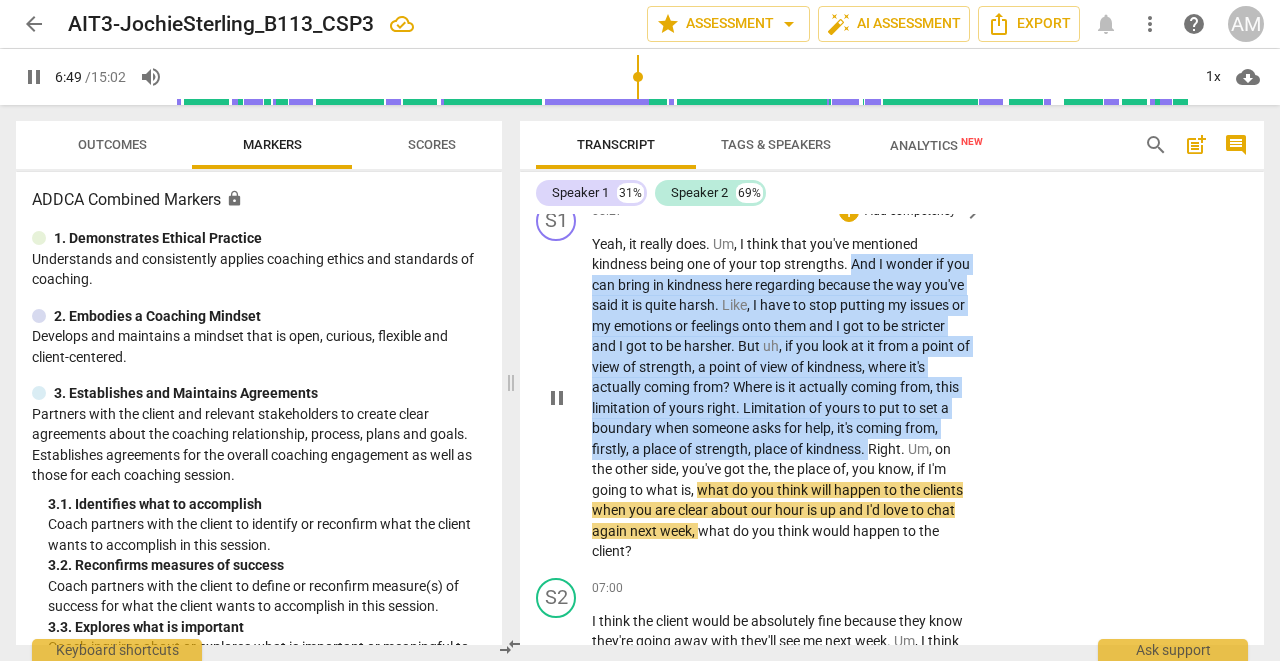 click on "Yeah ,   it   really   does .   Um ,   I   think   that   you've   mentioned   kindness   being   one   of   your   top   strengths .   And   I   wonder   if   you   can   bring   in   kindness   here   regarding   because   the   way   you've   said   it   is   quite   harsh .   Like ,   I   have   to   stop   putting   my   issues   or   my   emotions   or   feelings   onto   them   and   I   got   to   be   stricter   and   I   got   to   be   harsher .   But   uh ,   if   you   look   at   it   from   a   point   of   view   of   strength ,   a   point   of   view   of   kindness ,   where   it's   actually   coming   from ?   Where   is   it   actually   coming   from ,   this   limitation   of   yours   right .   Limitation   of   yours   to   put   to   set   a   boundary   when   someone   asks   for   help ,   it's   coming   from ,   firstly ,   a   place   of   strength ,   place   of   kindness .   Right .   Um ,   on   the   other   side ,   you've   got   the ,   the   place   of ,   you   know" at bounding box center [782, 398] 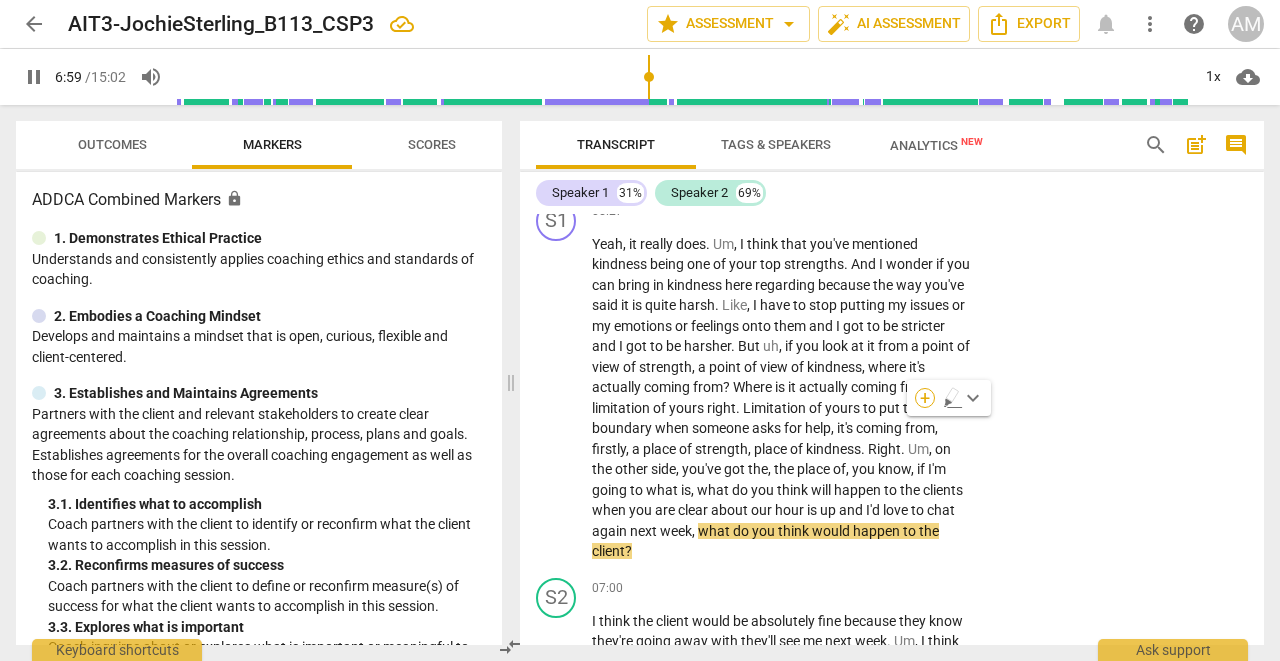 click on "+" at bounding box center [925, 398] 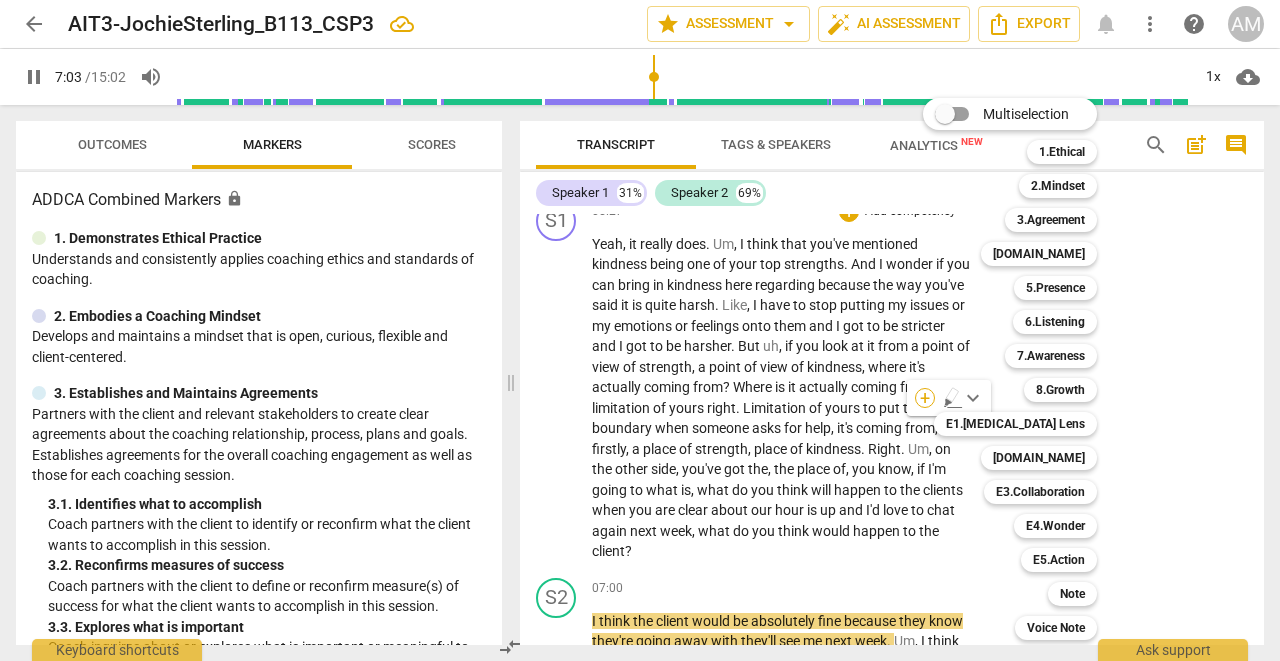 click on "Multiselection m 1.Ethical 1 2.Mindset 2 3.Agreement 3 [DOMAIN_NAME] 4 5.Presence 5 6.Listening 6 7.Awareness 7 8.Growth 8 E1.[MEDICAL_DATA] Lens 9 [DOMAIN_NAME] 0 E3.Collaboration q E4.Wonder w E5.Action r Note t Voice Note y" at bounding box center (1025, 369) 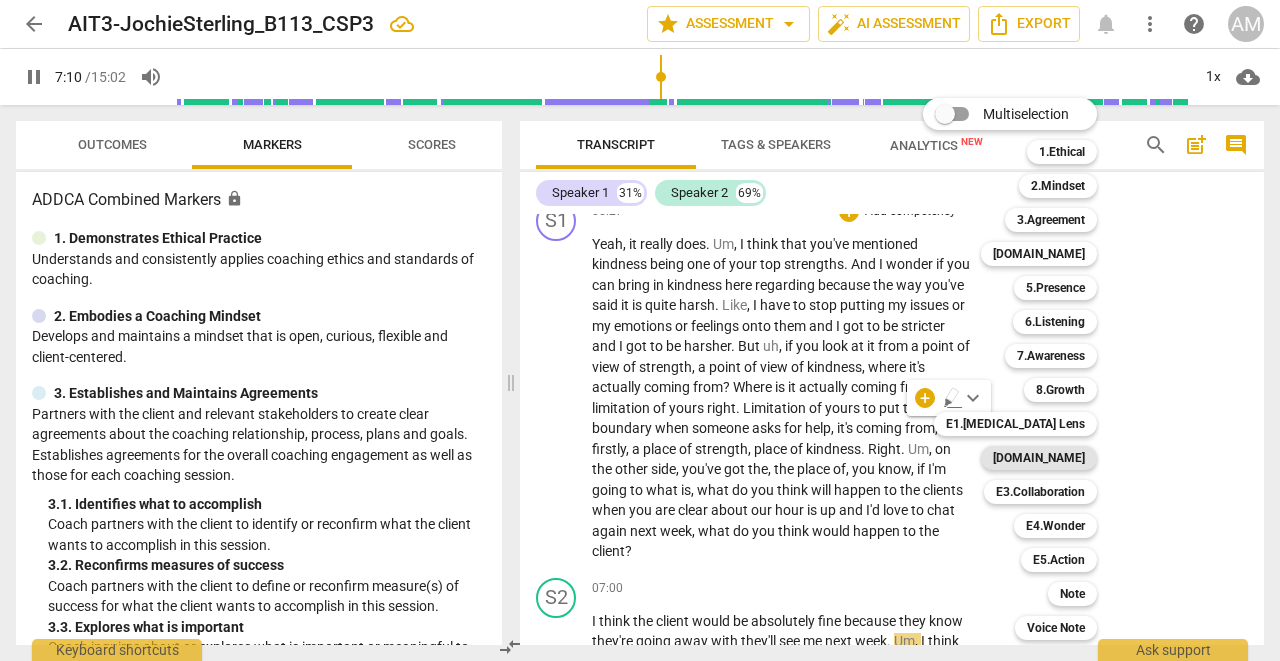 click on "[DOMAIN_NAME]" at bounding box center [1039, 458] 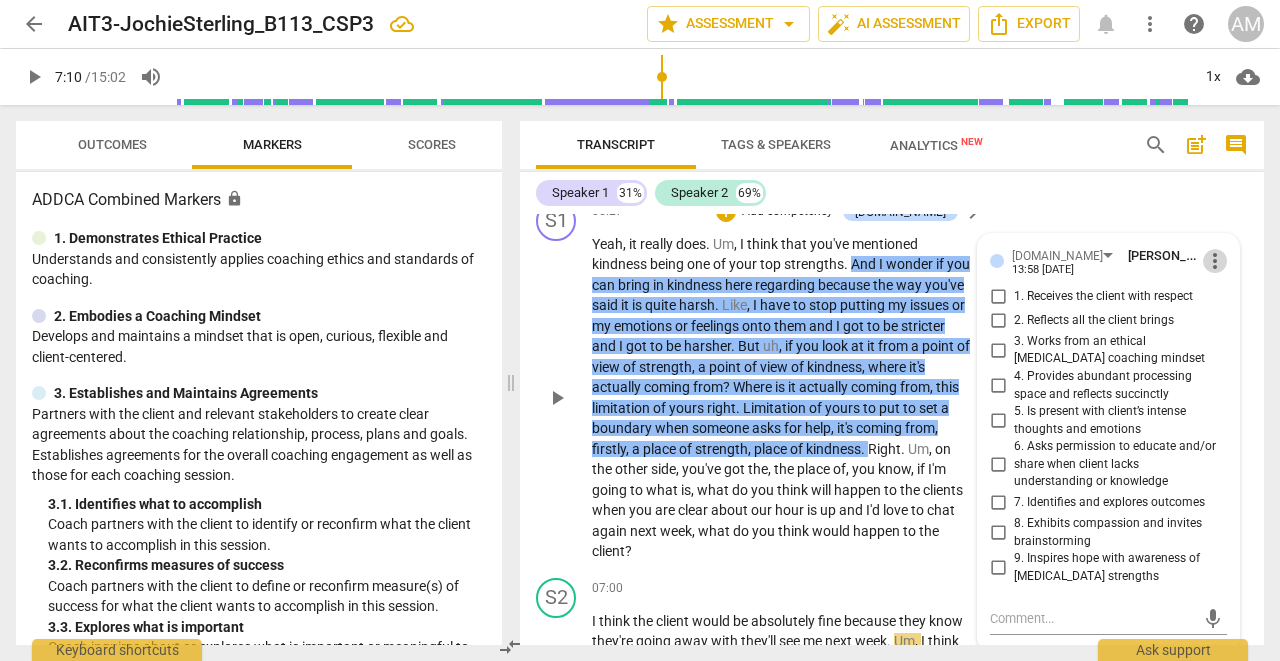 click on "more_vert" at bounding box center [1215, 261] 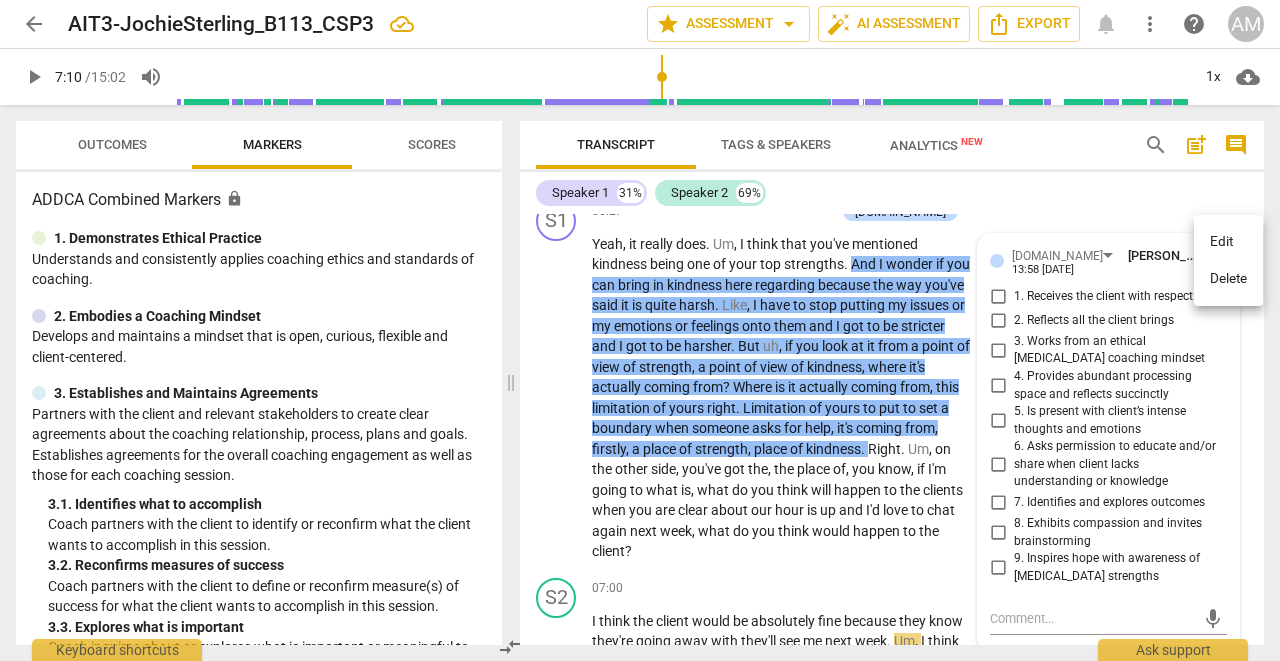 click on "Delete" at bounding box center [1228, 279] 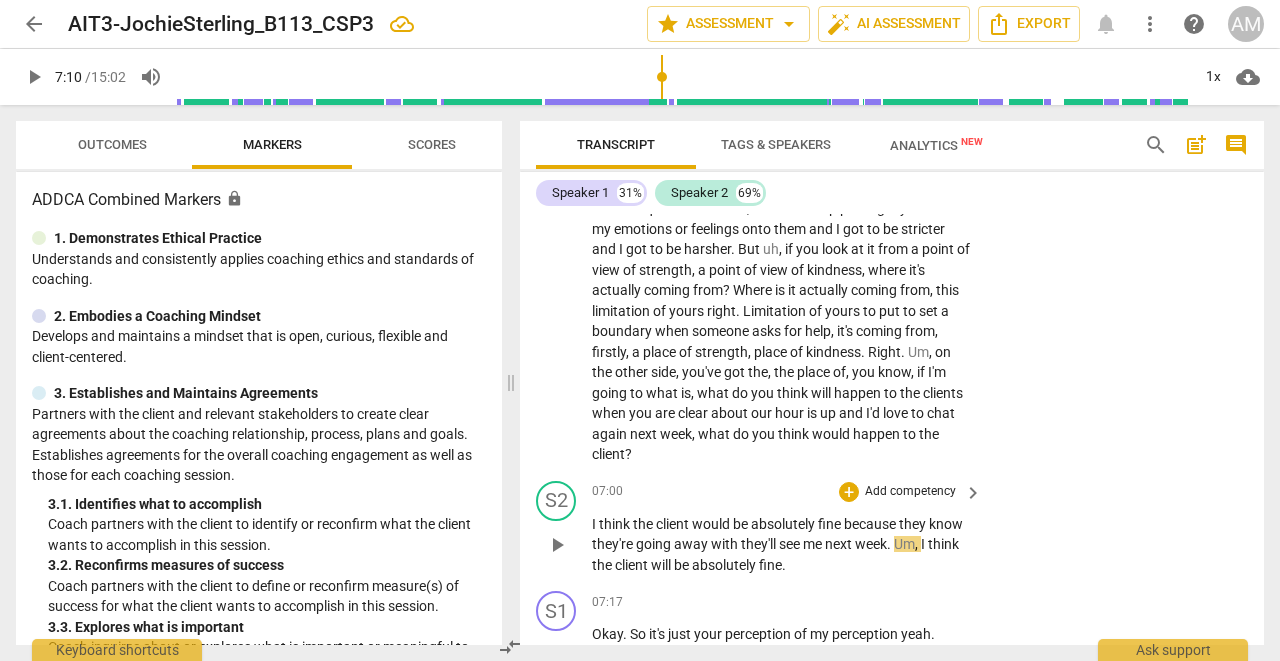 scroll, scrollTop: 4053, scrollLeft: 0, axis: vertical 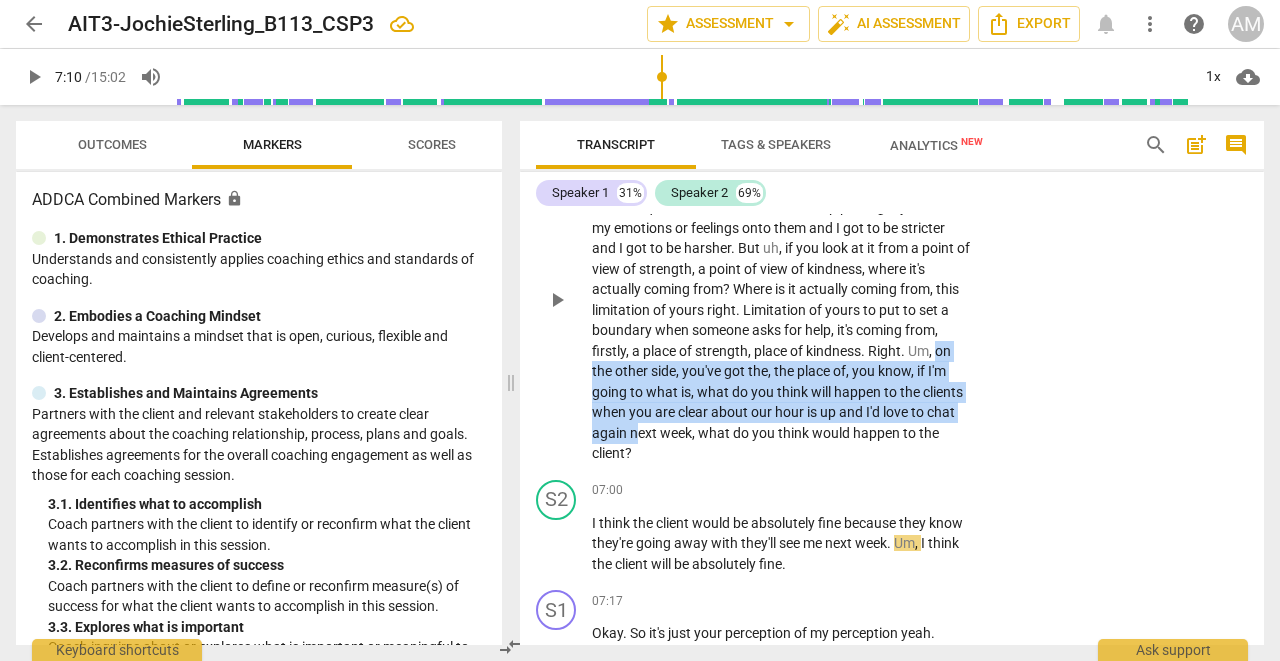 drag, startPoint x: 620, startPoint y: 349, endPoint x: 683, endPoint y: 400, distance: 81.055534 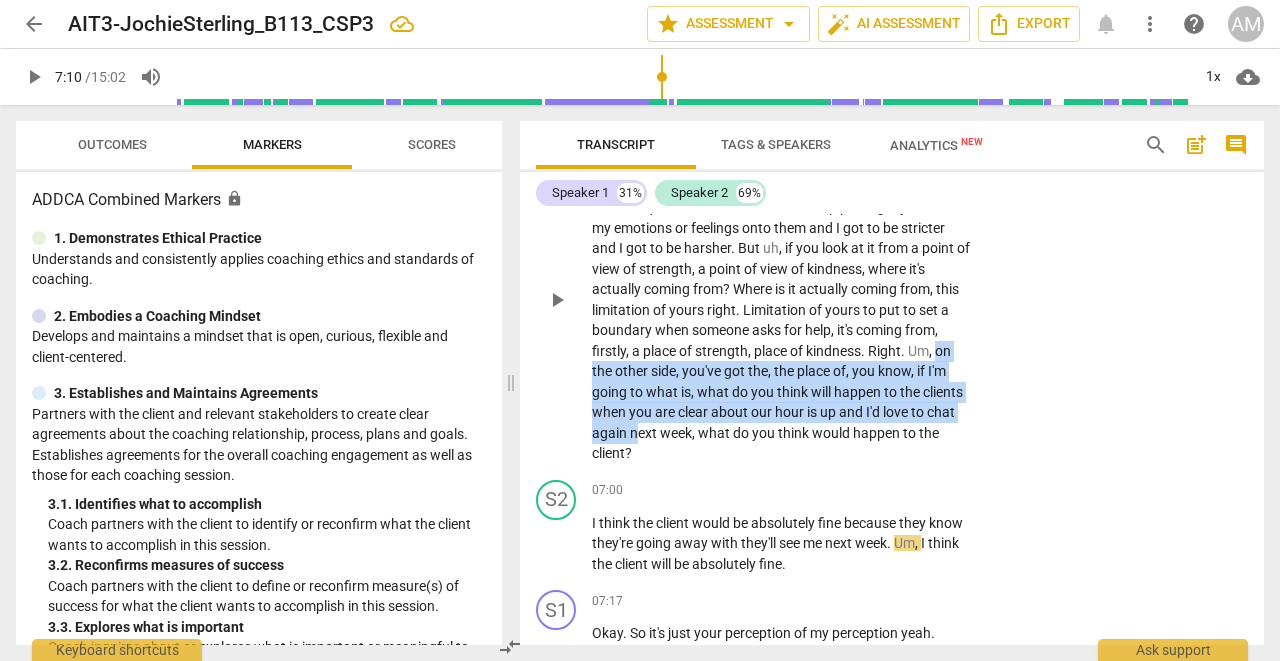 click on "Yeah ,   it   really   does .   Um ,   I   think   that   you've   mentioned   kindness   being   one   of   your   top   strengths .   And   I   wonder   if   you   can   bring   in   kindness   here   regarding   because   the   way   you've   said   it   is   quite   harsh .   Like ,   I   have   to   stop   putting   my   issues   or   my   emotions   or   feelings   onto   them   and   I   got   to   be   stricter   and   I   got   to   be   harsher .   But   uh ,   if   you   look   at   it   from   a   point   of   view   of   strength ,   a   point   of   view   of   kindness ,   where   it's   actually   coming   from ?   Where   is   it   actually   coming   from ,   this   limitation   of   yours   right .   Limitation   of   yours   to   put   to   set   a   boundary   when   someone   asks   for   help ,   it's   coming   from ,   firstly ,   a   place   of   strength ,   place   of   kindness .   Right .   Um ,   on   the   other   side ,   you've   got   the ,   the   place   of ,   you   know" at bounding box center [782, 300] 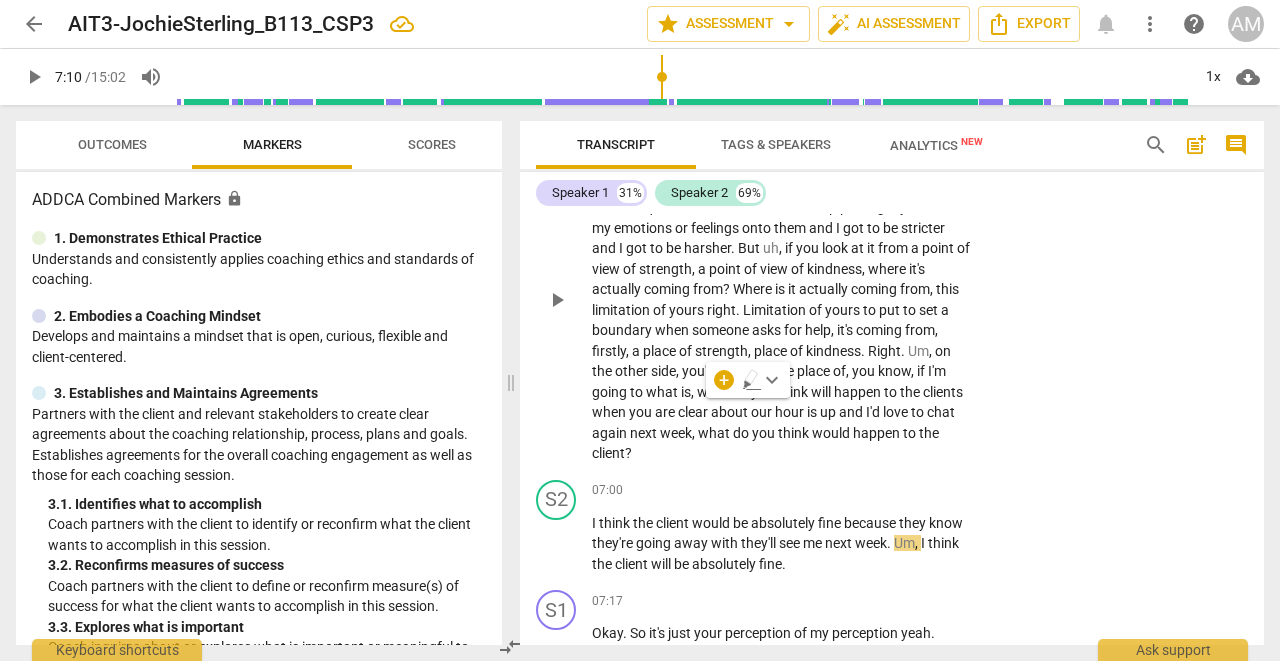click on "Yeah ,   it   really   does .   Um ,   I   think   that   you've   mentioned   kindness   being   one   of   your   top   strengths .   And   I   wonder   if   you   can   bring   in   kindness   here   regarding   because   the   way   you've   said   it   is   quite   harsh .   Like ,   I   have   to   stop   putting   my   issues   or   my   emotions   or   feelings   onto   them   and   I   got   to   be   stricter   and   I   got   to   be   harsher .   But   uh ,   if   you   look   at   it   from   a   point   of   view   of   strength ,   a   point   of   view   of   kindness ,   where   it's   actually   coming   from ?   Where   is   it   actually   coming   from ,   this   limitation   of   yours   right .   Limitation   of   yours   to   put   to   set   a   boundary   when   someone   asks   for   help ,   it's   coming   from ,   firstly ,   a   place   of   strength ,   place   of   kindness .   Right .   Um ,   on   the   other   side ,   you've   got   the ,   the   place   of ,   you   know" at bounding box center [782, 300] 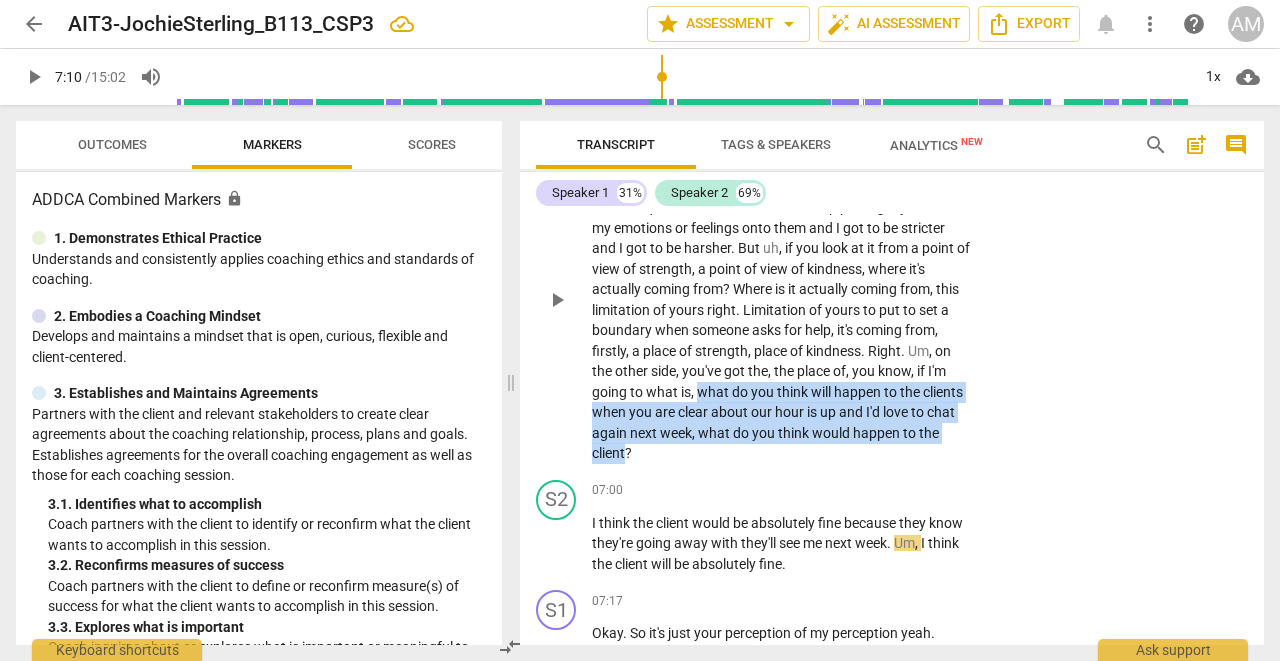drag, startPoint x: 731, startPoint y: 368, endPoint x: 647, endPoint y: 423, distance: 100.40418 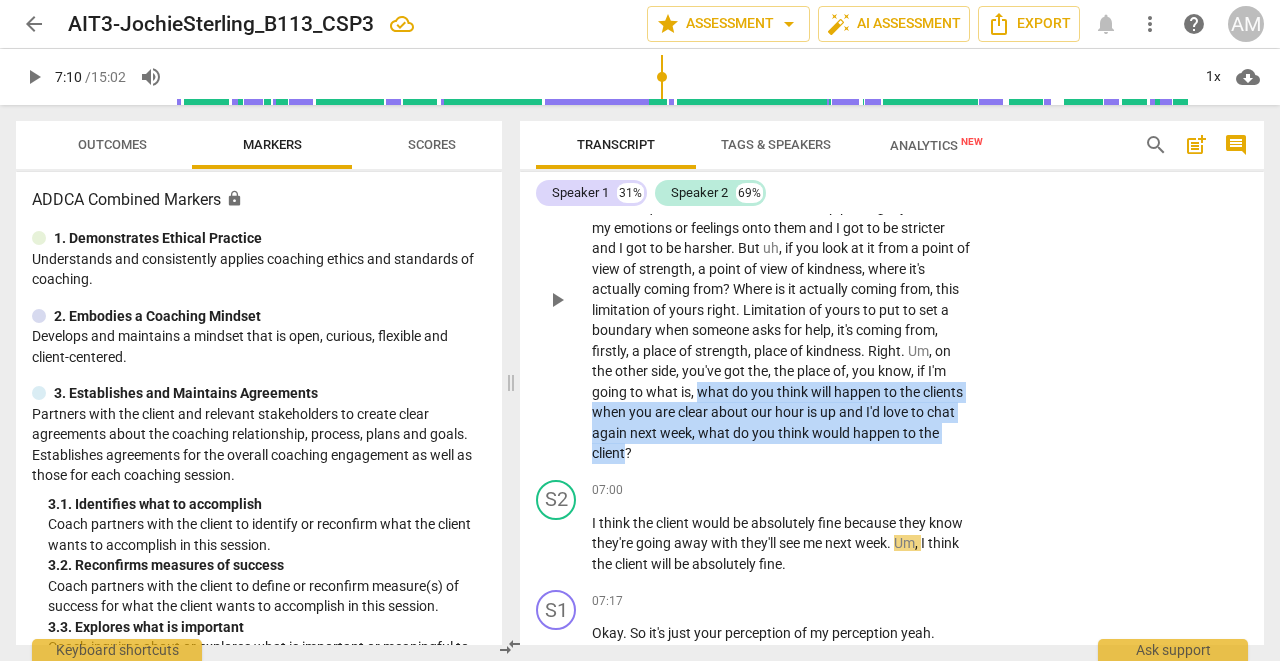 click on "Yeah ,   it   really   does .   Um ,   I   think   that   you've   mentioned   kindness   being   one   of   your   top   strengths .   And   I   wonder   if   you   can   bring   in   kindness   here   regarding   because   the   way   you've   said   it   is   quite   harsh .   Like ,   I   have   to   stop   putting   my   issues   or   my   emotions   or   feelings   onto   them   and   I   got   to   be   stricter   and   I   got   to   be   harsher .   But   uh ,   if   you   look   at   it   from   a   point   of   view   of   strength ,   a   point   of   view   of   kindness ,   where   it's   actually   coming   from ?   Where   is   it   actually   coming   from ,   this   limitation   of   yours   right .   Limitation   of   yours   to   put   to   set   a   boundary   when   someone   asks   for   help ,   it's   coming   from ,   firstly ,   a   place   of   strength ,   place   of   kindness .   Right .   Um ,   on   the   other   side ,   you've   got   the ,   the   place   of ,   you   know" at bounding box center (782, 300) 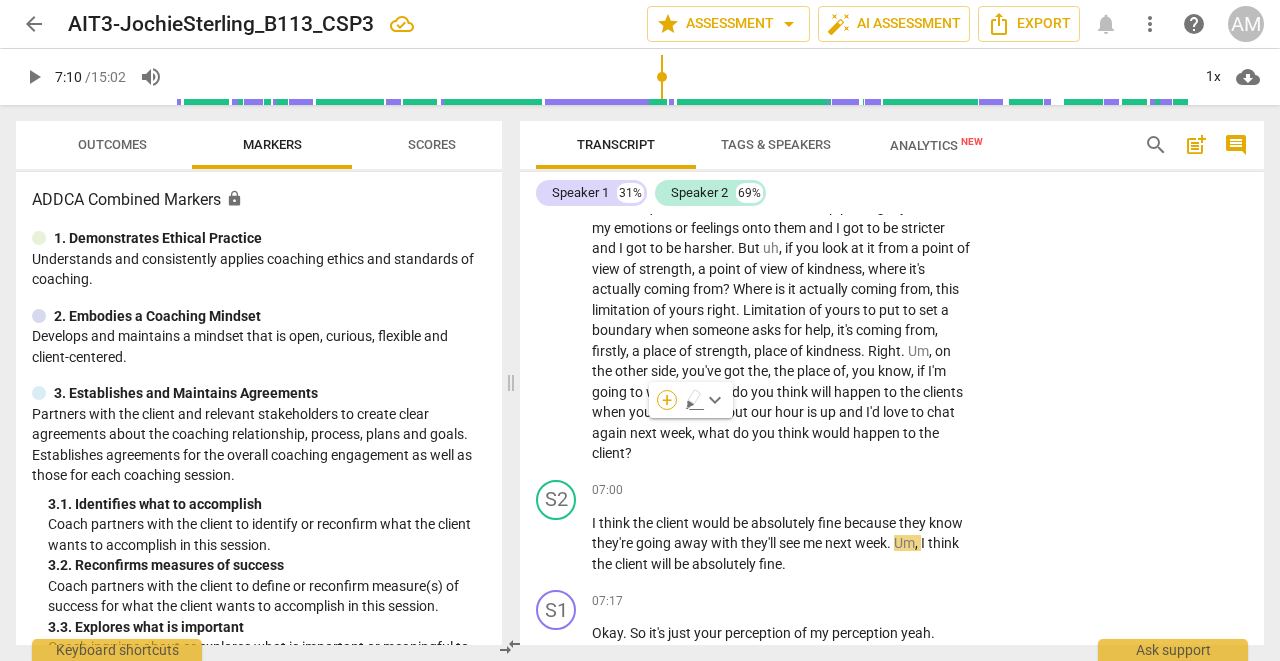 click on "+" at bounding box center [667, 400] 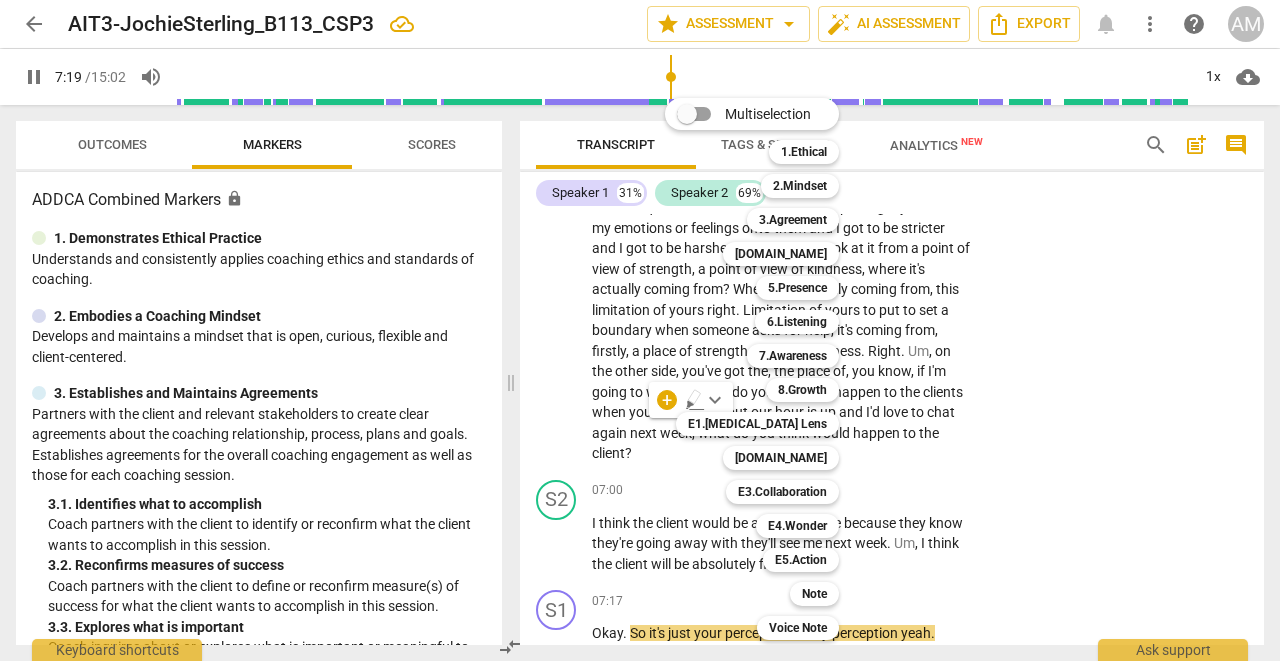click on "Multiselection m 1.Ethical 1 2.Mindset 2 3.Agreement 3 [DOMAIN_NAME] 4 5.Presence 5 6.Listening 6 7.Awareness 7 8.Growth 8 E1.[MEDICAL_DATA] Lens 9 [DOMAIN_NAME] 0 E3.Collaboration q E4.Wonder w E5.Action r Note t Voice Note y" at bounding box center [767, 369] 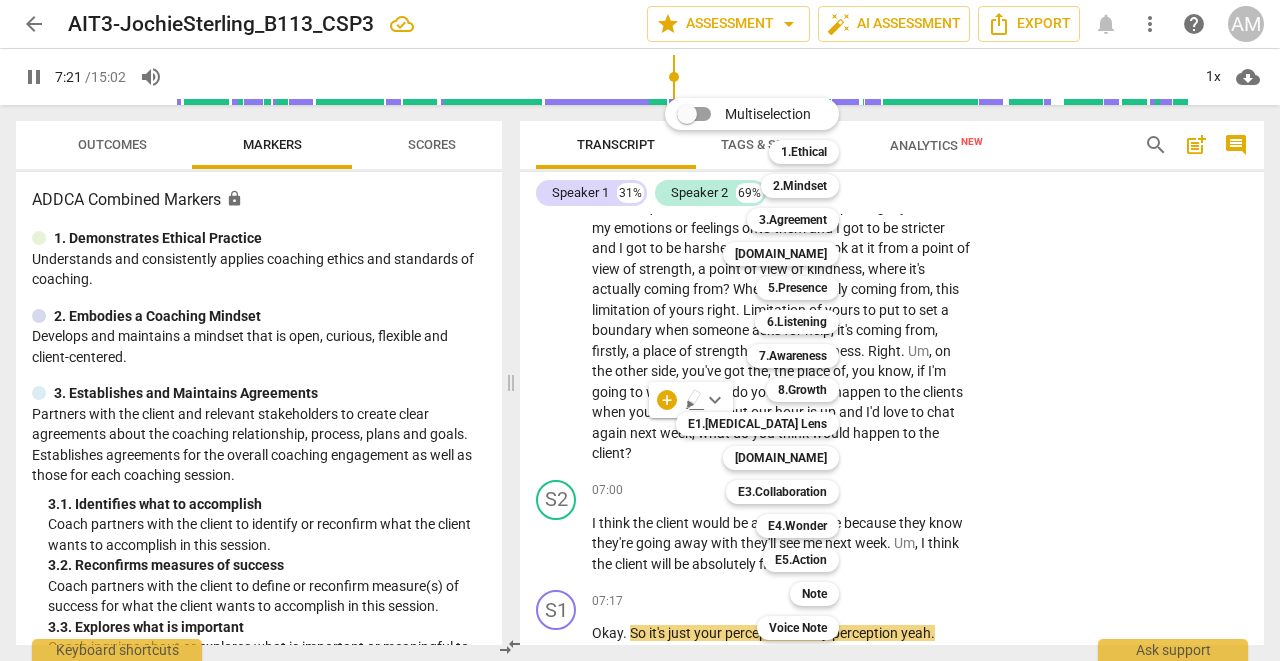 click at bounding box center (640, 330) 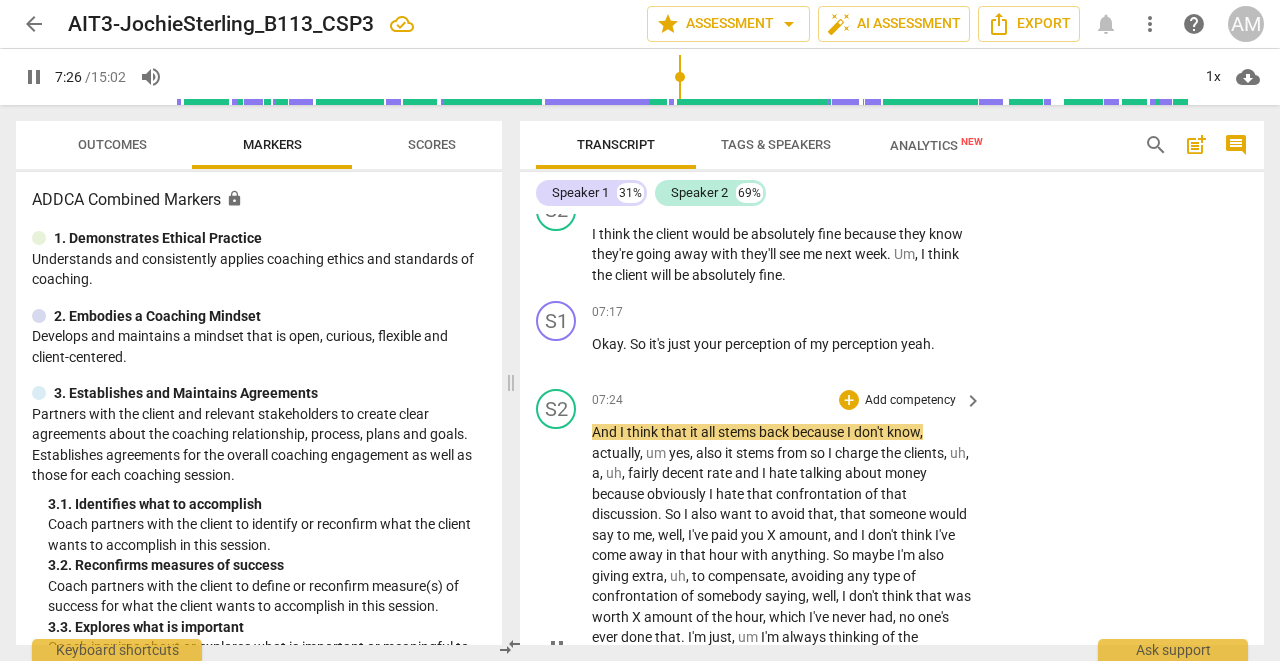 scroll, scrollTop: 4339, scrollLeft: 0, axis: vertical 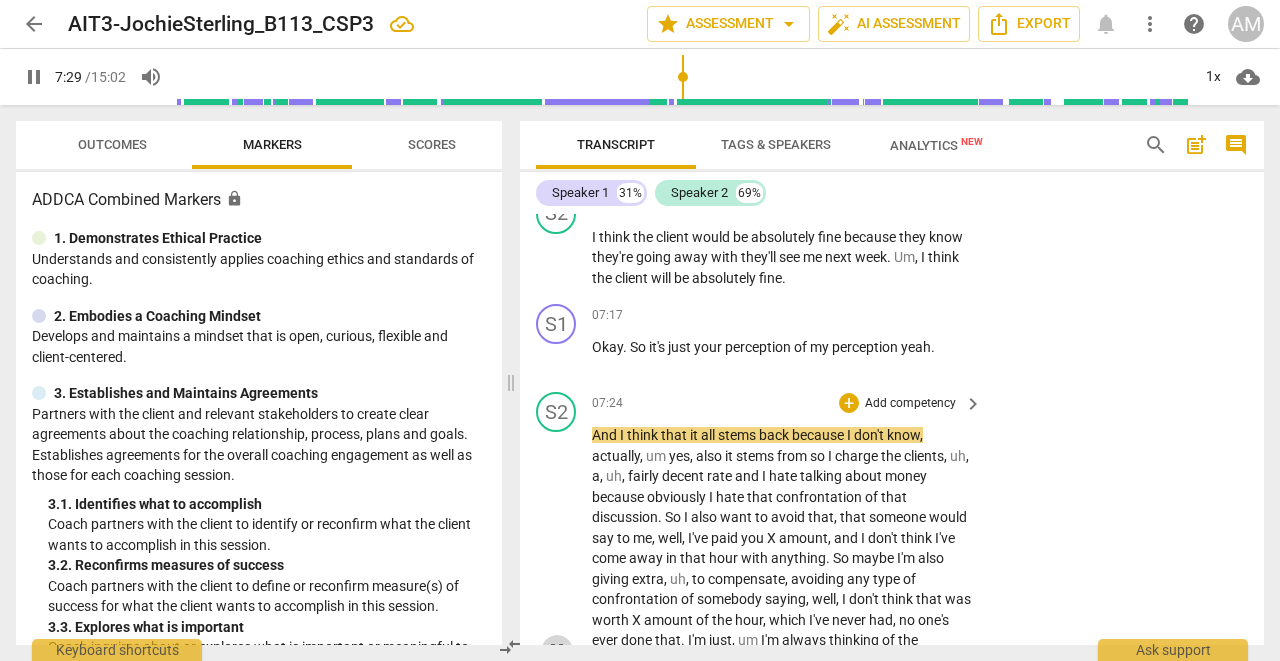 click on "pause" at bounding box center [557, 651] 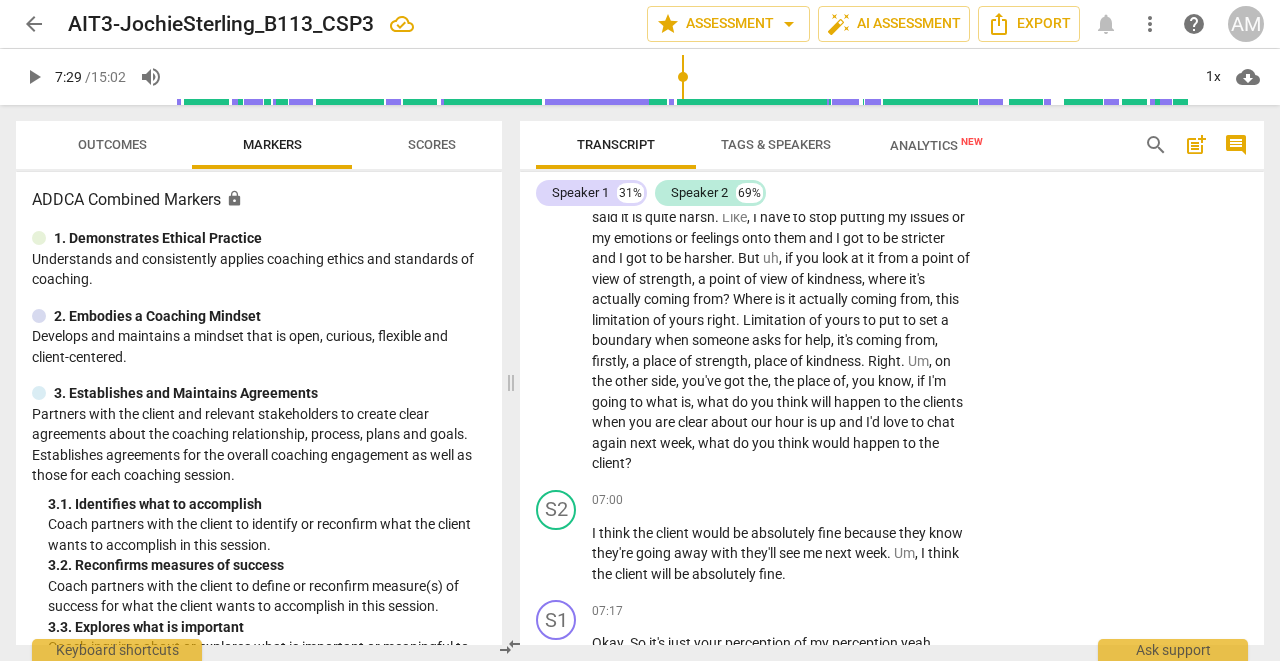 scroll, scrollTop: 3998, scrollLeft: 0, axis: vertical 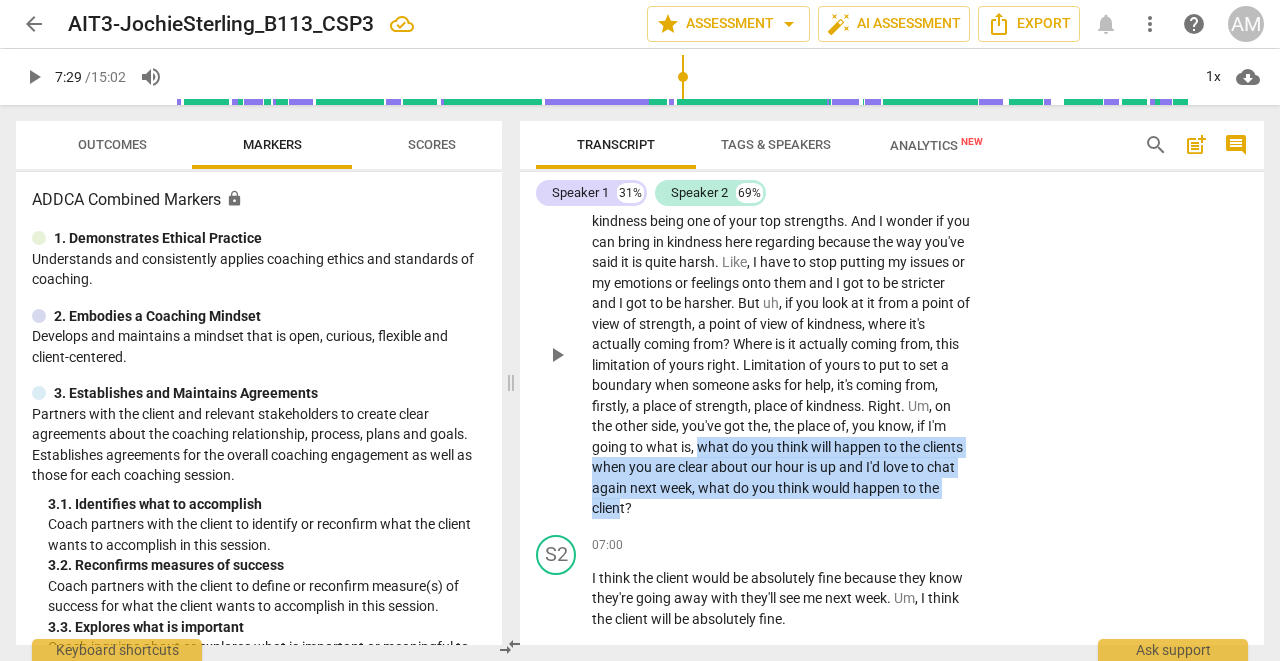 drag, startPoint x: 732, startPoint y: 419, endPoint x: 645, endPoint y: 471, distance: 101.35581 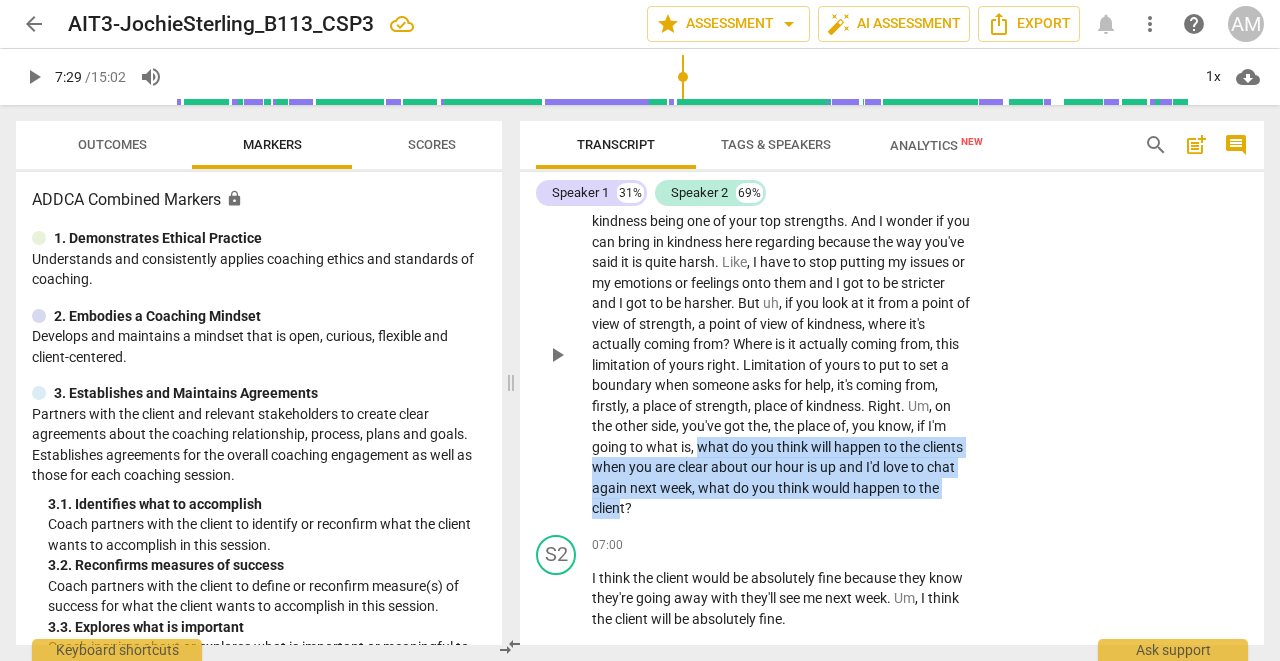 click on "Yeah ,   it   really   does .   Um ,   I   think   that   you've   mentioned   kindness   being   one   of   your   top   strengths .   And   I   wonder   if   you   can   bring   in   kindness   here   regarding   because   the   way   you've   said   it   is   quite   harsh .   Like ,   I   have   to   stop   putting   my   issues   or   my   emotions   or   feelings   onto   them   and   I   got   to   be   stricter   and   I   got   to   be   harsher .   But   uh ,   if   you   look   at   it   from   a   point   of   view   of   strength ,   a   point   of   view   of   kindness ,   where   it's   actually   coming   from ?   Where   is   it   actually   coming   from ,   this   limitation   of   yours   right .   Limitation   of   yours   to   put   to   set   a   boundary   when   someone   asks   for   help ,   it's   coming   from ,   firstly ,   a   place   of   strength ,   place   of   kindness .   Right .   Um ,   on   the   other   side ,   you've   got   the ,   the   place   of ,   you   know" at bounding box center (782, 355) 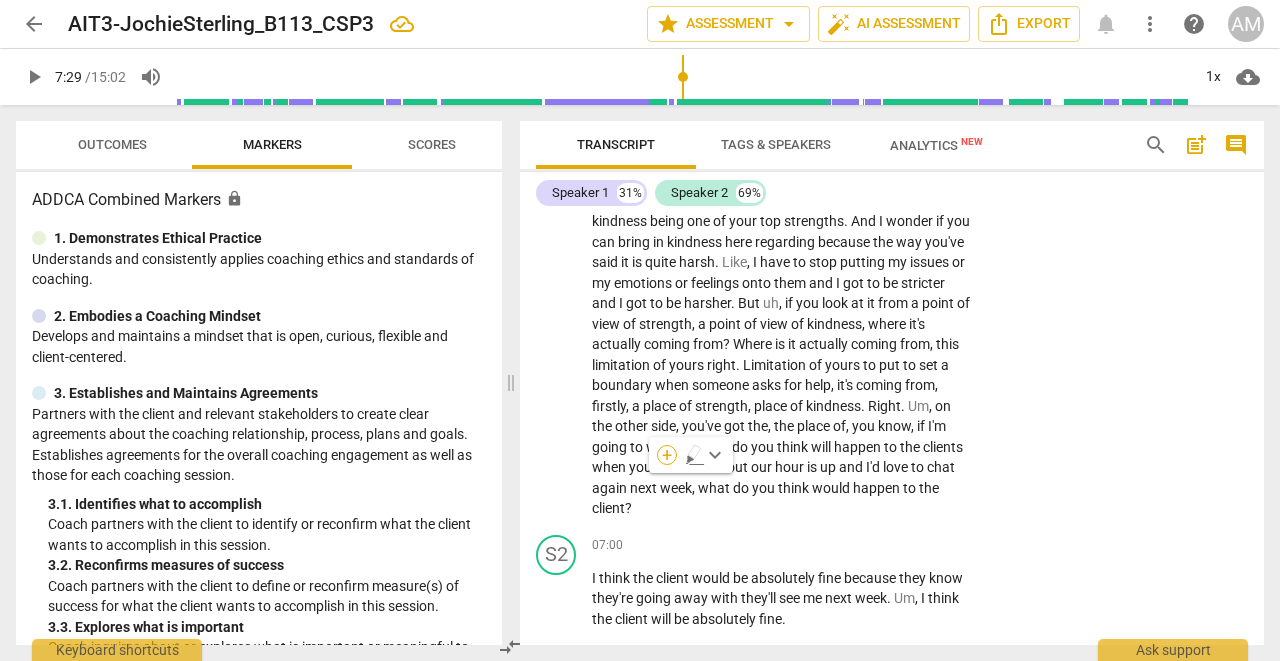 click on "+" at bounding box center [667, 455] 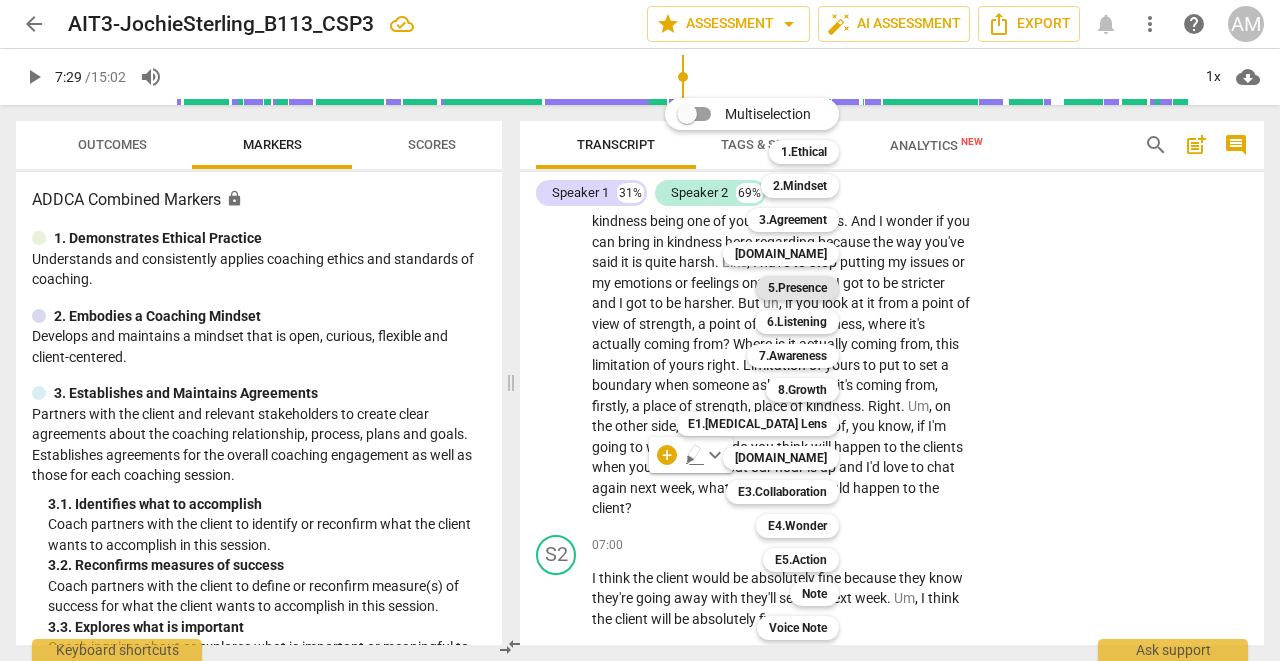 click on "5.Presence" at bounding box center [797, 288] 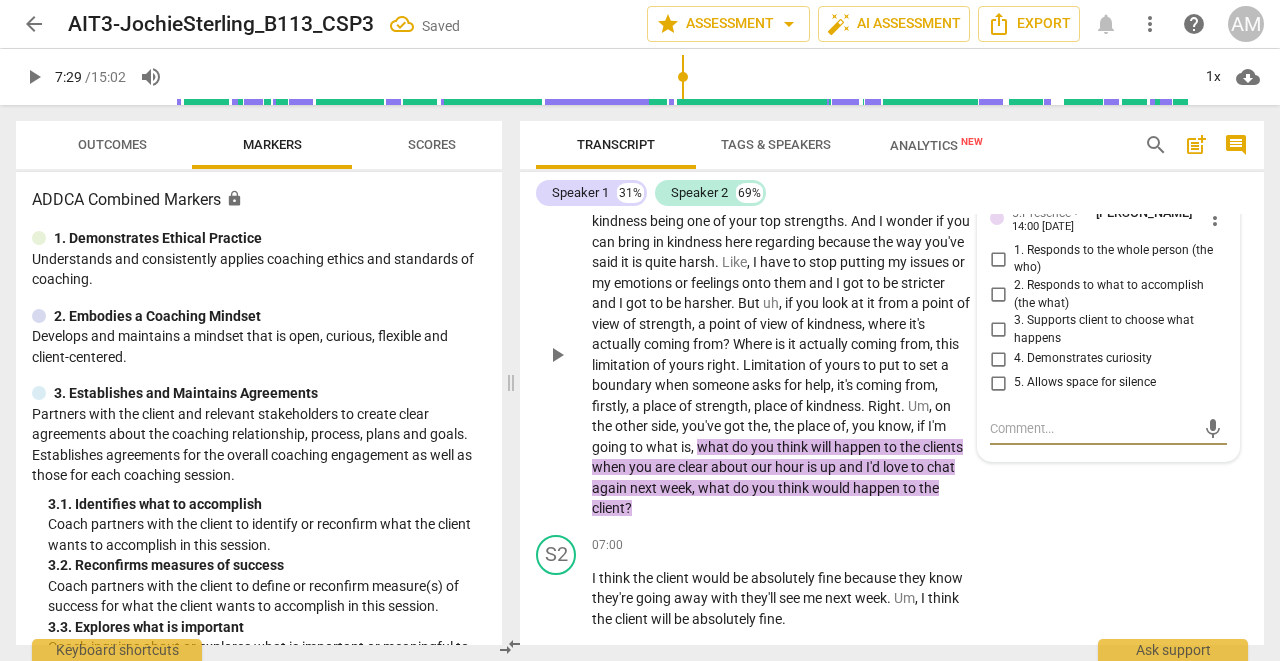 click on "4. Demonstrates curiosity" at bounding box center (998, 359) 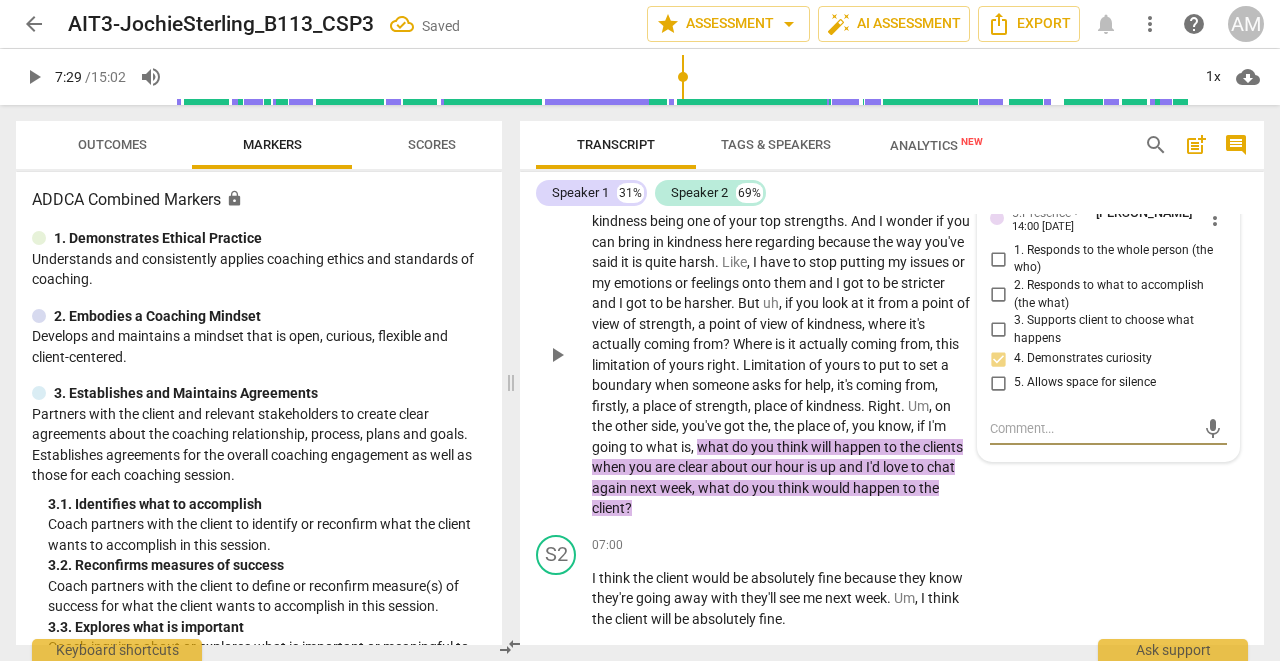 click at bounding box center (1092, 428) 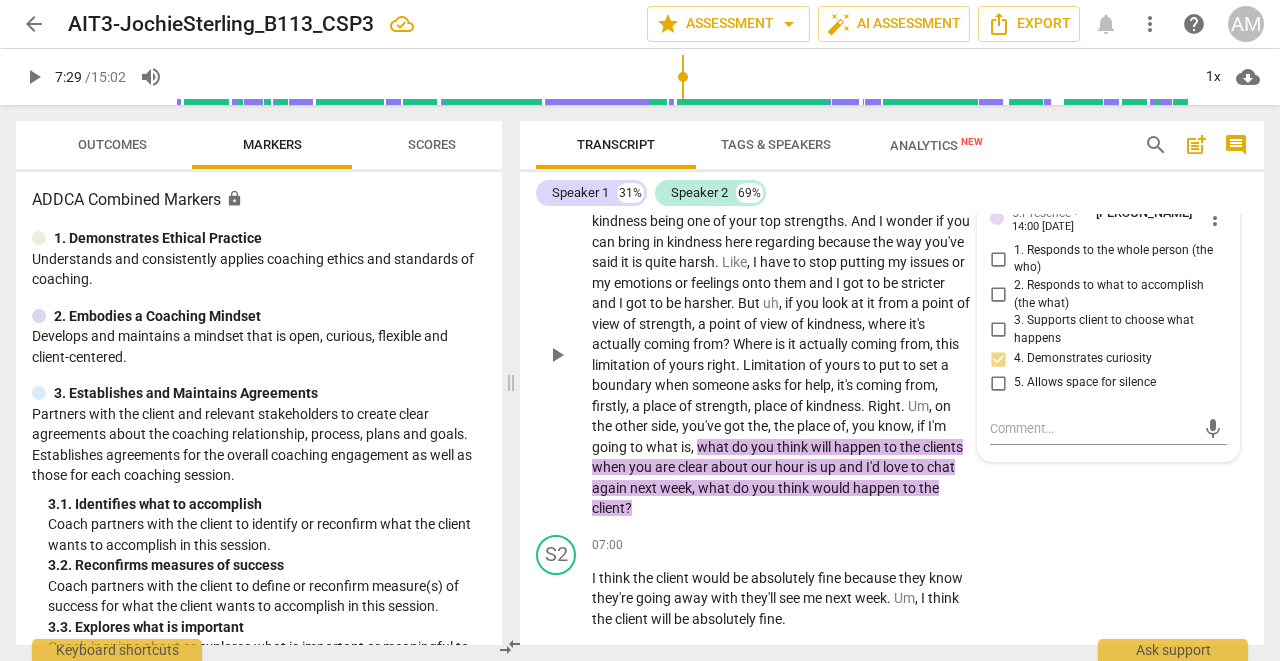 click on "S1 play_arrow pause 05:27 + Add competency 5.Presence keyboard_arrow_right Yeah ,   it   really   does .   Um ,   I   think   that   you've   mentioned   kindness   being   one   of   your   top   strengths .   And   I   wonder   if   you   can   bring   in   kindness   here   regarding   because   the   way   you've   said   it   is   quite   harsh .   Like ,   I   have   to   stop   putting   my   issues   or   my   emotions   or   feelings   onto   them   and   I   got   to   be   stricter   and   I   got   to   be   harsher .   But   uh ,   if   you   look   at   it   from   a   point   of   view   of   strength ,   a   point   of   view   of   kindness ,   where   it's   actually   coming   from ?   Where   is   it   actually   coming   from ,   this   limitation   of   yours   right .   Limitation   of   yours   to   put   to   set   a   boundary   when   someone   asks   for   help ,   it's   coming   from ,   firstly ,   a   place   of   strength ,   place   of   kindness .   Right .   Um ,   on   the" at bounding box center (892, 338) 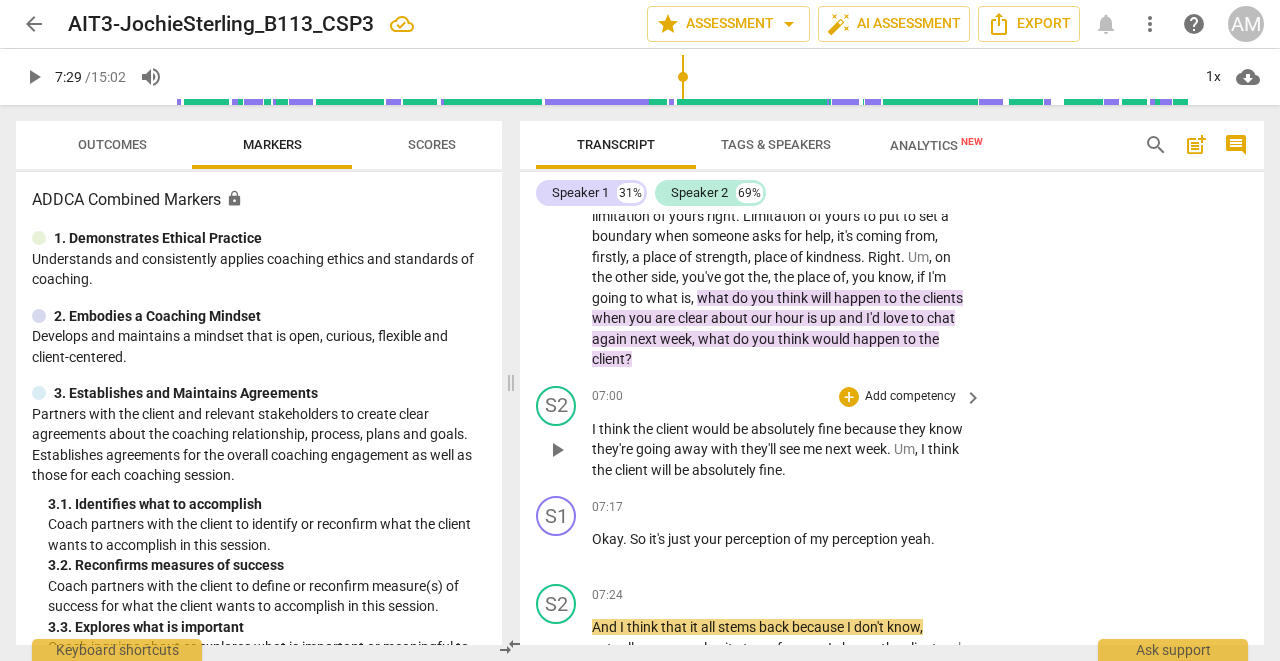 scroll, scrollTop: 4165, scrollLeft: 0, axis: vertical 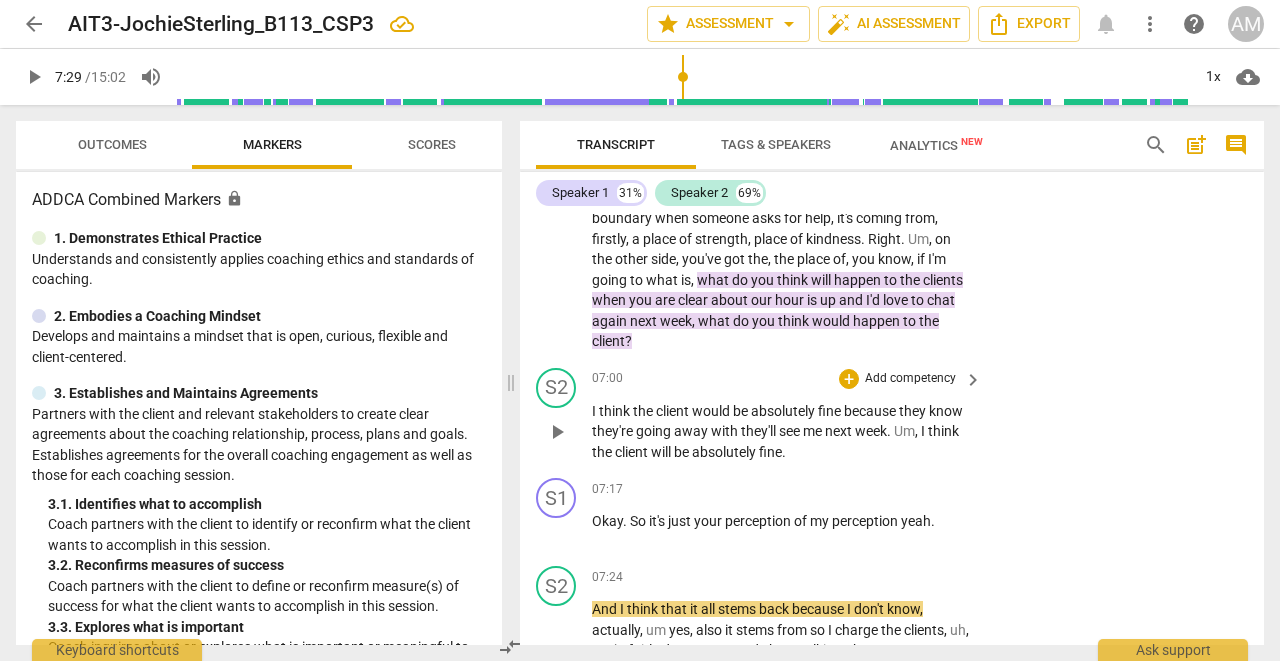 click on "play_arrow" at bounding box center [557, 432] 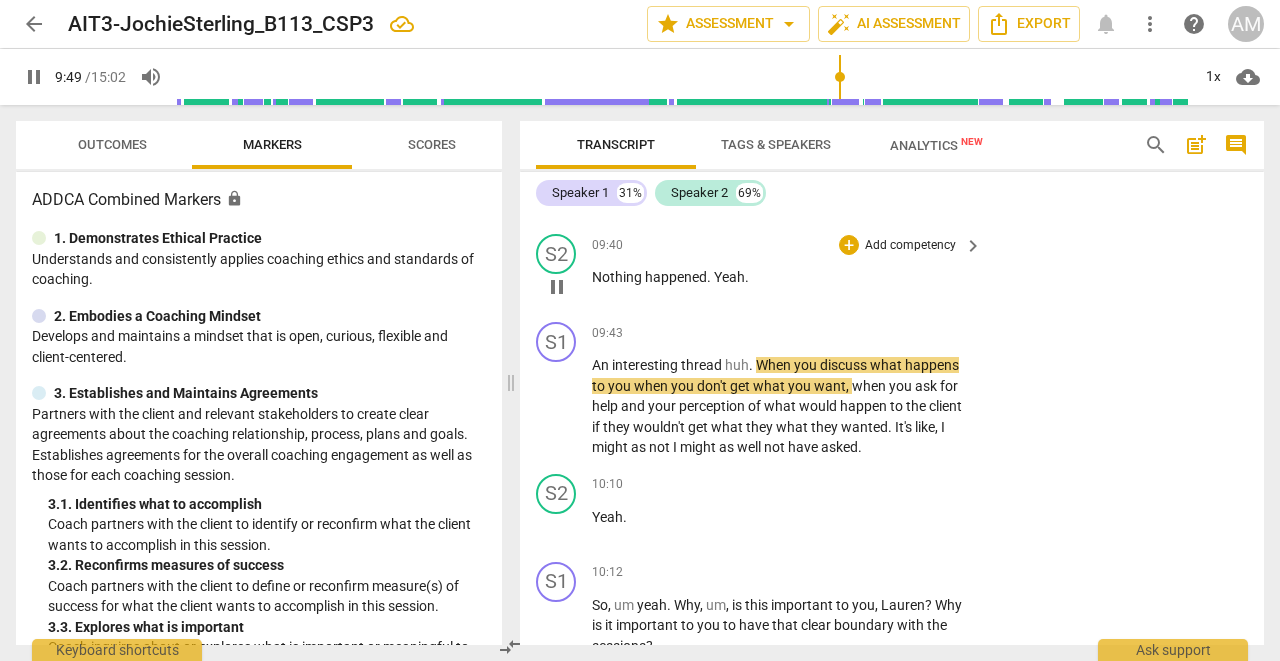 scroll, scrollTop: 5086, scrollLeft: 0, axis: vertical 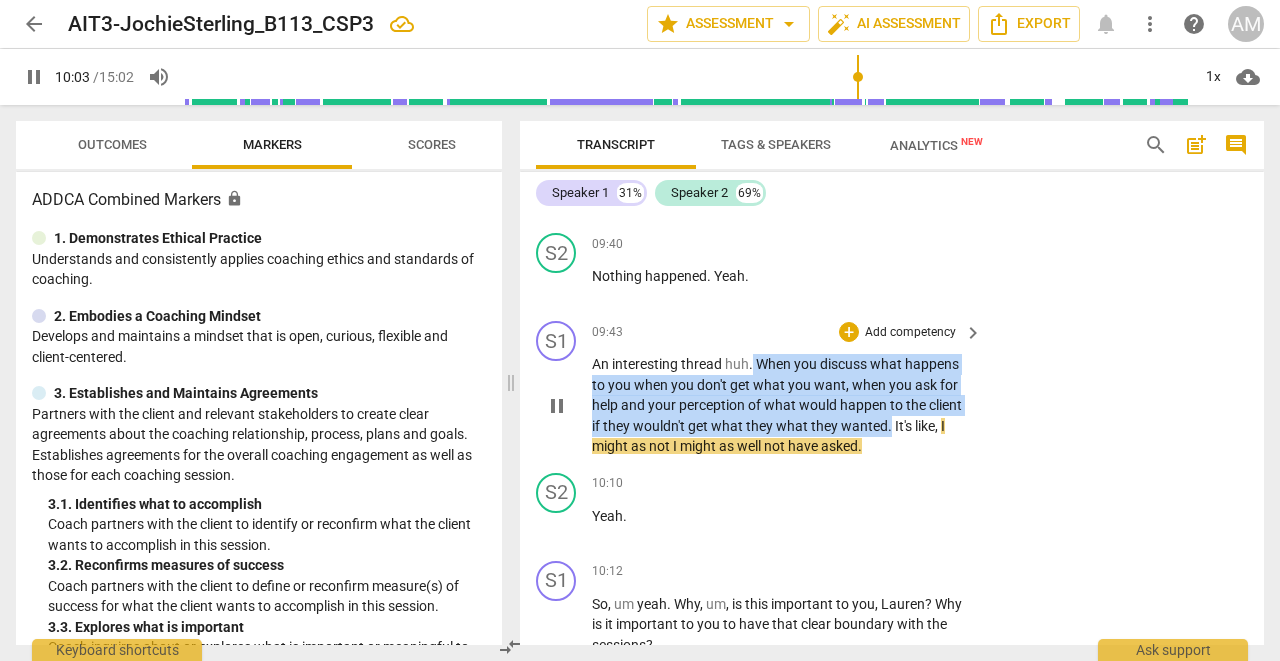 drag, startPoint x: 753, startPoint y: 327, endPoint x: 888, endPoint y: 388, distance: 148.14183 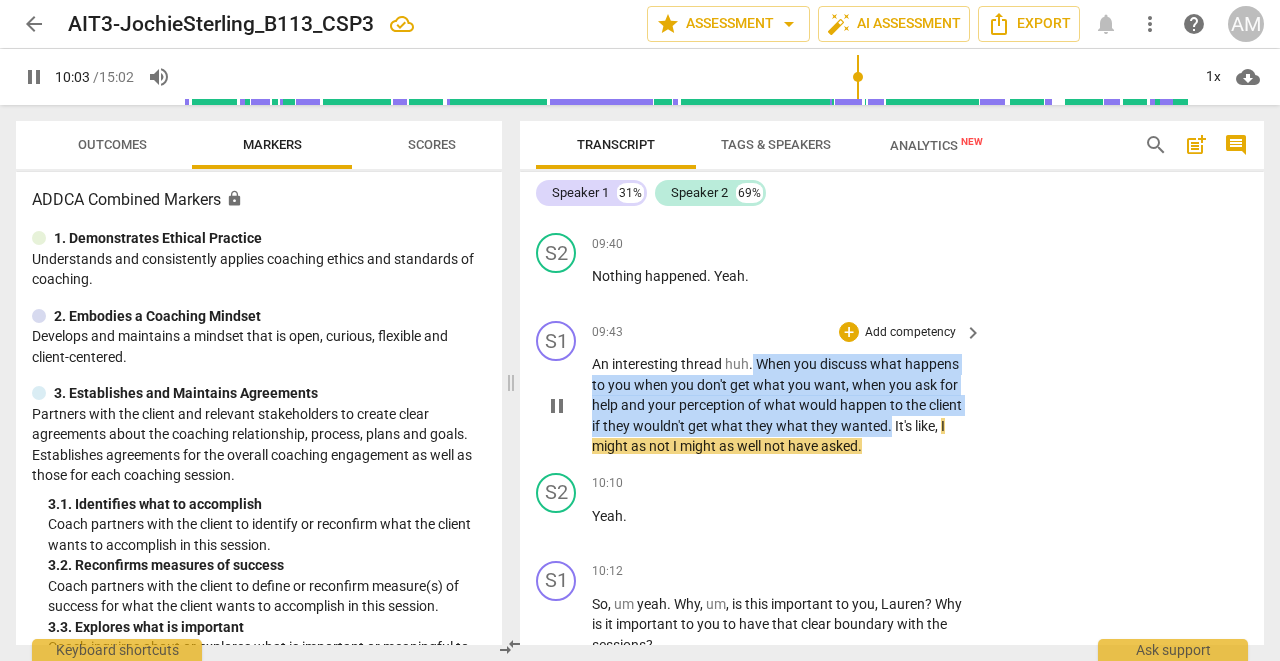 click on "An   interesting   thread   huh .   When   you   discuss   what   happens   to   you   when   you   don't   get   what   you   want ,   when   you   ask   for   help   and   your   perception   of   what   would   happen   to   the   client   if   they   wouldn't   get   what   they   what   they   wanted .   It's   like ,   I   might   as   not   I   might   as   well   not   have   asked ." at bounding box center (782, 405) 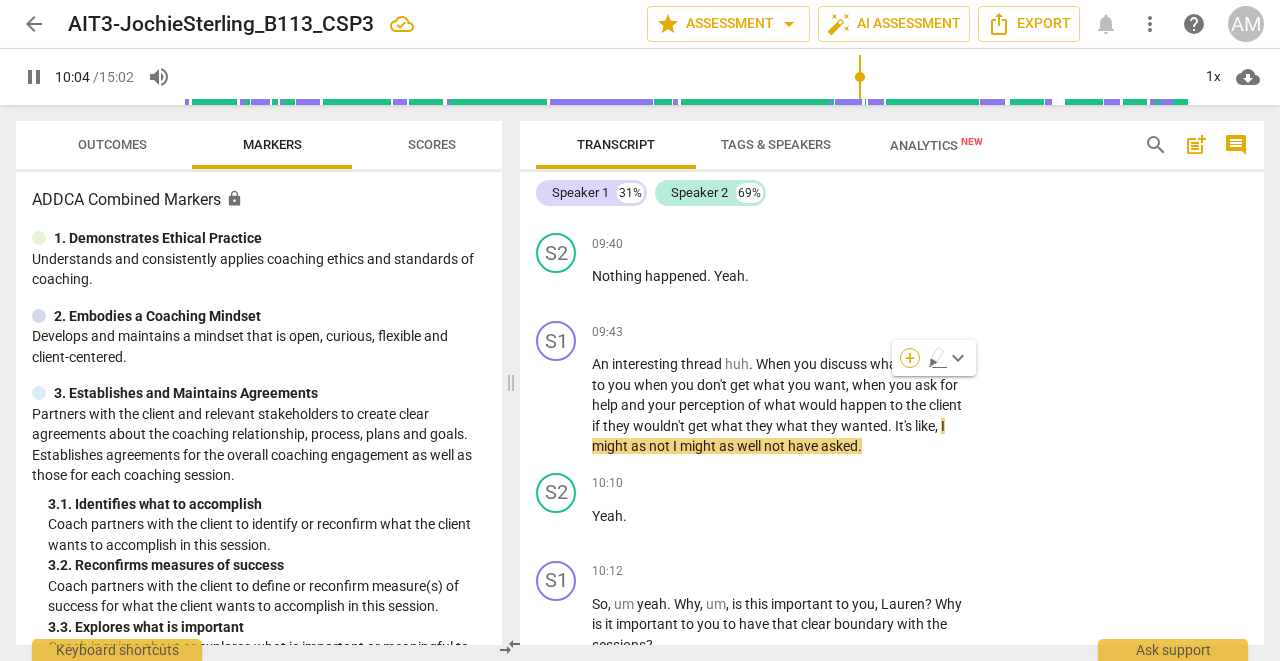 click on "+" at bounding box center [910, 358] 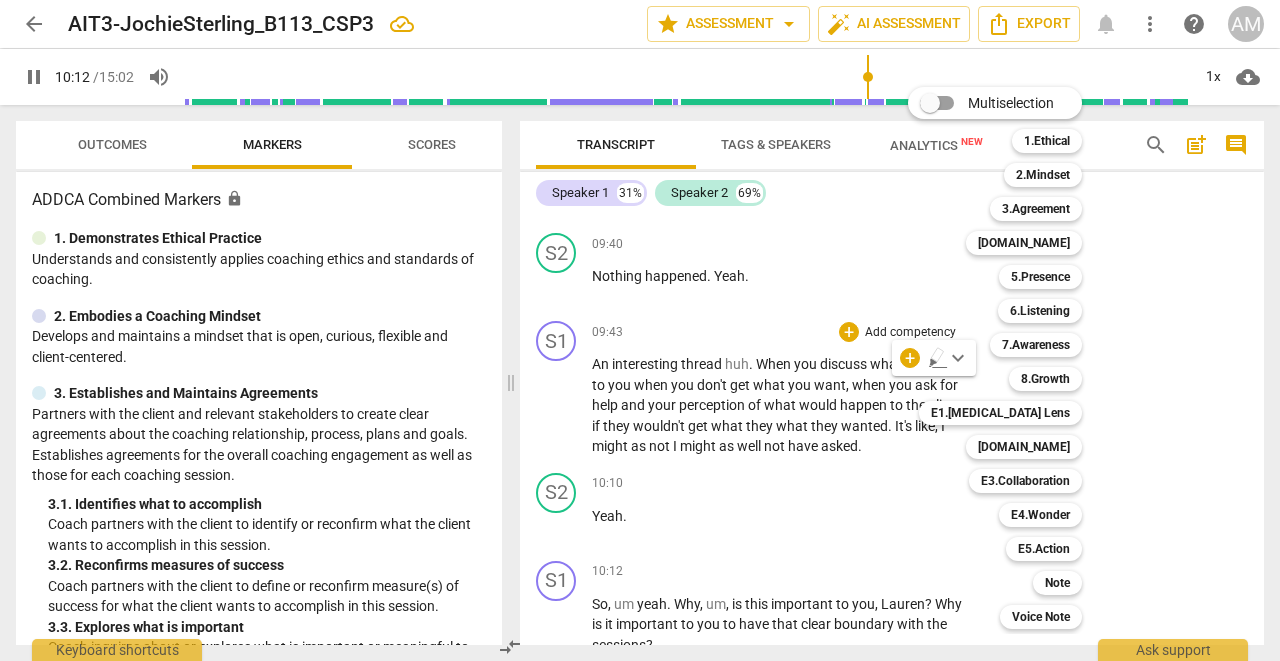 click on "Multiselection m 1.Ethical 1 2.Mindset 2 3.Agreement 3 [DOMAIN_NAME] 4 5.Presence 5 6.Listening 6 7.Awareness 7 8.Growth 8 E1.[MEDICAL_DATA] Lens 9 [DOMAIN_NAME] 0 E3.Collaboration q E4.Wonder w E5.Action r Note t Voice Note y" at bounding box center [1010, 358] 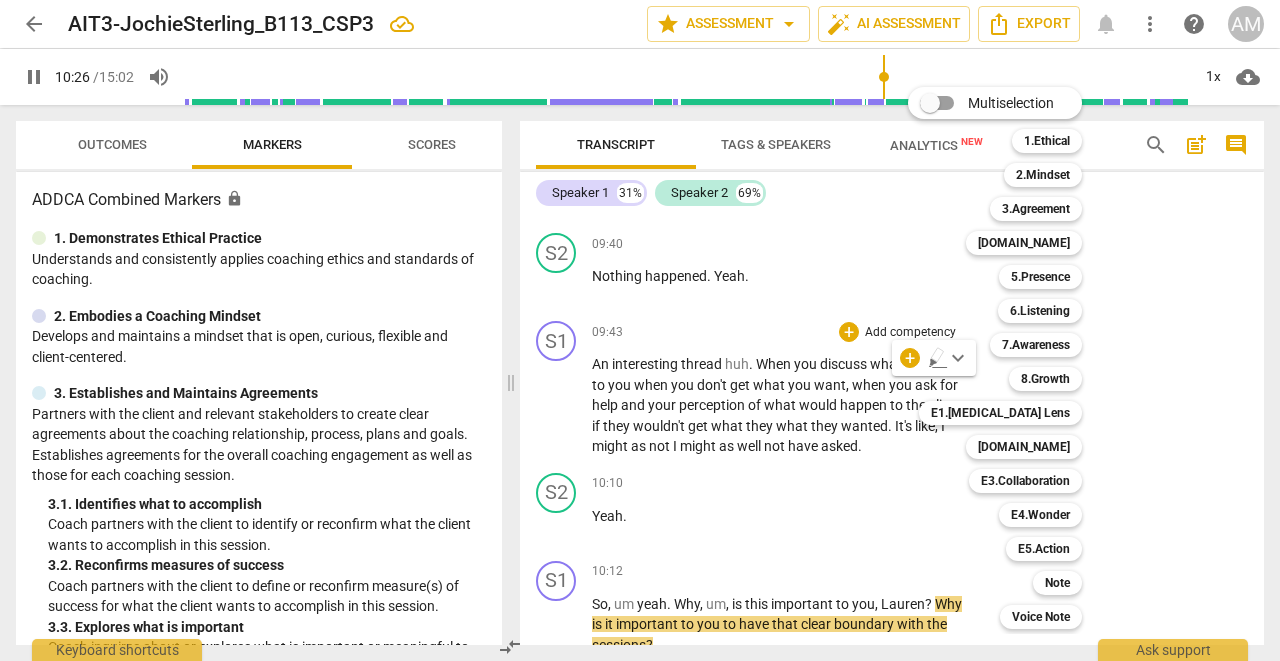 click at bounding box center [640, 330] 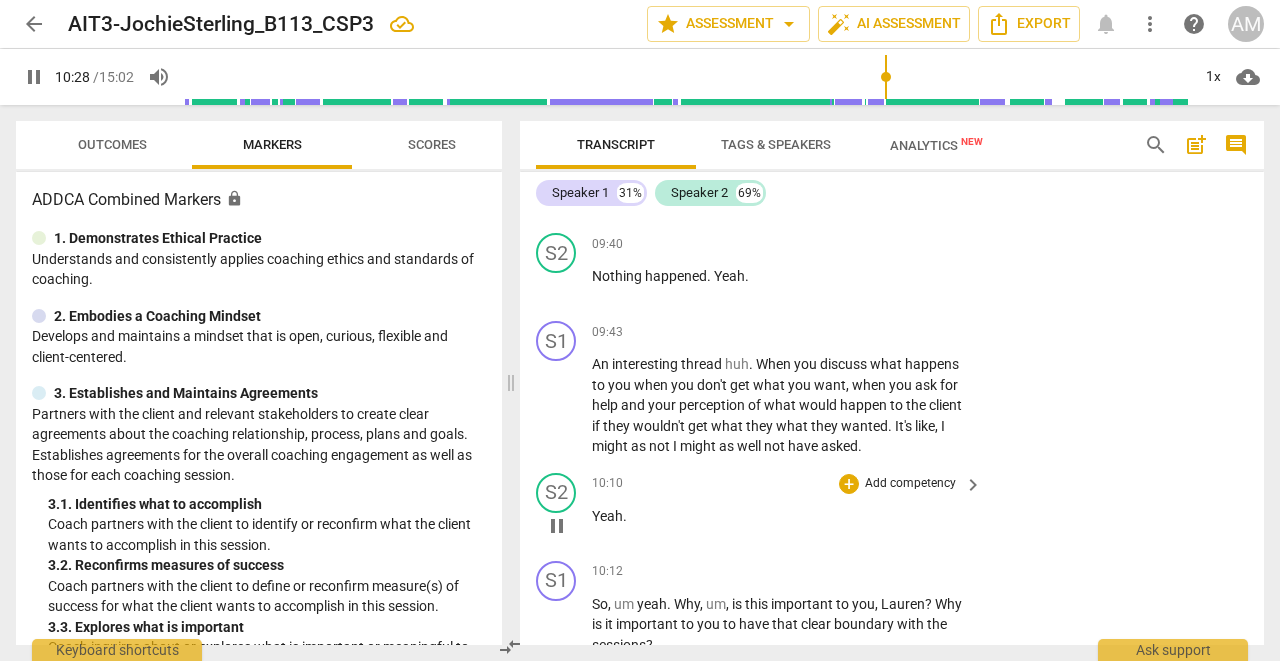 scroll, scrollTop: 5097, scrollLeft: 0, axis: vertical 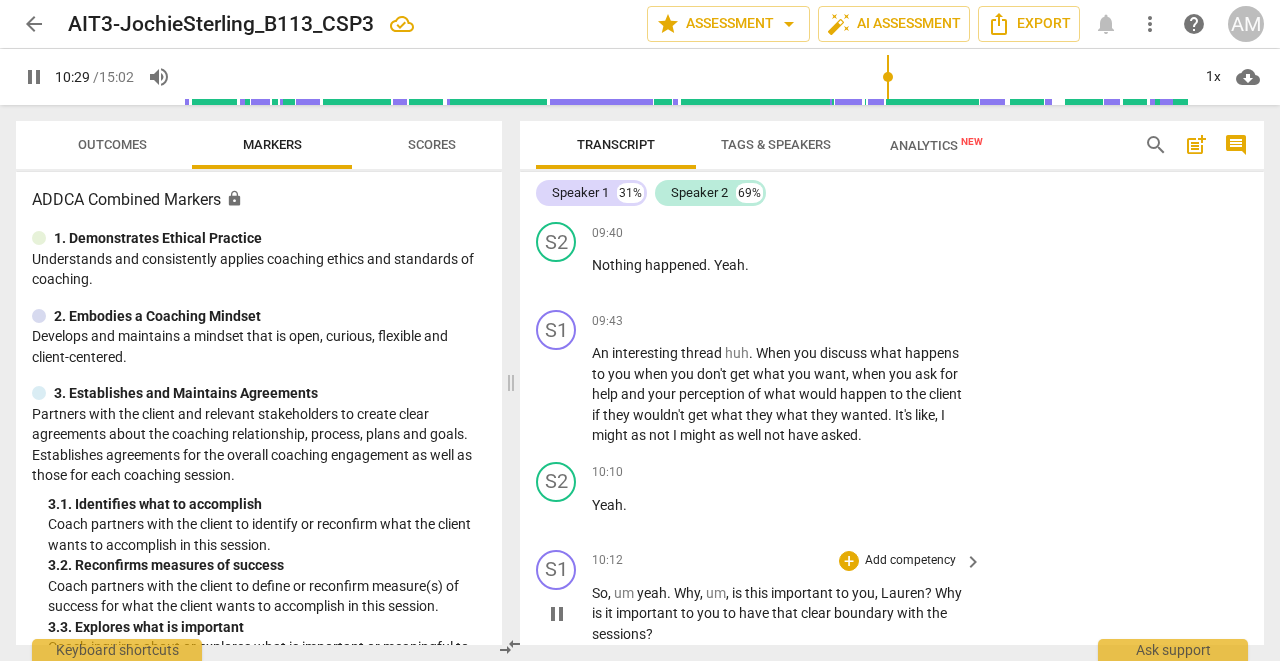 click on "pause" at bounding box center (557, 614) 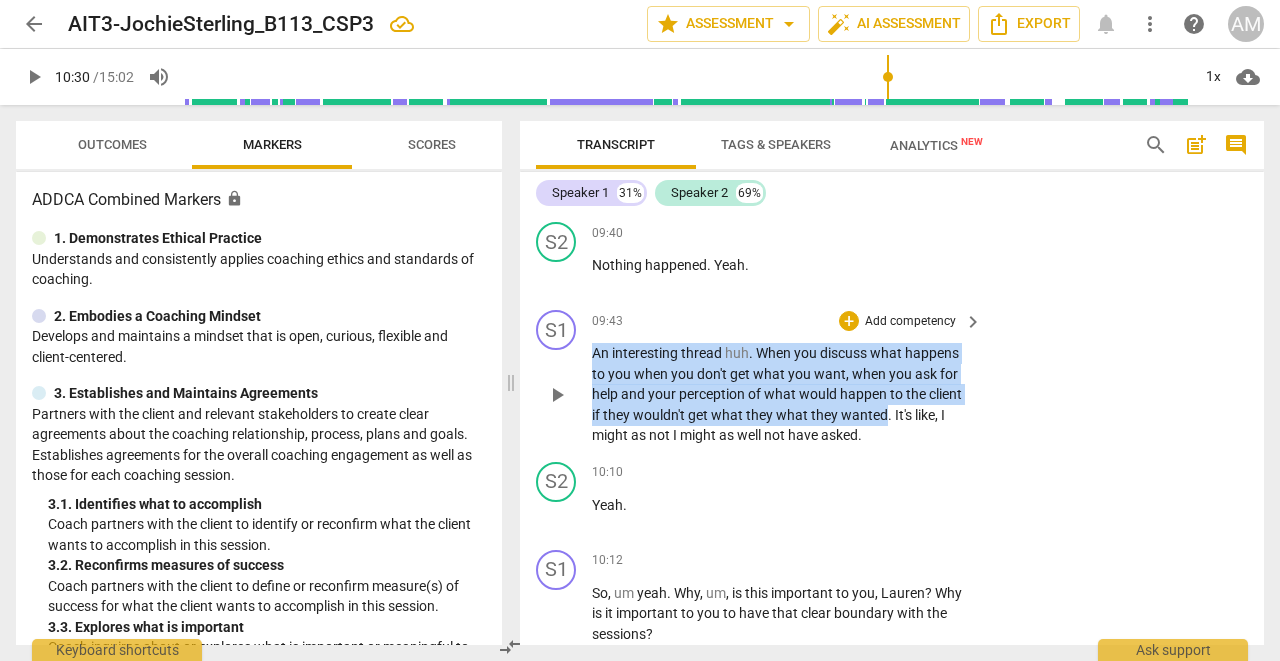 drag, startPoint x: 593, startPoint y: 313, endPoint x: 883, endPoint y: 374, distance: 296.34607 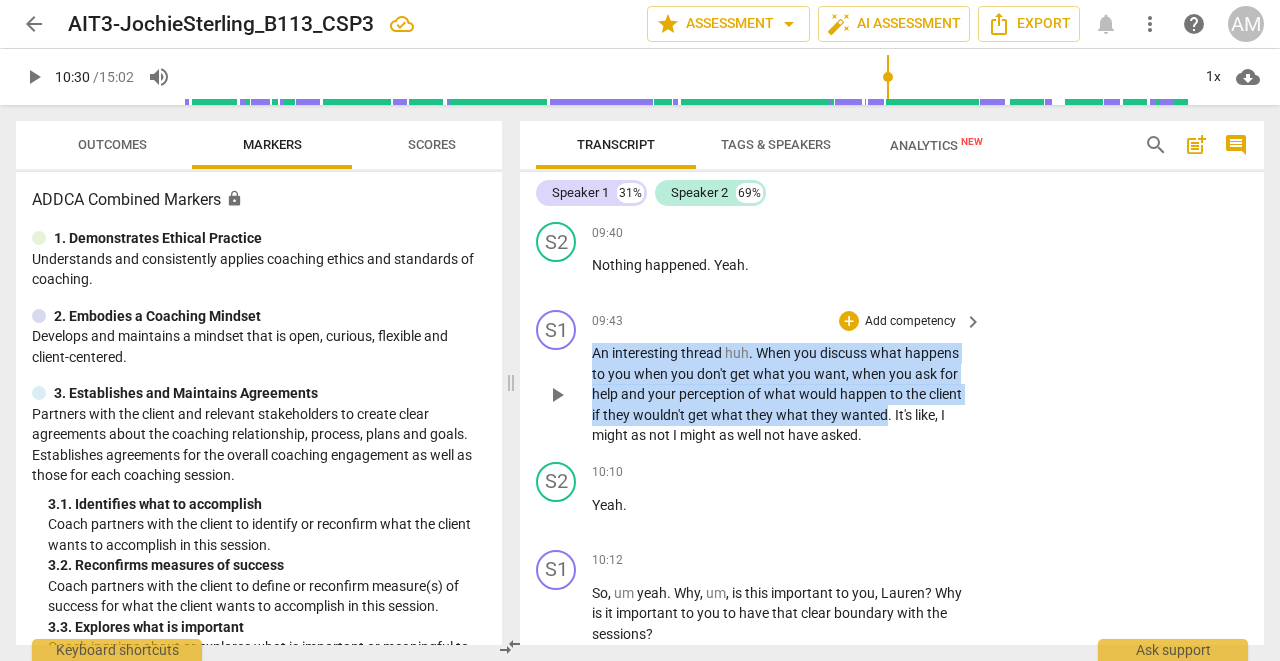click on "An   interesting   thread   huh .   When   you   discuss   what   happens   to   you   when   you   don't   get   what   you   want ,   when   you   ask   for   help   and   your   perception   of   what   would   happen   to   the   client   if   they   wouldn't   get   what   they   what   they   wanted .   It's   like ,   I   might   as   not   I   might   as   well   not   have   asked ." at bounding box center [782, 394] 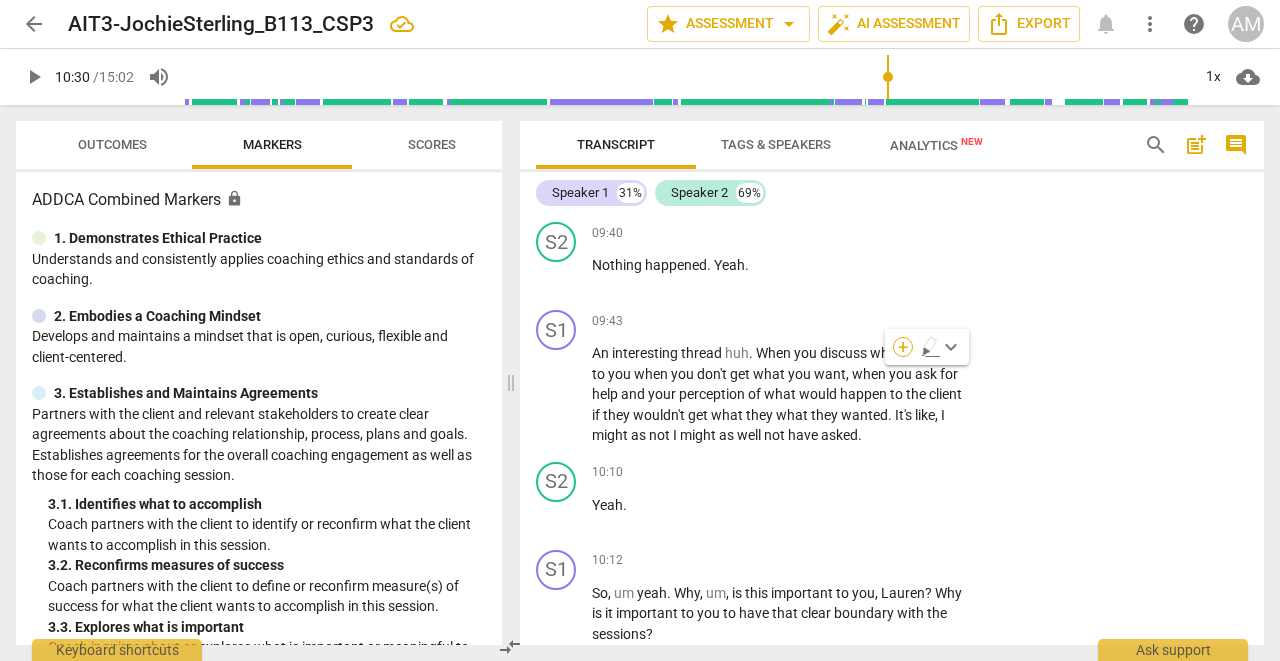 click on "+" at bounding box center (903, 347) 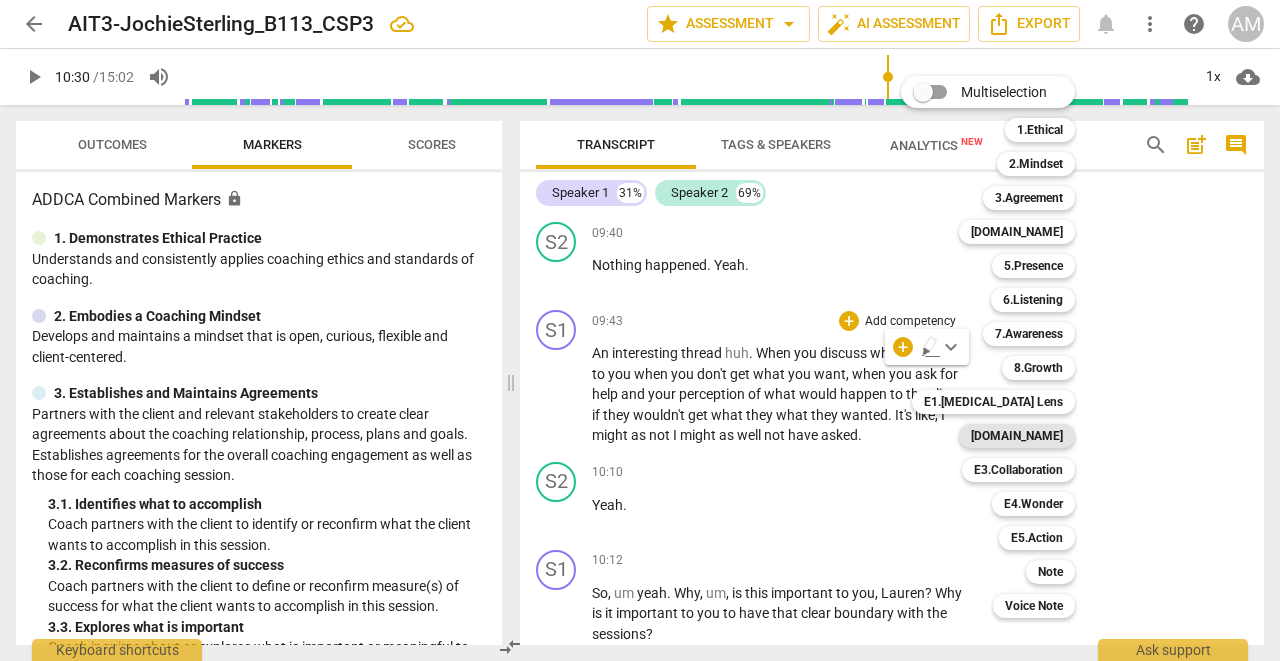click on "[DOMAIN_NAME]" at bounding box center [1017, 436] 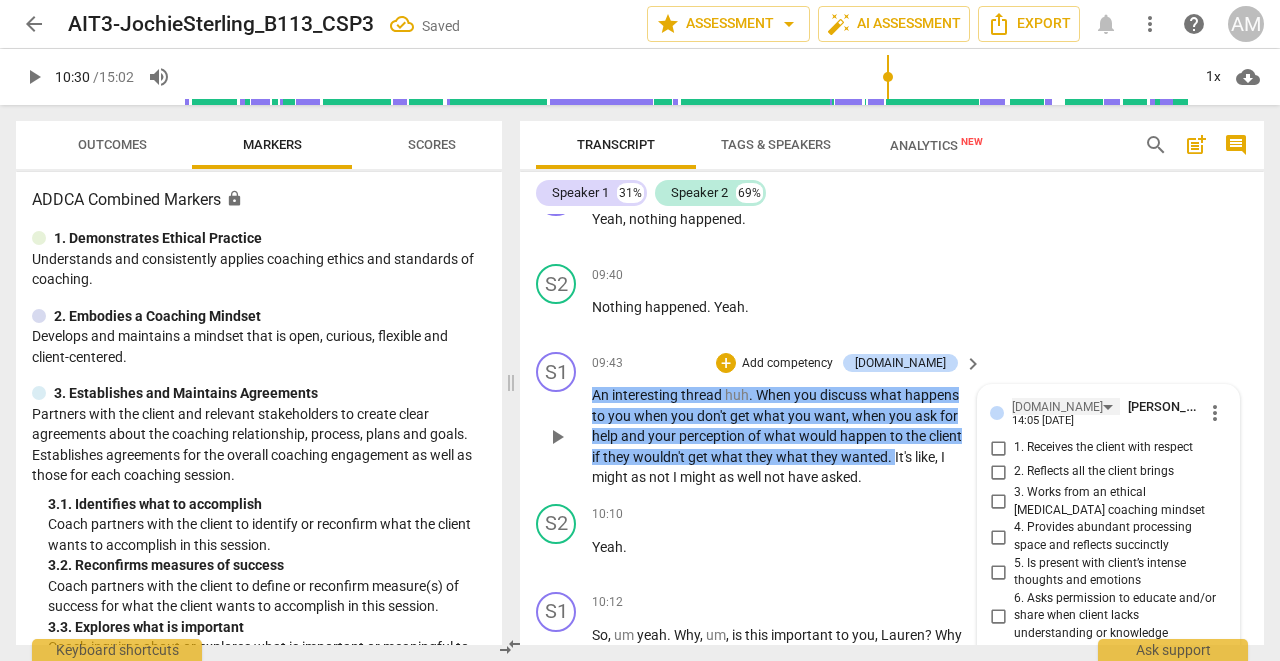 scroll, scrollTop: 5059, scrollLeft: 0, axis: vertical 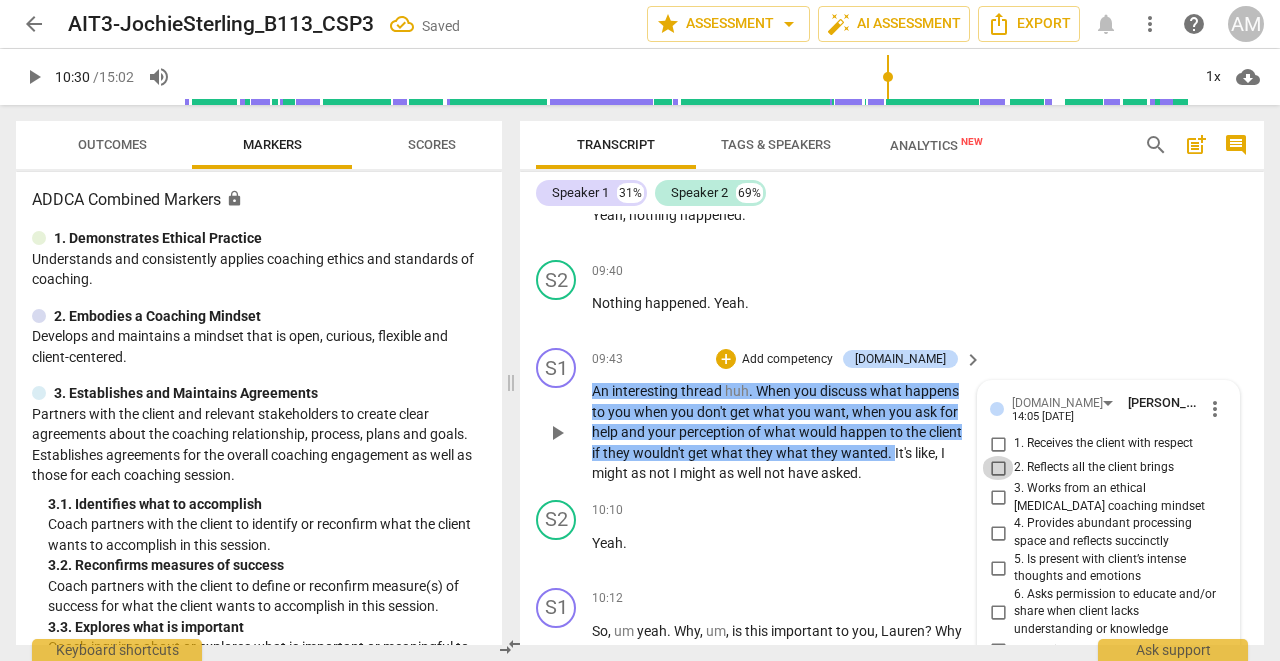 click on "2. Reflects all the client brings" at bounding box center [998, 468] 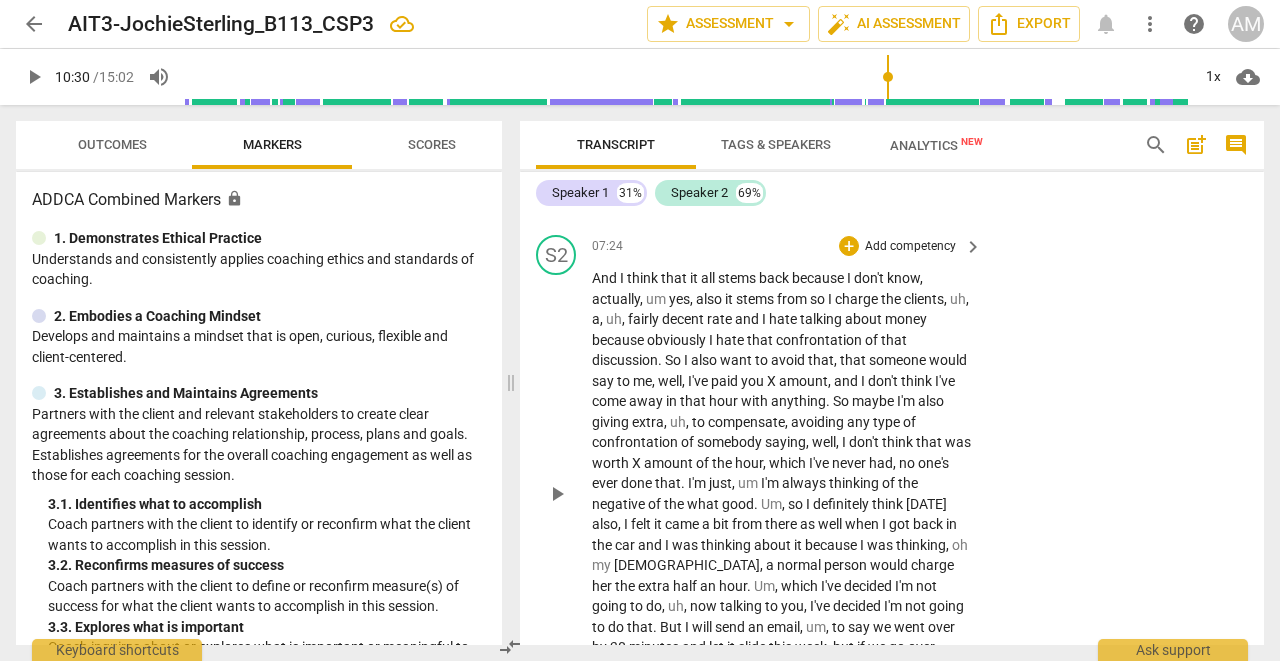 scroll, scrollTop: 4495, scrollLeft: 0, axis: vertical 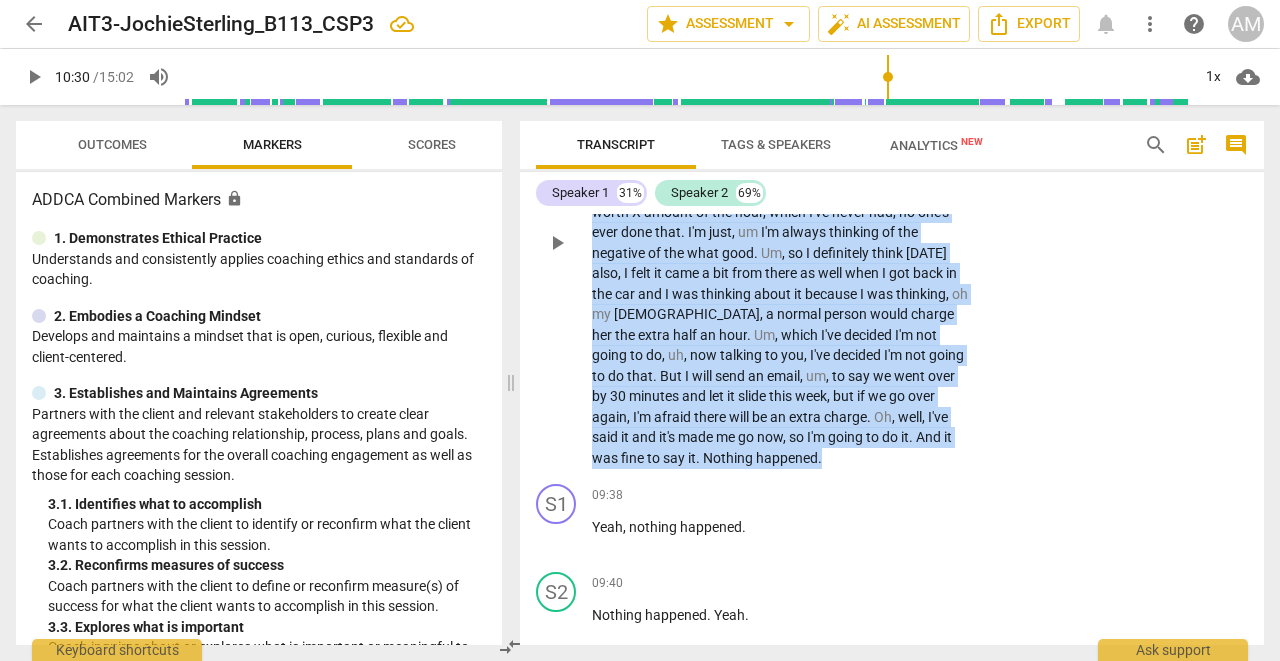 drag, startPoint x: 593, startPoint y: 249, endPoint x: 769, endPoint y: 424, distance: 248.19548 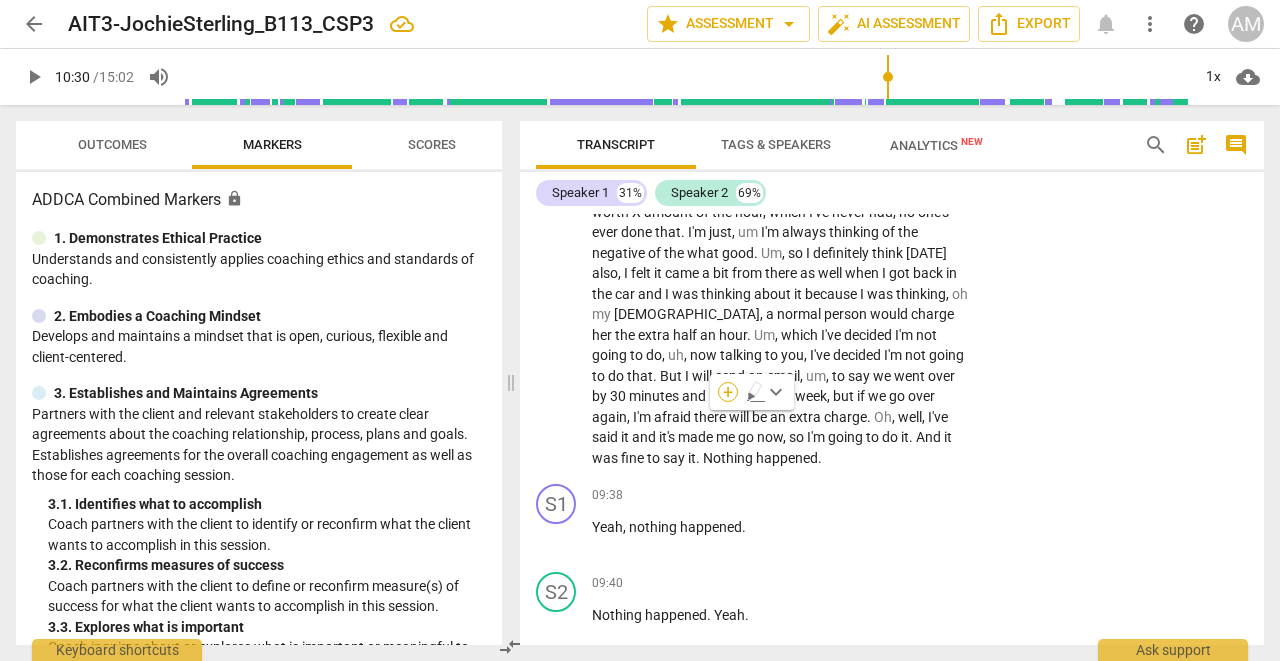 click on "+" at bounding box center (728, 392) 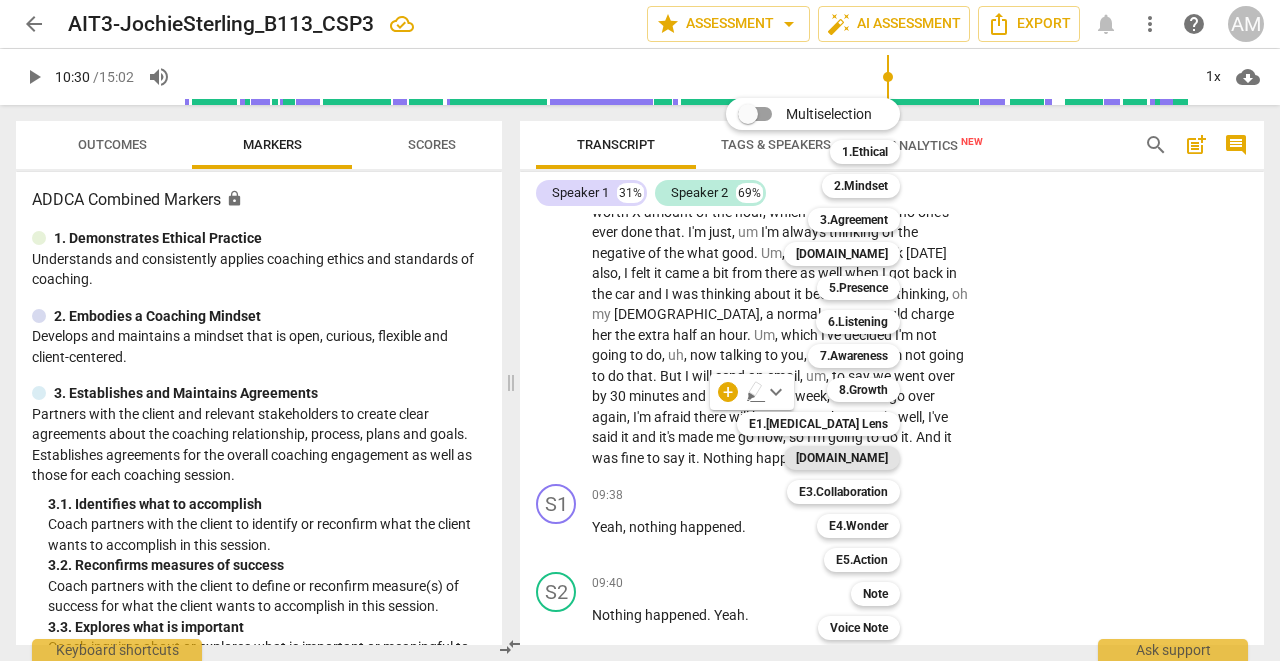 click on "[DOMAIN_NAME]" at bounding box center [842, 458] 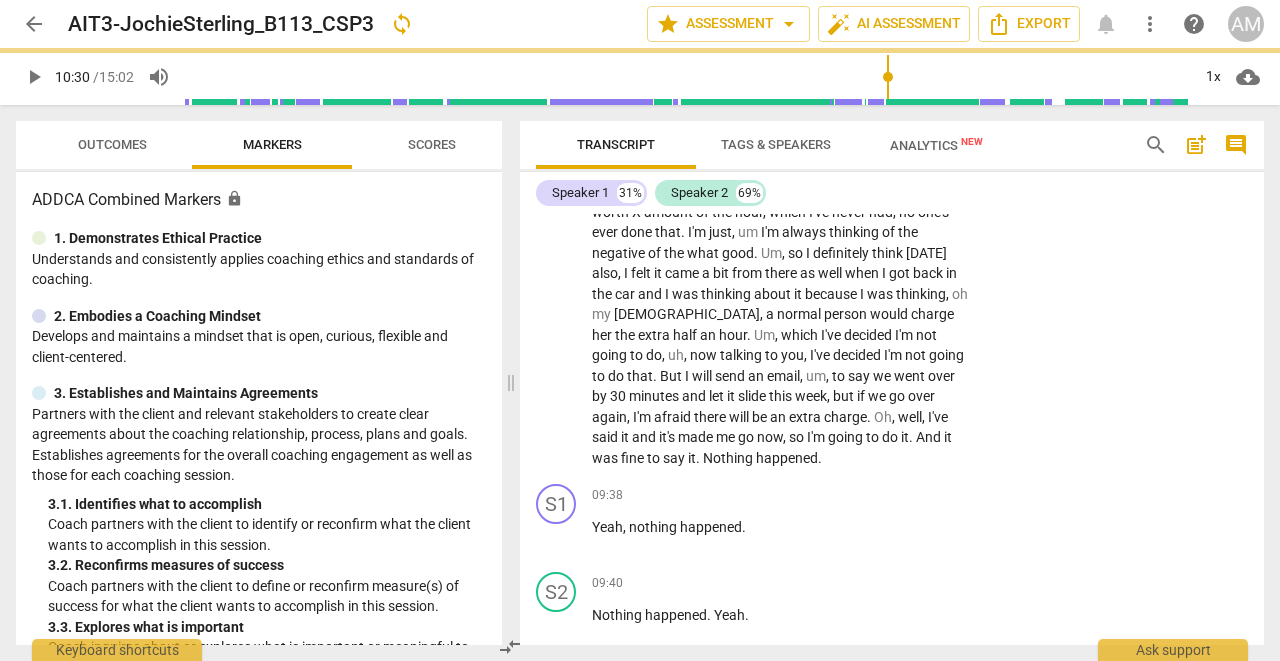 scroll, scrollTop: 4509, scrollLeft: 0, axis: vertical 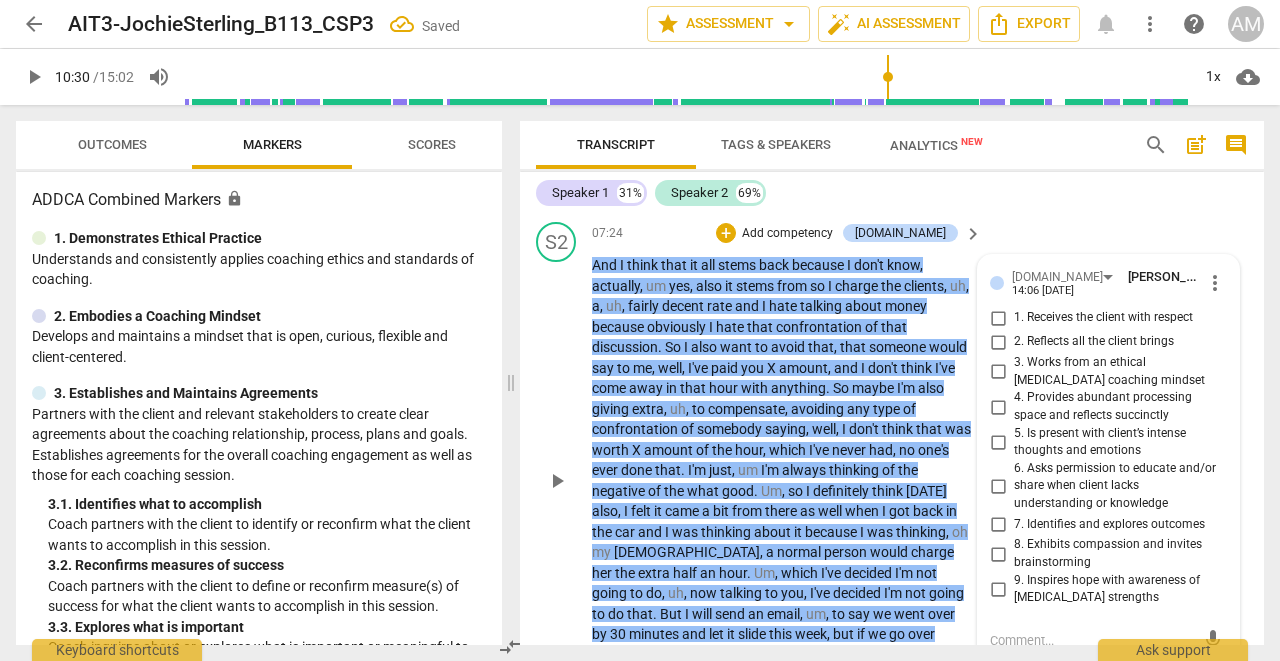 click on "4. Provides abundant processing space and reflects succinctly" at bounding box center (998, 407) 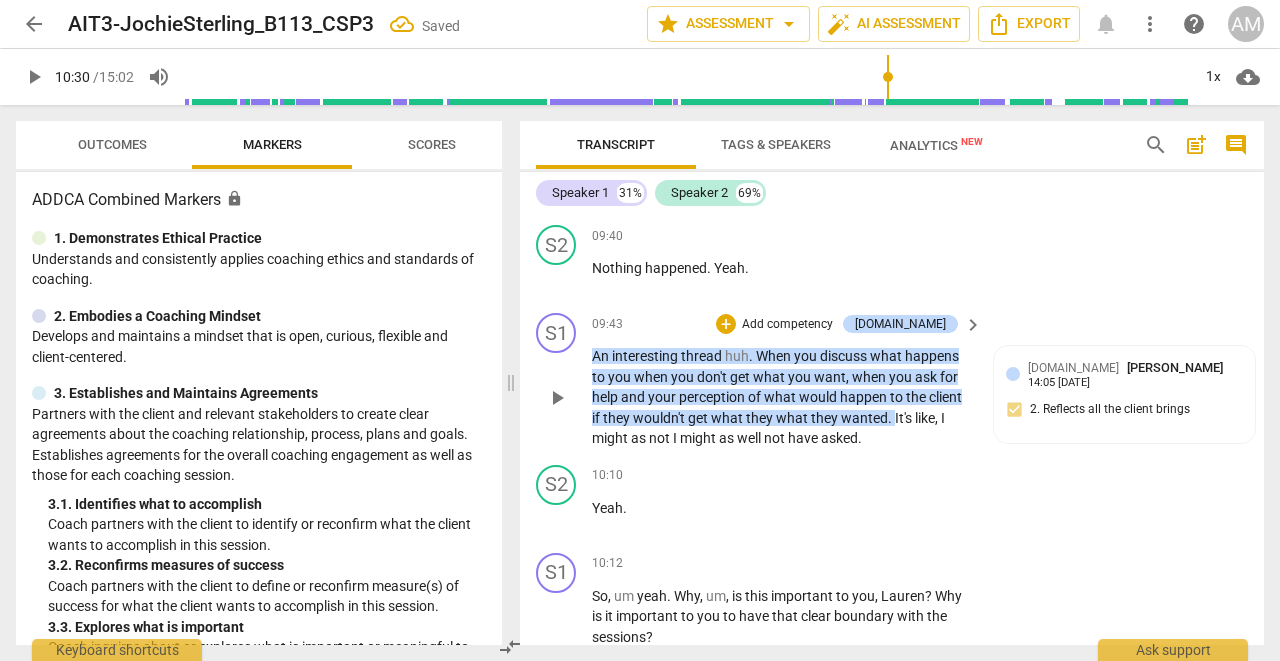 scroll, scrollTop: 5081, scrollLeft: 0, axis: vertical 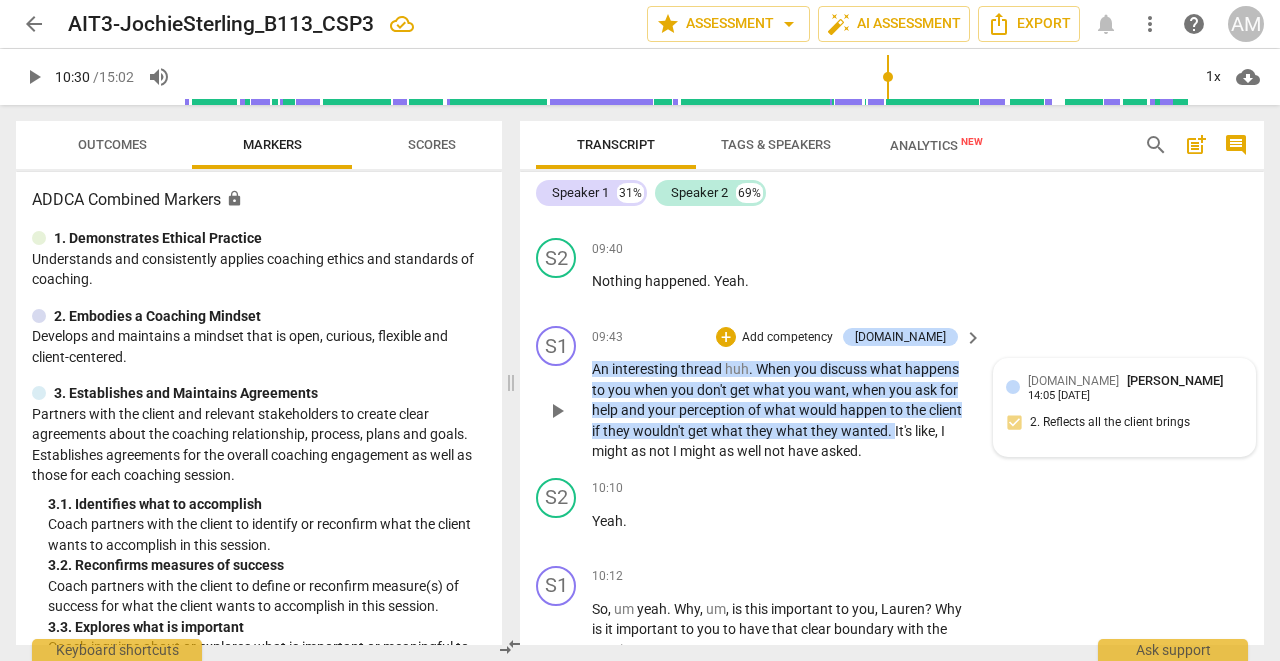 click on "[DOMAIN_NAME] [PERSON_NAME] 14:05 [DATE] 2. Reflects all the client brings" at bounding box center [1124, 407] 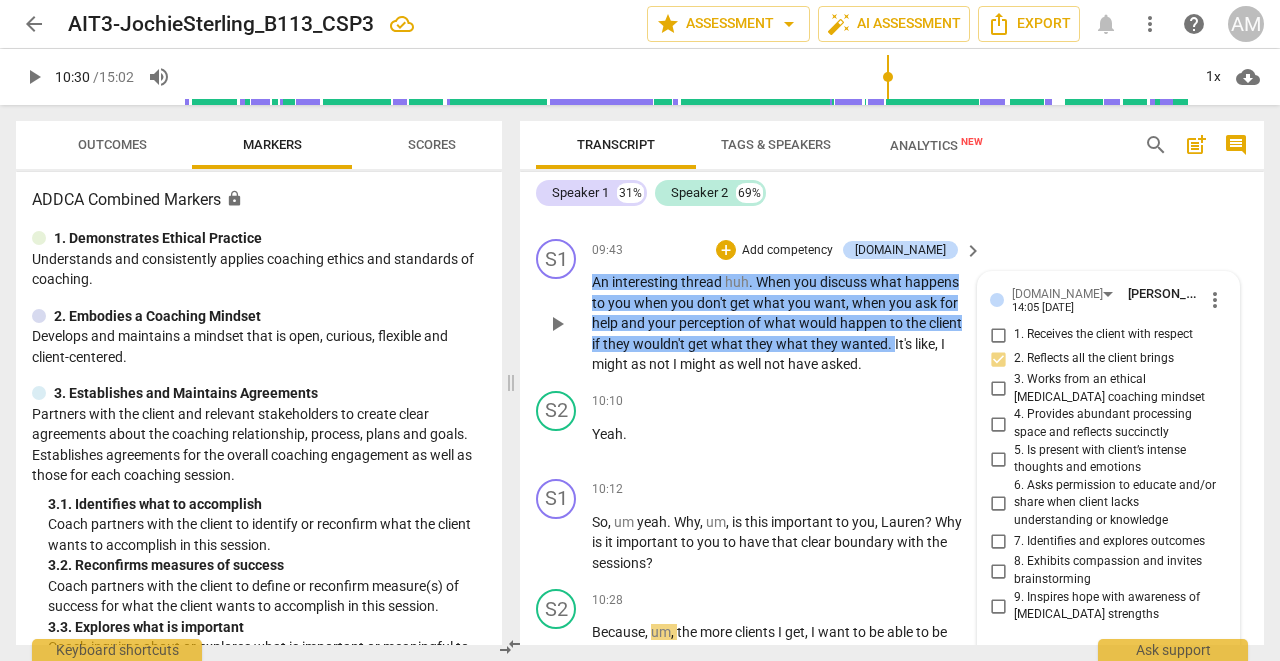 scroll, scrollTop: 5177, scrollLeft: 0, axis: vertical 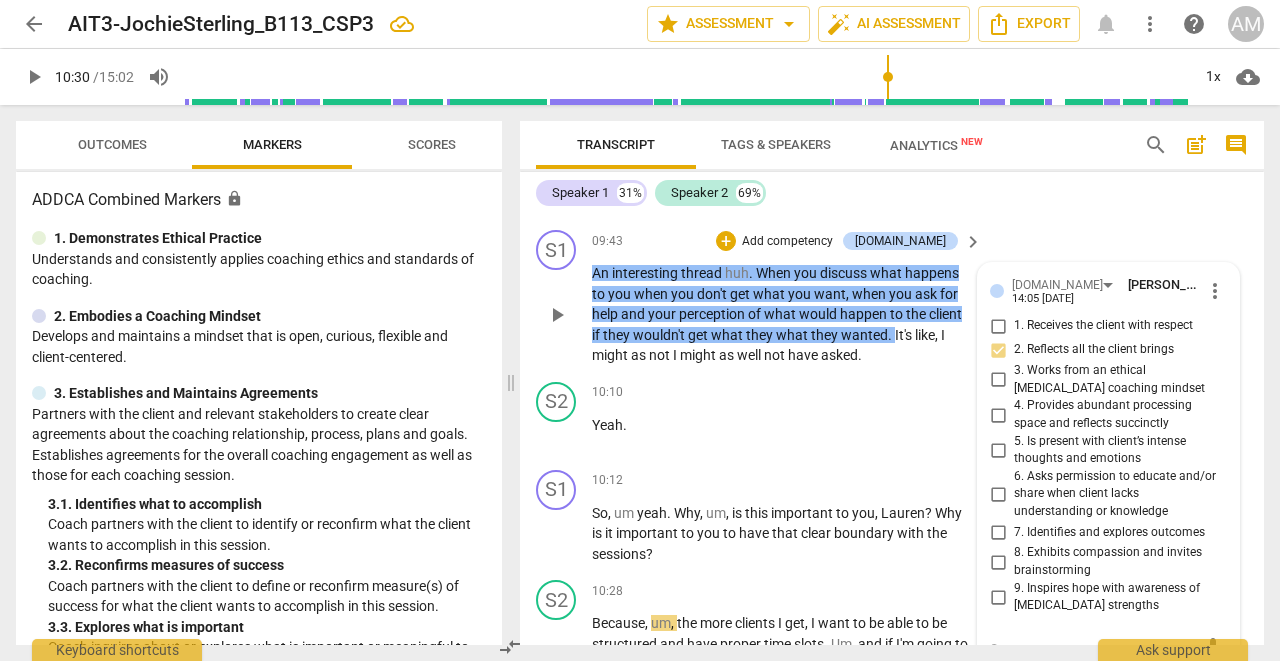 type on "G" 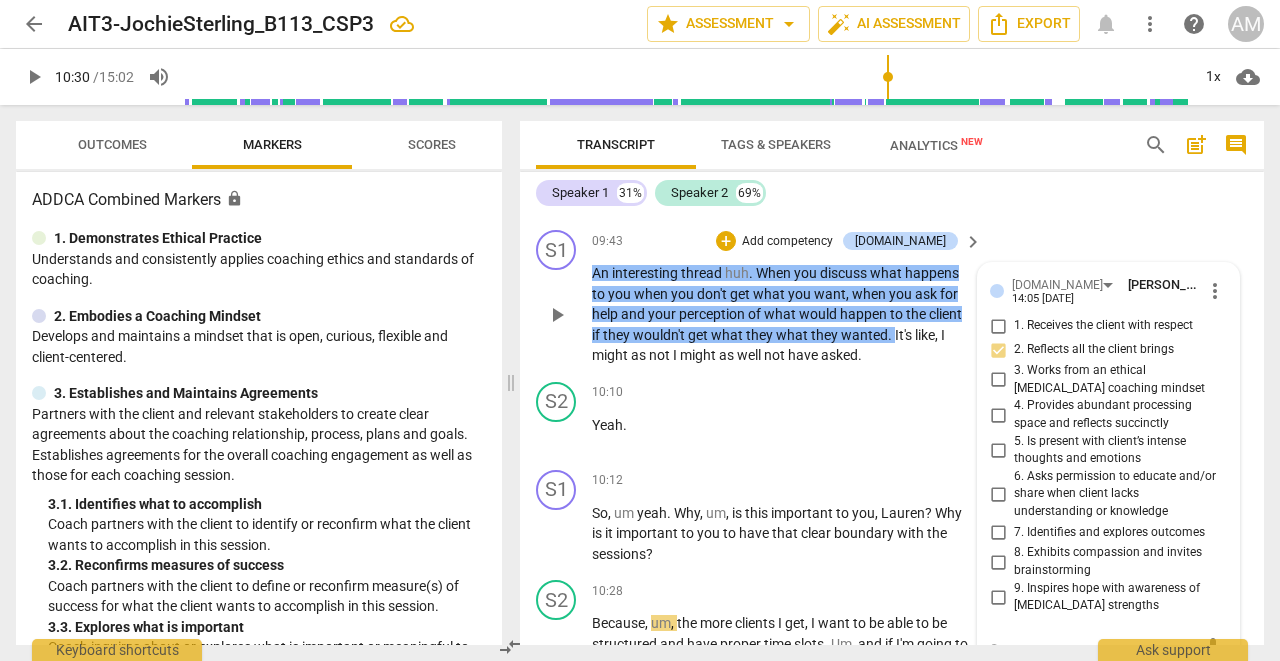 type on "G" 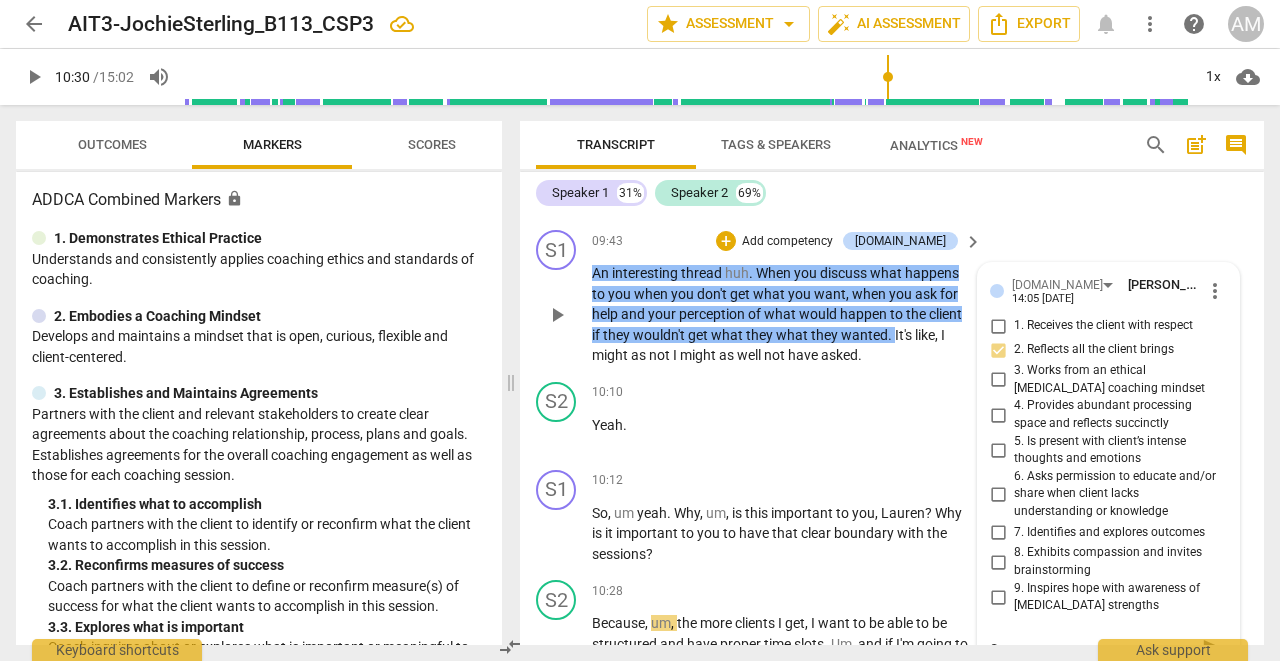 type on "Go" 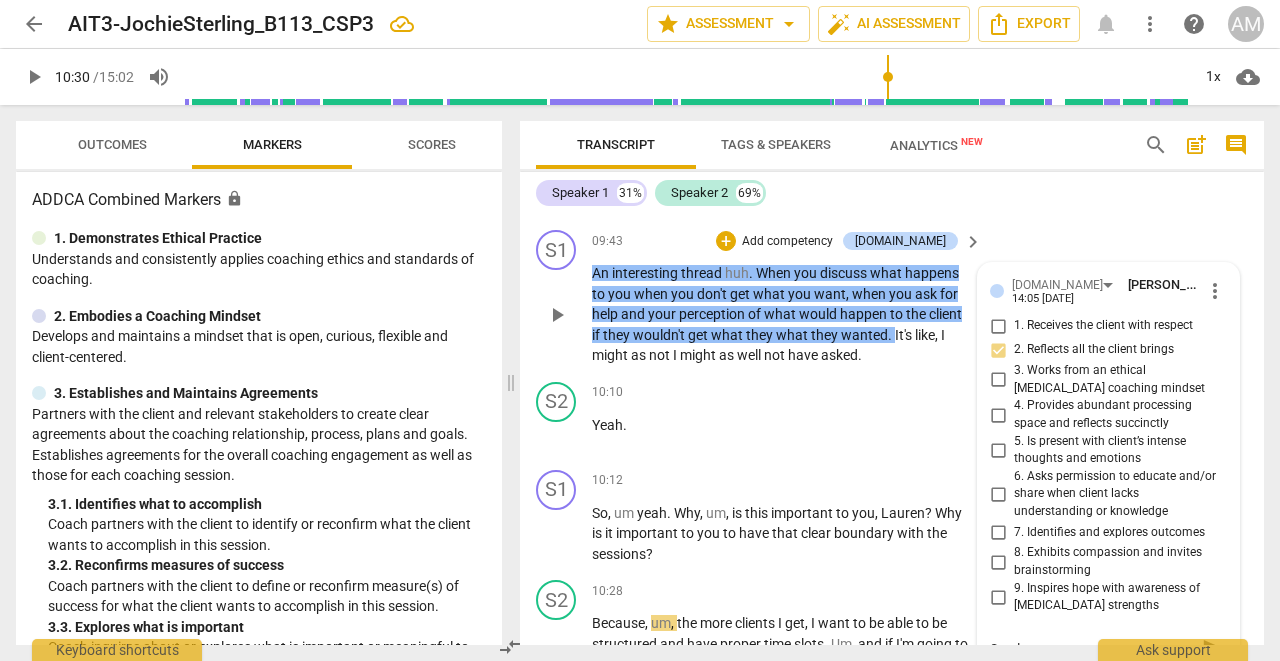 type on "Good" 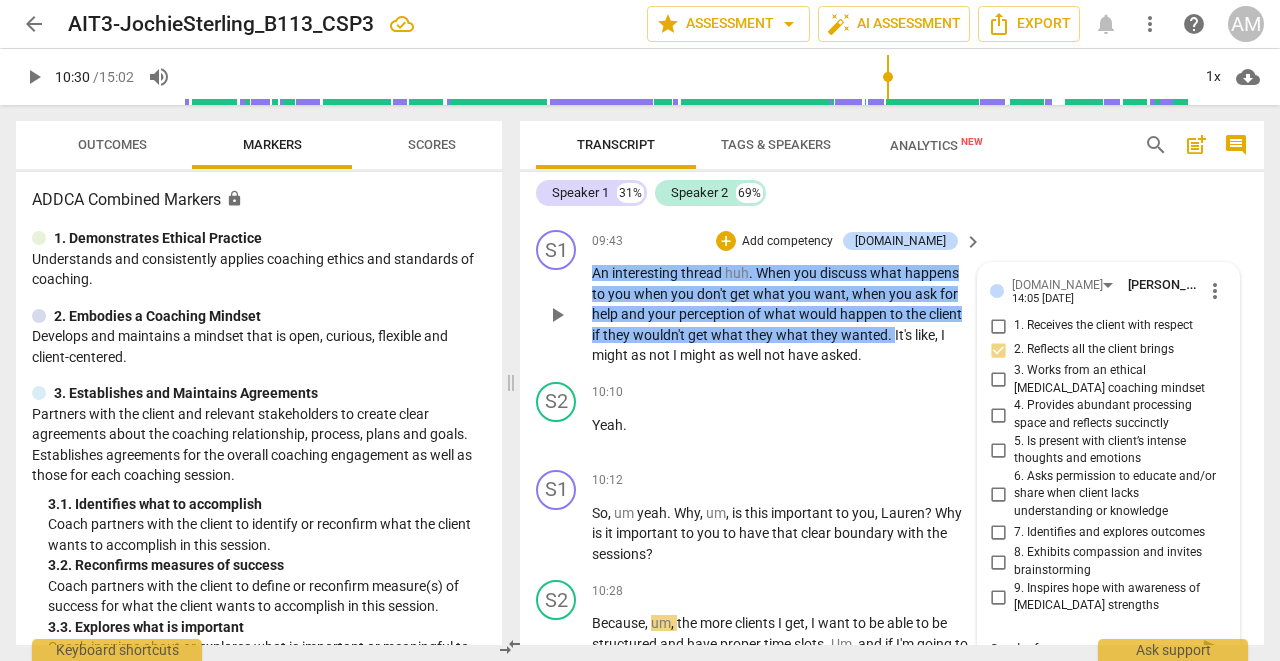 type on "Good refl" 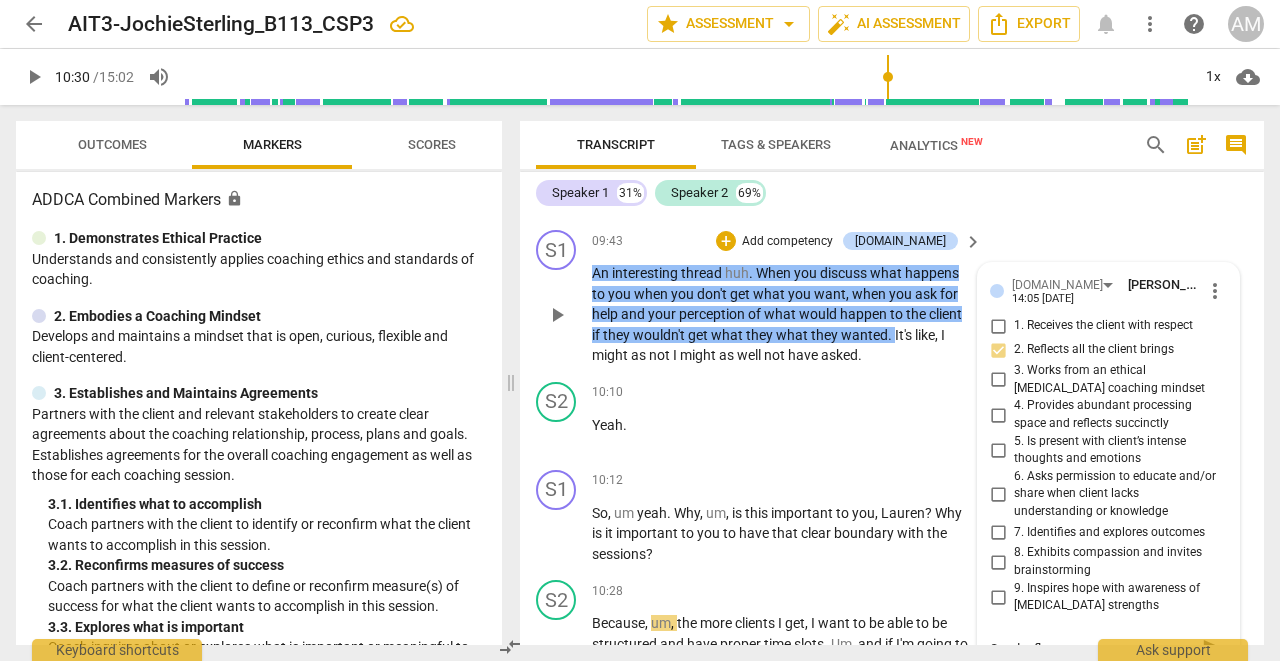 type on "Good refle" 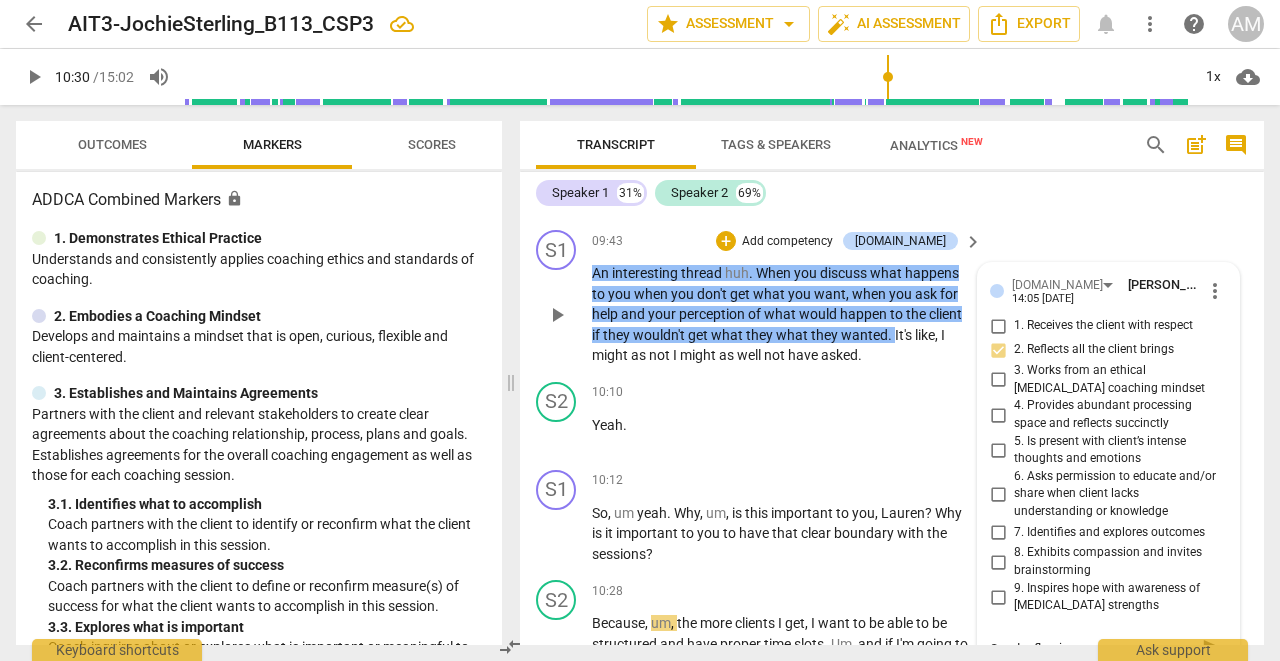 type on "Good reflectio" 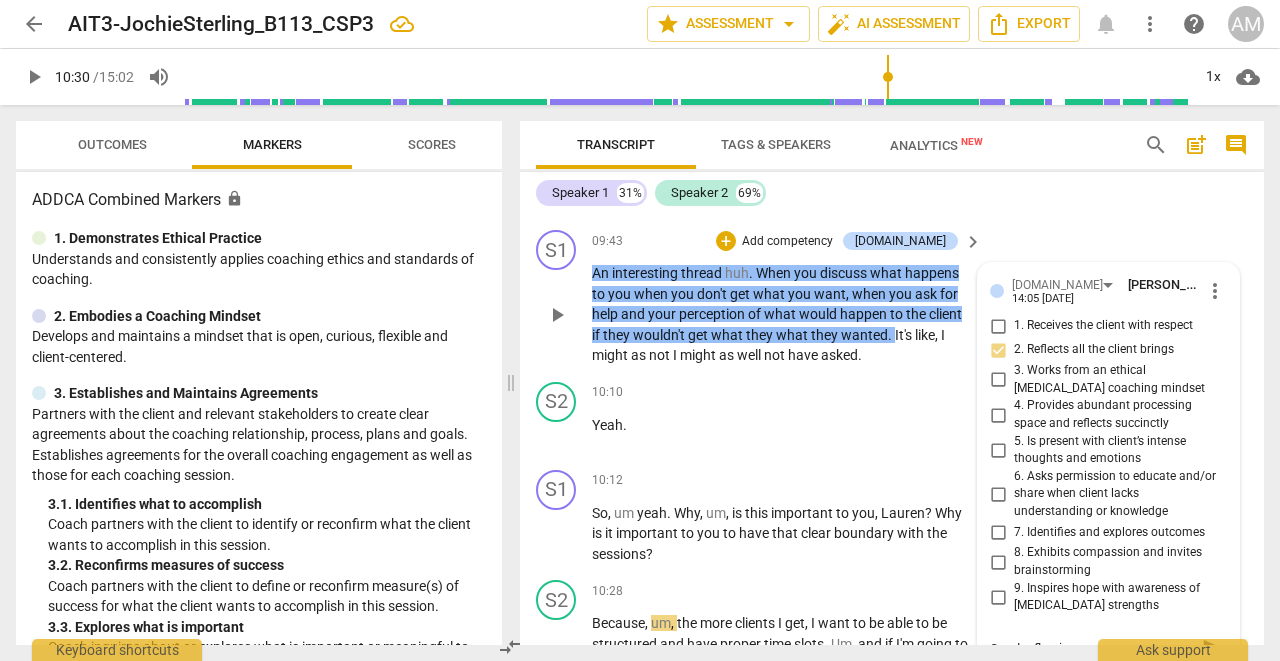 type on "Good sreflection" 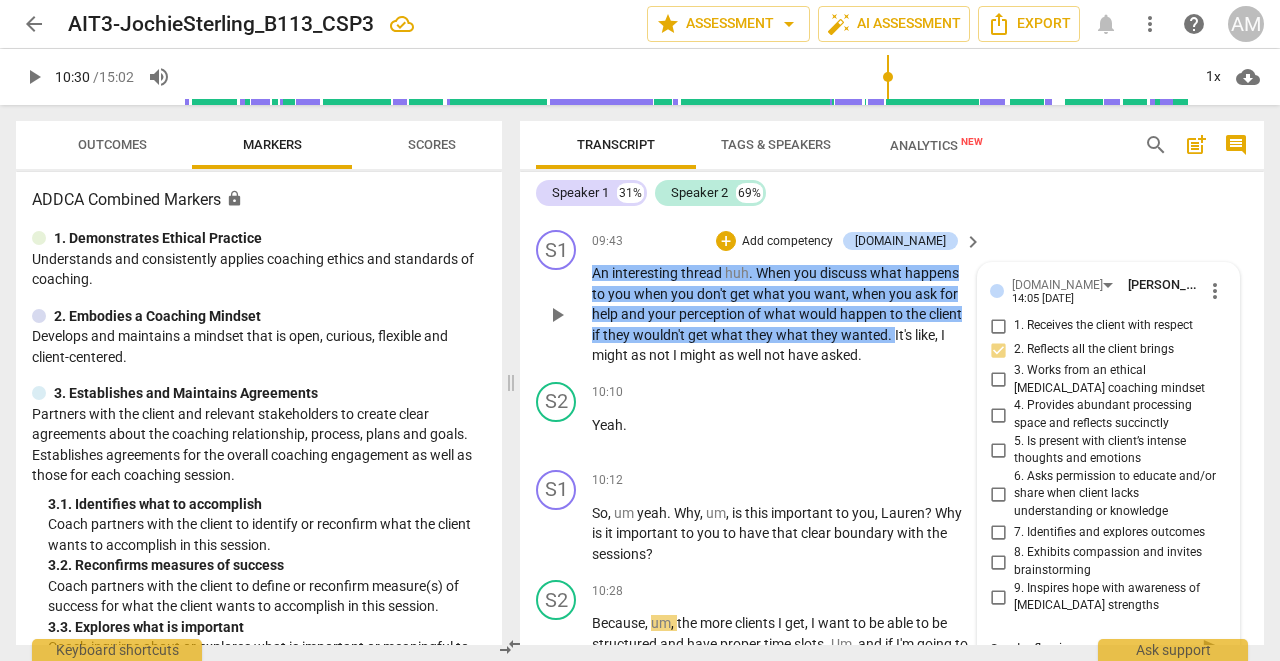type on "Good sreflection" 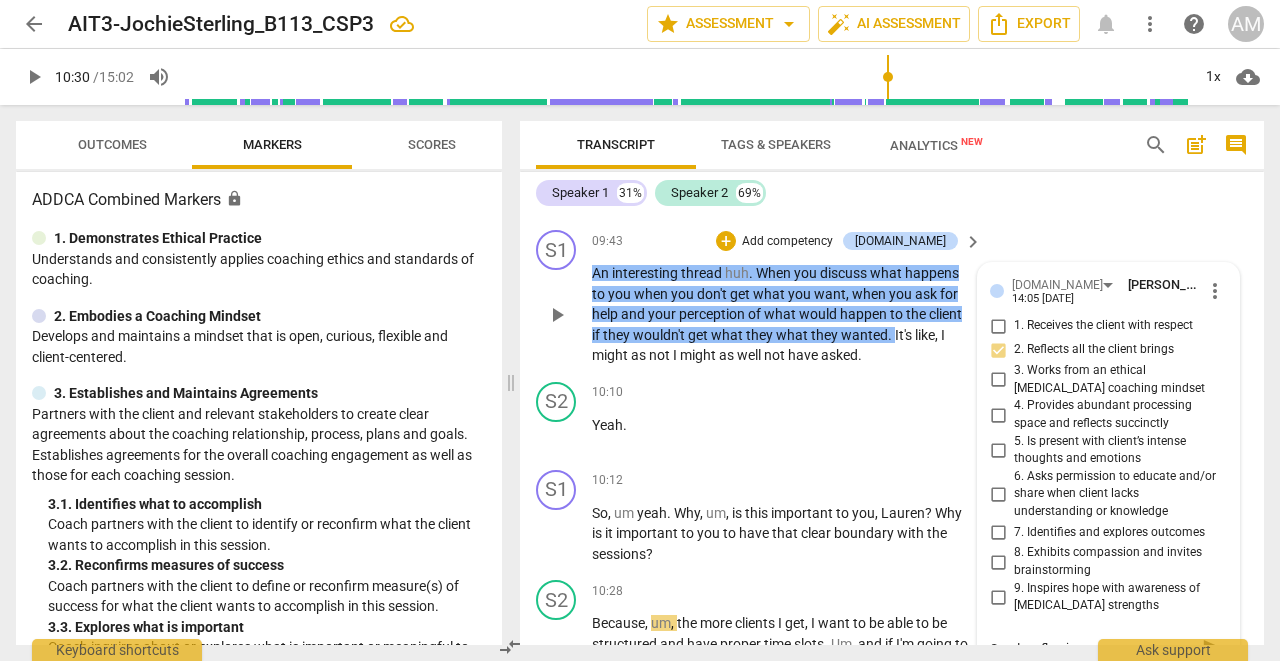 type on "Good sureflection" 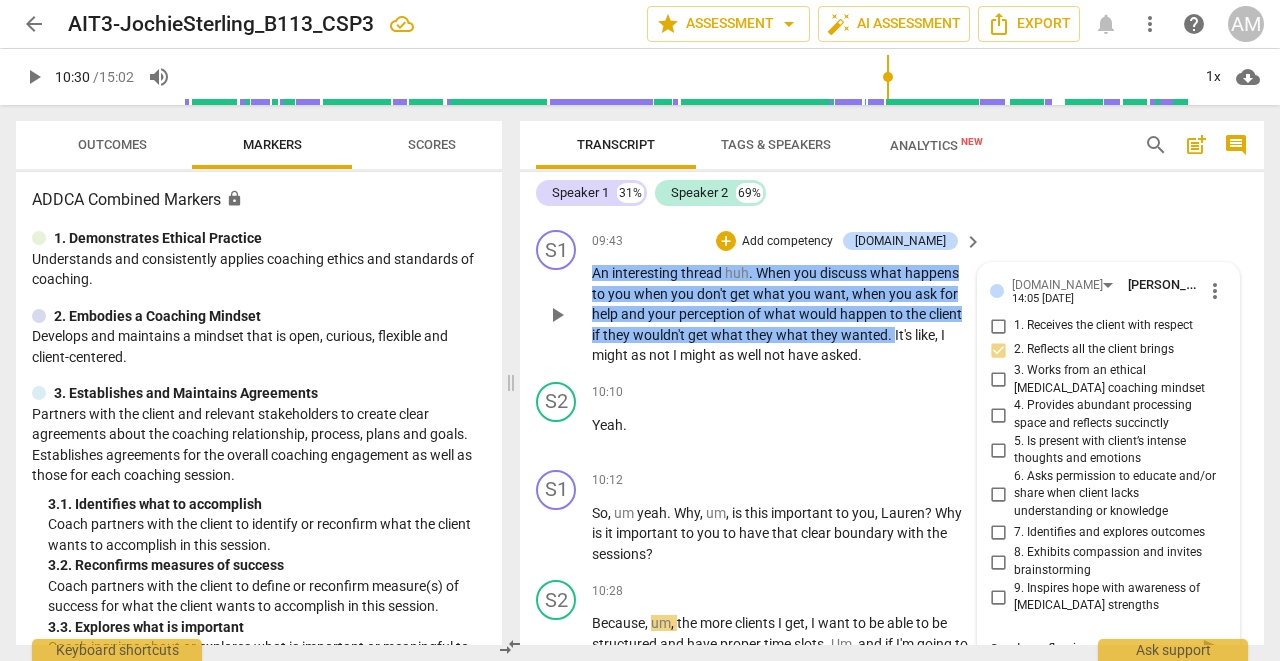 type on "Good sucreflection" 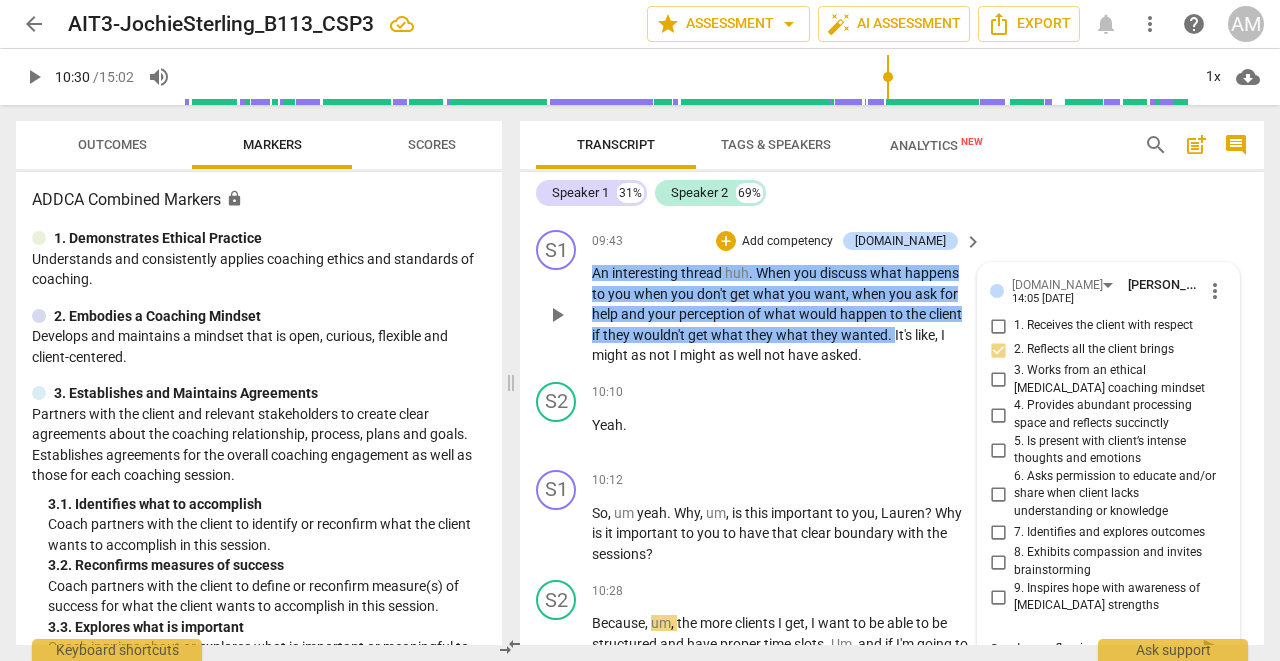type on "Good succreflection" 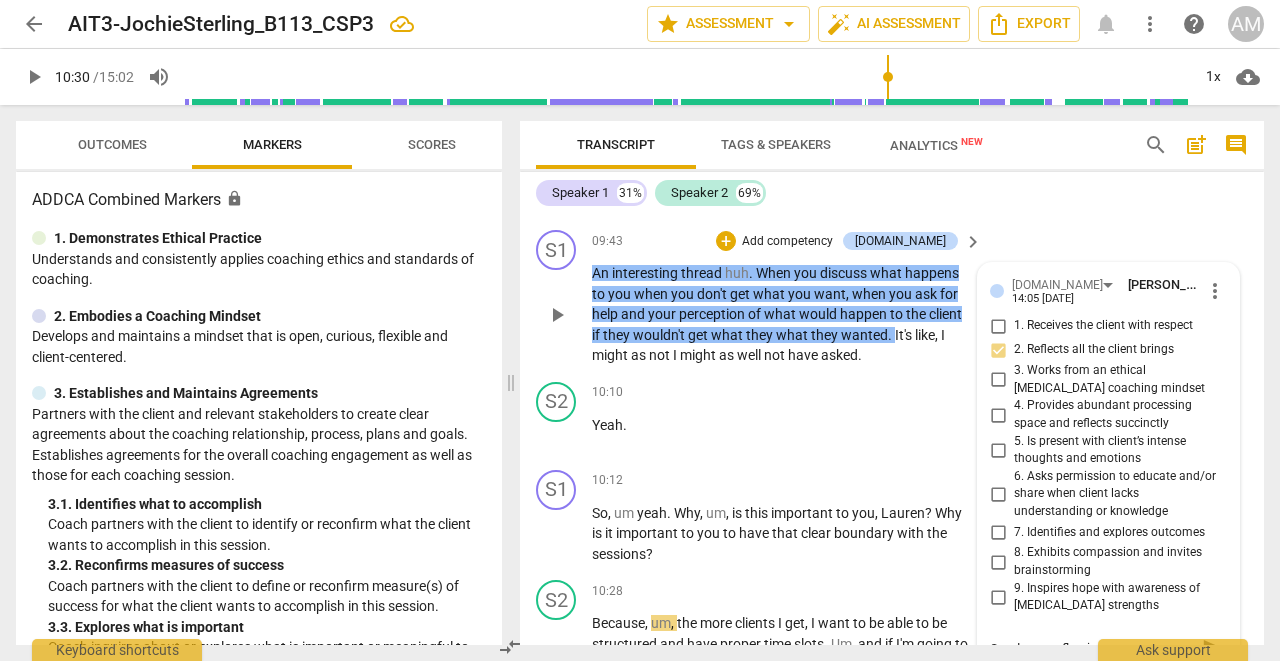 type on "Good succireflection" 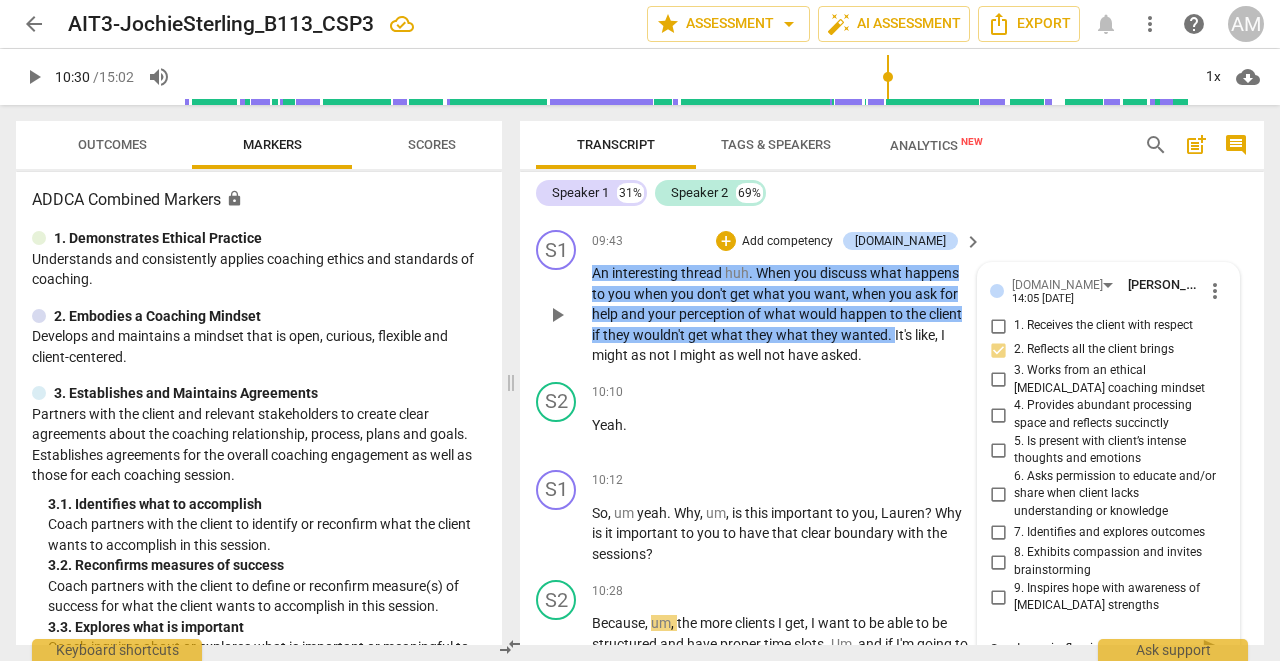 type on "Good succinreflection" 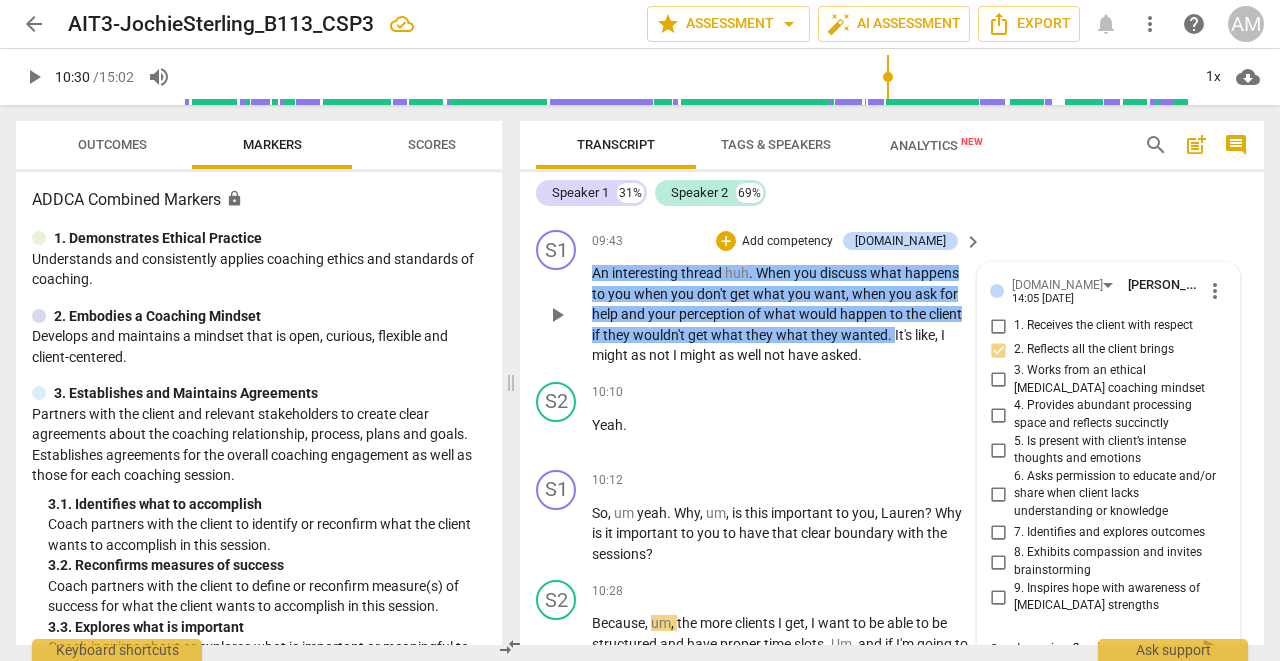 type on "Good succincreflection" 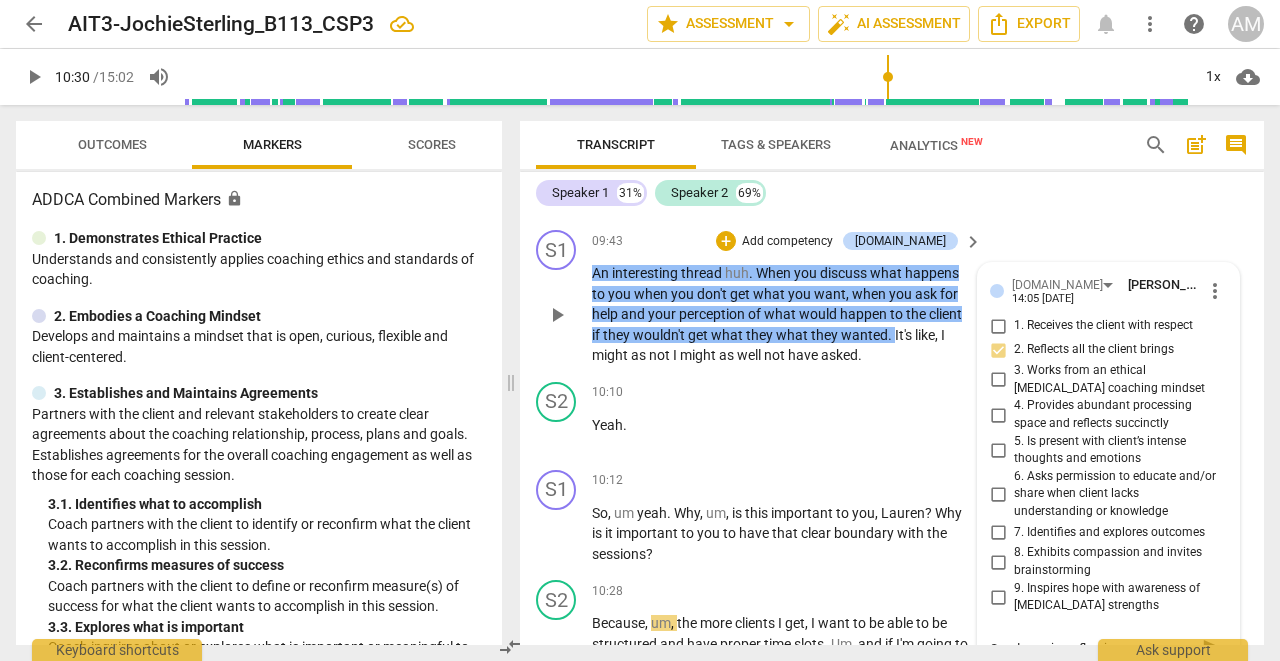 type on "Good succinctreflection" 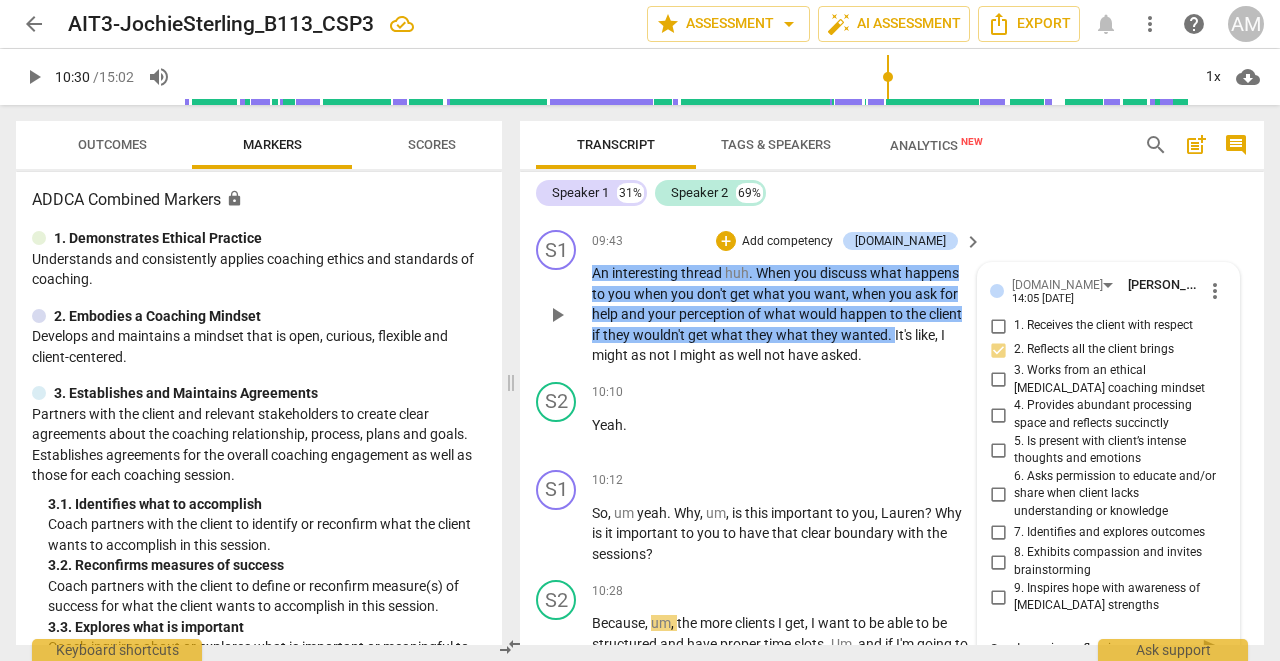 type on "Good succinct reflection" 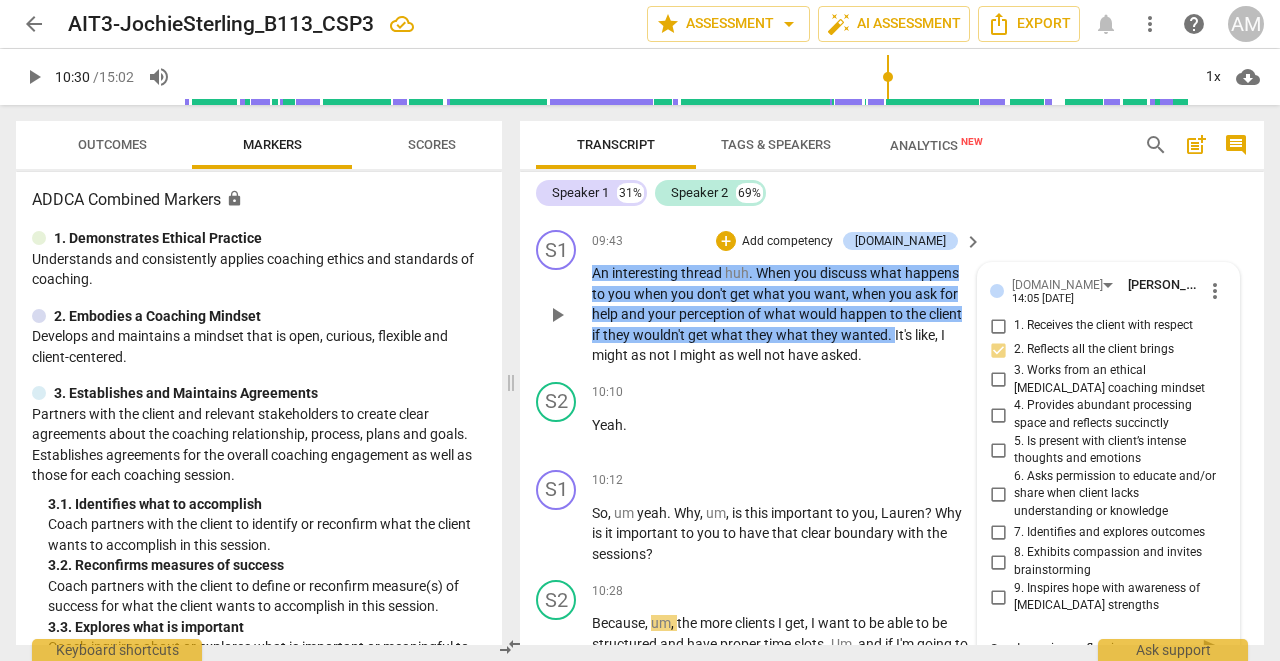 type on "Good succinct reflection" 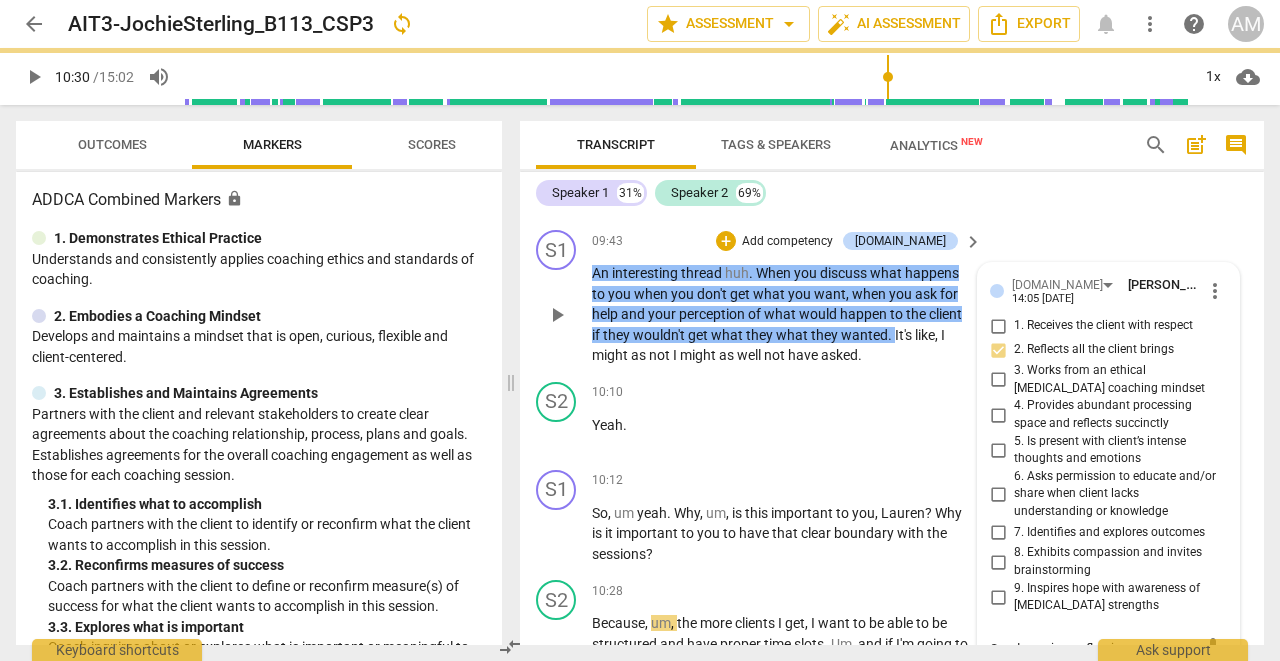 type 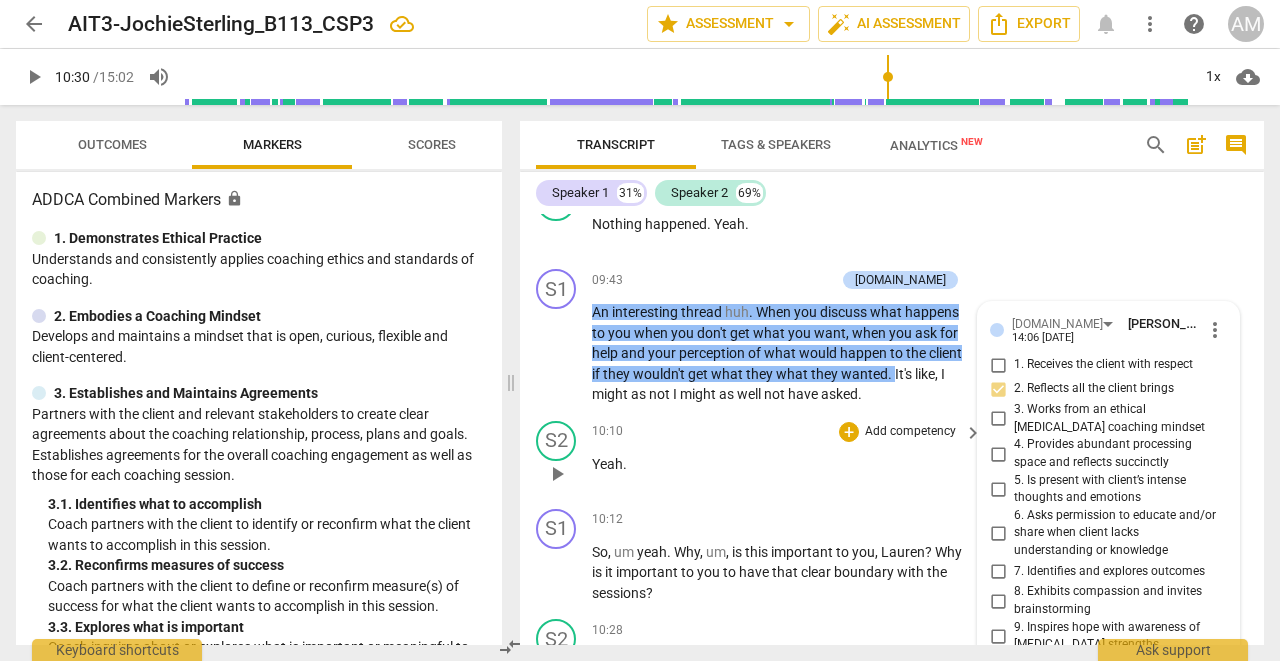 scroll, scrollTop: 5142, scrollLeft: 0, axis: vertical 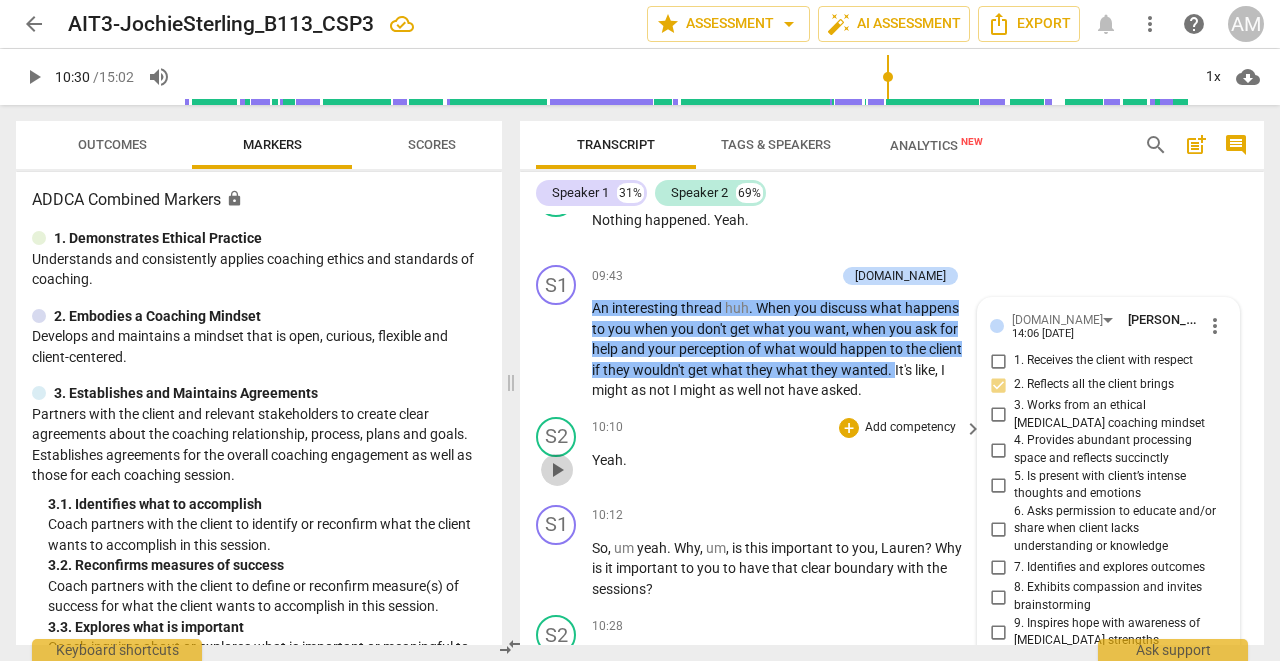 click on "play_arrow" at bounding box center [557, 470] 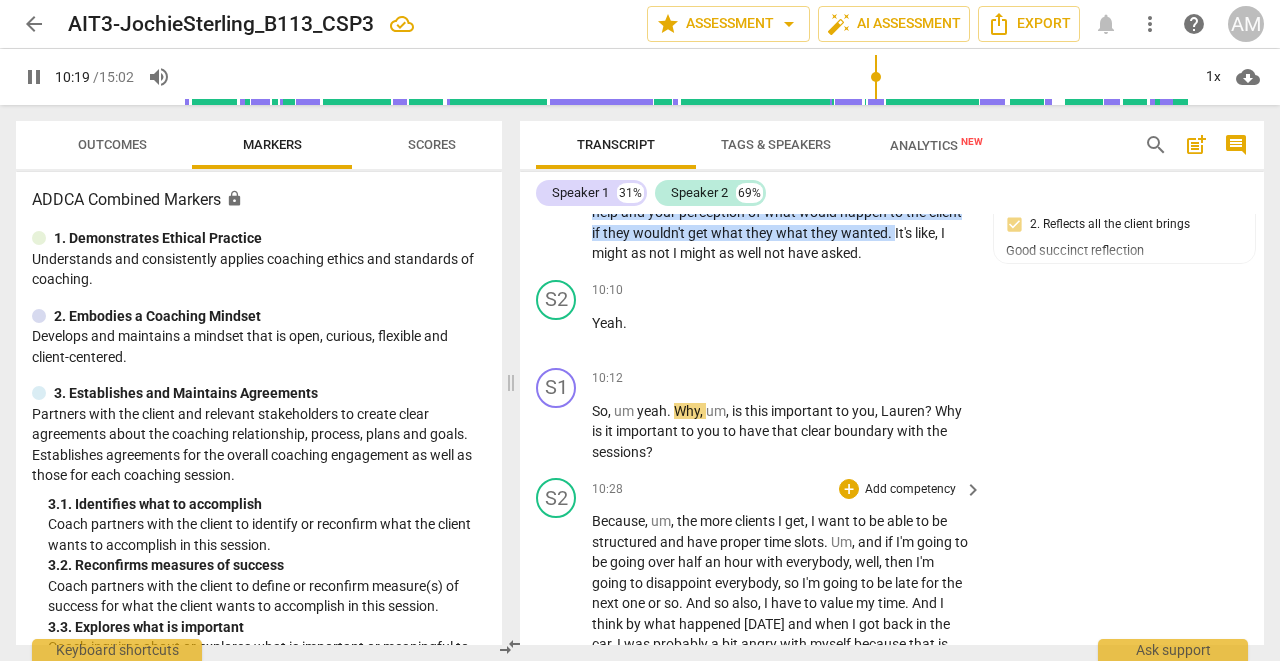 scroll, scrollTop: 5284, scrollLeft: 0, axis: vertical 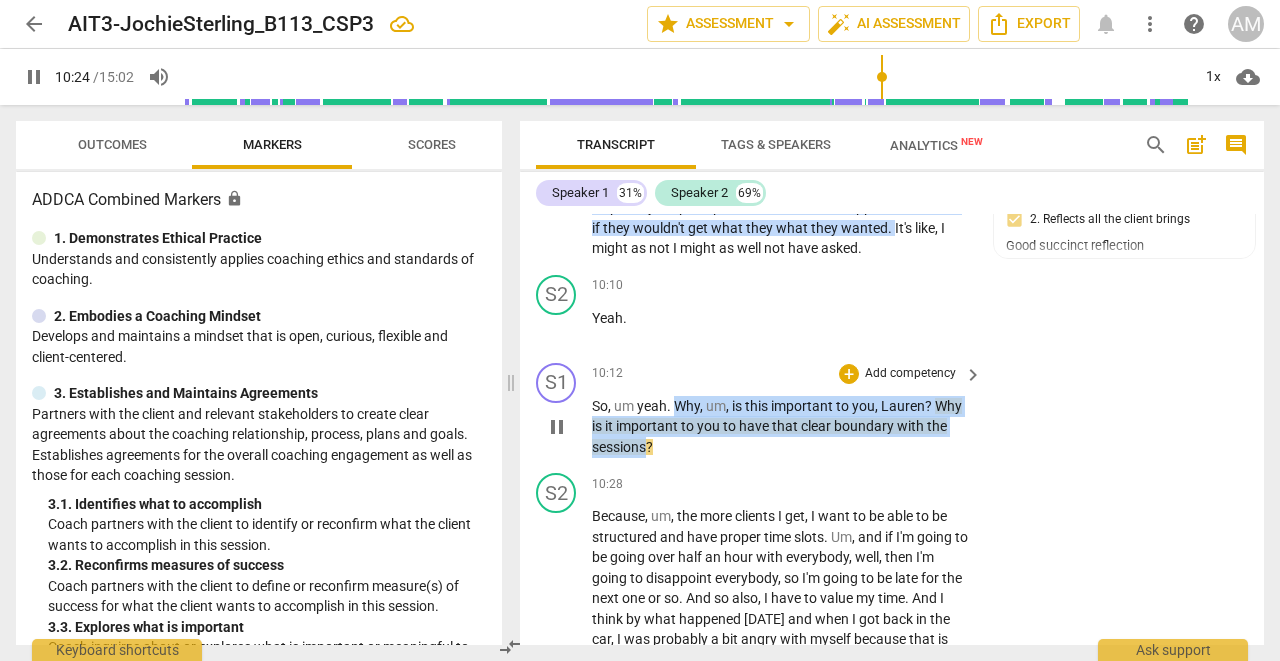drag, startPoint x: 674, startPoint y: 363, endPoint x: 648, endPoint y: 398, distance: 43.60046 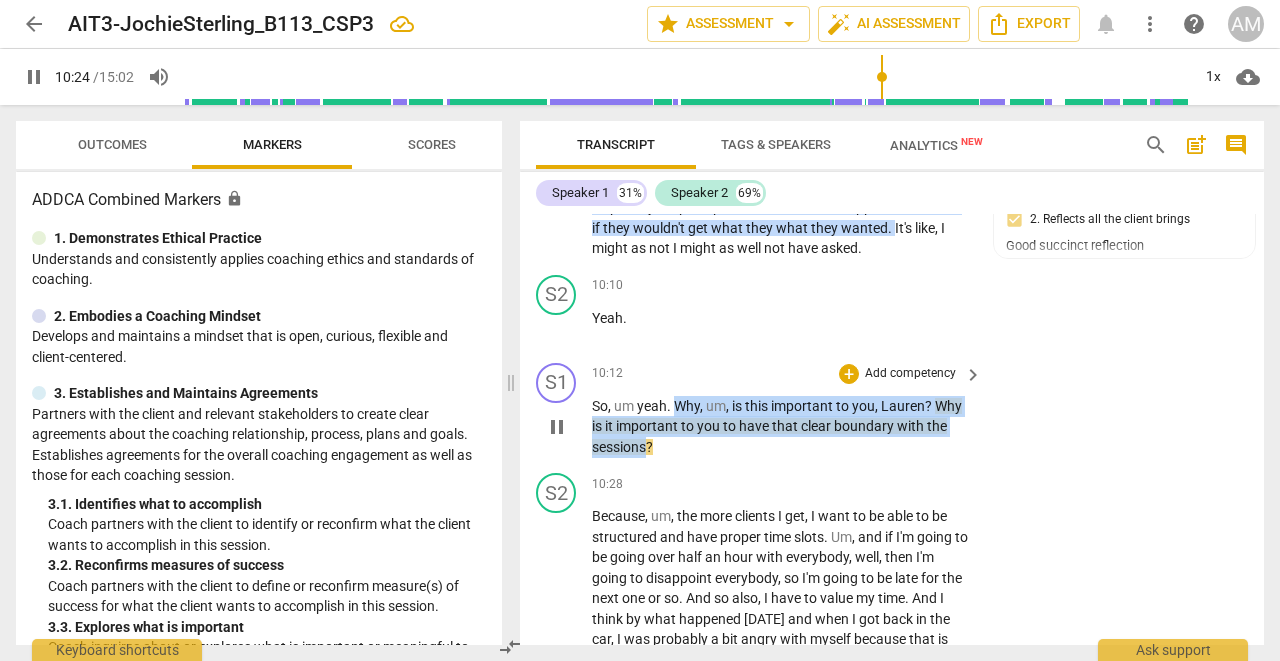 click on "So ,   um   yeah .   Why ,   um ,   is   this   important   to   you ,   [PERSON_NAME] ?   Why   is   it   important   to   you   to   have   that   clear   boundary   with   the   sessions ?" at bounding box center (782, 427) 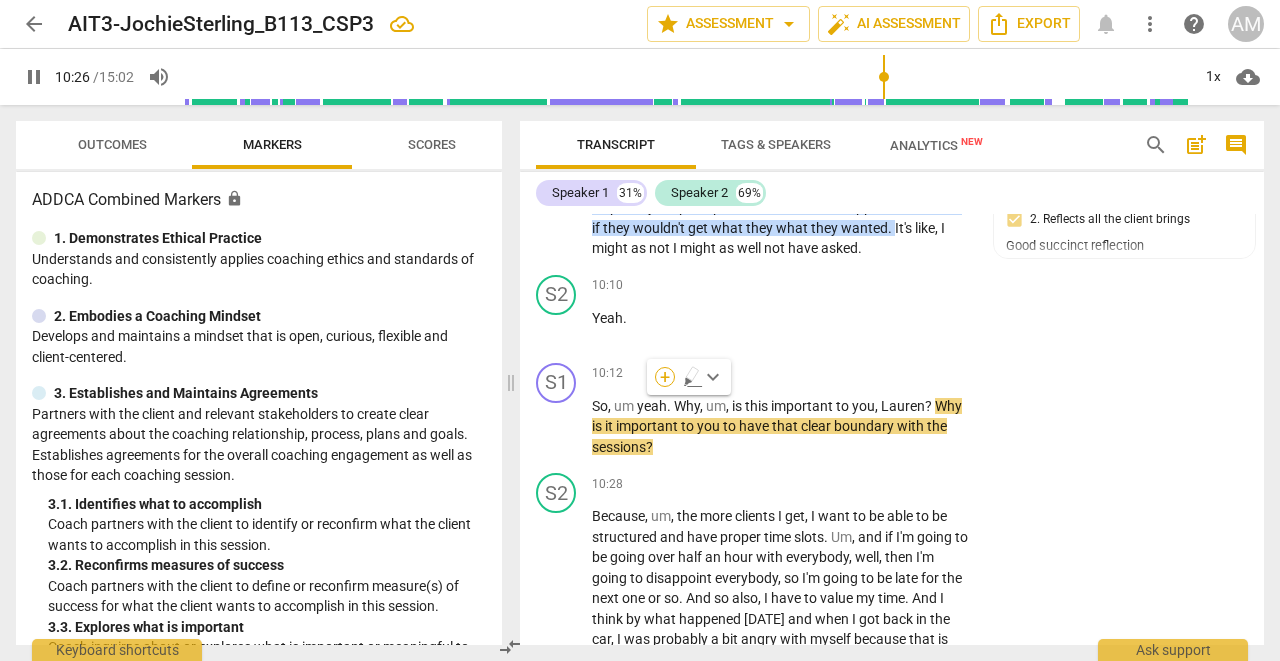click on "+" at bounding box center (665, 377) 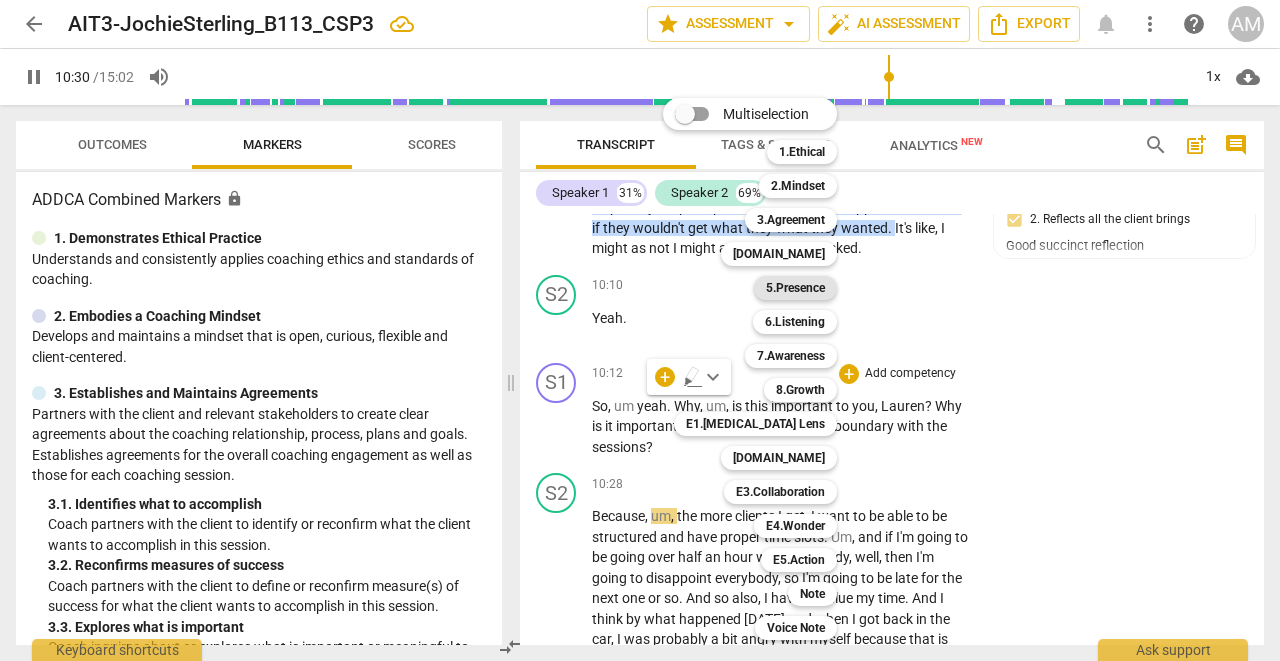 click on "5.Presence" at bounding box center (795, 288) 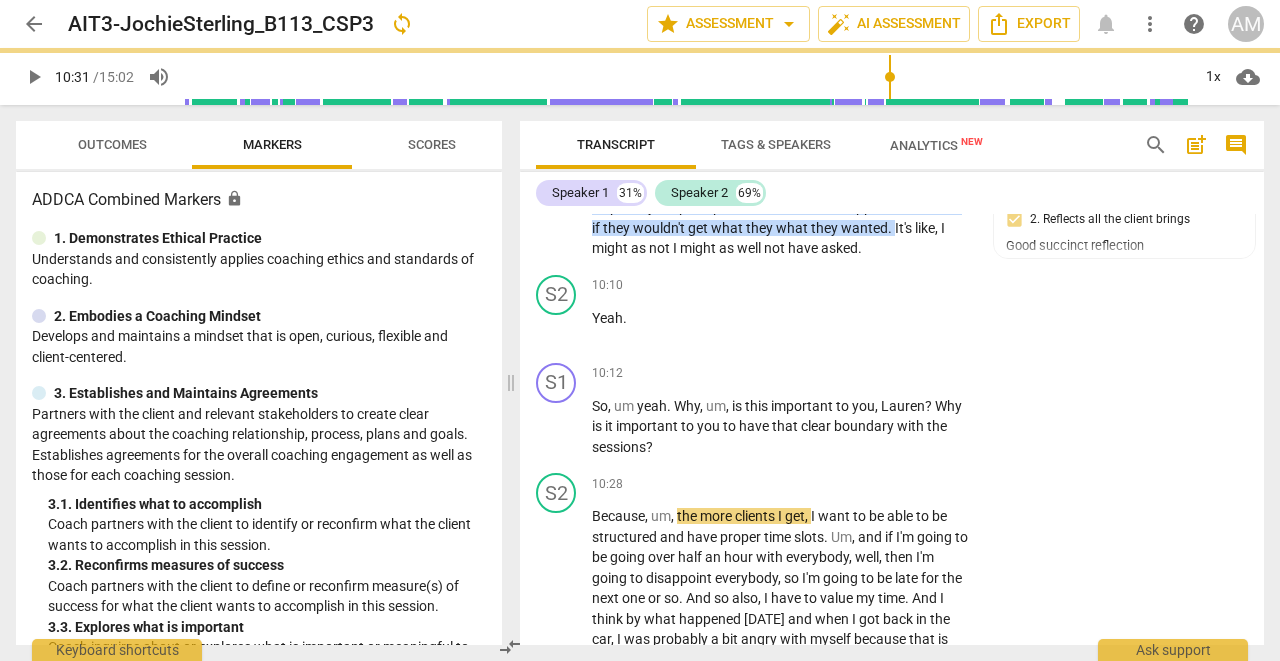 type on "632" 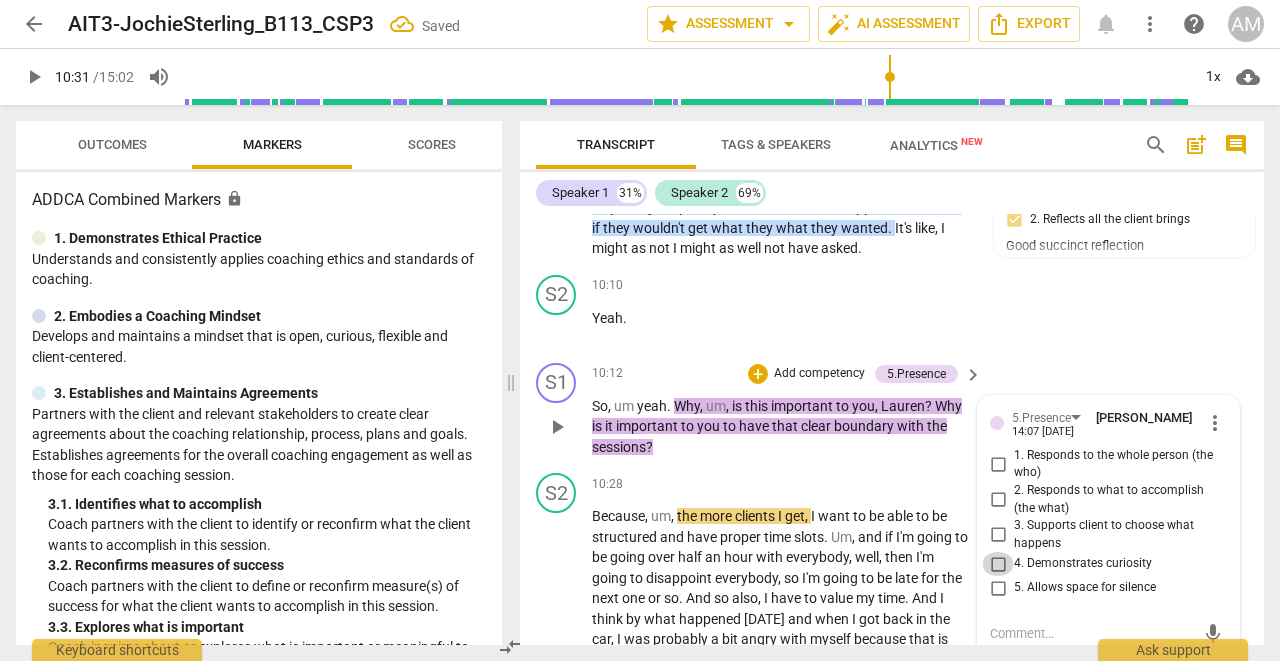 click on "4. Demonstrates curiosity" at bounding box center (998, 564) 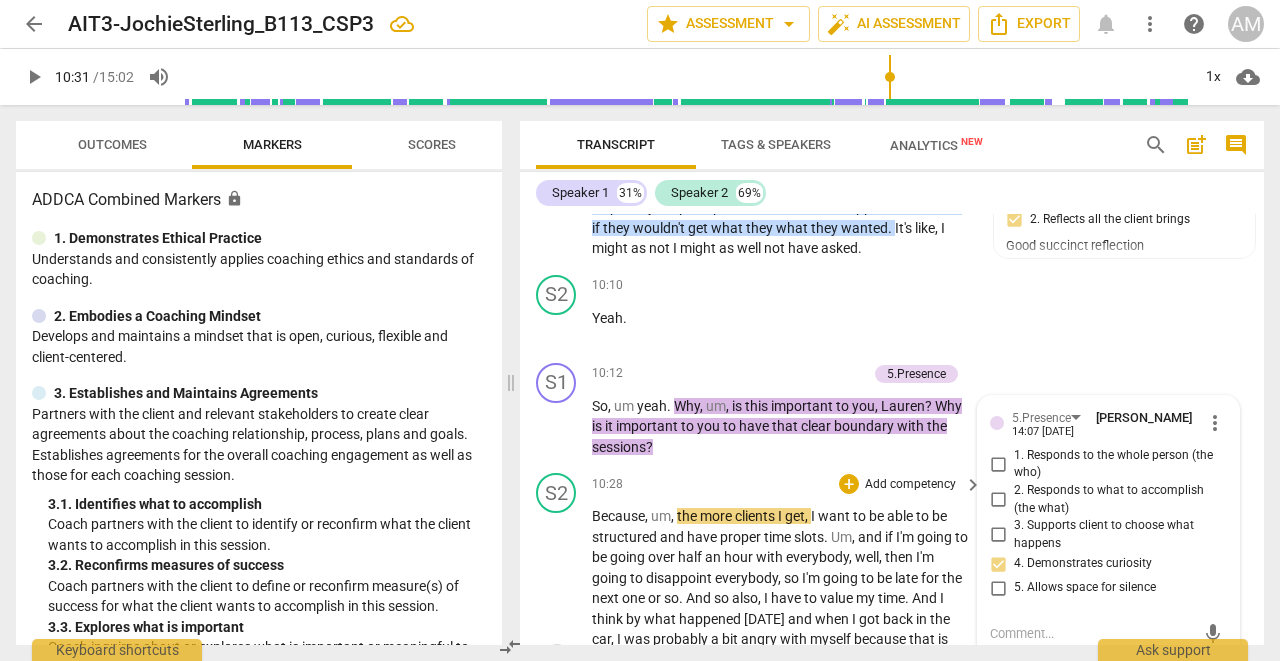 click on "play_arrow" at bounding box center (557, 660) 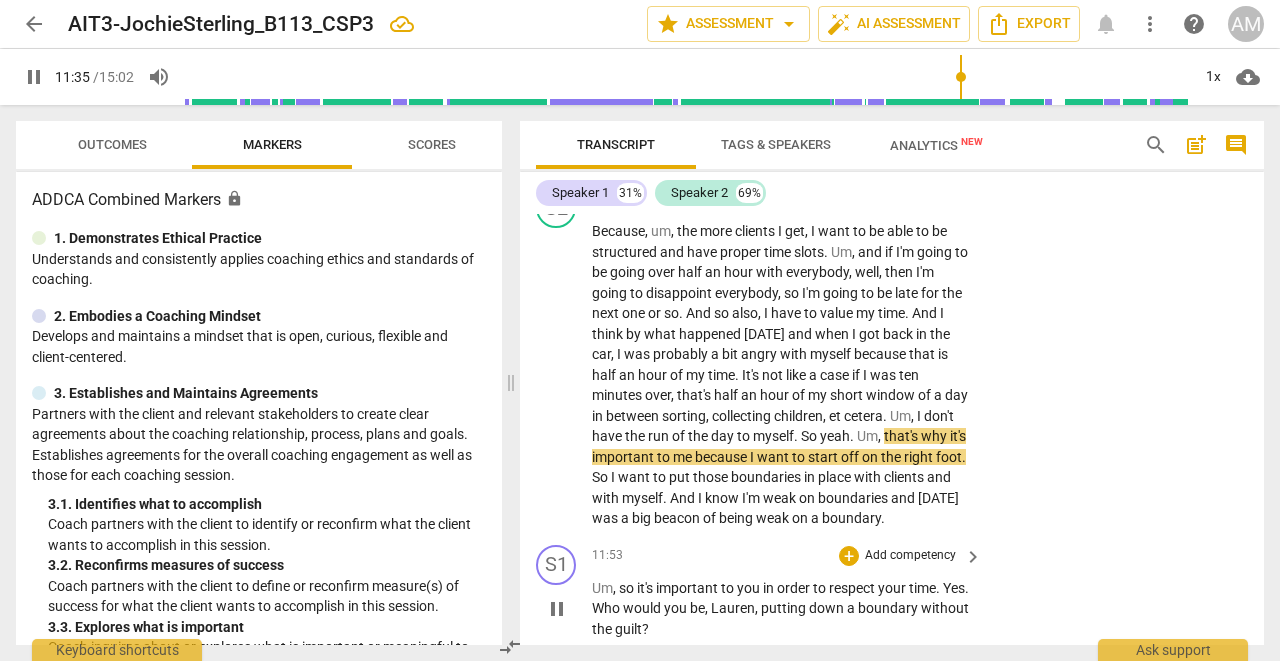 scroll, scrollTop: 5571, scrollLeft: 0, axis: vertical 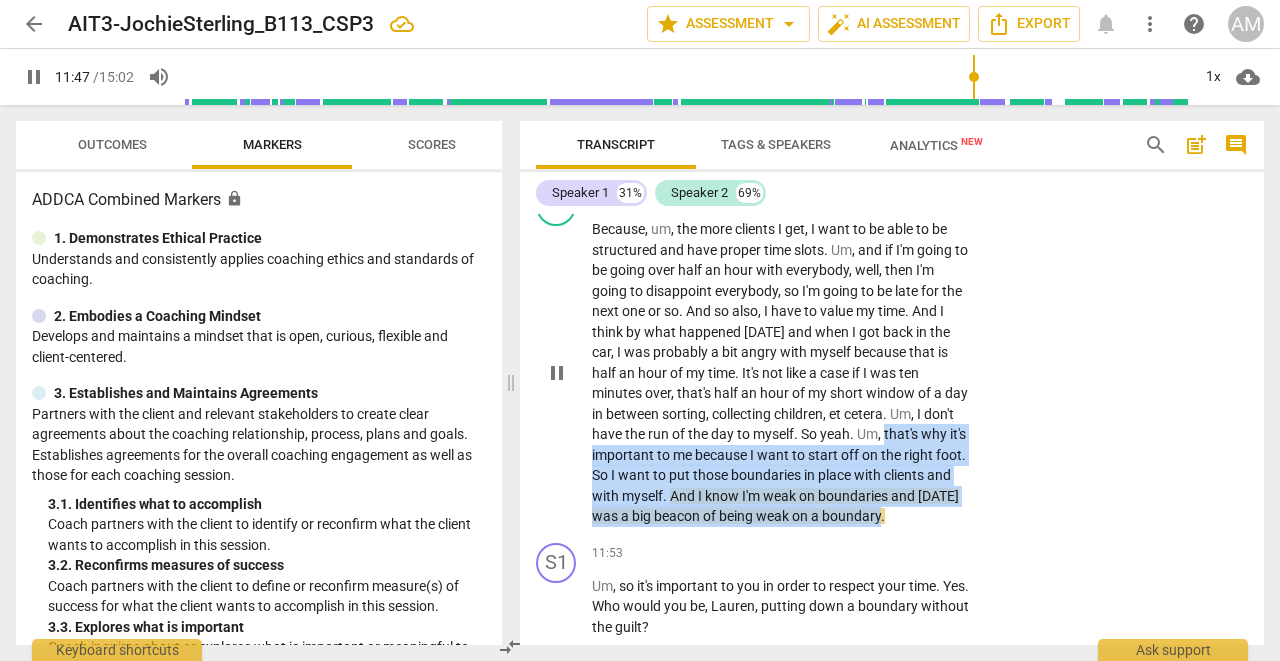 drag, startPoint x: 921, startPoint y: 388, endPoint x: 946, endPoint y: 461, distance: 77.16217 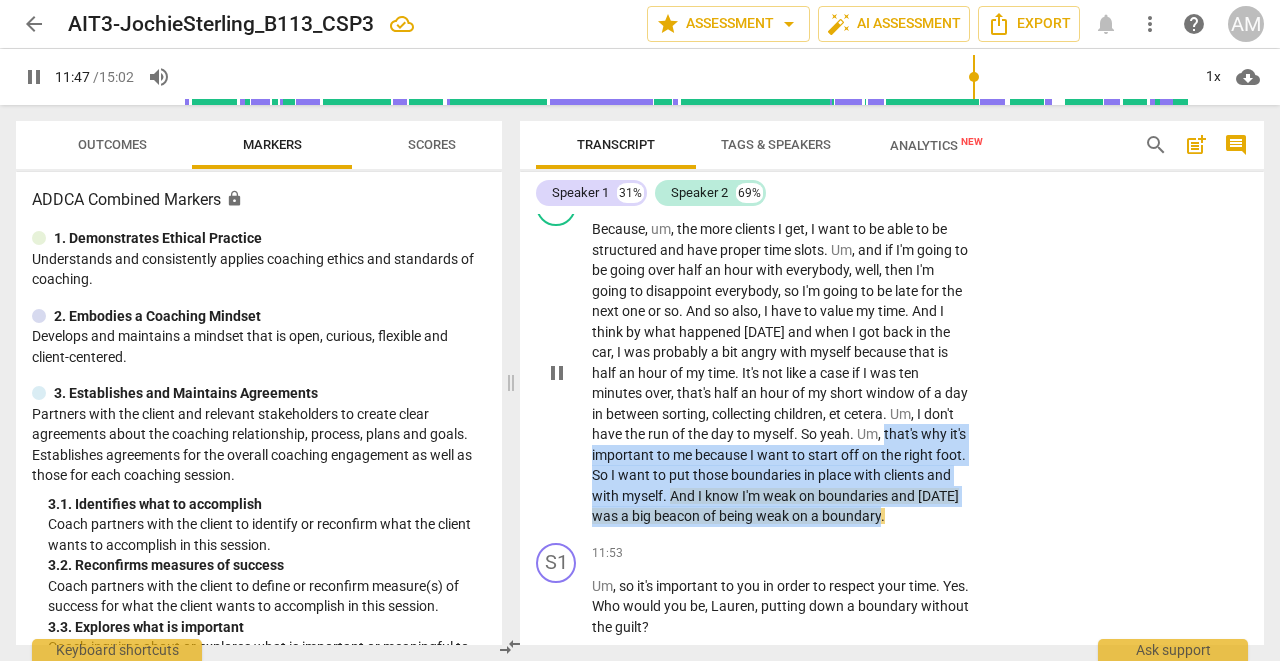 click on "Because ,   um ,   the   more   clients   I   get ,   I   want   to   be   able   to   be   structured   and   have   proper   time   slots .   Um ,   and   if   I'm   going   to   be   going   over   half   an   hour   with   everybody ,   well ,   then   I'm   going   to   disappoint   everybody ,   so   I'm   going   to   be   late   for   the   next   one   or   so .   And   so   also ,   I   have   to   value   my   time .   And   I   think   by   what   happened   [DATE]   and   when   I   got   back   in   the   car ,   I   was   probably   a   bit   angry   with   myself   because   that   is   half   an   hour   of   my   time .   It's   not   like   a   case   if   I   was   ten   minutes   over ,   that's   half   an   hour   of   my   short   window   of   a   day   in   between   sorting ,   collecting   children ,   et   cetera .   Um ,   I   don't   have   the   run   of   the   day   to   myself .   So   yeah .   Um ,   that's   why   it's   important   to   me   because   I   want   to   start" at bounding box center (782, 373) 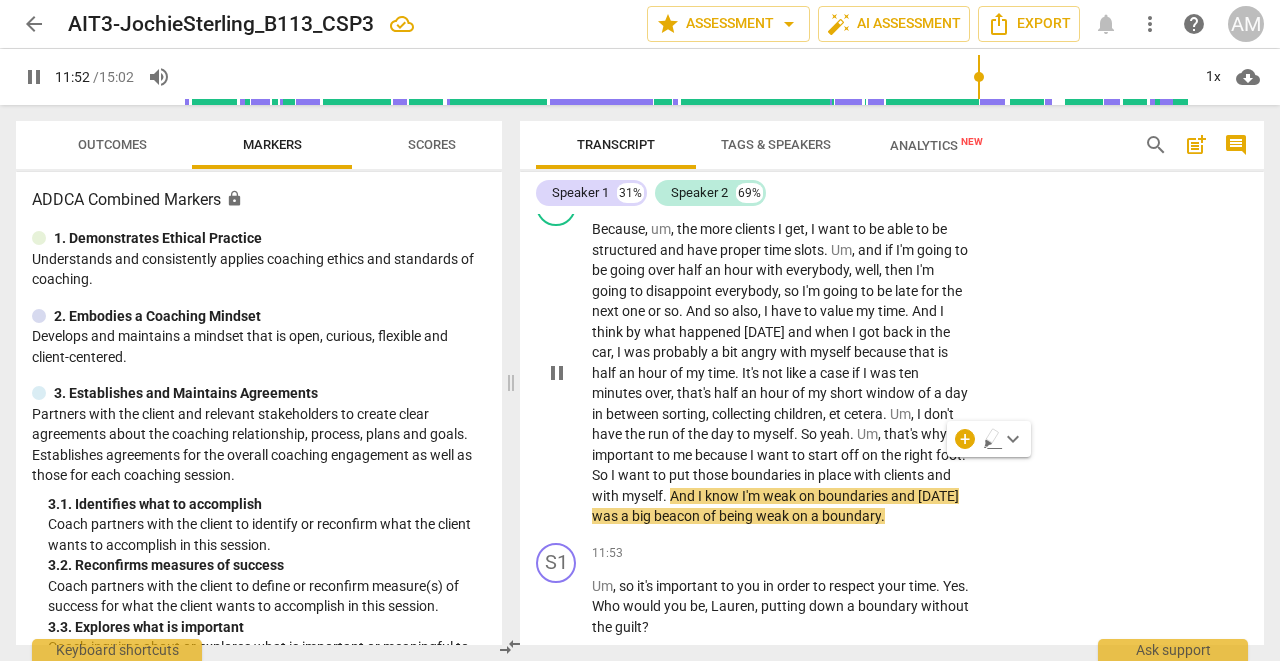click on "Because ,   um ,   the   more   clients   I   get ,   I   want   to   be   able   to   be   structured   and   have   proper   time   slots .   Um ,   and   if   I'm   going   to   be   going   over   half   an   hour   with   everybody ,   well ,   then   I'm   going   to   disappoint   everybody ,   so   I'm   going   to   be   late   for   the   next   one   or   so .   And   so   also ,   I   have   to   value   my   time .   And   I   think   by   what   happened   [DATE]   and   when   I   got   back   in   the   car ,   I   was   probably   a   bit   angry   with   myself   because   that   is   half   an   hour   of   my   time .   It's   not   like   a   case   if   I   was   ten   minutes   over ,   that's   half   an   hour   of   my   short   window   of   a   day   in   between   sorting ,   collecting   children ,   et   cetera .   Um ,   I   don't   have   the   run   of   the   day   to   myself .   So   yeah .   Um ,   that's   why   it's   important   to   me   because   I   want   to   start" at bounding box center (782, 373) 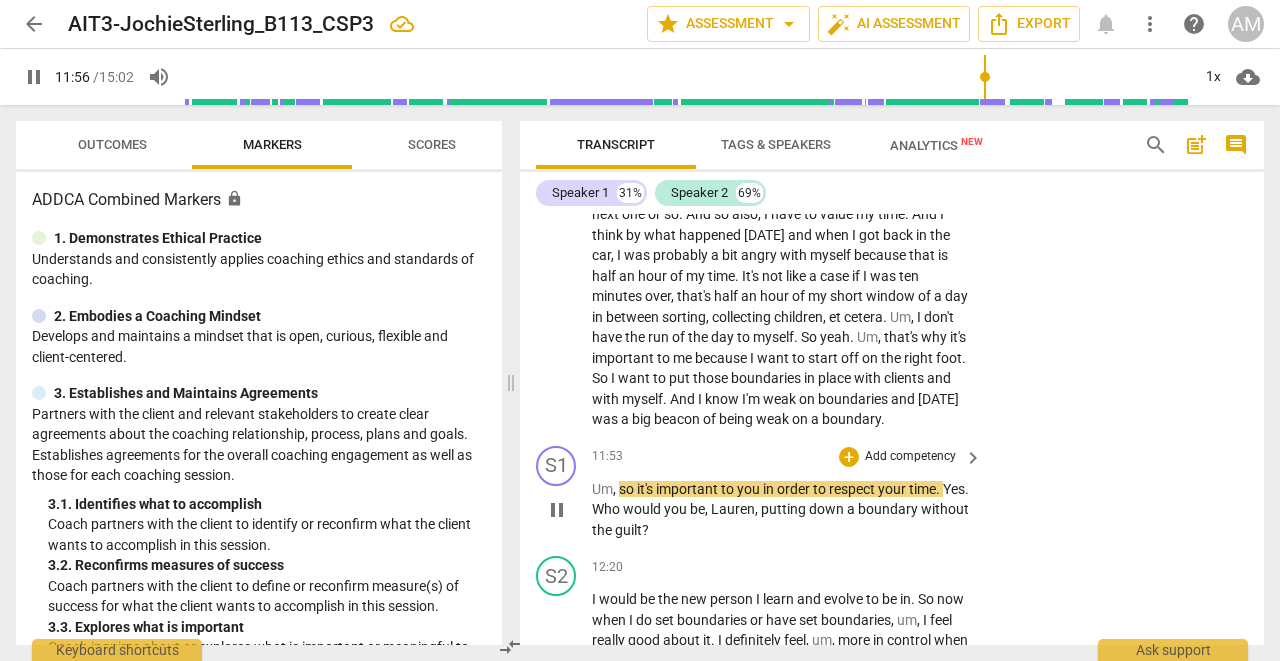 scroll, scrollTop: 5671, scrollLeft: 0, axis: vertical 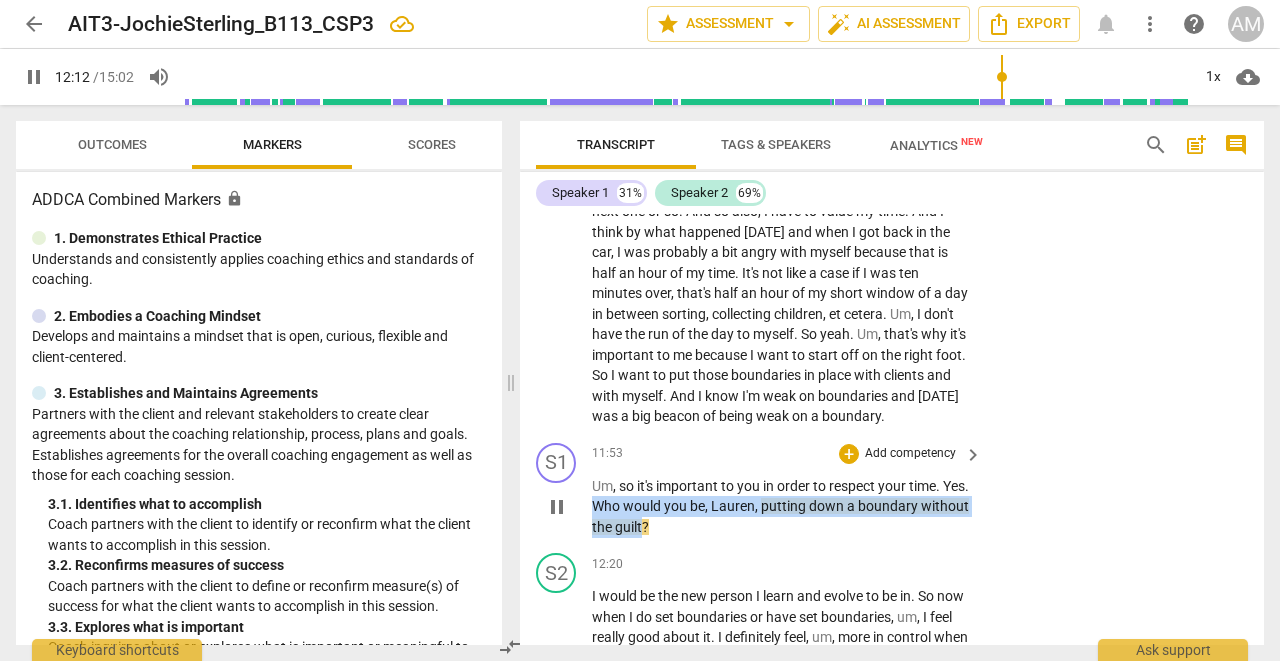 drag, startPoint x: 623, startPoint y: 455, endPoint x: 693, endPoint y: 481, distance: 74.672615 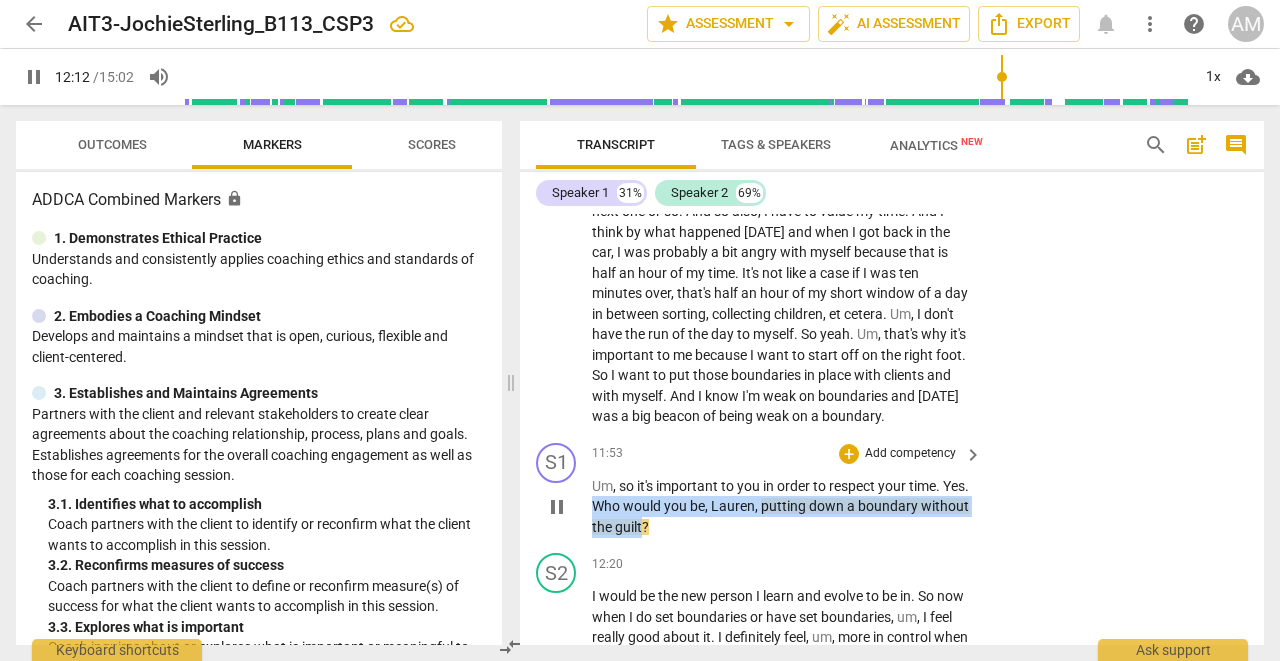 click on "Um ,   so   it's   important   to   you   in   order   to   respect   your   time .   Yes .   Who   would   you   be ,   [PERSON_NAME] ,   putting   down   a   boundary   without   the   guilt ?" at bounding box center (782, 507) 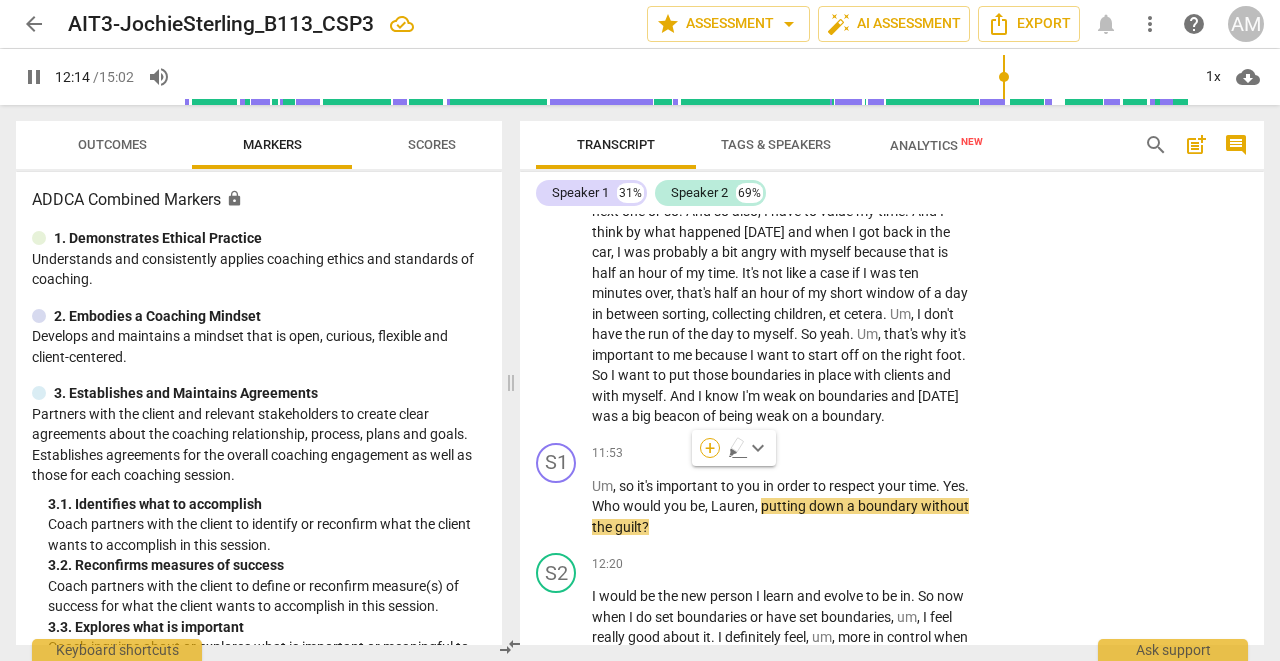 click on "+" at bounding box center (710, 448) 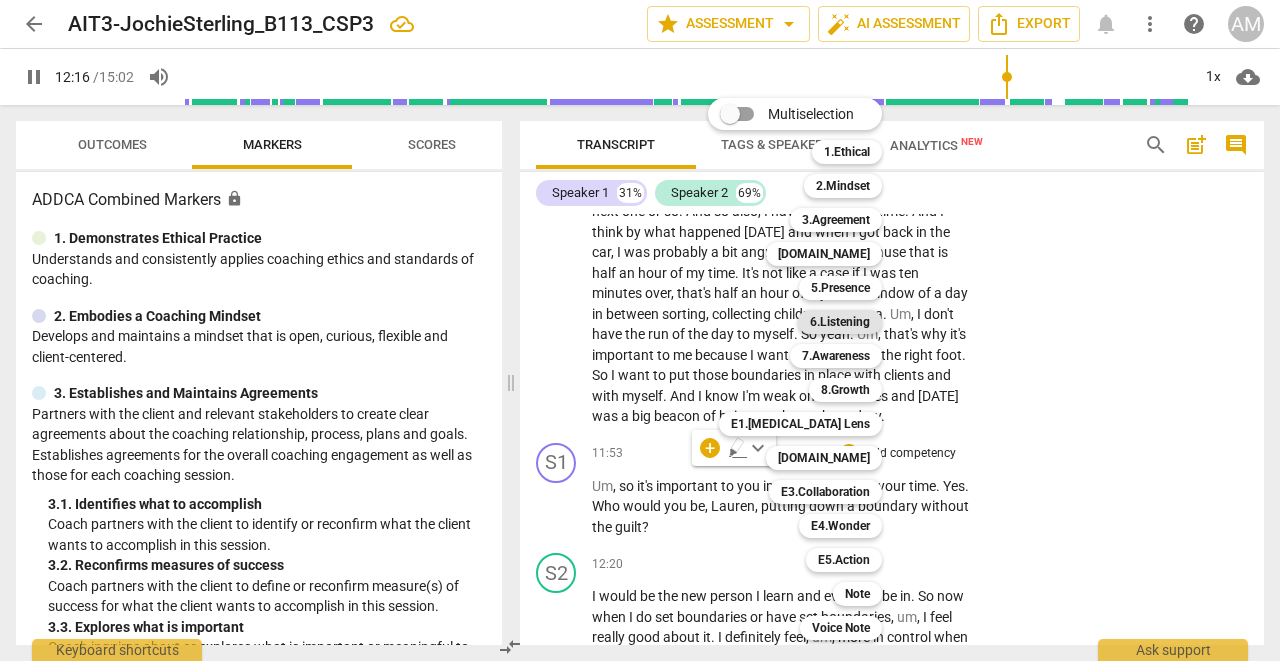 click on "6.Listening" at bounding box center [840, 322] 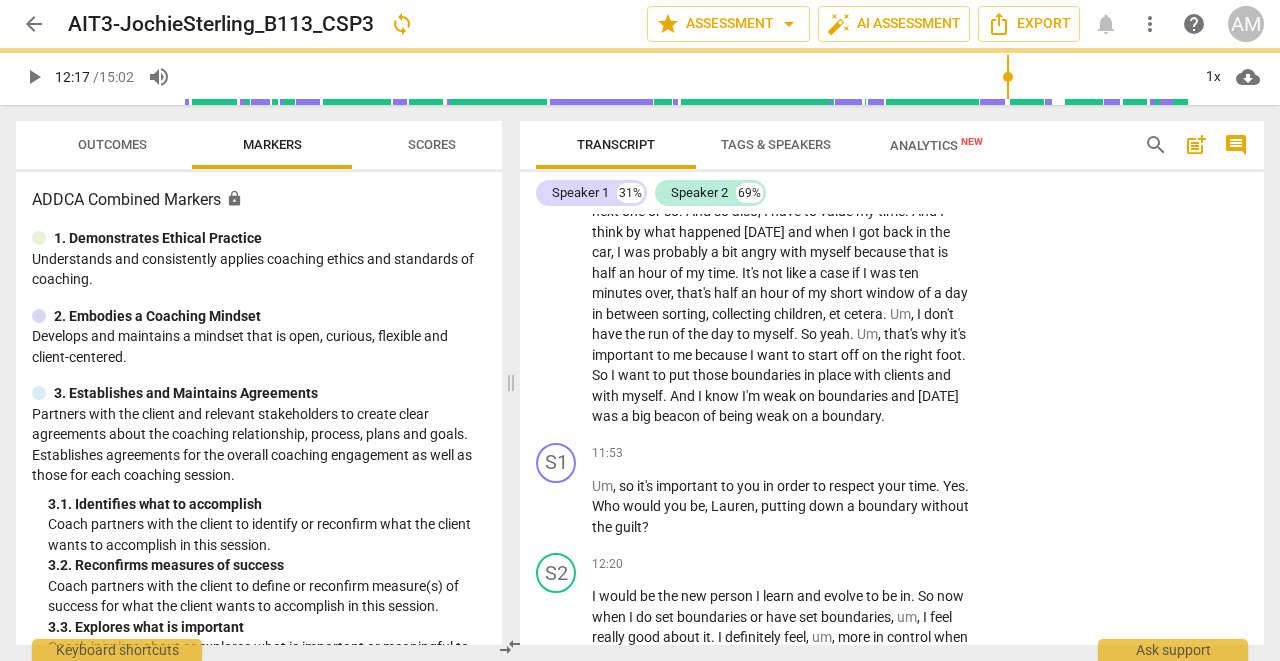 type on "737" 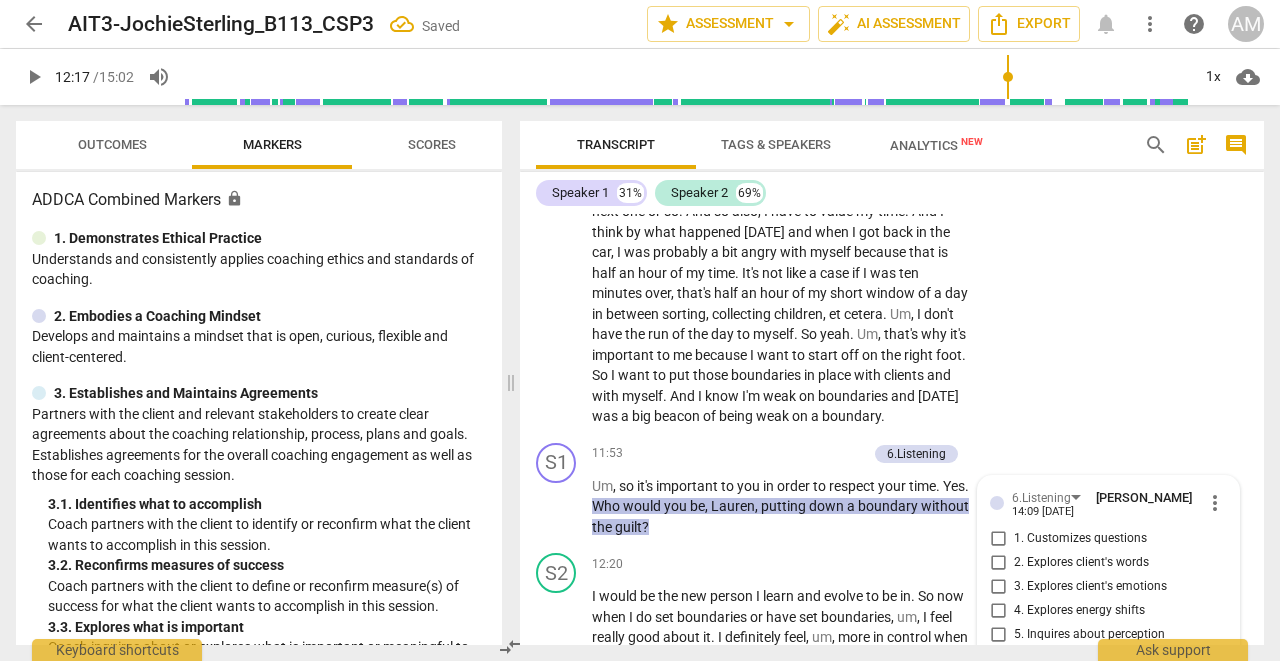 scroll, scrollTop: 5917, scrollLeft: 0, axis: vertical 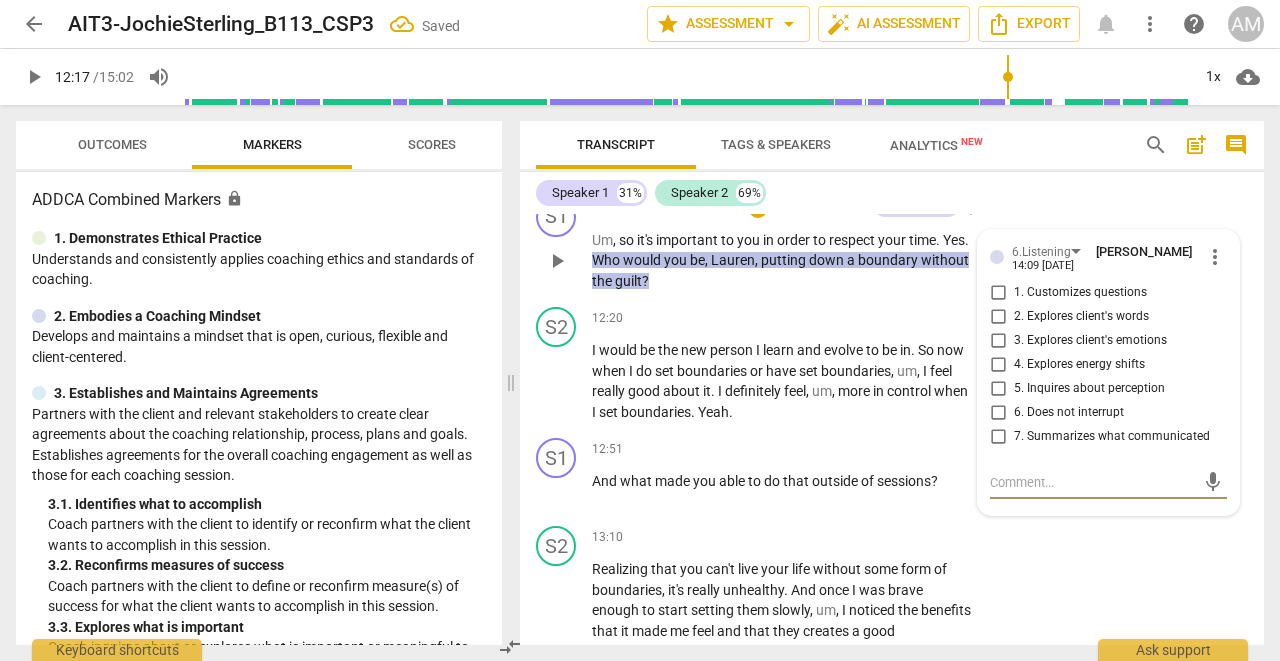 click on "2. Explores client's words" at bounding box center (998, 317) 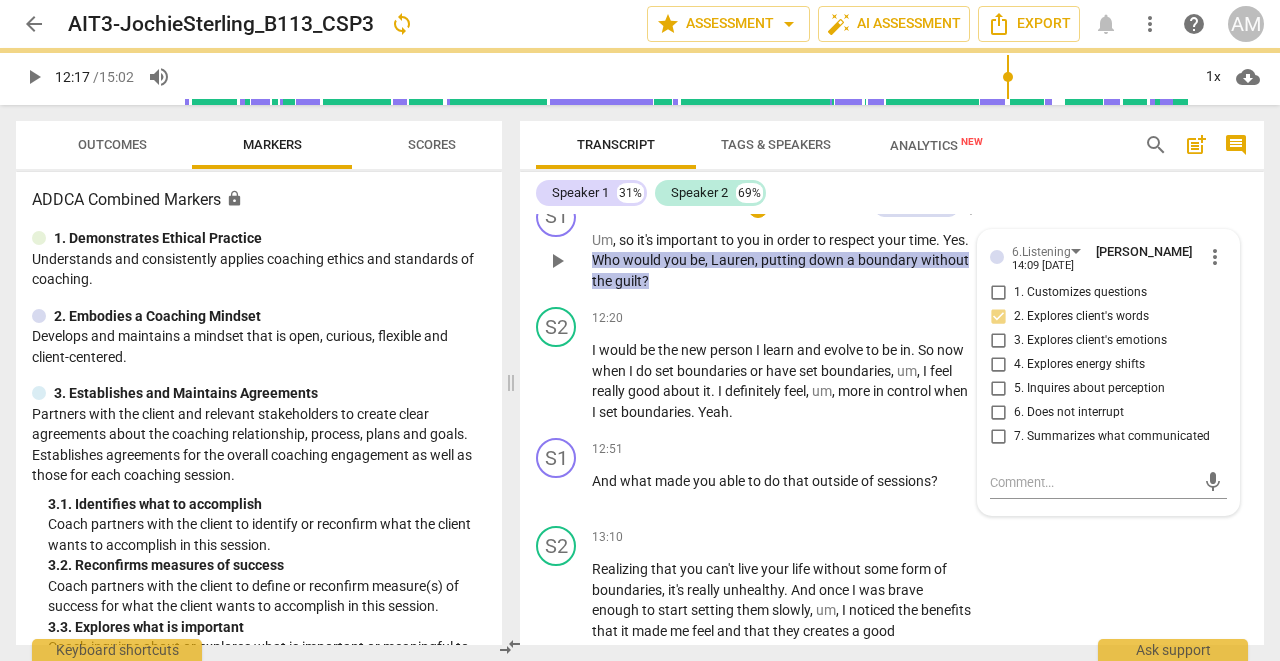 click on "2. Explores client's words" at bounding box center (998, 317) 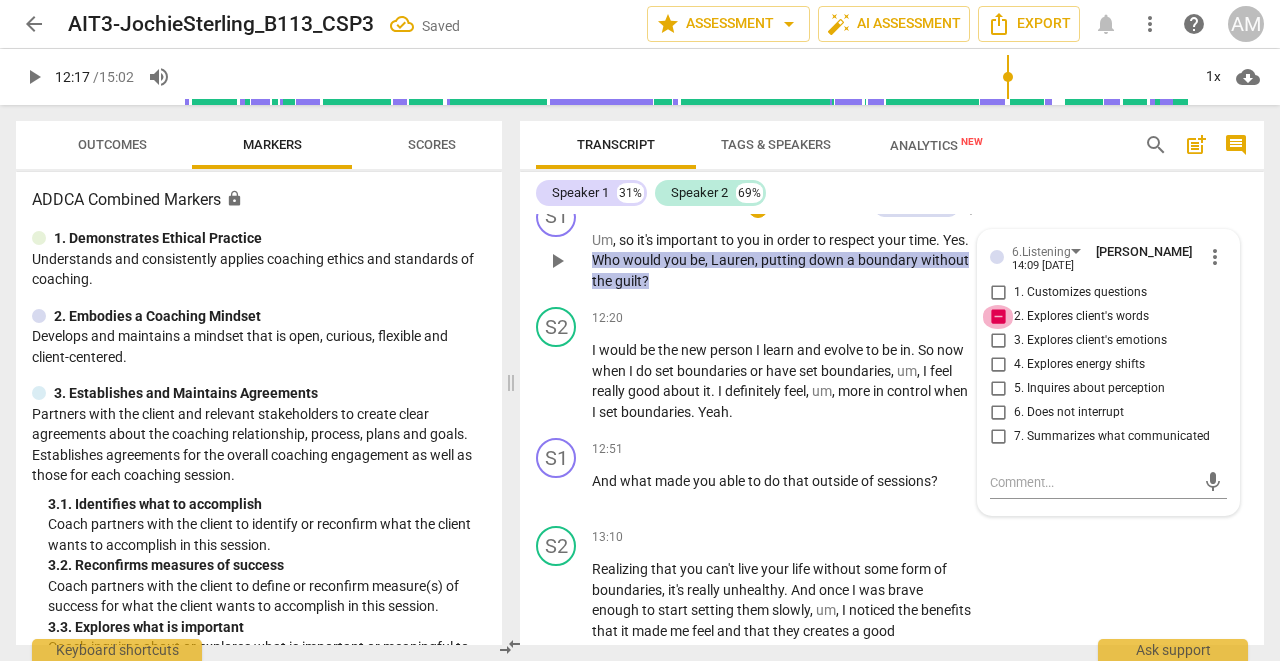 click on "2. Explores client's words" at bounding box center [998, 317] 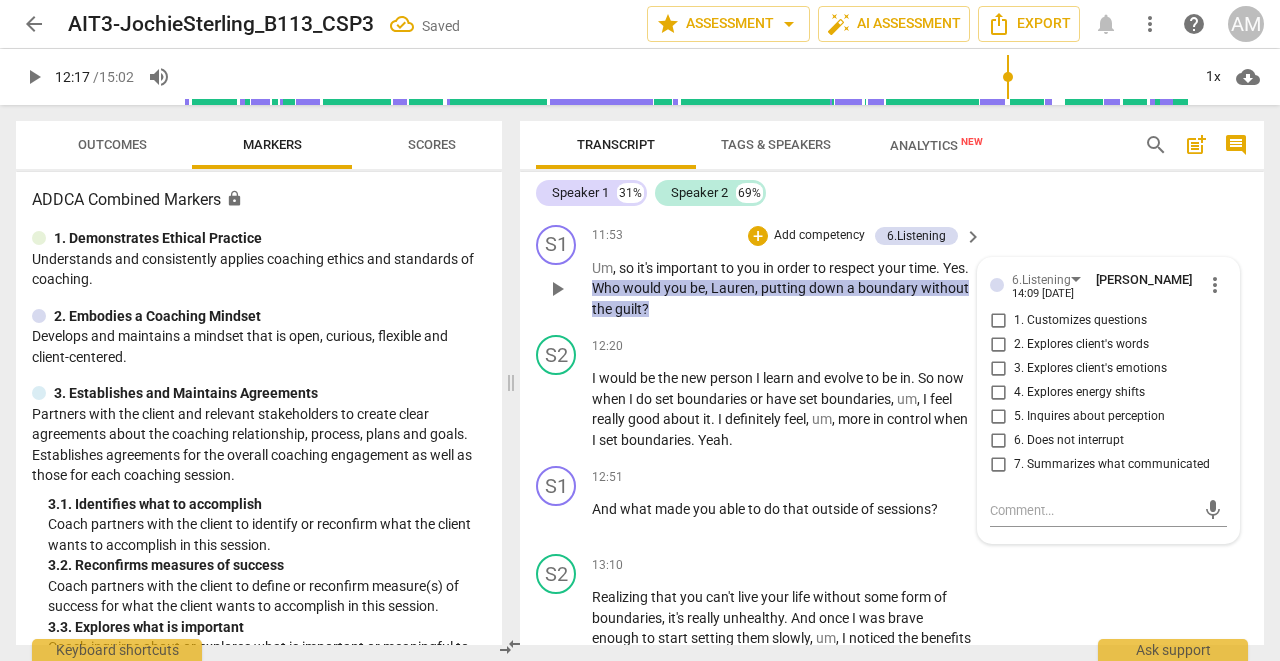 scroll, scrollTop: 5885, scrollLeft: 0, axis: vertical 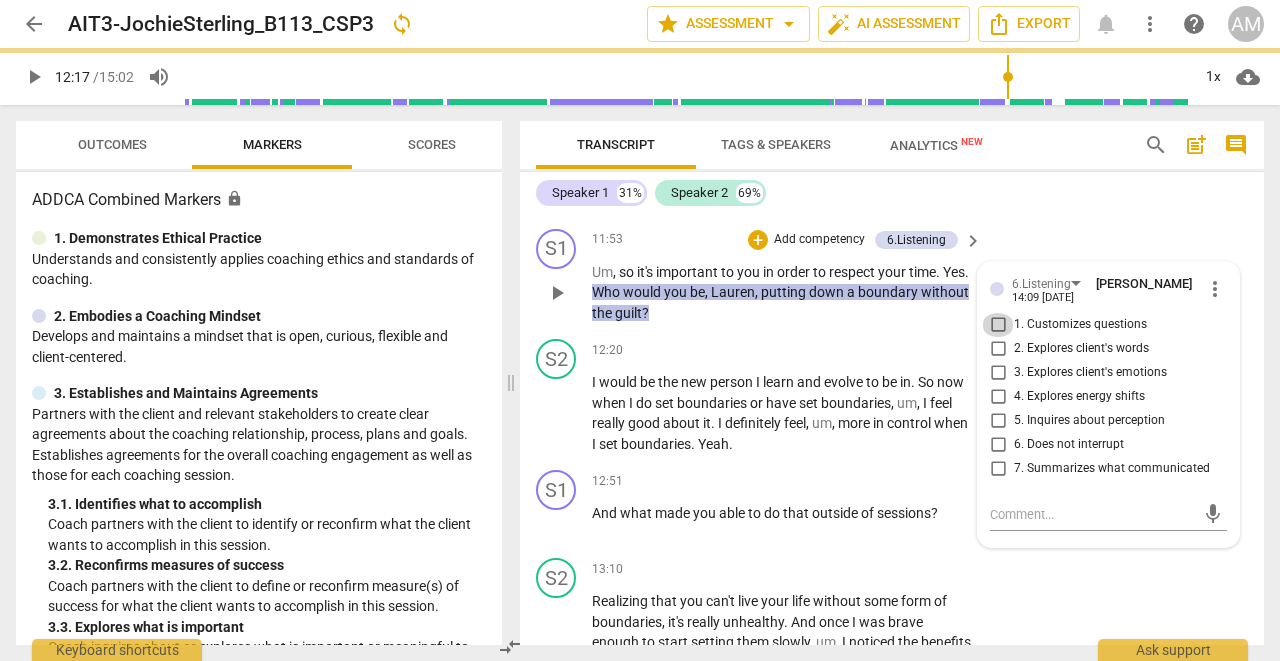 click on "1. Customizes questions" at bounding box center (998, 325) 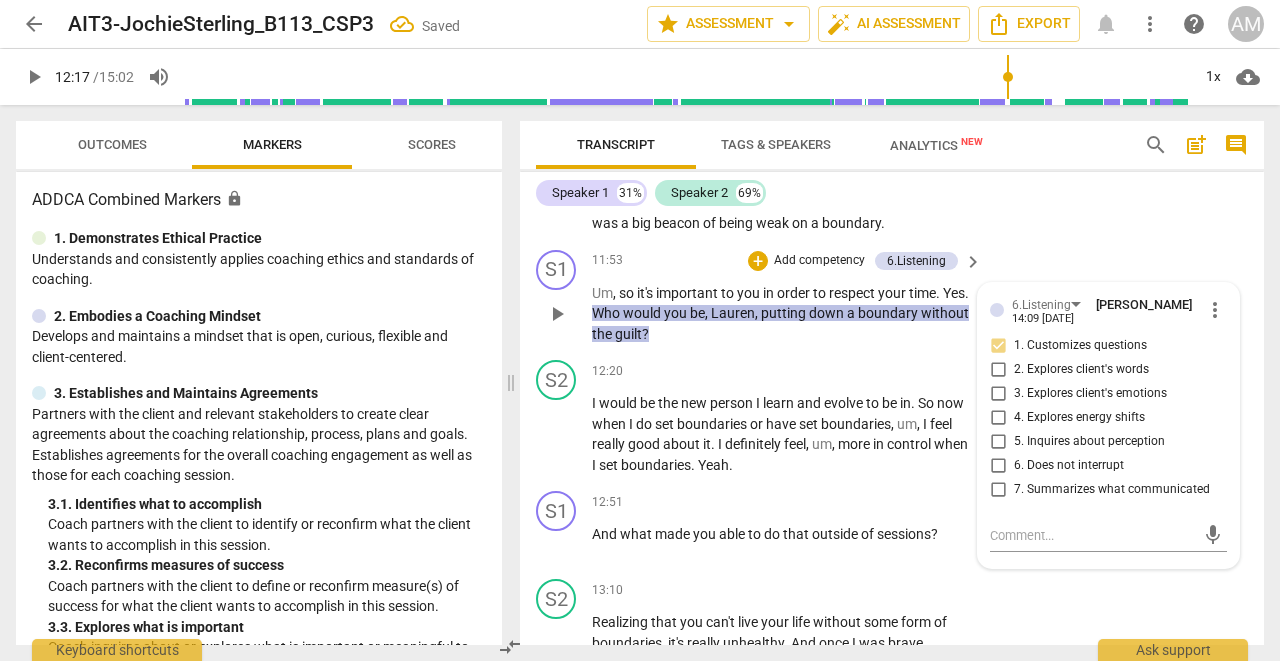 scroll, scrollTop: 5818, scrollLeft: 0, axis: vertical 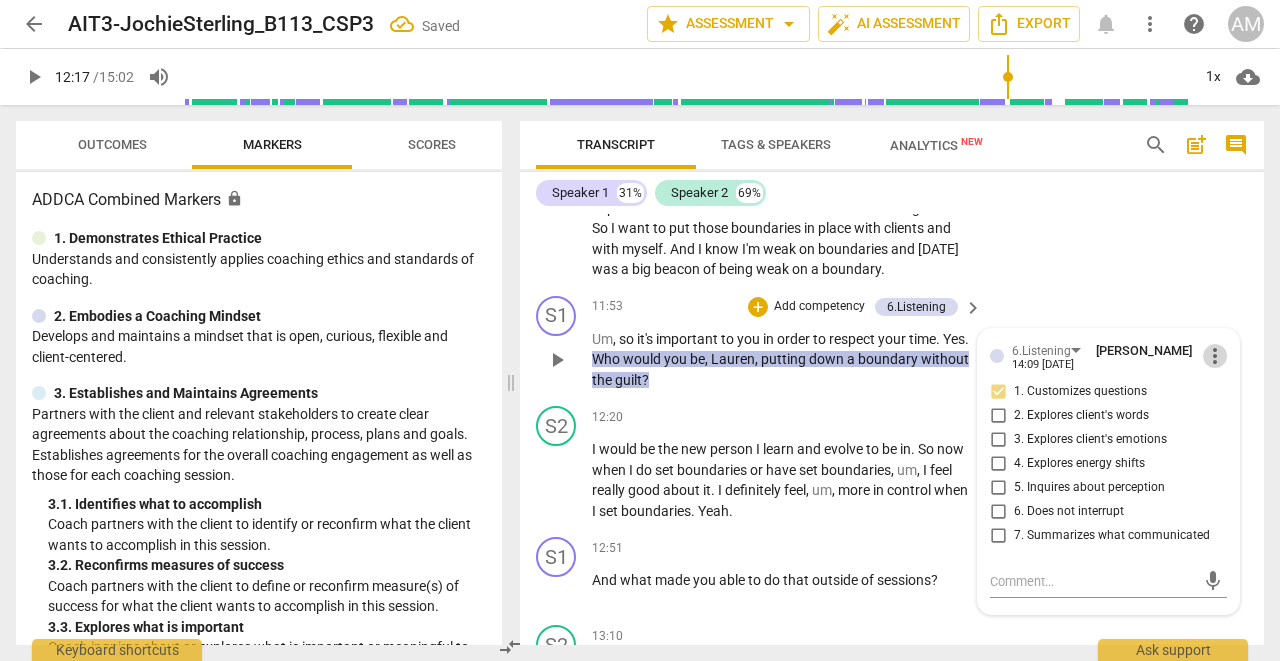 click on "more_vert" at bounding box center (1215, 356) 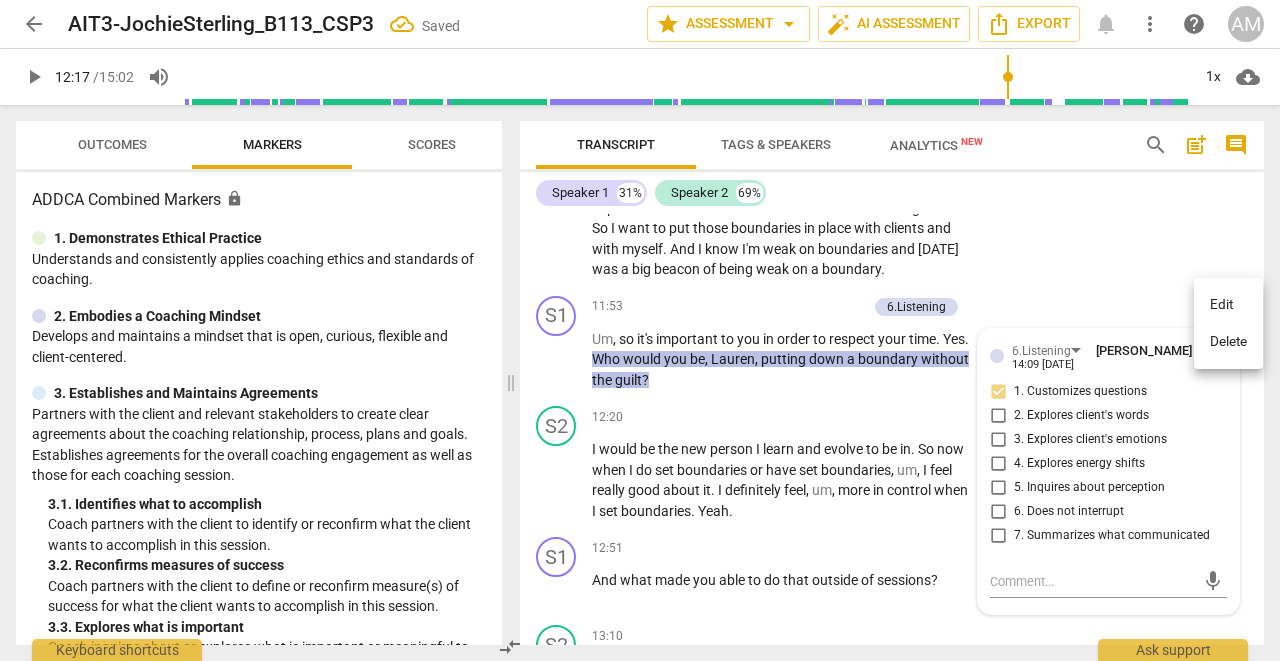 click on "Delete" at bounding box center (1228, 342) 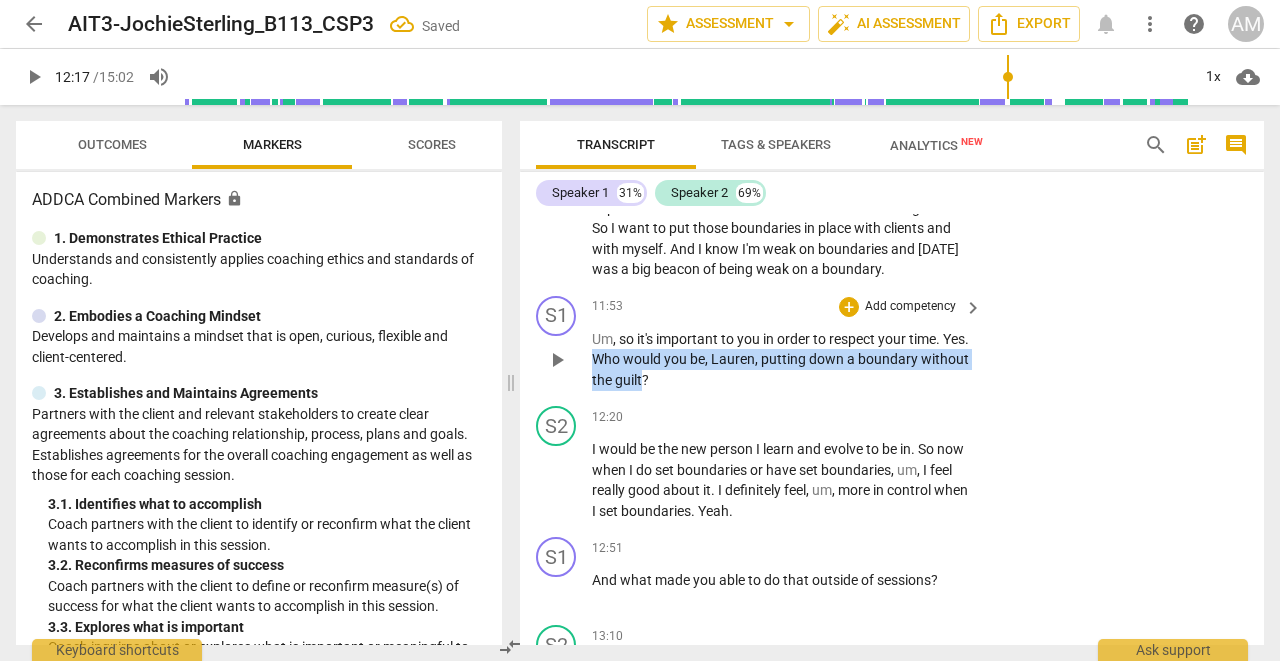 drag, startPoint x: 622, startPoint y: 310, endPoint x: 691, endPoint y: 326, distance: 70.83079 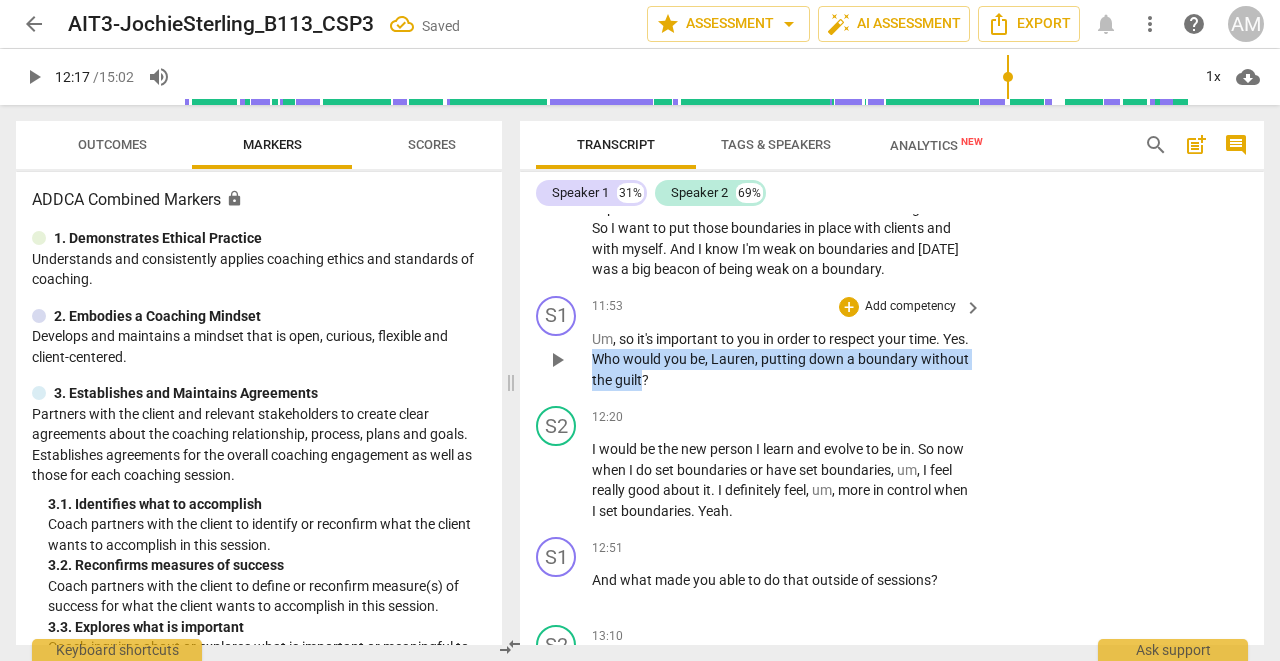 click on "Um ,   so   it's   important   to   you   in   order   to   respect   your   time .   Yes .   Who   would   you   be ,   [PERSON_NAME] ,   putting   down   a   boundary   without   the   guilt ?" at bounding box center [782, 360] 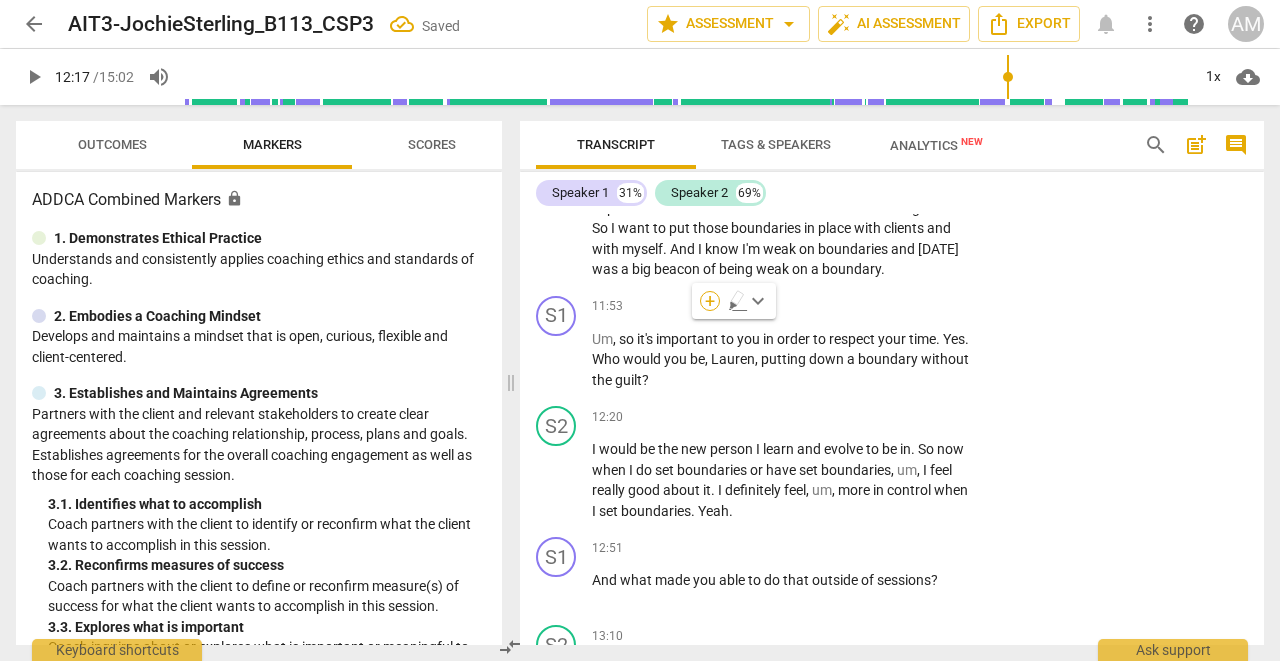 click on "+" at bounding box center [710, 301] 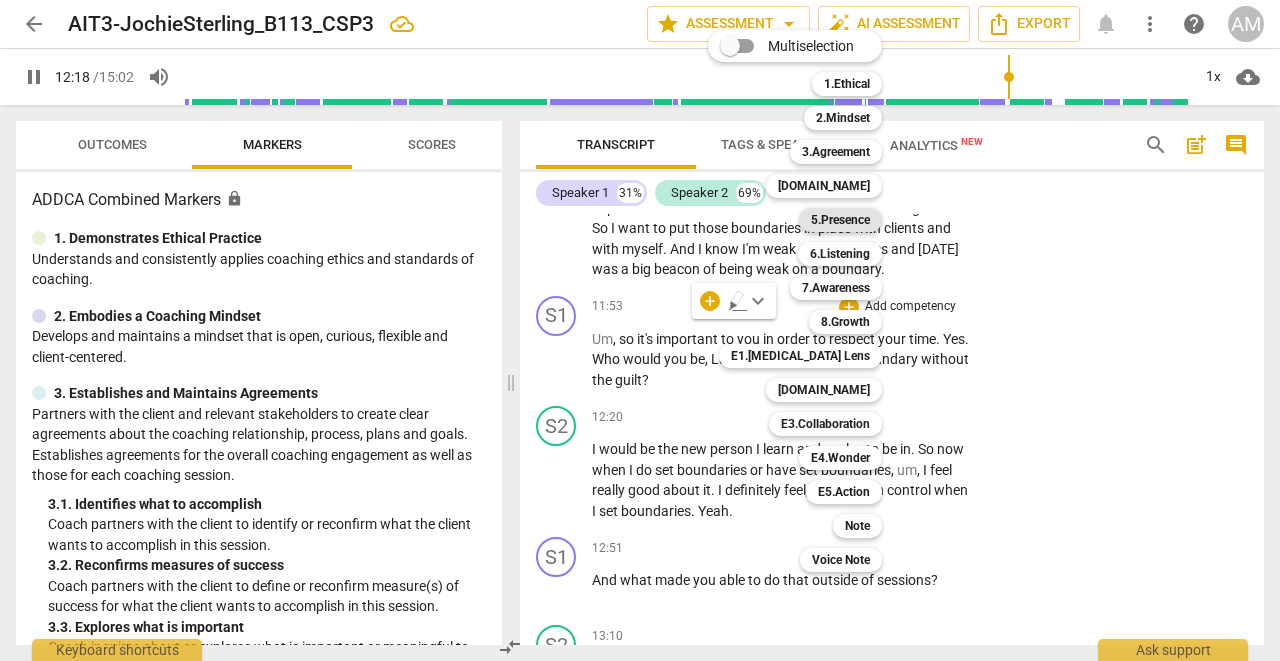 click on "5.Presence" at bounding box center [840, 220] 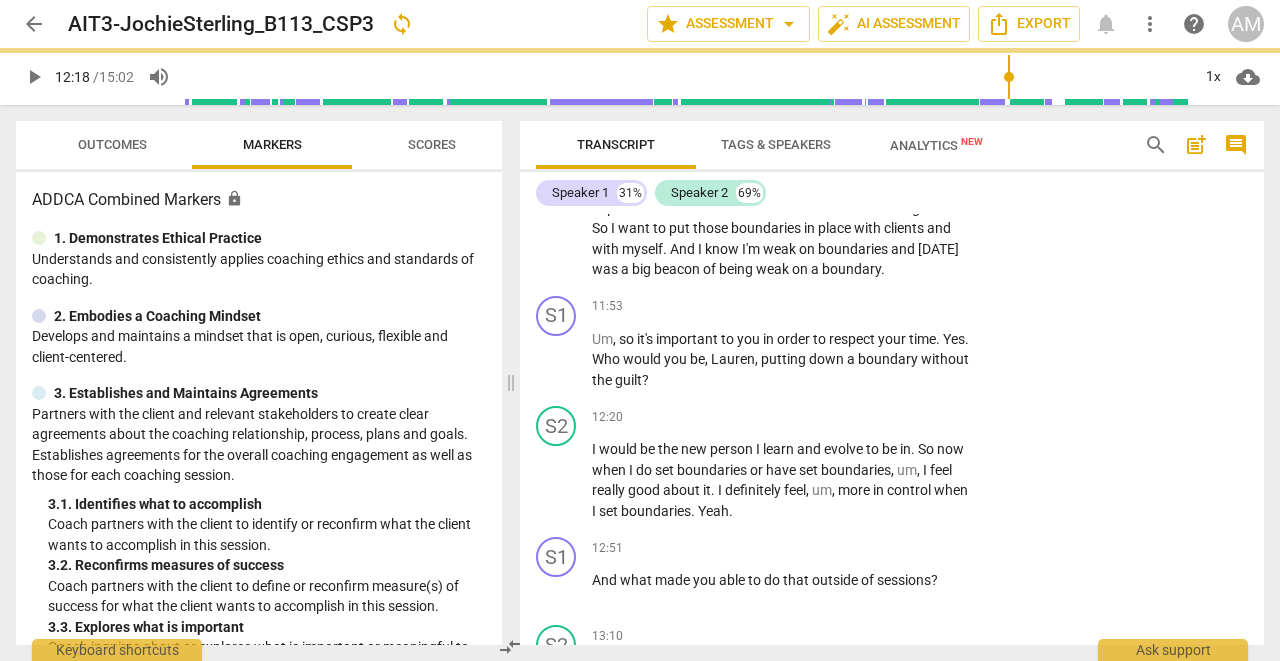 type on "739" 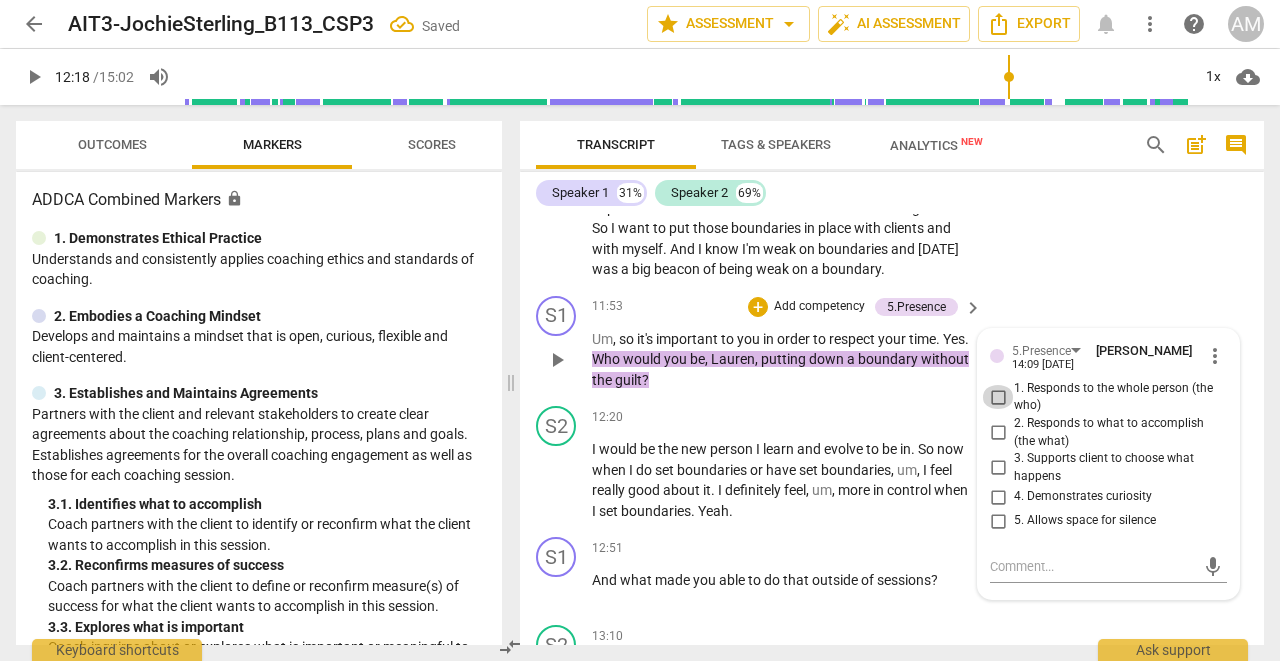 click on "1. Responds to the whole person (the who)" at bounding box center (998, 397) 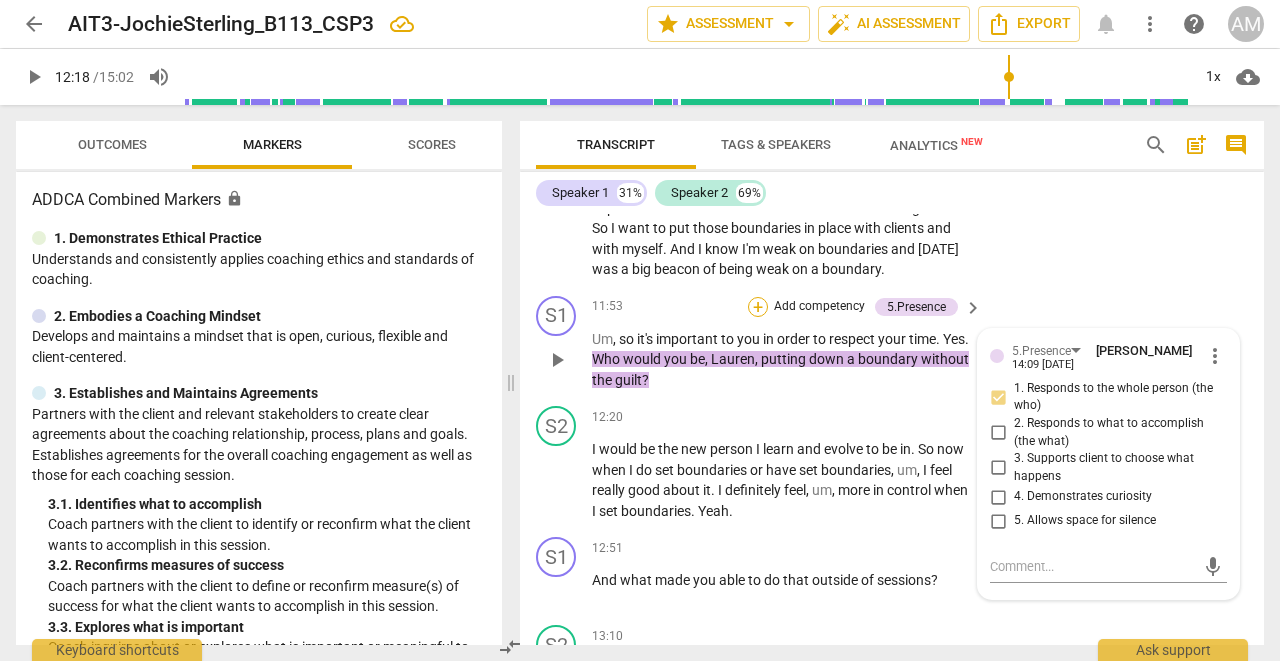 click on "+" at bounding box center (758, 307) 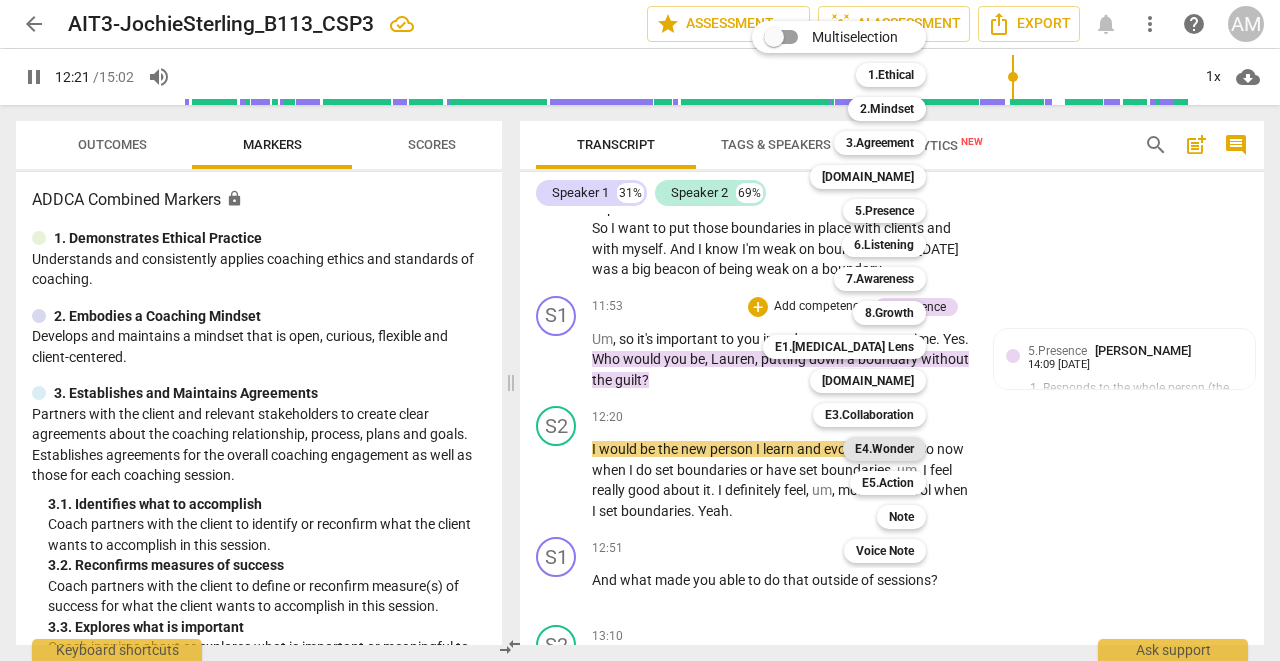 click on "E4.Wonder" at bounding box center (884, 449) 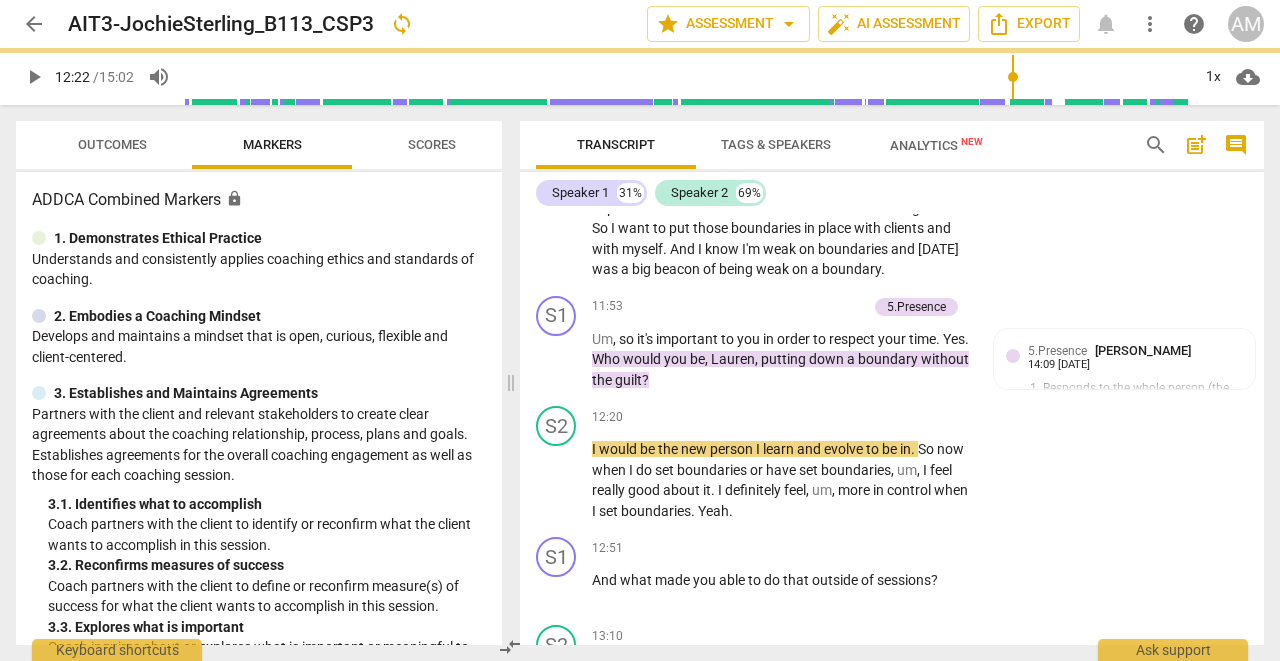 type on "743" 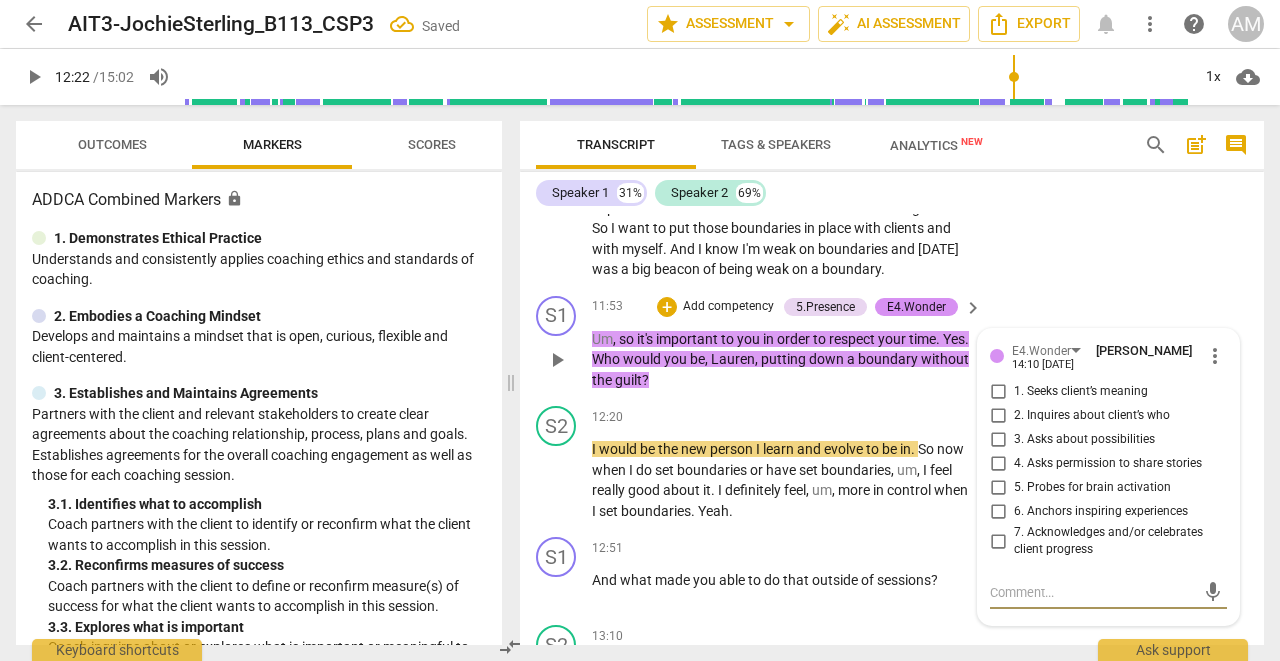 click on "2. Inquires about client’s who" at bounding box center [998, 416] 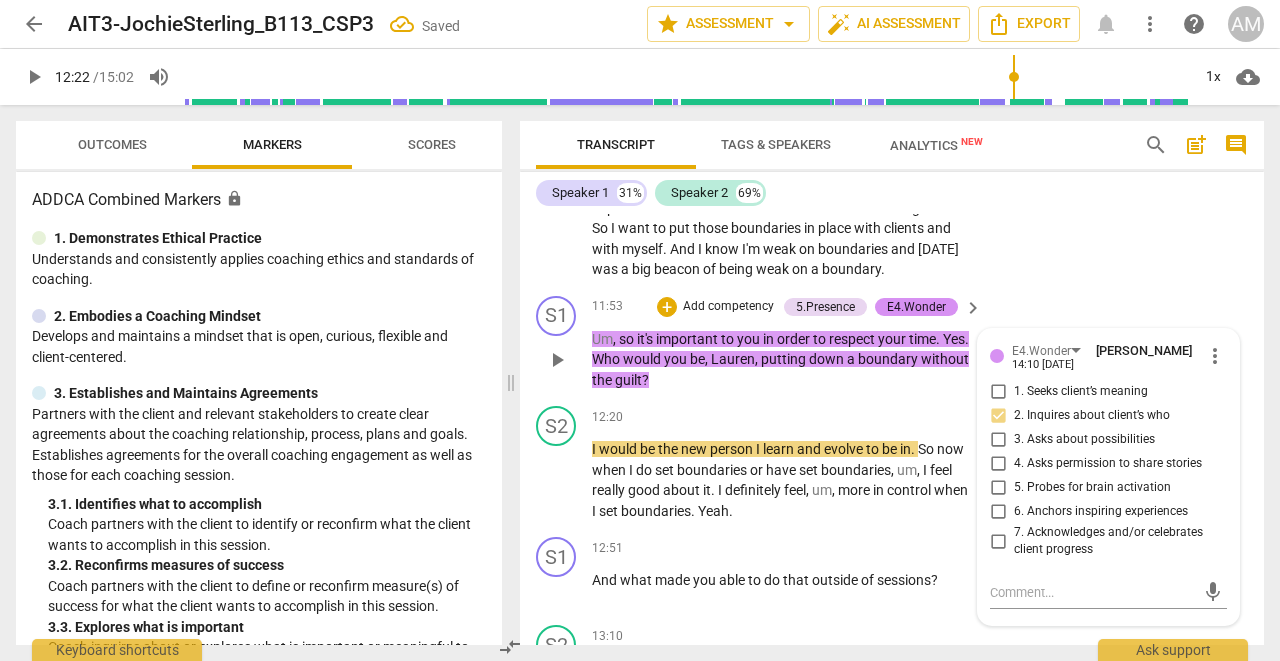 click on "S2 play_arrow pause 12:20 + Add competency keyboard_arrow_right I   would   be   the   new   person   I   learn   and   evolve   to   be   in .   So   now   when   I   do   set   boundaries   or   have   set   boundaries ,   um ,   I   feel   really   good   about   it .   I   definitely   feel ,   um ,   more   in   control   when   I   set   boundaries .   Yeah ." at bounding box center [892, 463] 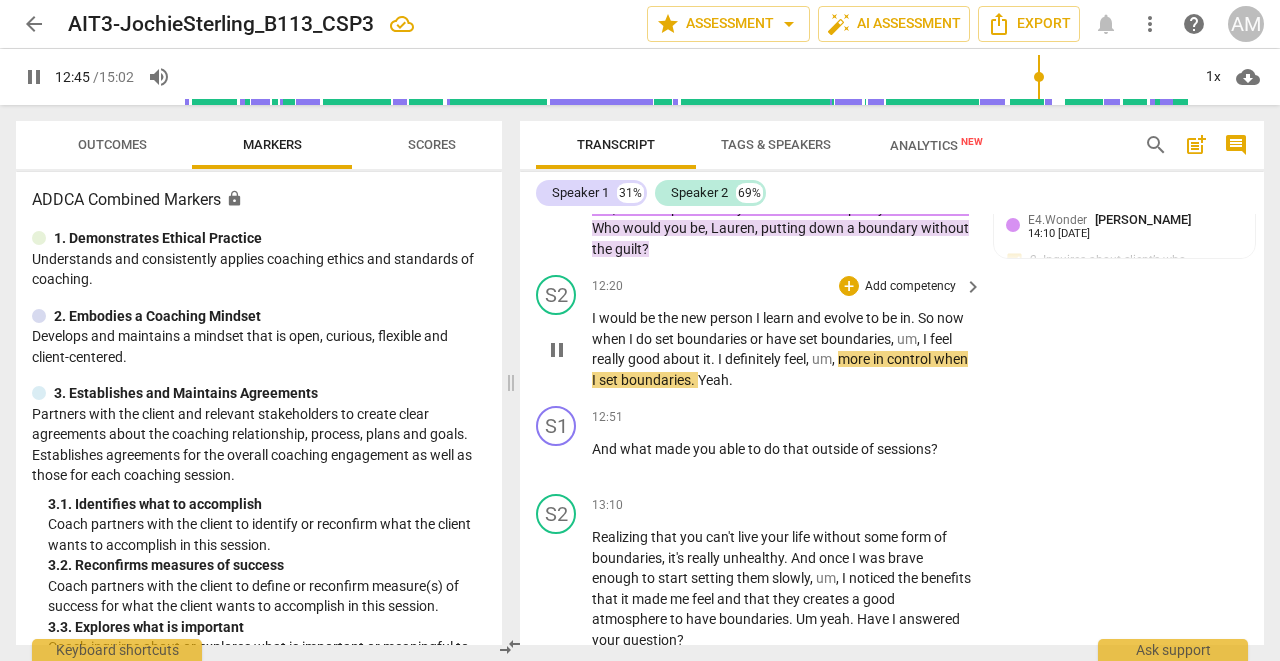 scroll, scrollTop: 5954, scrollLeft: 0, axis: vertical 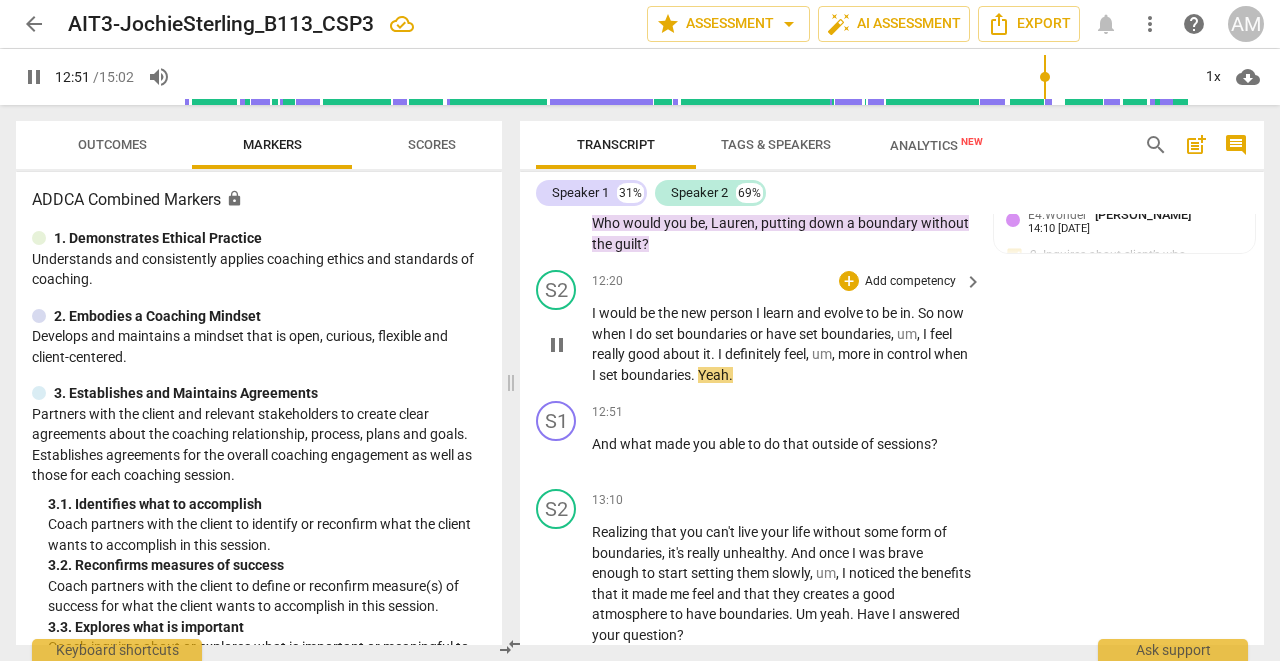 drag, startPoint x: 590, startPoint y: 261, endPoint x: 709, endPoint y: 317, distance: 131.51807 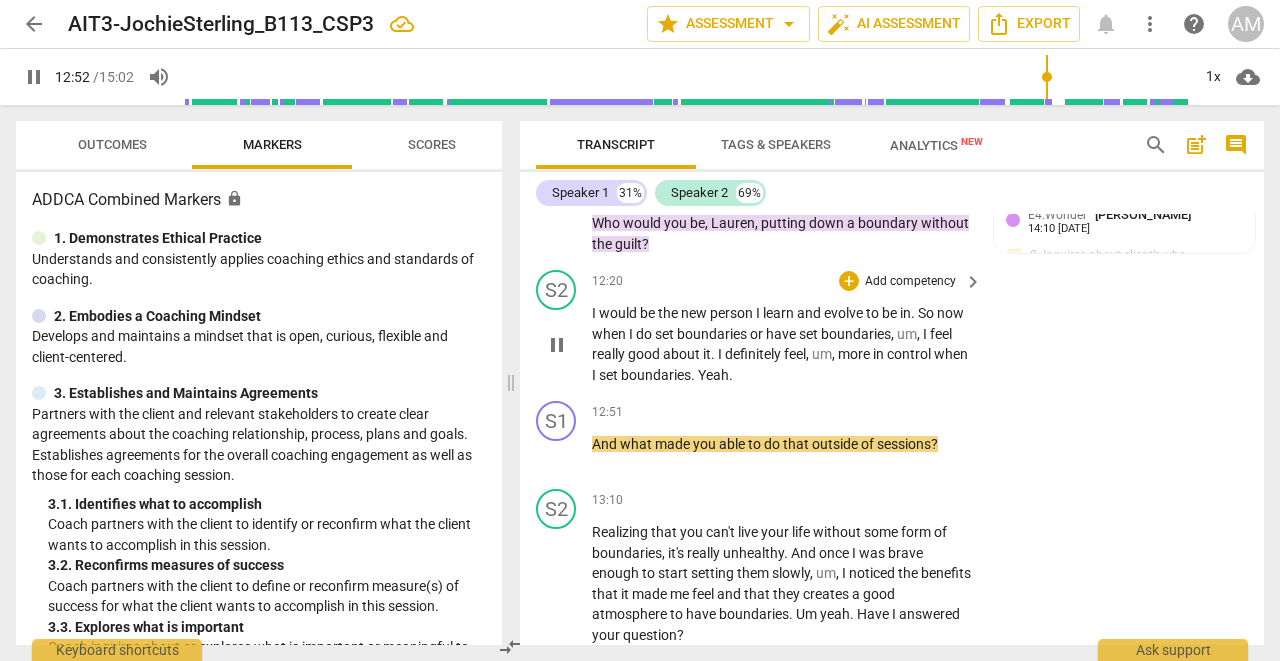 click on "play_arrow pause" at bounding box center (566, 344) 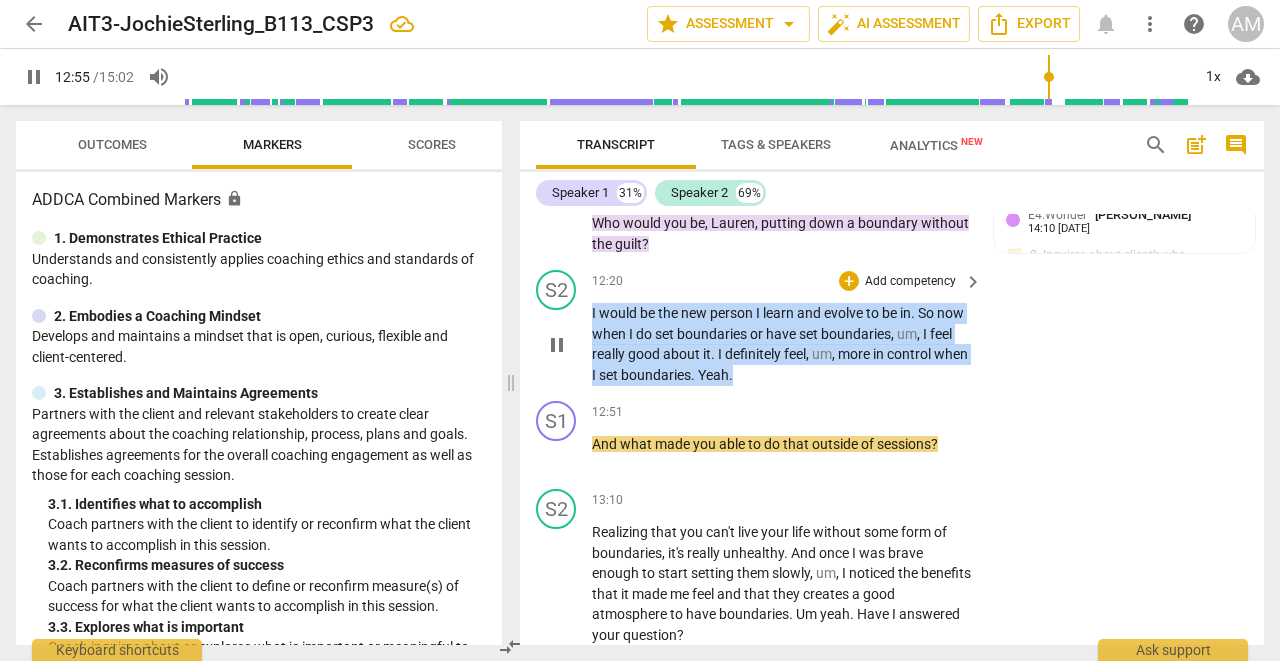 drag, startPoint x: 592, startPoint y: 260, endPoint x: 761, endPoint y: 326, distance: 181.43042 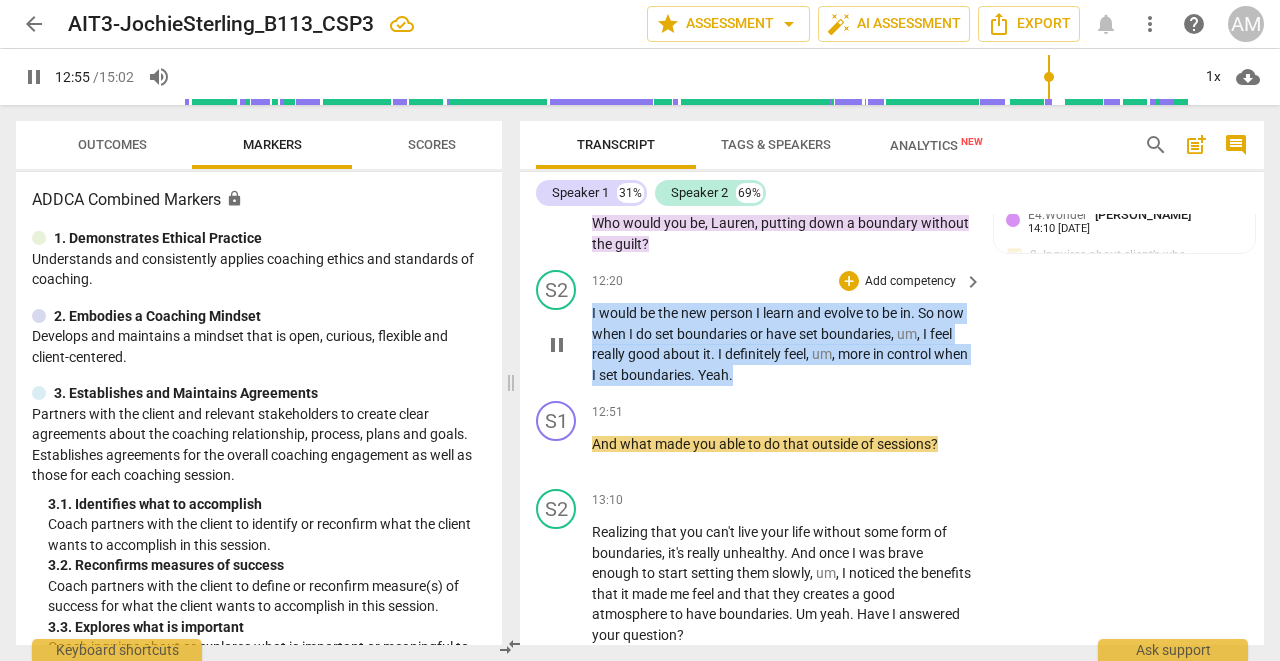 click on "I   would   be   the   new   person   I   learn   and   evolve   to   be   in .   So   now   when   I   do   set   boundaries   or   have   set   boundaries ,   um ,   I   feel   really   good   about   it .   I   definitely   feel ,   um ,   more   in   control   when   I   set   boundaries .   Yeah ." at bounding box center (782, 344) 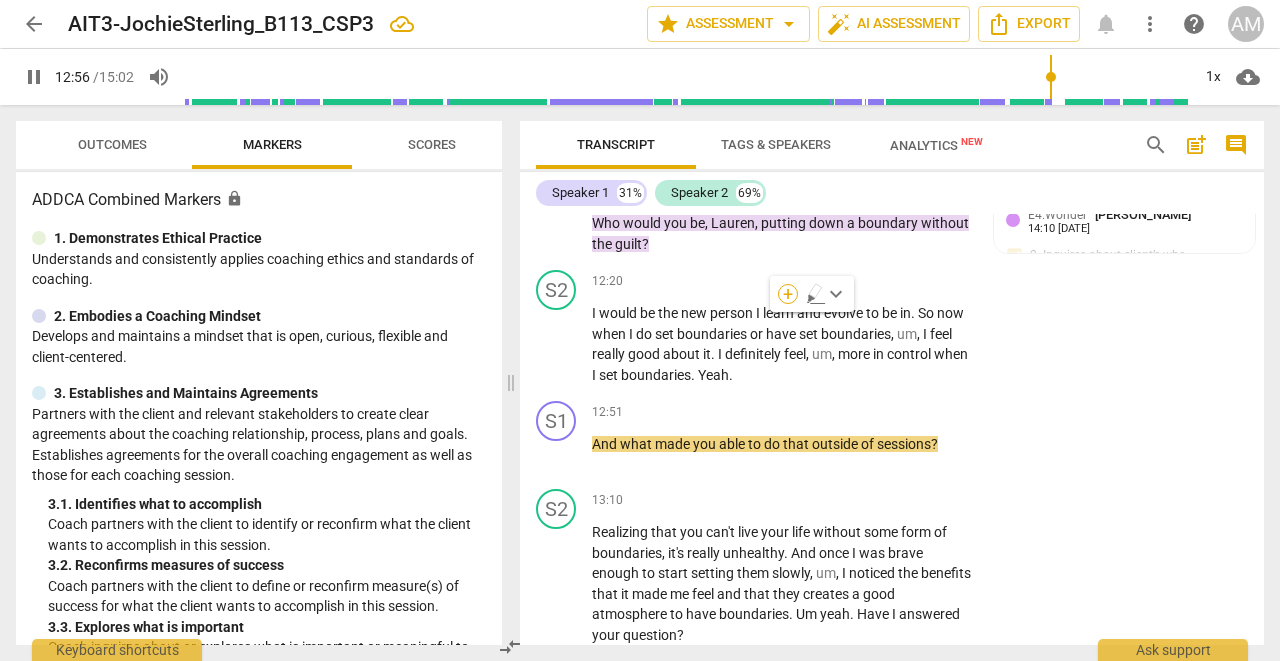 click on "+" at bounding box center (788, 294) 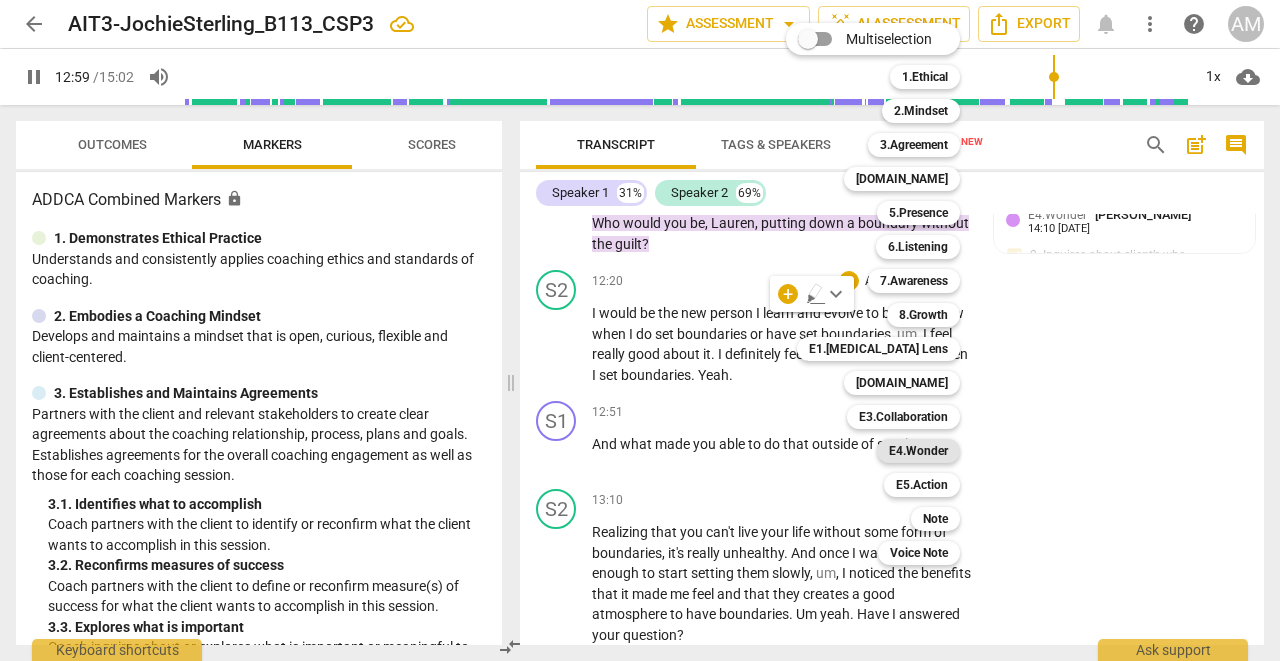 click on "E4.Wonder" at bounding box center [918, 451] 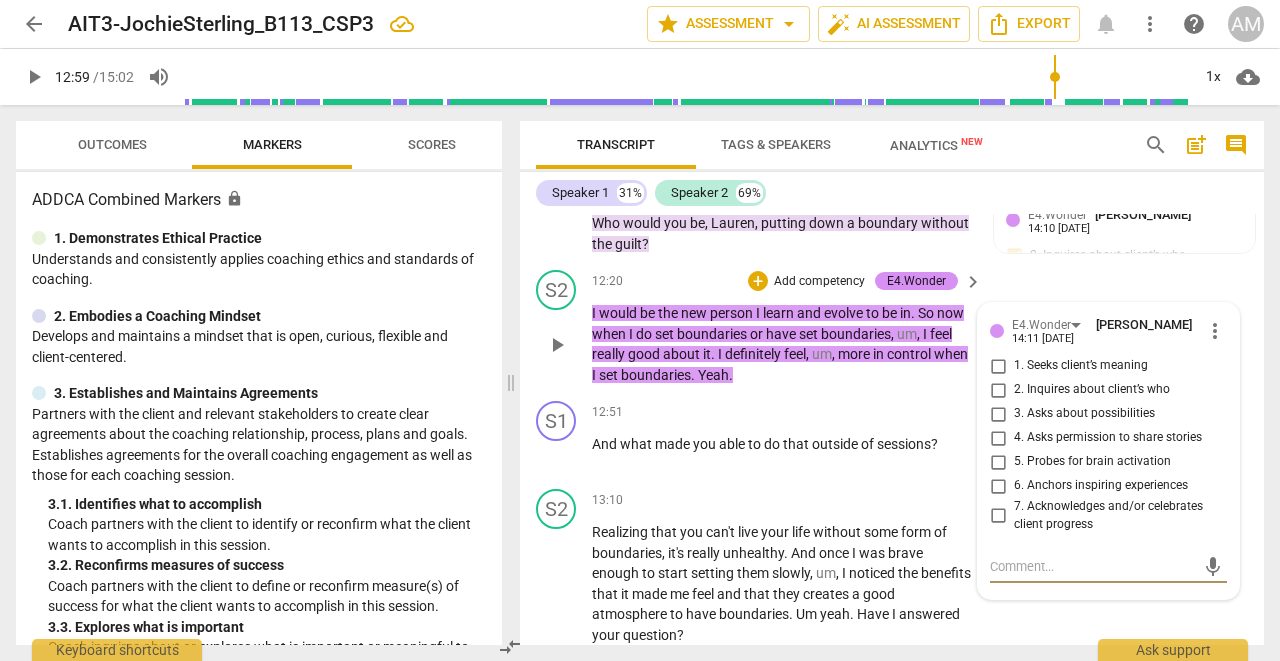 click on "more_vert" at bounding box center (1215, 331) 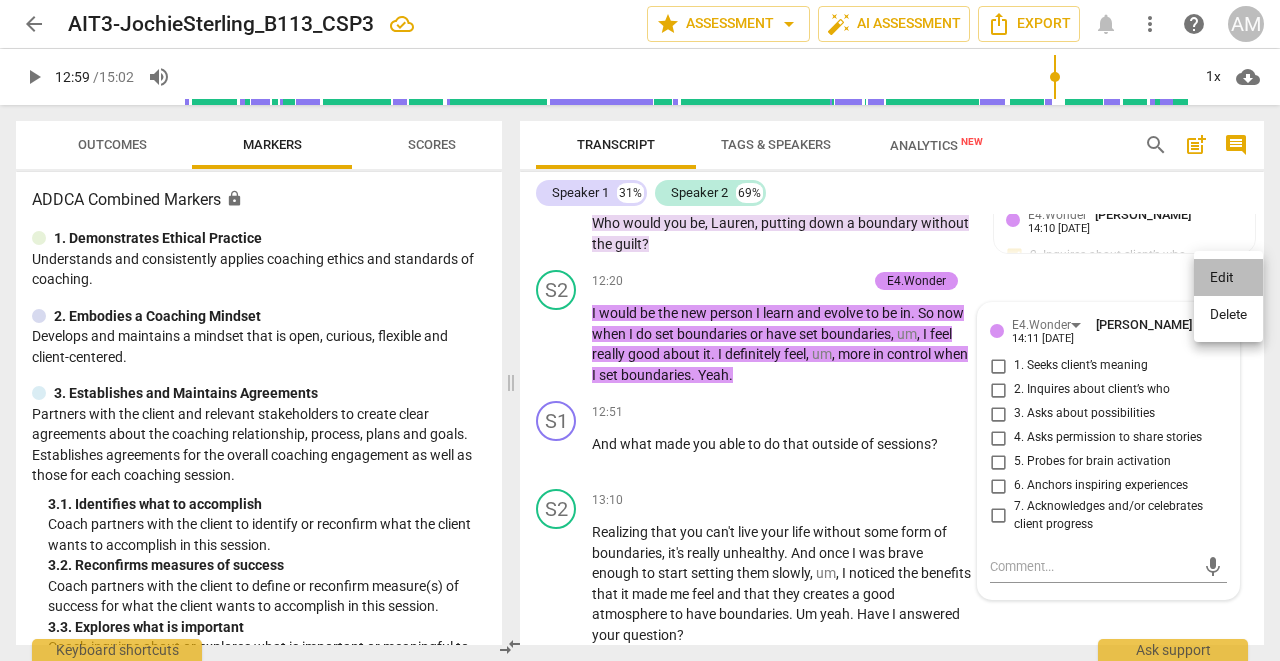 click on "Edit" at bounding box center [1228, 278] 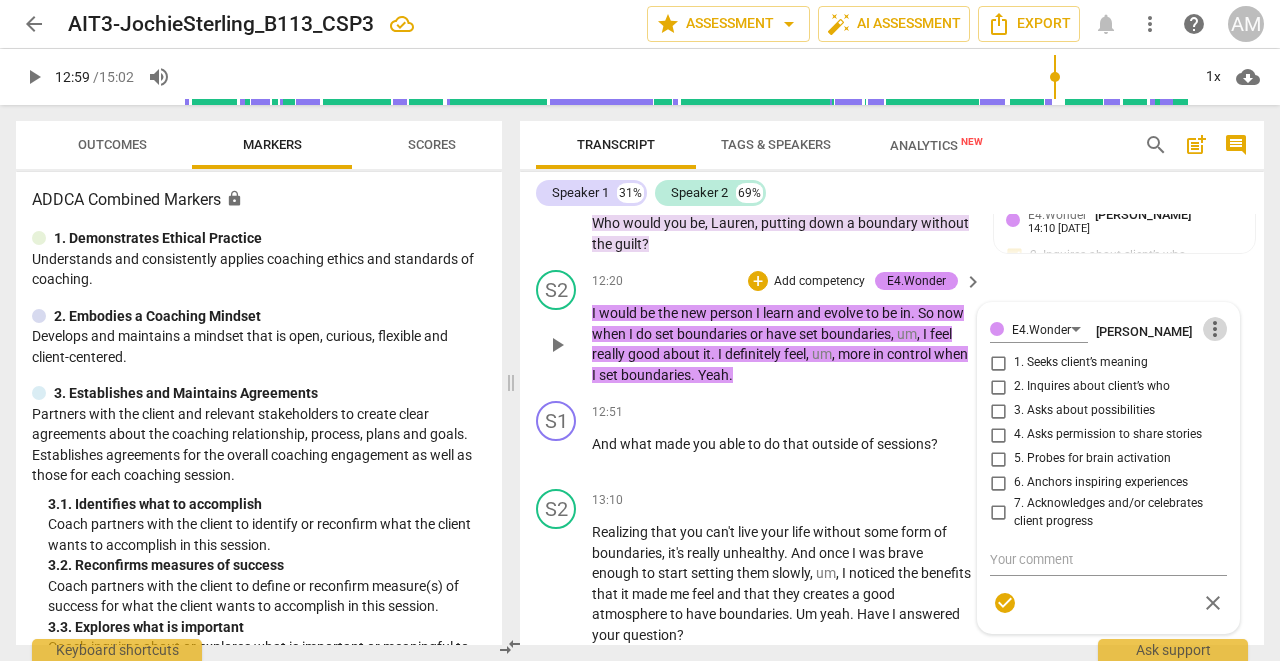 click on "more_vert" at bounding box center [1215, 329] 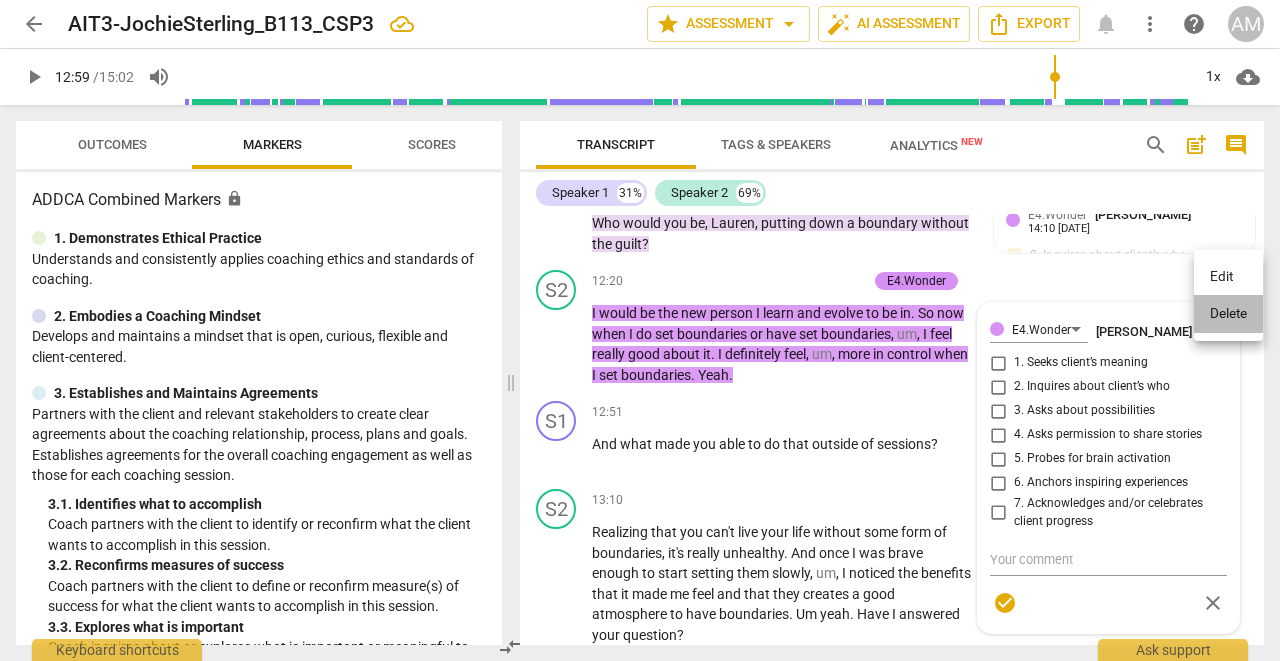 click on "Delete" at bounding box center [1228, 314] 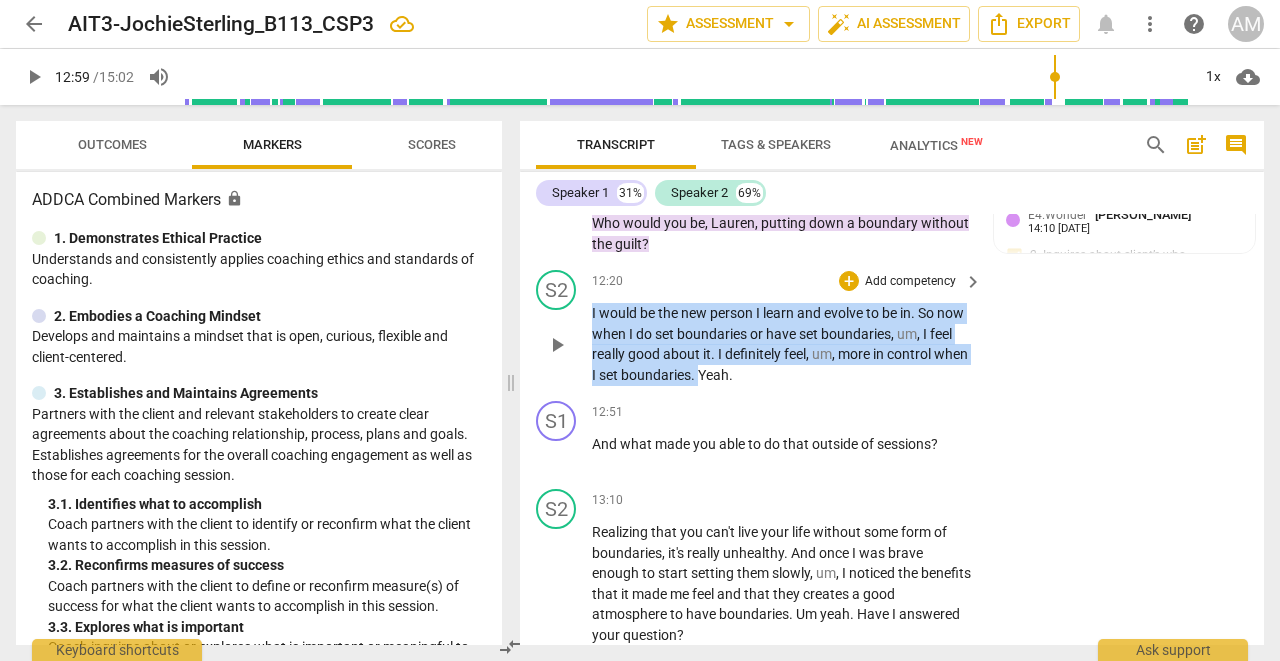 drag, startPoint x: 593, startPoint y: 262, endPoint x: 739, endPoint y: 314, distance: 154.98387 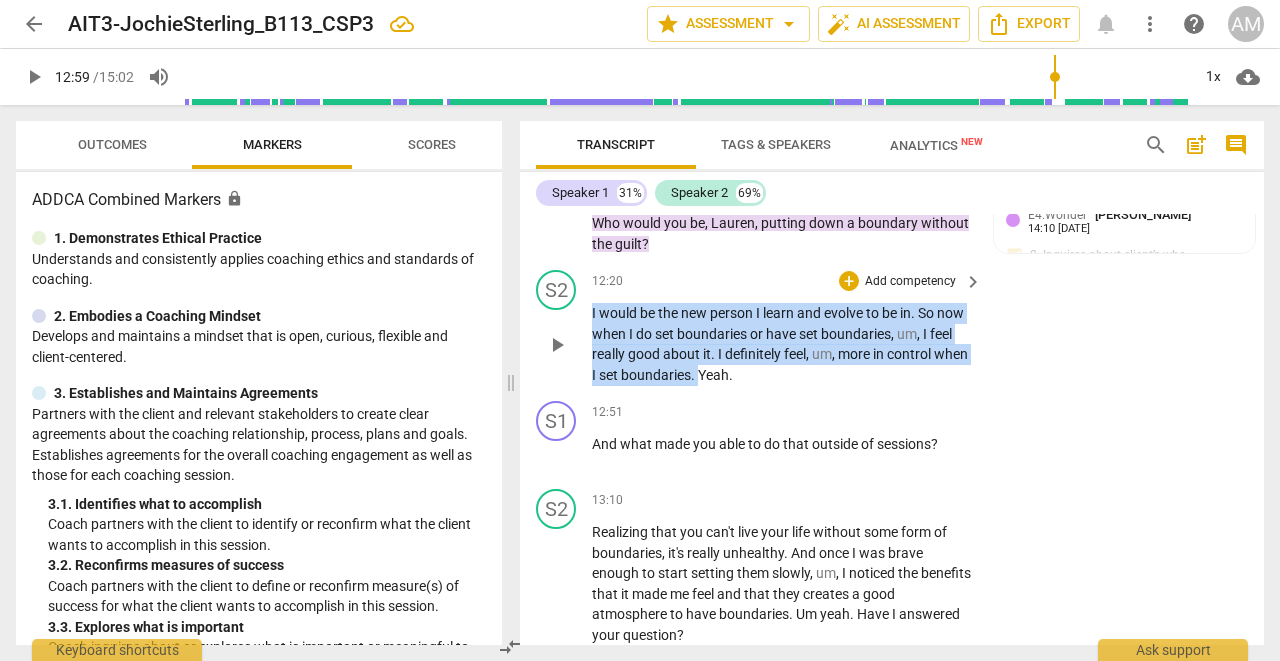 click on "I   would   be   the   new   person   I   learn   and   evolve   to   be   in .   So   now   when   I   do   set   boundaries   or   have   set   boundaries ,   um ,   I   feel   really   good   about   it .   I   definitely   feel ,   um ,   more   in   control   when   I   set   boundaries .   Yeah ." at bounding box center (782, 344) 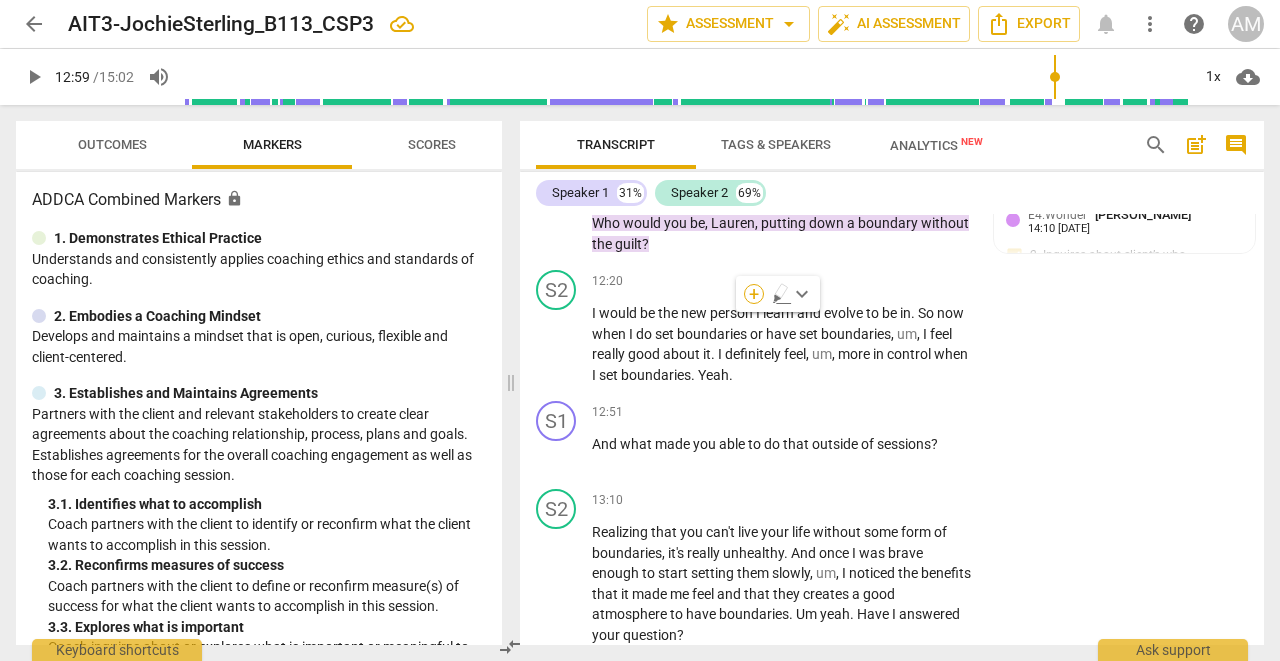 click on "+" at bounding box center (754, 294) 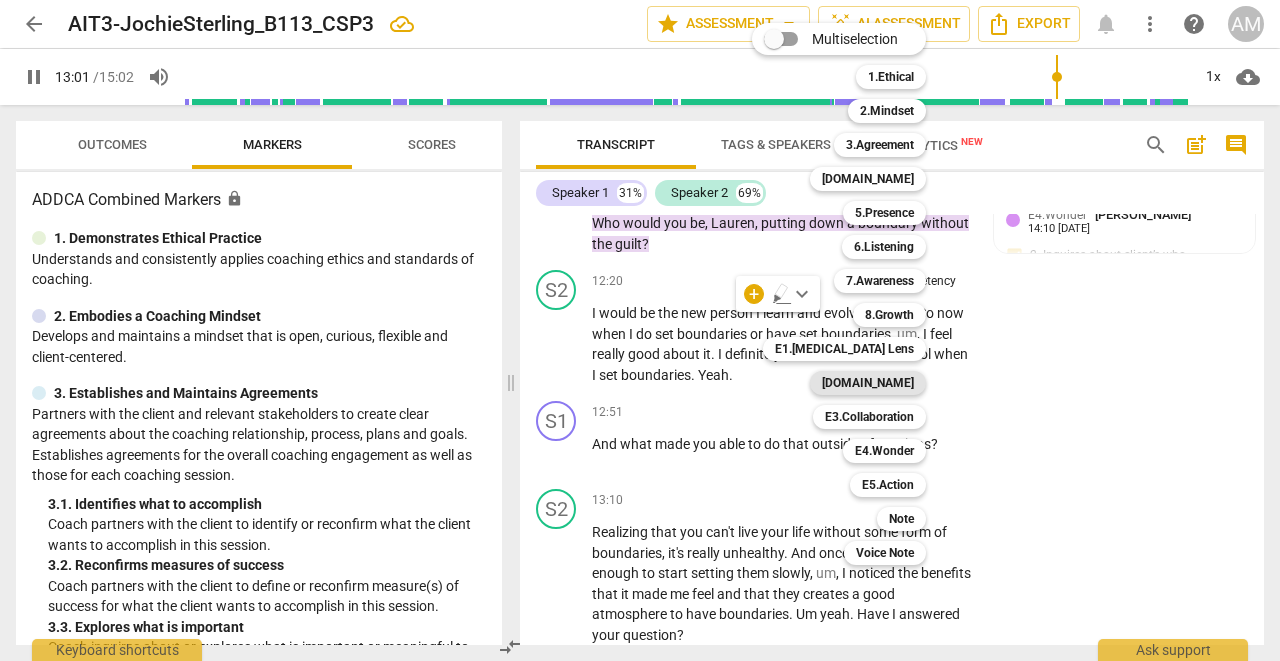 click on "[DOMAIN_NAME]" at bounding box center (868, 383) 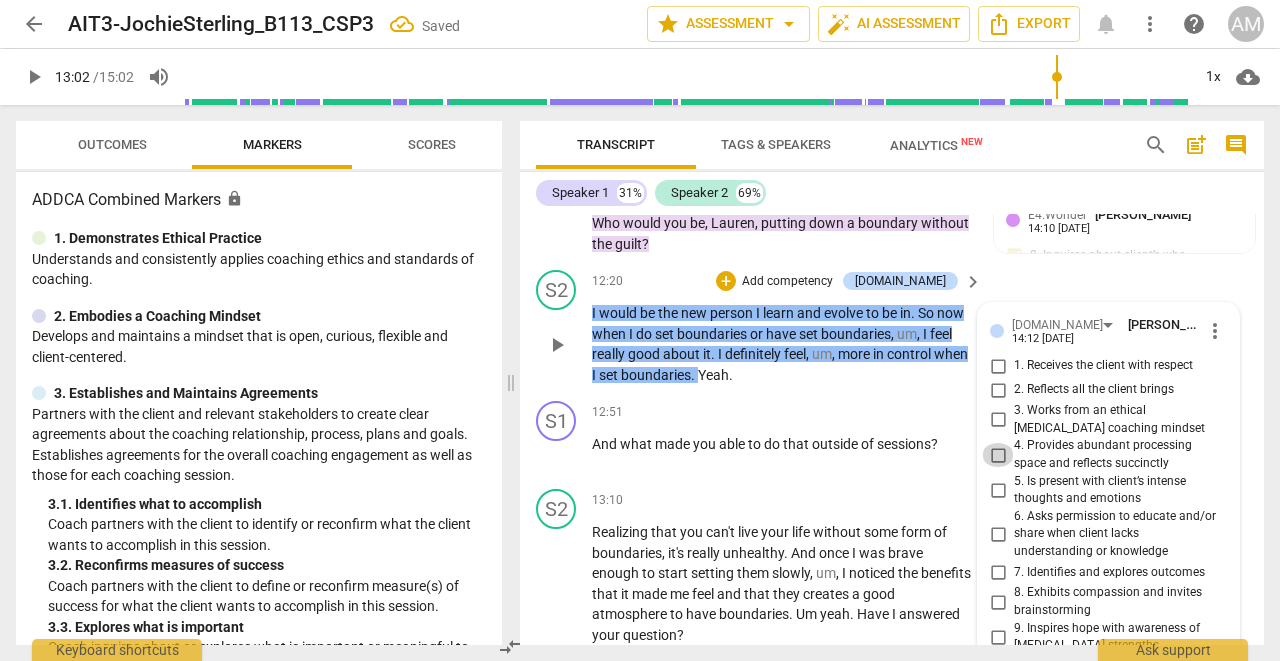 click on "4. Provides abundant processing space and reflects succinctly" at bounding box center (998, 455) 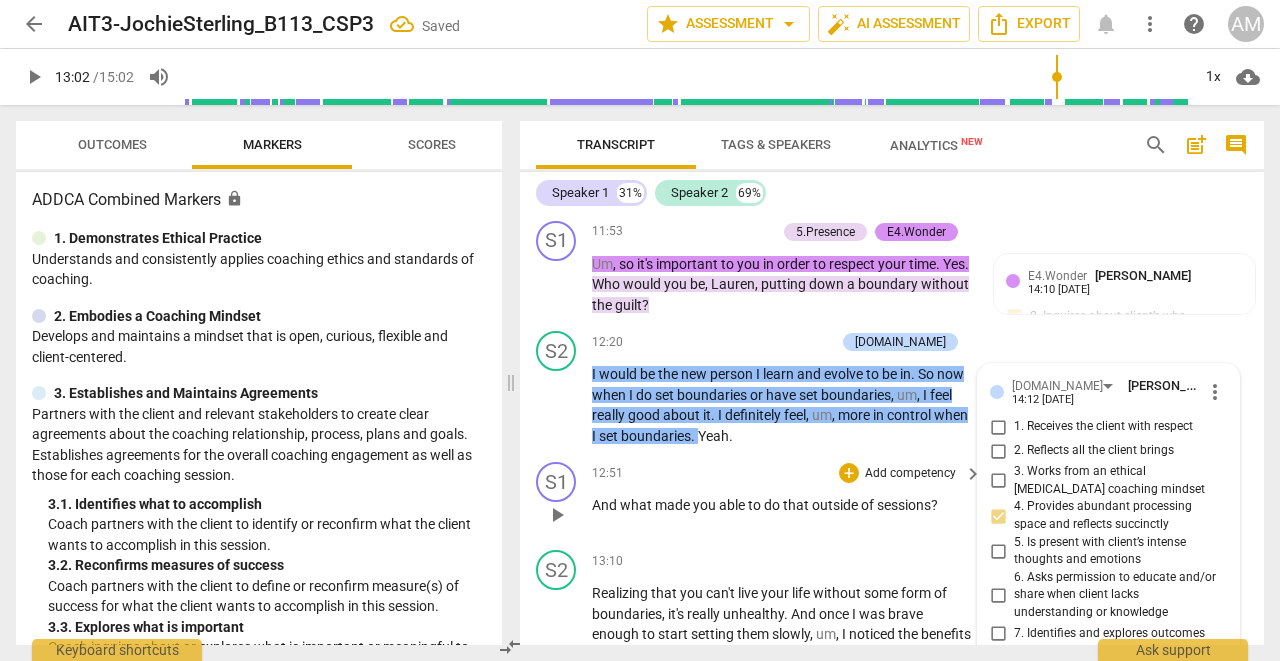 scroll, scrollTop: 5823, scrollLeft: 0, axis: vertical 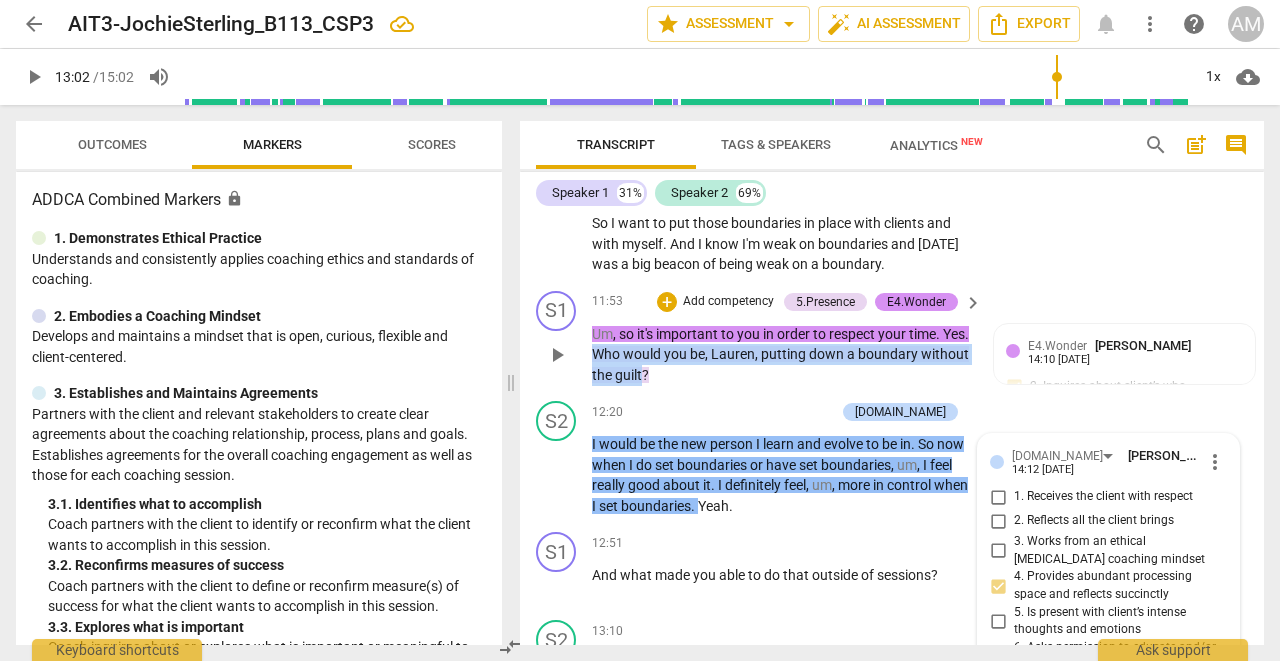 drag, startPoint x: 623, startPoint y: 297, endPoint x: 691, endPoint y: 320, distance: 71.7844 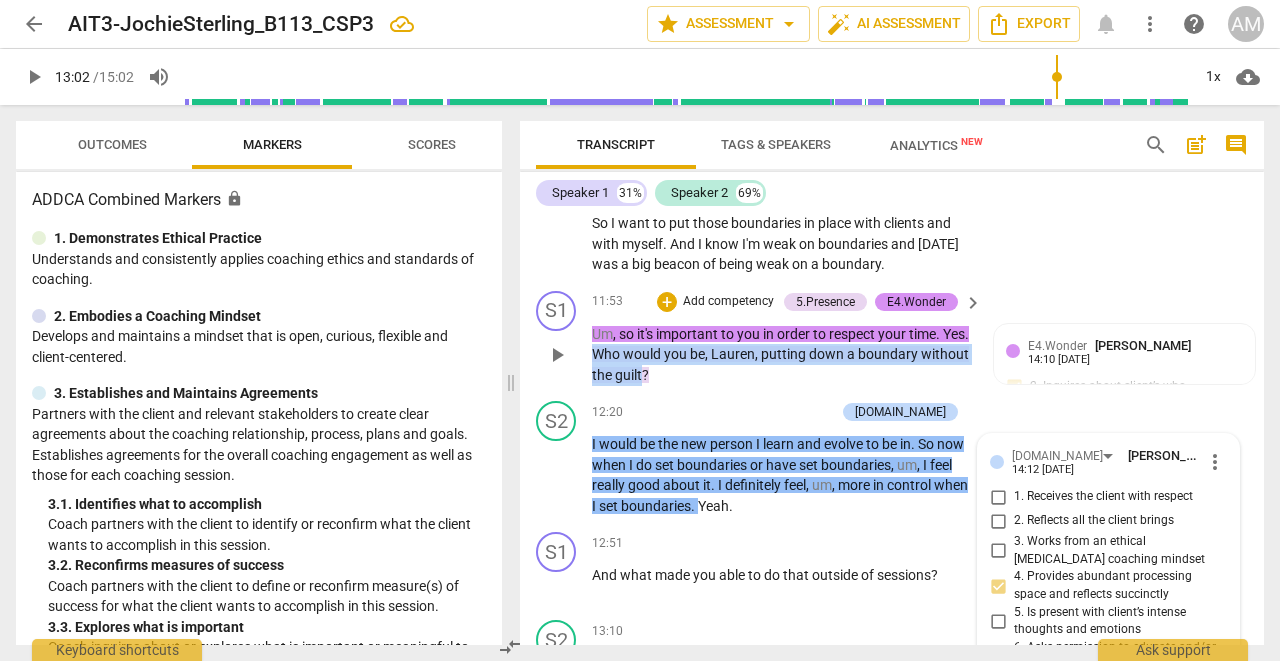 click on "Um ,   so   it's   important   to   you   in   order   to   respect   your   time .   Yes .   Who   would   you   be ,   [PERSON_NAME] ,   putting   down   a   boundary   without   the   guilt ?" at bounding box center [782, 355] 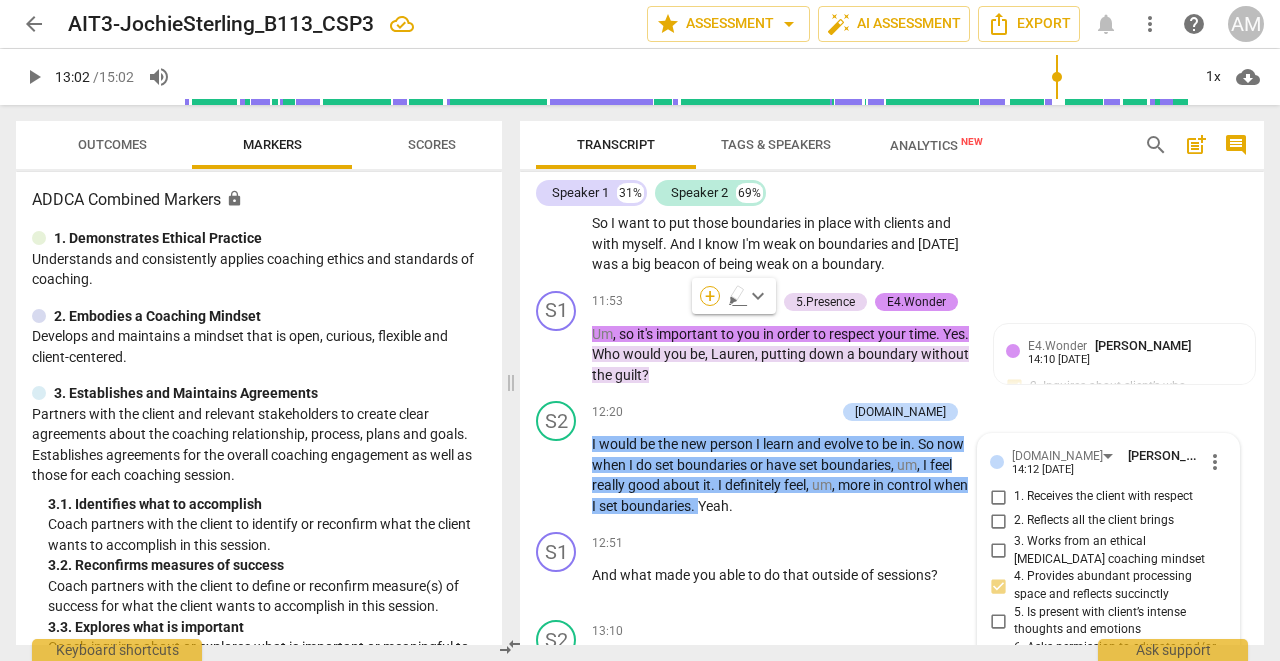 click on "+" at bounding box center [710, 296] 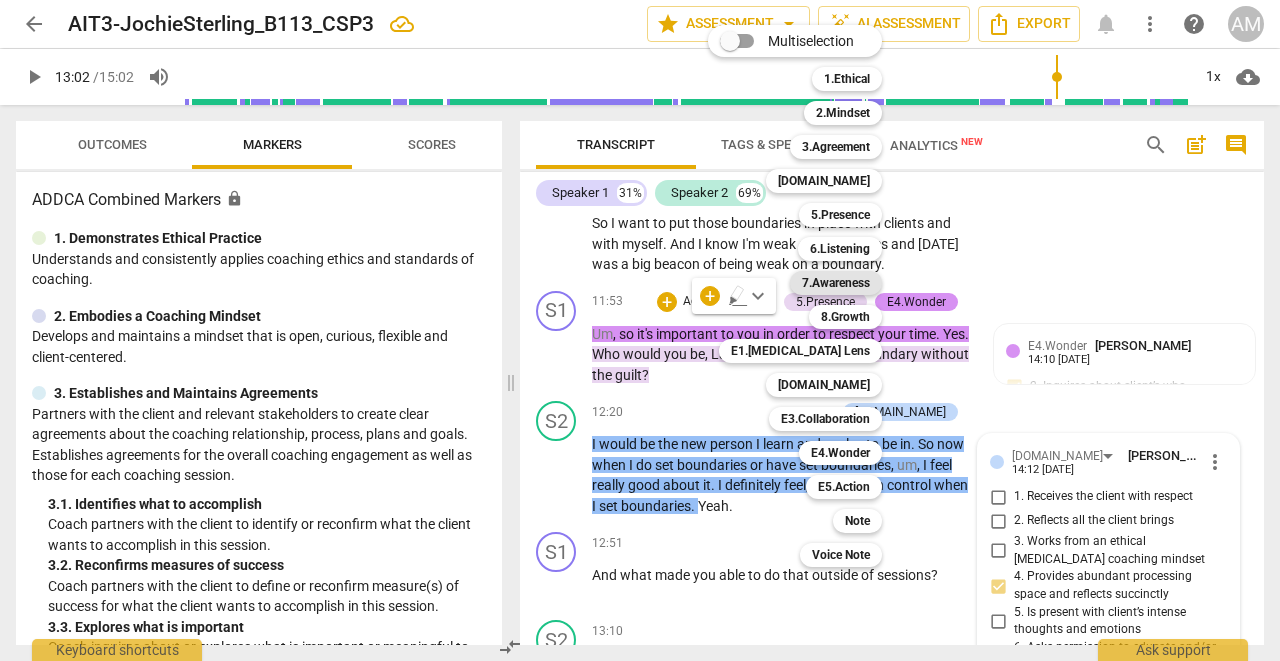 click on "7.Awareness" at bounding box center [836, 283] 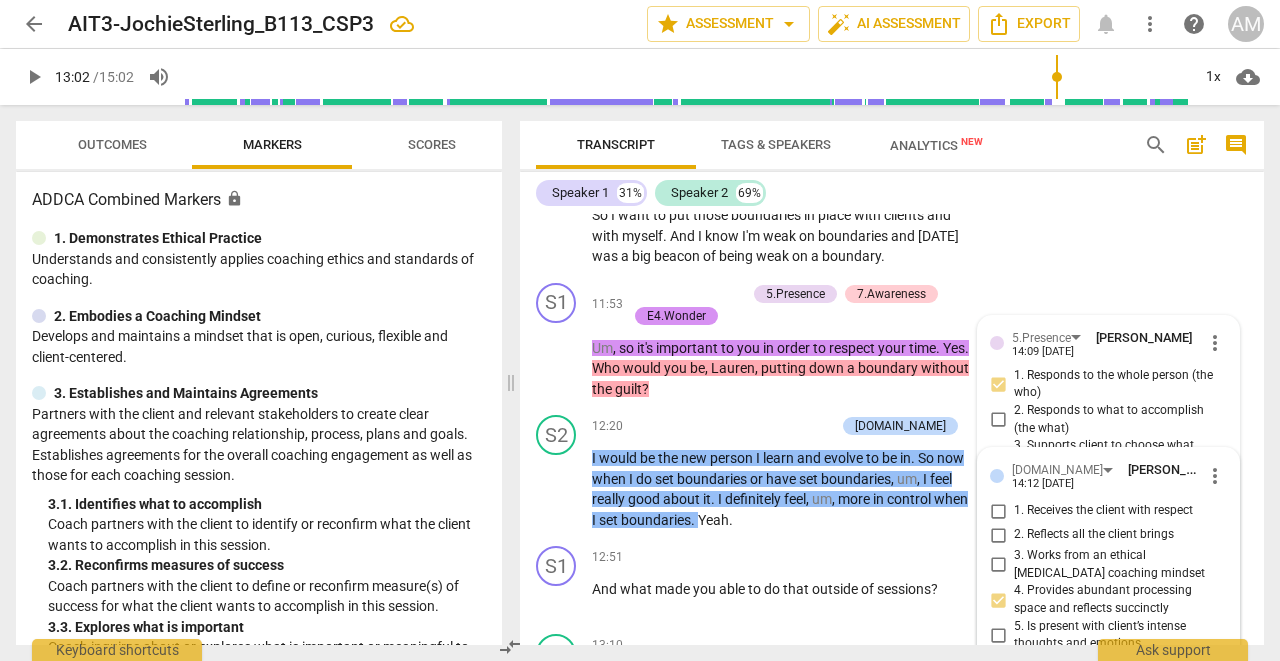 scroll, scrollTop: 5846, scrollLeft: 0, axis: vertical 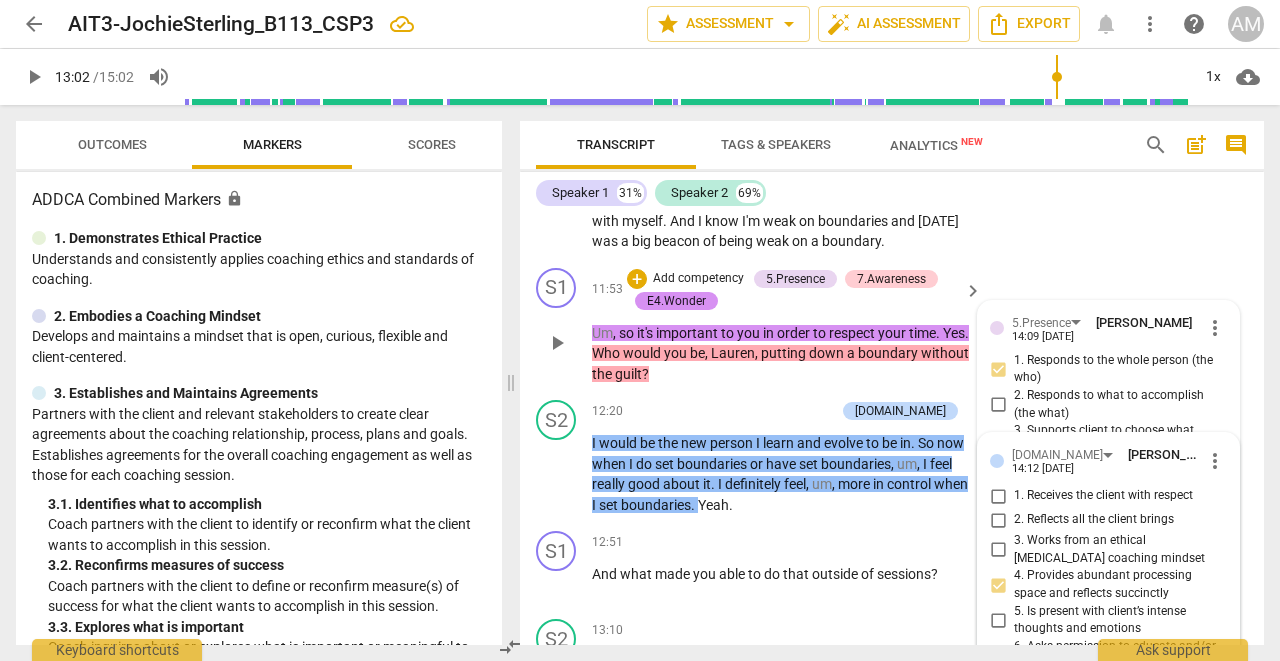 click on "Um ,   so   it's   important   to   you   in   order   to   respect   your   time .   Yes .   Who   would   you   be ,   [PERSON_NAME] ,   putting   down   a   boundary   without   the   guilt ?" at bounding box center [782, 354] 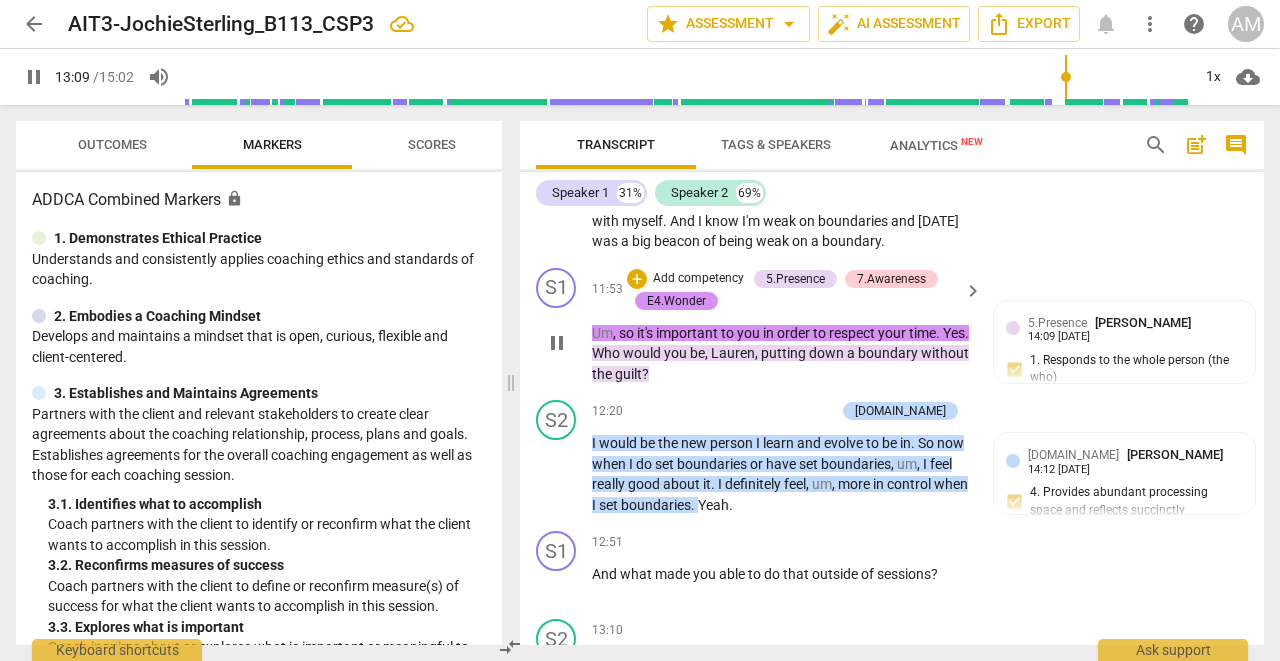 click on "Um ,   so   it's   important   to   you   in   order   to   respect   your   time .   Yes .   Who   would   you   be ,   [PERSON_NAME] ,   putting   down   a   boundary   without   the   guilt ?" at bounding box center [782, 354] 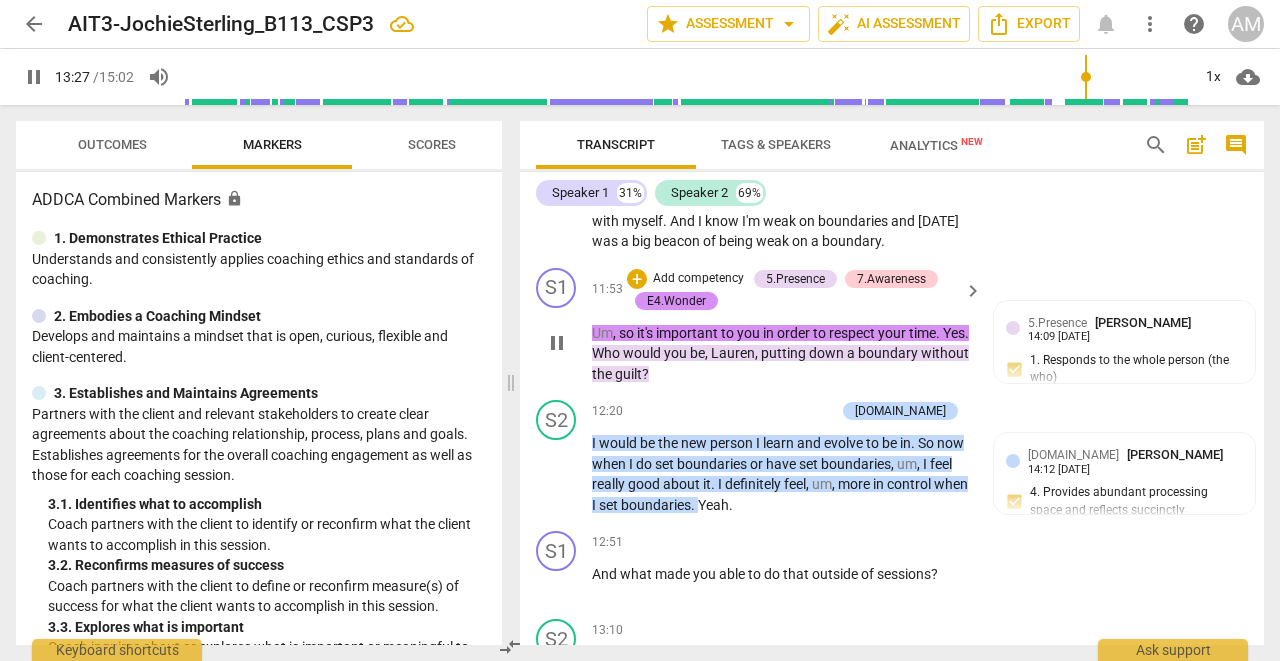 click on "boundary" at bounding box center [889, 353] 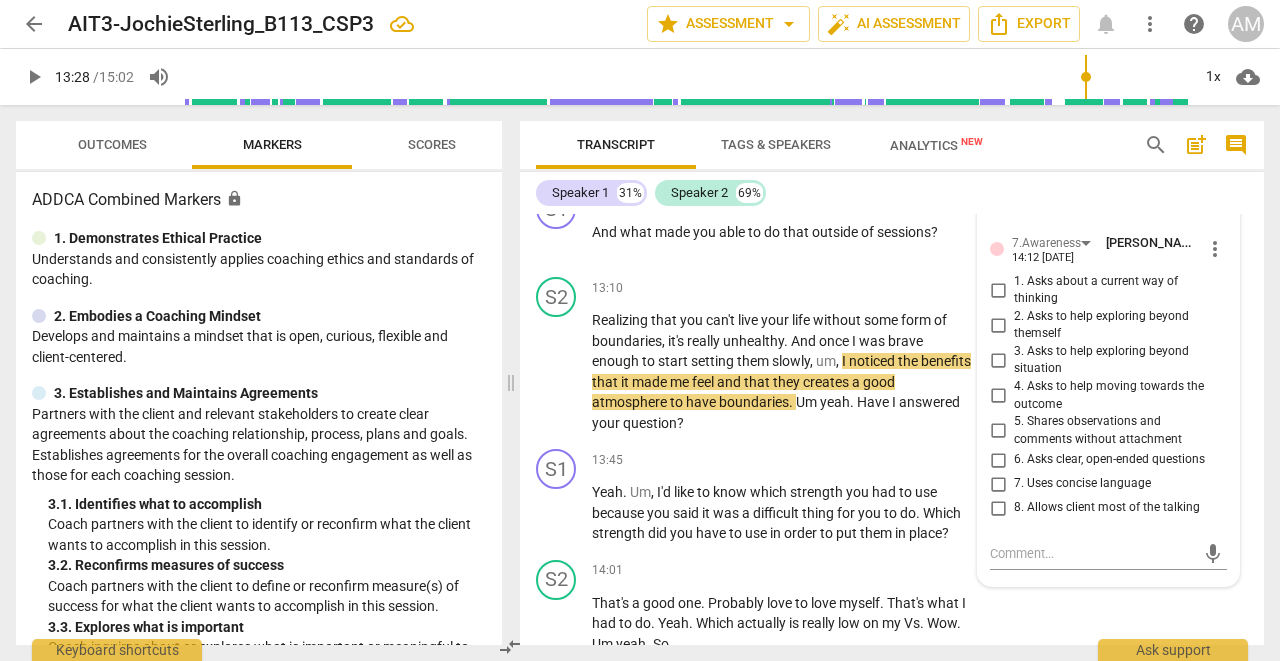 scroll, scrollTop: 6196, scrollLeft: 0, axis: vertical 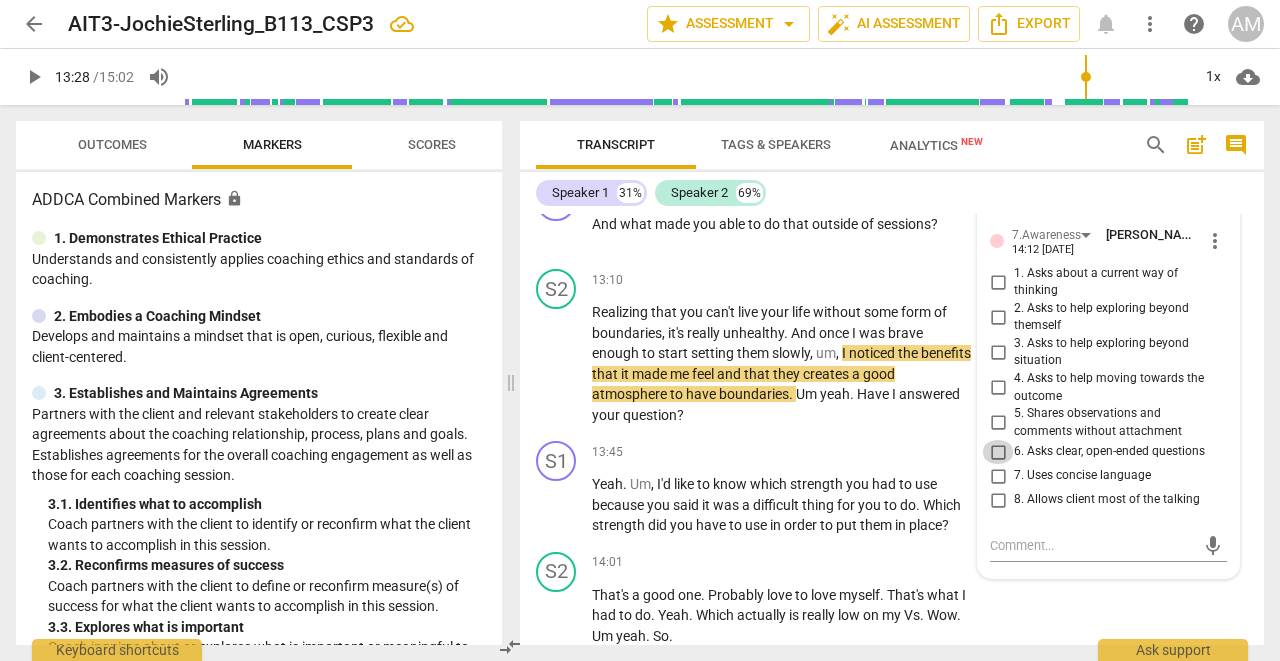 click on "6. Asks clear, open-ended questions" at bounding box center [998, 452] 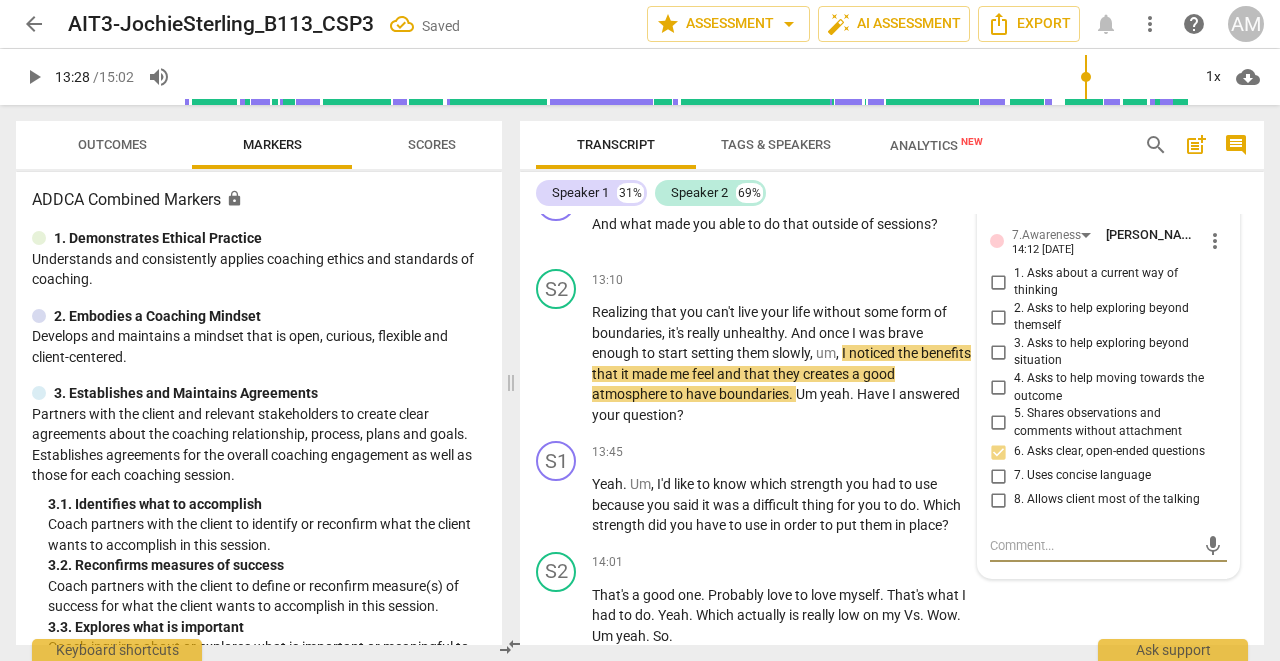 click at bounding box center (1092, 545) 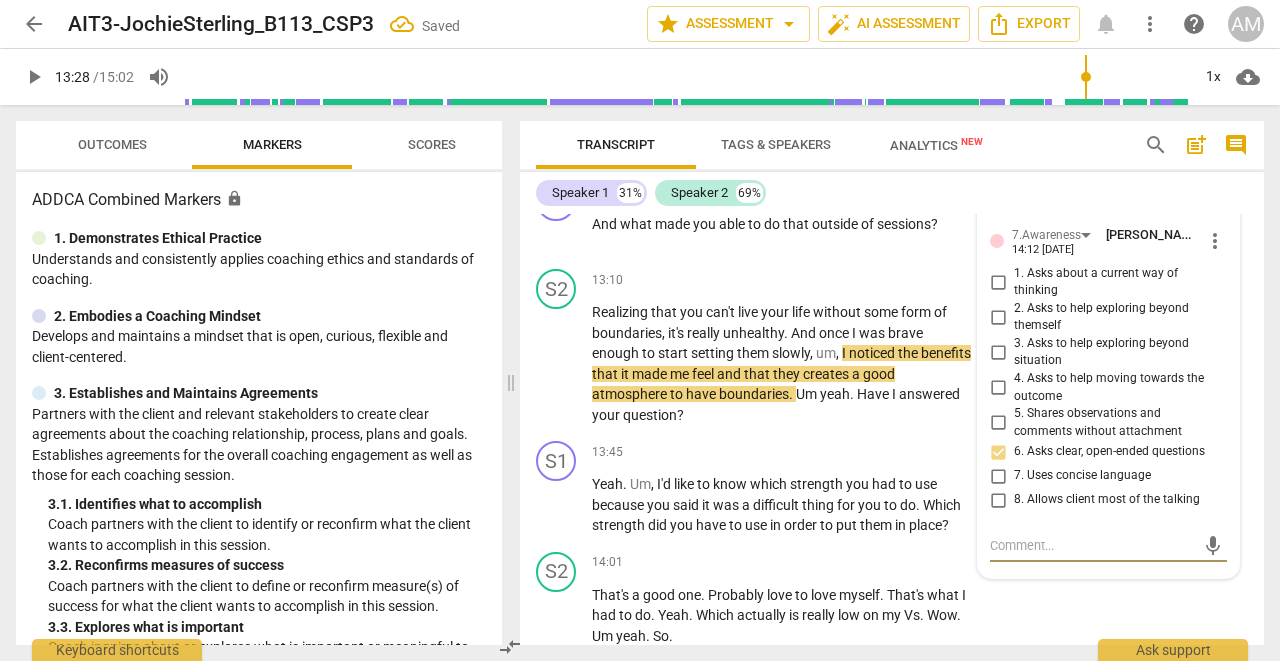 type on "G" 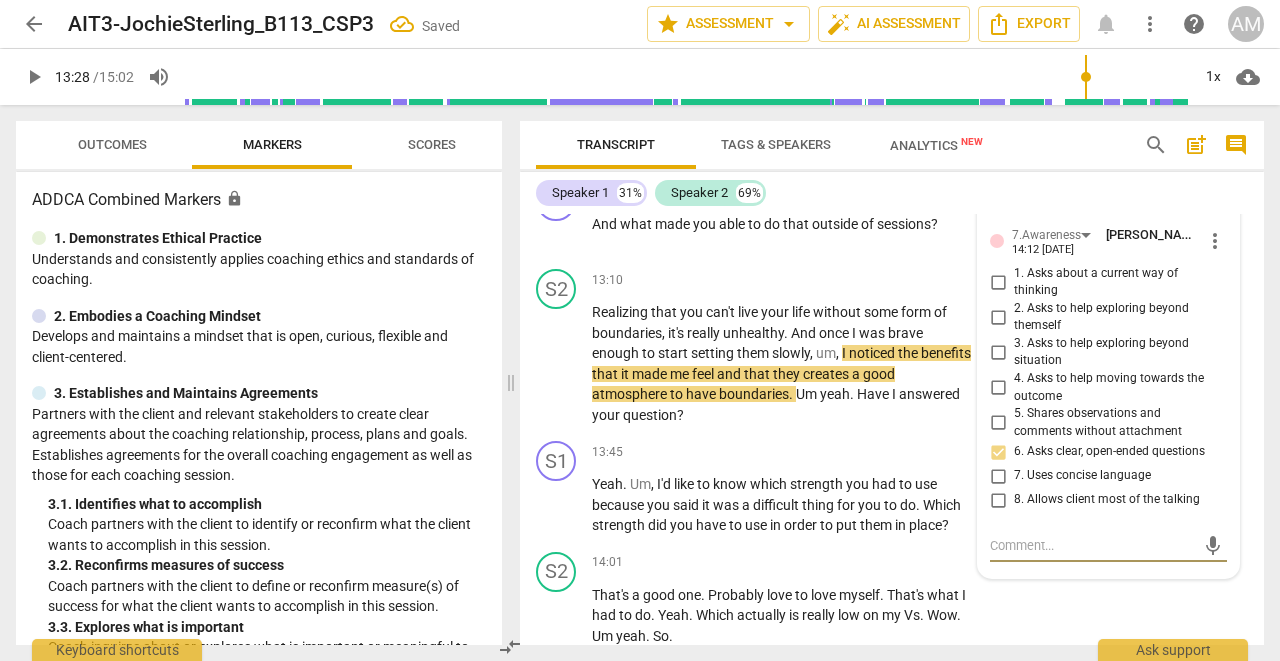 type on "G" 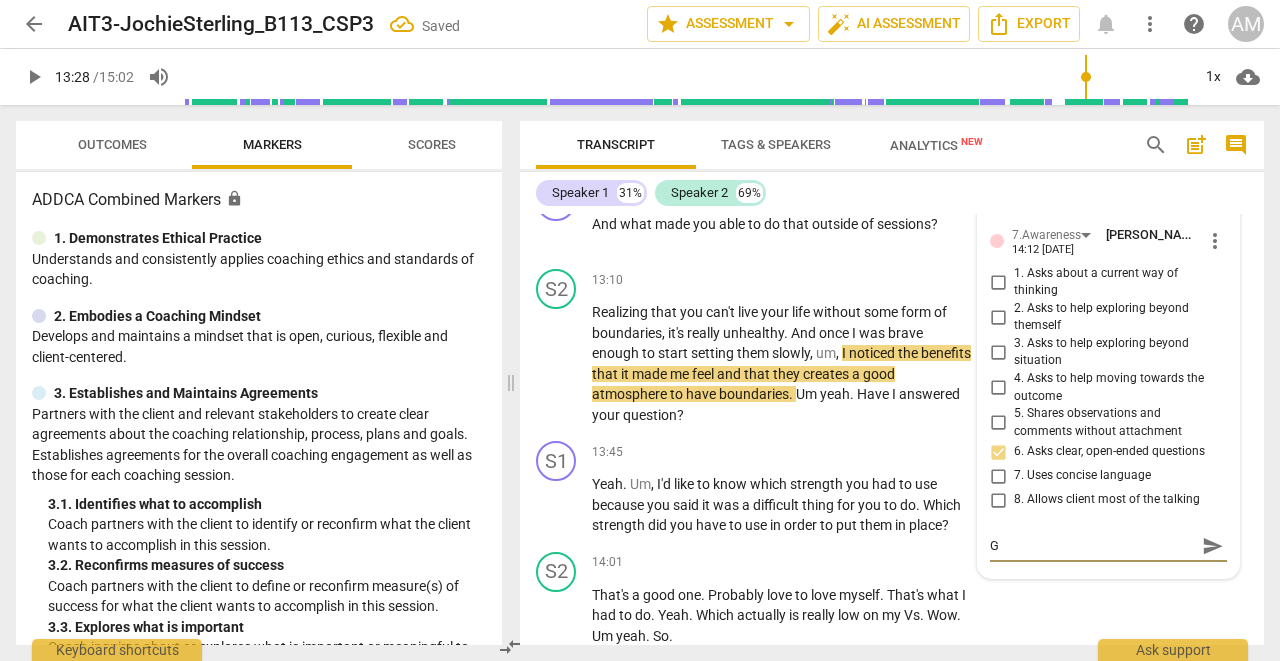 type on "Go" 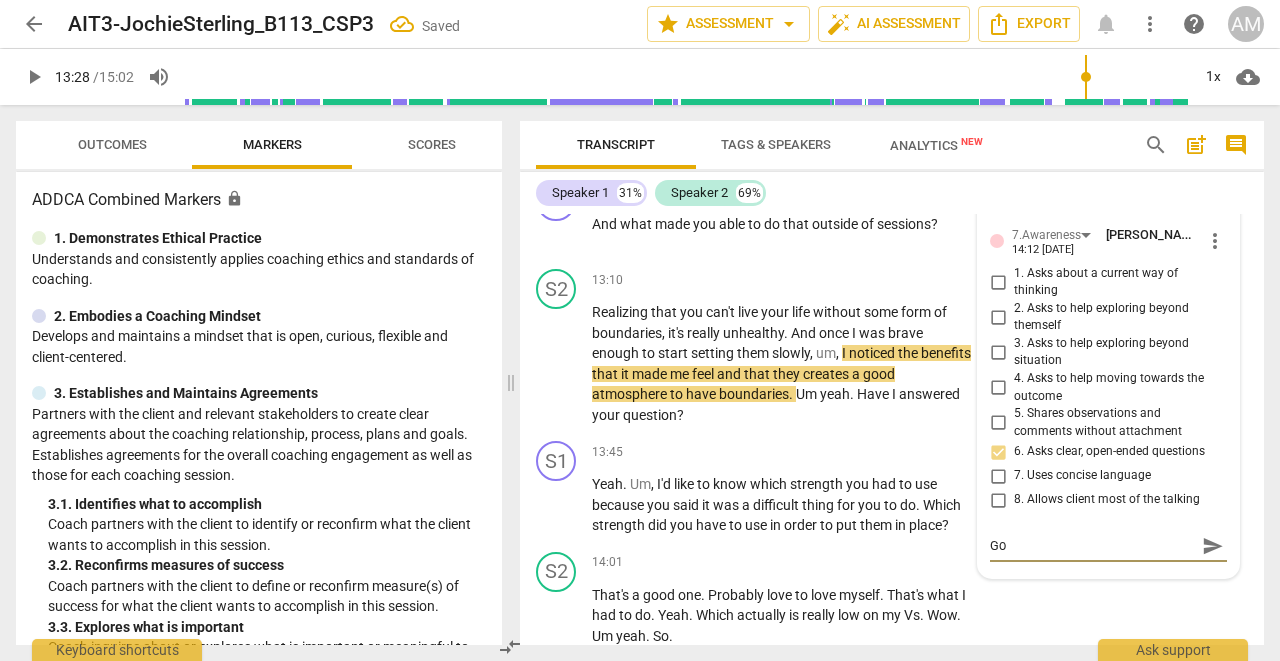 type on "Goo" 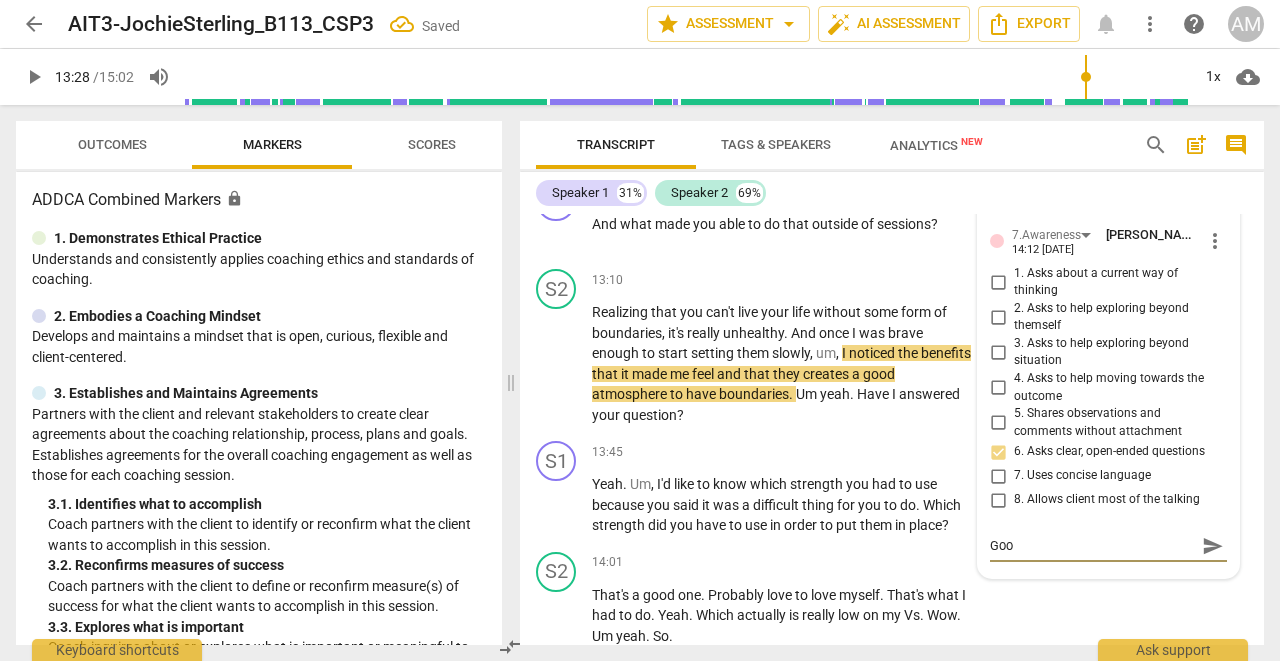 type on "Good" 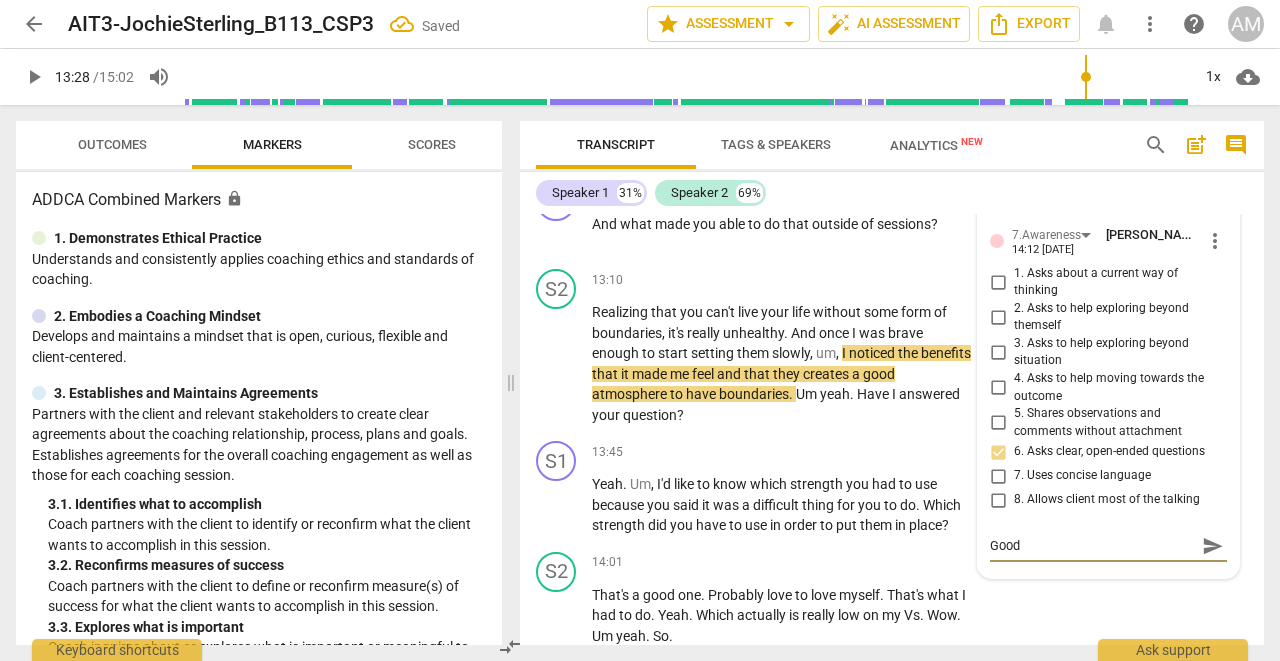 type on "Good" 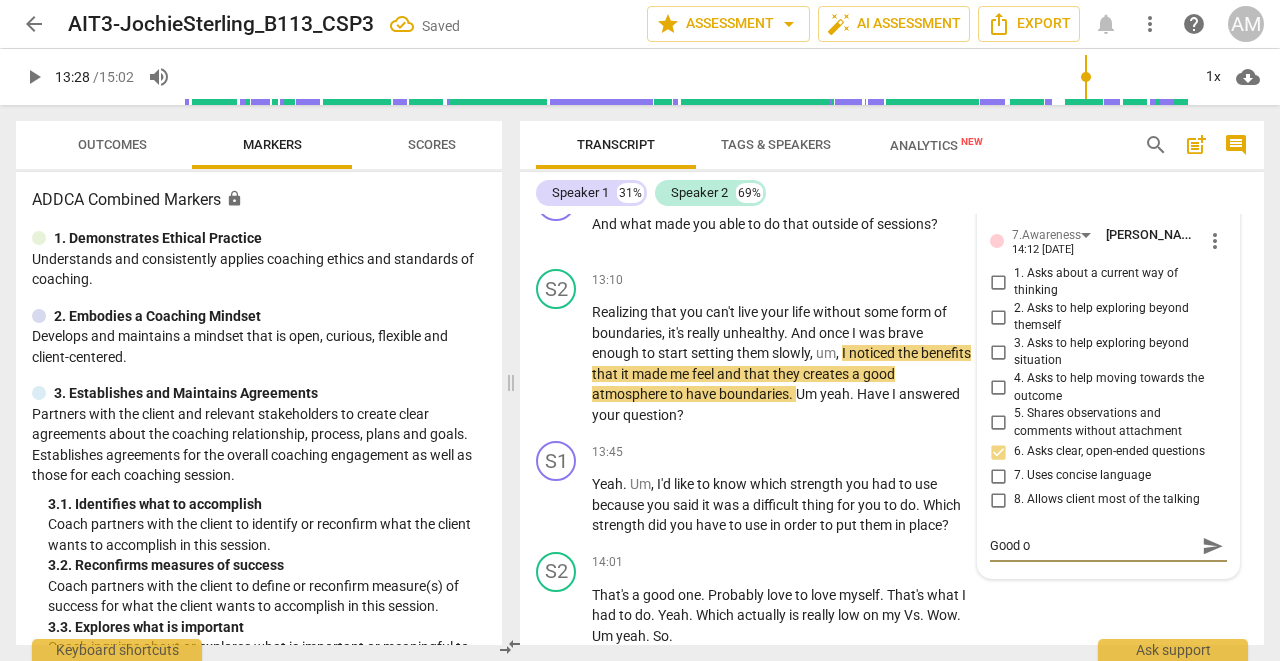 type on "Good op" 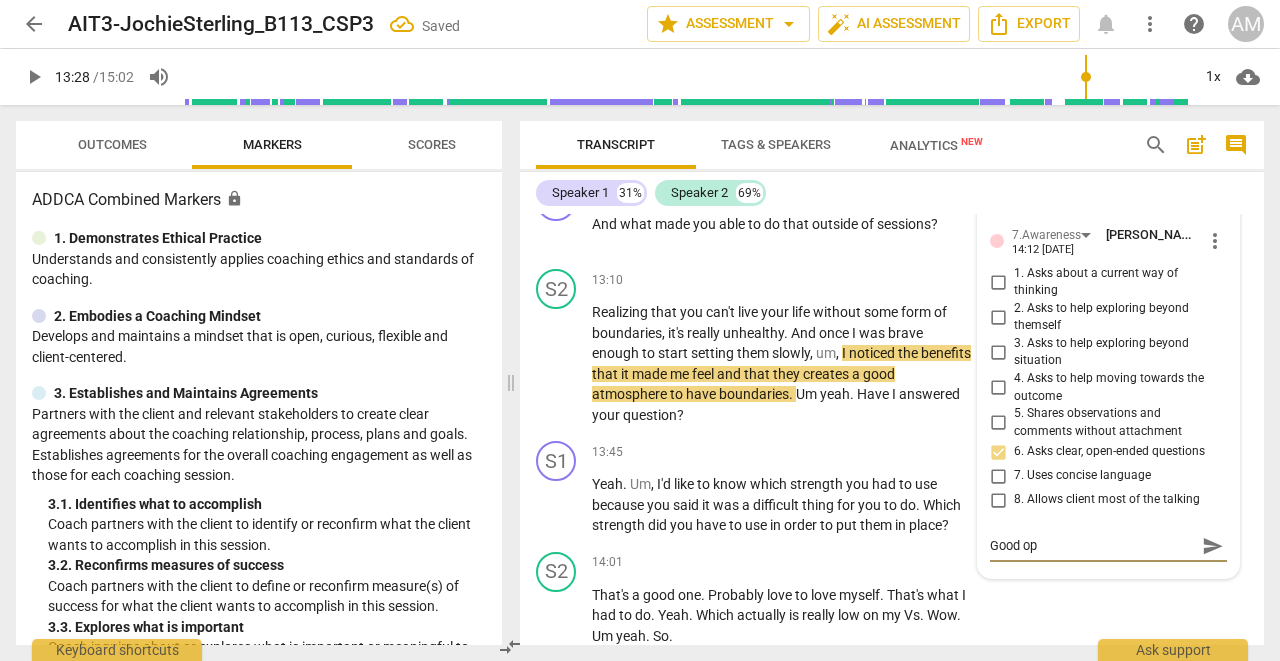 type on "Good ope" 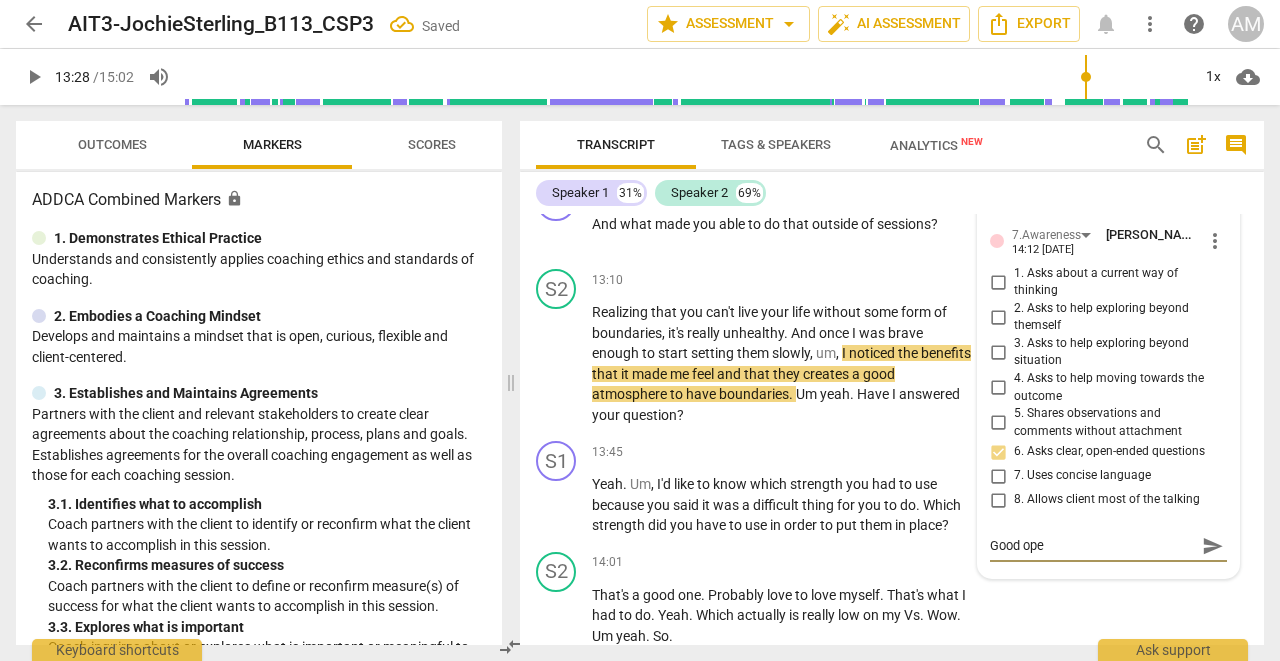 type on "Good open" 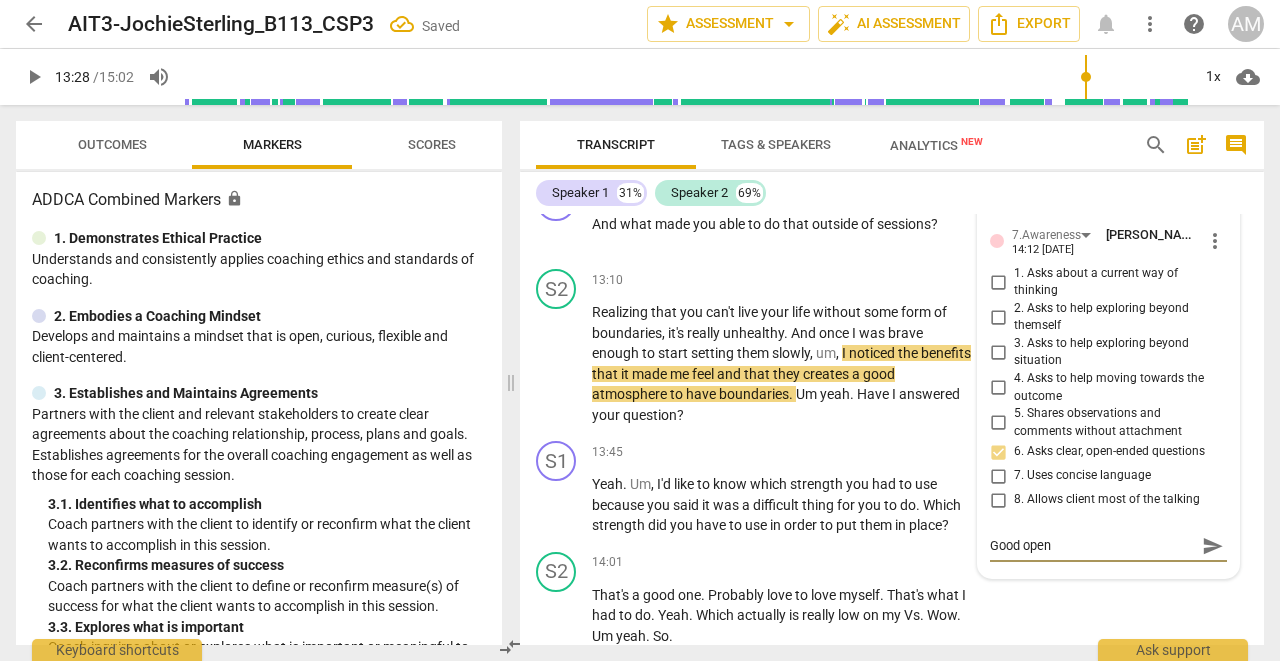type on "Good open" 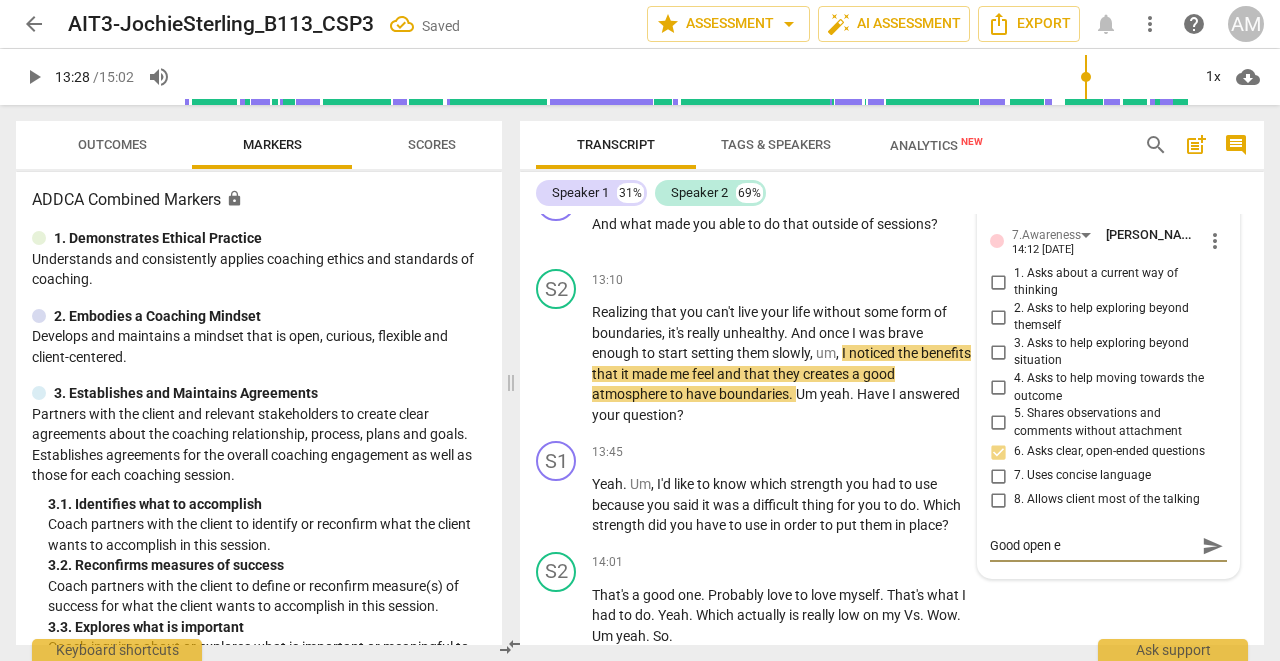 type on "Good open en" 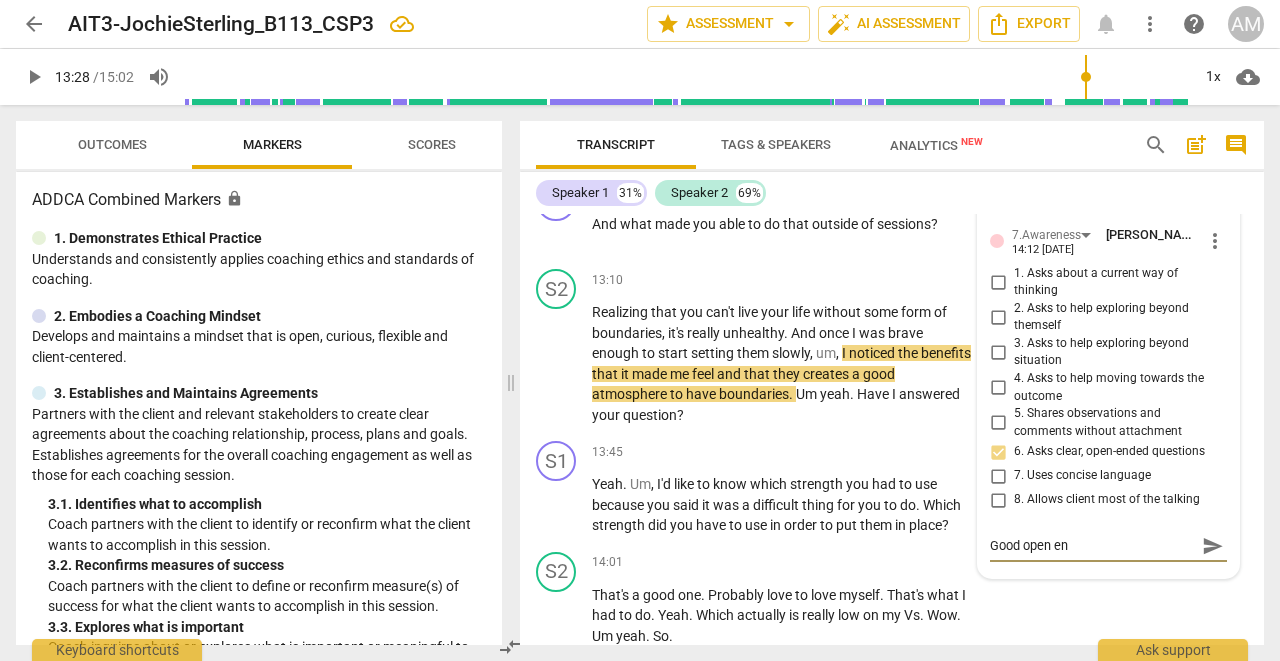 type on "Good open end" 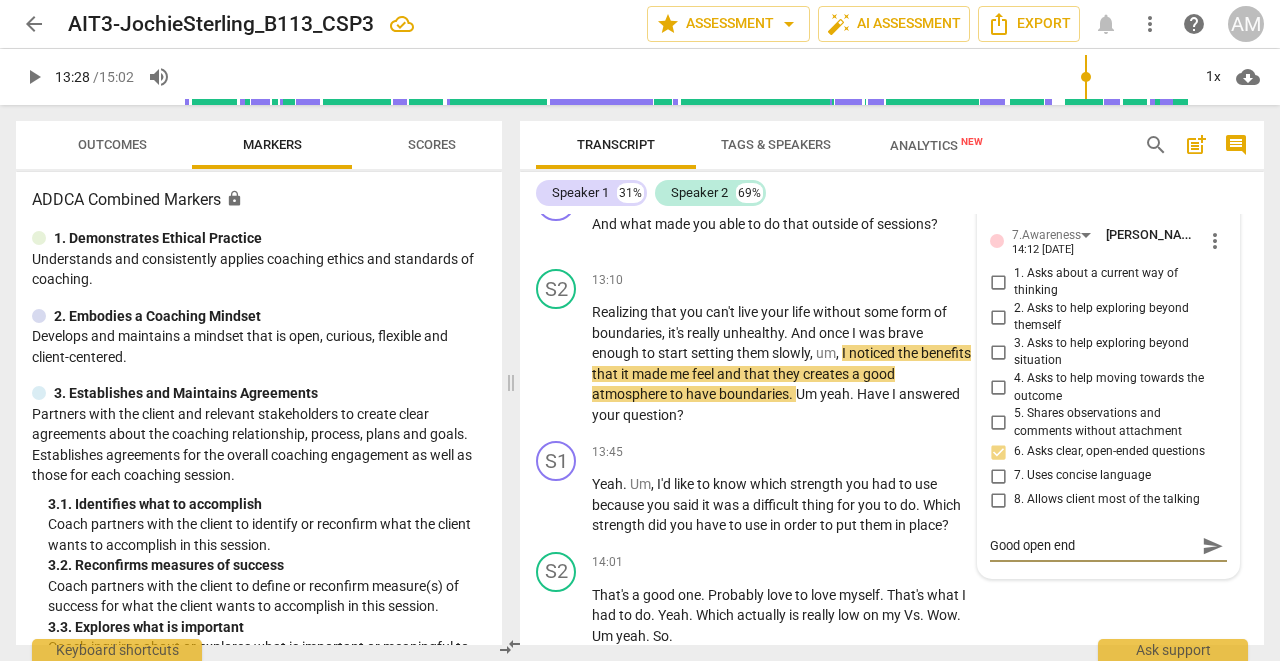 type on "Good open ende" 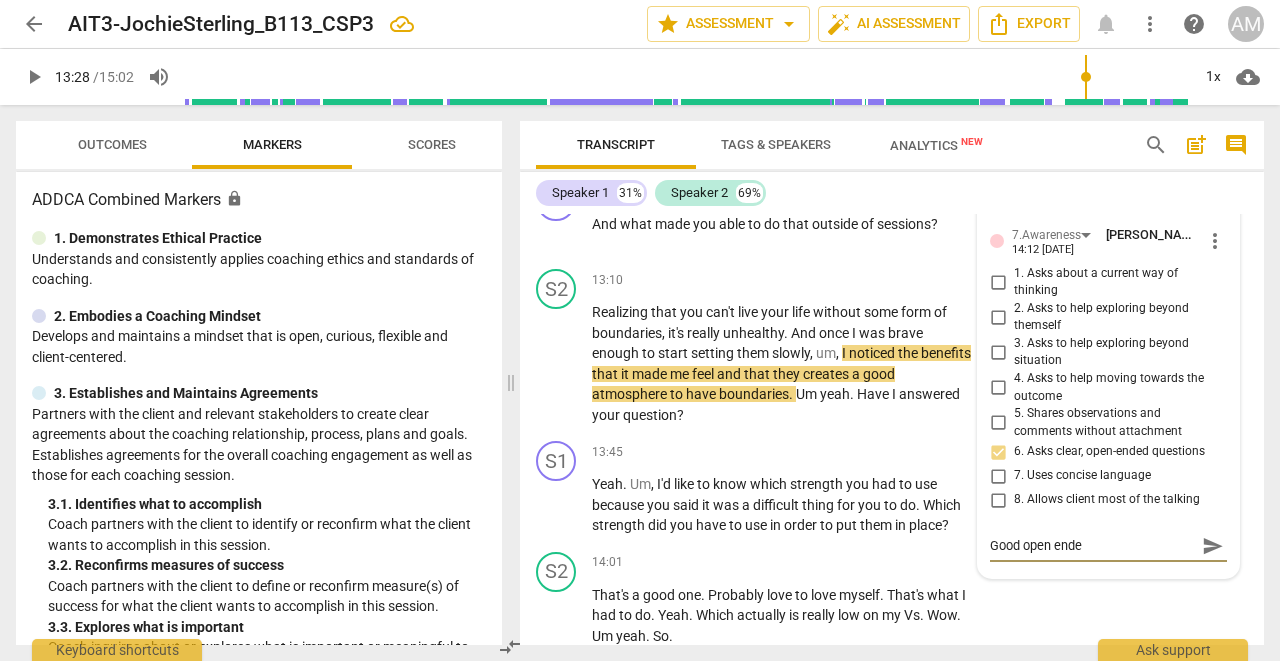 type on "Good open ended" 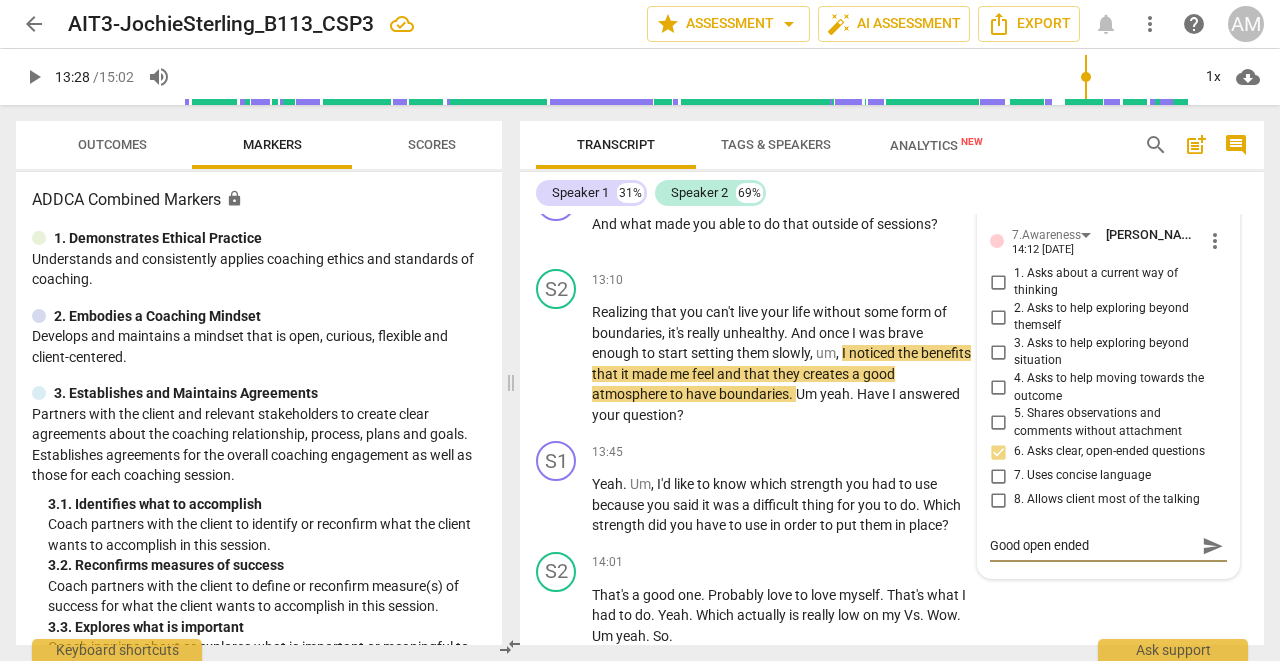 type on "Good open ended" 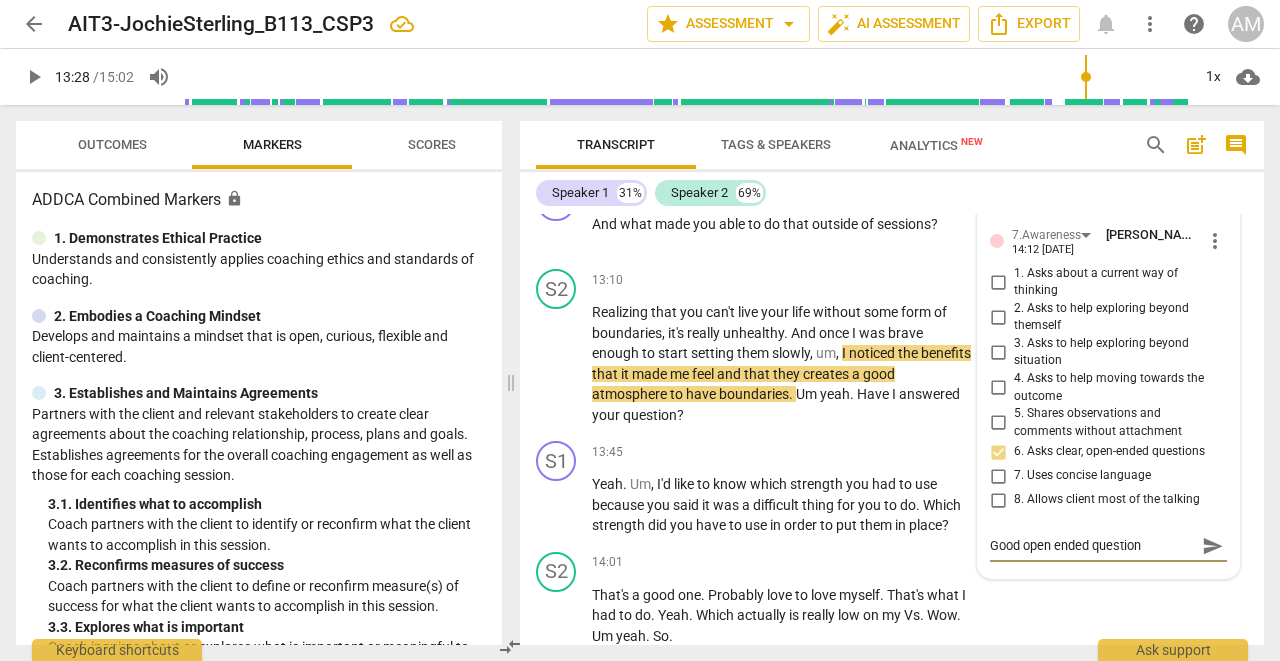 click on "send" at bounding box center (1213, 546) 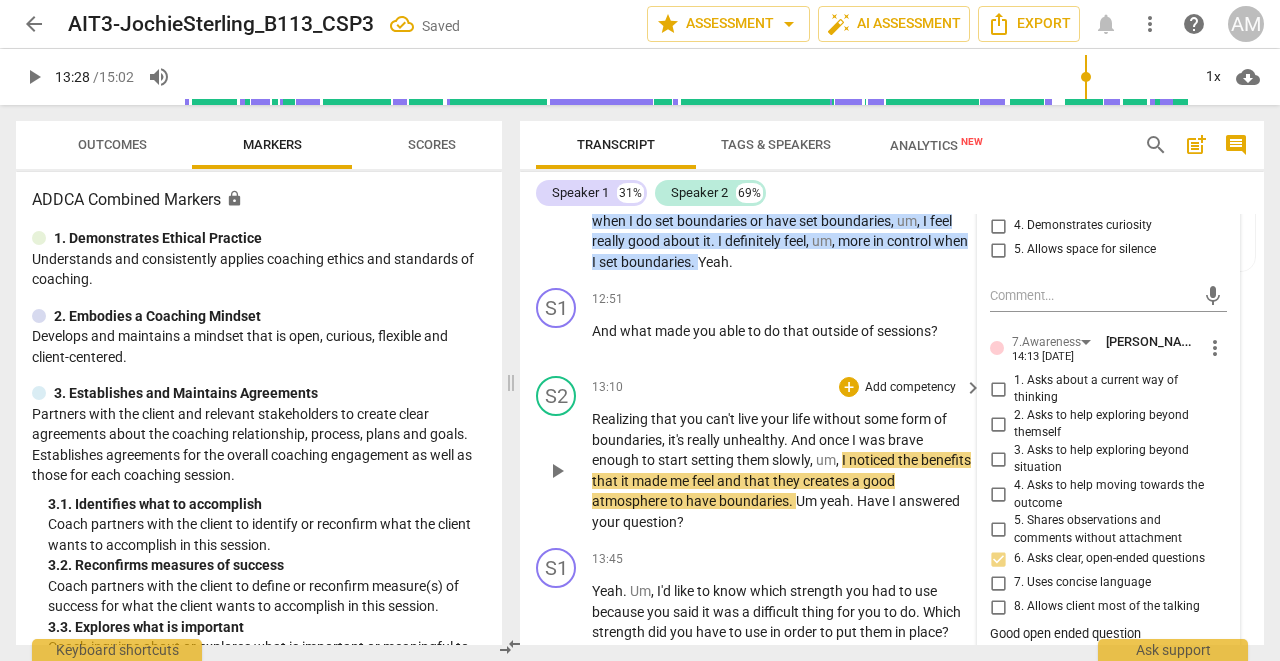 scroll, scrollTop: 6043, scrollLeft: 0, axis: vertical 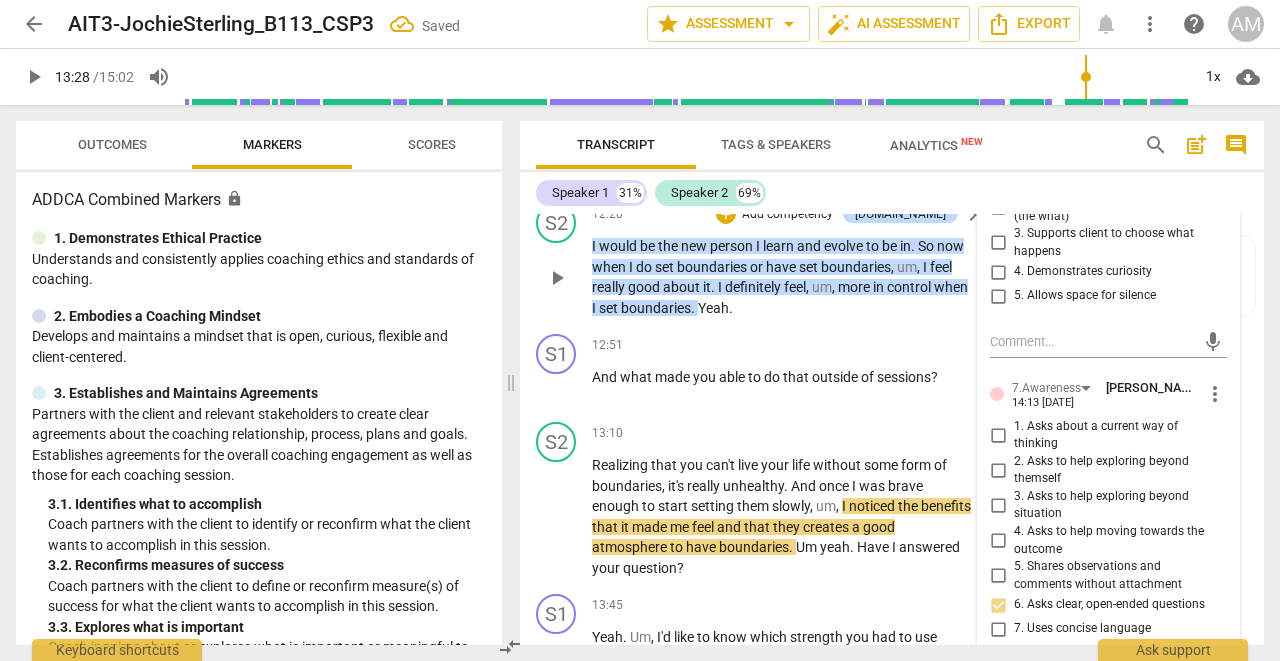 click on "S2 play_arrow pause 12:20 + Add competency [DOMAIN_NAME] keyboard_arrow_right I   would   be   the   new   person   I   learn   and   evolve   to   be   in .   So   now   when   I   do   set   boundaries   or   have   set   boundaries ,   um ,   I   feel   really   good   about   it .   I   definitely   feel ,   um ,   more   in   control   when   I   set   boundaries .   Yeah . [DOMAIN_NAME] [PERSON_NAME] 14:12 [DATE] 4. Provides abundant processing space and reflects succinctly" at bounding box center (892, 260) 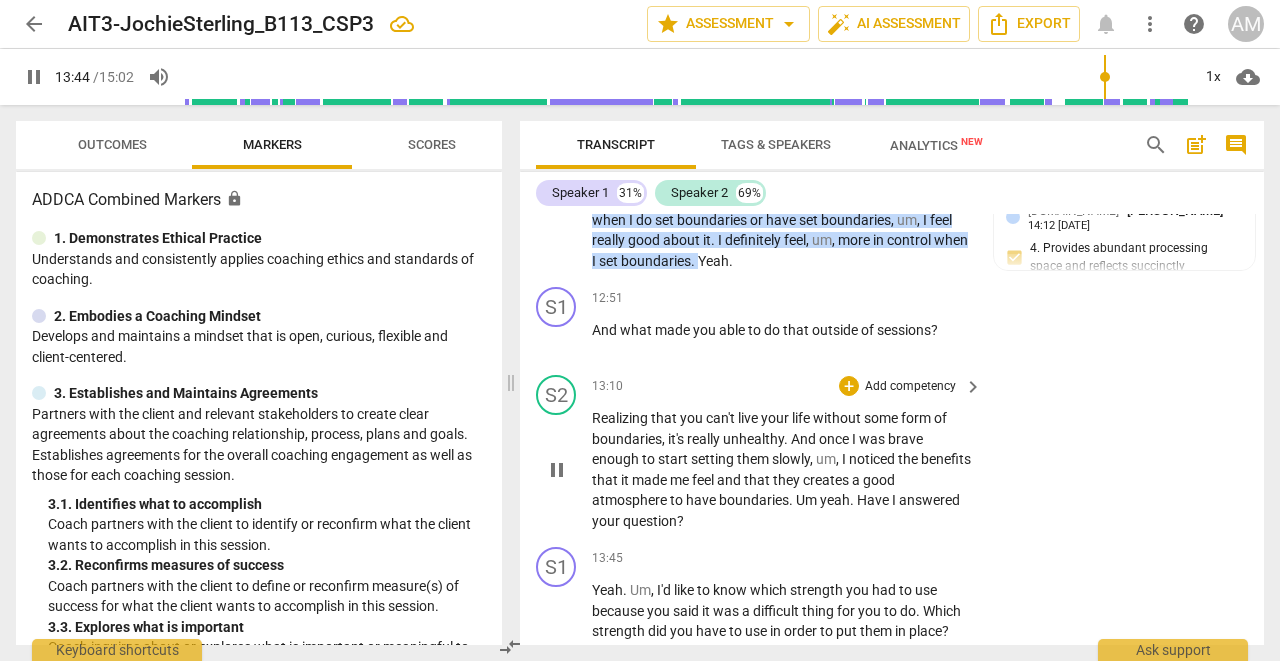 scroll, scrollTop: 6092, scrollLeft: 0, axis: vertical 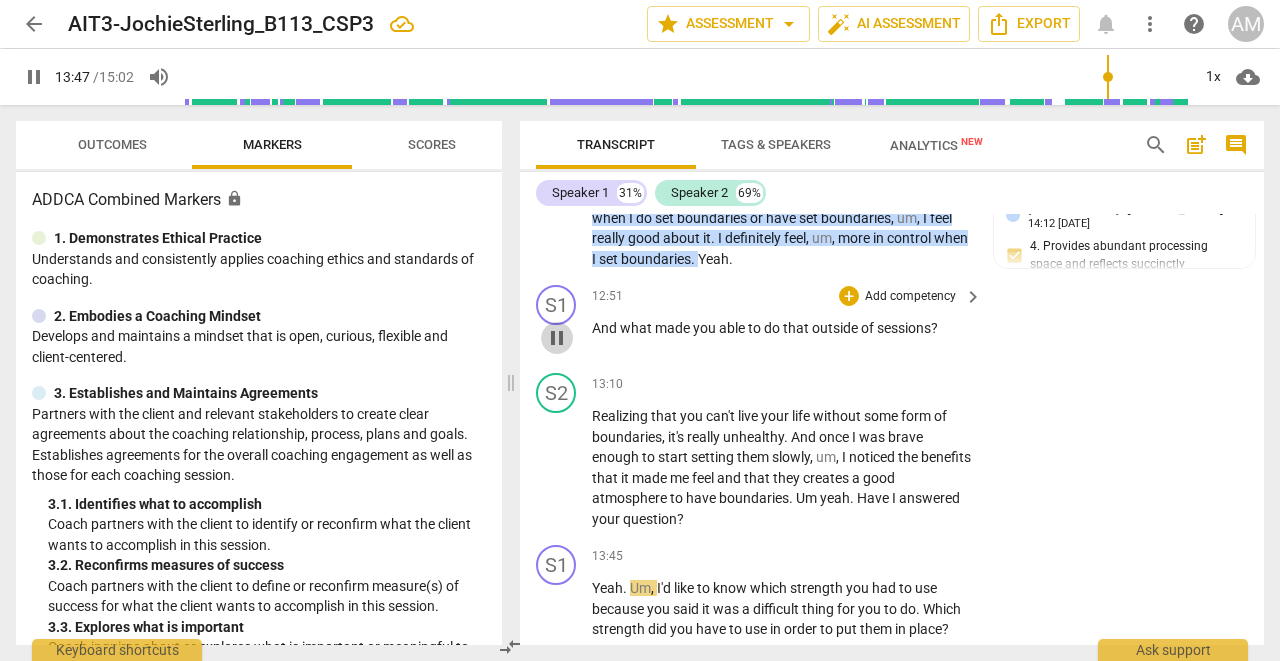 click on "pause" at bounding box center [557, 338] 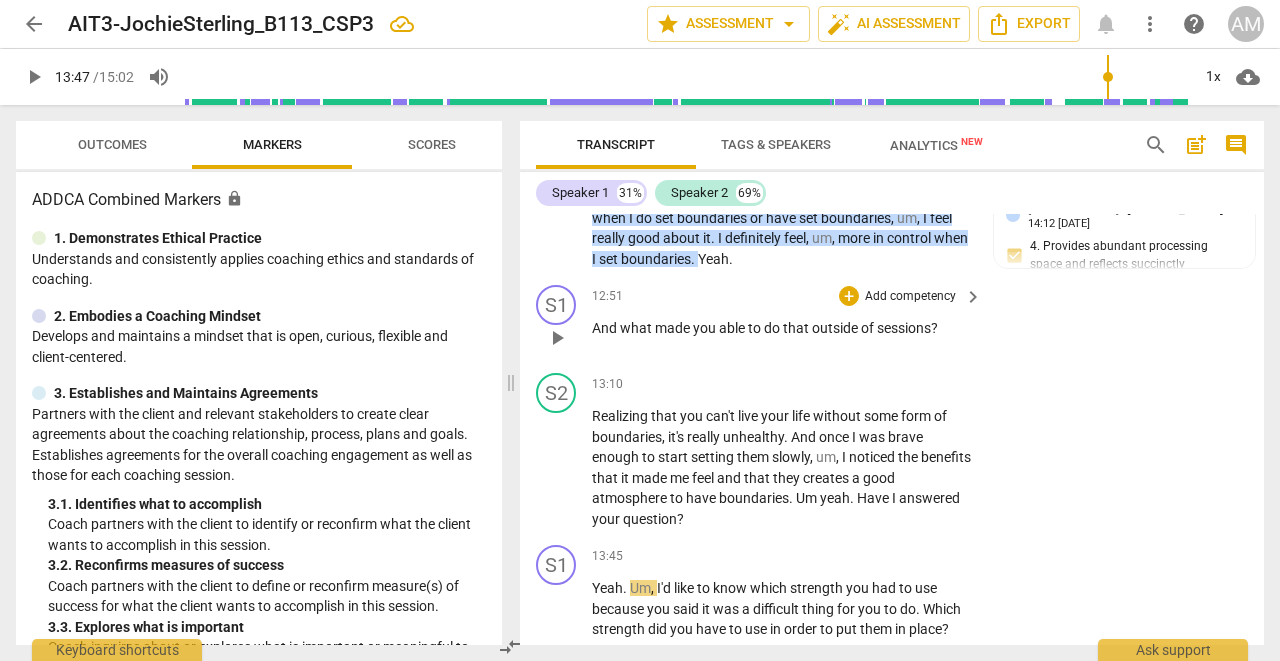 click on "play_arrow" at bounding box center [557, 338] 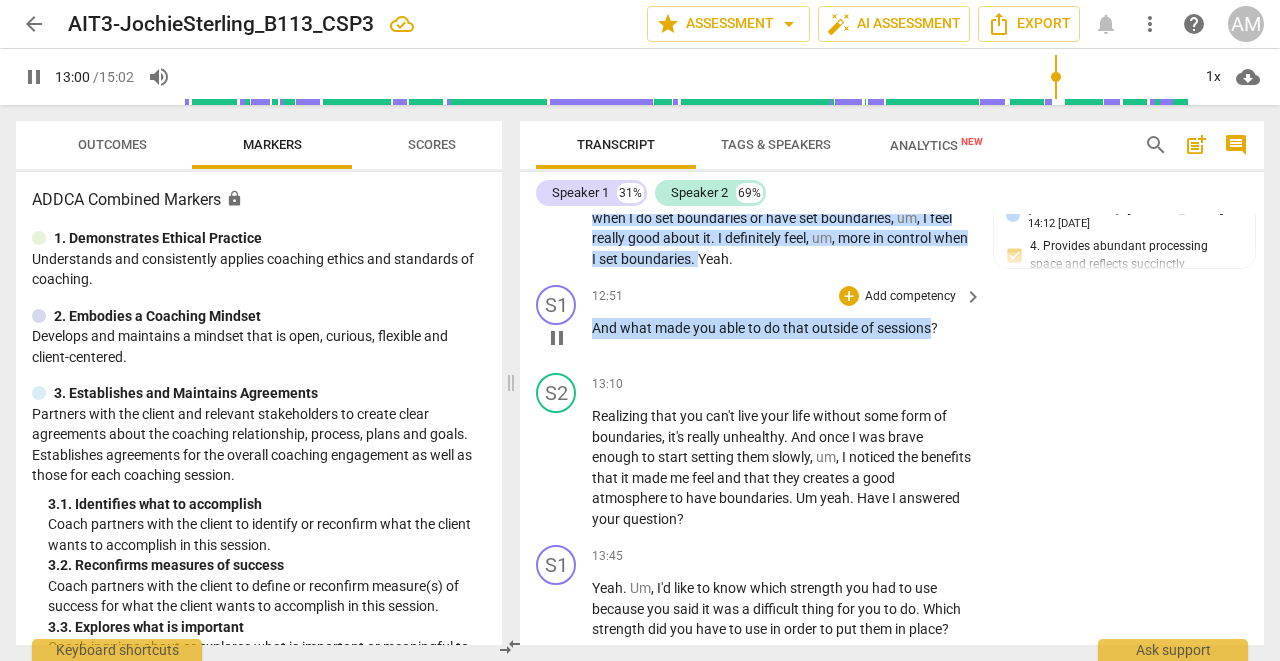 drag, startPoint x: 594, startPoint y: 275, endPoint x: 934, endPoint y: 276, distance: 340.00146 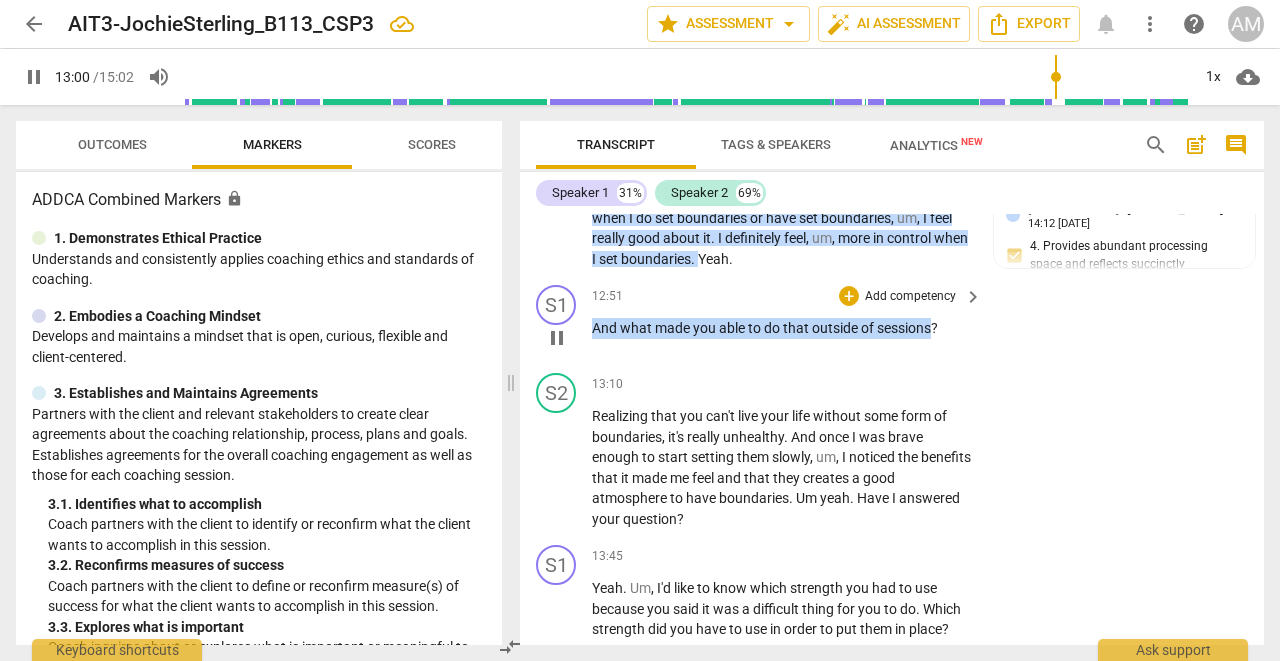click on "And   what   made   you   able   to   do   that   outside   of   sessions ?" at bounding box center (782, 328) 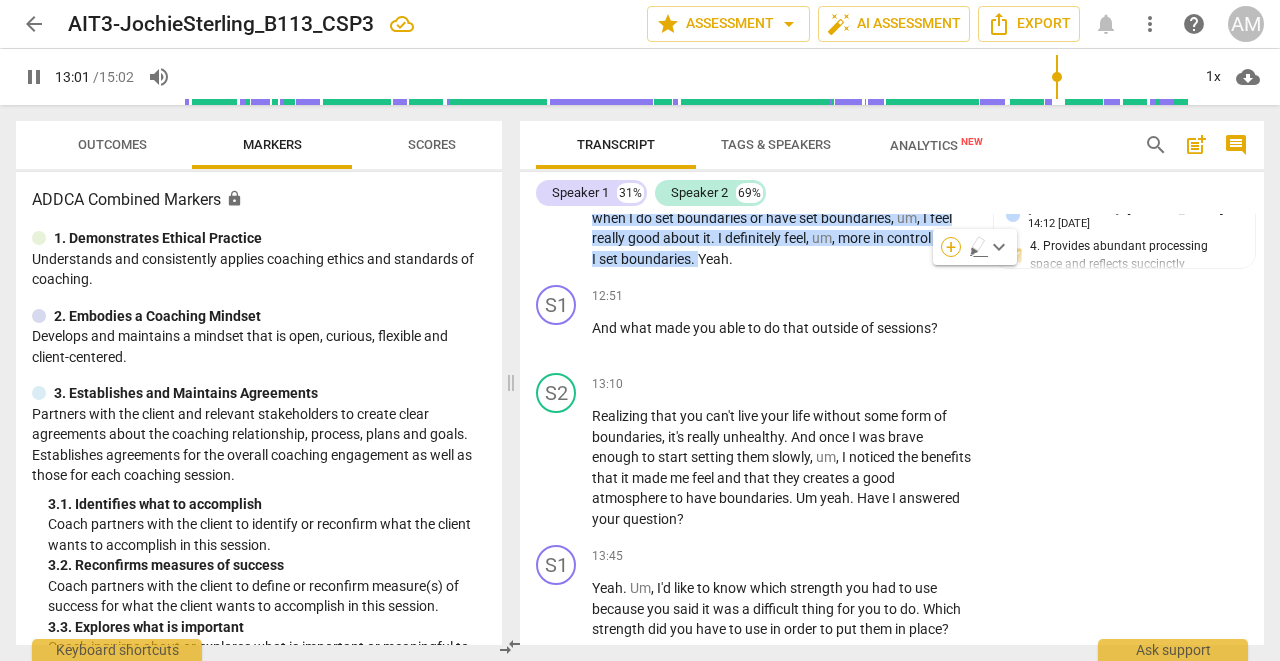 click on "+" at bounding box center (951, 247) 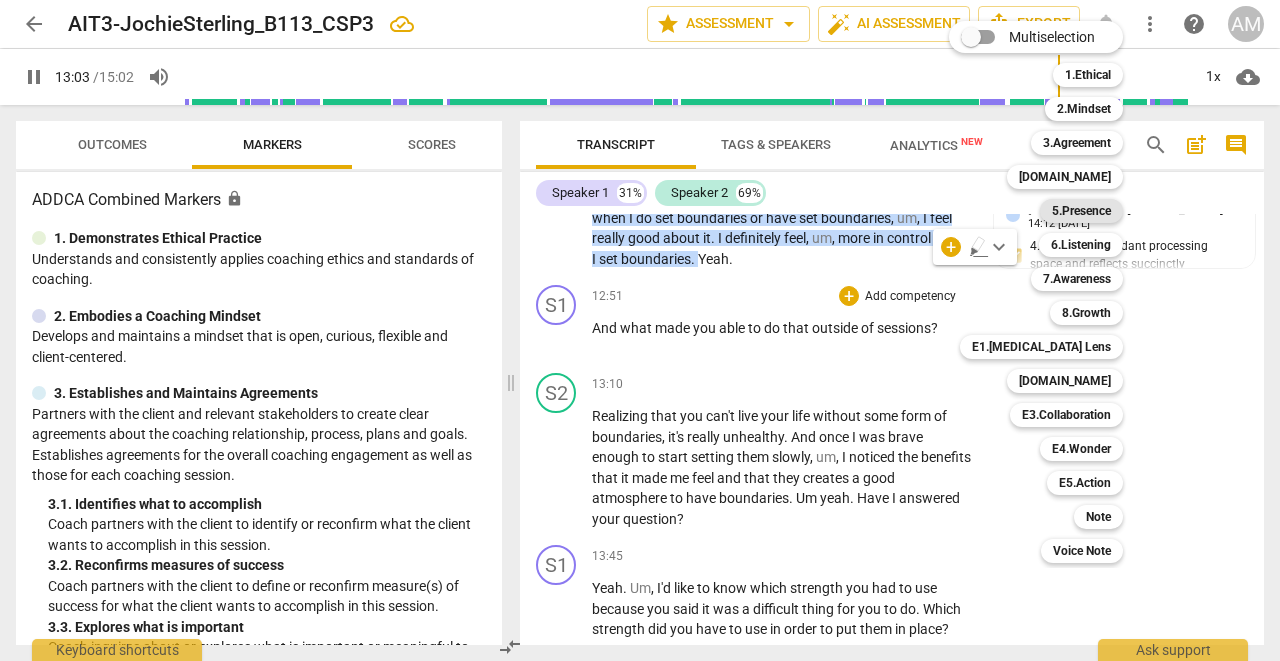 click on "5.Presence" at bounding box center (1081, 211) 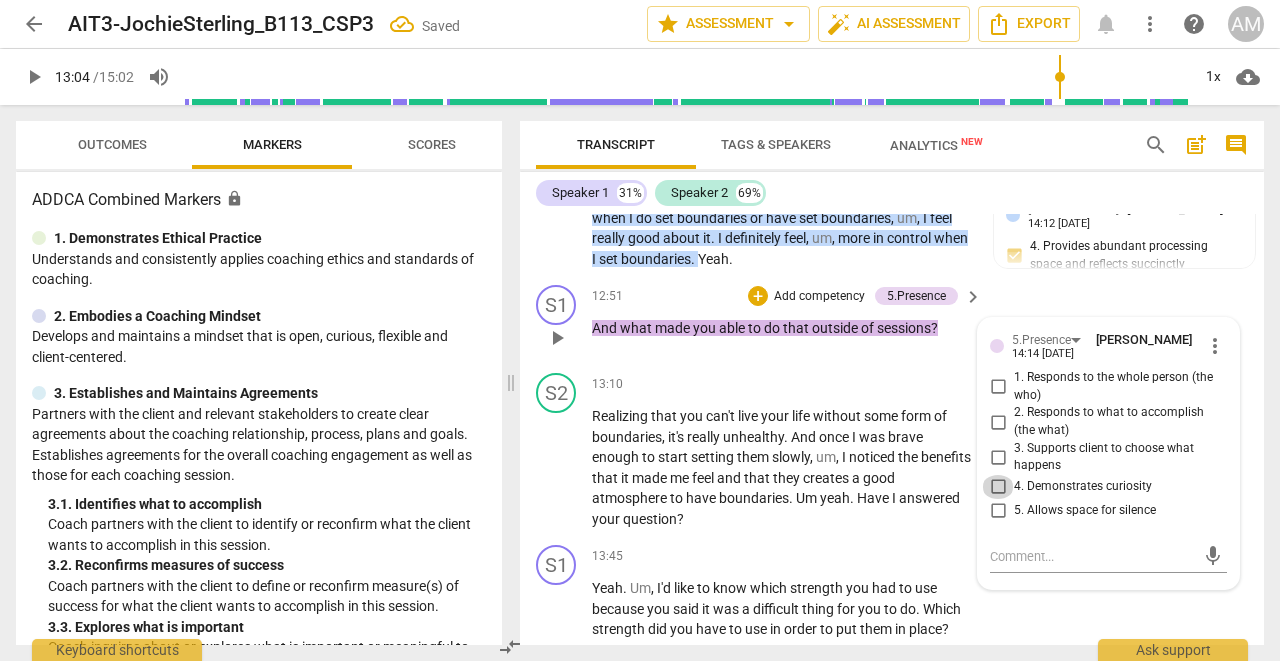 click on "4. Demonstrates curiosity" at bounding box center [998, 487] 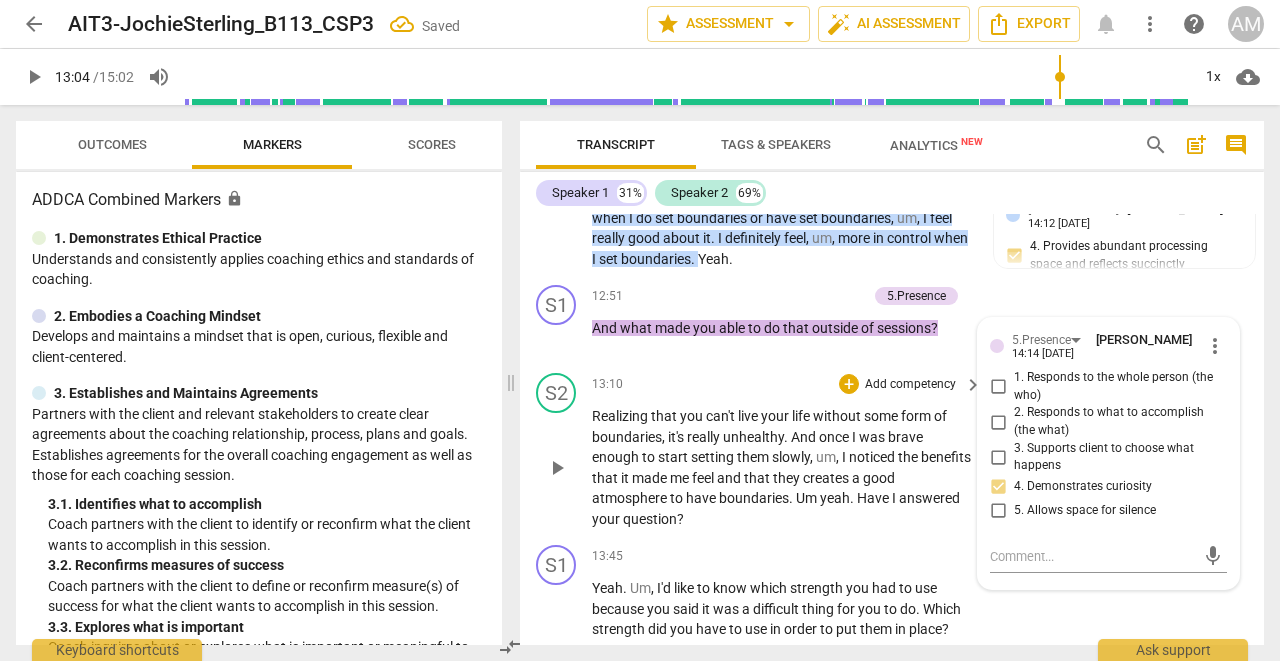 click on "S2 play_arrow pause 13:10 + Add competency keyboard_arrow_right Realizing   that   you   can't   live   your   life   without   some   form   of   boundaries ,   it's   really   unhealthy .   And   once   I   was   brave   enough   to   start   setting   them   slowly ,   um ,   I   noticed   the   benefits   that   it   made   me   feel   and   that   they   creates   a   good   atmosphere   to   have   boundaries .   Um   yeah .   Have   I   answered   your   question ?" at bounding box center [892, 451] 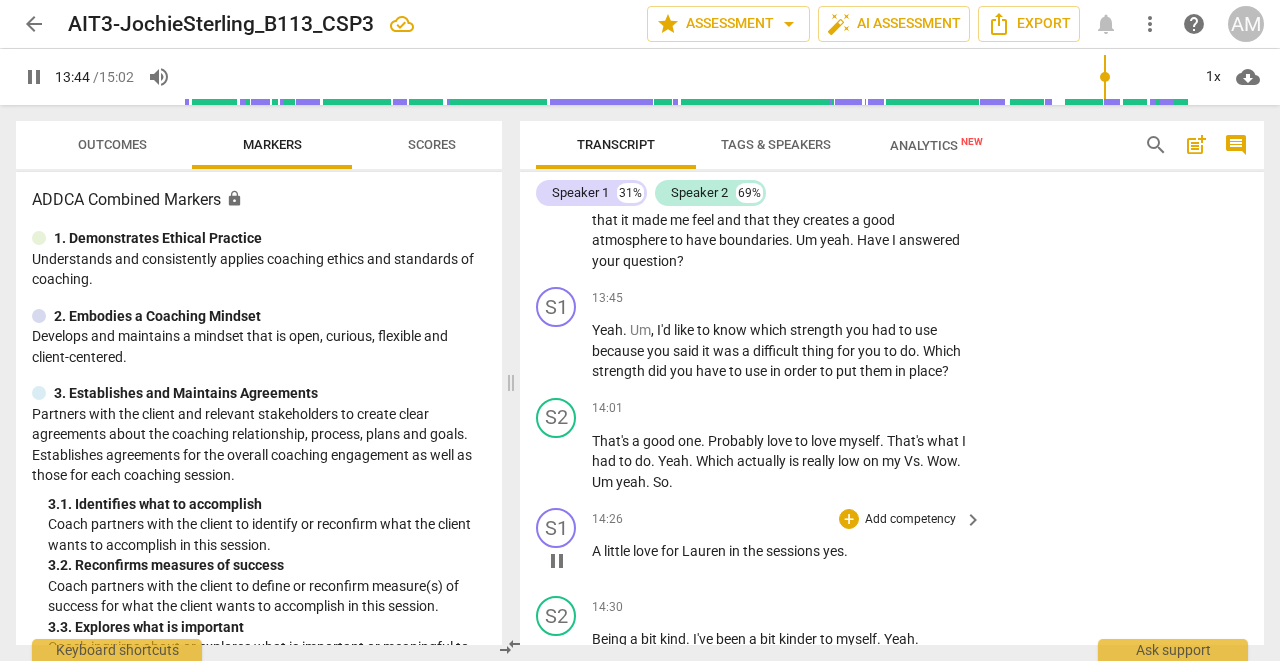scroll, scrollTop: 6356, scrollLeft: 0, axis: vertical 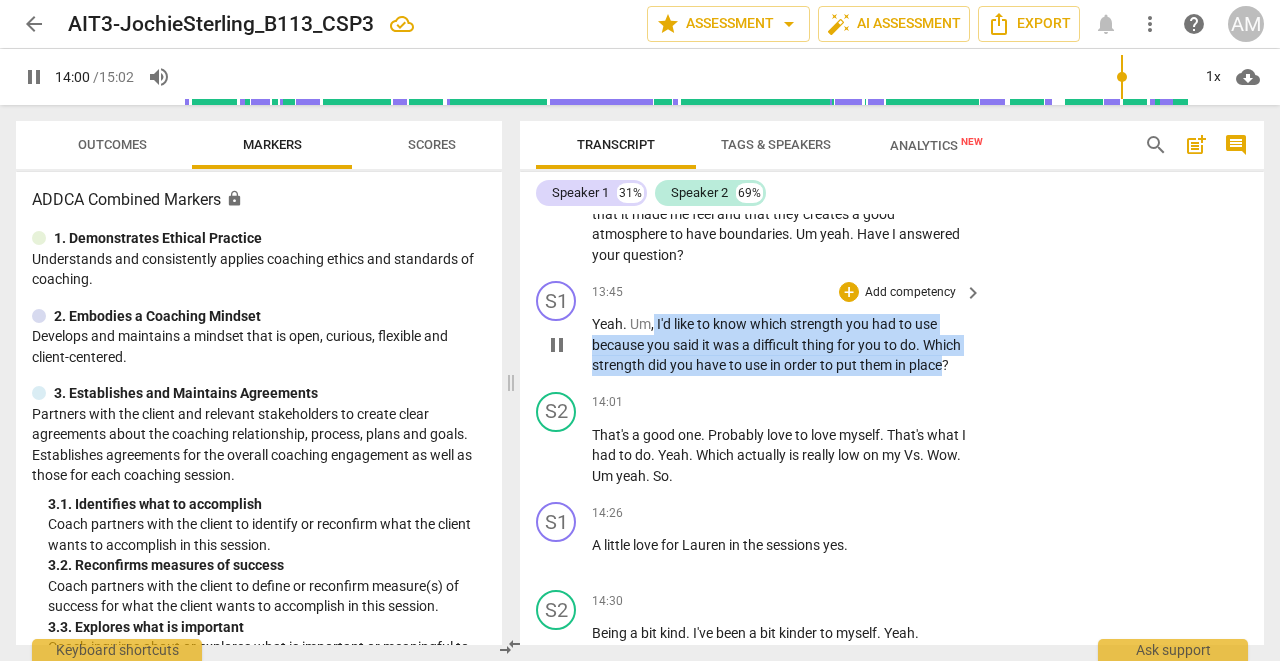 drag, startPoint x: 653, startPoint y: 265, endPoint x: 940, endPoint y: 309, distance: 290.35324 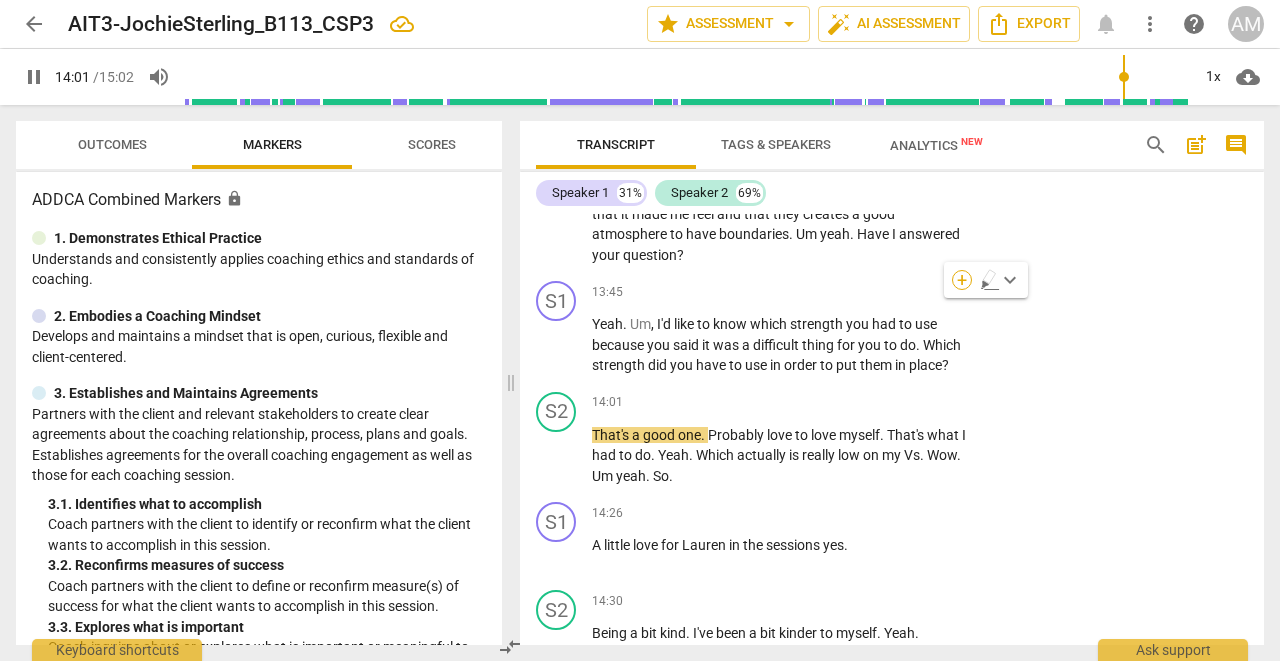 click on "+" at bounding box center [962, 280] 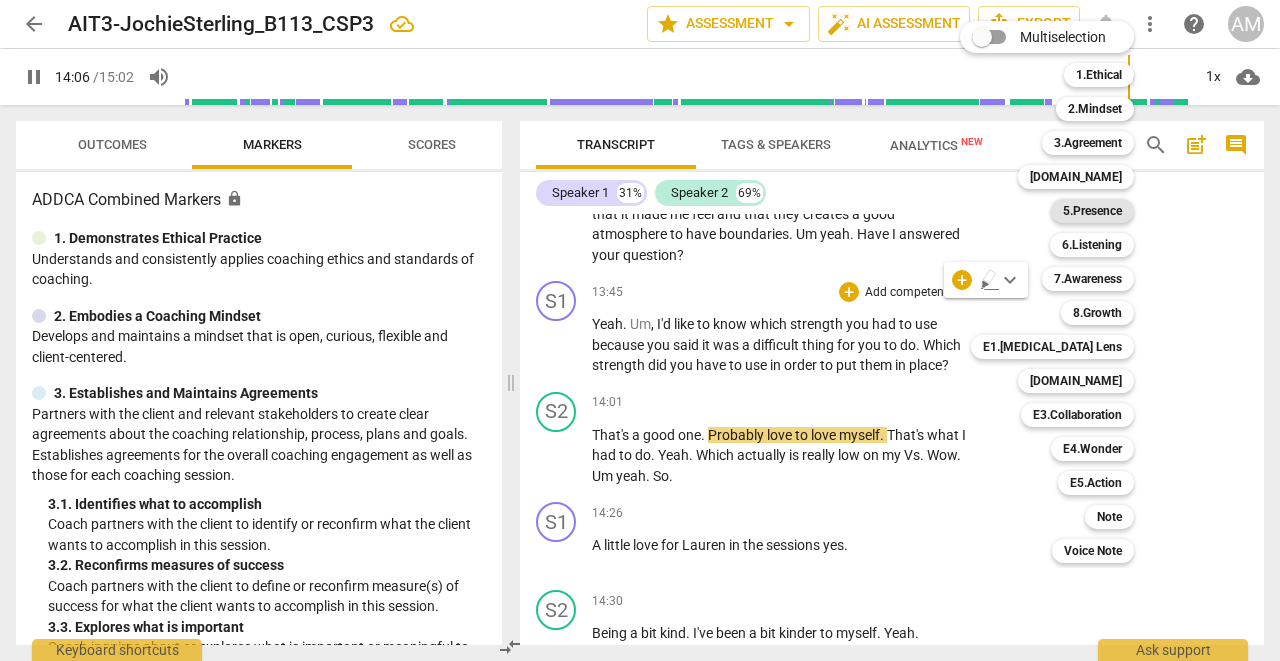 click on "5.Presence" at bounding box center [1092, 211] 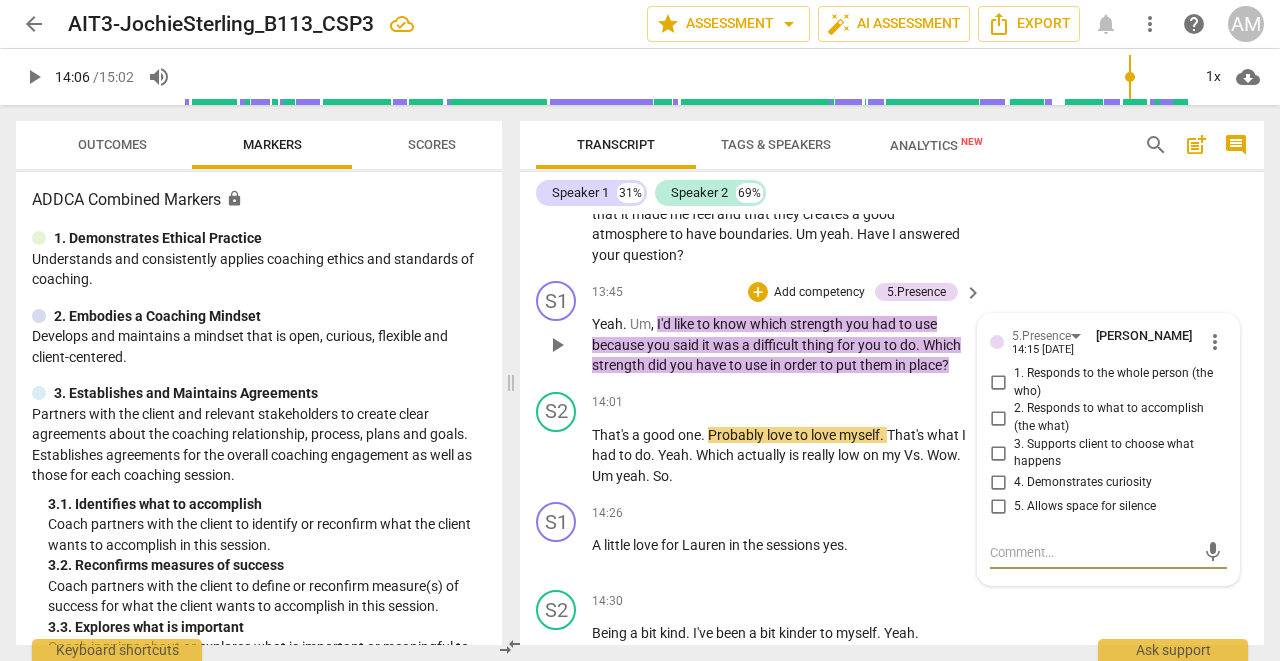 click on "4. Demonstrates curiosity" at bounding box center [998, 483] 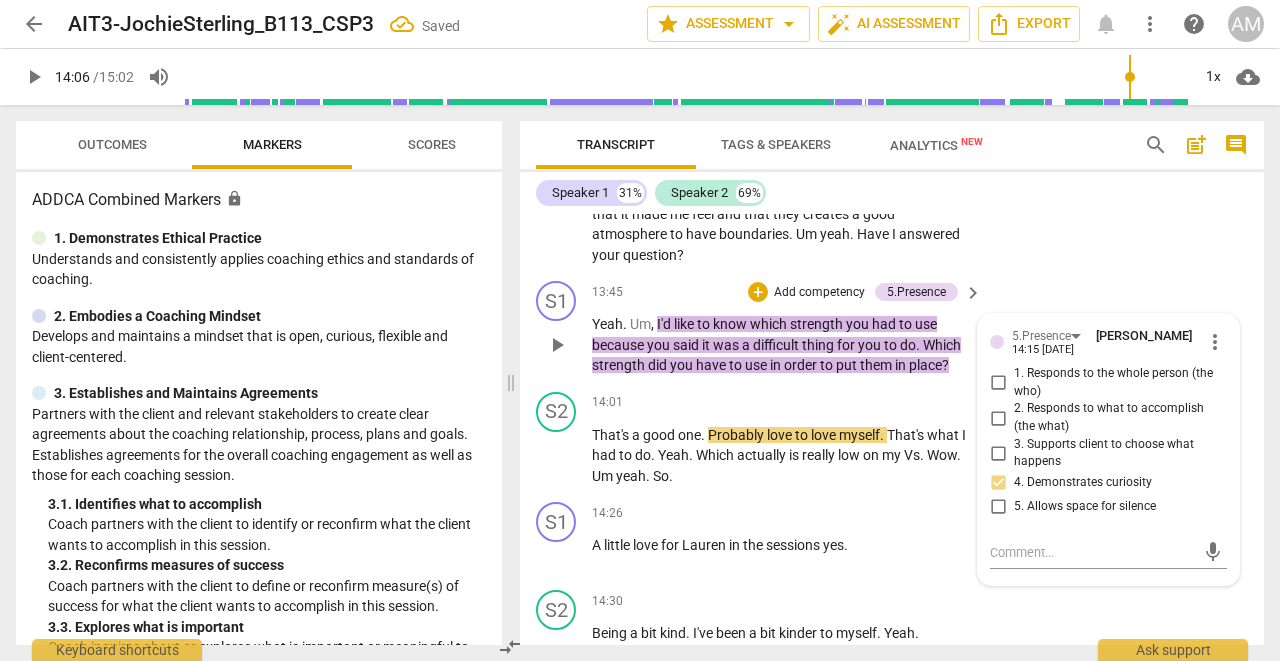 click on "S1 play_arrow pause 13:45 + Add competency 5.Presence keyboard_arrow_right Yeah .   Um ,   I'd   like   to   know   which   strength   you   had   to   use   because   you   said   it   was   a   difficult   thing   for   you   to   do .   Which   strength   did   you   have   to   use   in   order   to   put   them   in   place ? 5.Presence [PERSON_NAME] 14:15 [DATE] more_vert 1. Responds to the whole person (the who) 2. Responds to what to accomplish (the what) 3. Supports client to choose what happens 4. Demonstrates curiosity 5. Allows space for silence mic" at bounding box center [892, 328] 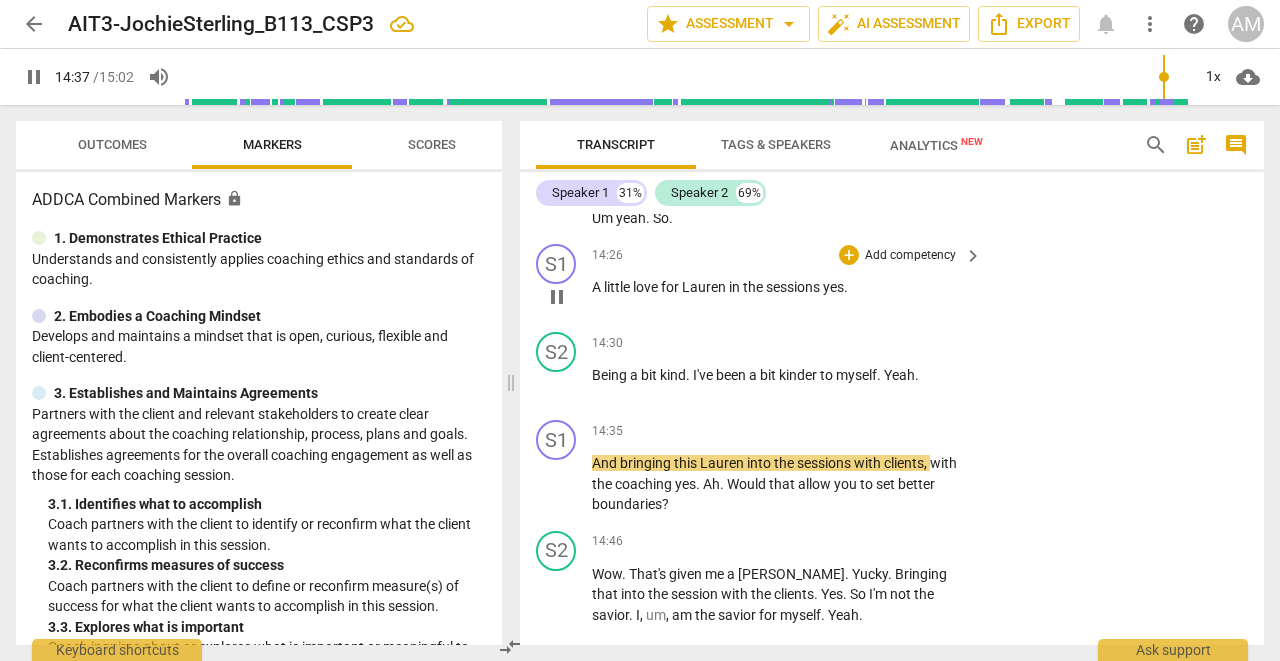 scroll, scrollTop: 6612, scrollLeft: 0, axis: vertical 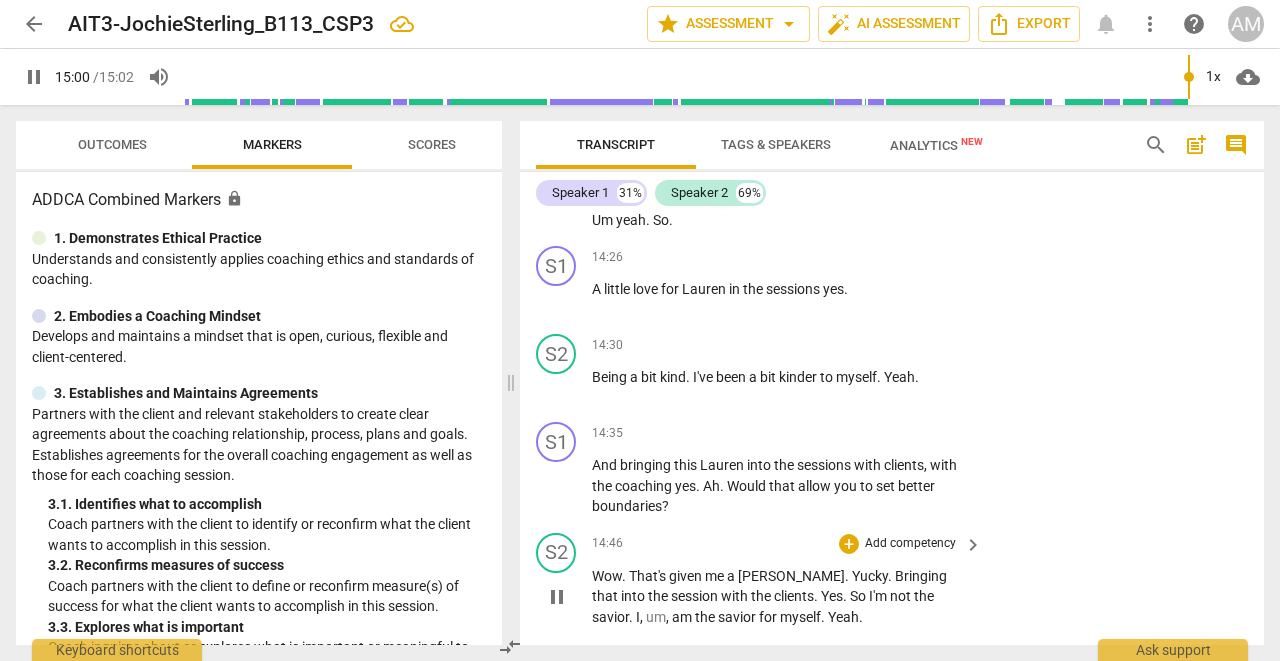 click on "Wow" at bounding box center (607, 576) 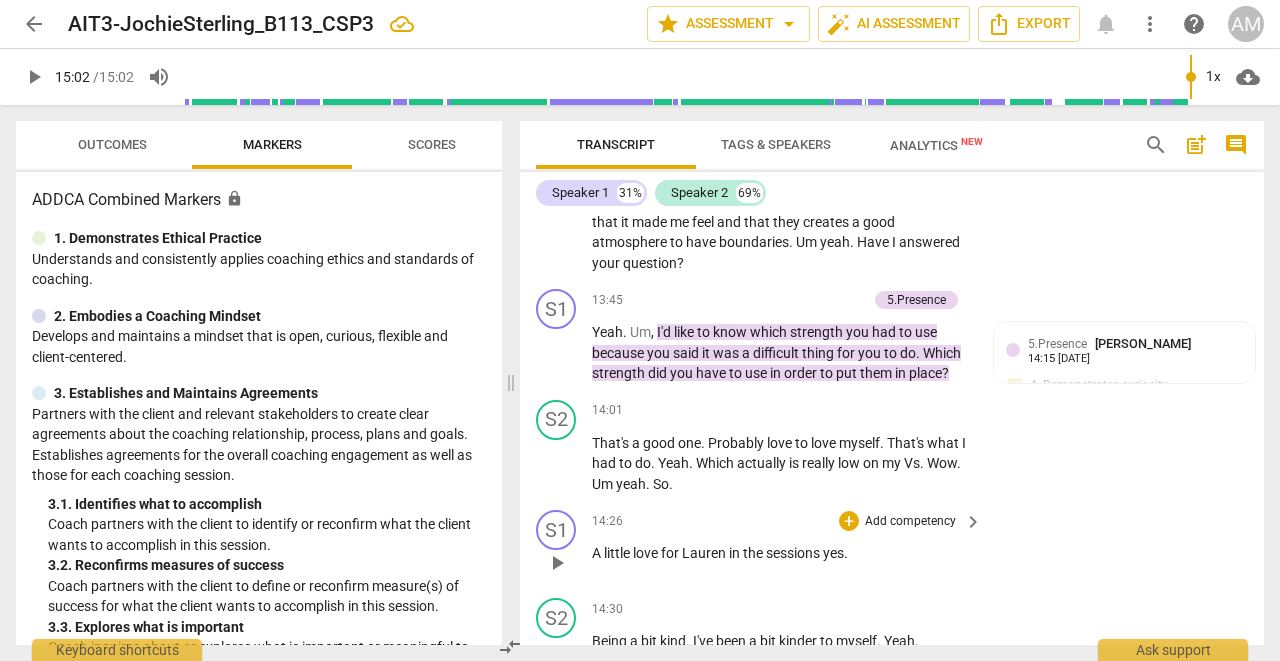scroll, scrollTop: 6337, scrollLeft: 0, axis: vertical 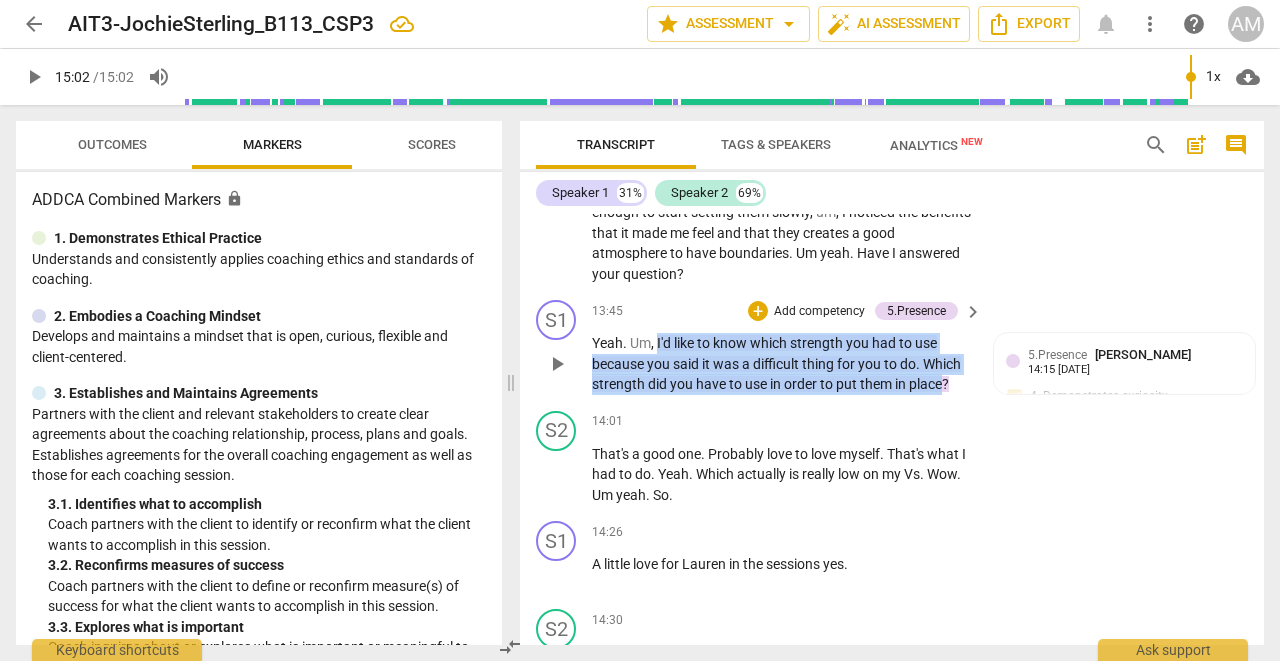 drag, startPoint x: 656, startPoint y: 278, endPoint x: 947, endPoint y: 318, distance: 293.73627 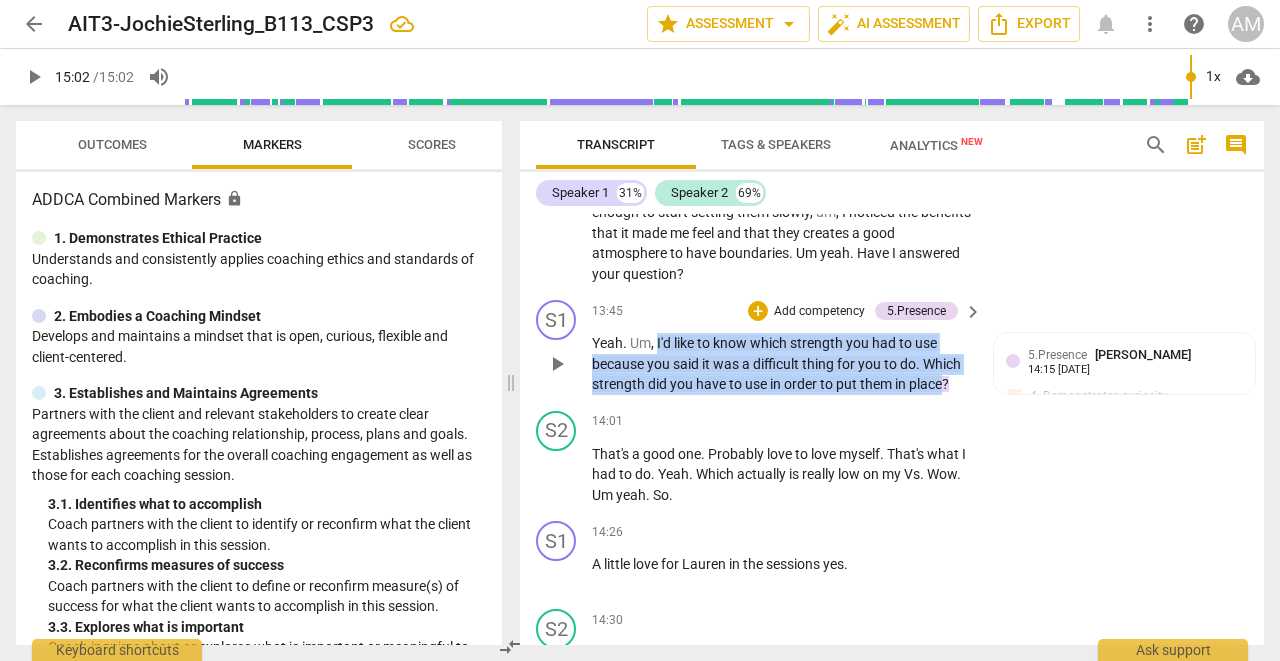 click on "Yeah .   Um ,   I'd   like   to   know   which   strength   you   had   to   use   because   you   said   it   was   a   difficult   thing   for   you   to   do .   Which   strength   did   you   have   to   use   in   order   to   put   them   in   place ?" at bounding box center (782, 364) 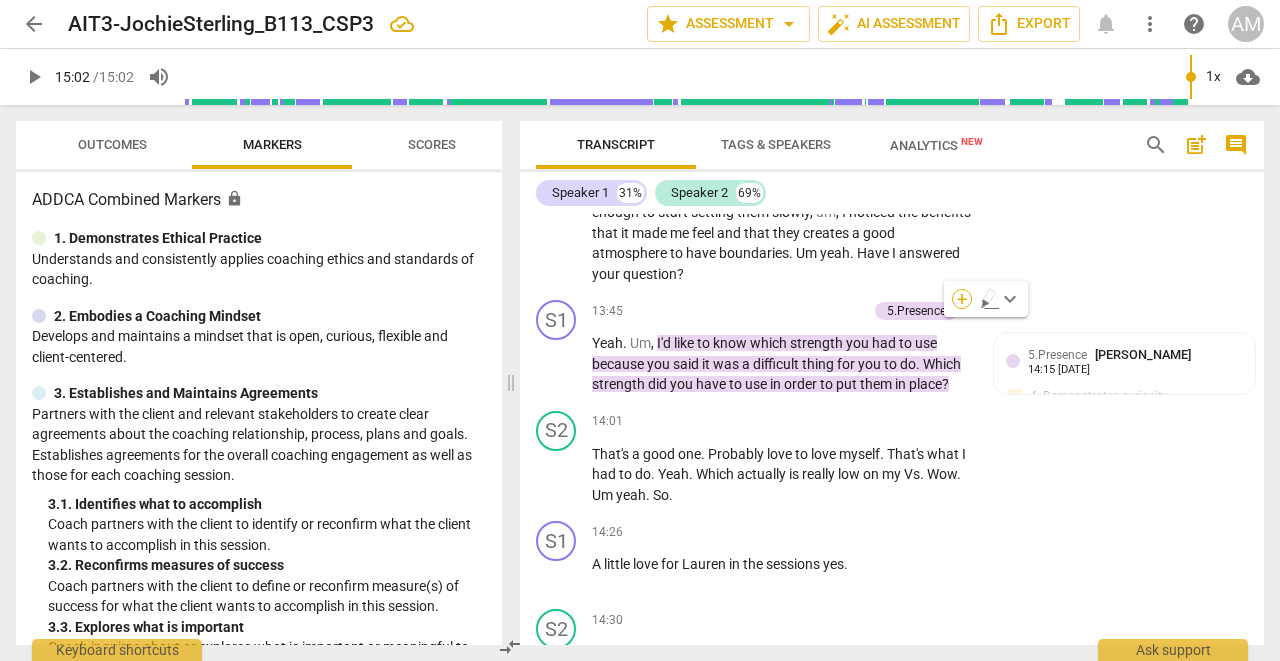 click on "+" at bounding box center [962, 299] 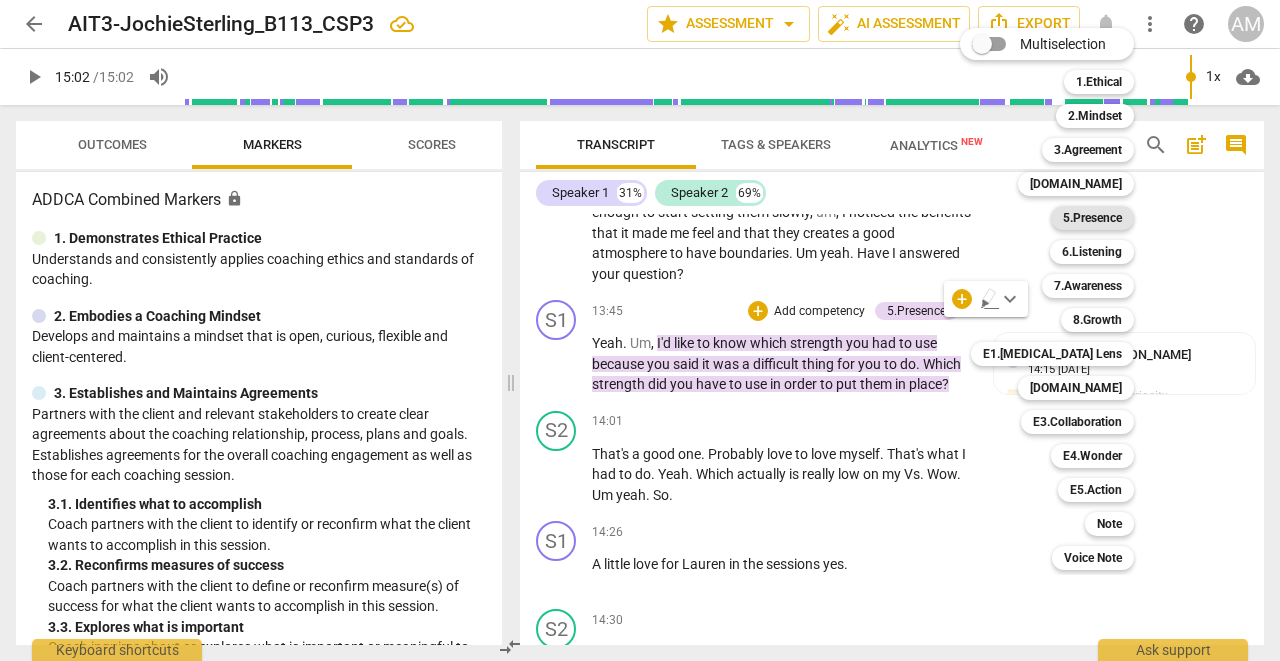 click on "5.Presence" at bounding box center [1092, 218] 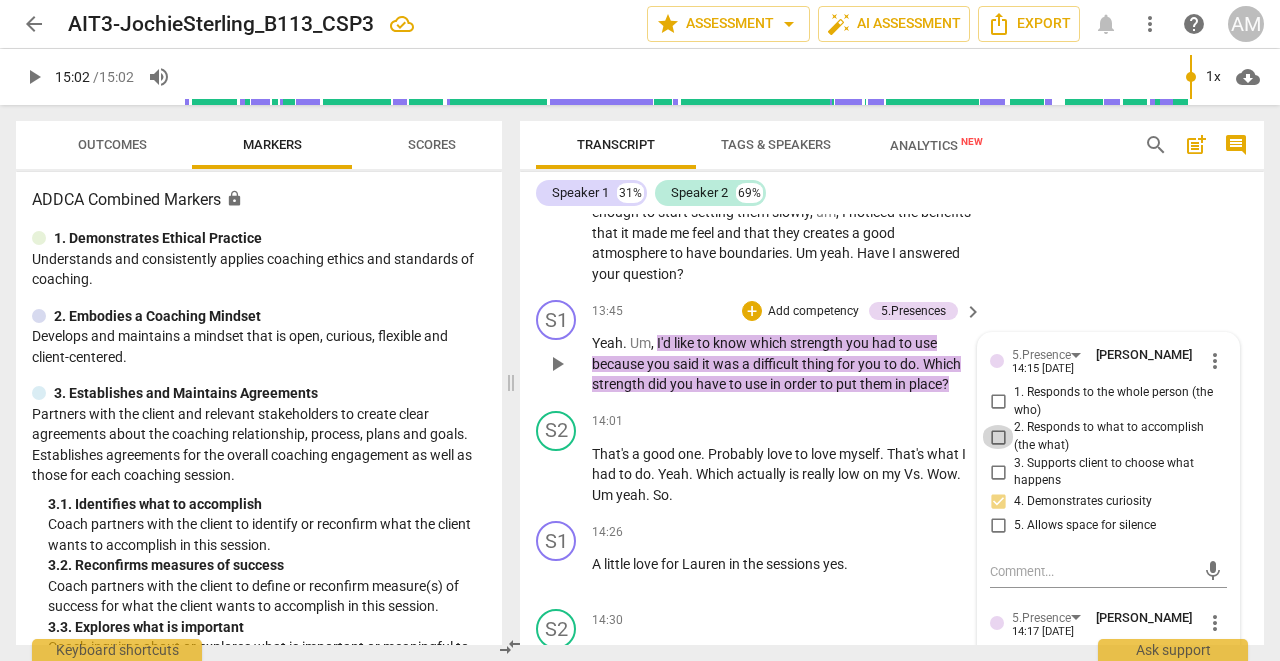 click on "2. Responds to what to accomplish (the what)" at bounding box center [998, 437] 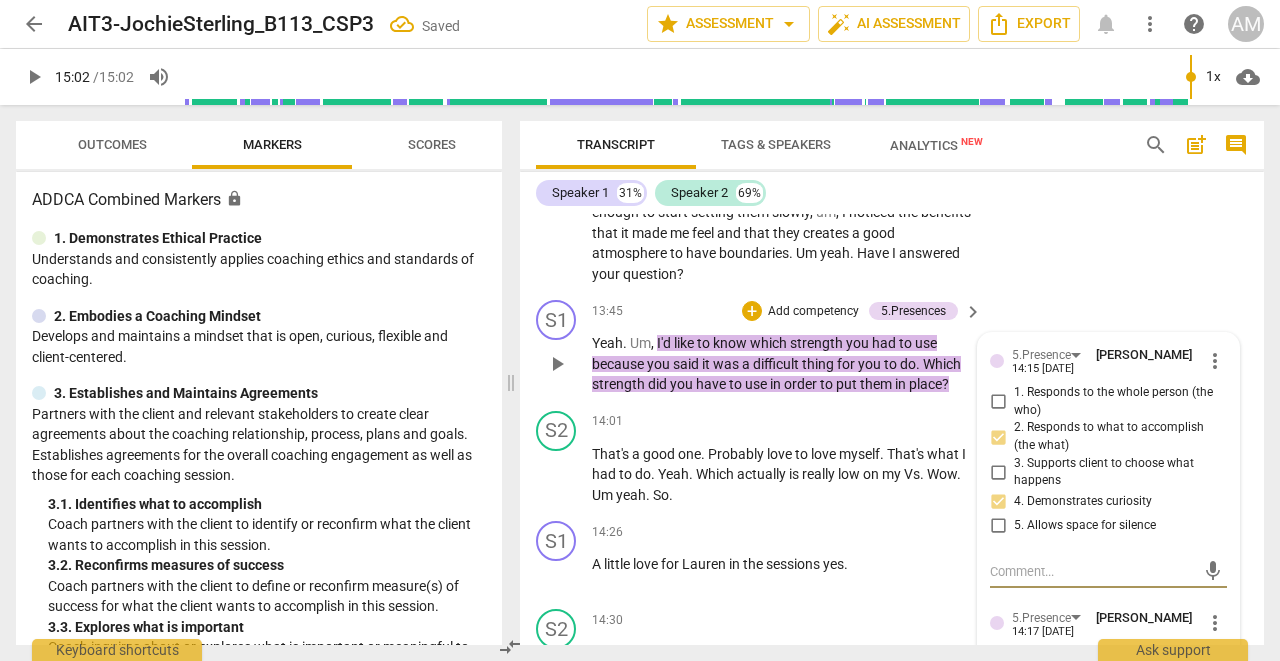 click at bounding box center (1092, 571) 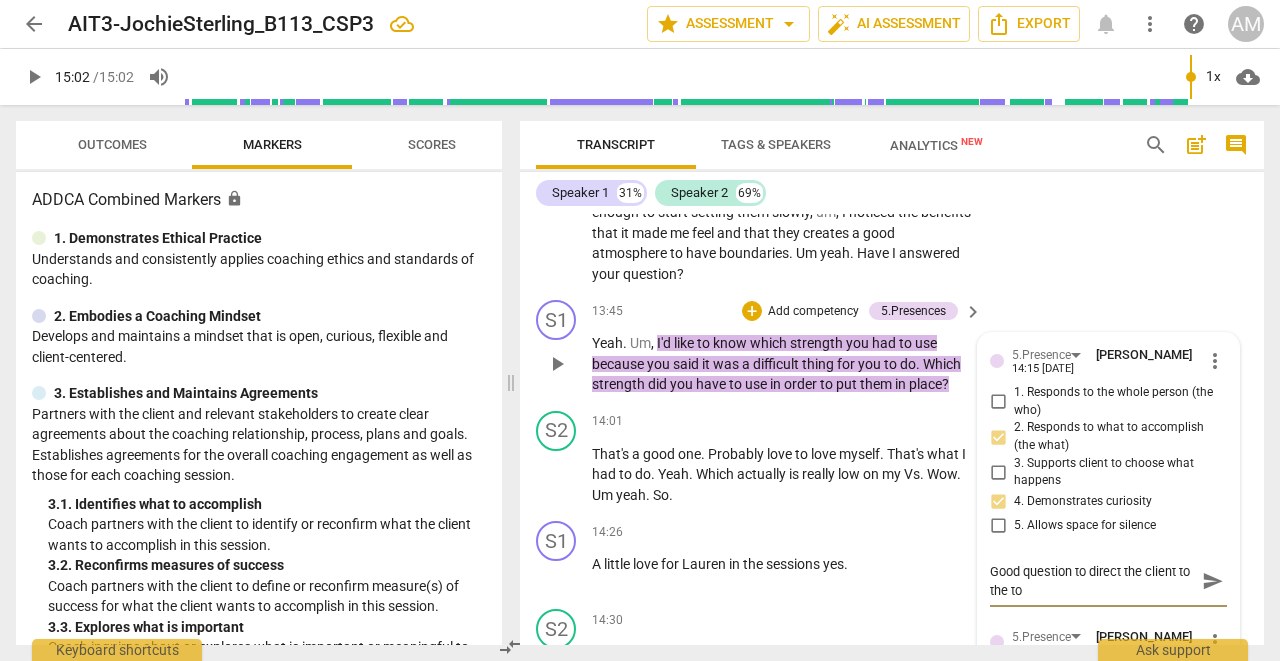 scroll, scrollTop: 0, scrollLeft: 0, axis: both 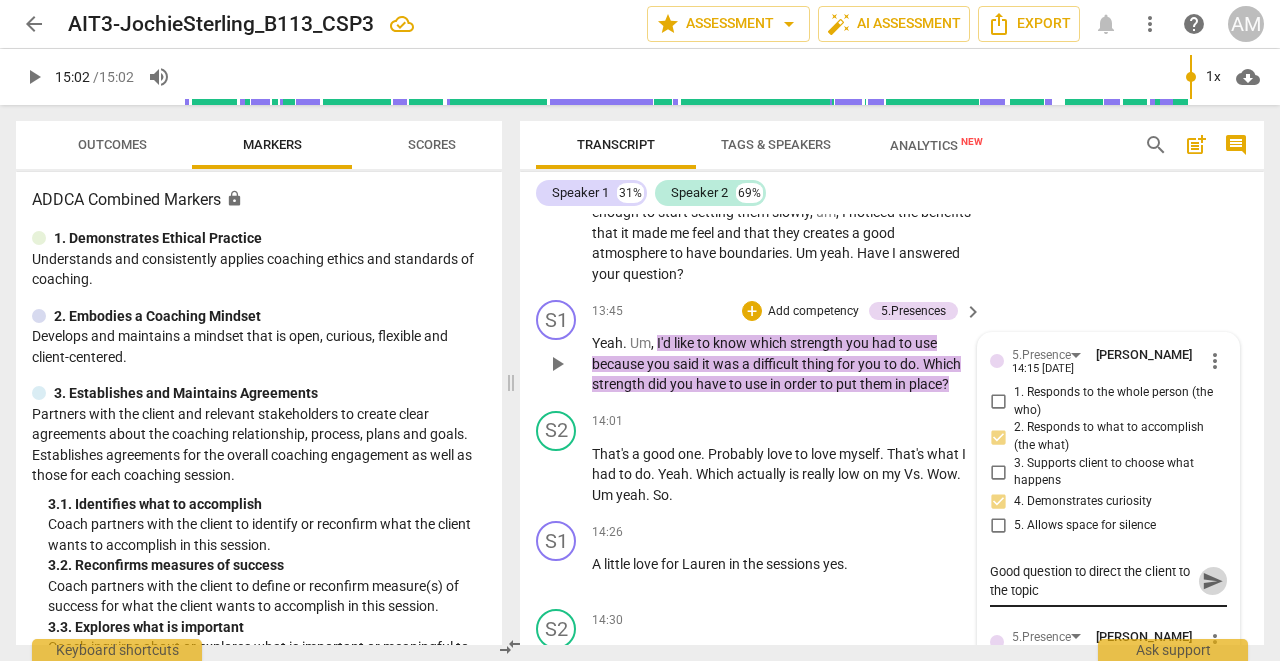 click on "send" at bounding box center (1213, 581) 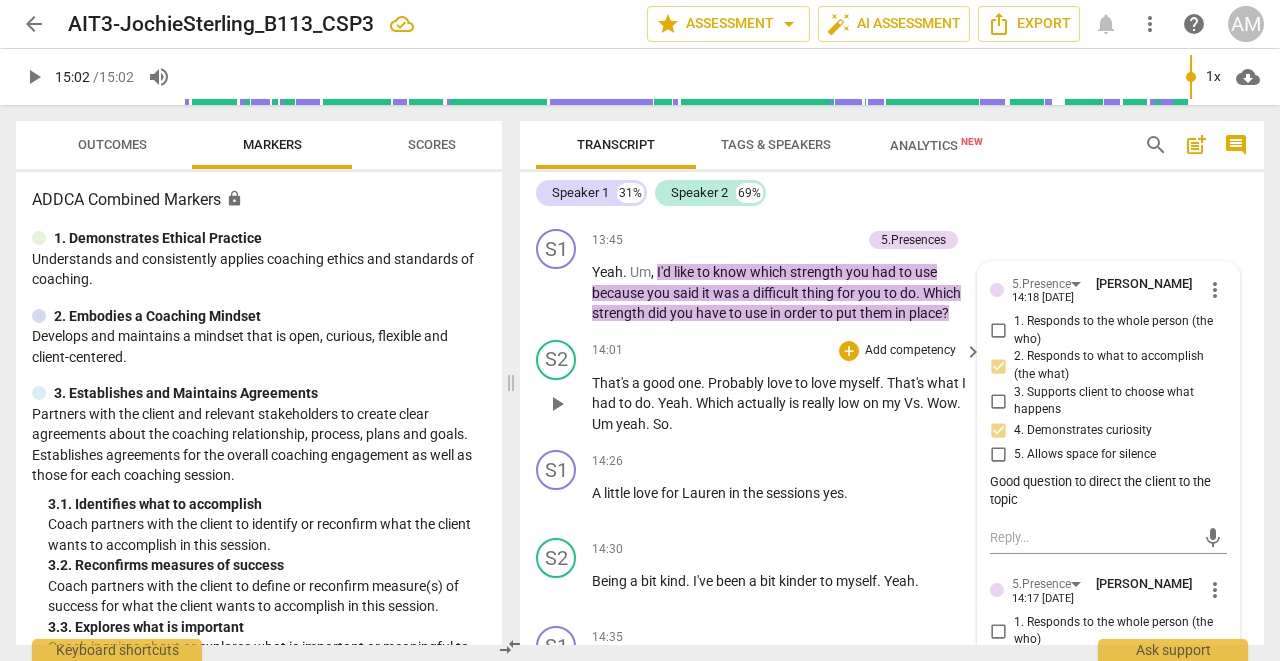 scroll, scrollTop: 6391, scrollLeft: 0, axis: vertical 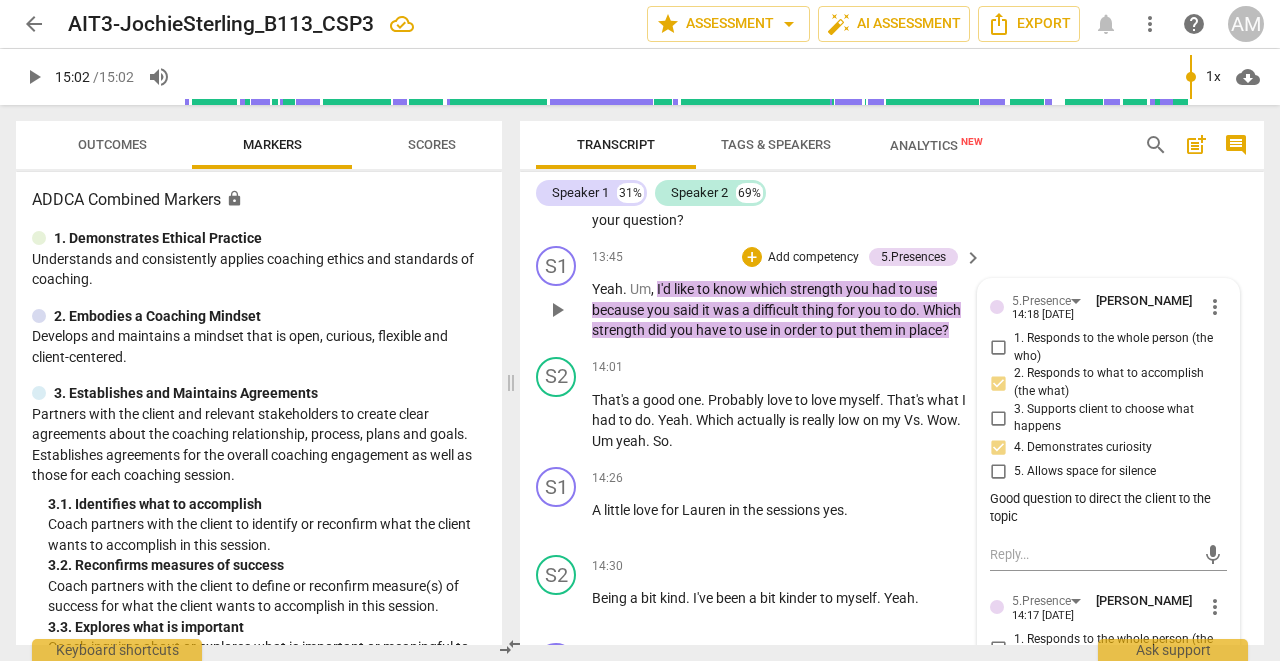 click on "play_arrow" at bounding box center [557, 310] 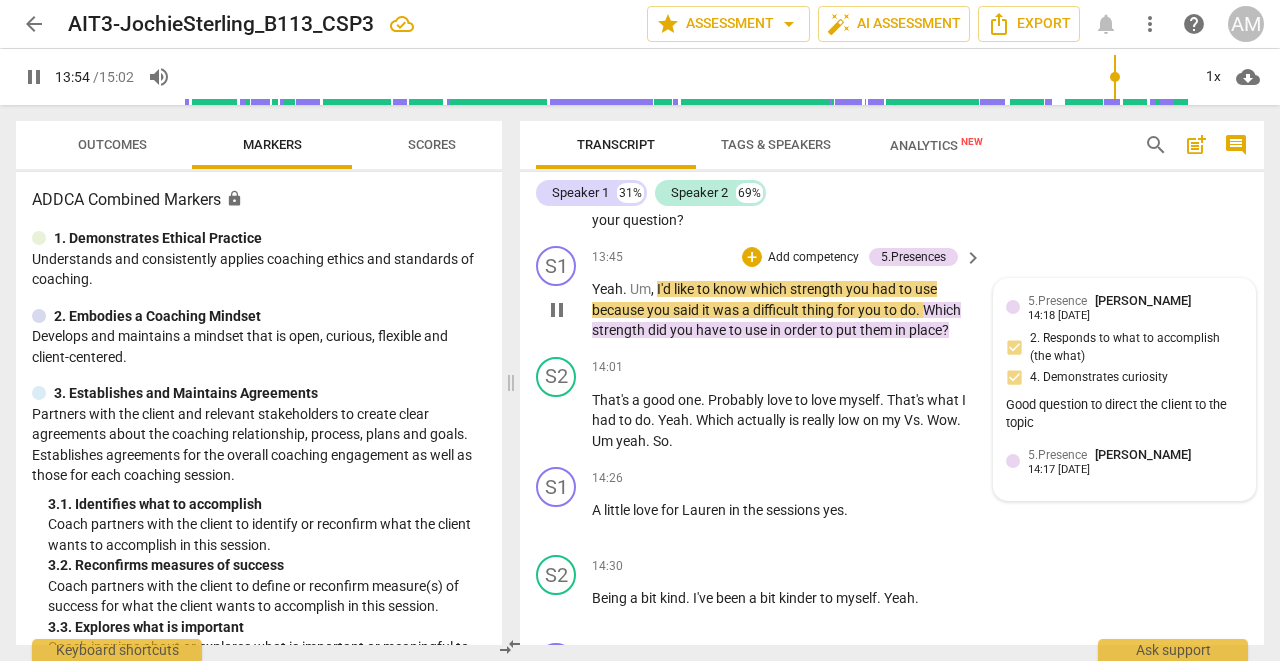 click on "[PERSON_NAME]" at bounding box center (1143, 454) 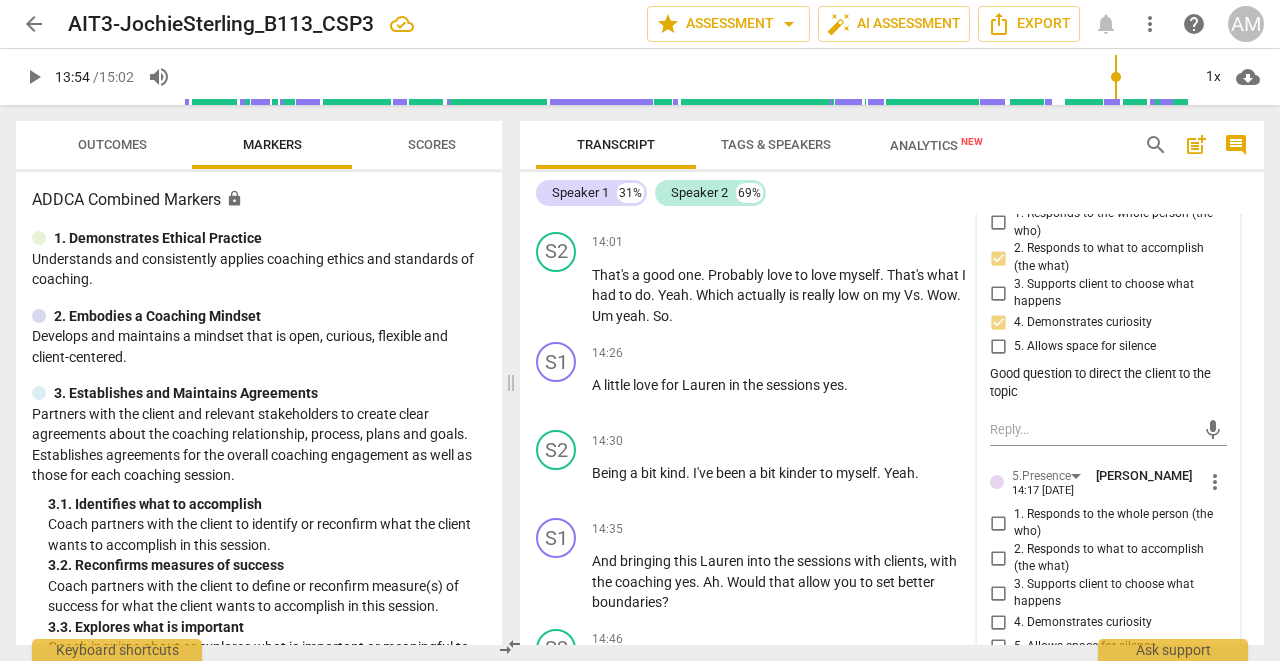 scroll, scrollTop: 6557, scrollLeft: 0, axis: vertical 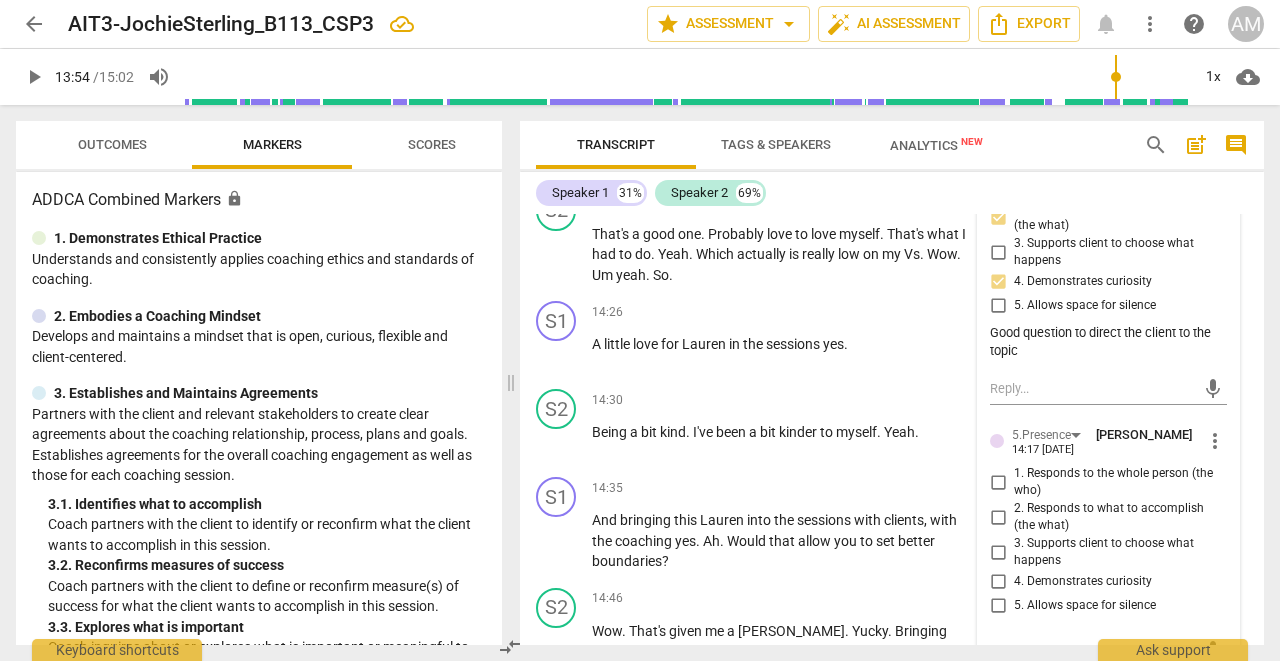 click on "more_vert" at bounding box center (1215, 441) 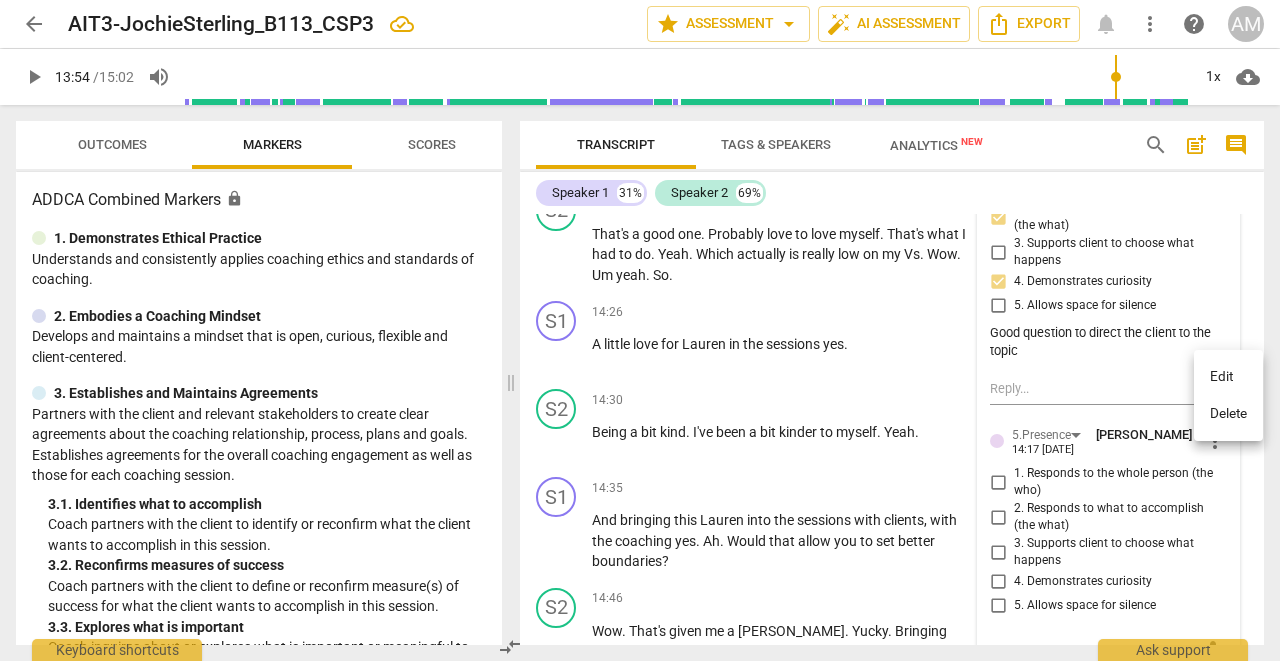 click on "Delete" at bounding box center [1228, 414] 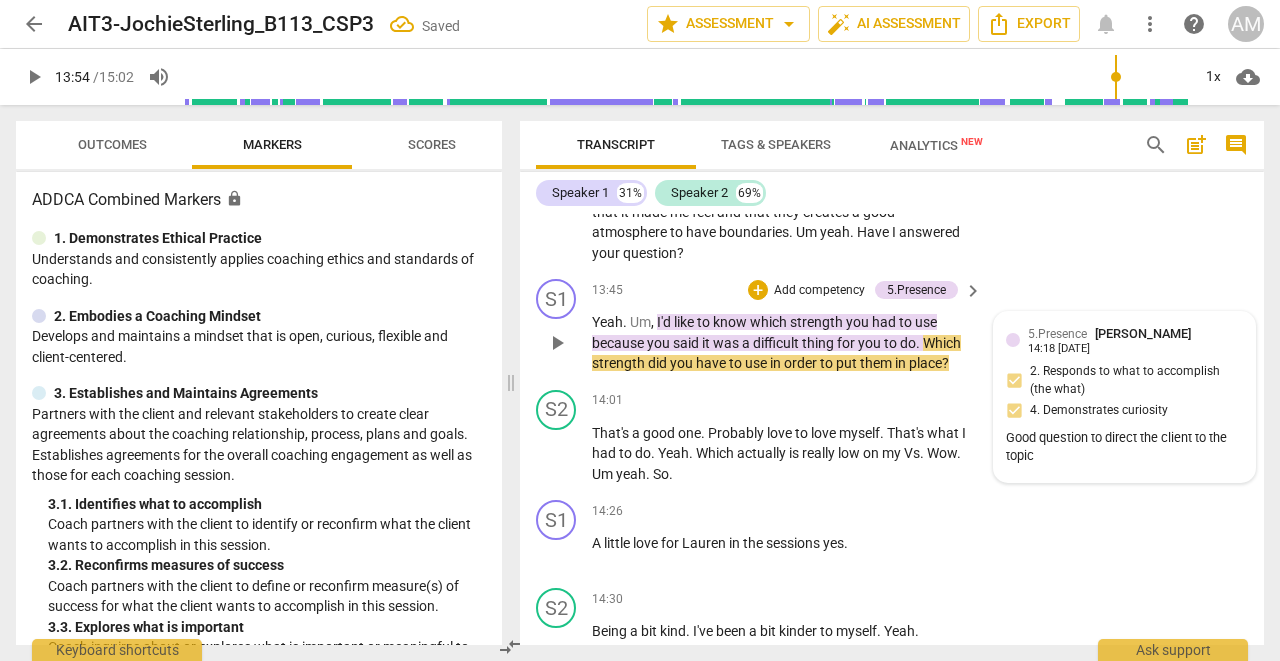 scroll, scrollTop: 6355, scrollLeft: 0, axis: vertical 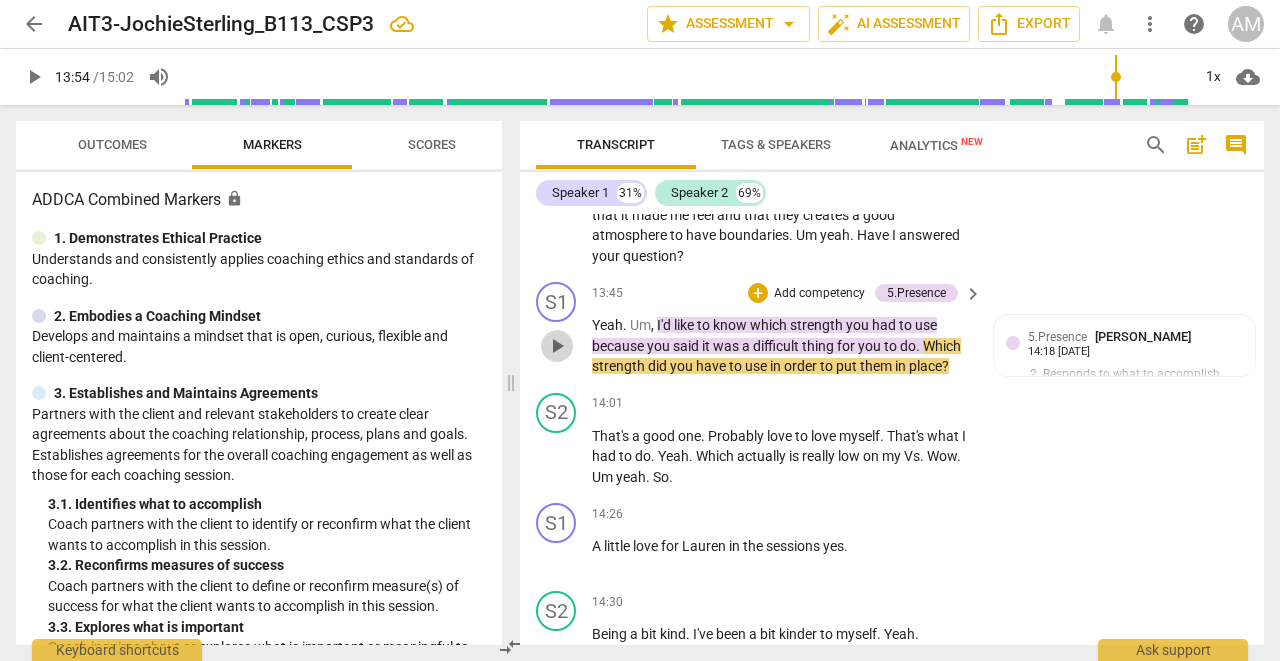 click on "play_arrow" at bounding box center [557, 346] 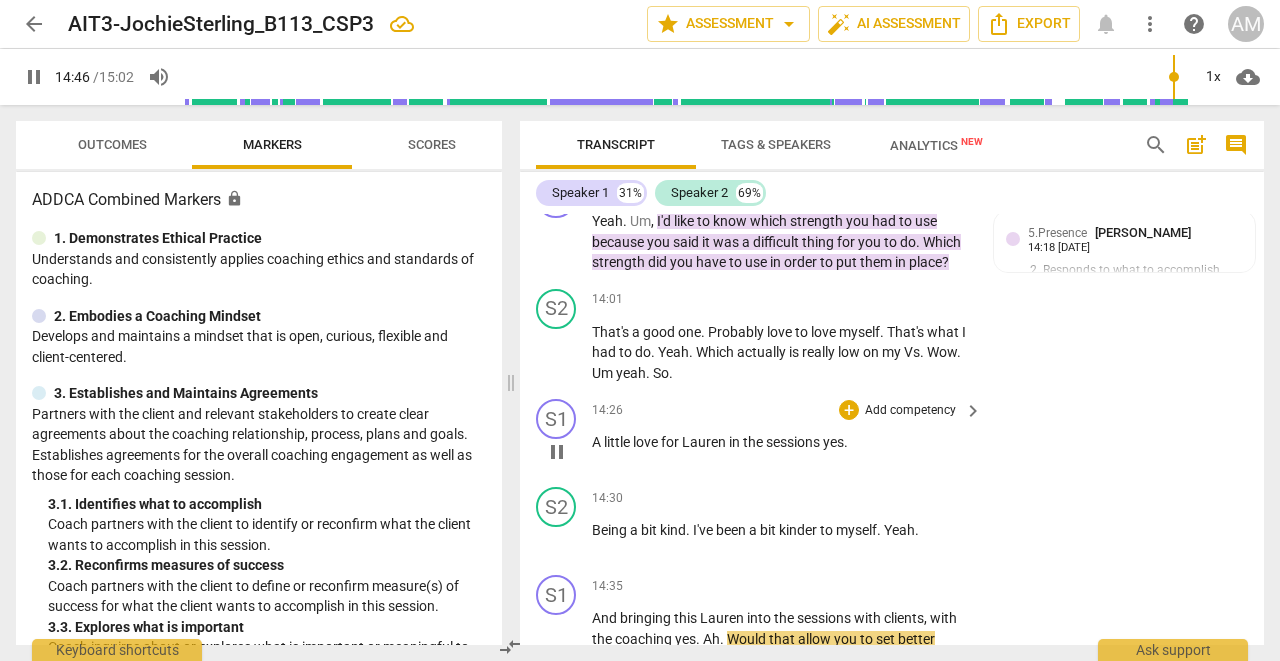 scroll, scrollTop: 6612, scrollLeft: 0, axis: vertical 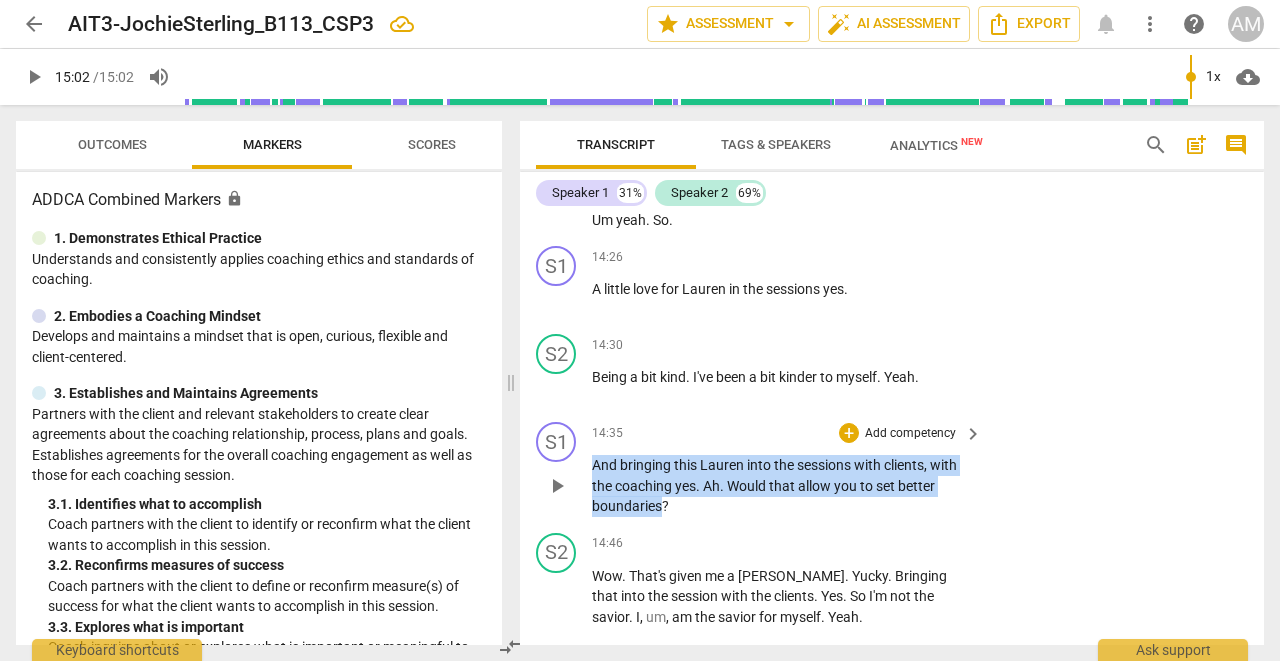 drag, startPoint x: 593, startPoint y: 405, endPoint x: 662, endPoint y: 448, distance: 81.3019 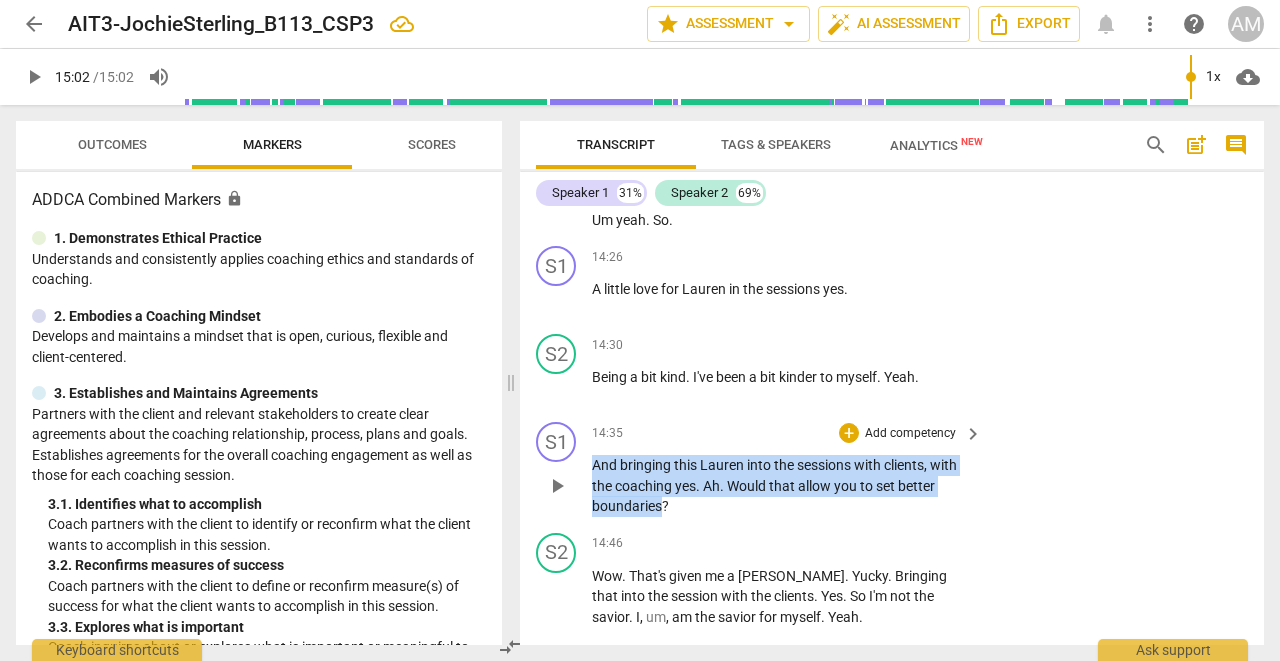 click on "And   bringing   this   [PERSON_NAME]   into   the   sessions   with   clients ,   with   the   coaching   yes .   Ah .   Would   that   allow   you   to   set   better   boundaries ?" at bounding box center (782, 486) 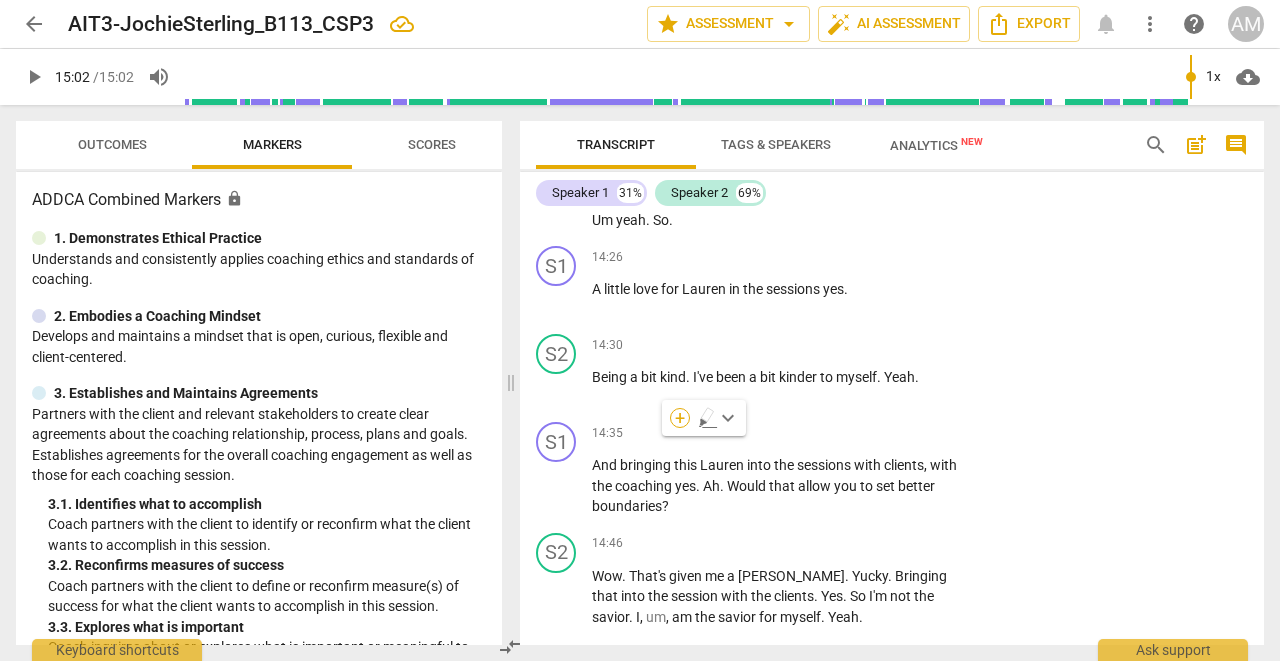 click on "+" at bounding box center (680, 418) 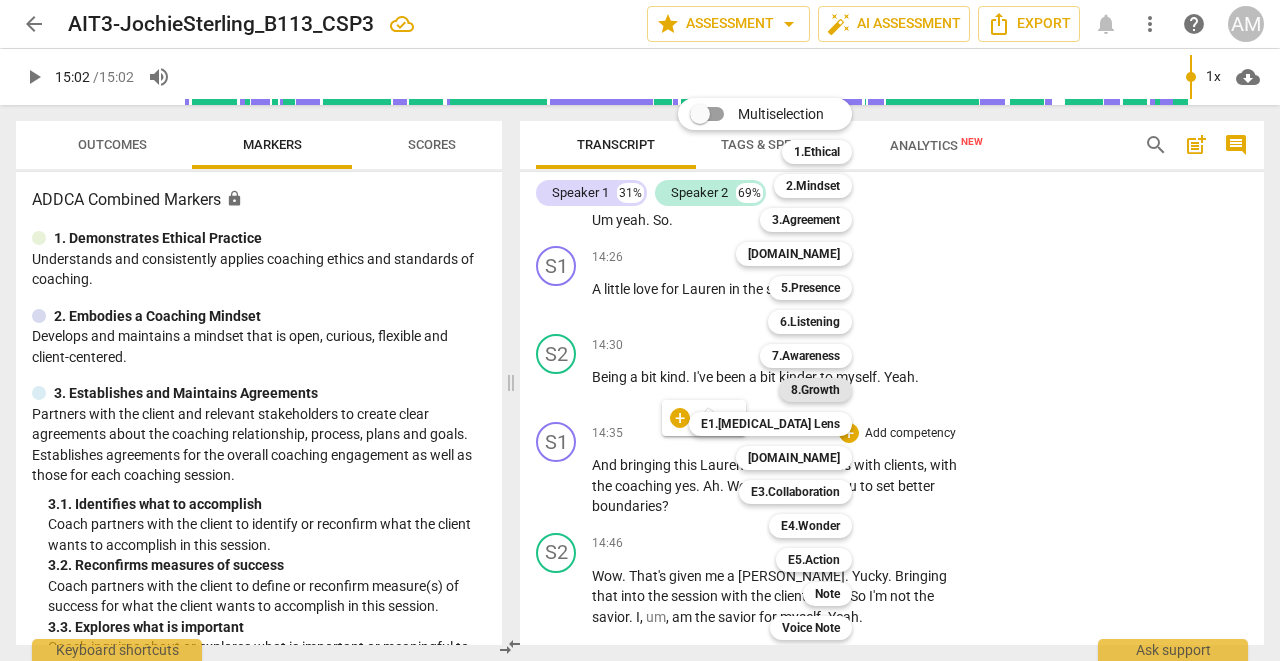 click on "8.Growth" at bounding box center (815, 390) 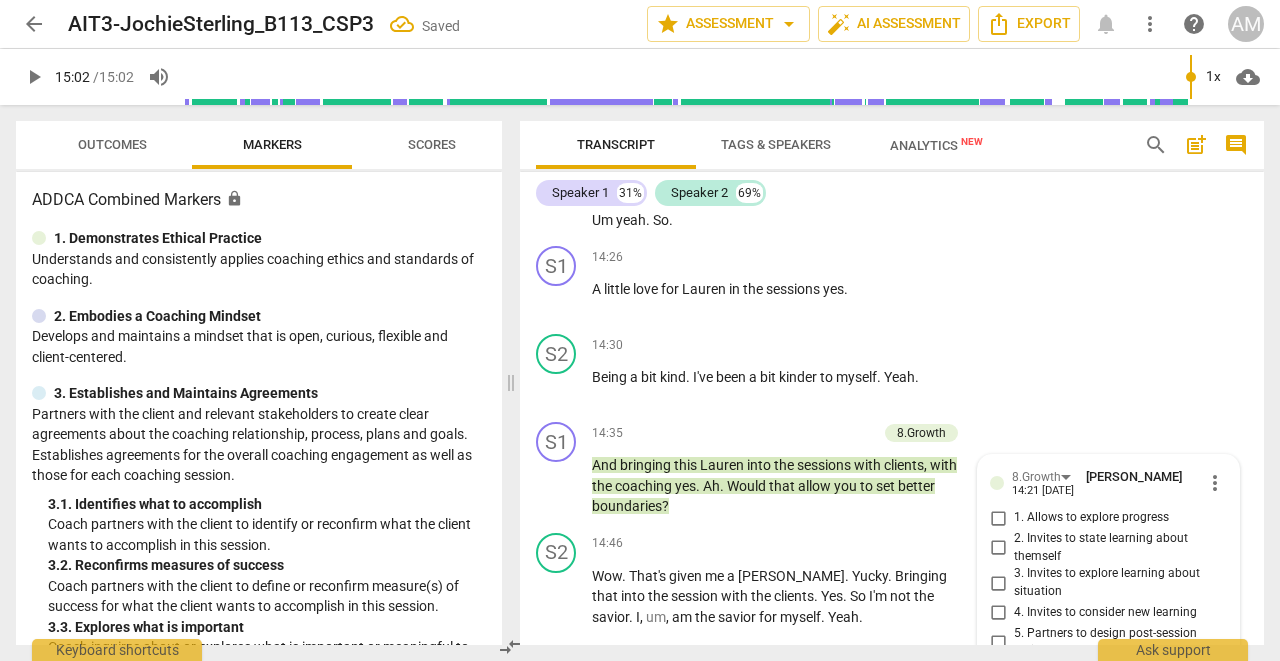 scroll, scrollTop: 6724, scrollLeft: 0, axis: vertical 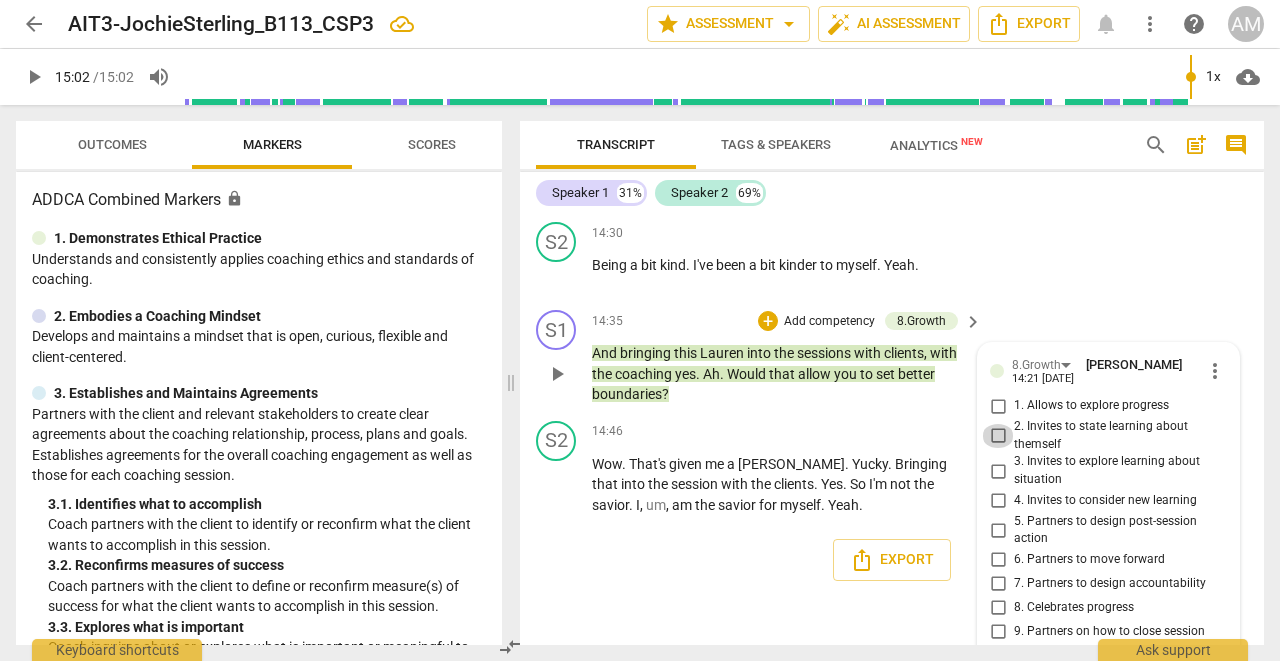 click on "2. Invites to state learning about themself" at bounding box center [998, 436] 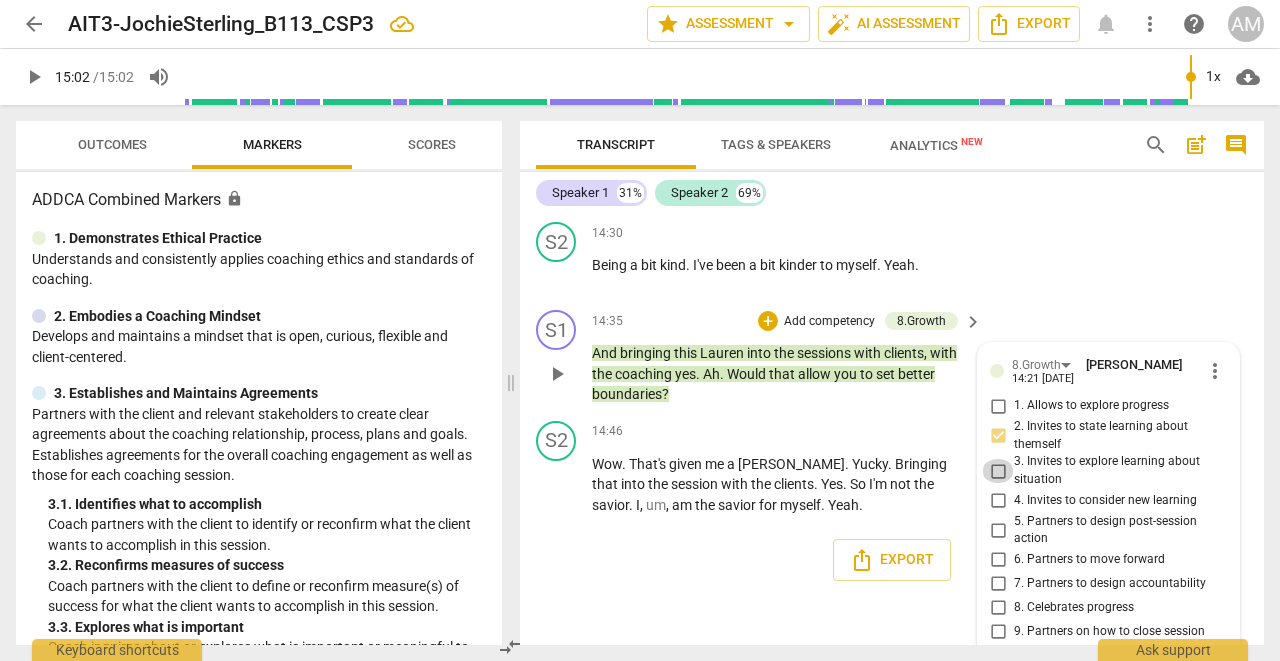 click on "3. Invites to explore learning about situation" at bounding box center (998, 471) 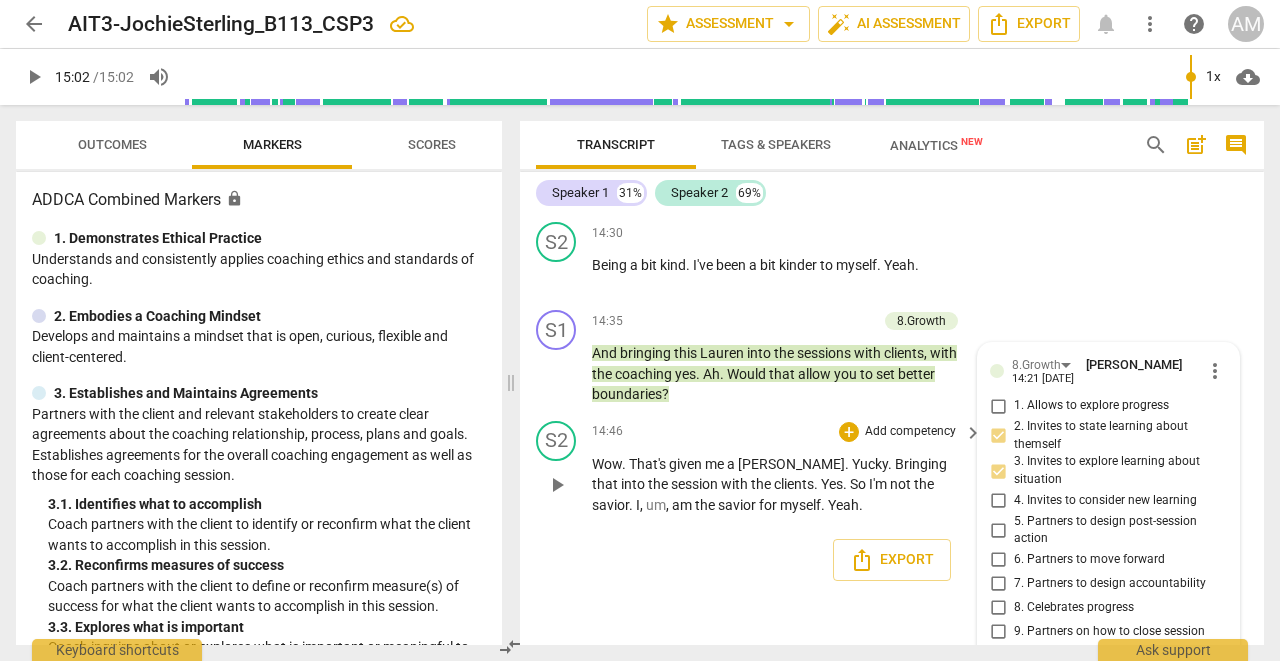 scroll, scrollTop: 0, scrollLeft: 0, axis: both 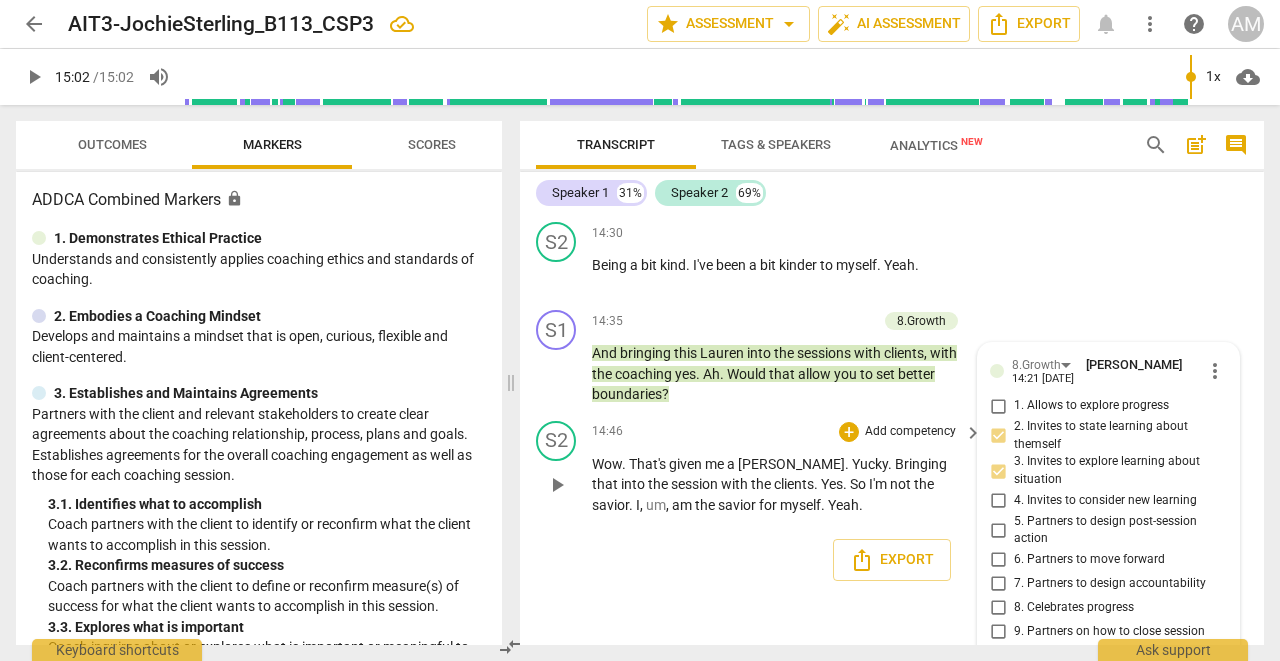 click on "14:46 + Add competency keyboard_arrow_right" at bounding box center (788, 432) 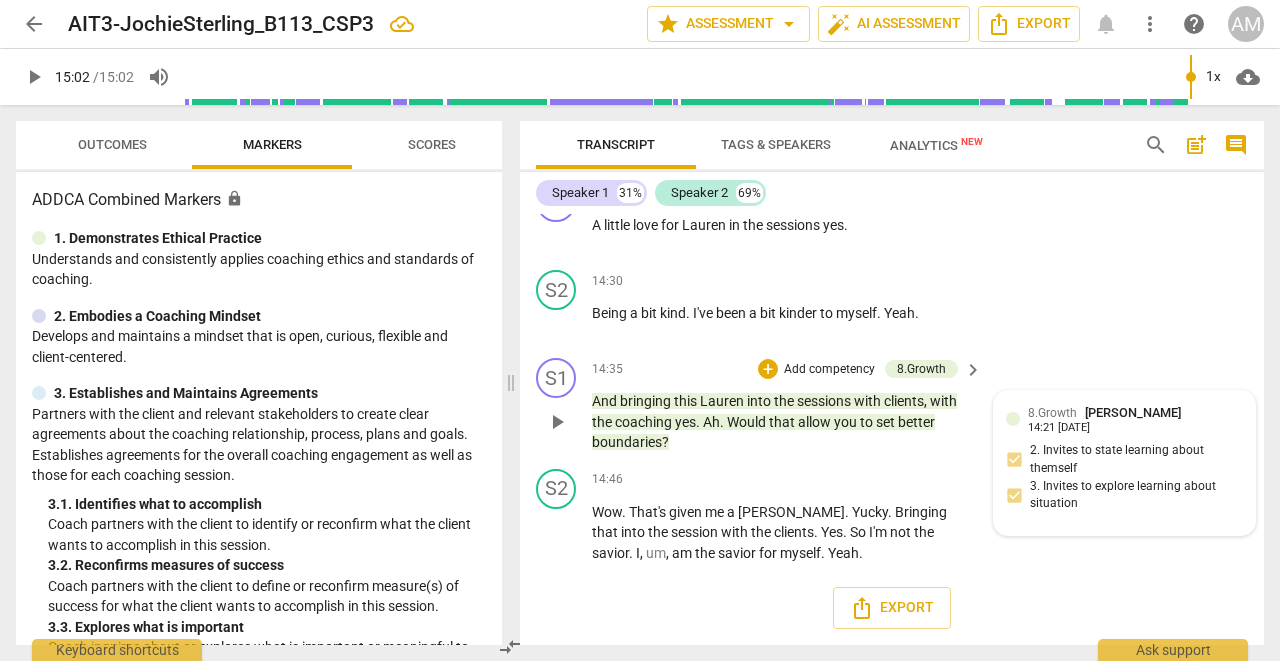 click on "S1 play_arrow pause 14:35 + Add competency 8.Growth keyboard_arrow_right And   bringing   this   [PERSON_NAME]   into   the   sessions   with   clients ,   with   the   coaching   yes .   Ah .   Would   that   allow   you   to   set   better   boundaries ? 8.Growth [PERSON_NAME] 14:21 [DATE] 2. Invites to state learning about themself 3. Invites to explore learning about situation" at bounding box center [892, 405] 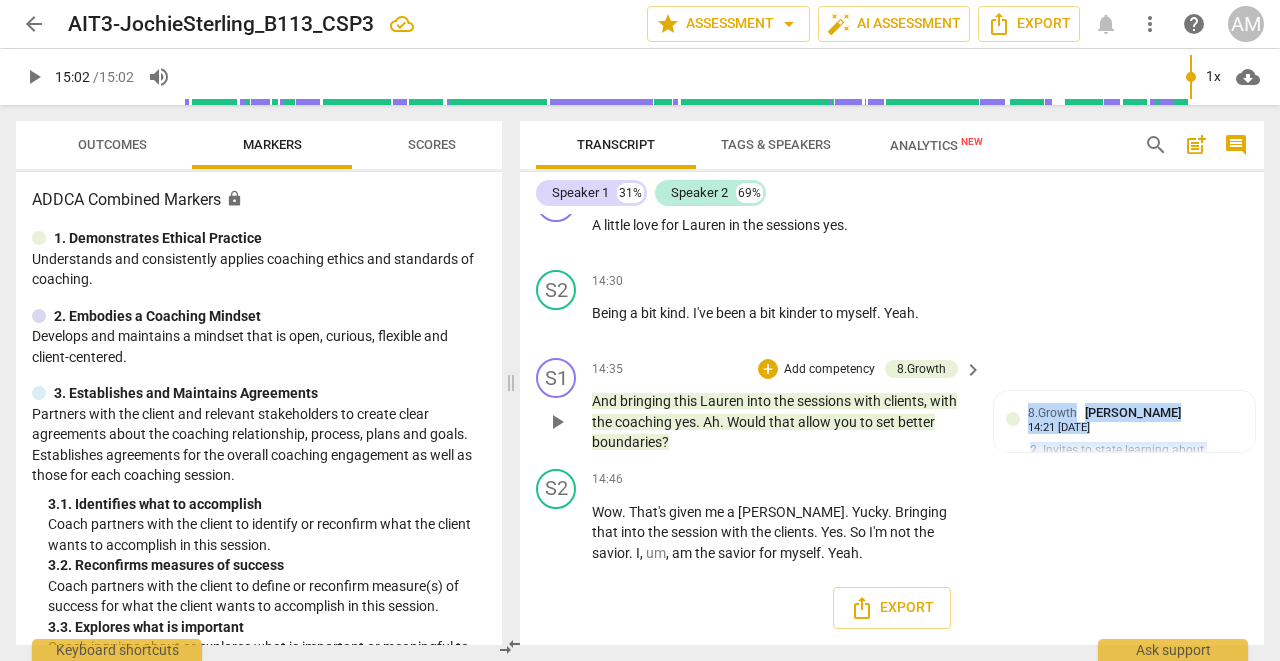 scroll, scrollTop: 6612, scrollLeft: 0, axis: vertical 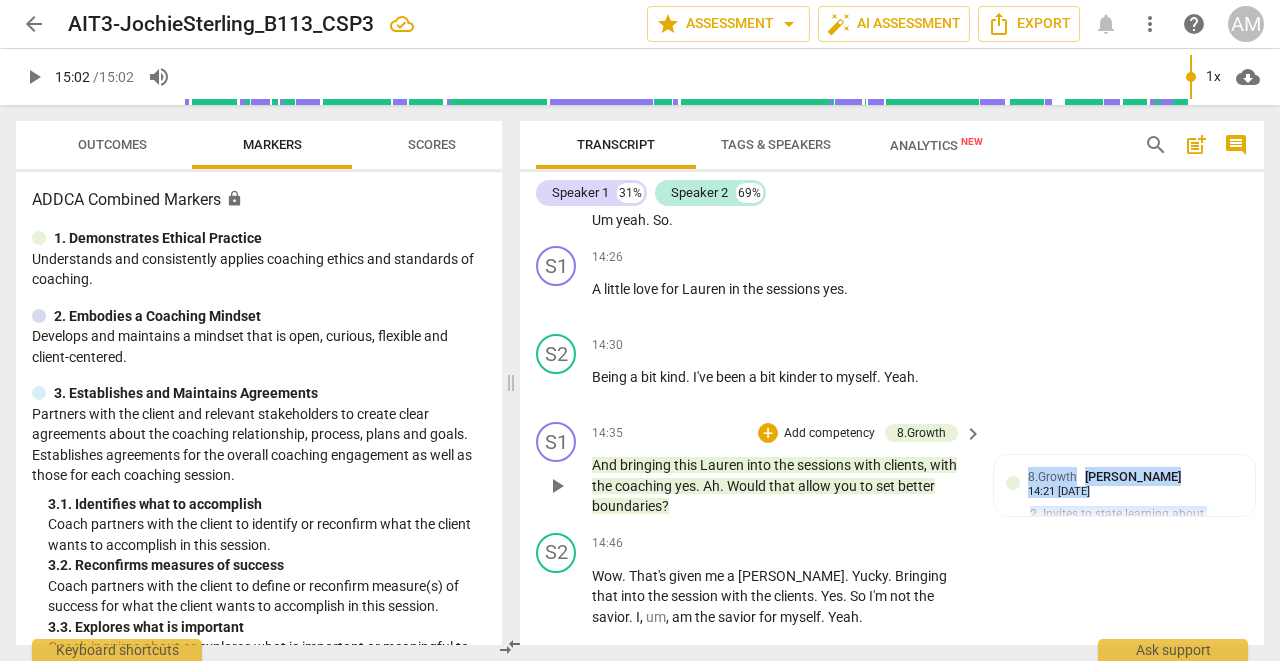 click on "keyboard_arrow_right" at bounding box center (973, 434) 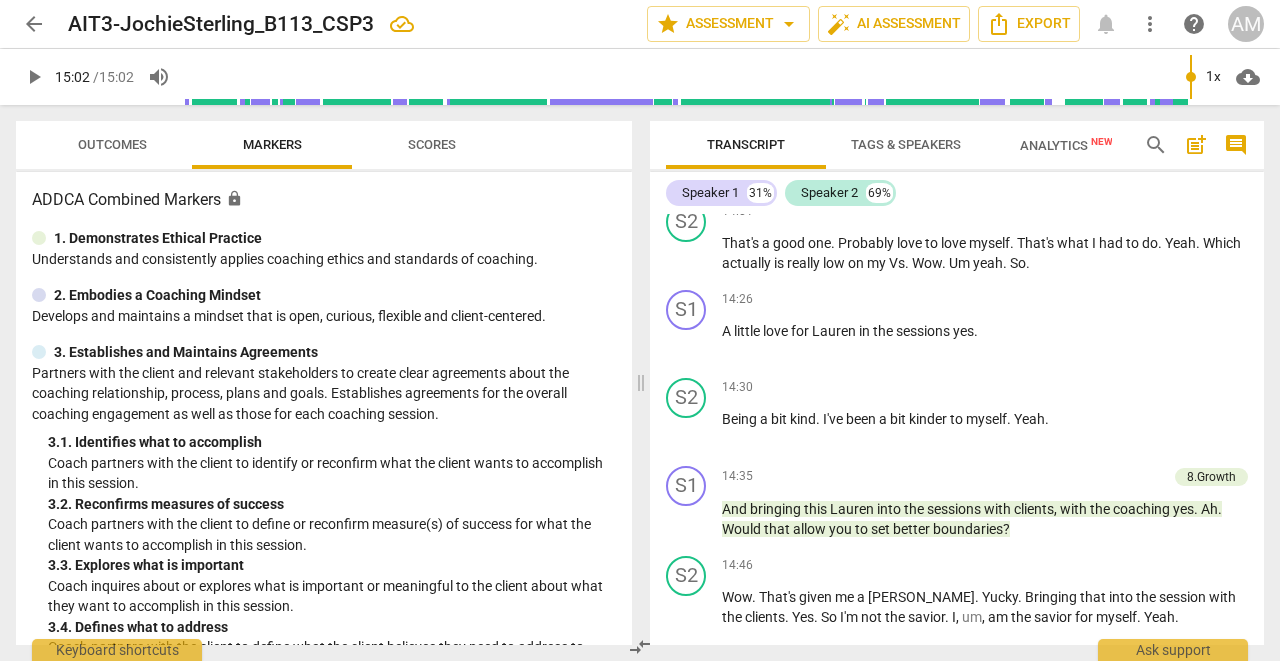 scroll, scrollTop: 6067, scrollLeft: 0, axis: vertical 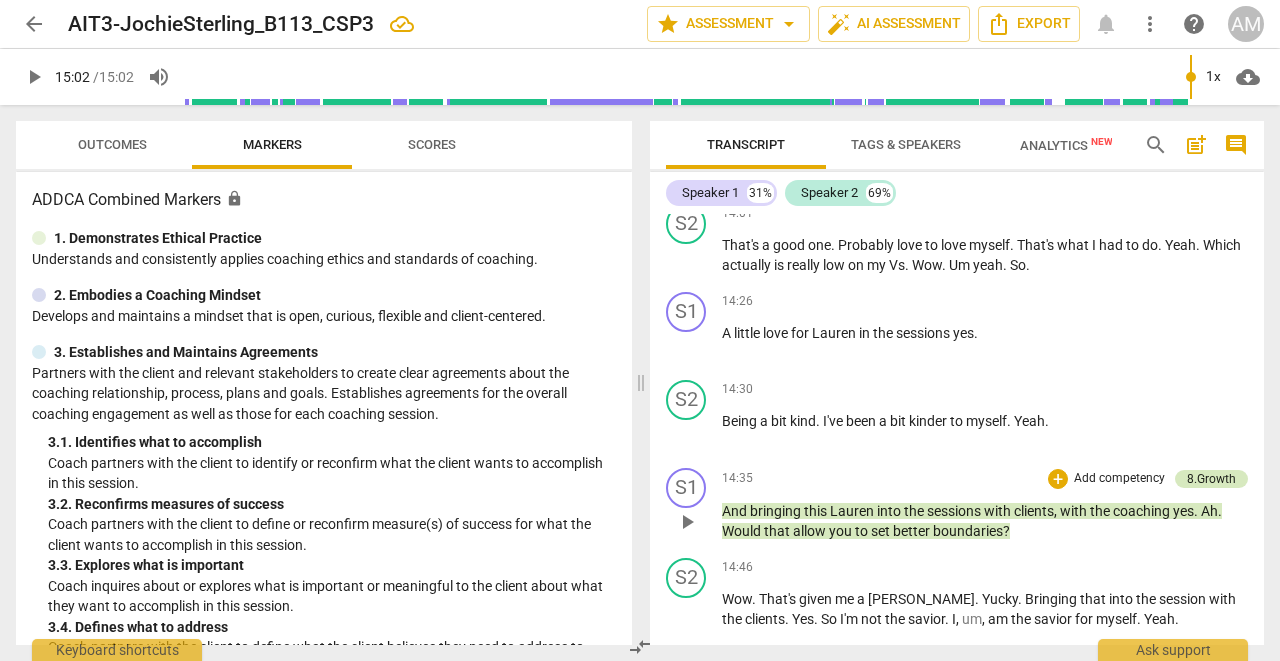 click on "8.Growth" at bounding box center [1211, 479] 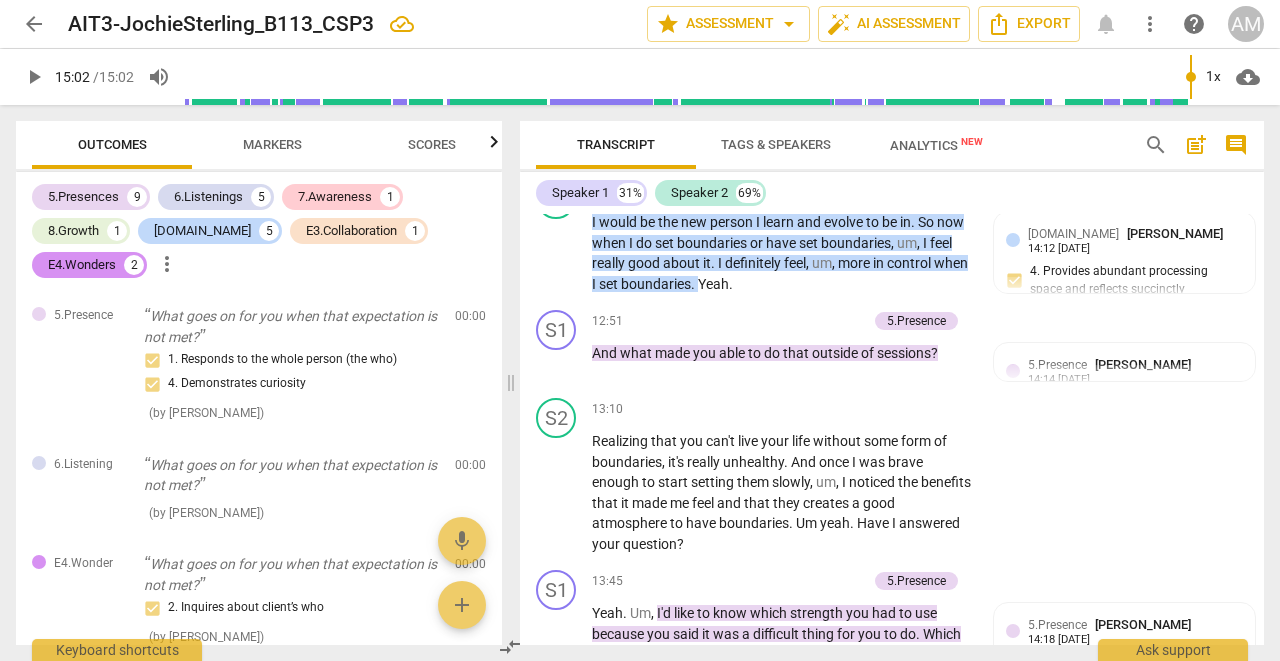 scroll, scrollTop: 3390, scrollLeft: 0, axis: vertical 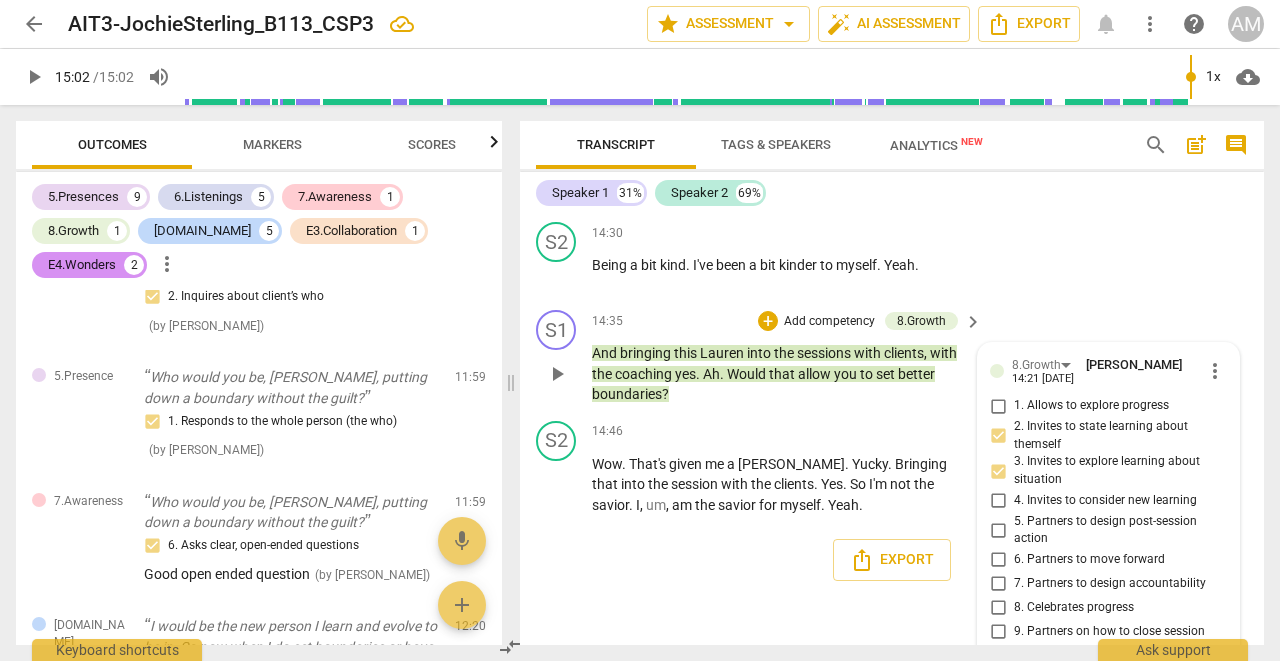 click on "send" at bounding box center (1213, 677) 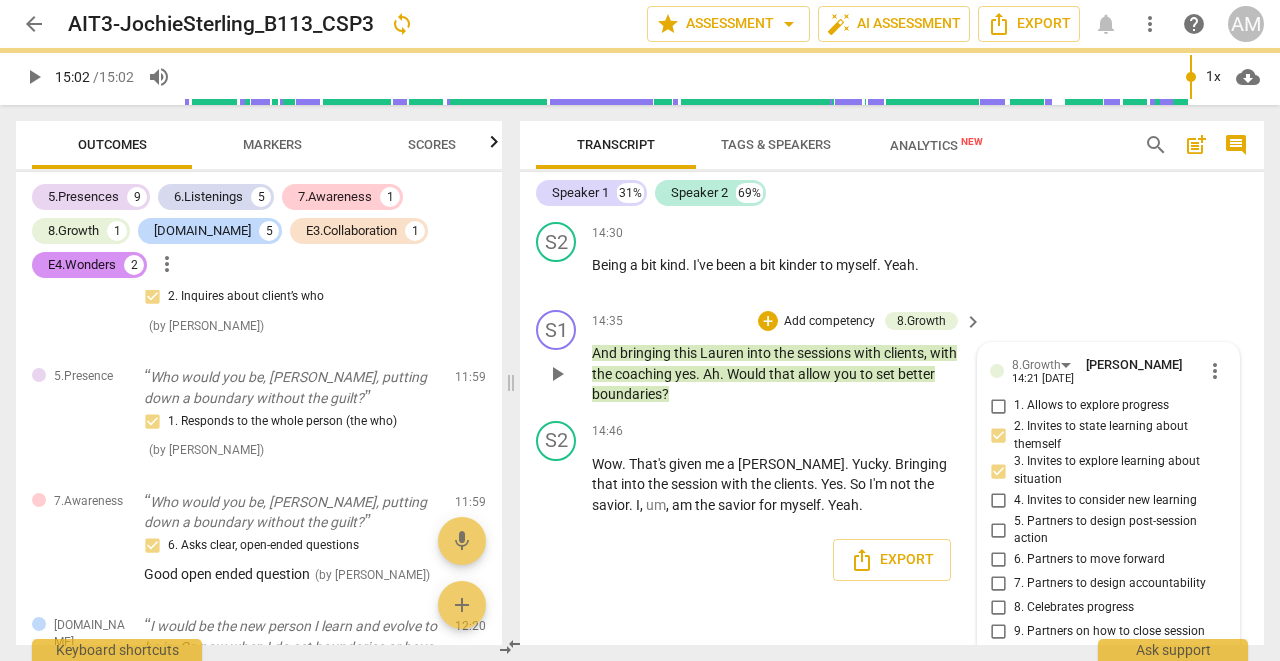 scroll, scrollTop: 0, scrollLeft: 0, axis: both 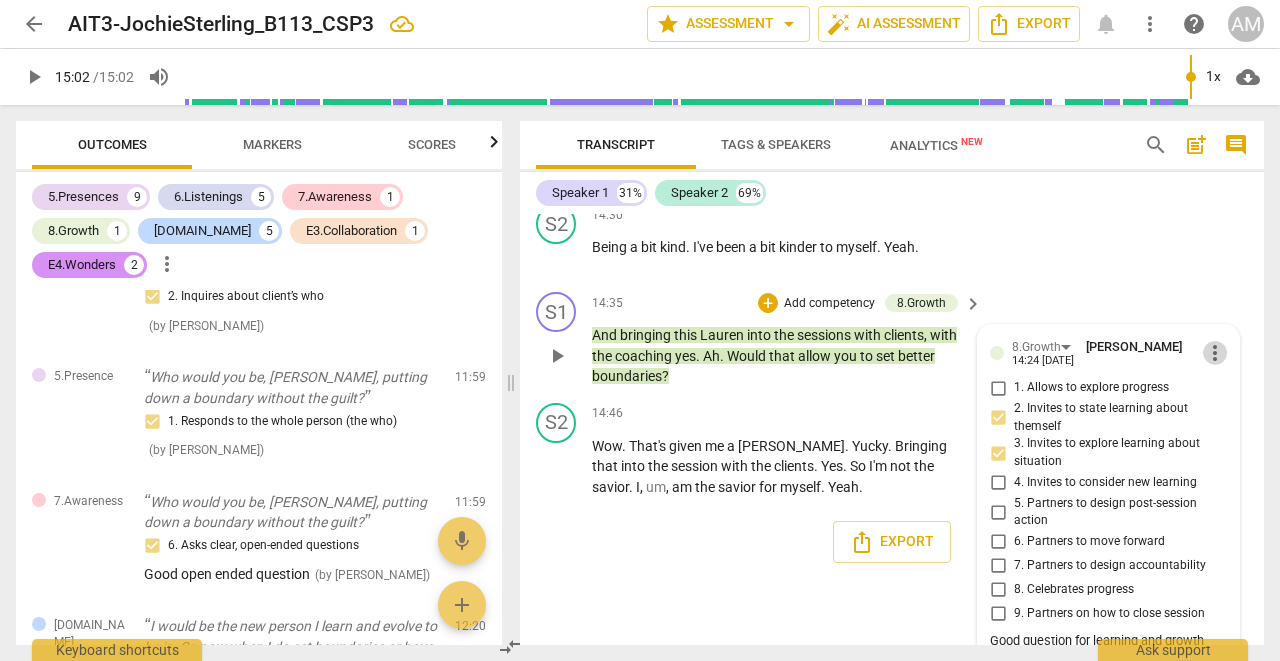 click on "more_vert" at bounding box center (1215, 353) 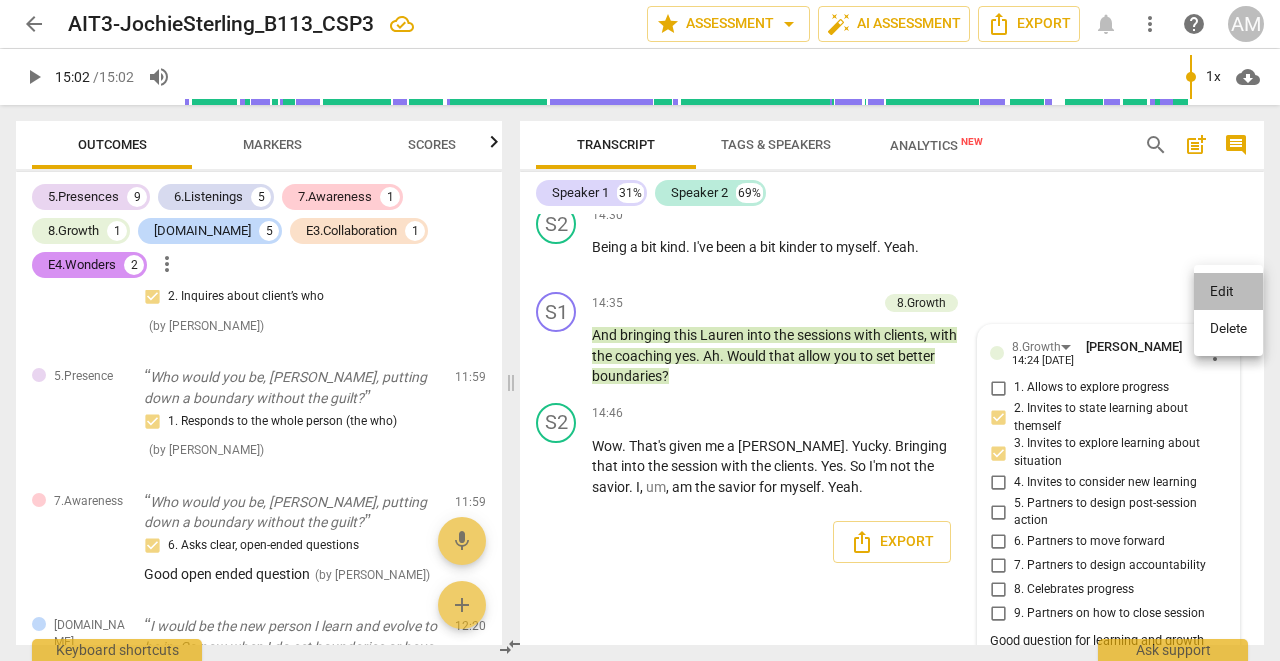 click on "Edit" at bounding box center [1228, 292] 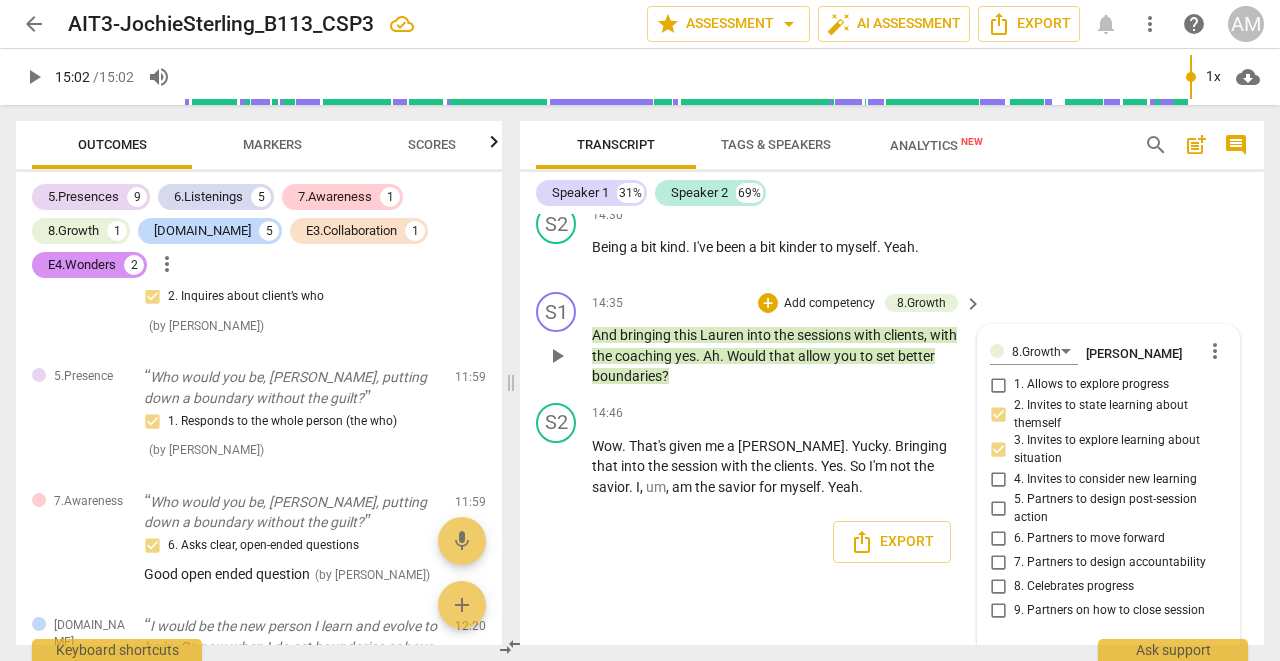 click on "Good question for learning and growth" at bounding box center [1108, 651] 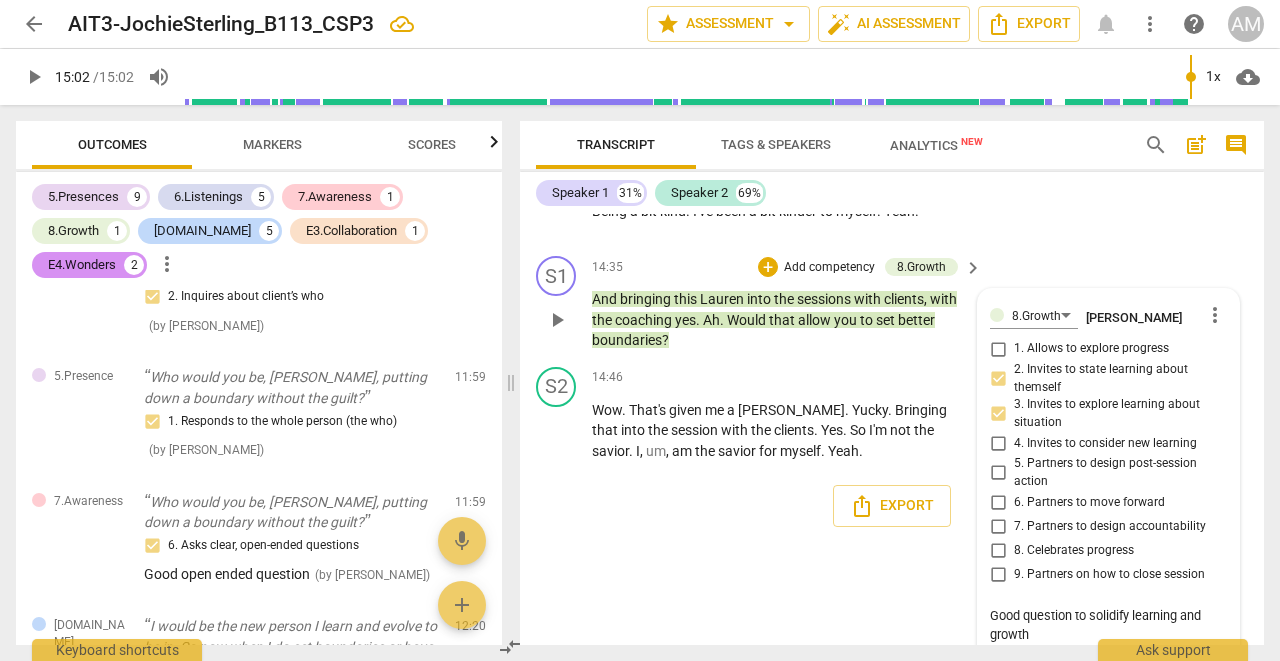 click on "check_circle" at bounding box center (1005, 678) 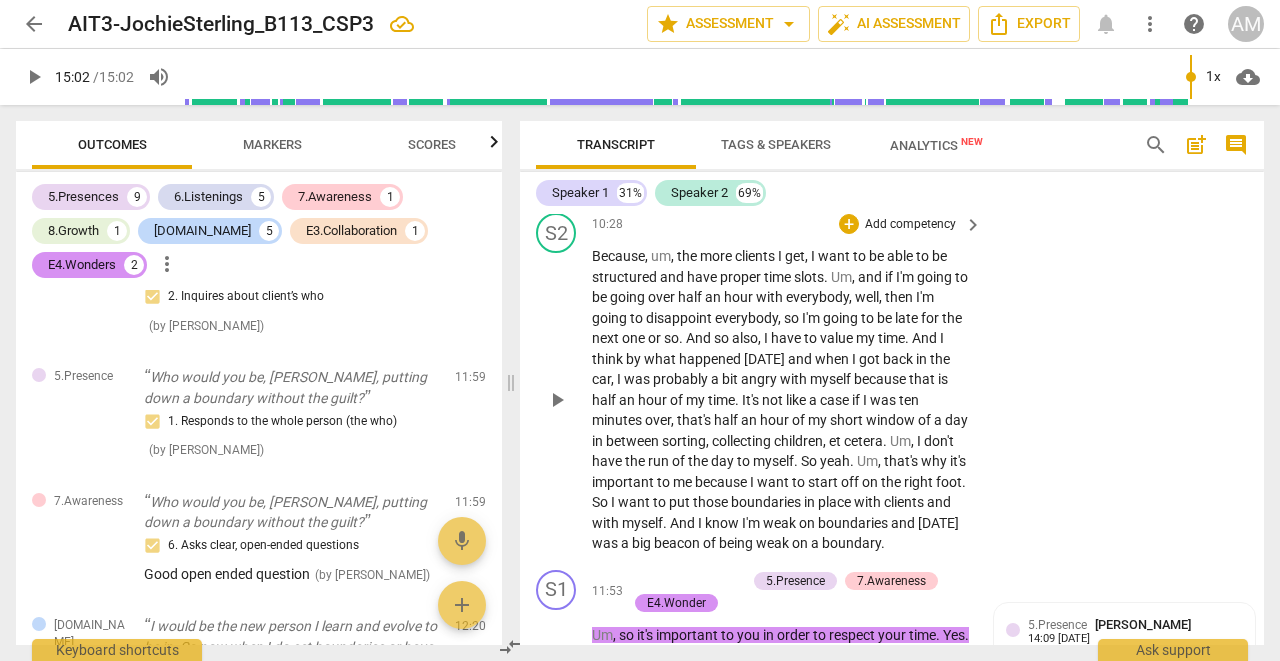 scroll, scrollTop: 5564, scrollLeft: 0, axis: vertical 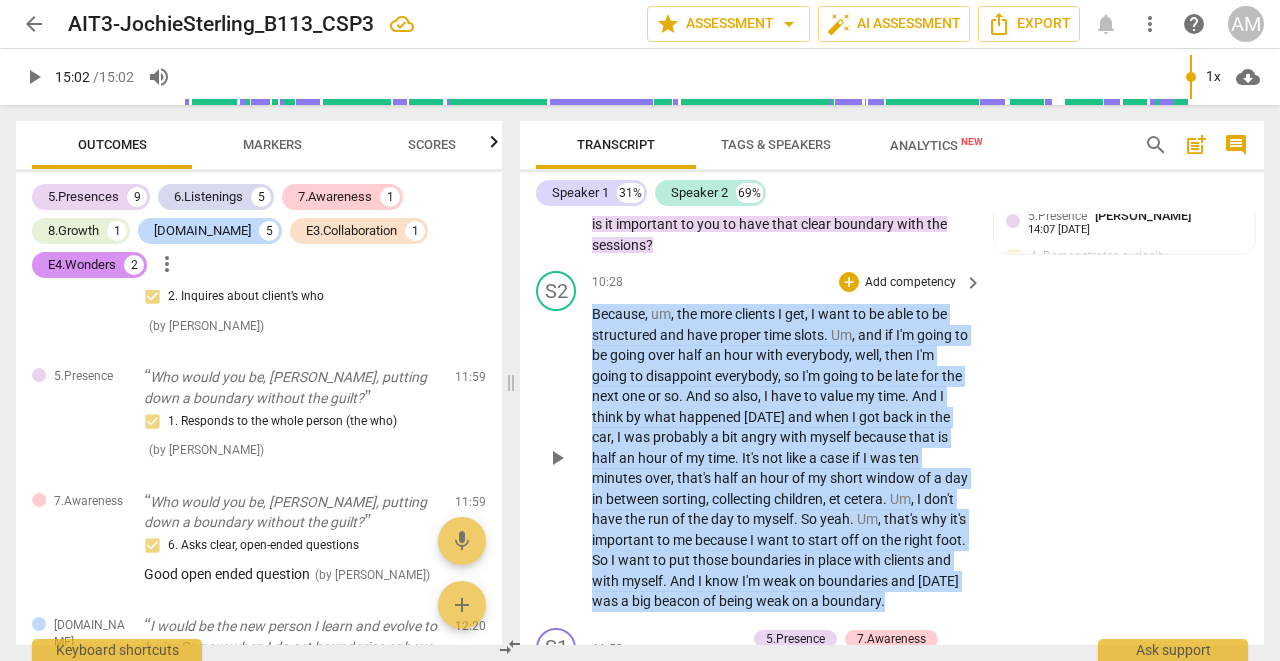 drag, startPoint x: 952, startPoint y: 475, endPoint x: 593, endPoint y: 274, distance: 411.43893 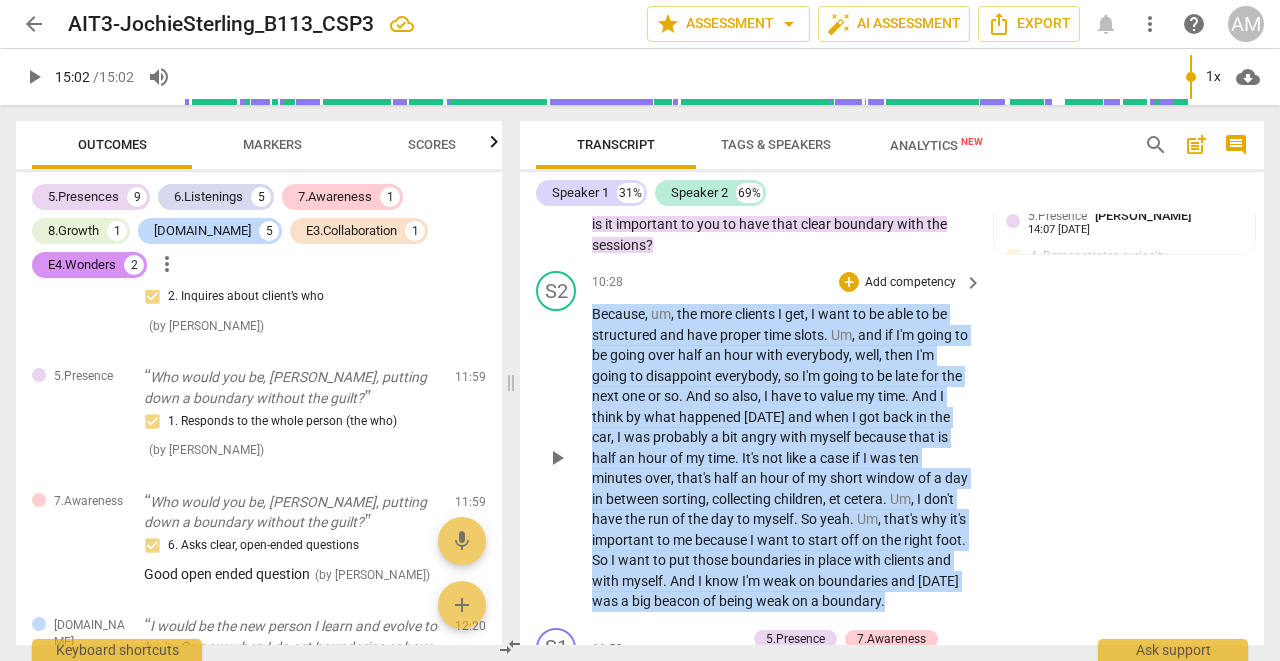 click on "Because ,   um ,   the   more   clients   I   get ,   I   want   to   be   able   to   be   structured   and   have   proper   time   slots .   Um ,   and   if   I'm   going   to   be   going   over   half   an   hour   with   everybody ,   well ,   then   I'm   going   to   disappoint   everybody ,   so   I'm   going   to   be   late   for   the   next   one   or   so .   And   so   also ,   I   have   to   value   my   time .   And   I   think   by   what   happened   [DATE]   and   when   I   got   back   in   the   car ,   I   was   probably   a   bit   angry   with   myself   because   that   is   half   an   hour   of   my   time .   It's   not   like   a   case   if   I   was   ten   minutes   over ,   that's   half   an   hour   of   my   short   window   of   a   day   in   between   sorting ,   collecting   children ,   et   cetera .   Um ,   I   don't   have   the   run   of   the   day   to   myself .   So   yeah .   Um ,   that's   why   it's   important   to   me   because   I   want   to   start" at bounding box center [782, 458] 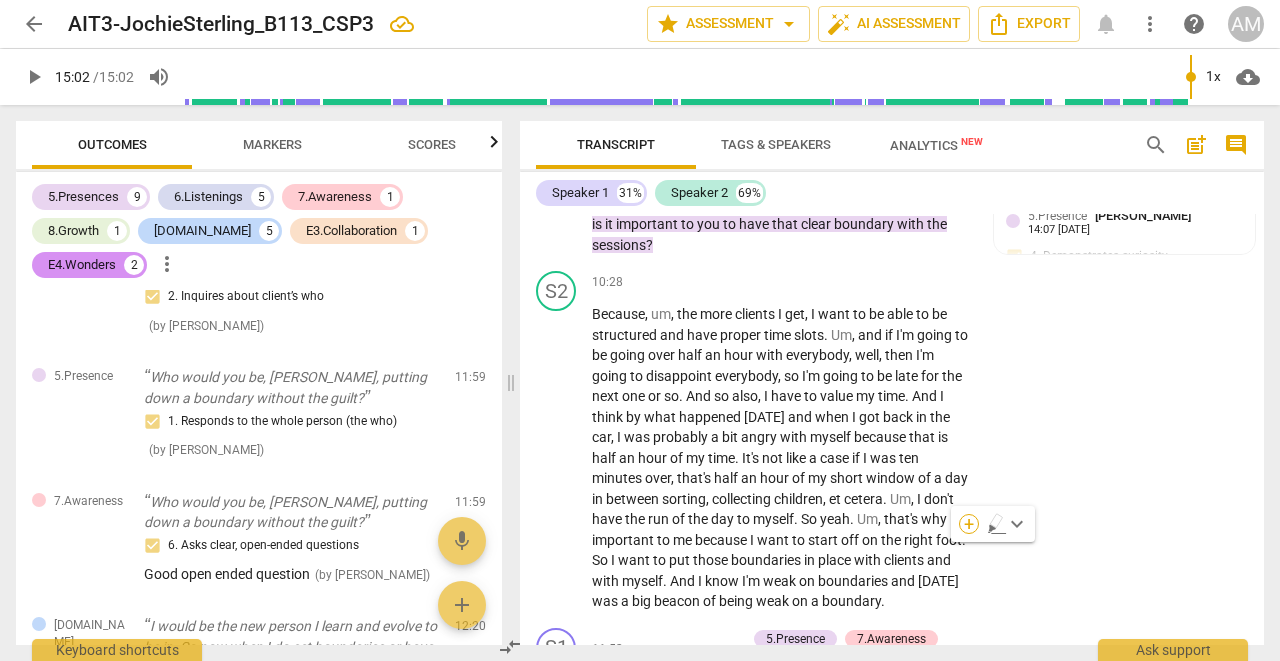click on "+" at bounding box center [969, 524] 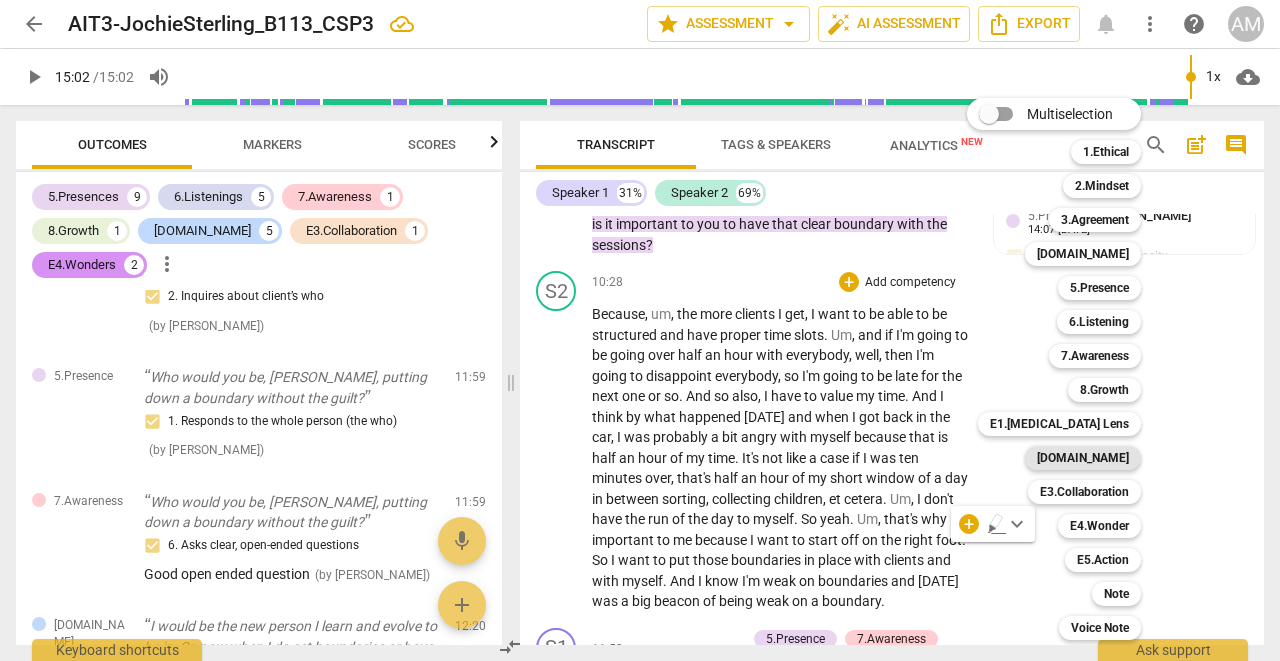 click on "[DOMAIN_NAME]" at bounding box center (1083, 458) 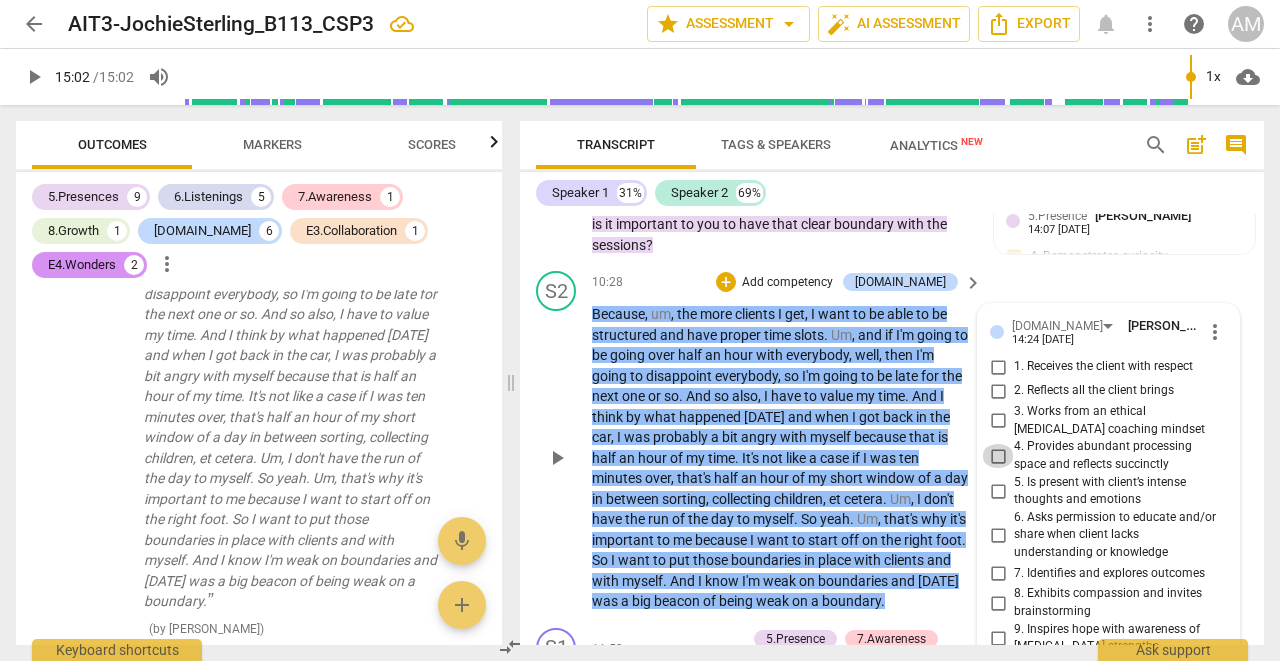 click on "4. Provides abundant processing space and reflects succinctly" at bounding box center [998, 456] 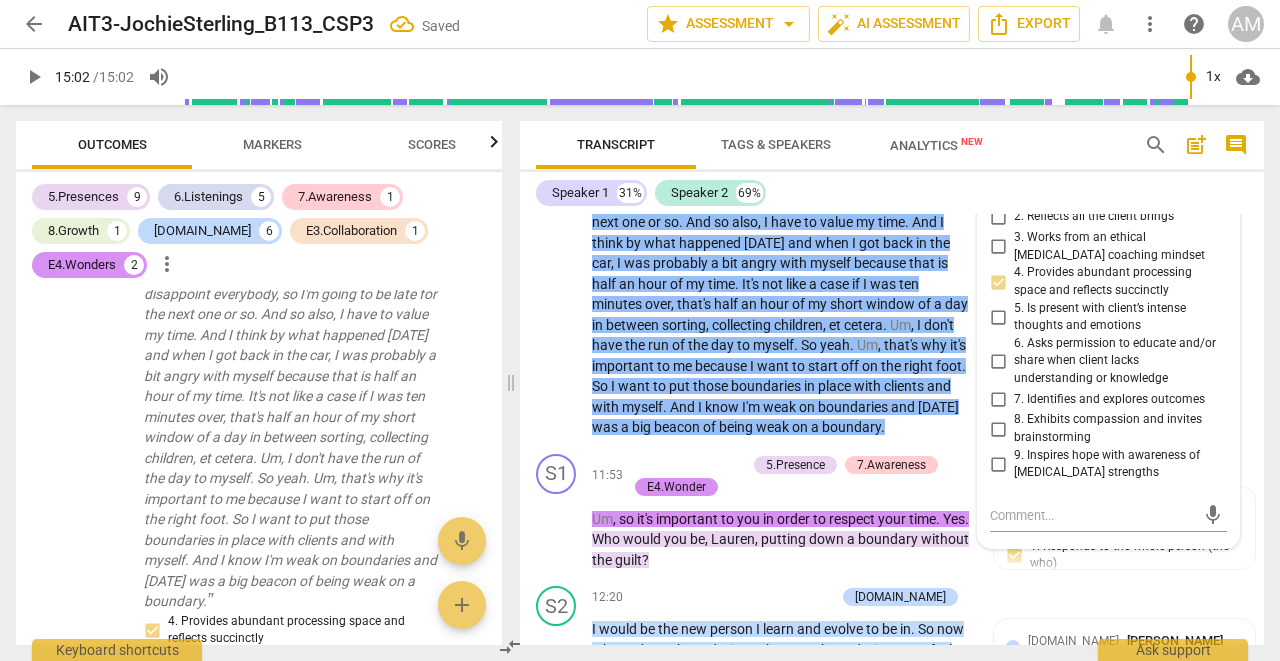 scroll, scrollTop: 5685, scrollLeft: 0, axis: vertical 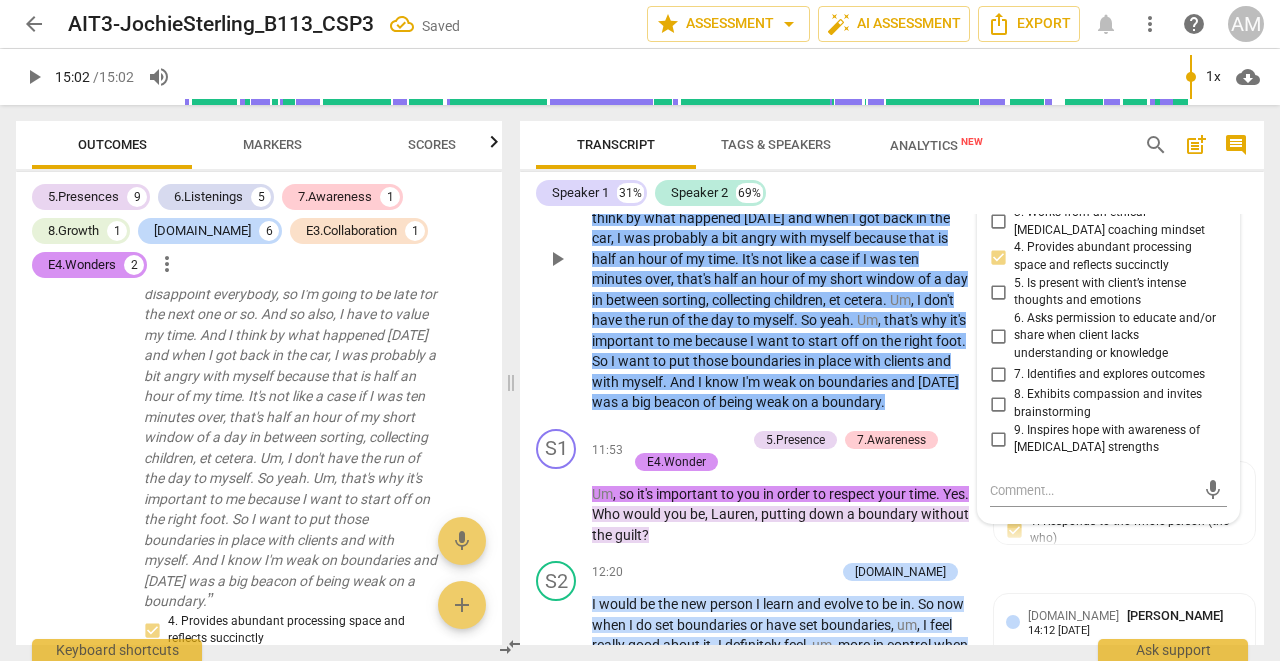 click on "S2 play_arrow pause 10:28 + Add competency [DOMAIN_NAME] keyboard_arrow_right Because ,   um ,   the   more   clients   I   get ,   I   want   to   be   able   to   be   structured   and   have   proper   time   slots .   Um ,   and   if   I'm   going   to   be   going   over   half   an   hour   with   everybody ,   well ,   then   I'm   going   to   disappoint   everybody ,   so   I'm   going   to   be   late   for   the   next   one   or   so .   And   so   also ,   I   have   to   value   my   time .   And   I   think   by   what   happened   [DATE]   and   when   I   got   back   in   the   car ,   I   was   probably   a   bit   angry   with   myself   because   that   is   half   an   hour   of   my   time .   It's   not   like   a   case   if   I   was   ten   minutes   over ,   that's   half   an   hour   of   my   short   window   of   a   day   in   between   sorting ,   collecting   children ,   et   cetera .   Um ,   I   don't   have   the   run   of   the   day   to   myself .   So   yeah .   Um ," at bounding box center [892, 242] 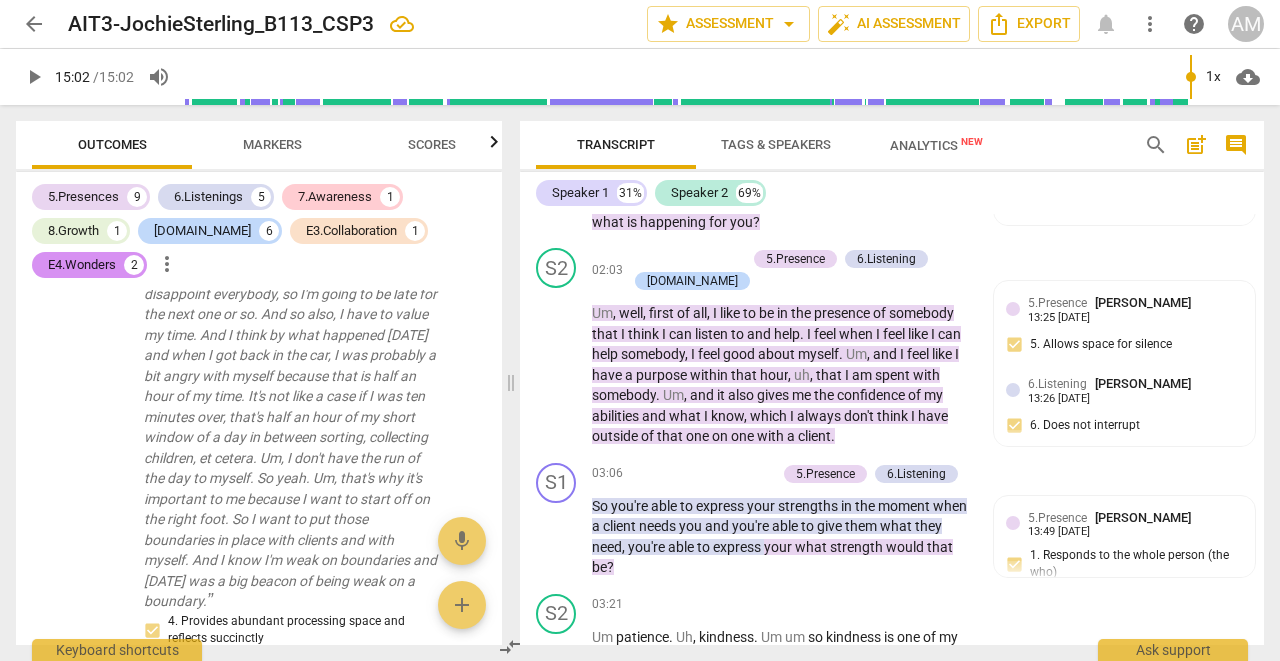 scroll, scrollTop: 3047, scrollLeft: 0, axis: vertical 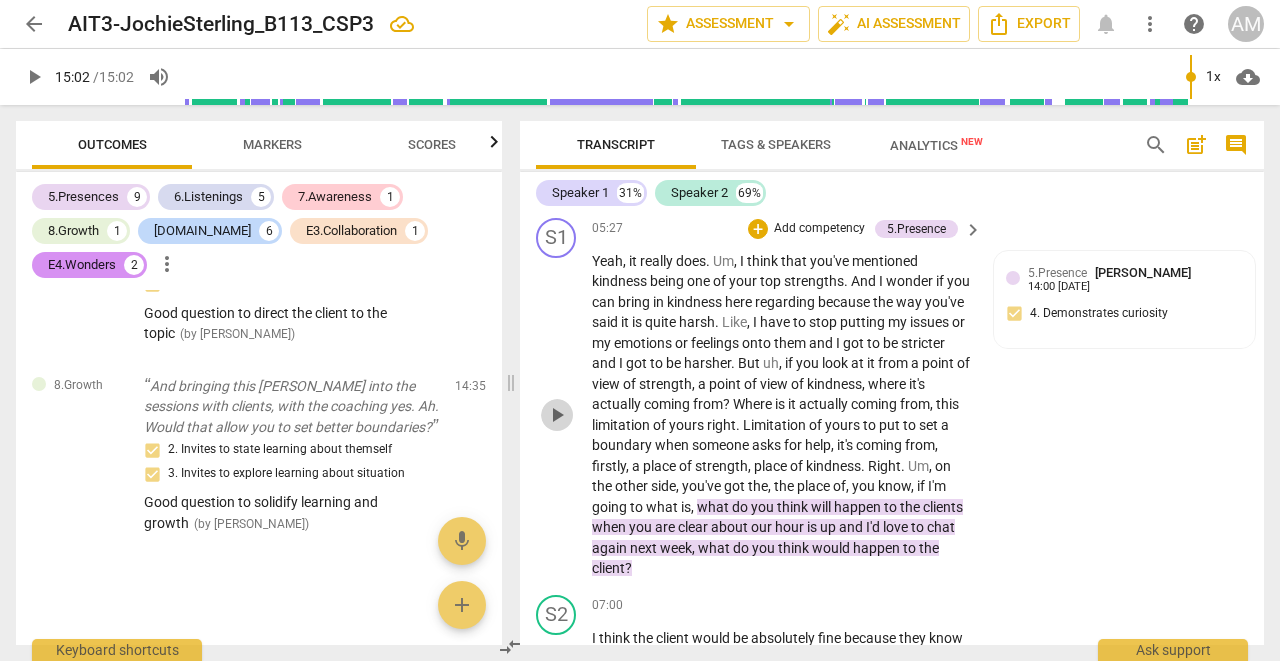 click on "play_arrow" at bounding box center [557, 415] 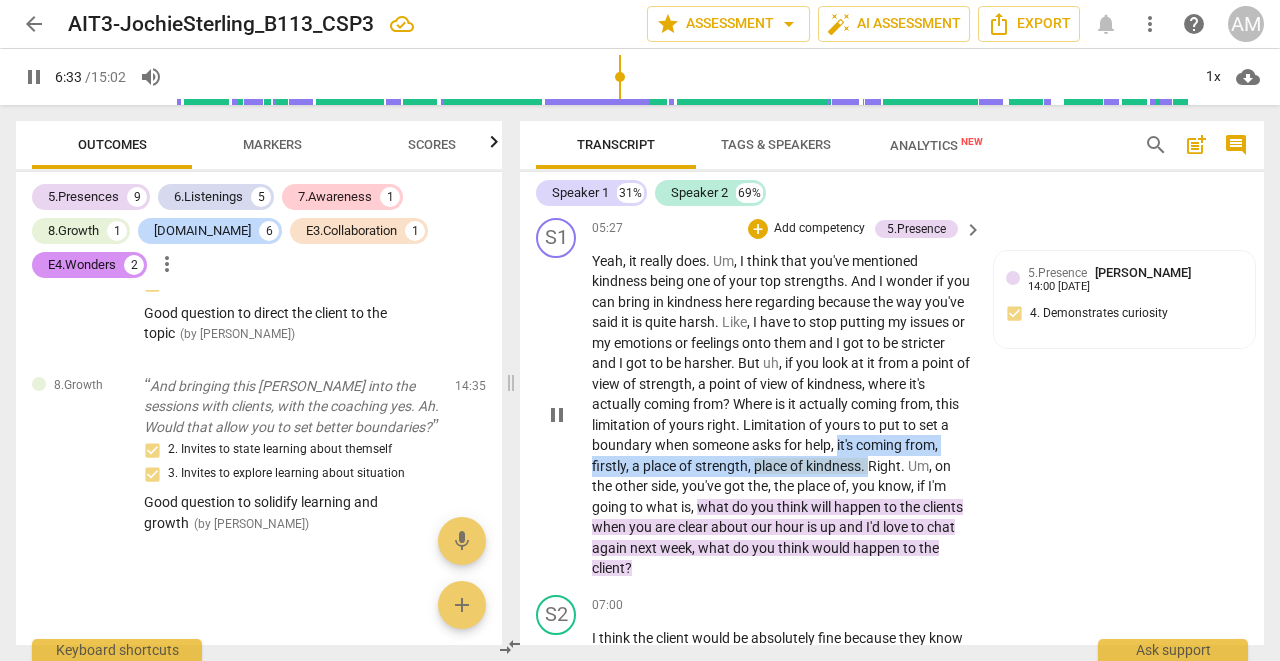 drag, startPoint x: 888, startPoint y: 424, endPoint x: 907, endPoint y: 446, distance: 29.068884 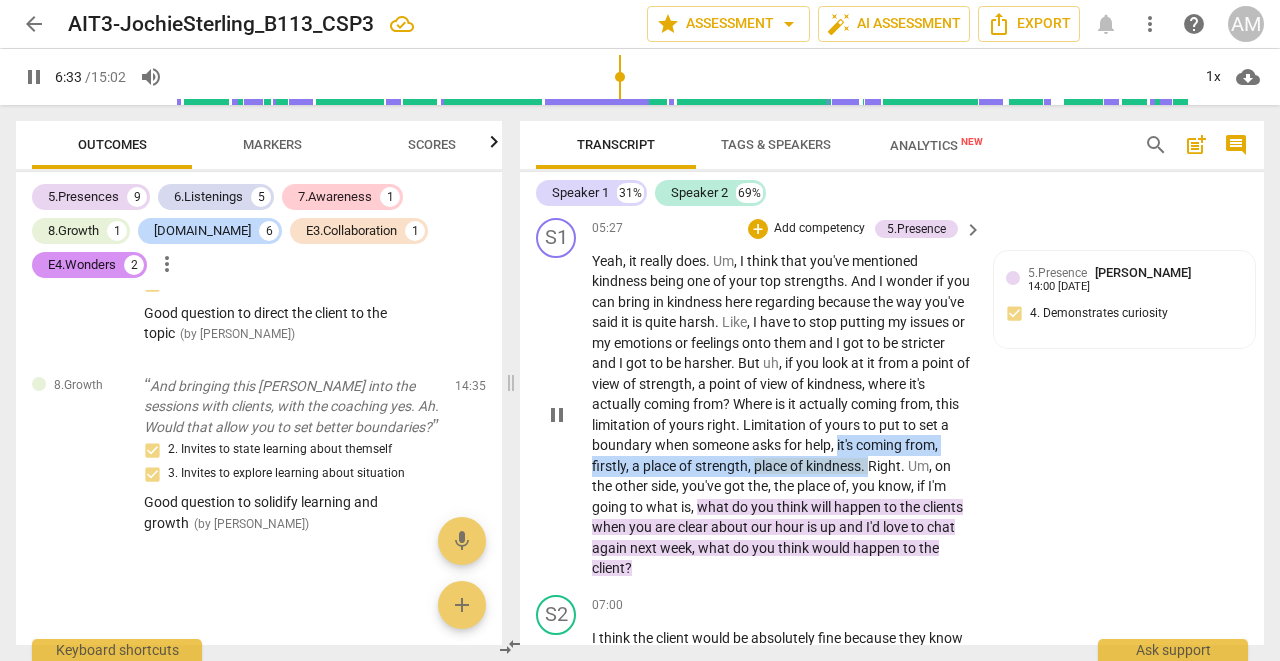 click on "Yeah ,   it   really   does .   Um ,   I   think   that   you've   mentioned   kindness   being   one   of   your   top   strengths .   And   I   wonder   if   you   can   bring   in   kindness   here   regarding   because   the   way   you've   said   it   is   quite   harsh .   Like ,   I   have   to   stop   putting   my   issues   or   my   emotions   or   feelings   onto   them   and   I   got   to   be   stricter   and   I   got   to   be   harsher .   But   uh ,   if   you   look   at   it   from   a   point   of   view   of   strength ,   a   point   of   view   of   kindness ,   where   it's   actually   coming   from ?   Where   is   it   actually   coming   from ,   this   limitation   of   yours   right .   Limitation   of   yours   to   put   to   set   a   boundary   when   someone   asks   for   help ,   it's   coming   from ,   firstly ,   a   place   of   strength ,   place   of   kindness .   Right .   Um ,   on   the   other   side ,   you've   got   the ,   the   place   of ,   you   know" at bounding box center [782, 415] 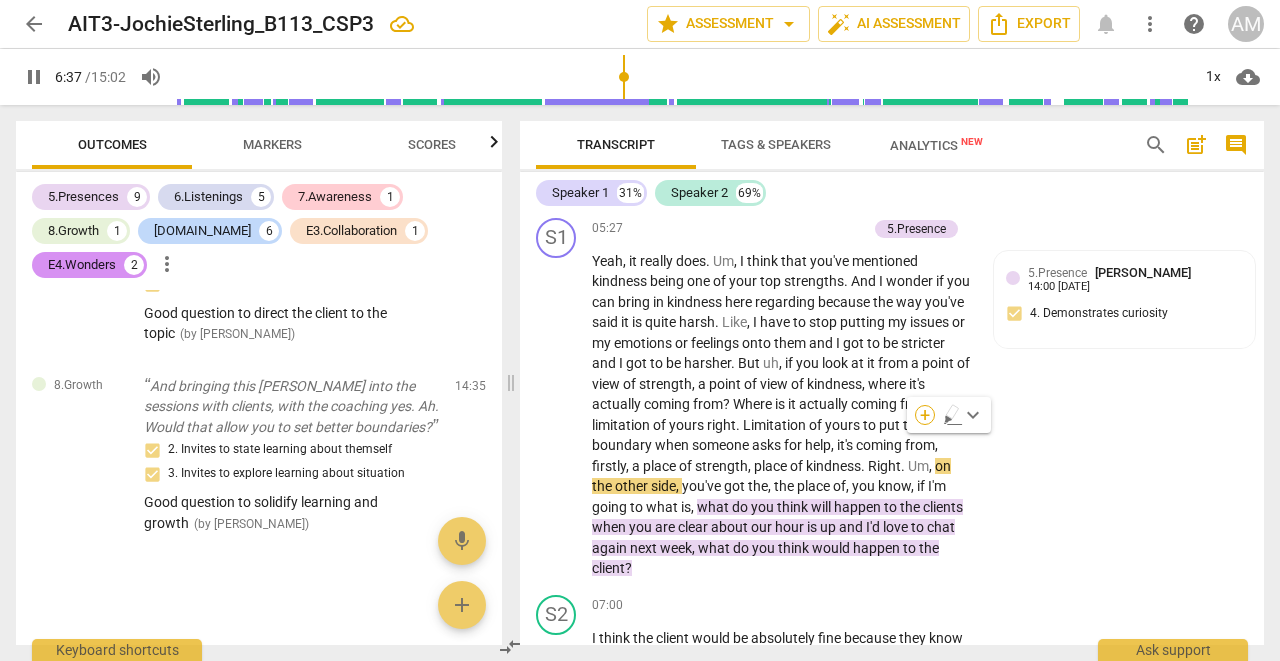 click on "+" at bounding box center [925, 415] 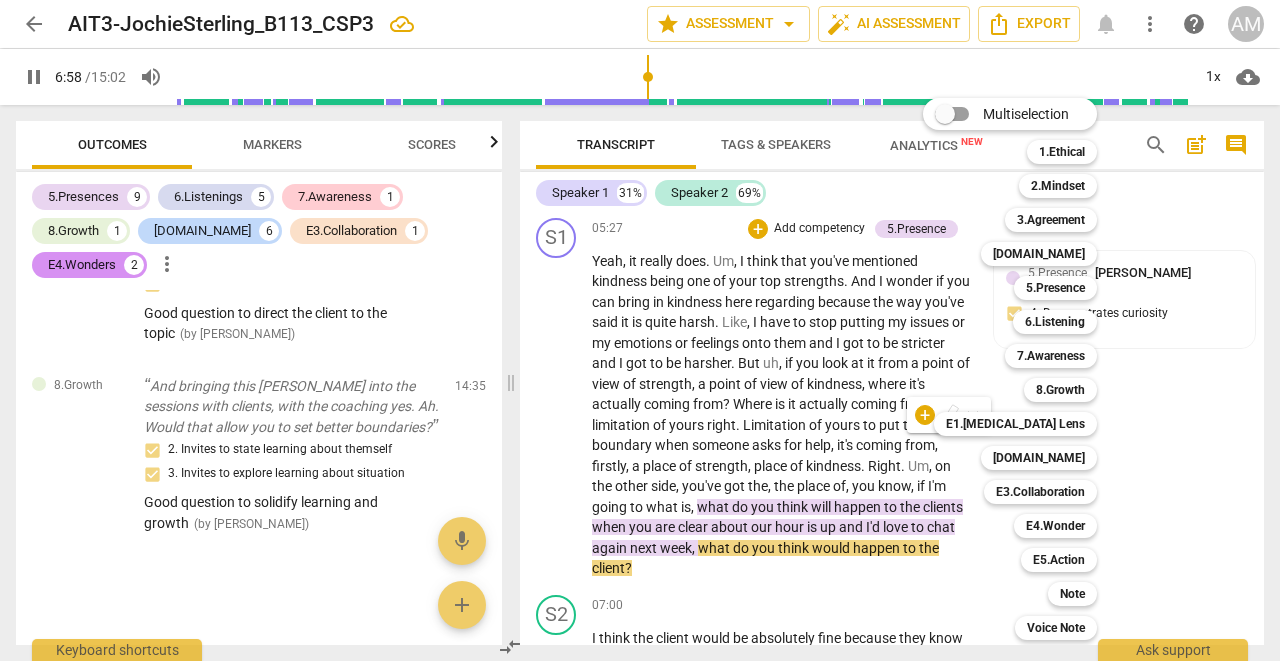 click on "Multiselection m 1.Ethical 1 2.Mindset 2 3.Agreement 3 [DOMAIN_NAME] 4 5.Presence 5 6.Listening 6 7.Awareness 7 8.Growth 8 E1.[MEDICAL_DATA] Lens 9 [DOMAIN_NAME] 0 E3.Collaboration q E4.Wonder w E5.Action r Note t Voice Note y" at bounding box center (1025, 369) 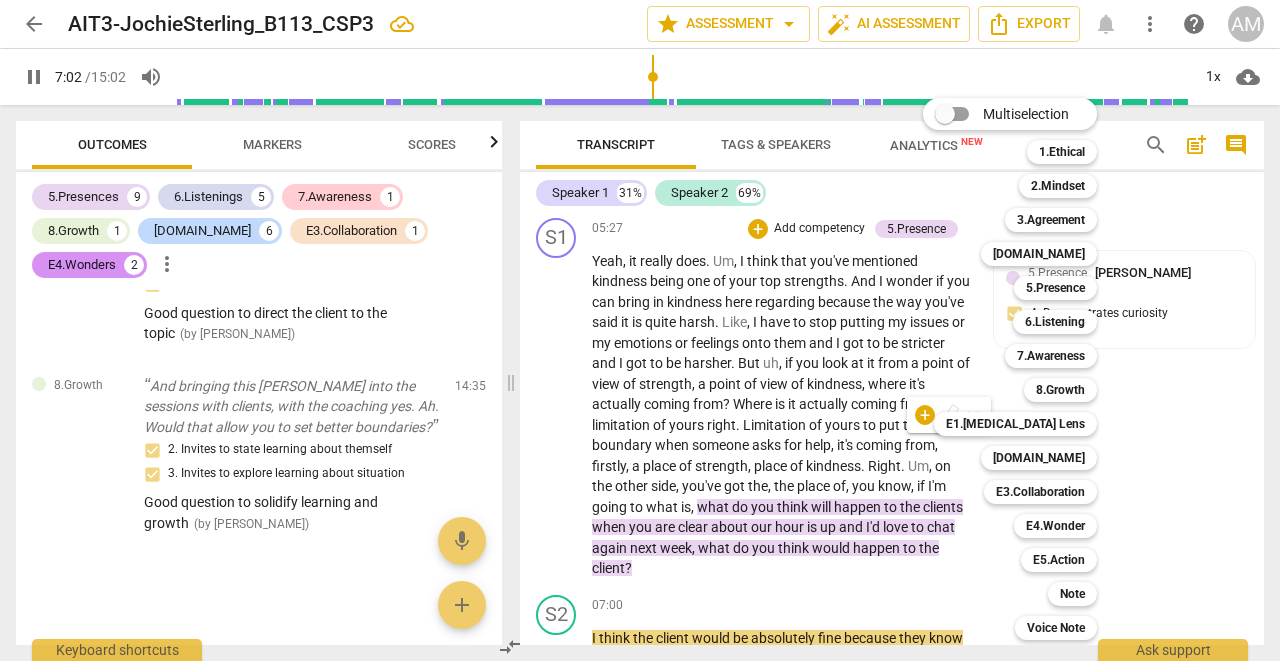 click on "Multiselection m 1.Ethical 1 2.Mindset 2 3.Agreement 3 [DOMAIN_NAME] 4 5.Presence 5 6.Listening 6 7.Awareness 7 8.Growth 8 E1.[MEDICAL_DATA] Lens 9 [DOMAIN_NAME] 0 E3.Collaboration q E4.Wonder w E5.Action r Note t Voice Note y" at bounding box center [1025, 369] 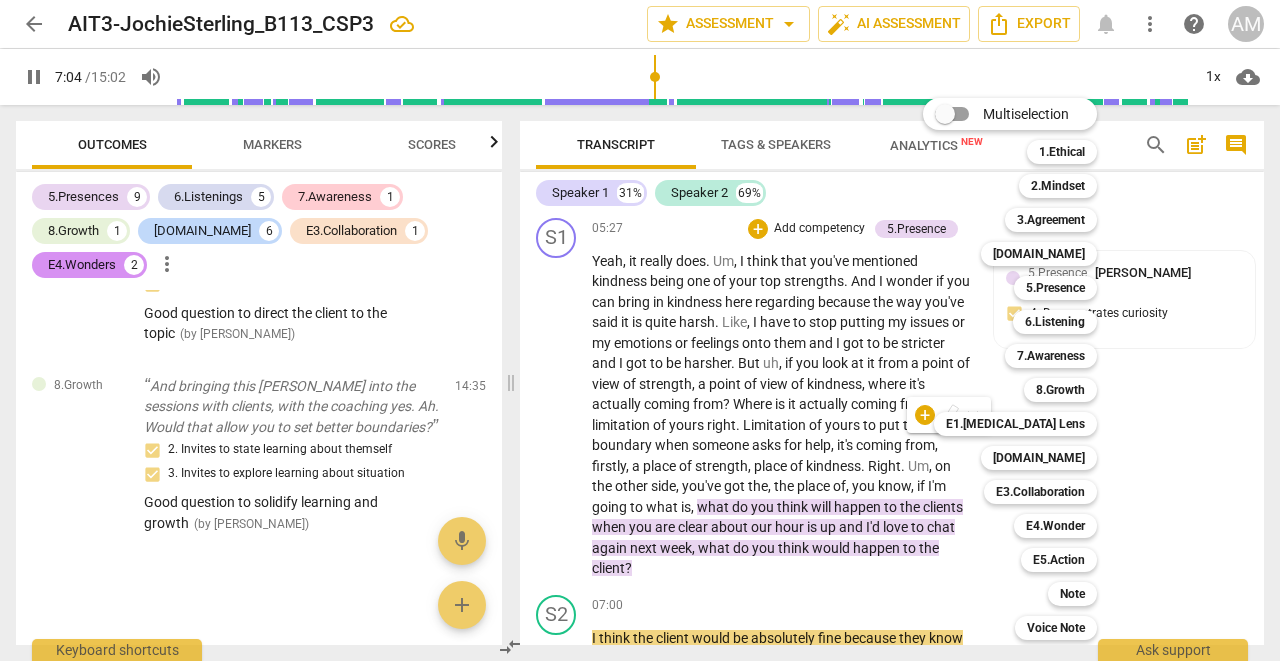 click on "Multiselection m 1.Ethical 1 2.Mindset 2 3.Agreement 3 [DOMAIN_NAME] 4 5.Presence 5 6.Listening 6 7.Awareness 7 8.Growth 8 E1.[MEDICAL_DATA] Lens 9 [DOMAIN_NAME] 0 E3.Collaboration q E4.Wonder w E5.Action r Note t Voice Note y" at bounding box center [1025, 369] 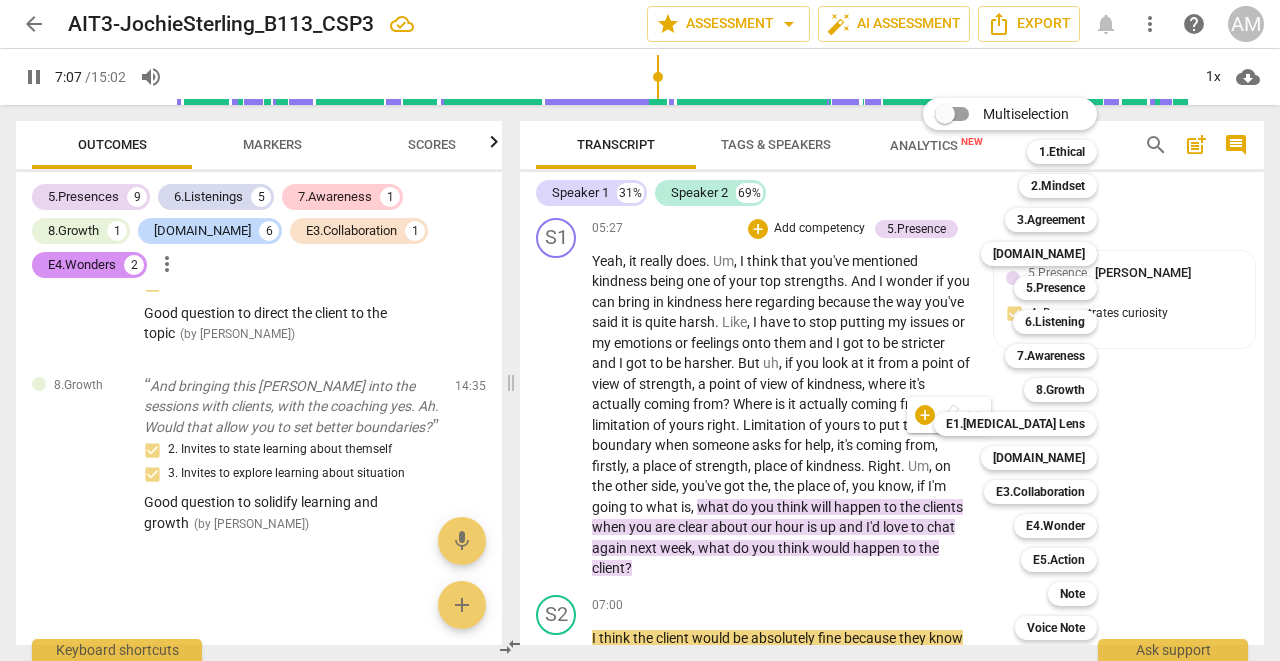 click at bounding box center (640, 330) 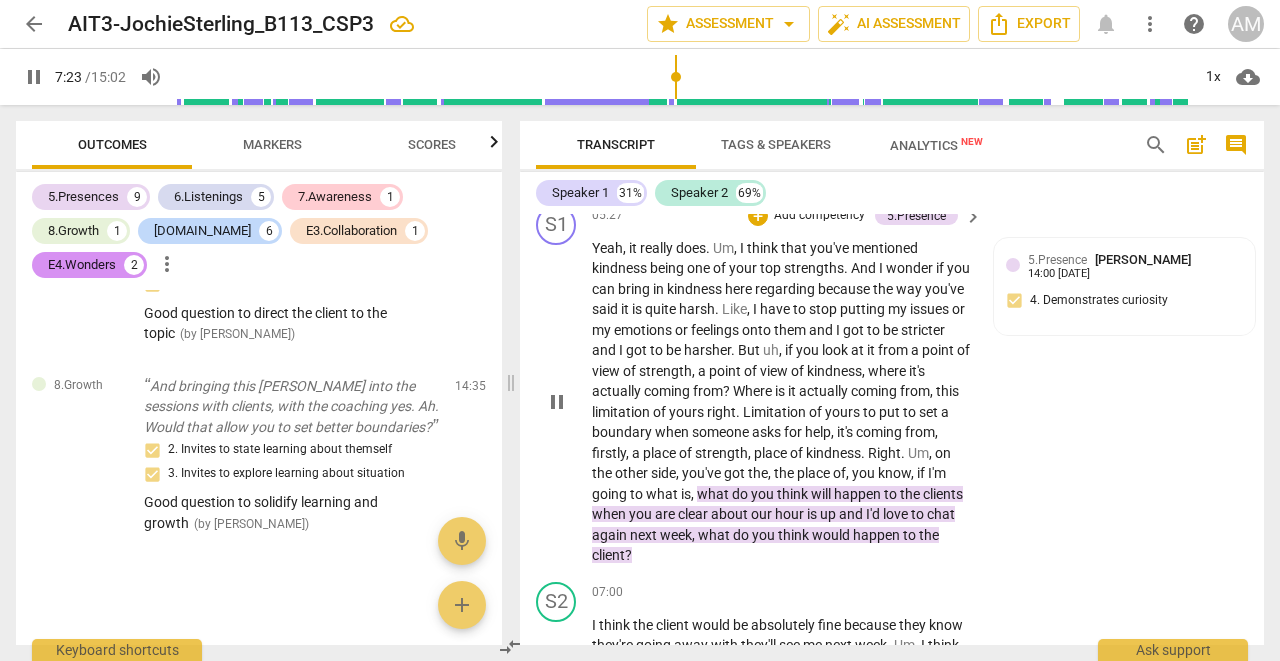 scroll, scrollTop: 3848, scrollLeft: 0, axis: vertical 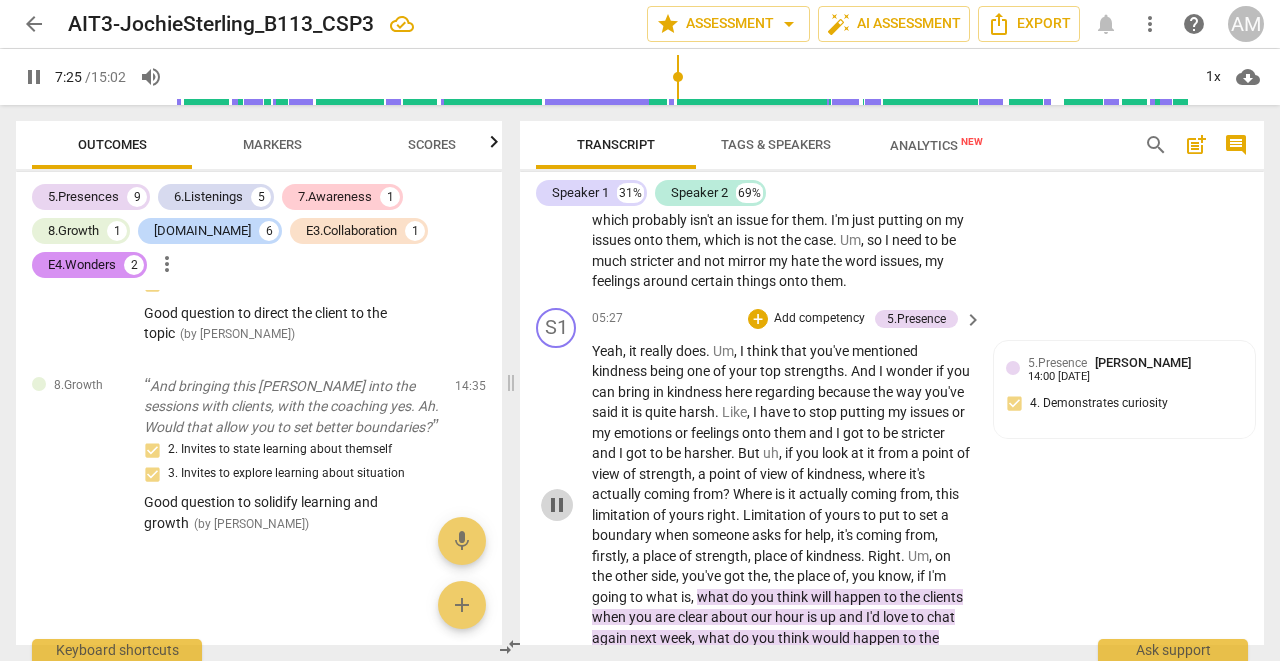 click on "pause" at bounding box center (557, 505) 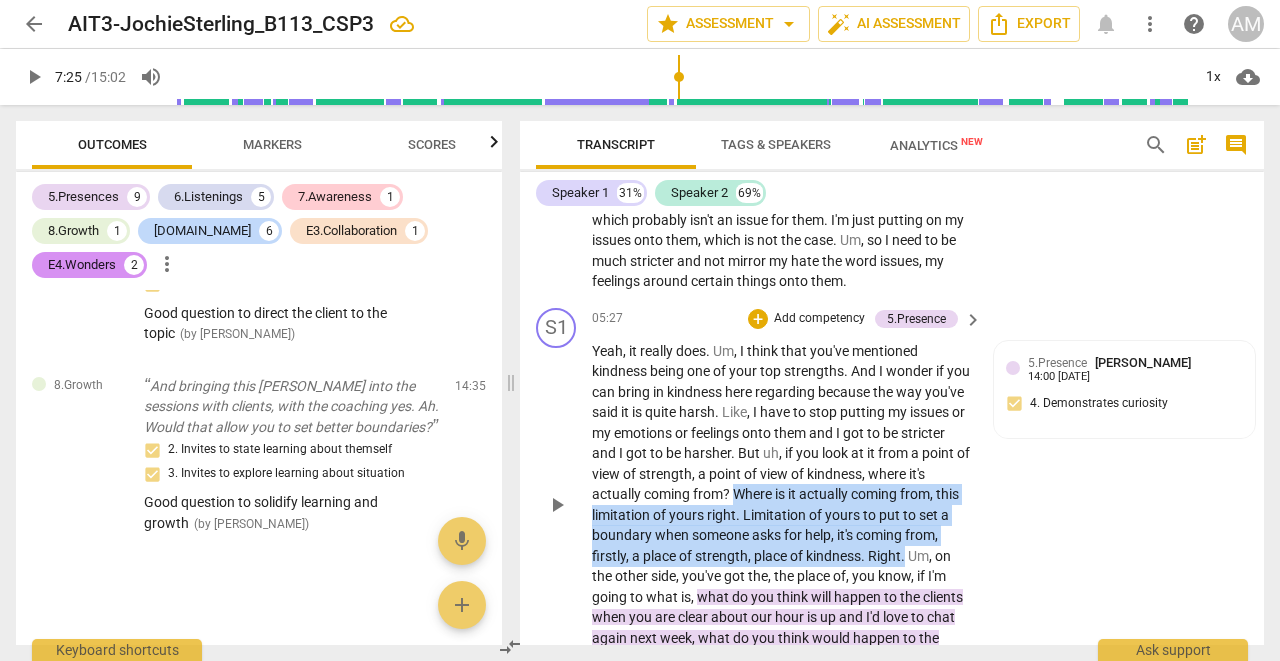 drag, startPoint x: 797, startPoint y: 471, endPoint x: 942, endPoint y: 532, distance: 157.30861 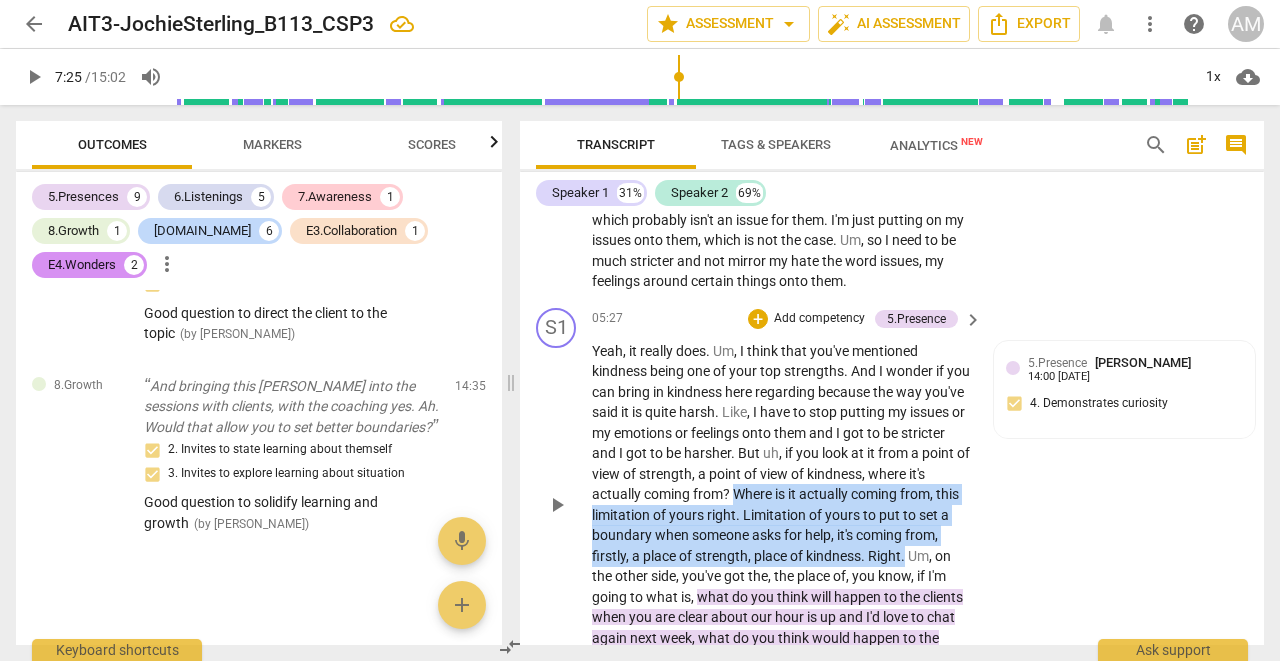 click on "Yeah ,   it   really   does .   Um ,   I   think   that   you've   mentioned   kindness   being   one   of   your   top   strengths .   And   I   wonder   if   you   can   bring   in   kindness   here   regarding   because   the   way   you've   said   it   is   quite   harsh .   Like ,   I   have   to   stop   putting   my   issues   or   my   emotions   or   feelings   onto   them   and   I   got   to   be   stricter   and   I   got   to   be   harsher .   But   uh ,   if   you   look   at   it   from   a   point   of   view   of   strength ,   a   point   of   view   of   kindness ,   where   it's   actually   coming   from ?   Where   is   it   actually   coming   from ,   this   limitation   of   yours   right .   Limitation   of   yours   to   put   to   set   a   boundary   when   someone   asks   for   help ,   it's   coming   from ,   firstly ,   a   place   of   strength ,   place   of   kindness .   Right .   Um ,   on   the   other   side ,   you've   got   the ,   the   place   of ,   you   know" at bounding box center [782, 505] 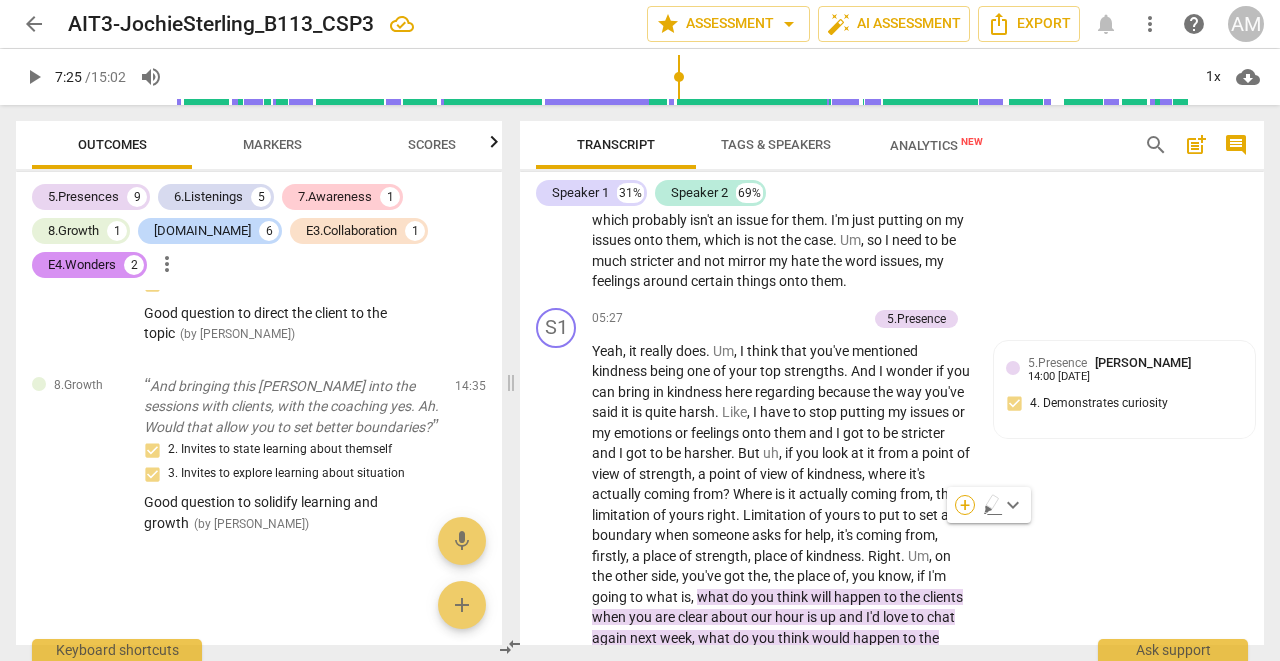 click on "+" at bounding box center [965, 505] 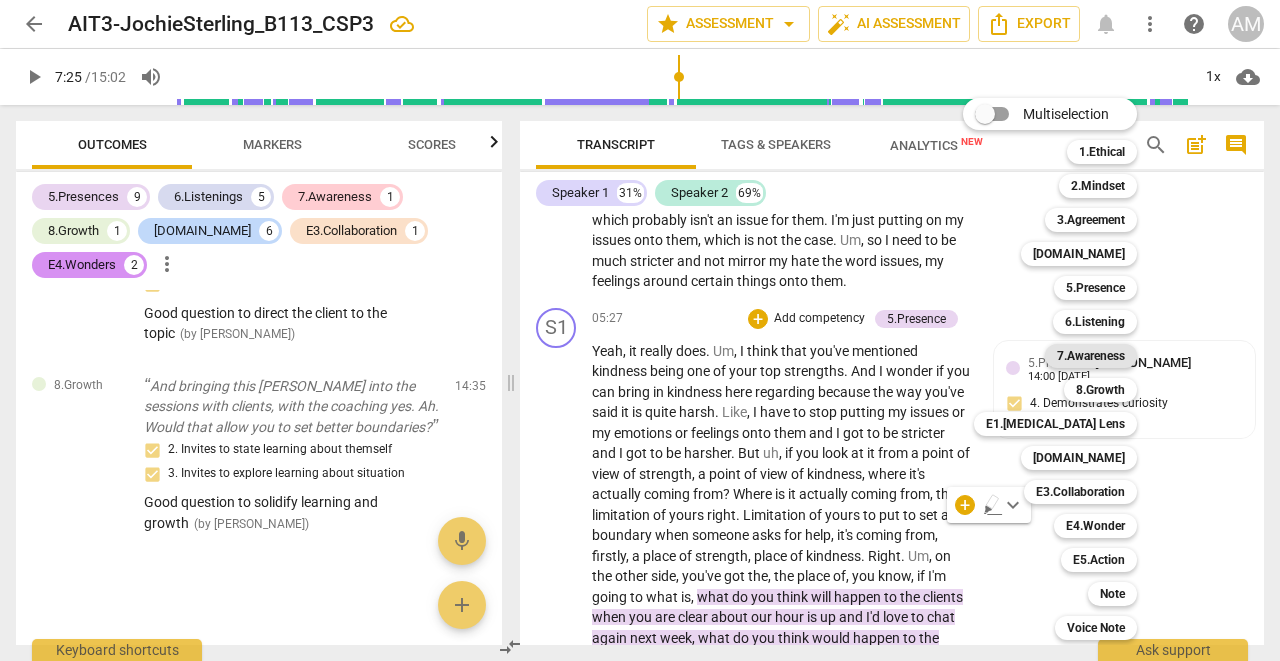click on "7.Awareness" at bounding box center [1091, 356] 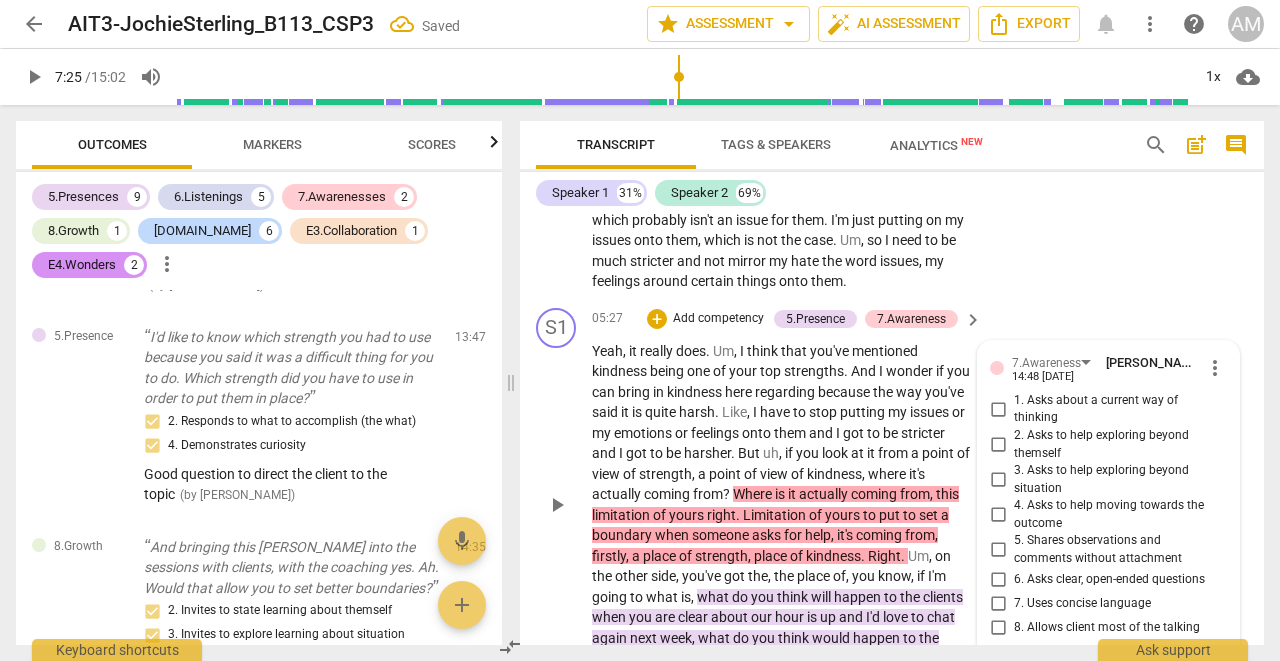 scroll, scrollTop: 2030, scrollLeft: 0, axis: vertical 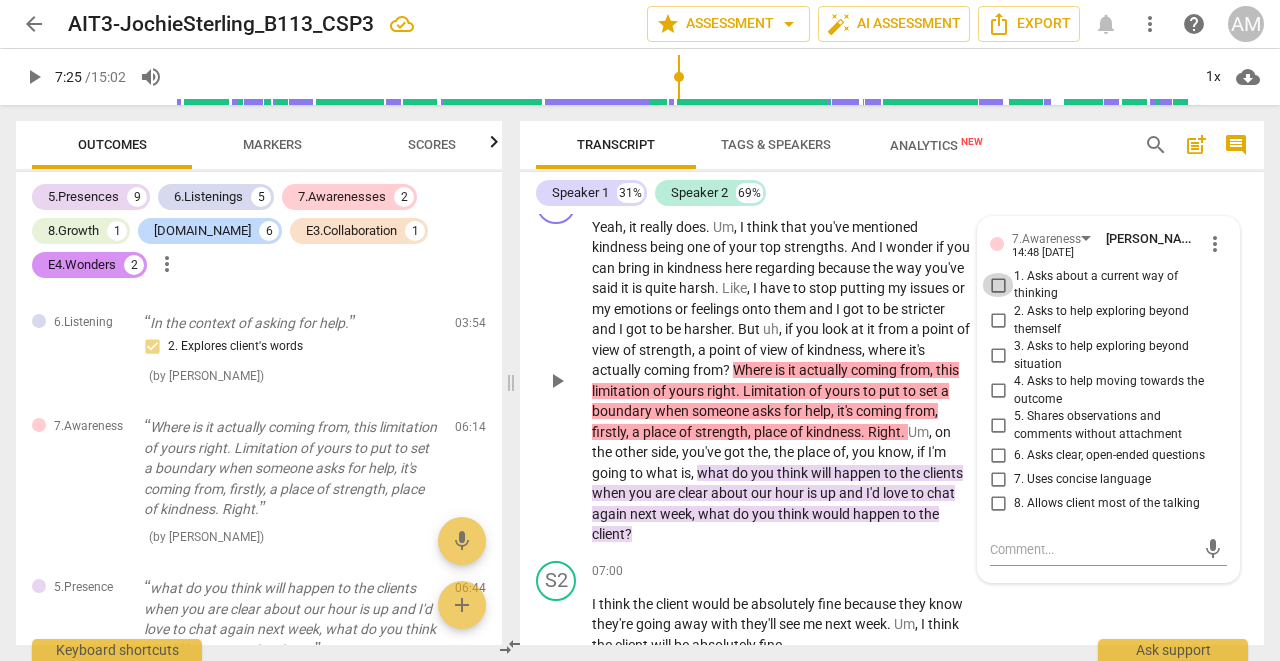 click on "1. Asks about a current way of thinking" at bounding box center (998, 285) 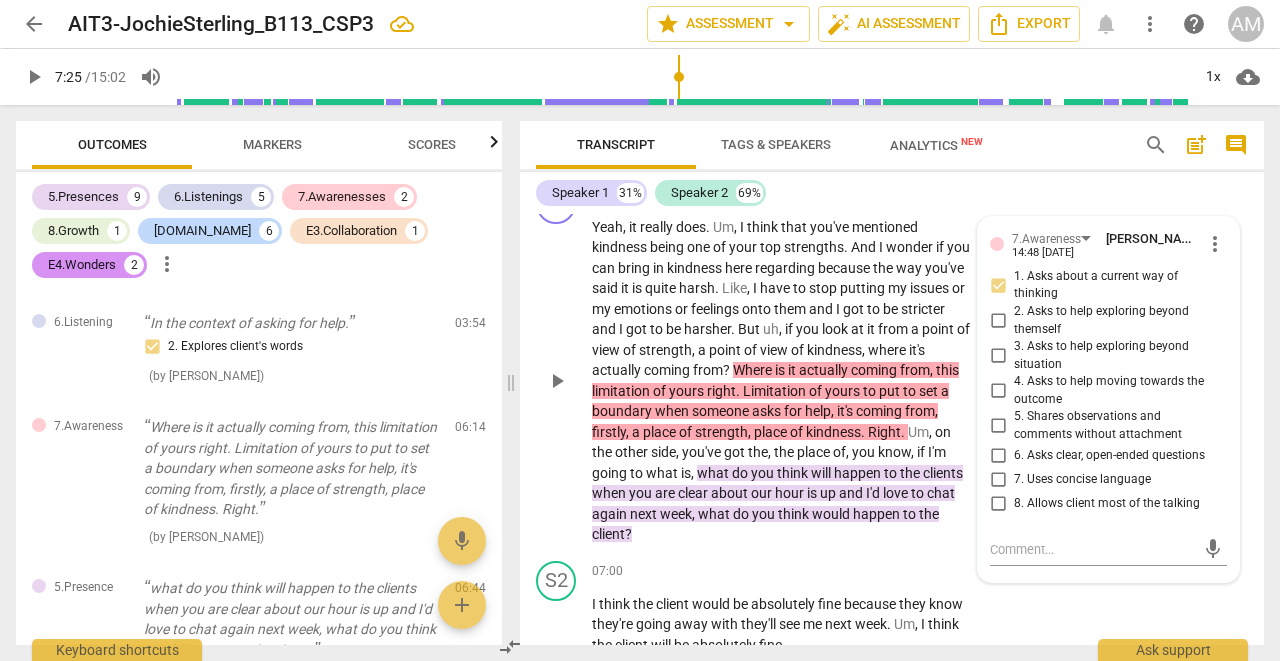 click on "1. Asks about a current way of thinking" at bounding box center (998, 285) 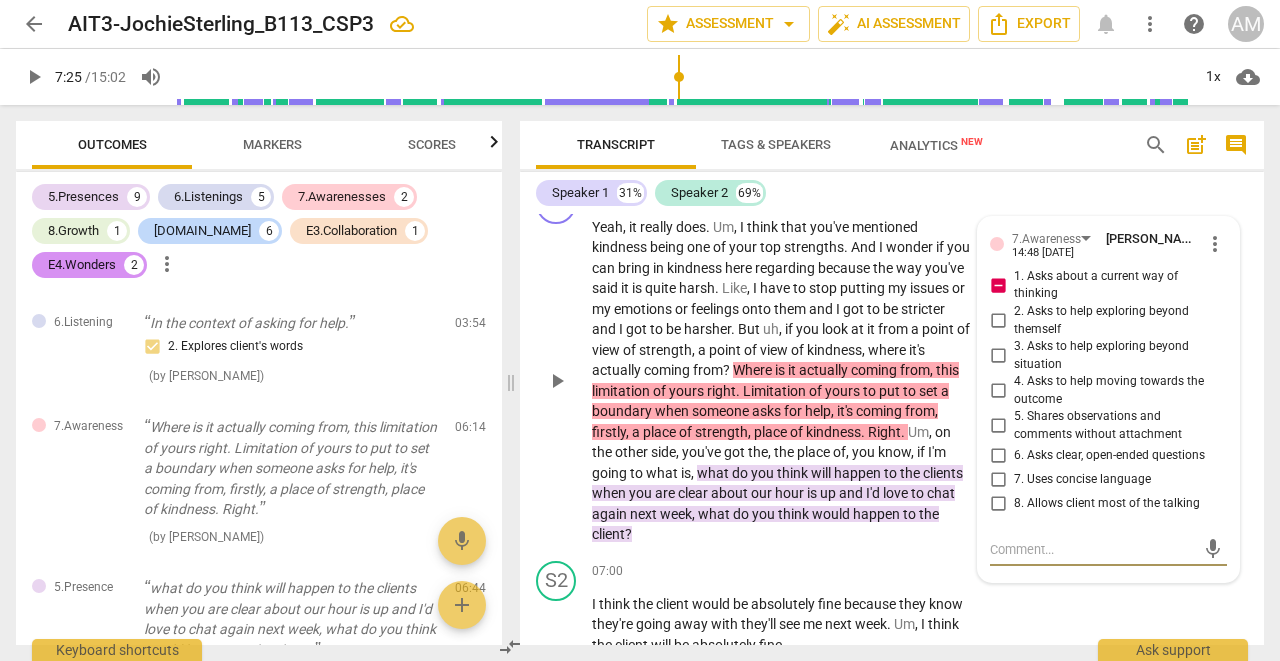click at bounding box center [1092, 549] 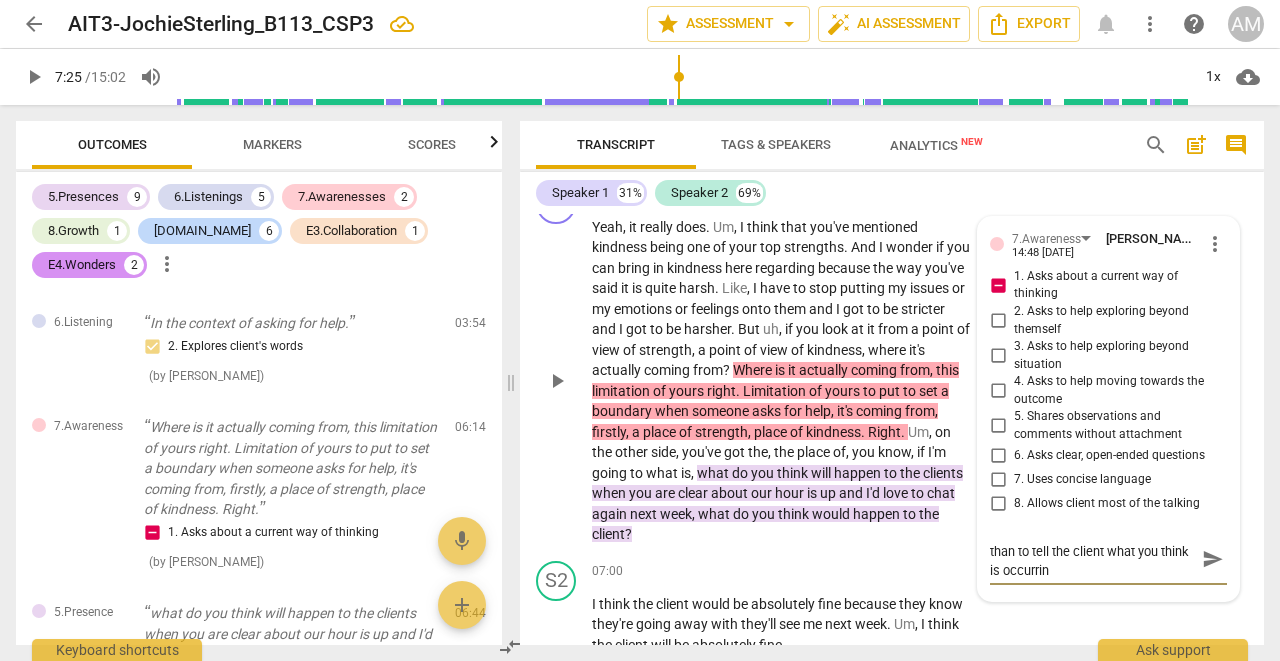 scroll, scrollTop: 0, scrollLeft: 0, axis: both 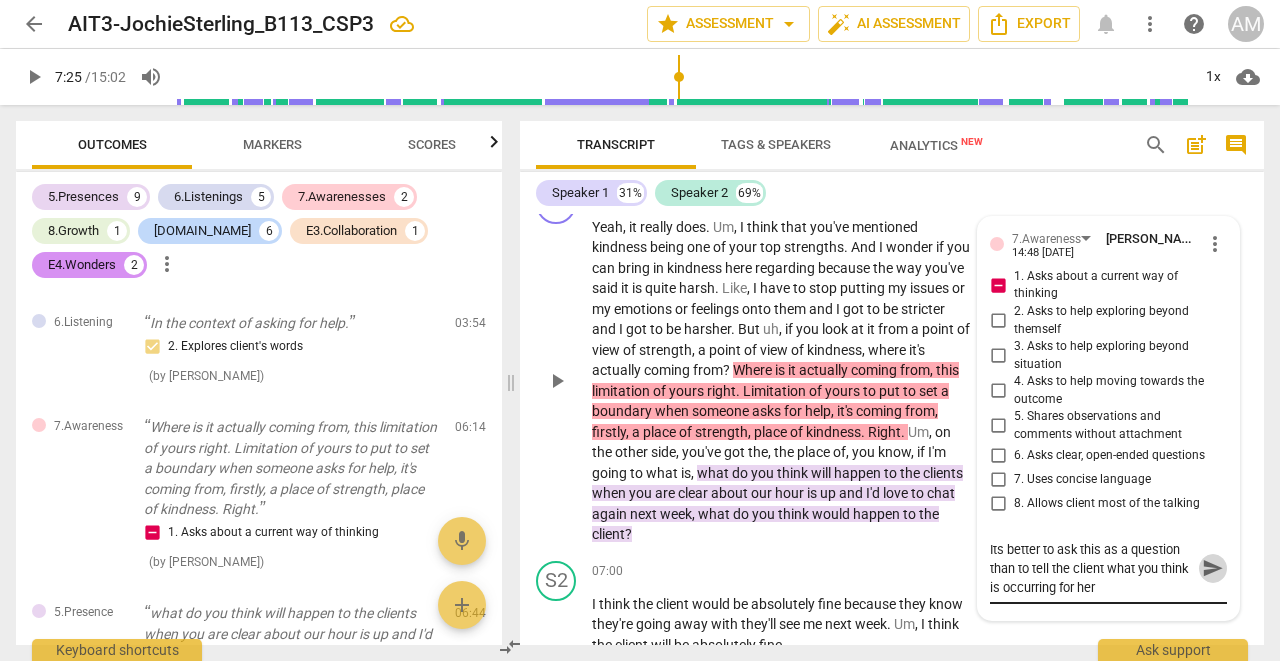 click on "send" at bounding box center [1213, 568] 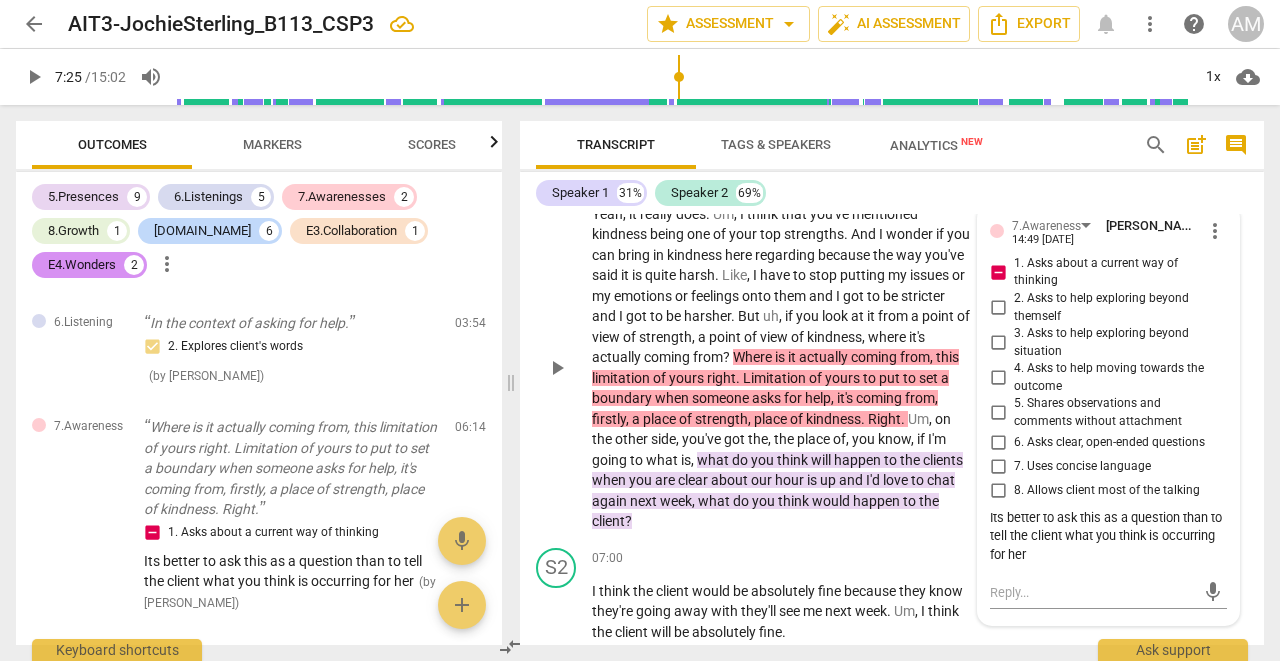 scroll, scrollTop: 3986, scrollLeft: 0, axis: vertical 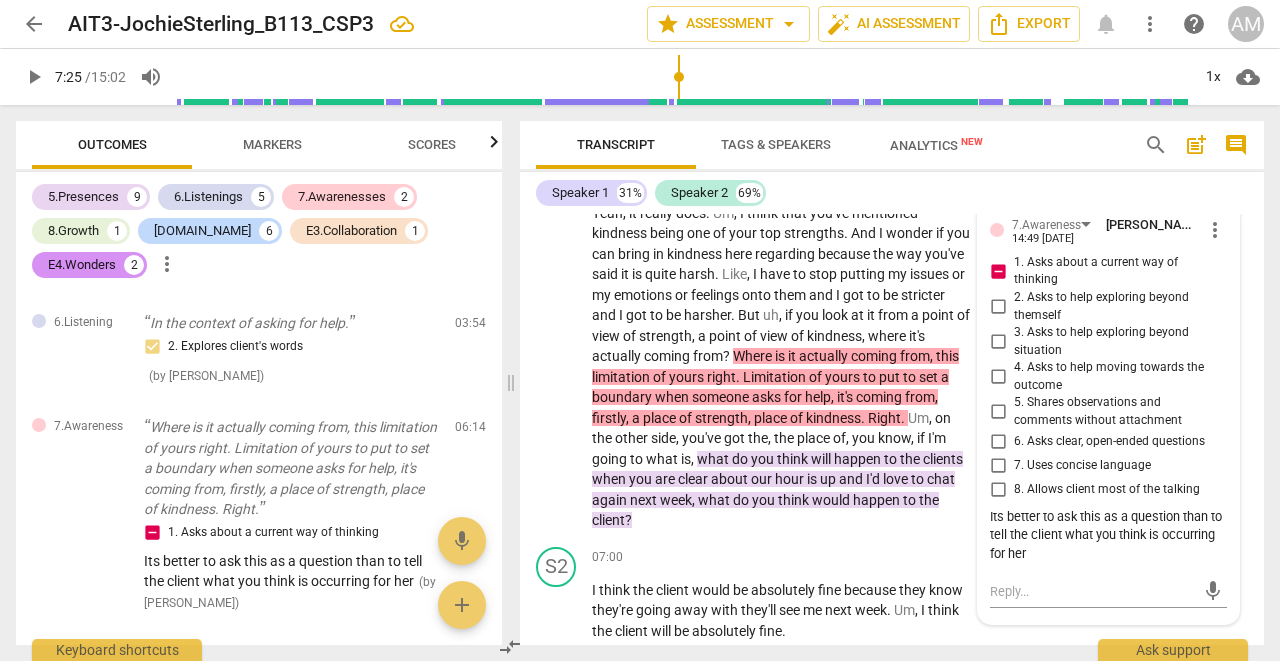 click on "Speaker 1 31% Speaker 2 69% [PERSON_NAME] Summary:   Great exploration with your client. You have great awareness and ask powerful questions. You reflected back to your client some areas that allowed her to process they way she looks at boundaries and the guilt of setting them. How might you ask about and explore where the [MEDICAL_DATA] might be showing up or the time awareness component? What else got in the way of ending the session in a timely way? Some places could have been more succint, but that willl come with practice. Graet session! [PERSON_NAME] Summary: [PERSON_NAME] Summary: [PERSON_NAME] Summary:   Hi [PERSON_NAME], here is the feedback for your Basic CSP #3. Well Done!  Please take the time to review the ICF/PACCtime-stamped markers, in addition to the written and voice notes, to learn how you effectively integrated your coaching skills during the session. There is also a summary voice note at the end which highlights what you "did especially well" and "opportunities for growth.”  - [PERSON_NAME], PCC S1" at bounding box center [892, 408] 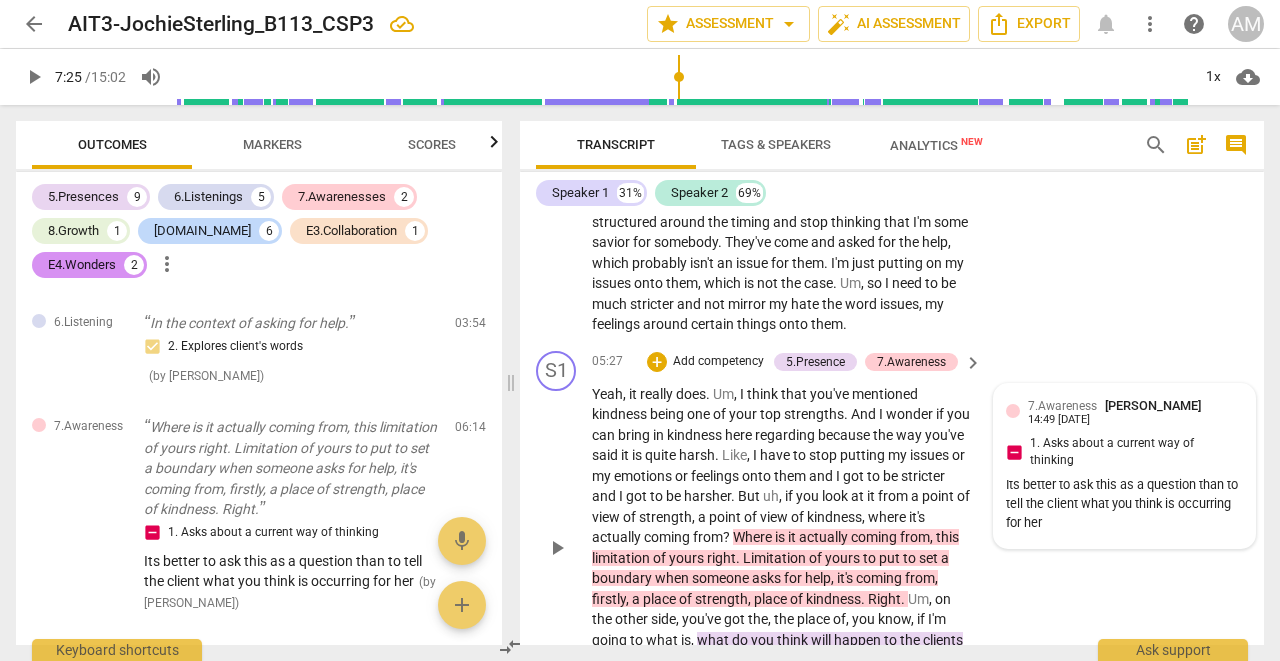 scroll, scrollTop: 3804, scrollLeft: 0, axis: vertical 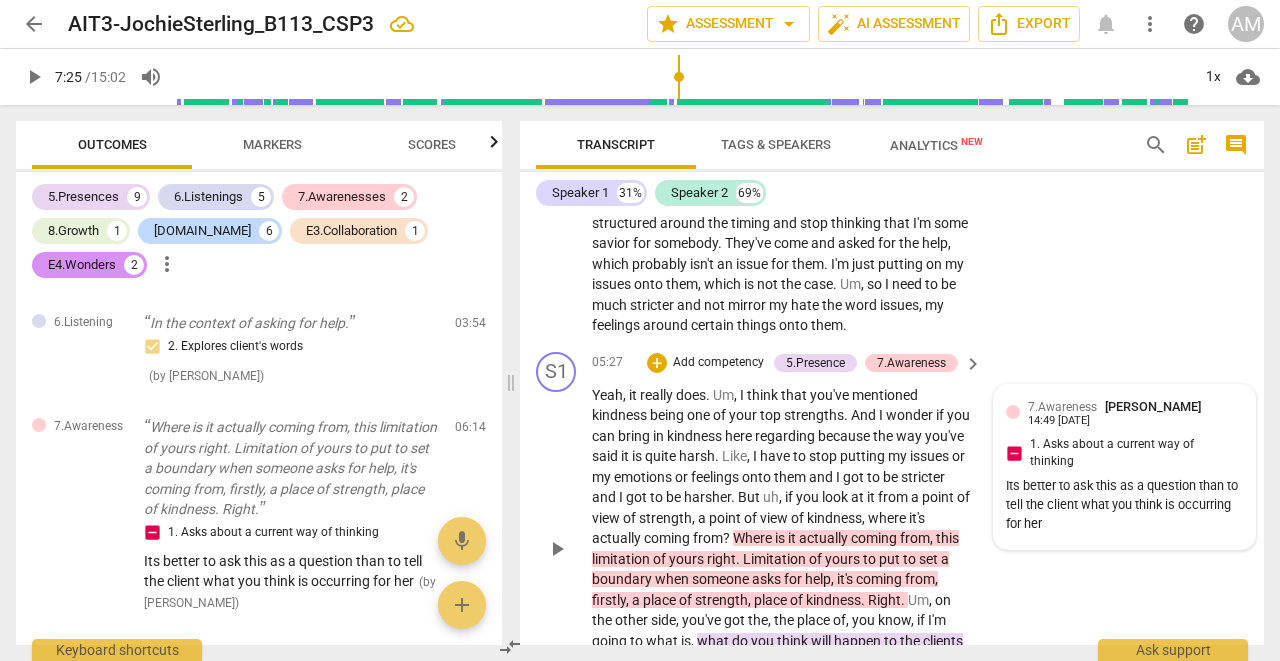 click on "Its better to ask this as a question than to tell the client what you think is occurring for her" at bounding box center [1124, 505] 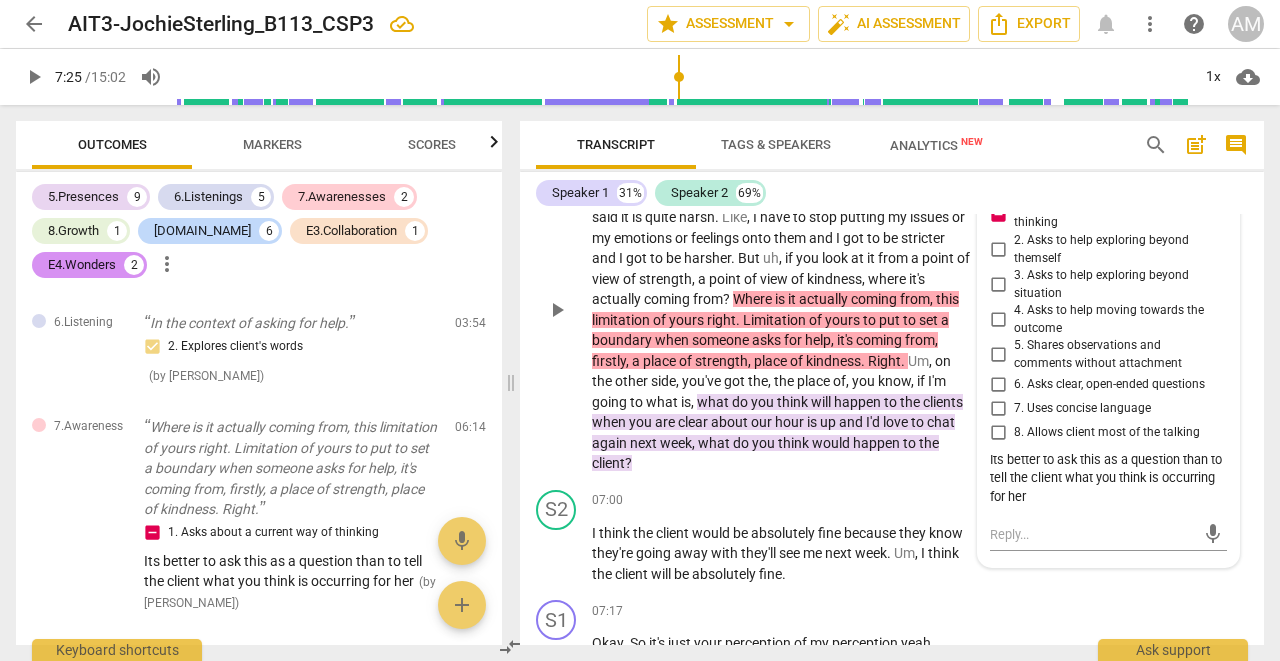 scroll, scrollTop: 4058, scrollLeft: 0, axis: vertical 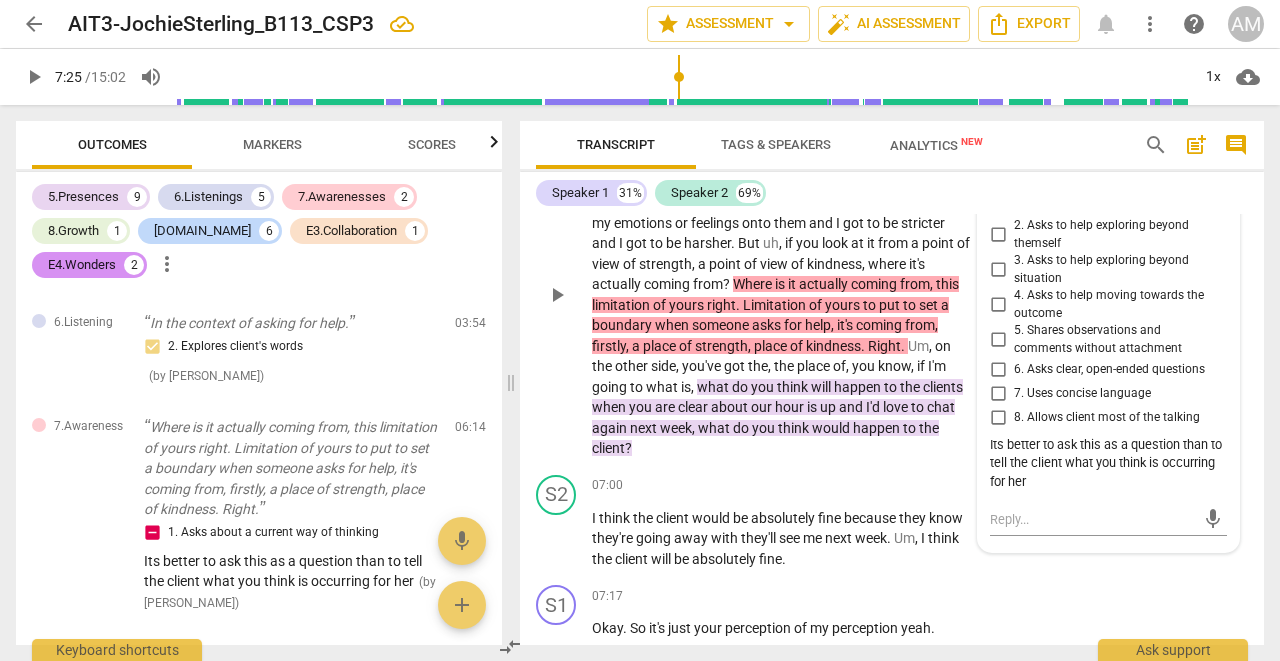 click on "Its better to ask this as a question than to tell the client what you think is occurring for her" at bounding box center [1108, 464] 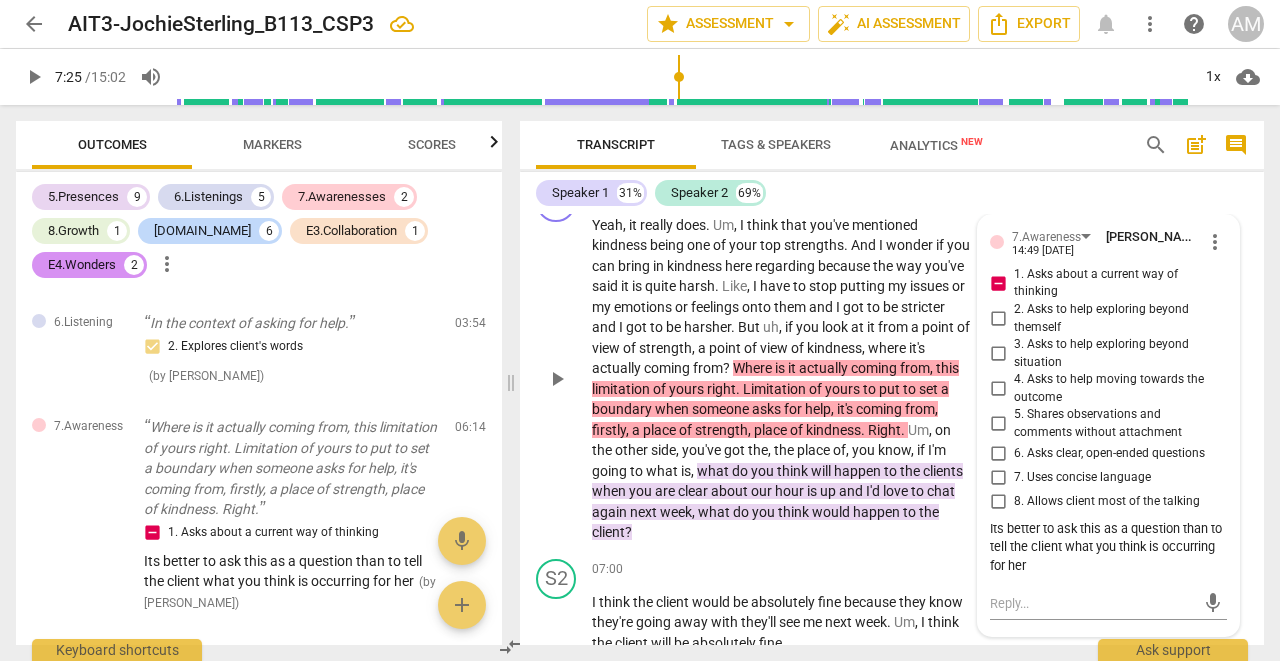 scroll, scrollTop: 3937, scrollLeft: 0, axis: vertical 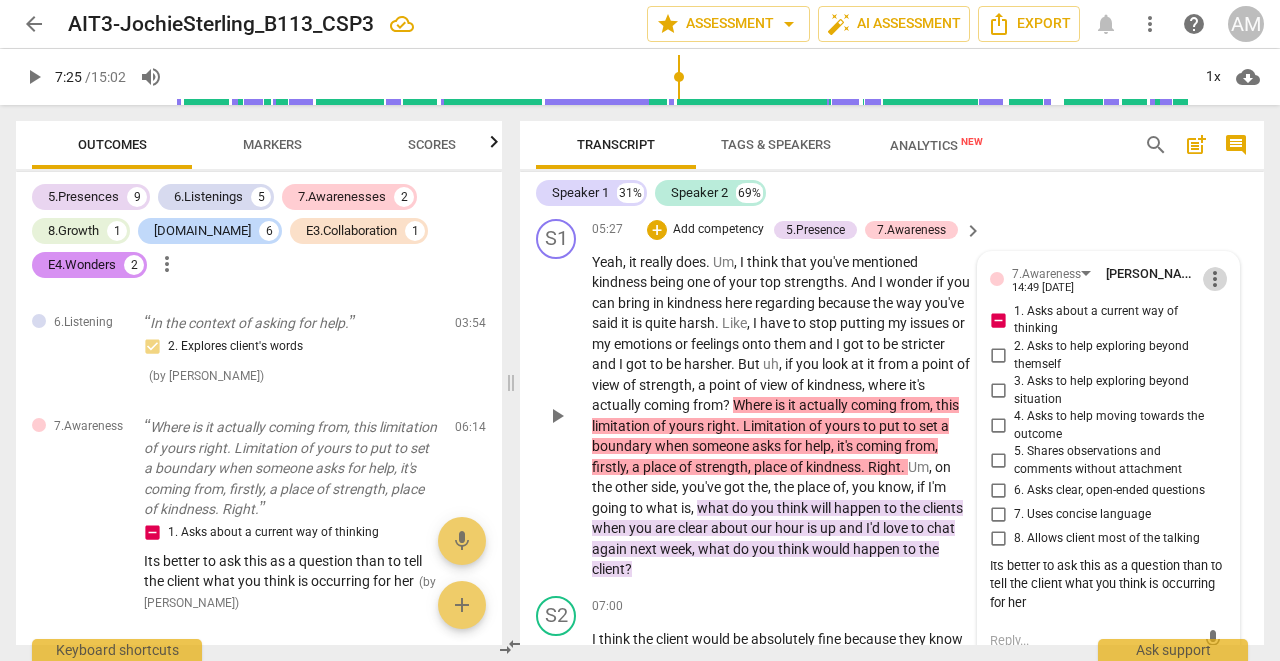 click on "more_vert" at bounding box center [1215, 279] 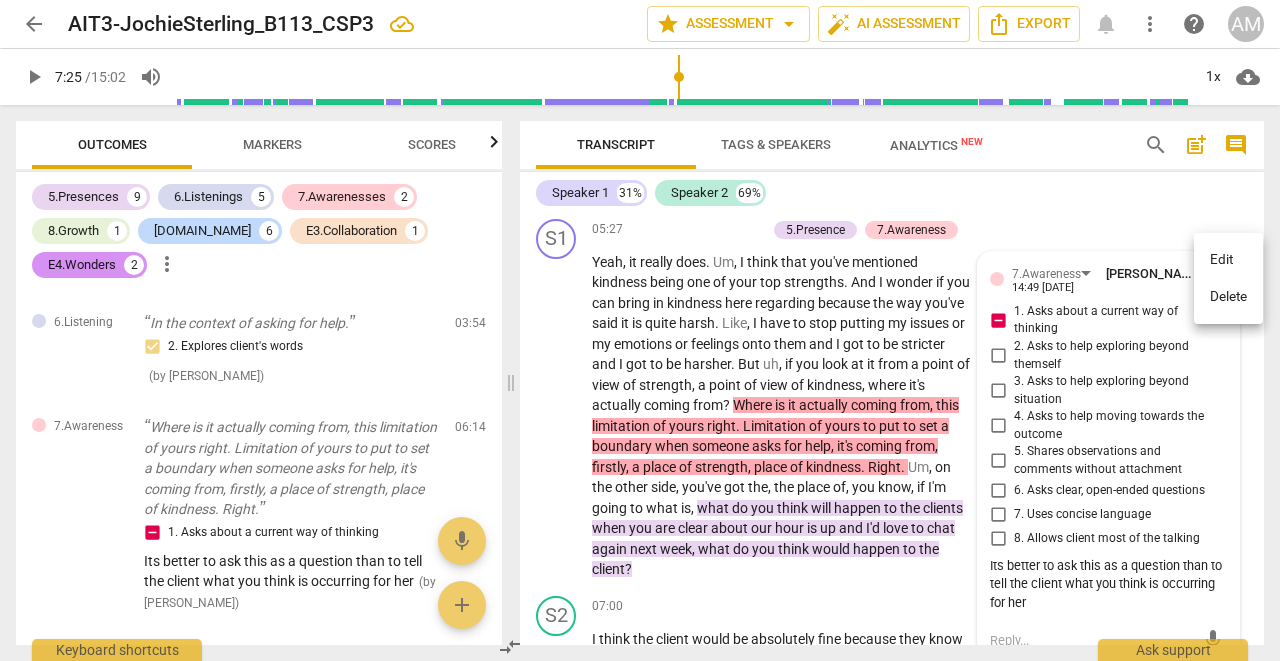 click on "Edit" at bounding box center (1228, 260) 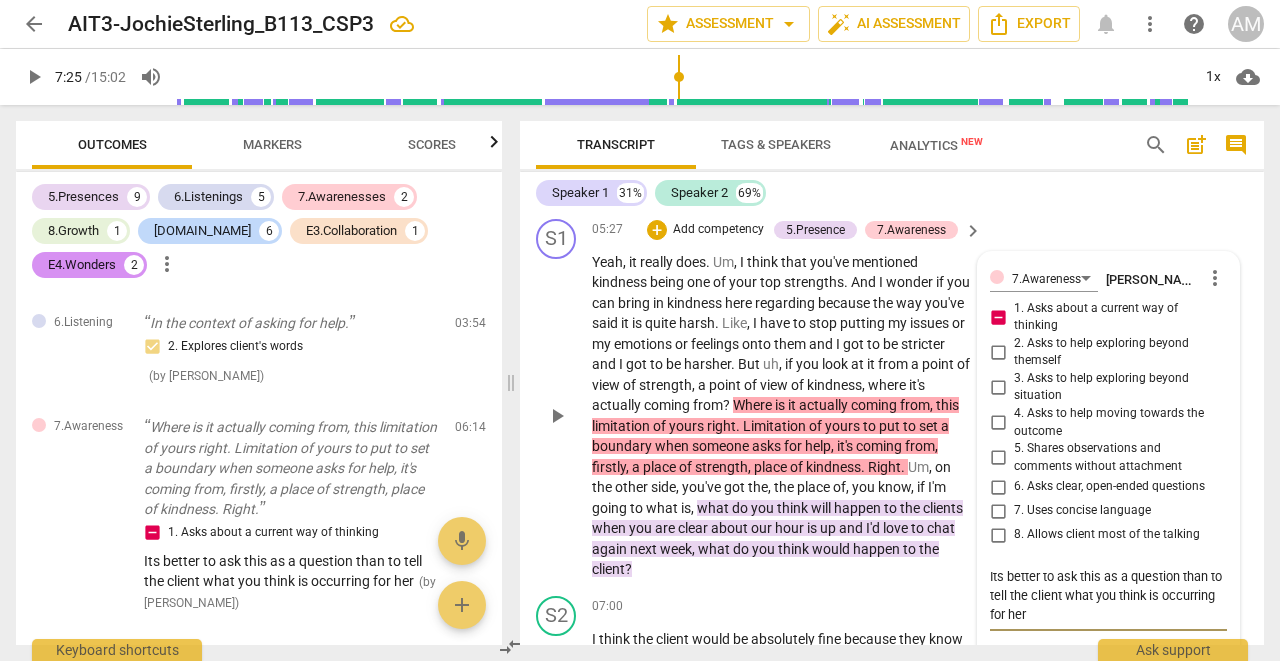 click on "Its better to ask this as a question than to tell the client what you think is occurring for her" at bounding box center (1108, 595) 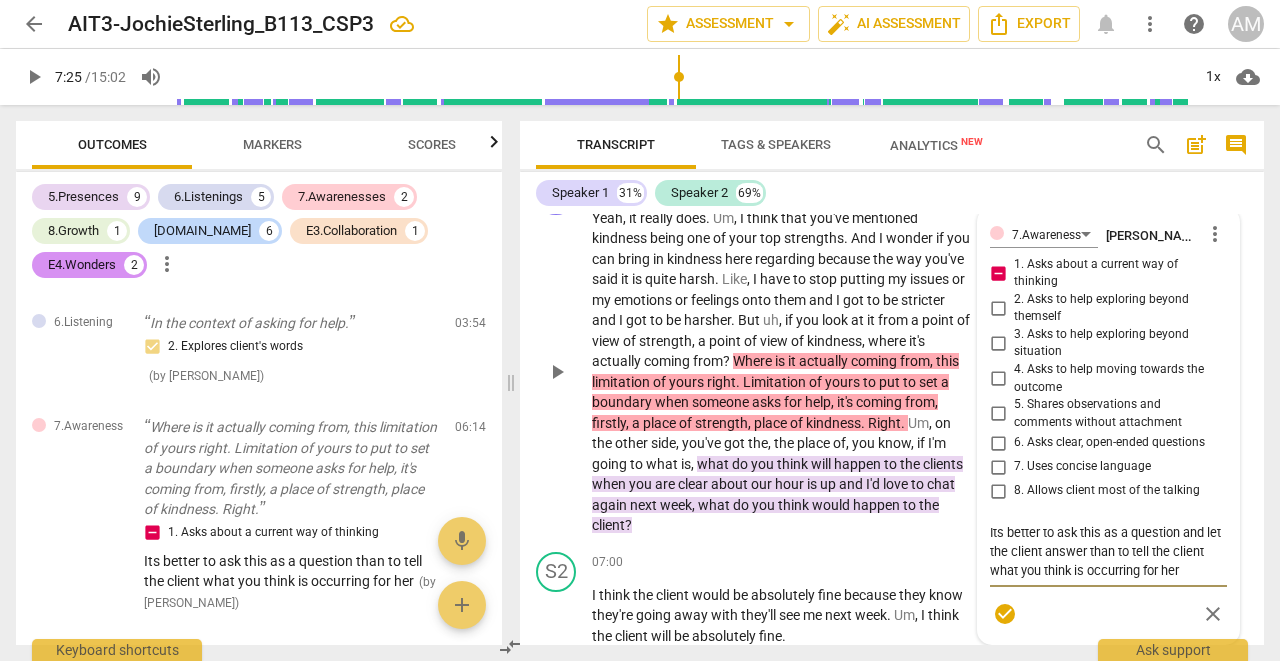 scroll, scrollTop: 3987, scrollLeft: 0, axis: vertical 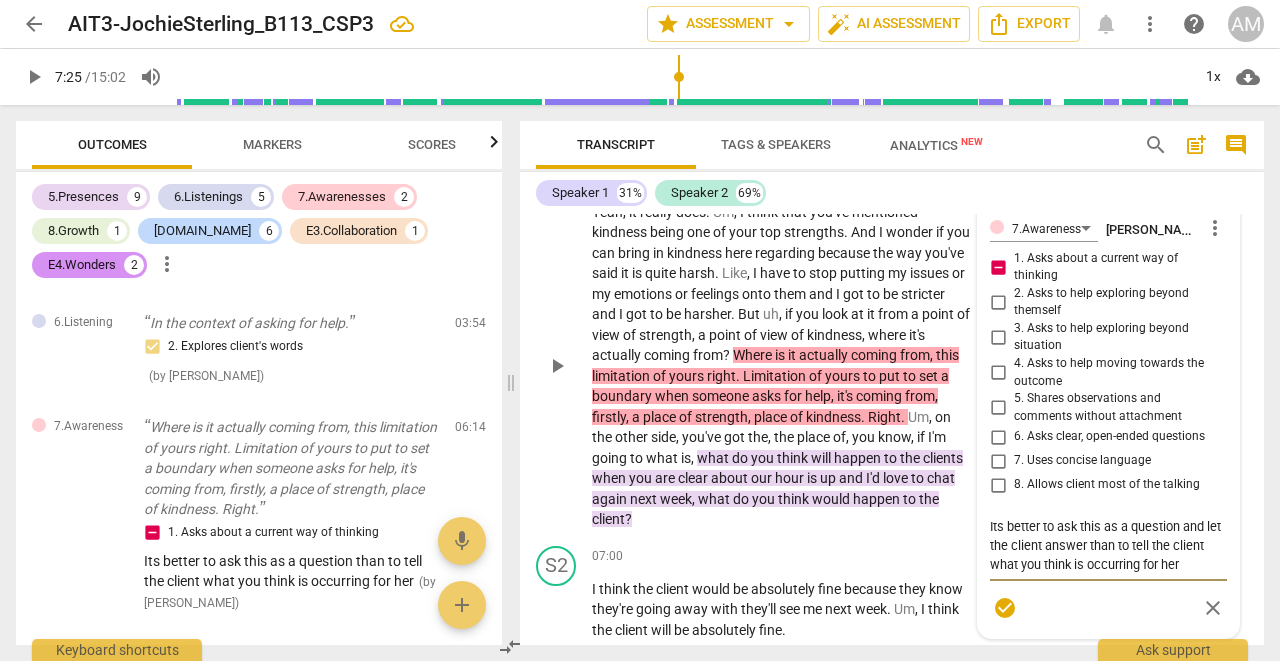 click on "check_circle" at bounding box center (1005, 608) 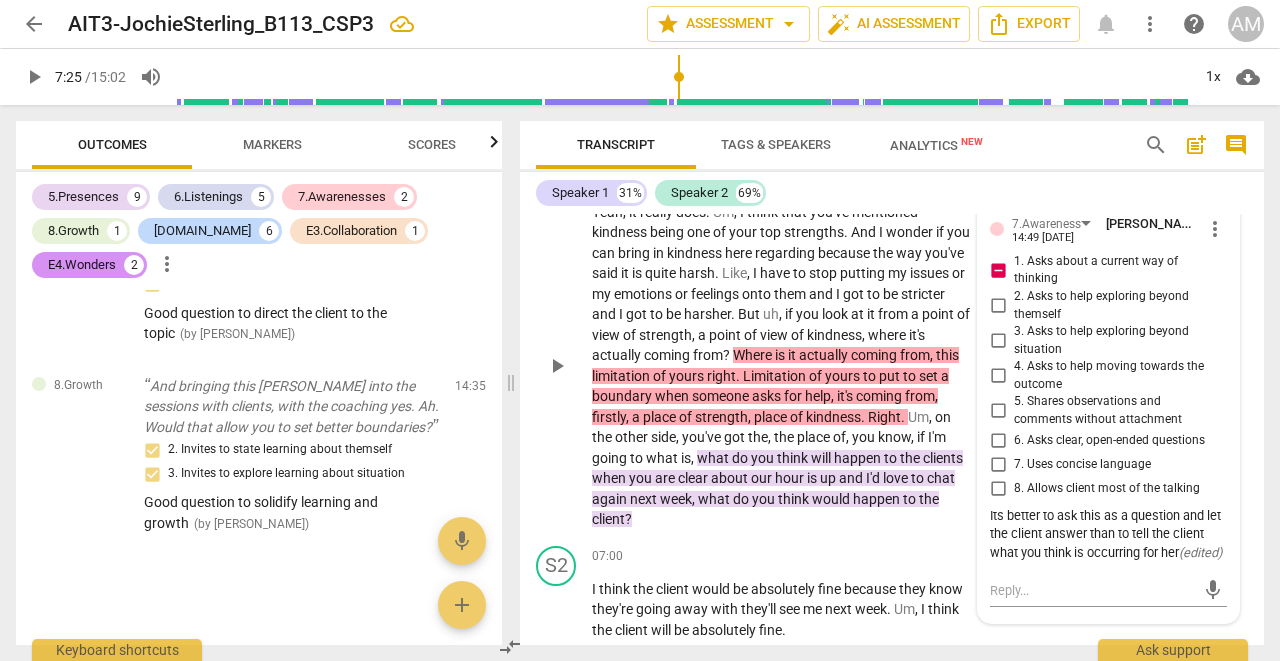 scroll, scrollTop: 4891, scrollLeft: 0, axis: vertical 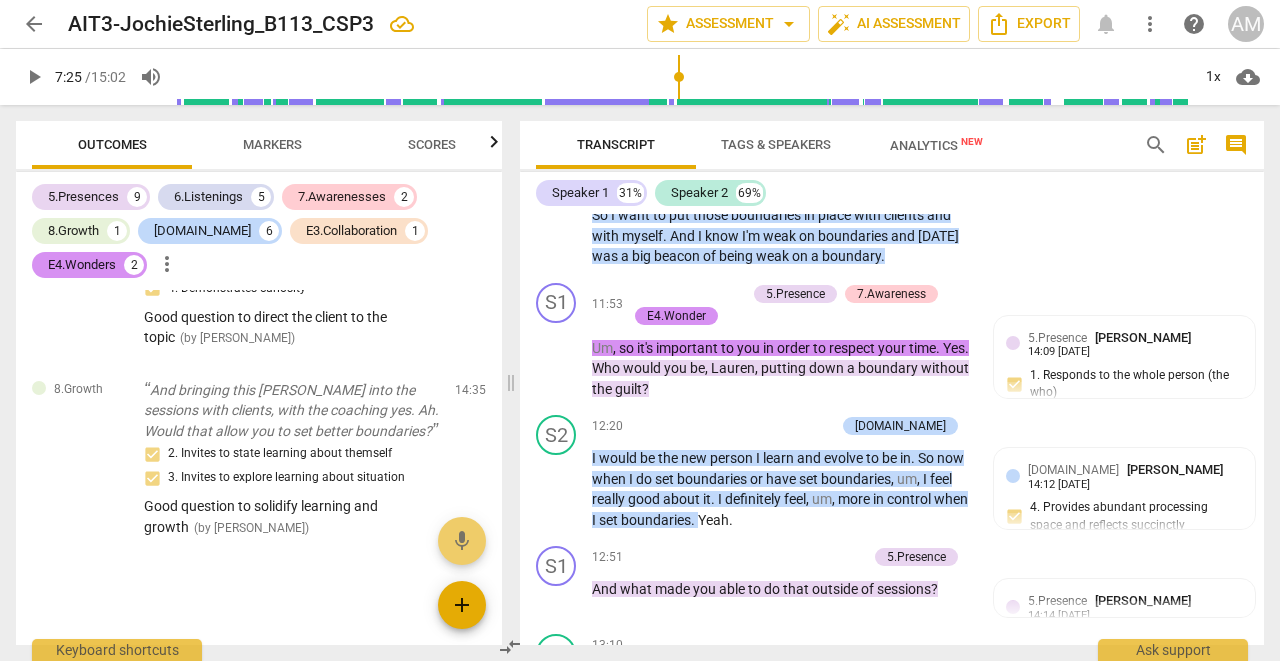 click on "add" at bounding box center [462, 605] 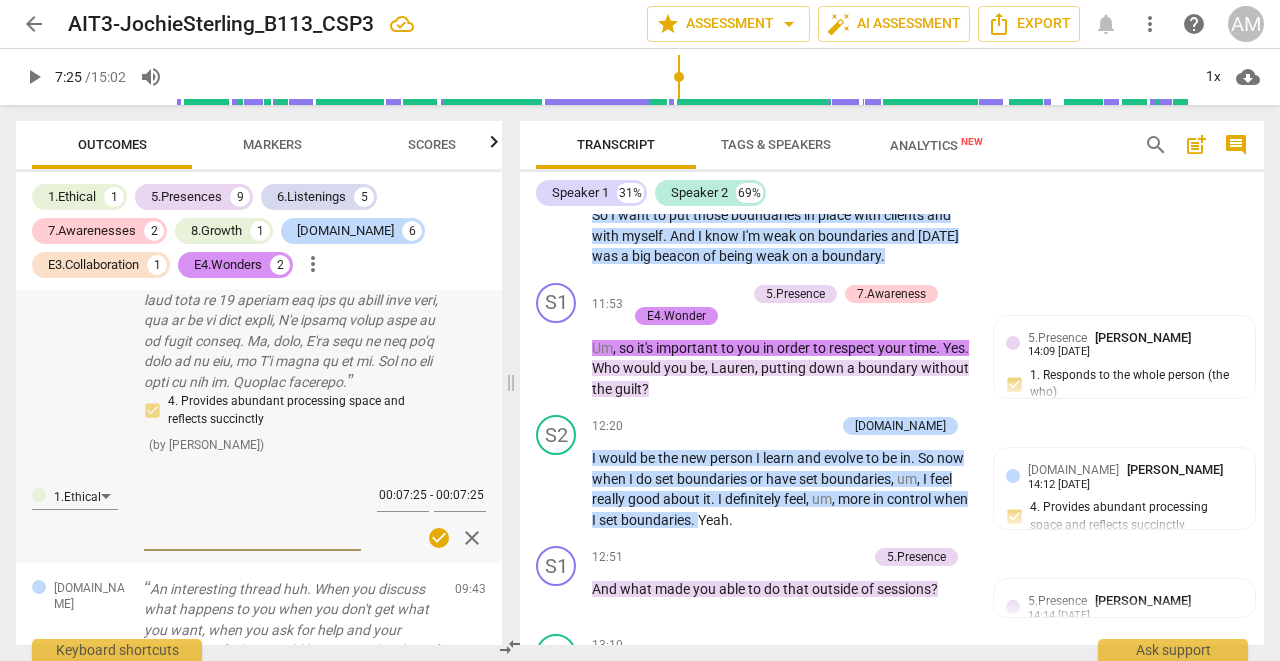 scroll, scrollTop: 2945, scrollLeft: 0, axis: vertical 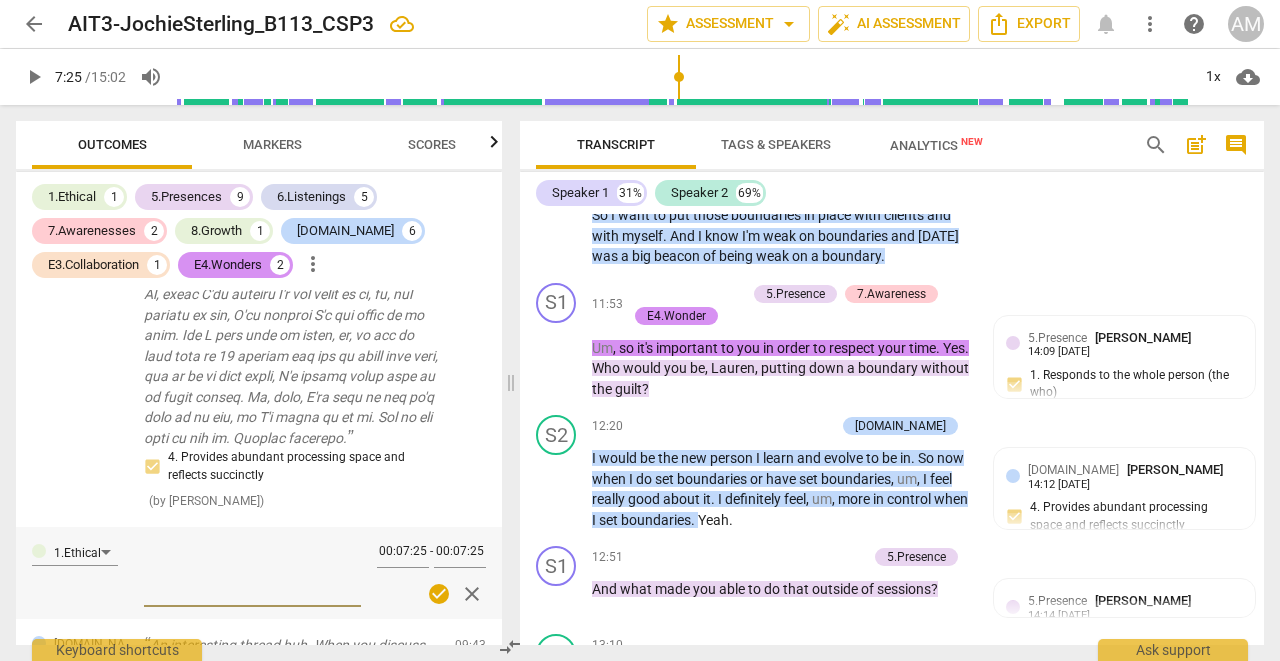 click on "close" at bounding box center [472, 594] 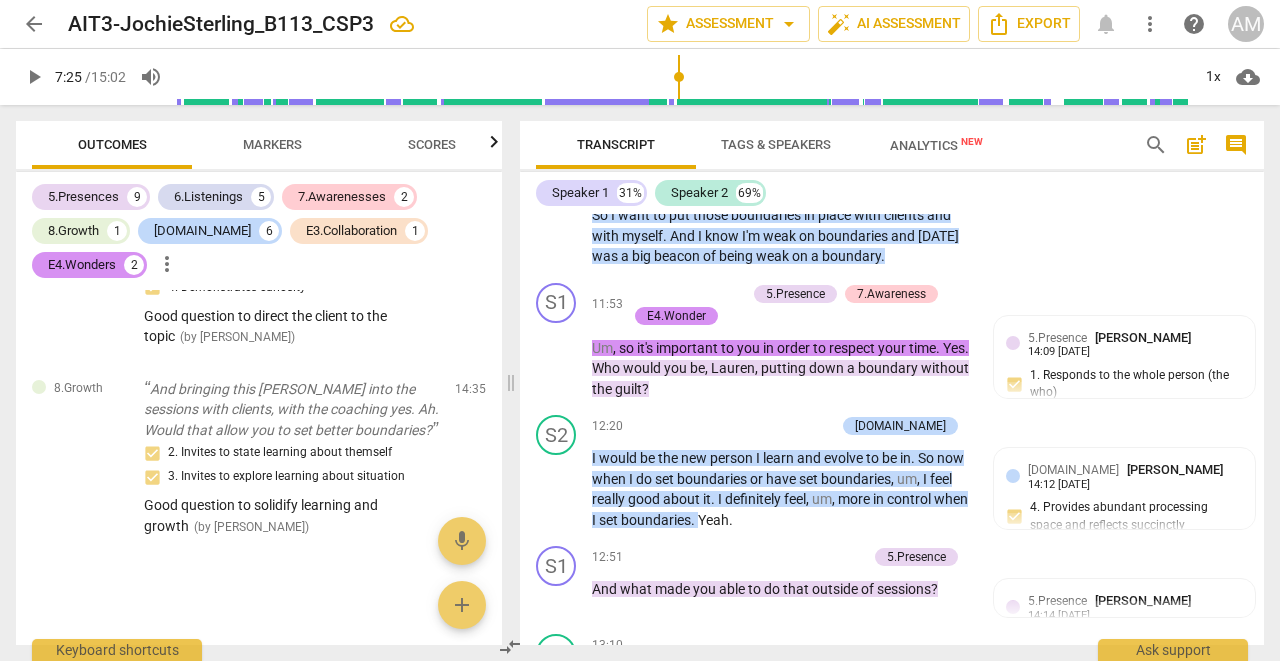 scroll, scrollTop: 4890, scrollLeft: 0, axis: vertical 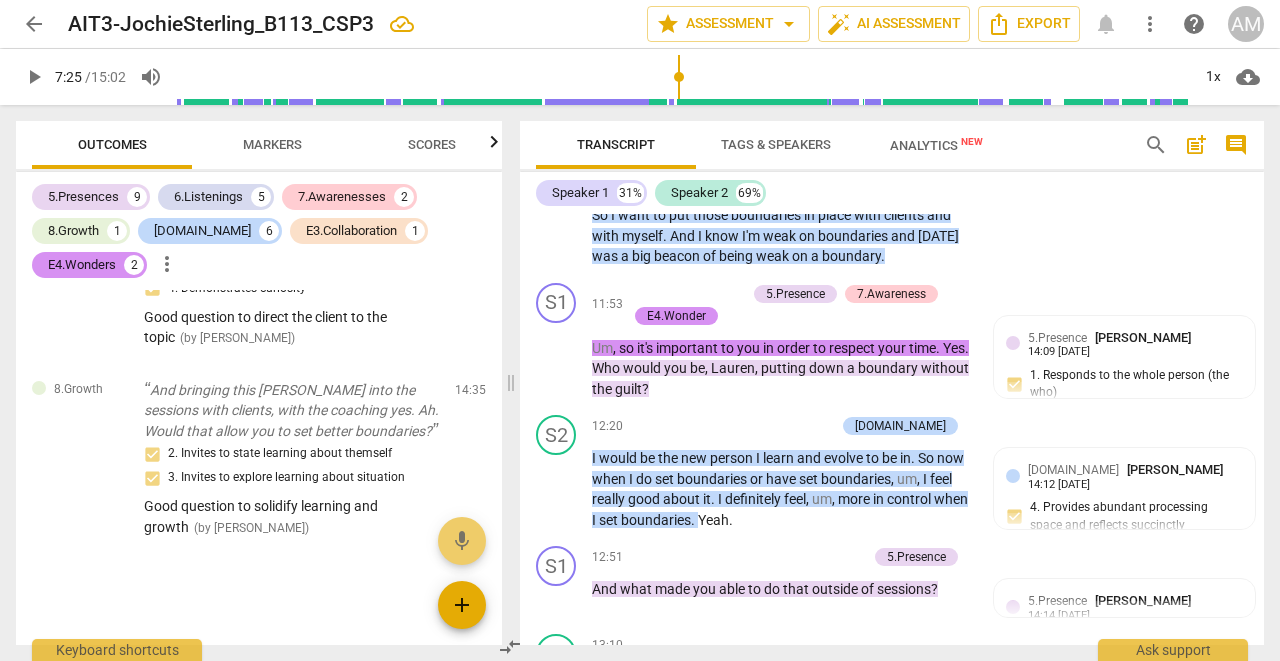click on "add" at bounding box center (462, 605) 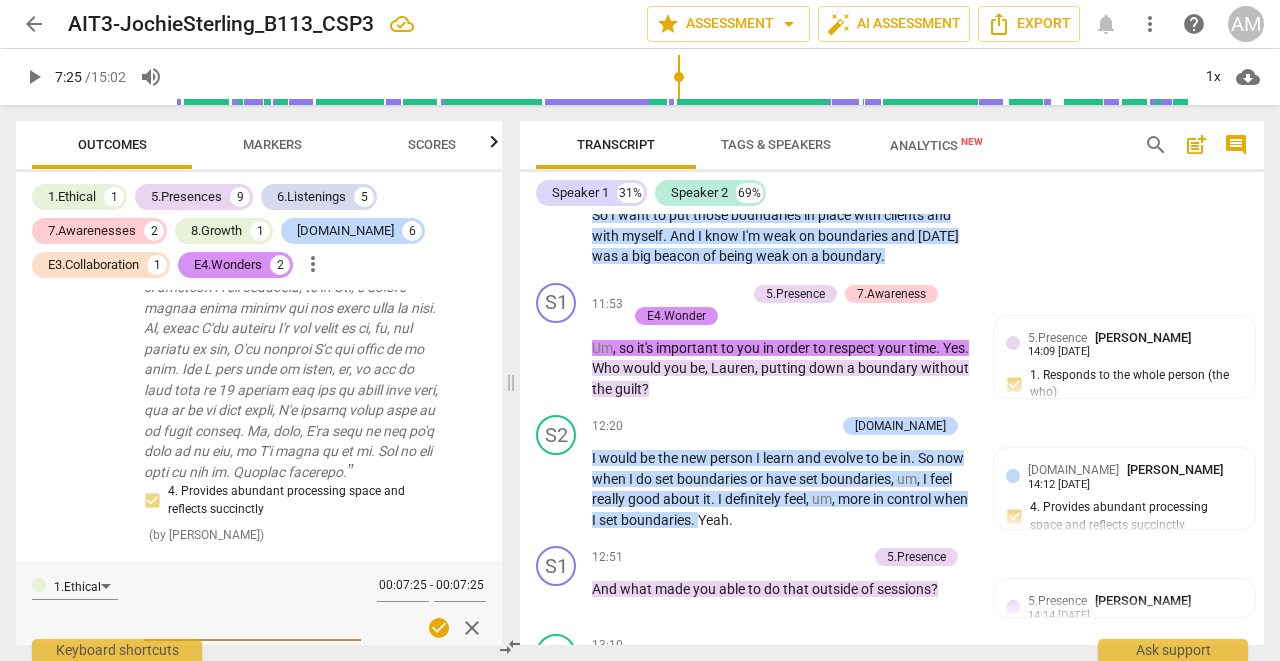 scroll, scrollTop: 2899, scrollLeft: 0, axis: vertical 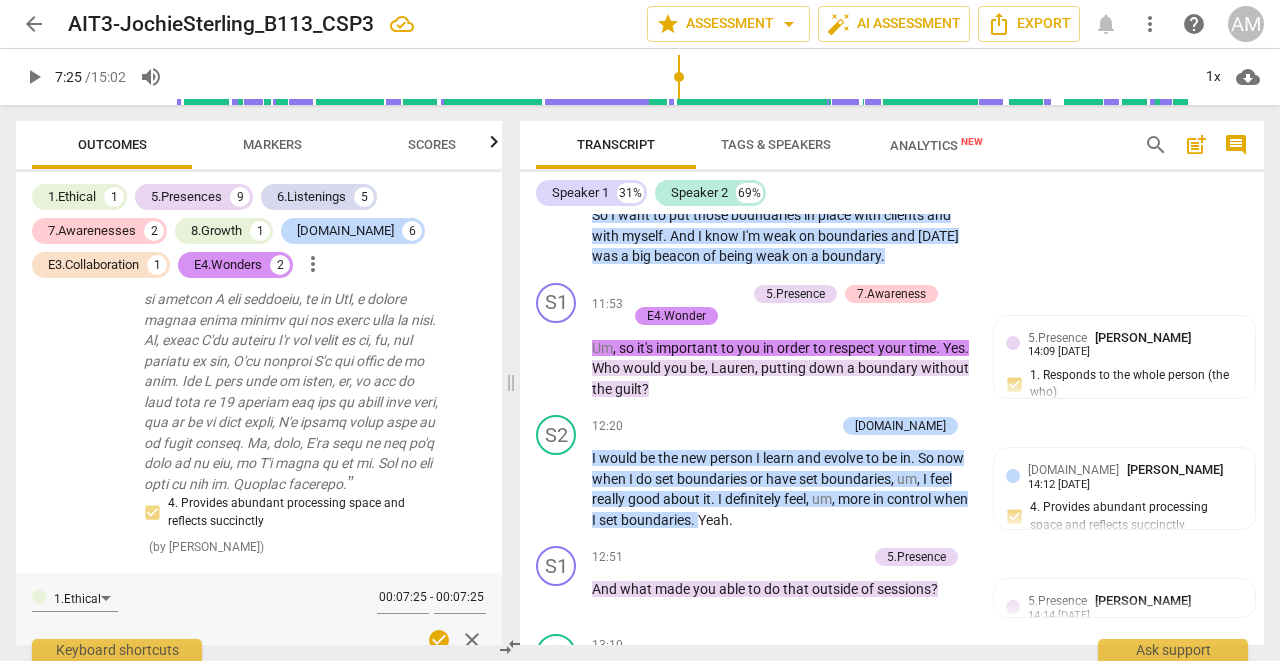 click on "close" at bounding box center (472, 640) 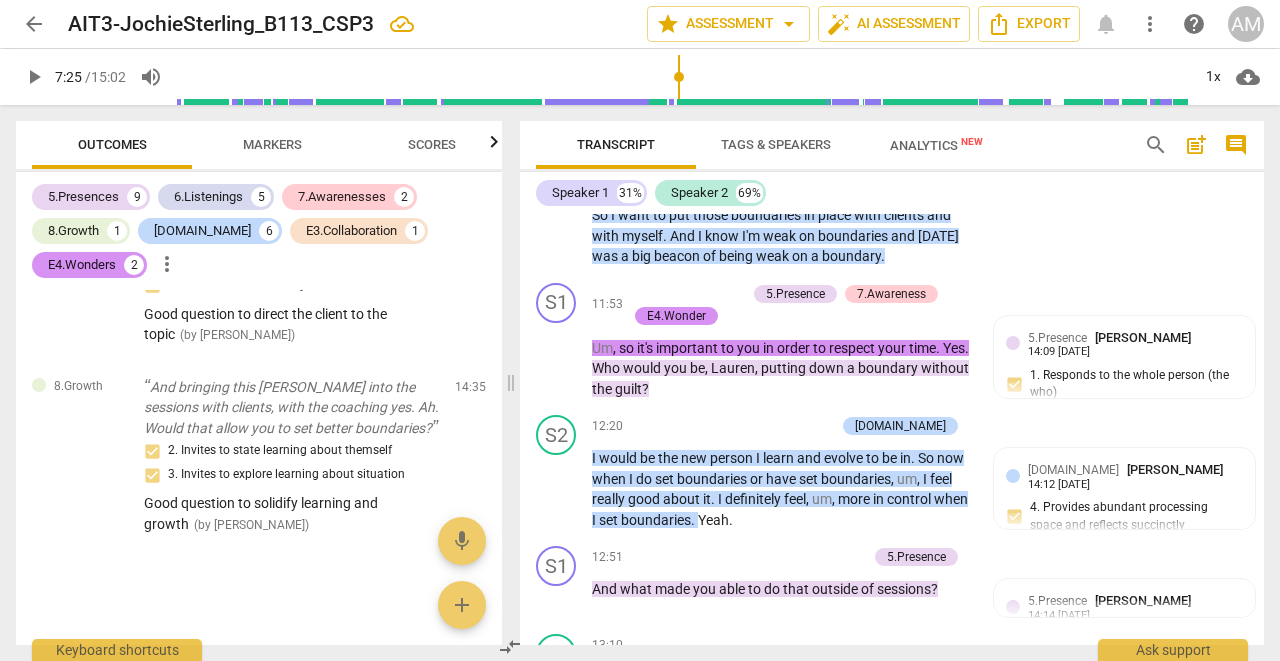 scroll, scrollTop: 4900, scrollLeft: 0, axis: vertical 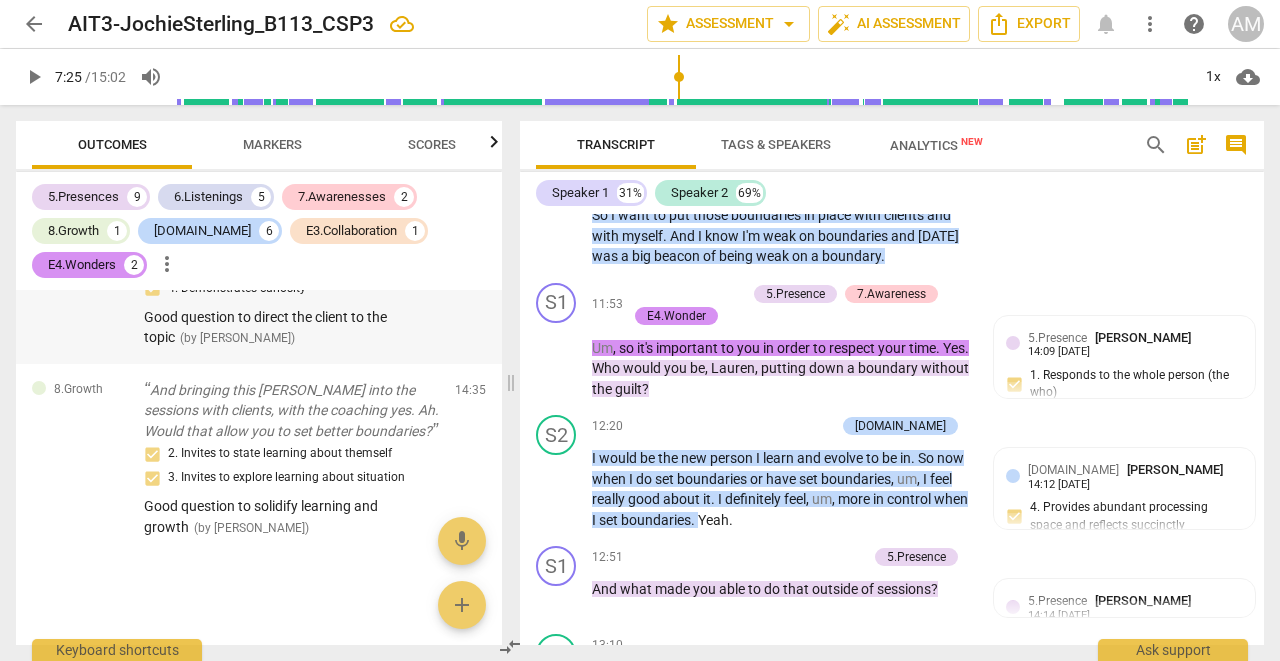 click on "2. Responds to what to accomplish (the what) 4. Demonstrates curiosity Good question to direct the client to the topic ( by [PERSON_NAME] )" at bounding box center (291, 300) 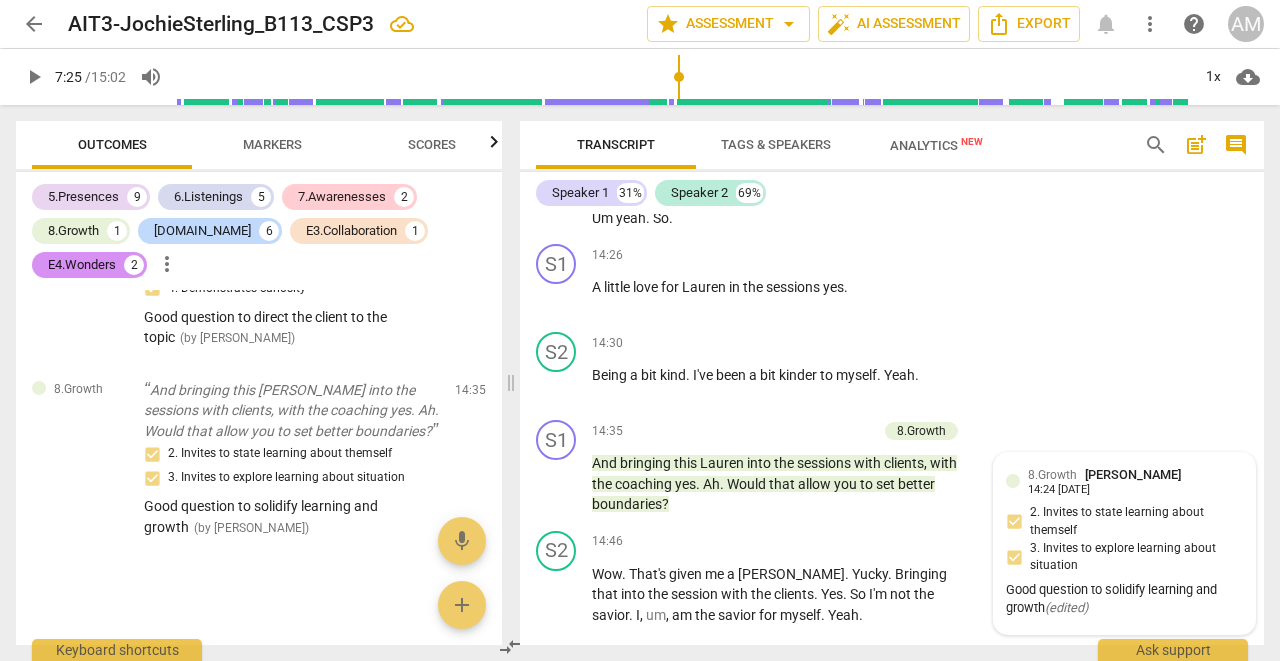 scroll, scrollTop: 6612, scrollLeft: 0, axis: vertical 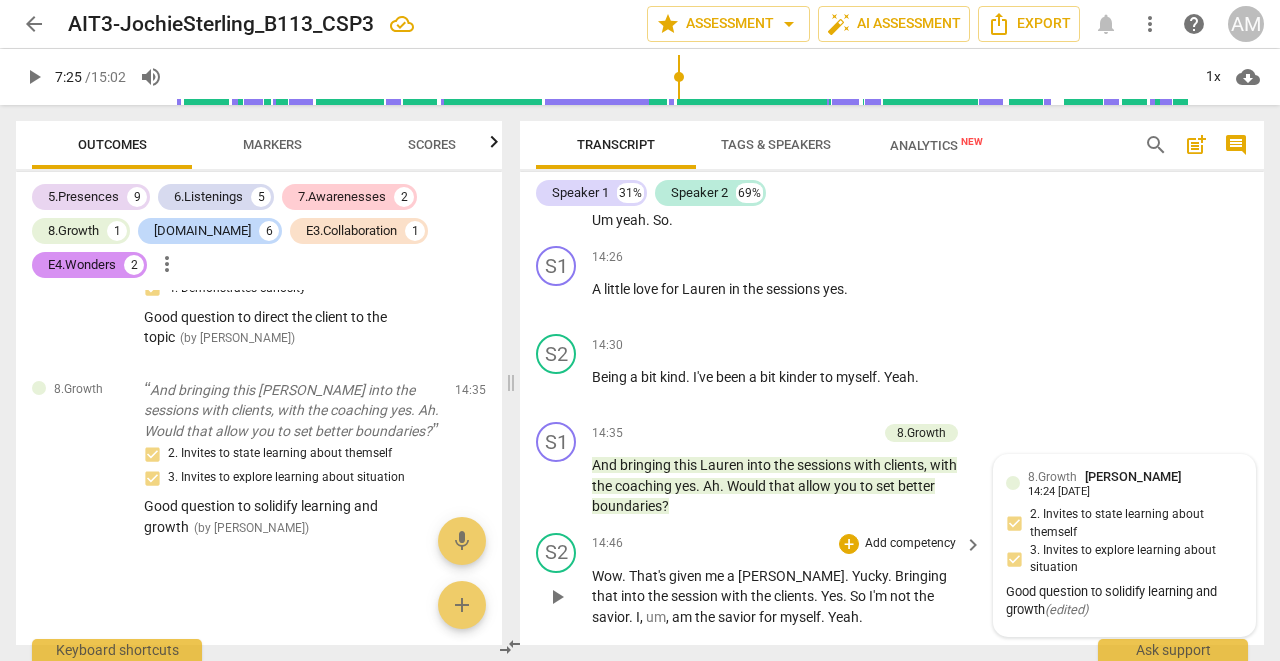 click on "Wow .   That's   given   me   a   [PERSON_NAME] .   Yucky .   Bringing   that   into   the   session   with   the   clients .   Yes .   So   I'm   not   the   savior .   I ,   um ,   am   the   savior   for   myself .   Yeah ." at bounding box center [782, 597] 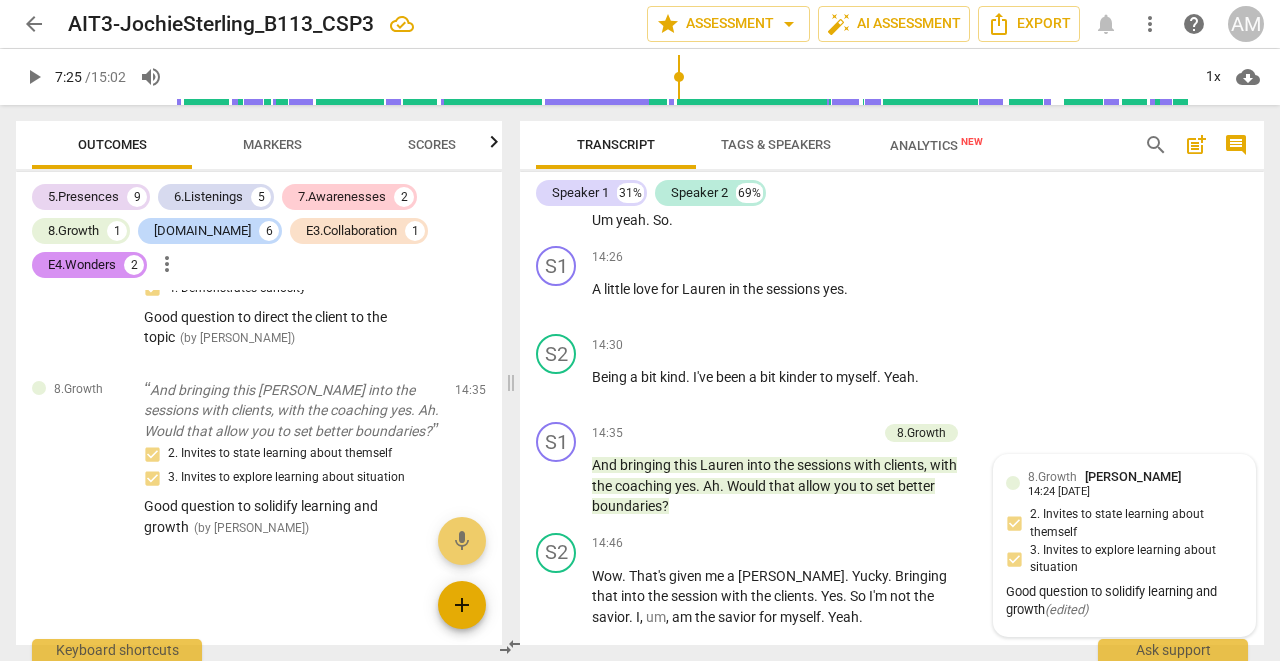 click on "add" at bounding box center [462, 605] 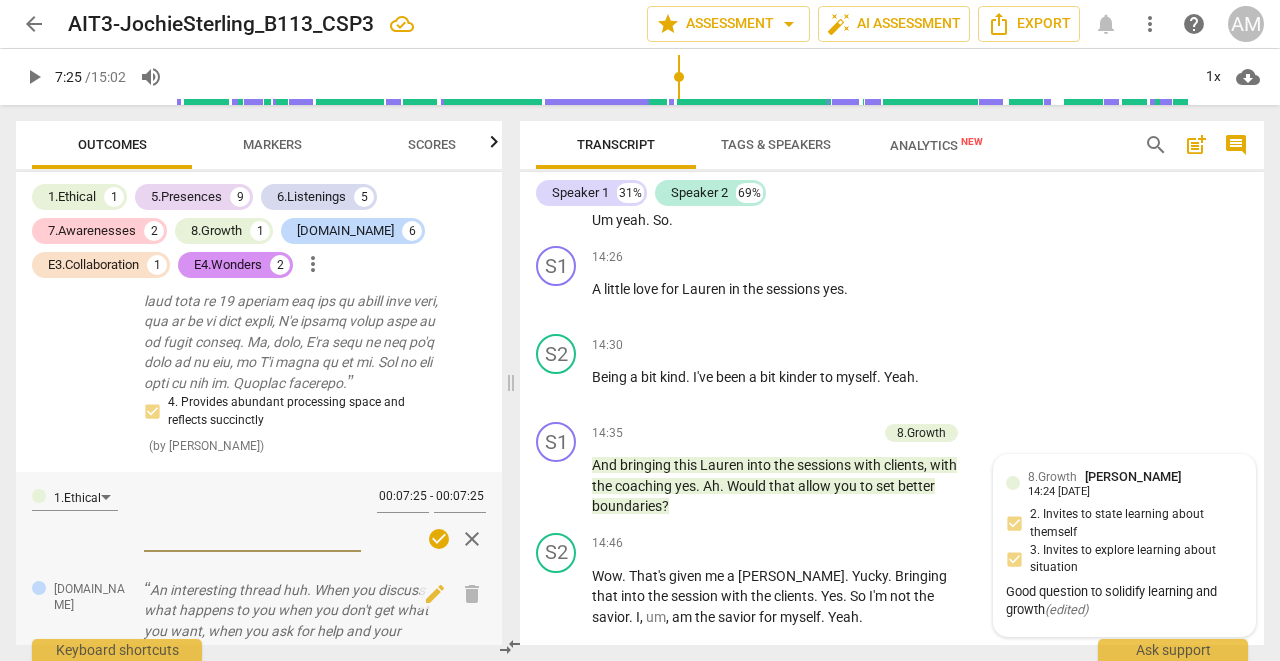 scroll, scrollTop: 3005, scrollLeft: 0, axis: vertical 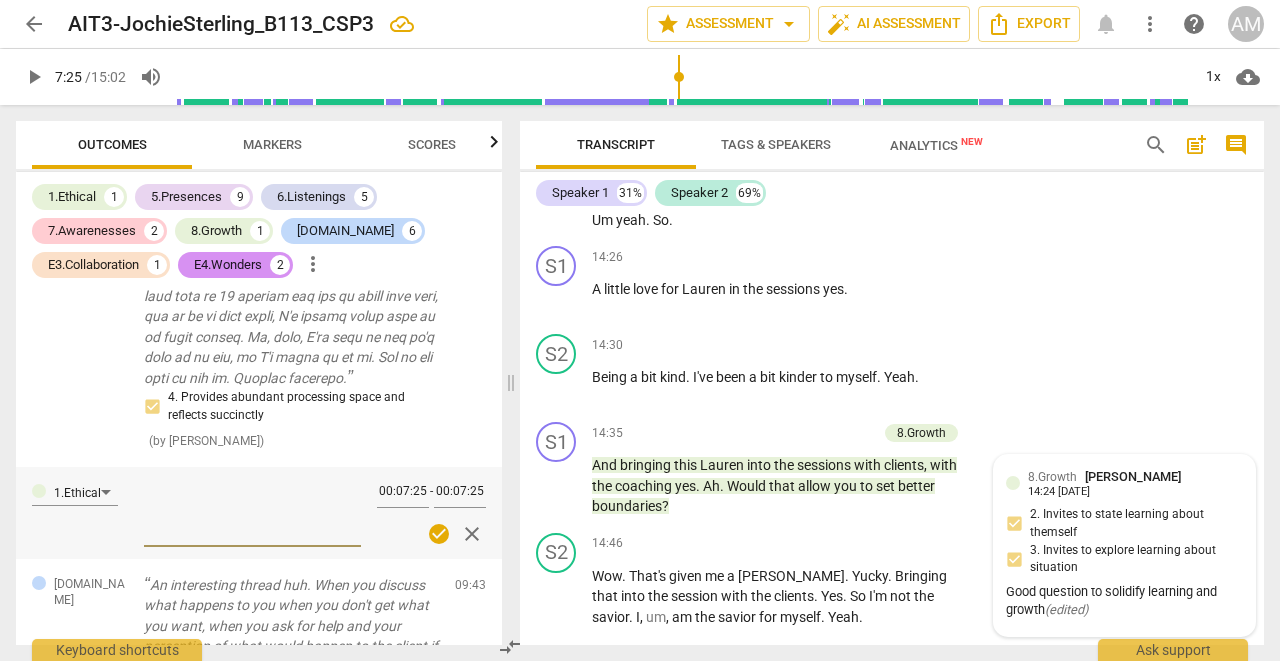 click on "close" at bounding box center [472, 534] 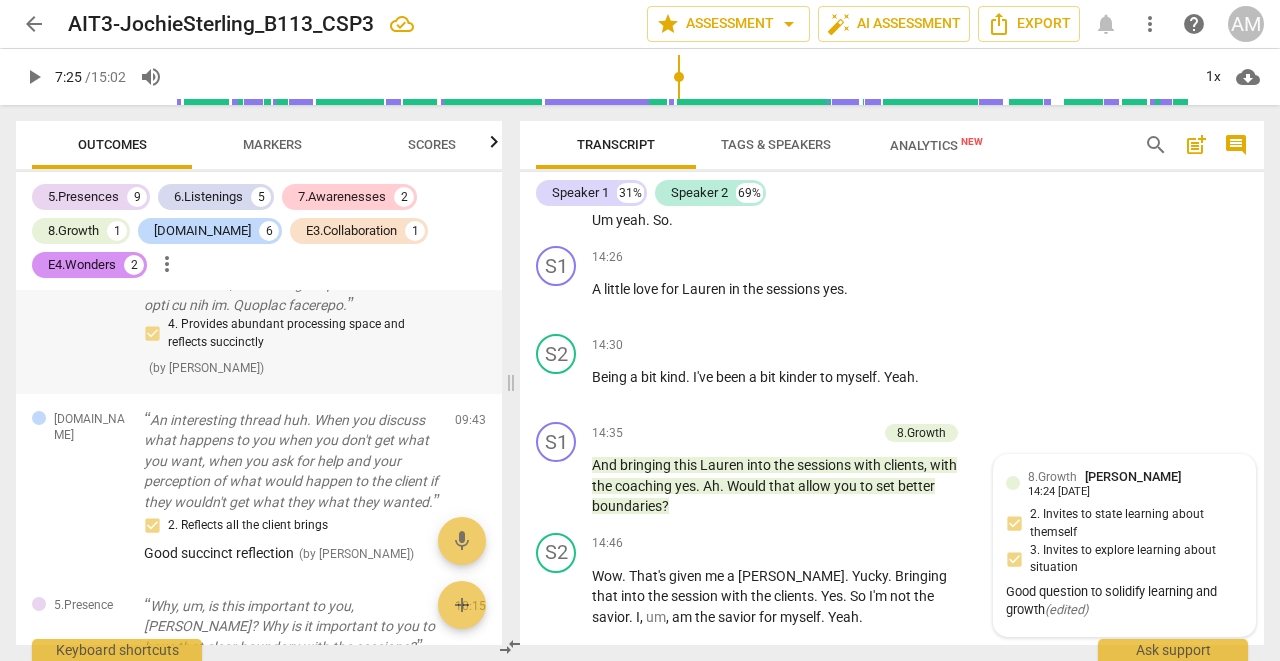 scroll, scrollTop: 3112, scrollLeft: 0, axis: vertical 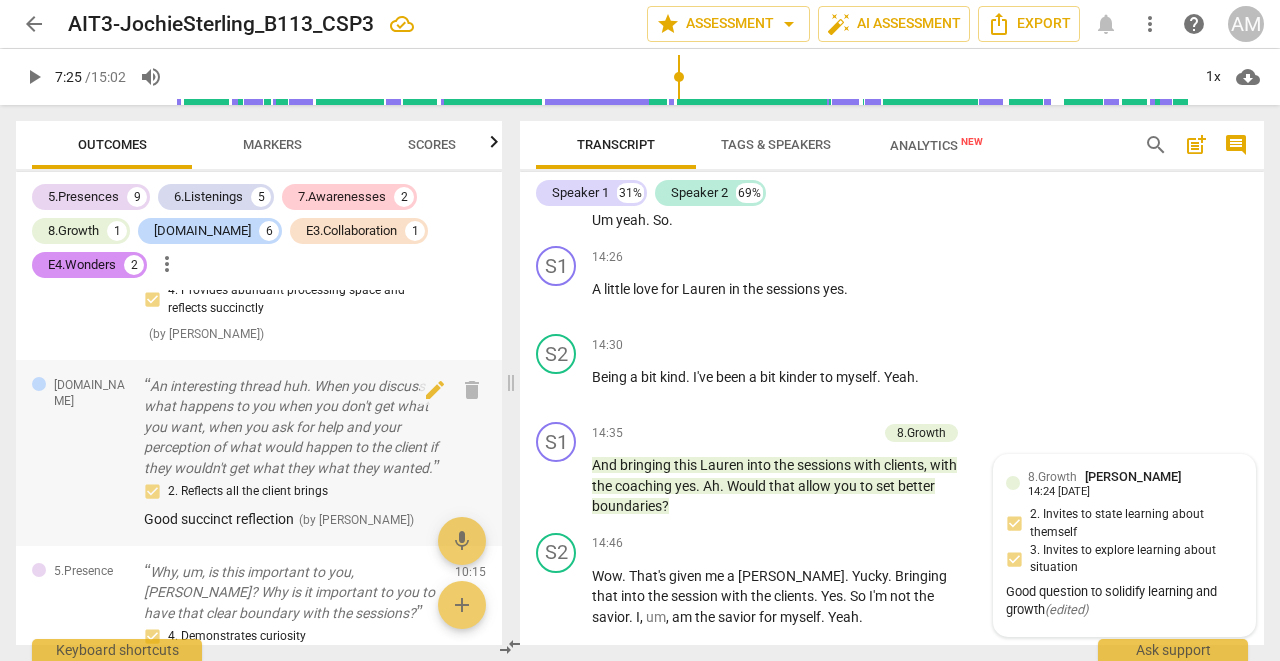 click on "An interesting thread huh. When you discuss what happens to you when you don't get what you want, when you ask for help and your perception of what would happen to the client if they wouldn't get what they what they wanted." at bounding box center (291, 427) 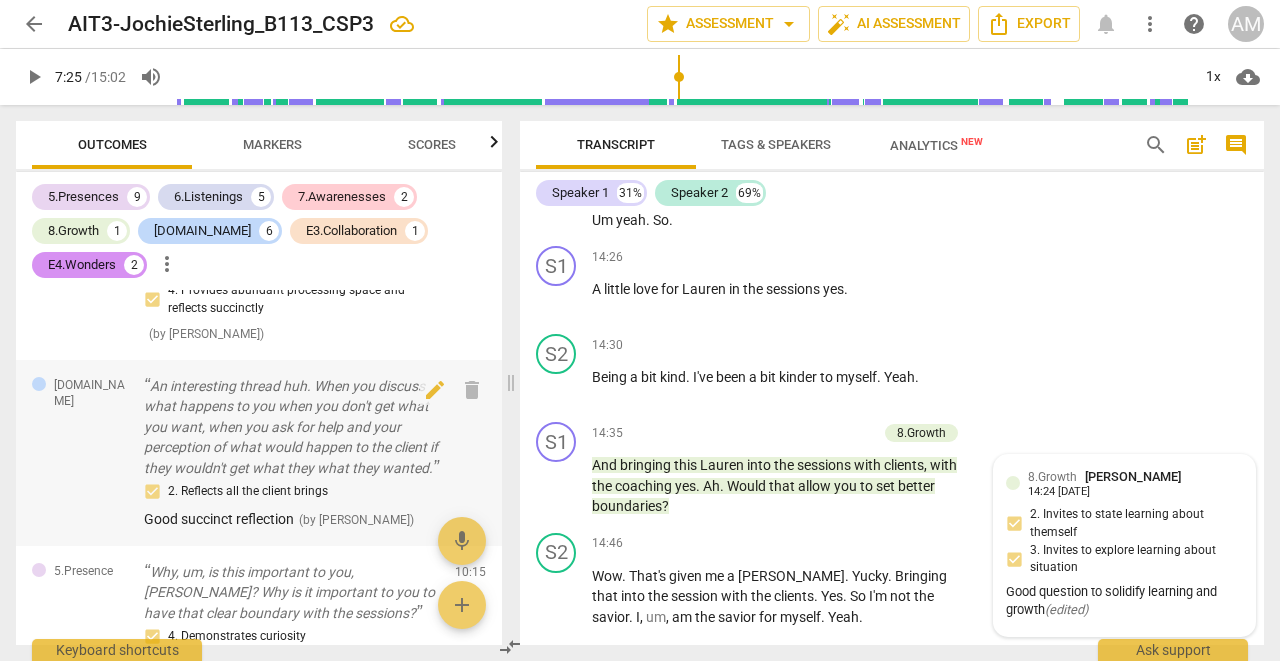 scroll, scrollTop: 5004, scrollLeft: 0, axis: vertical 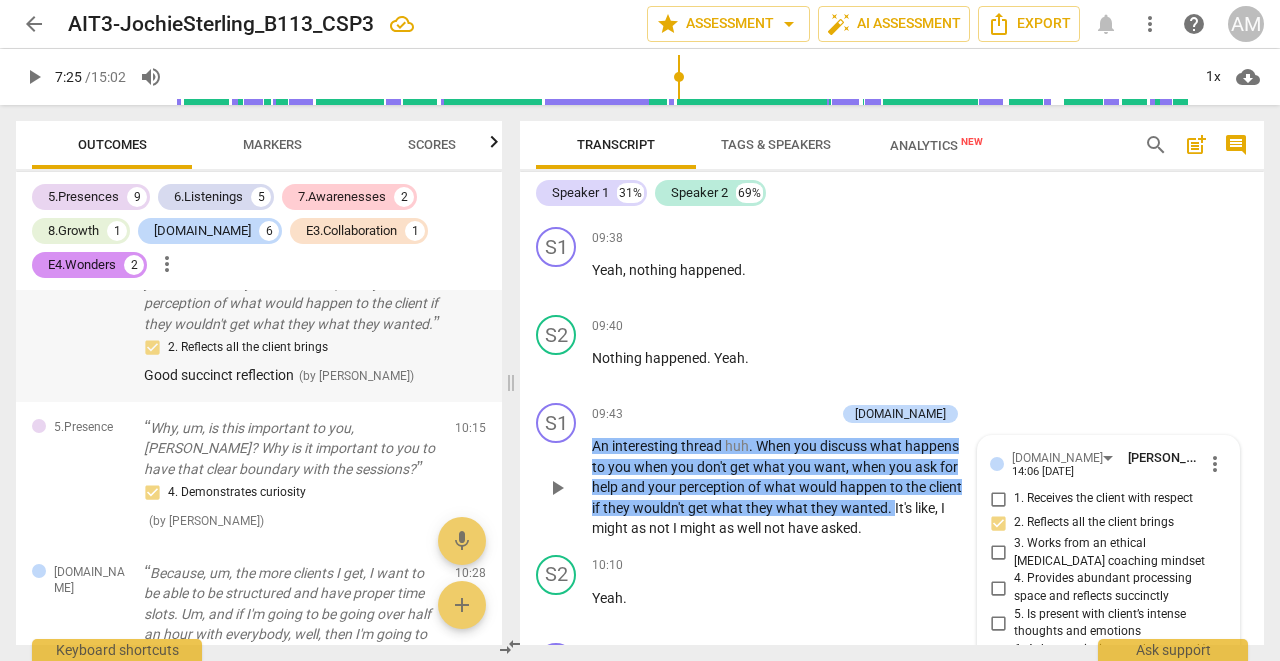 click on "4. Demonstrates curiosity" at bounding box center (291, 492) 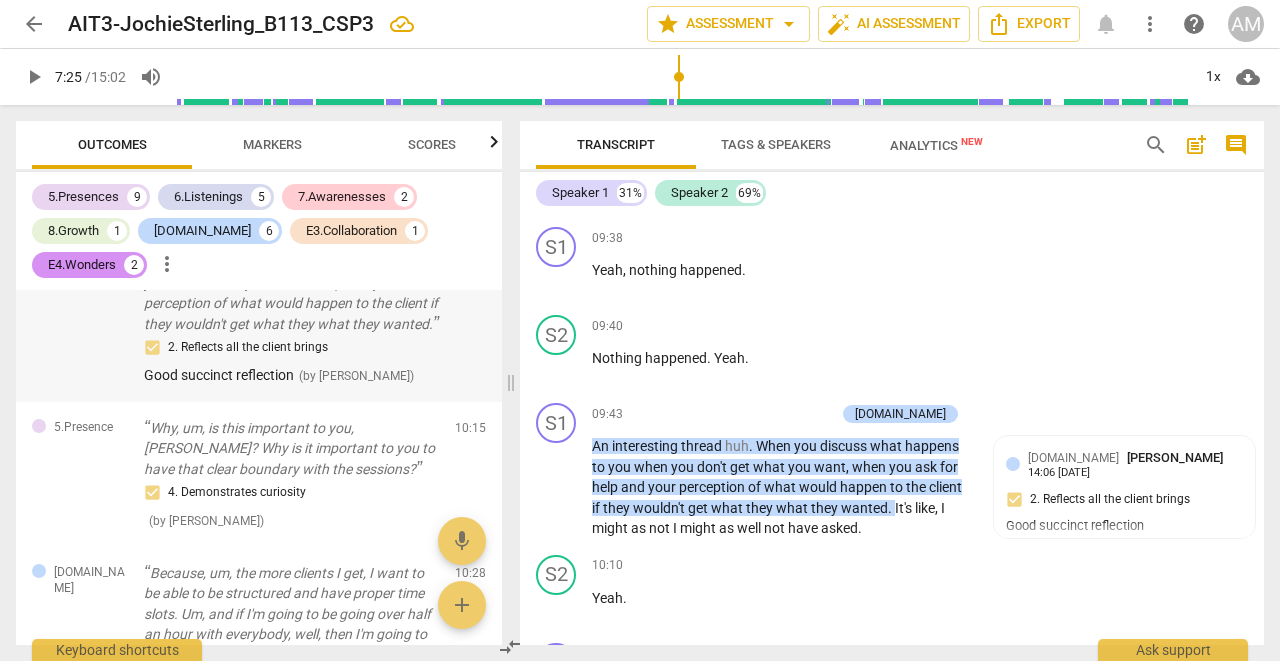 scroll, scrollTop: 5441, scrollLeft: 0, axis: vertical 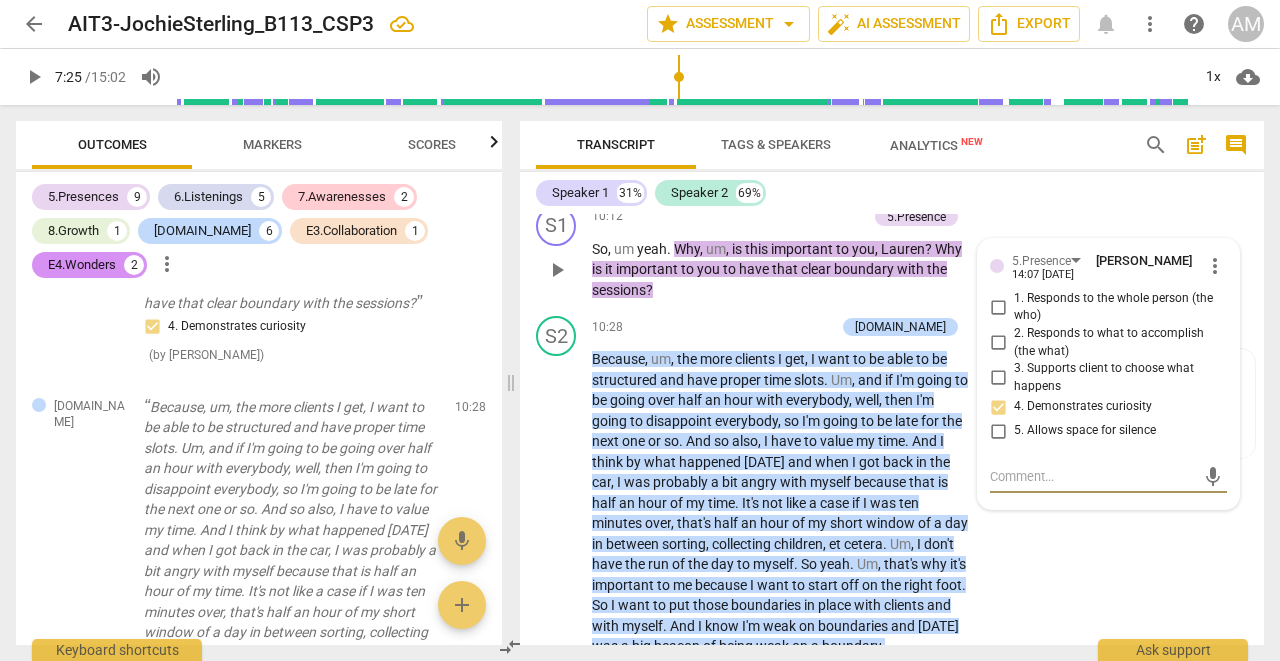 click on "Because, um, the more clients I get, I want to be able to be structured and have proper time slots. Um, and if I'm going to be going over half an hour with everybody, well, then I'm going to disappoint everybody, so I'm going to be late for the next one or so. And so also, I have to value my time. And I think by what happened [DATE] and when I got back in the car, I was probably a bit angry with myself because that is half an hour of my time. It's not like a case if I was ten minutes over, that's half an hour of my short window of a day in between sorting, collecting children, et cetera. Um, I don't have the run of the day to myself. So yeah. Um, that's why it's important to me because I want to start off on the right foot. So I want to put those boundaries in place with clients and with myself. And I know I'm weak on boundaries and [DATE] was a big beacon of being weak on a boundary." at bounding box center [291, 602] 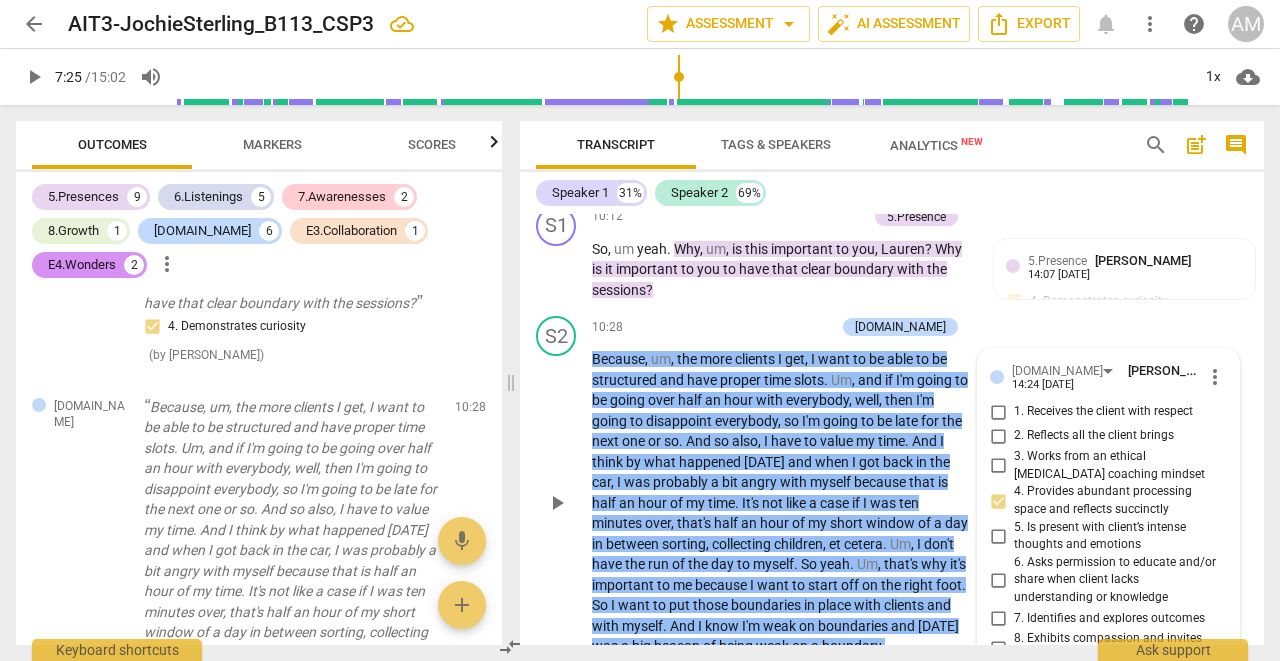 scroll, scrollTop: 3660, scrollLeft: 0, axis: vertical 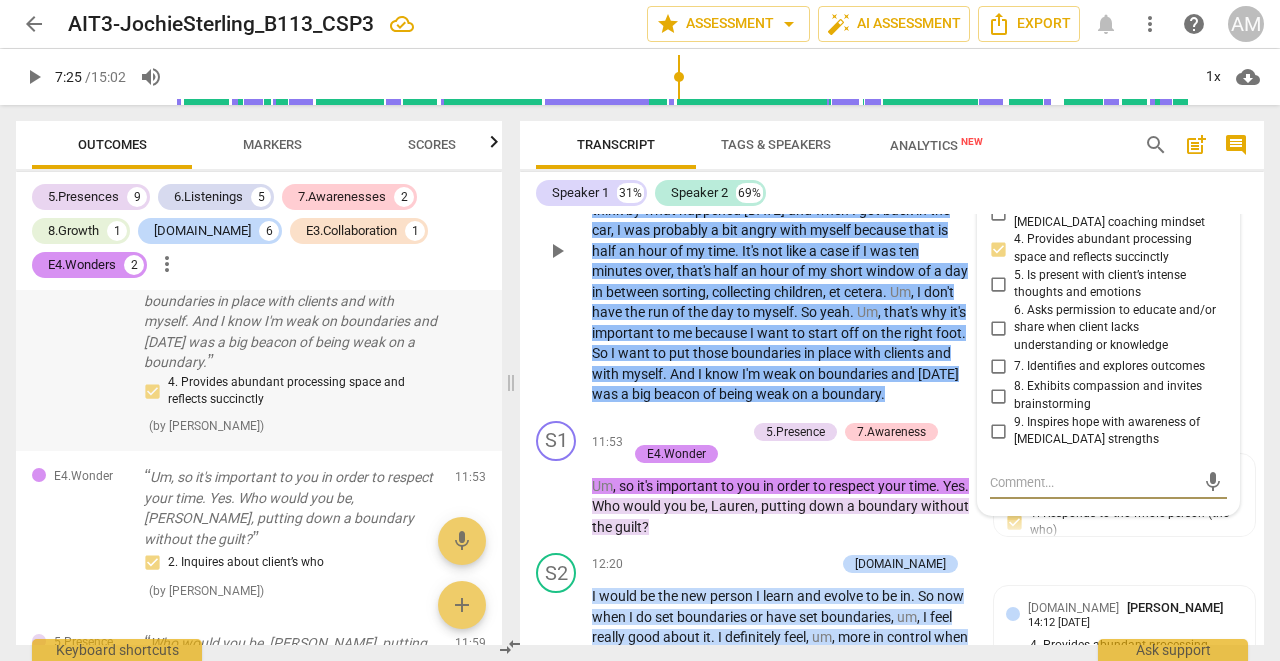 click on "Um, so it's important to you in order to respect your time. Yes. Who would you be, [PERSON_NAME], putting down a boundary without the guilt?" at bounding box center [291, 508] 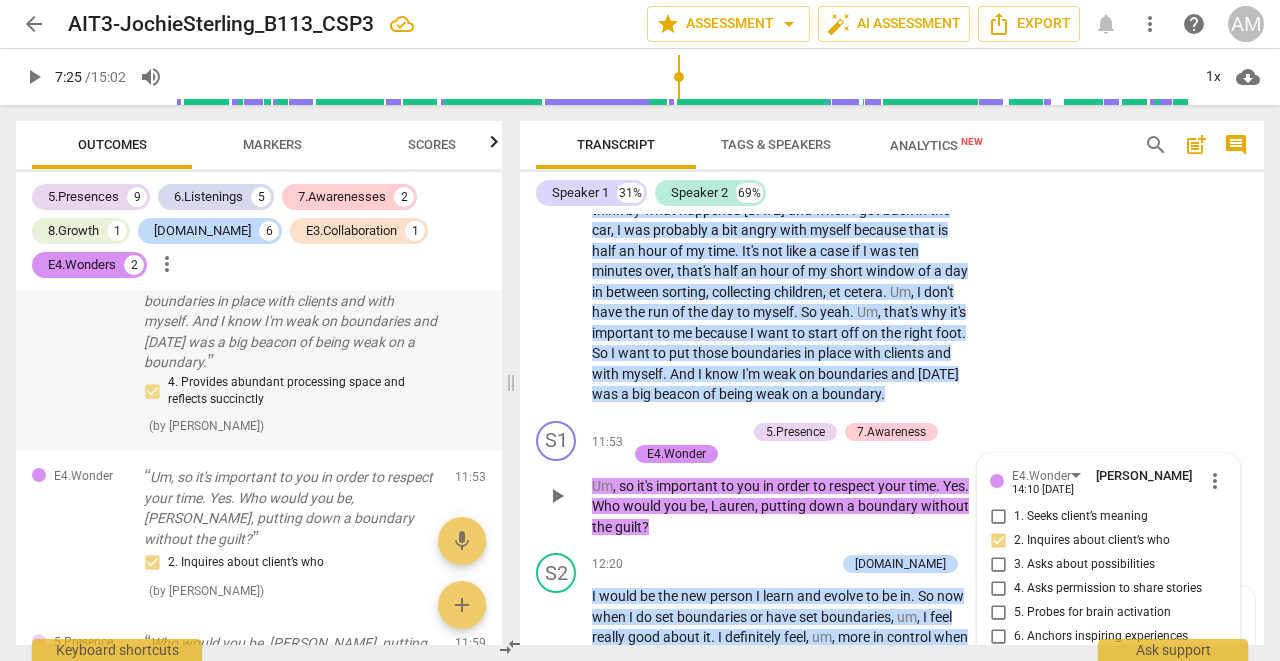 scroll, scrollTop: 4195, scrollLeft: 0, axis: vertical 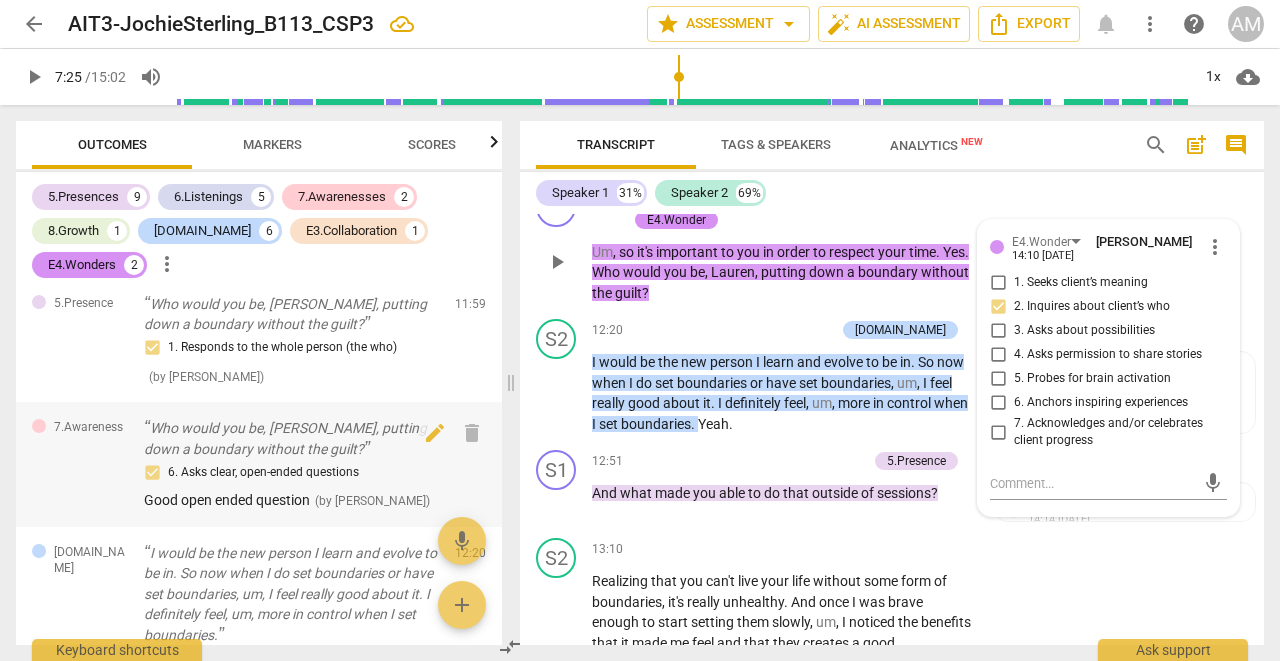 click on "6. Asks clear, open-ended questions" at bounding box center [291, 472] 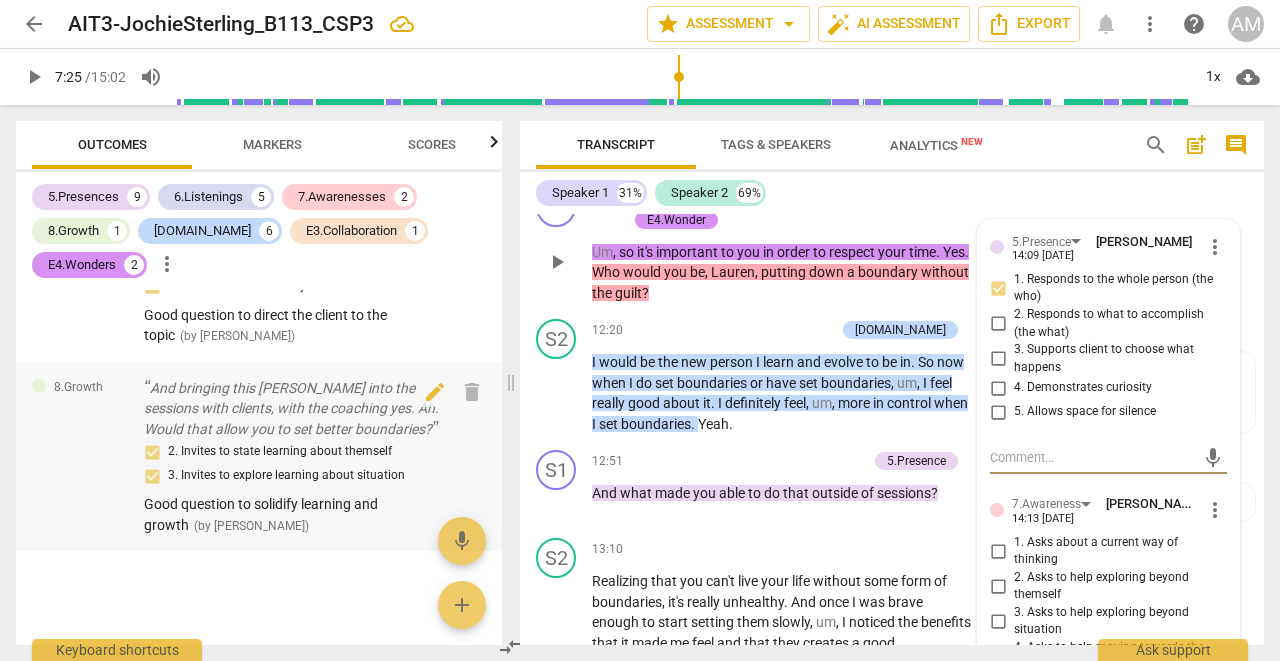 scroll, scrollTop: 4890, scrollLeft: 0, axis: vertical 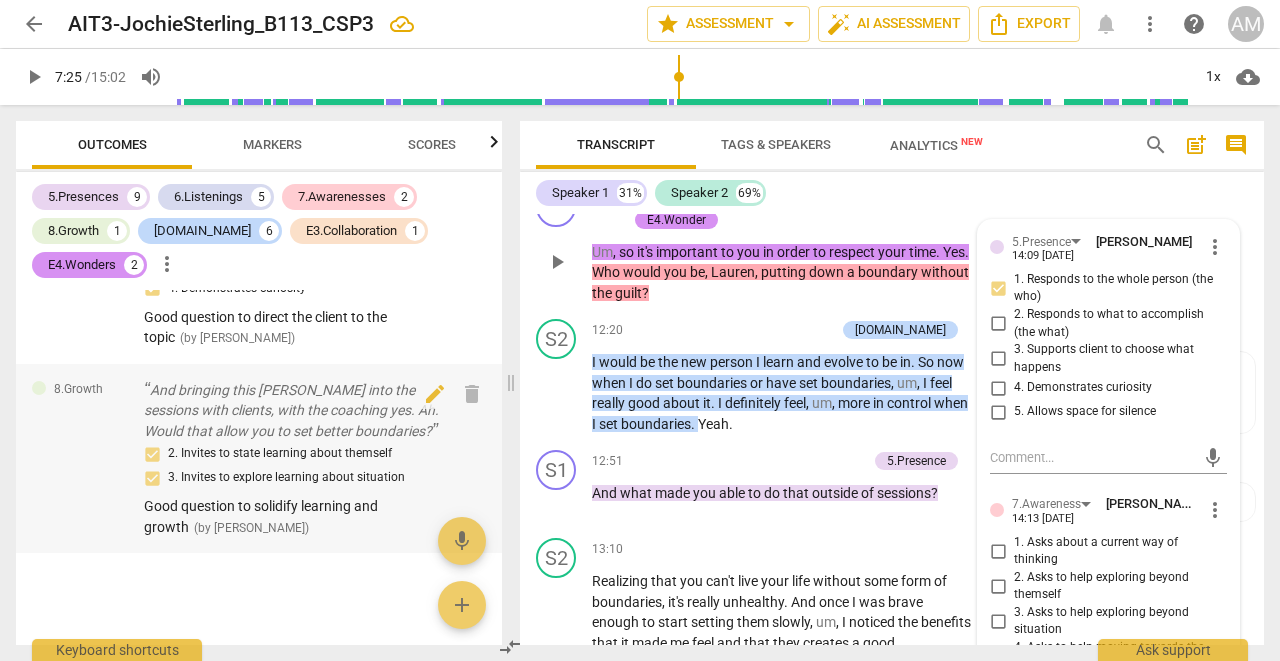 click on "And bringing this [PERSON_NAME] into the sessions with clients, with the coaching yes. Ah. Would that allow you to set better boundaries?" at bounding box center [291, 411] 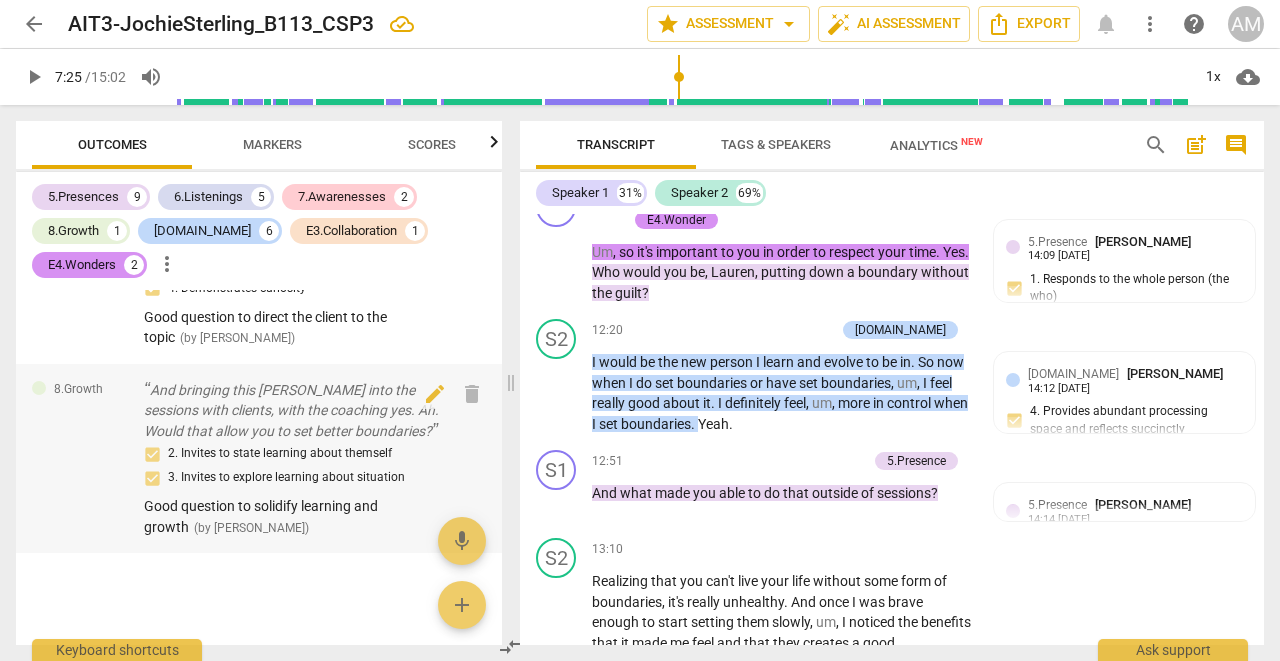 scroll, scrollTop: 4809, scrollLeft: 0, axis: vertical 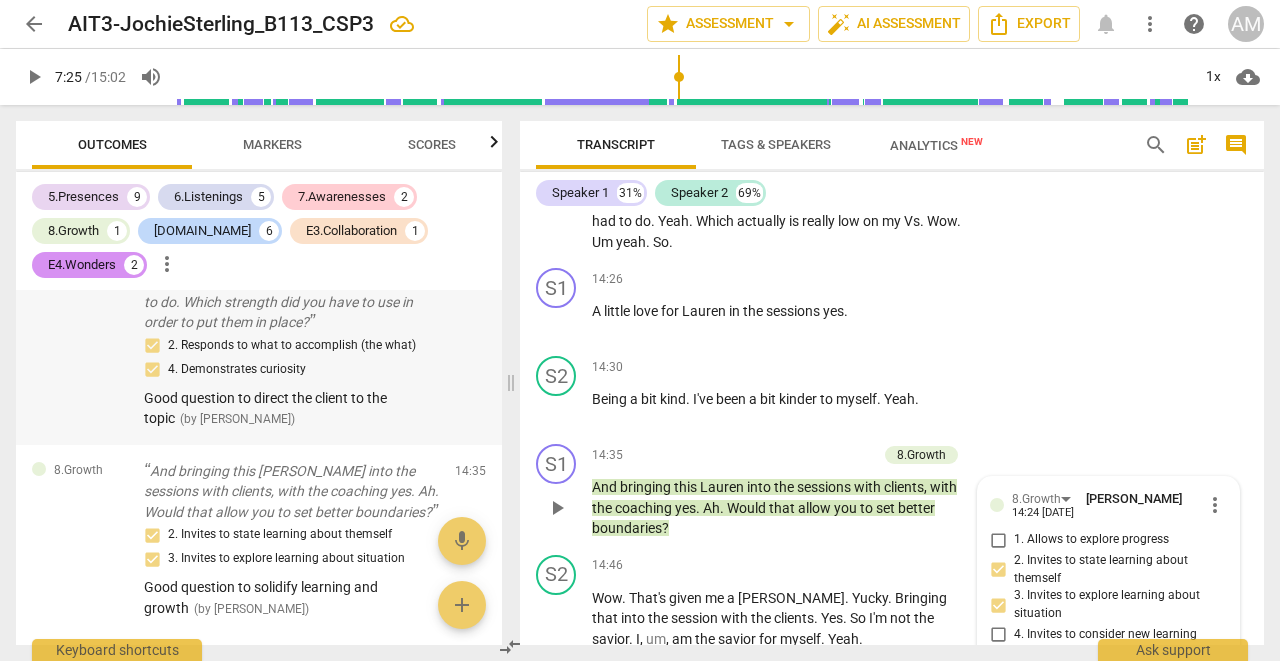 click on "Good question to direct the client to the topic" at bounding box center [265, 408] 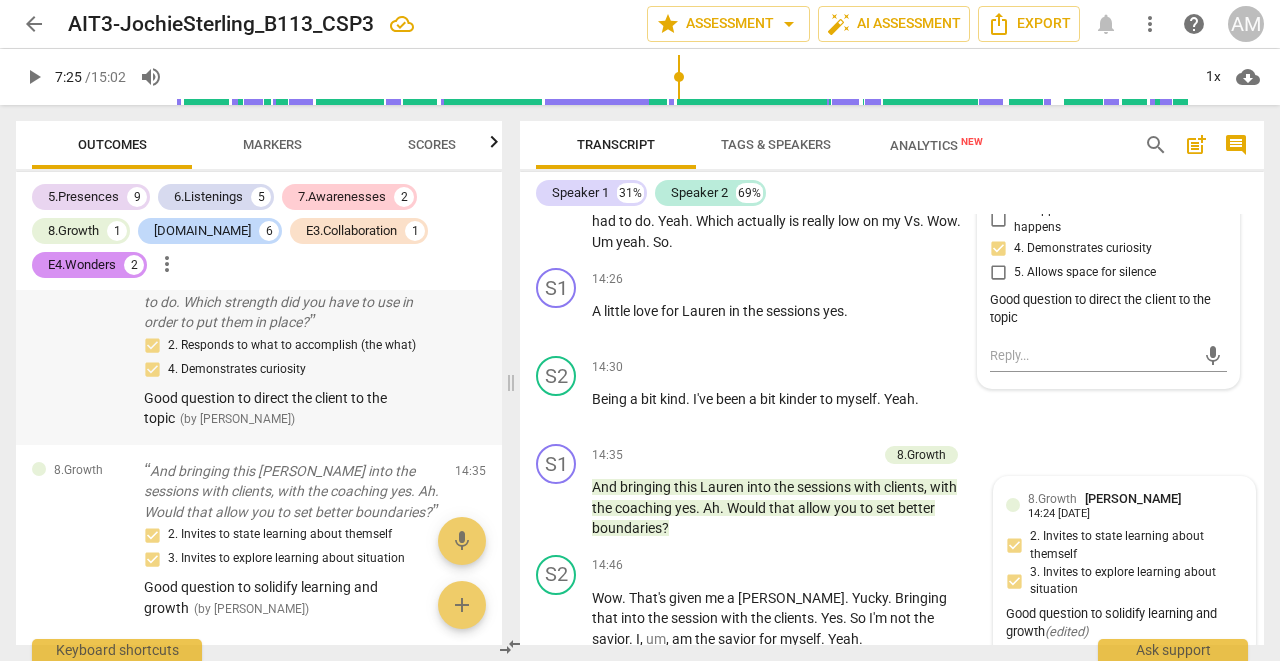 scroll, scrollTop: 6196, scrollLeft: 0, axis: vertical 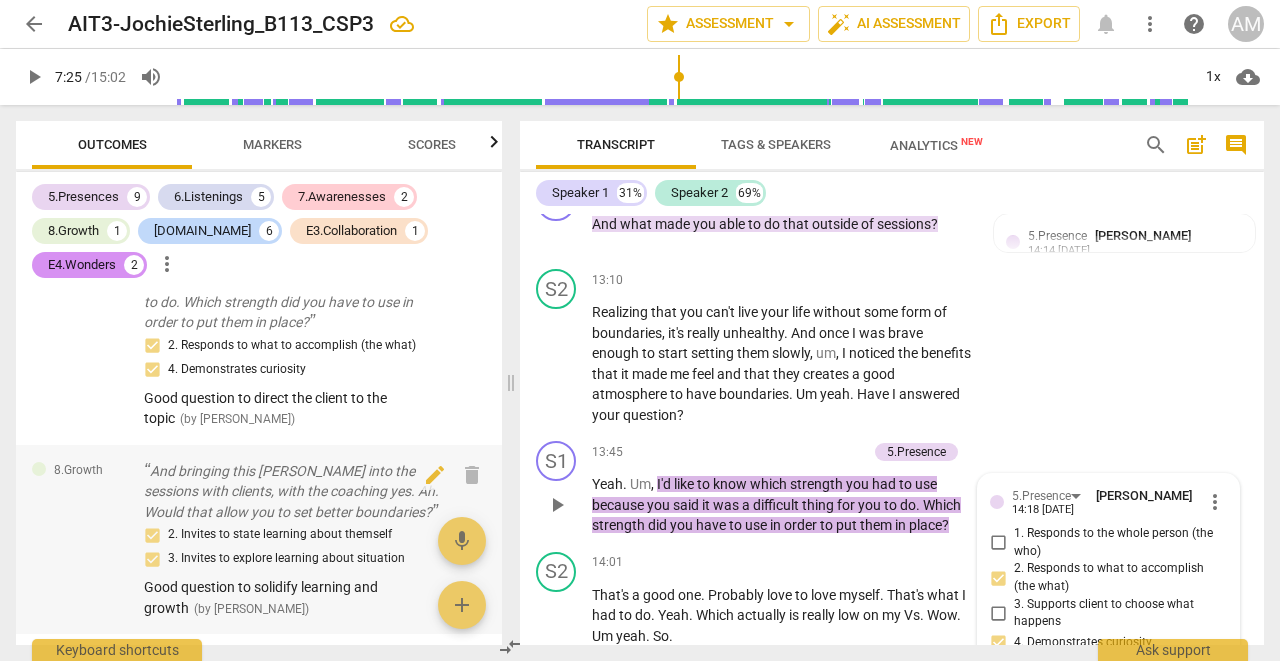 click on "And bringing this [PERSON_NAME] into the sessions with clients, with the coaching yes. Ah. Would that allow you to set better boundaries?" at bounding box center [291, 492] 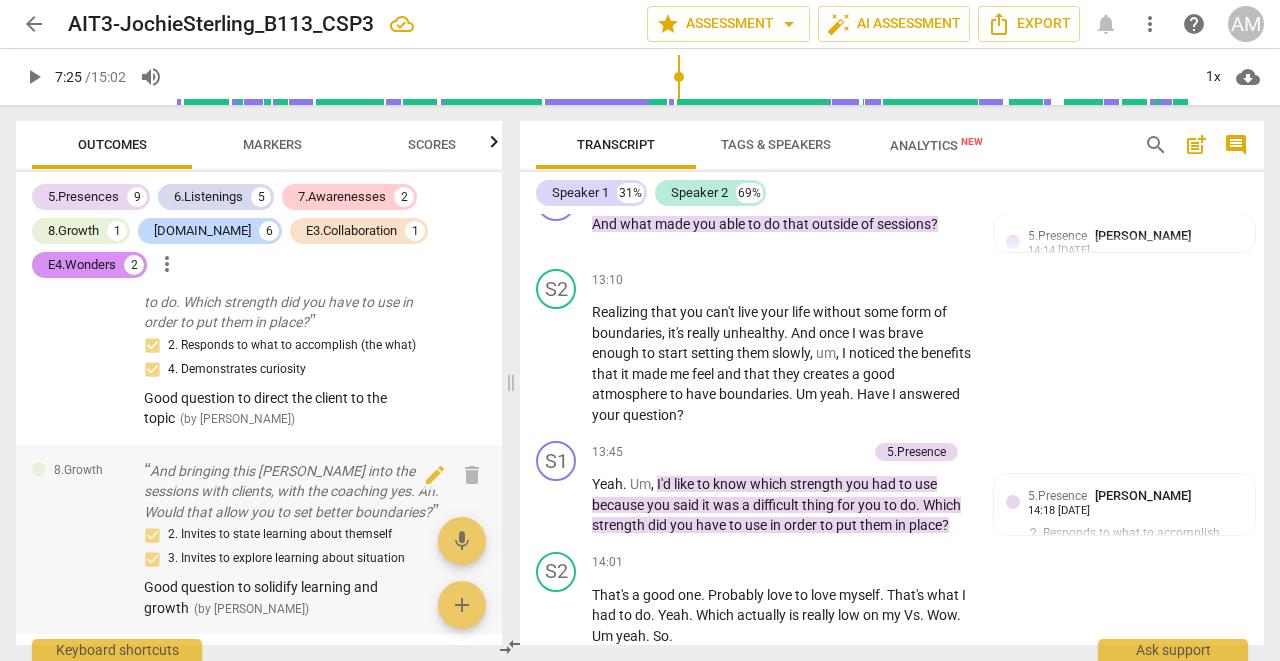 scroll, scrollTop: 4892, scrollLeft: 0, axis: vertical 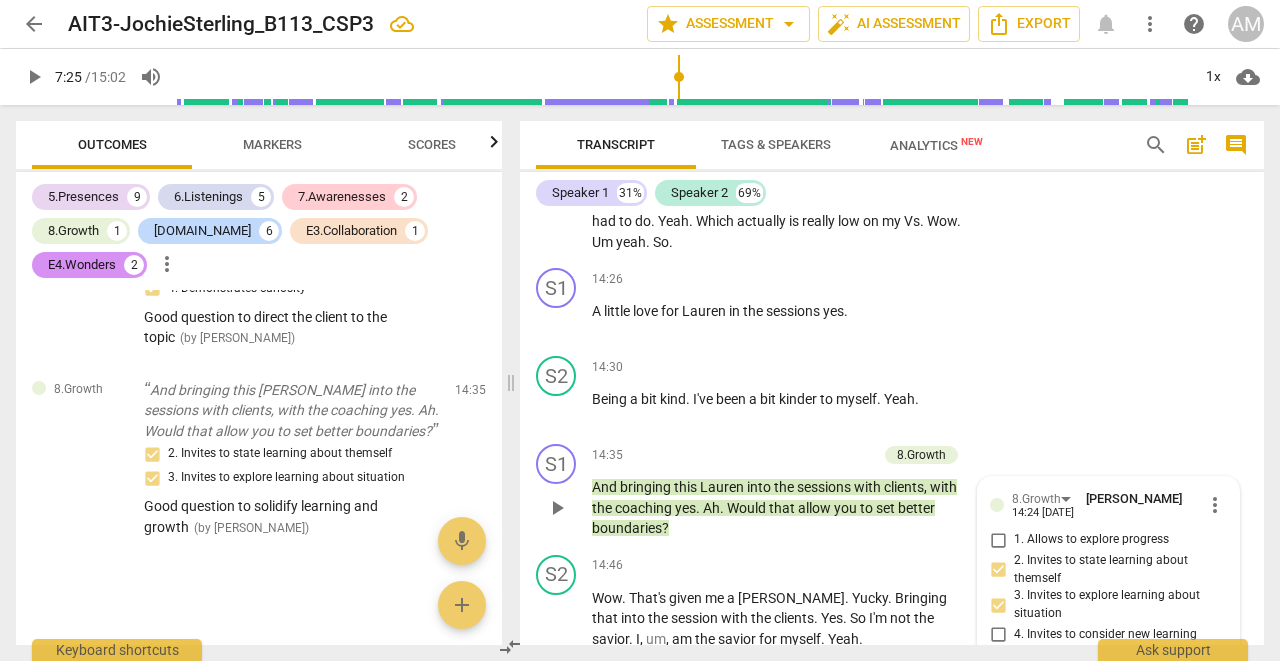 click at bounding box center [259, 570] 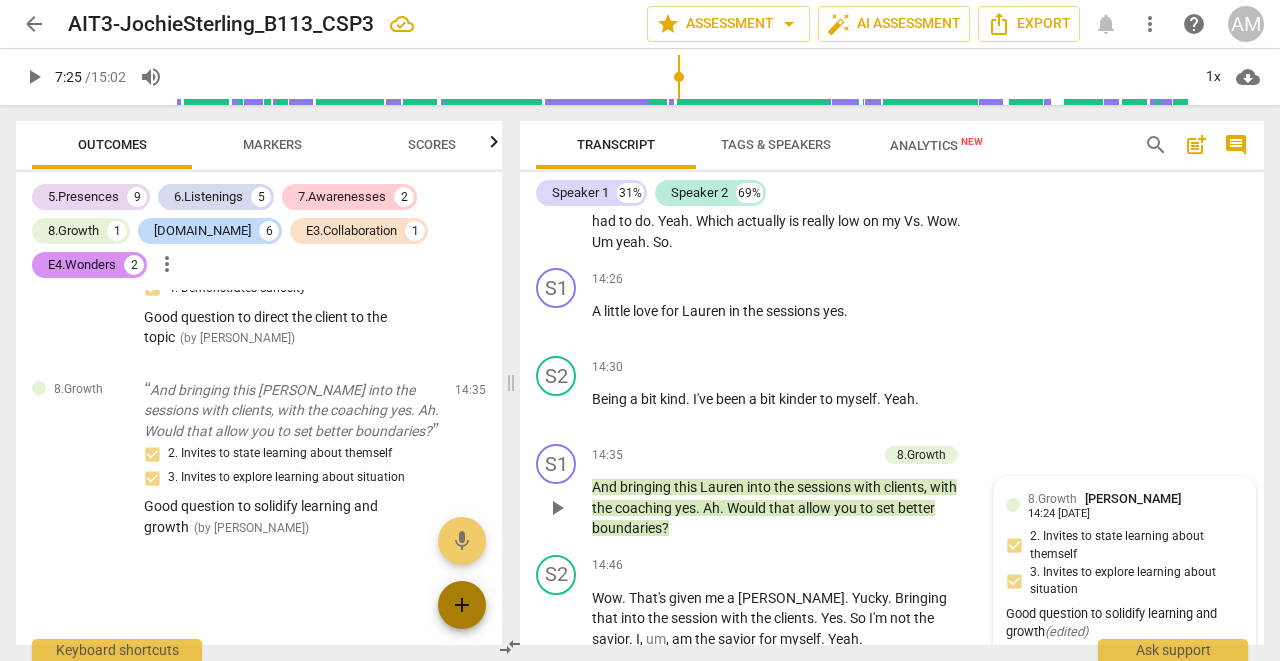 click on "add" at bounding box center (462, 605) 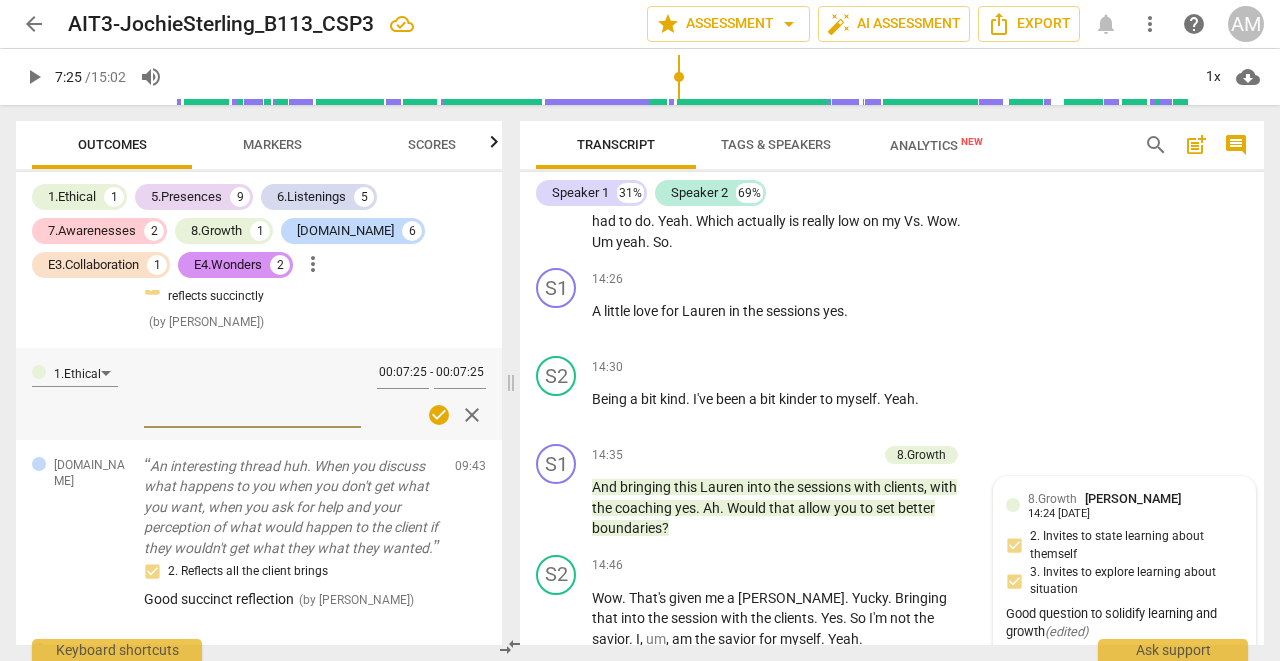 scroll, scrollTop: 3156, scrollLeft: 0, axis: vertical 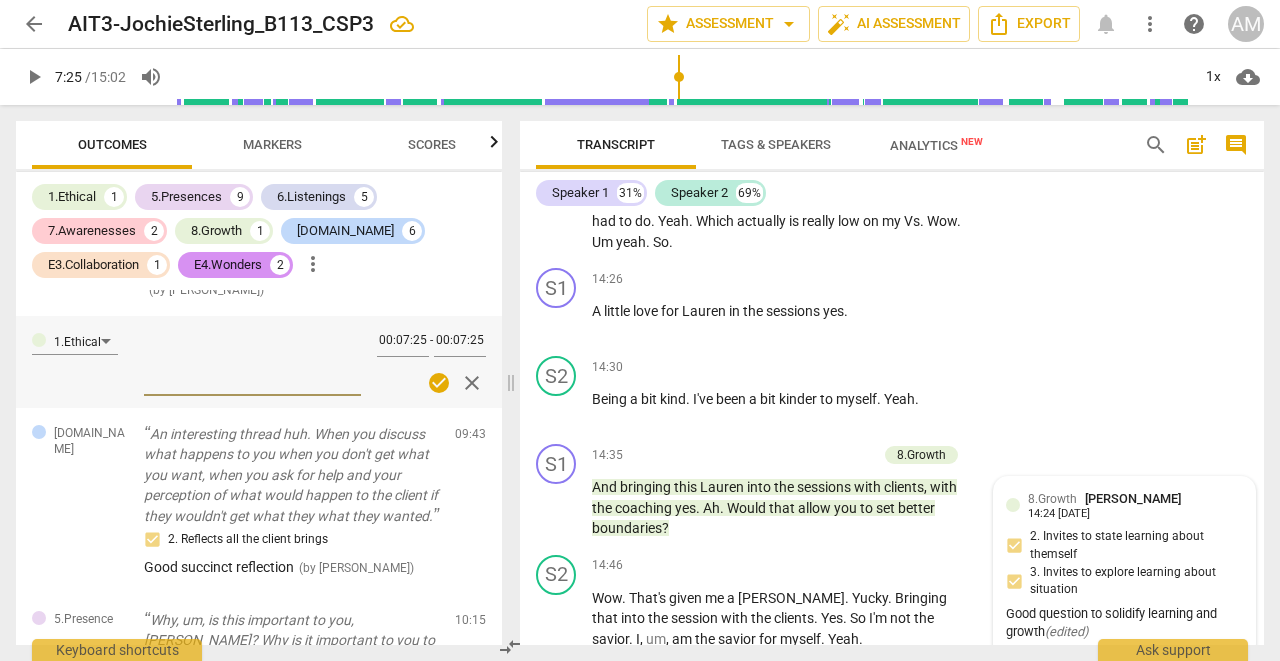 click on "00:07:25  -  00:07:25 check_circle close" at bounding box center (431, 359) 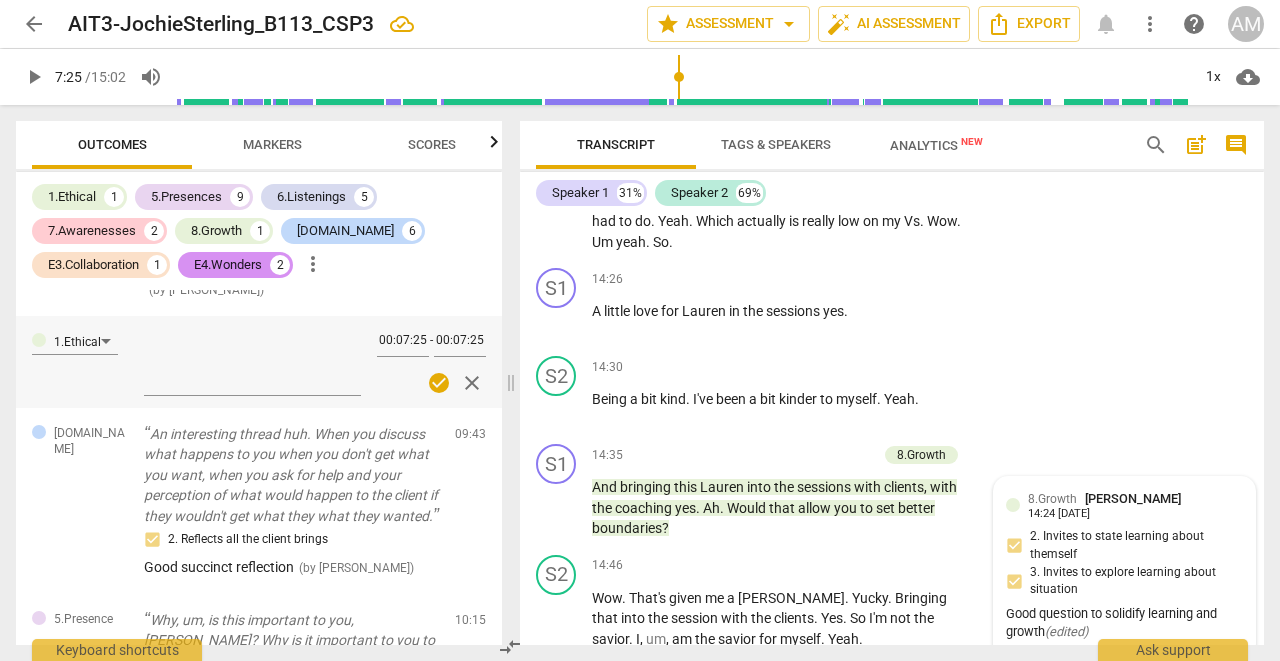 click on "close" at bounding box center (472, 383) 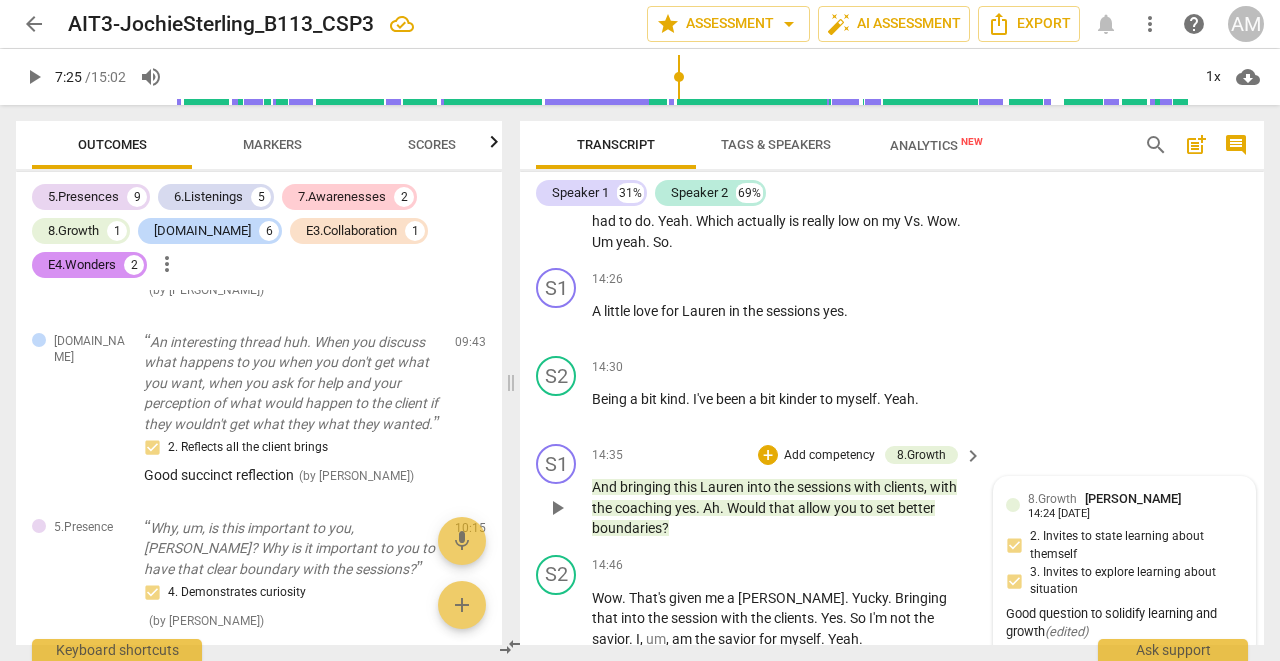 scroll, scrollTop: 6612, scrollLeft: 0, axis: vertical 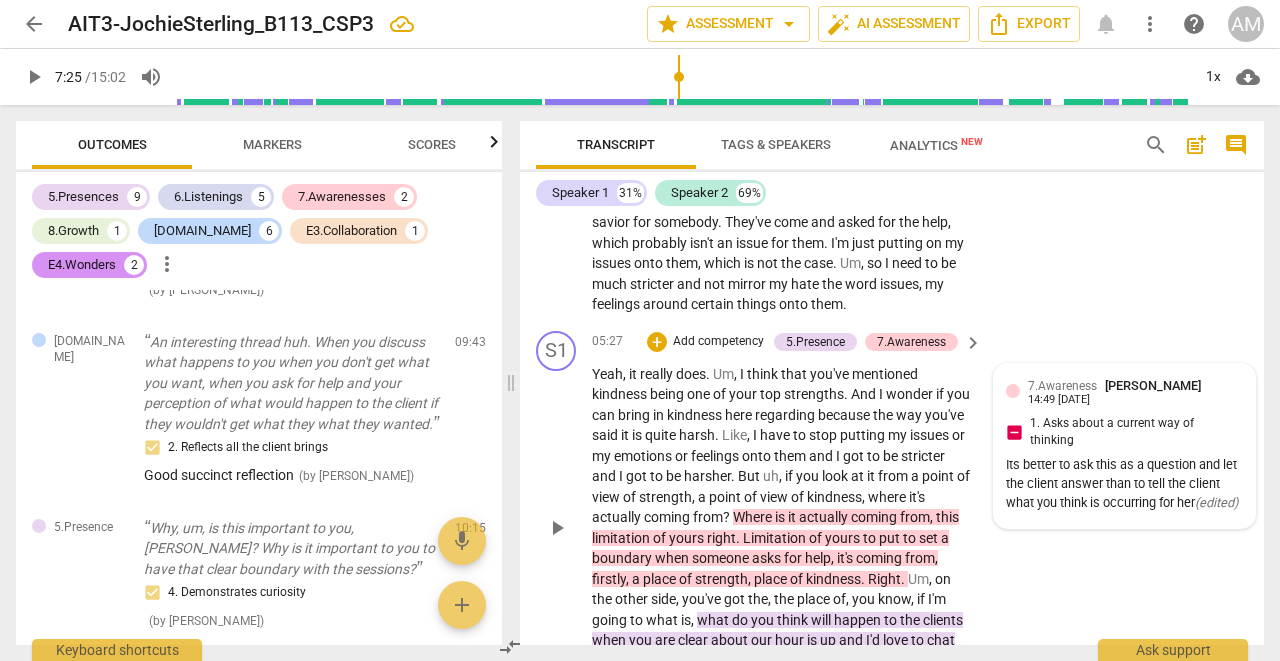 click on "S1 play_arrow pause 05:27 + Add competency 5.Presence 7.Awareness keyboard_arrow_right Yeah ,   it   really   does .   Um ,   I   think   that   you've   mentioned   kindness   being   one   of   your   top   strengths .   And   I   wonder   if   you   can   bring   in   kindness   here   regarding   because   the   way   you've   said   it   is   quite   harsh .   Like ,   I   have   to   stop   putting   my   issues   or   my   emotions   or   feelings   onto   them   and   I   got   to   be   stricter   and   I   got   to   be   harsher .   But   uh ,   if   you   look   at   it   from   a   point   of   view   of   strength ,   a   point   of   view   of   kindness ,   where   it's   actually   coming   from ?   Where   is   it   actually   coming   from ,   this   limitation   of   yours   right .   Limitation   of   yours   to   put   to   set   a   boundary   when   someone   asks   for   help ,   it's   coming   from ,   firstly ,   a   place   of   strength ,   place   of   kindness .   Right .   Um" at bounding box center [892, 511] 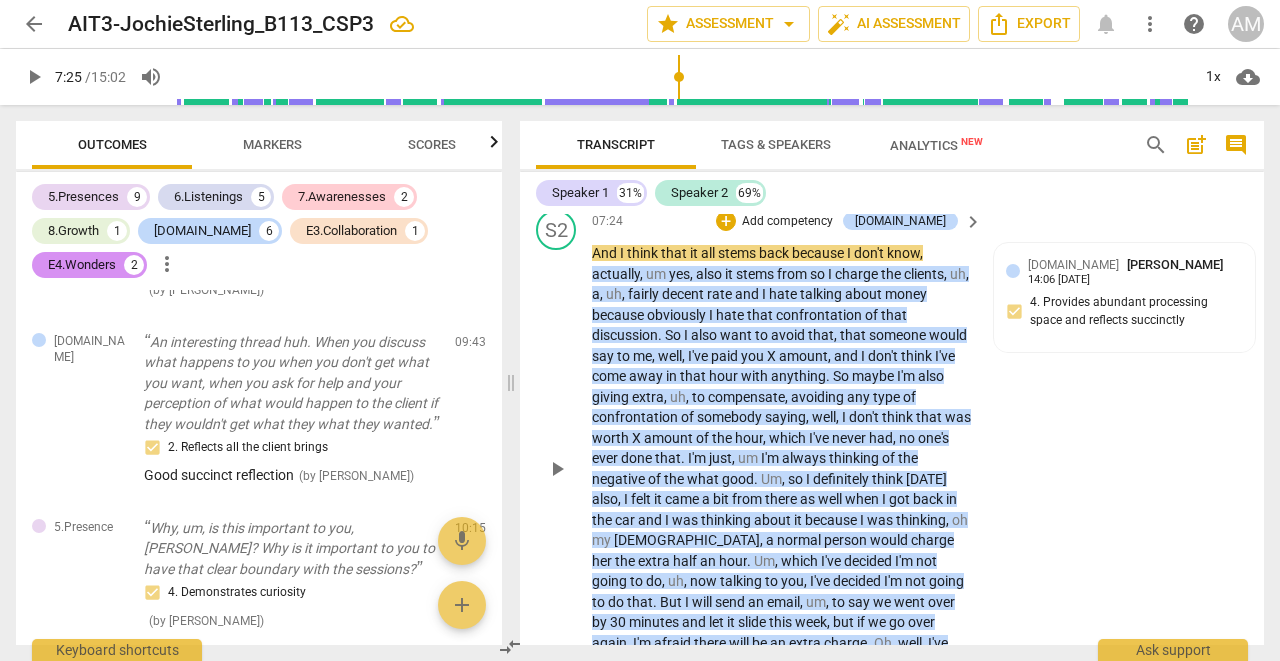 click on "S2 play_arrow pause 07:24 + Add competency [DOMAIN_NAME] keyboard_arrow_right And   I   think   that   it   all   stems   back   because   I   don't   know ,   actually ,   um   yes ,   also   it   stems   from   so   I   charge   the   clients ,   uh ,   a ,   uh ,   fairly   decent   rate   and   I   hate   talking   about   money   because   obviously   I   hate   that   confrontation   of   that   discussion .   So   I   also   want   to   avoid   that ,   that   someone   would   say   to   me ,   well ,   I've   paid   you   X   amount ,   and   I   don't   think   I've   come   away   in   that   hour   with   anything .   So   maybe   I'm   also   giving   extra ,   uh ,   to   compensate ,   avoiding   any   type   of   confrontation   of   somebody   saying ,   well ,   I   don't   think   that   was   worth   X   amount   of   the   hour ,   which   I've   never   had ,   no   one's   ever   done   that .   I'm   just ,   um   I'm   always   thinking   of   the   negative   of   the   what   good .   ," at bounding box center (892, 452) 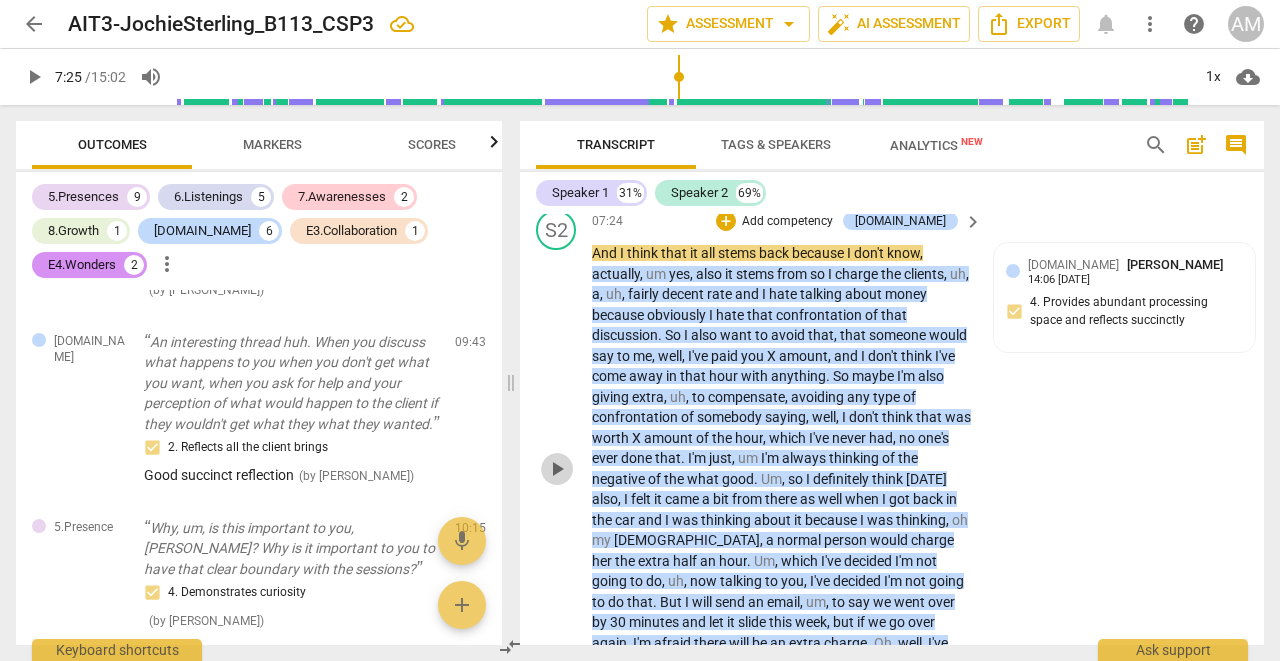 click on "play_arrow" at bounding box center (557, 469) 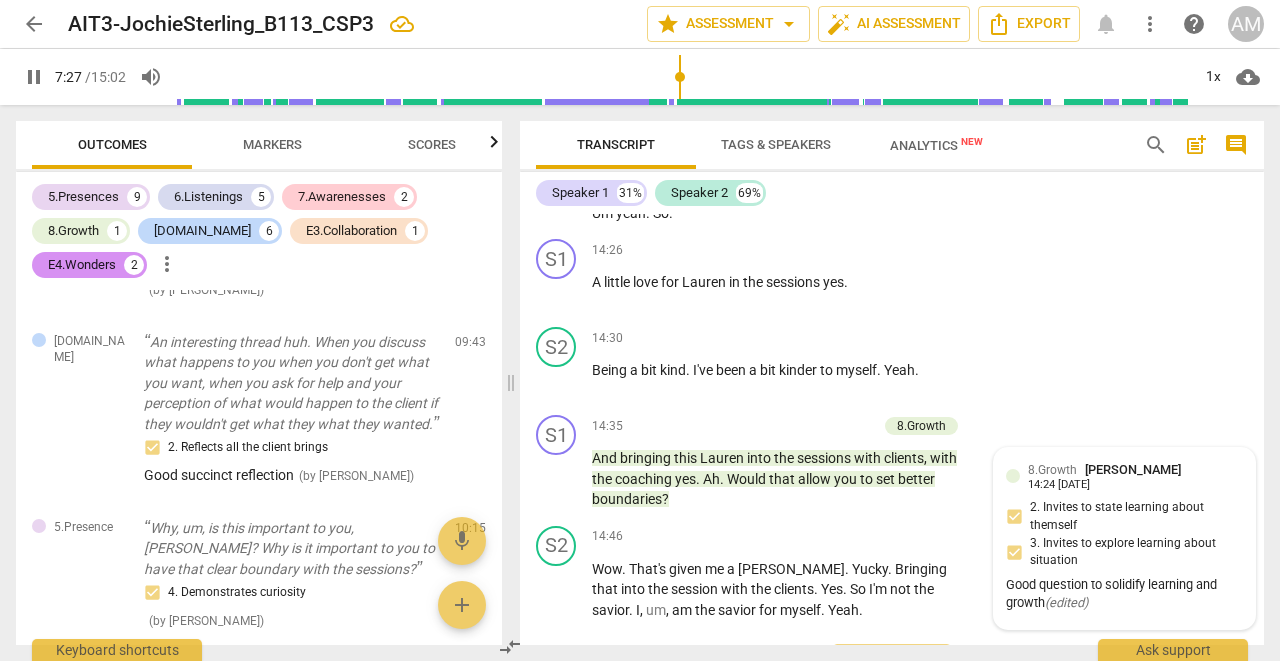 scroll, scrollTop: 6612, scrollLeft: 0, axis: vertical 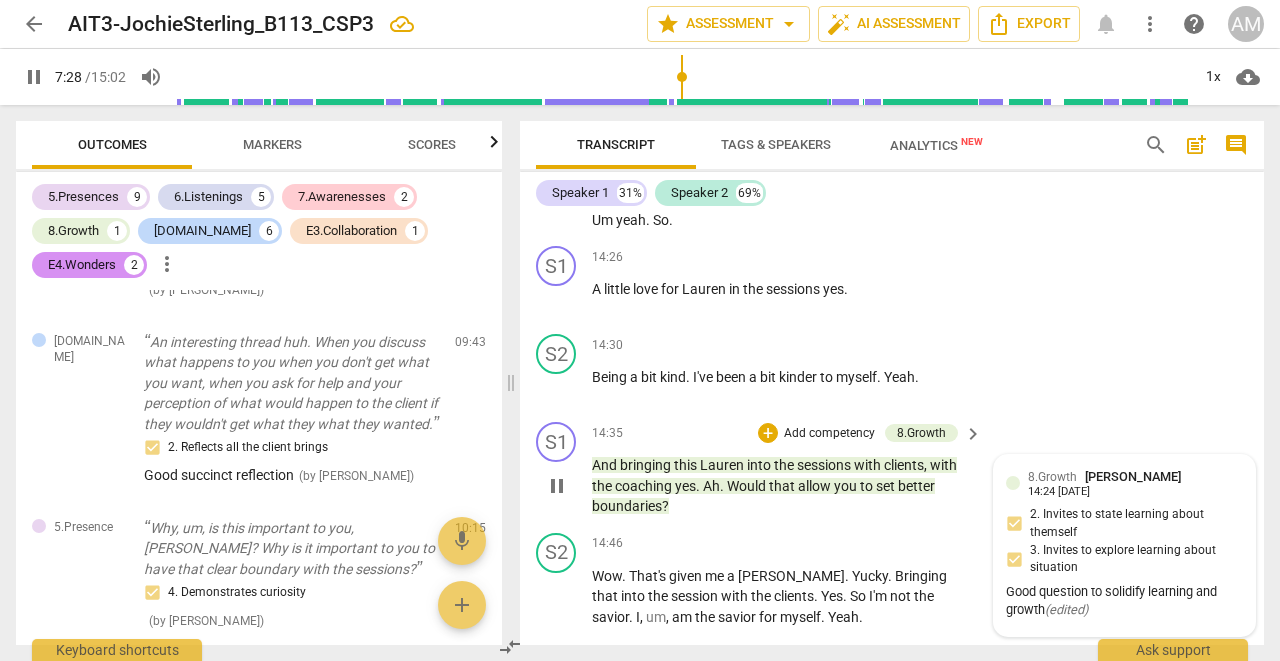 click on "pause" at bounding box center (557, 486) 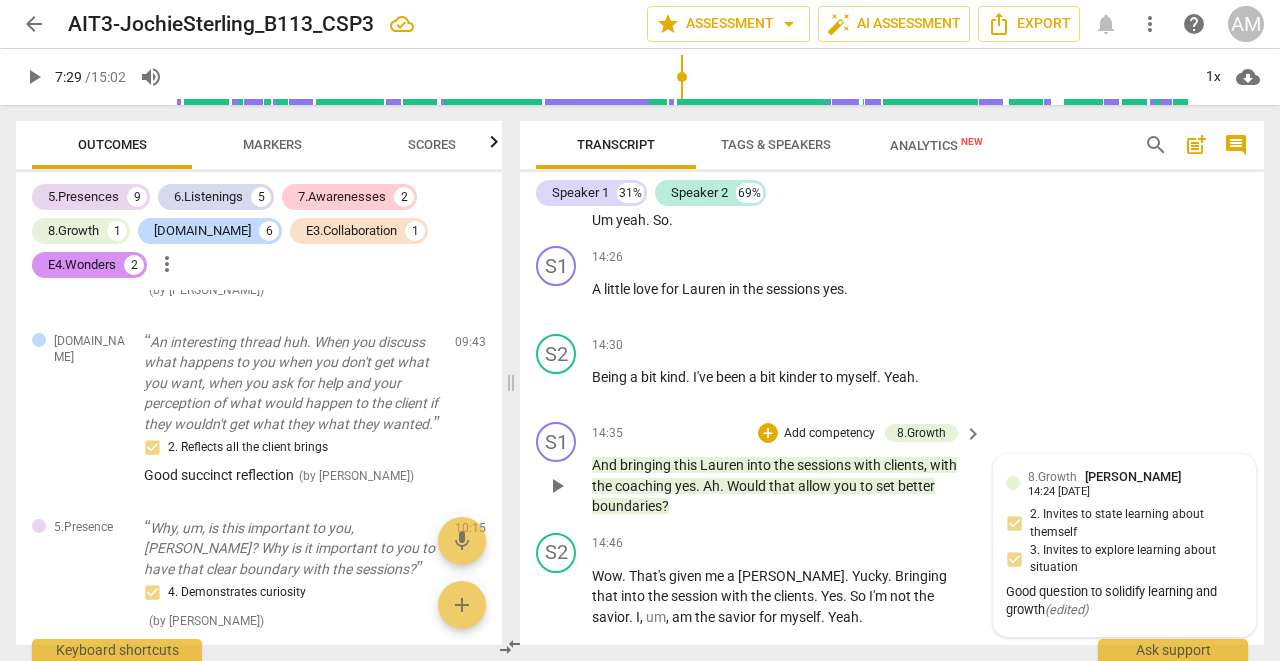 click on "play_arrow" at bounding box center [557, 486] 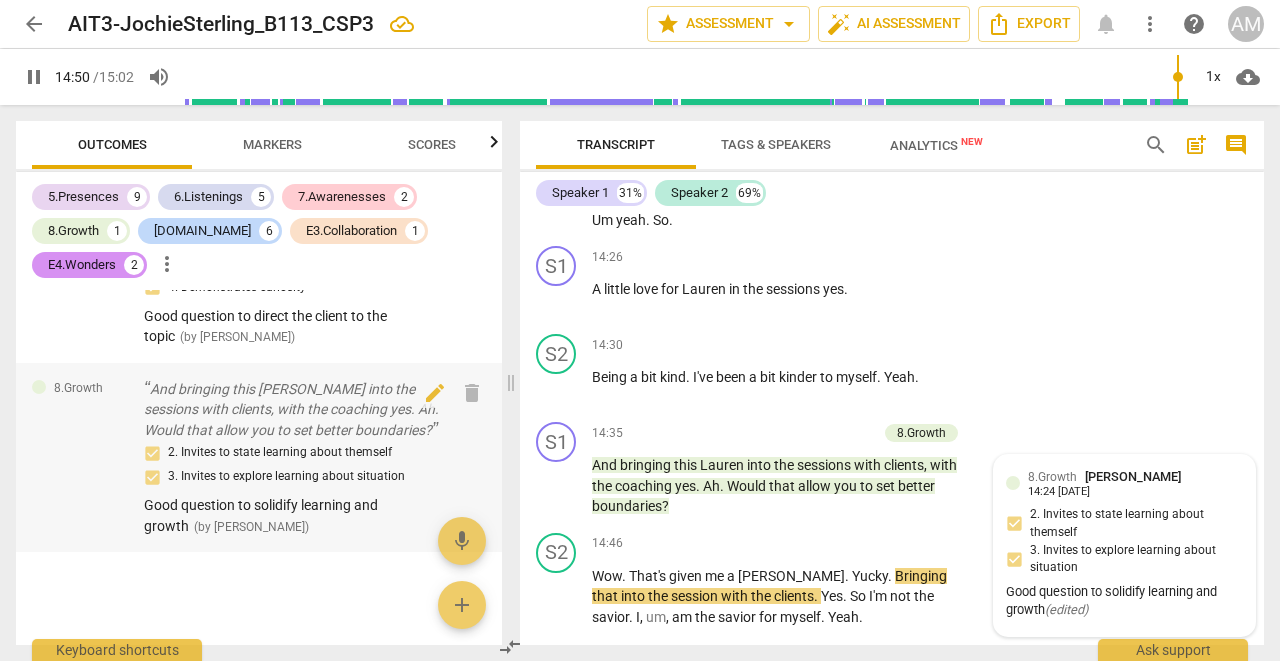 scroll, scrollTop: 4890, scrollLeft: 0, axis: vertical 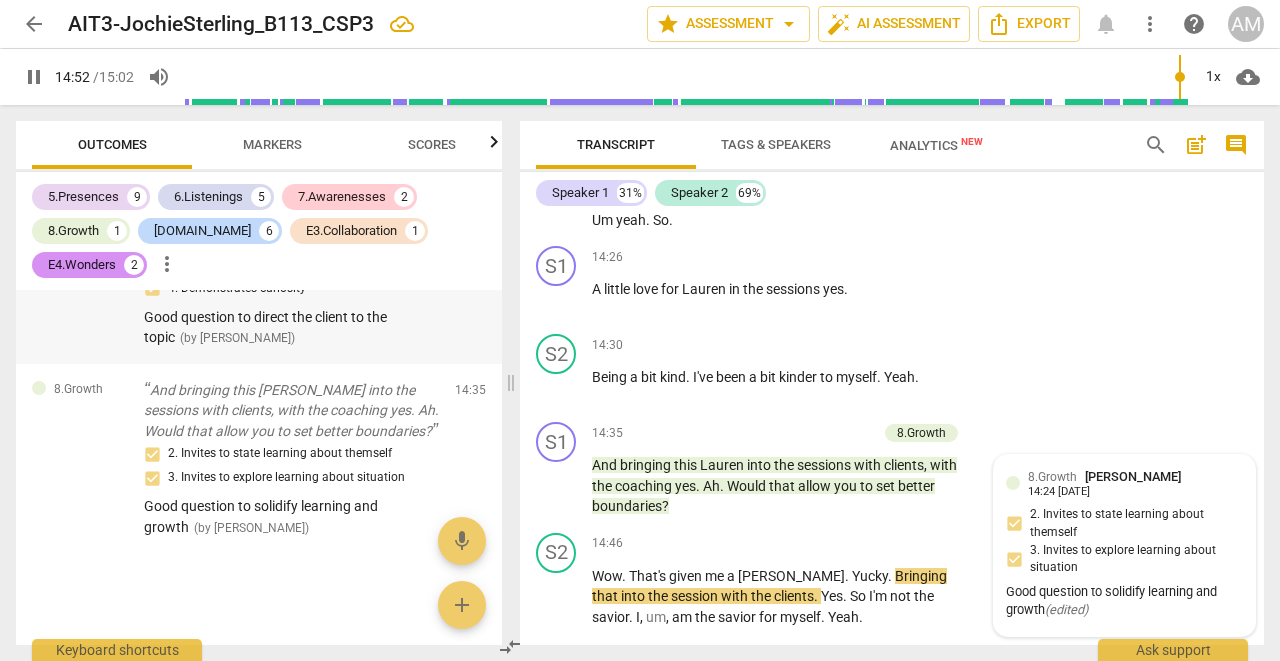 click on "2. Responds to what to accomplish (the what) 4. Demonstrates curiosity Good question to direct the client to the topic ( by [PERSON_NAME] )" at bounding box center (291, 300) 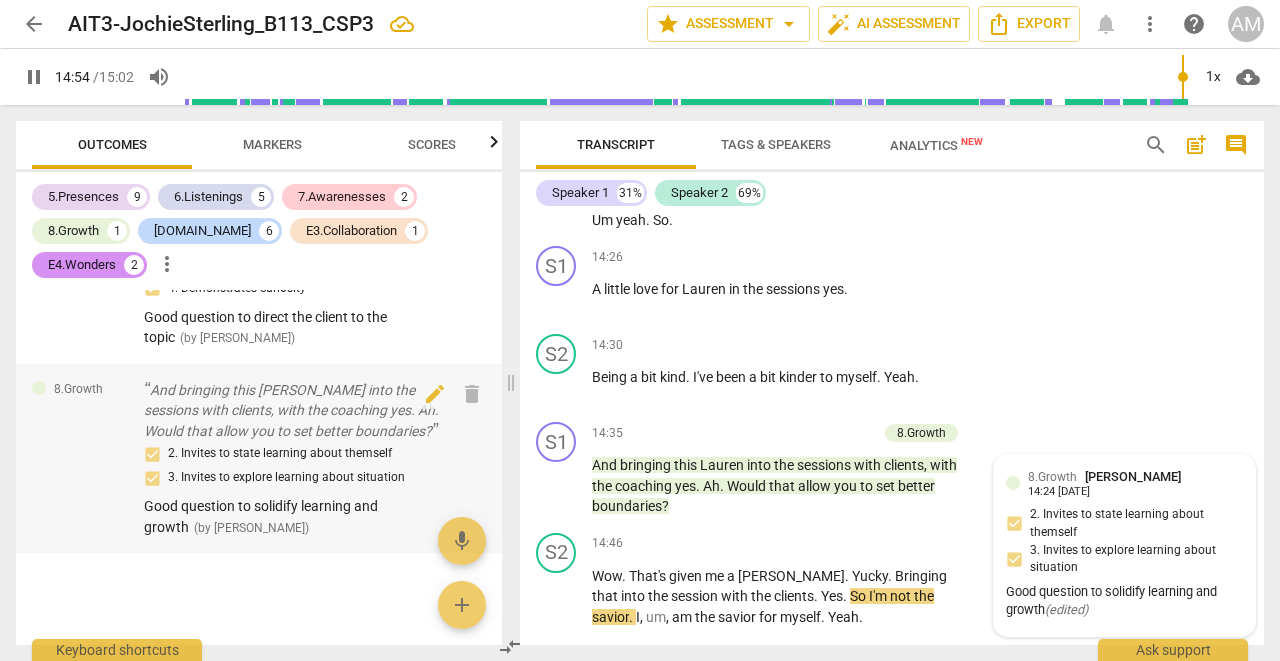 click on "And bringing this [PERSON_NAME] into the sessions with clients, with the coaching yes. Ah. Would that allow you to set better boundaries?" at bounding box center [291, 411] 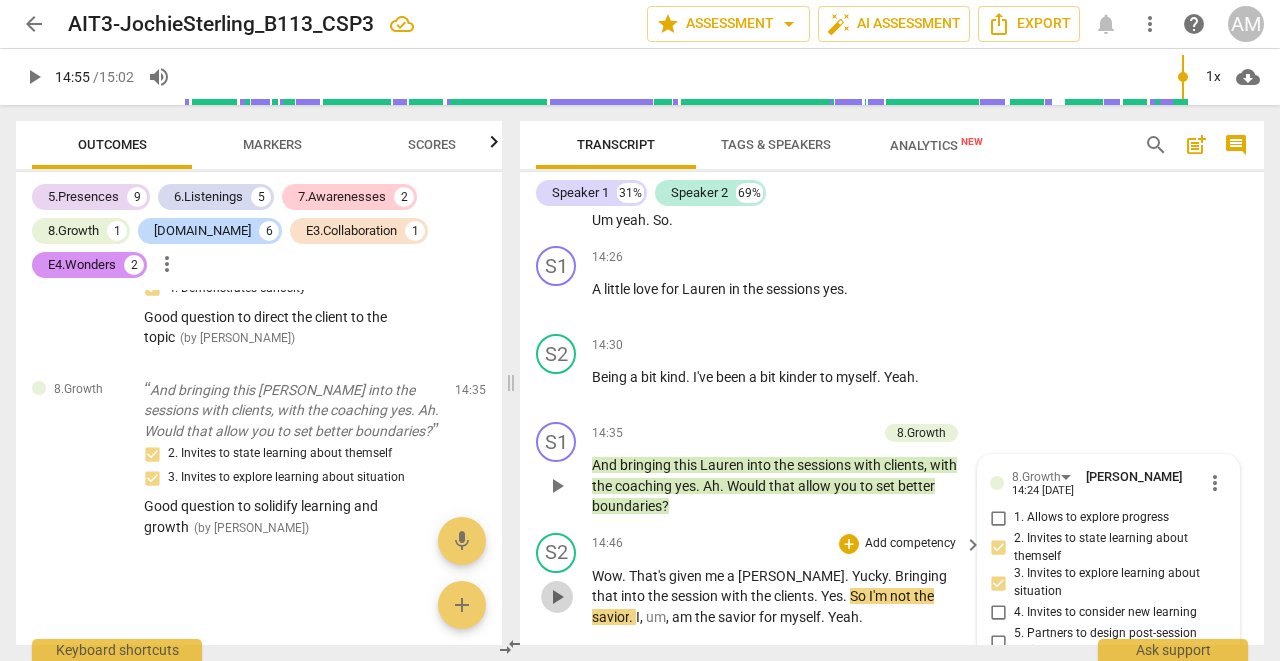 click on "play_arrow" at bounding box center [557, 597] 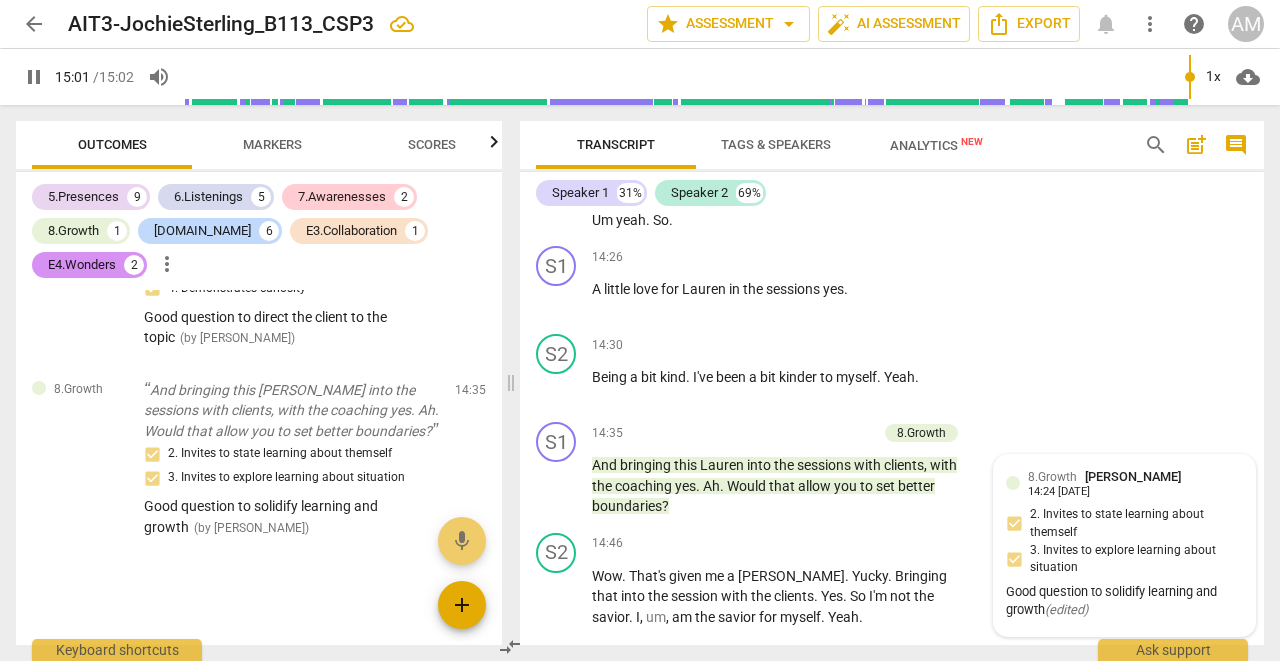 click on "add" at bounding box center [462, 605] 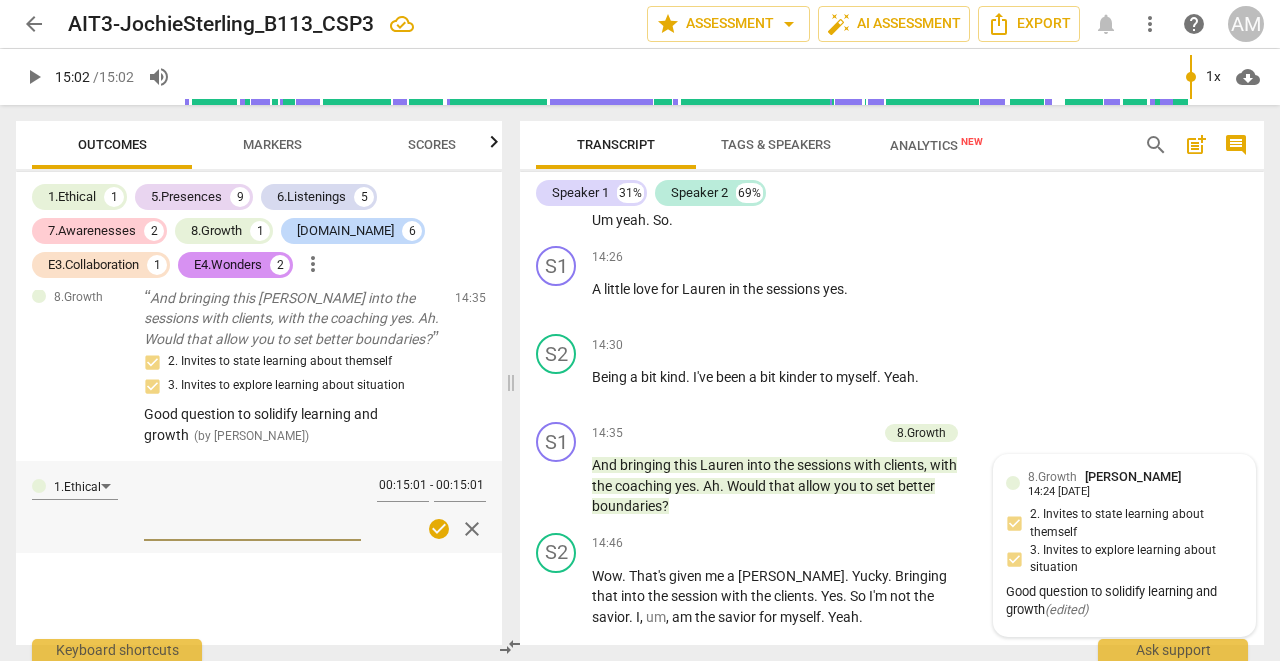 scroll, scrollTop: 4982, scrollLeft: 0, axis: vertical 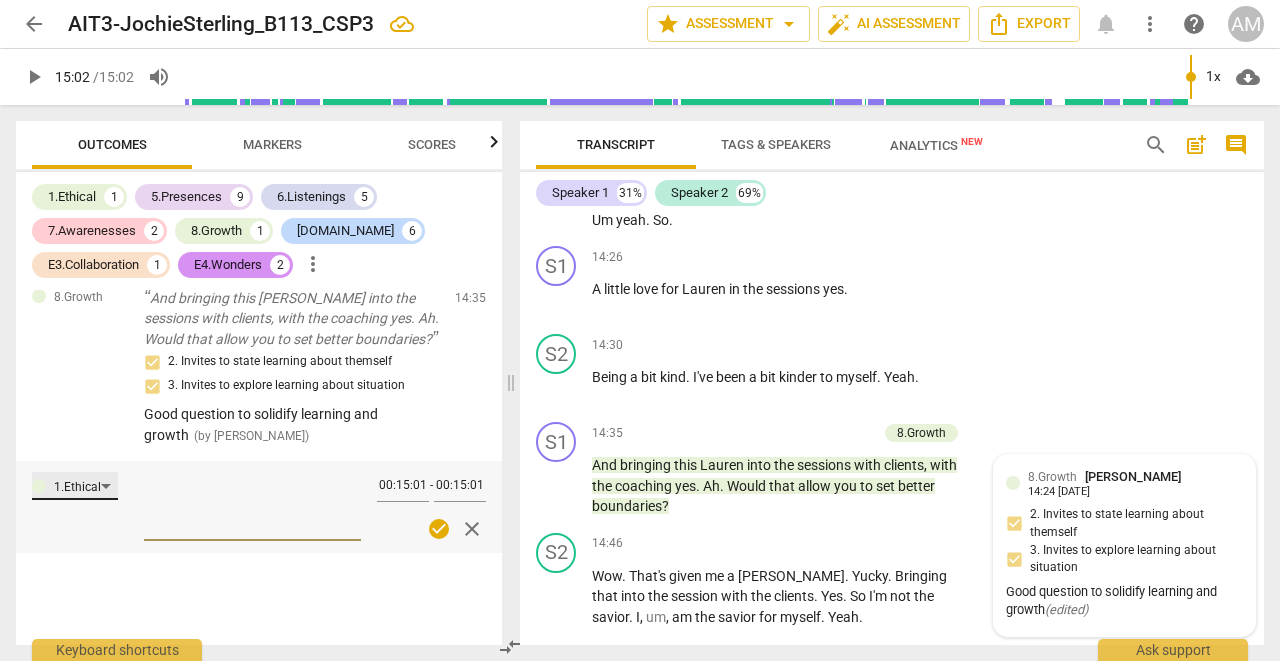 click on "1.Ethical" at bounding box center (75, 486) 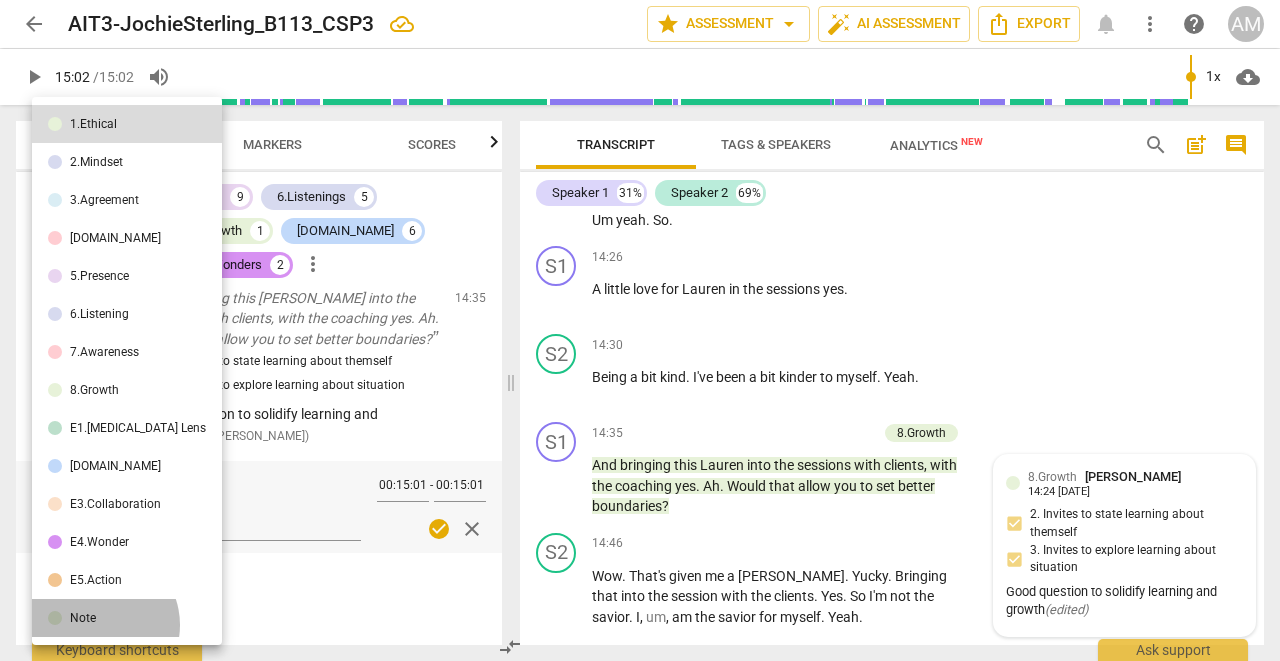 click on "Note" at bounding box center [127, 618] 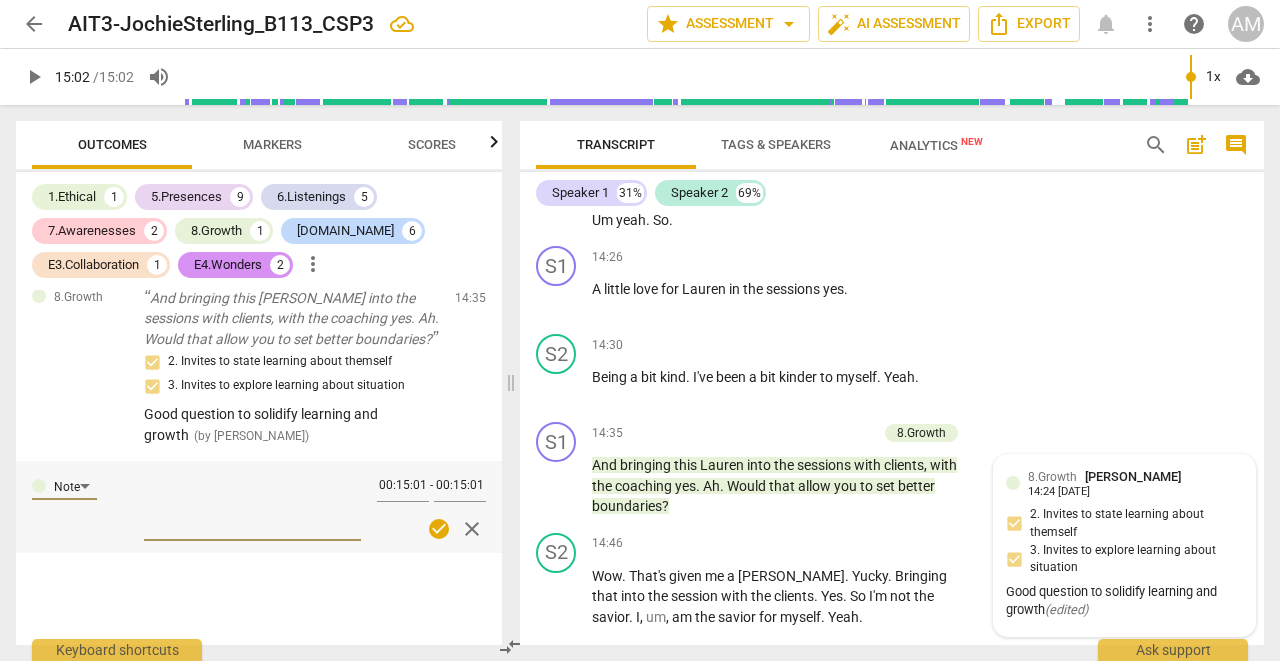 click at bounding box center (252, 505) 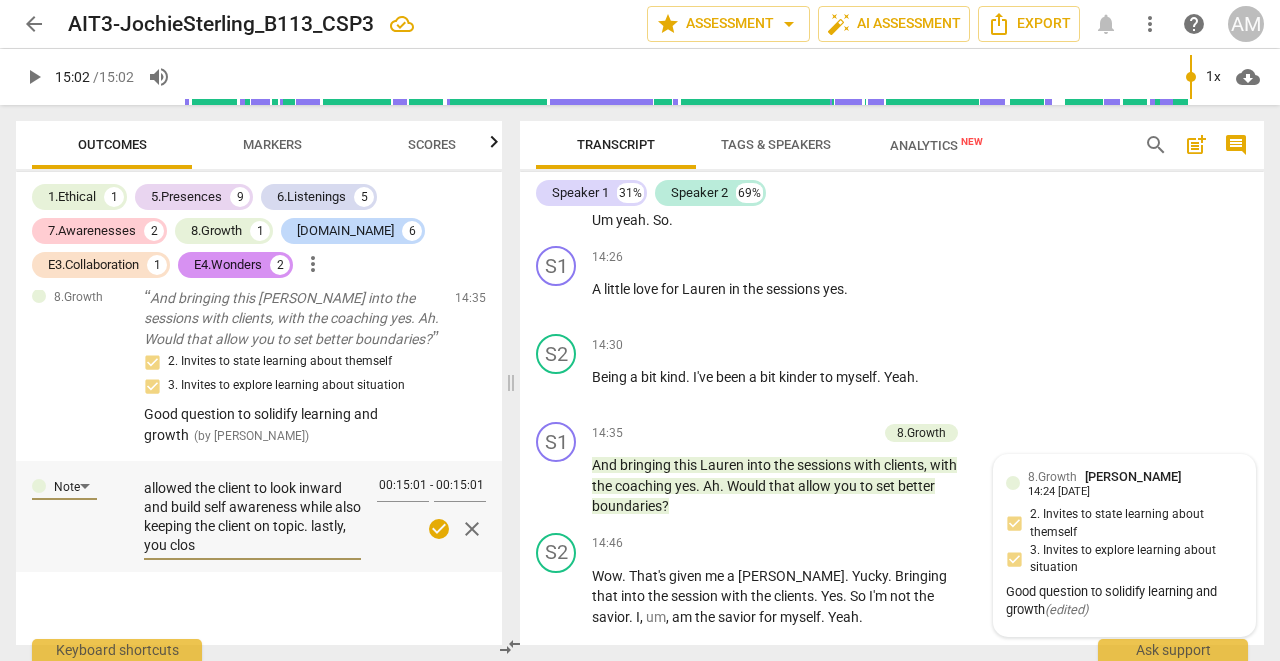 scroll, scrollTop: 152, scrollLeft: 0, axis: vertical 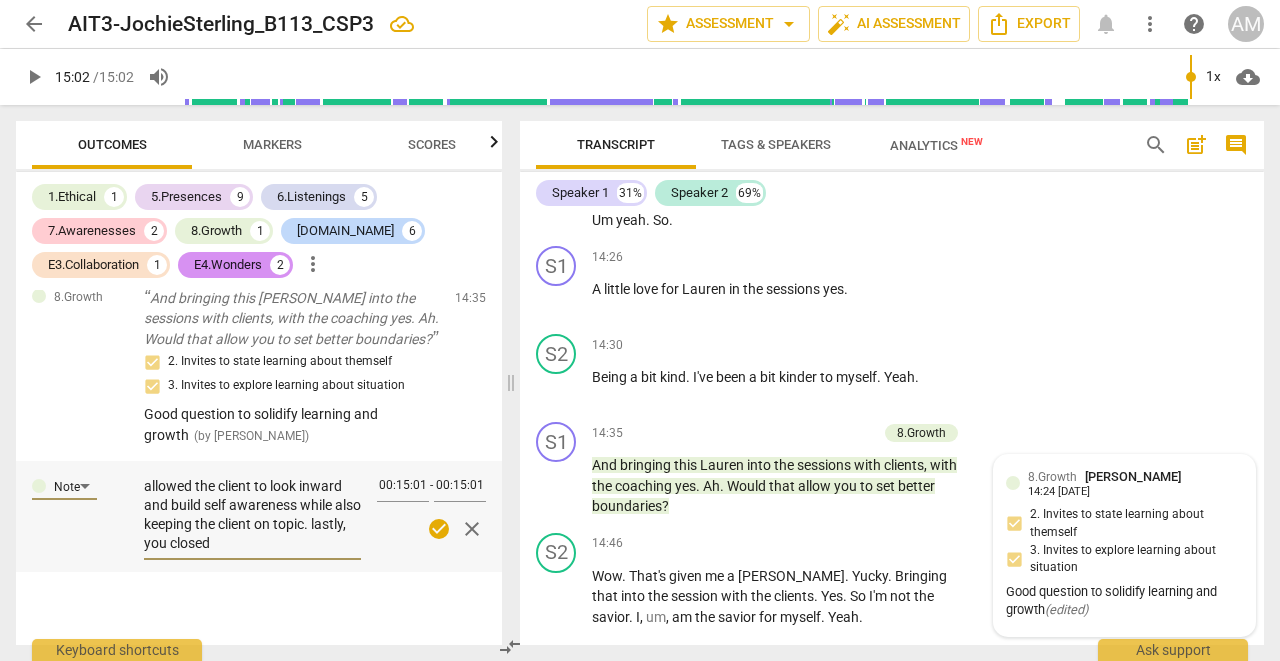 click on "Excellent coaching session [PERSON_NAME]. You have very good listening skills that allows the client to do most of the talking and process their thoughts. You were also very present that allowed you to ask clear open ended that allowed the client to look inward and build self awareness while also keeping the client on topic. lastly, you closed" at bounding box center (252, 515) 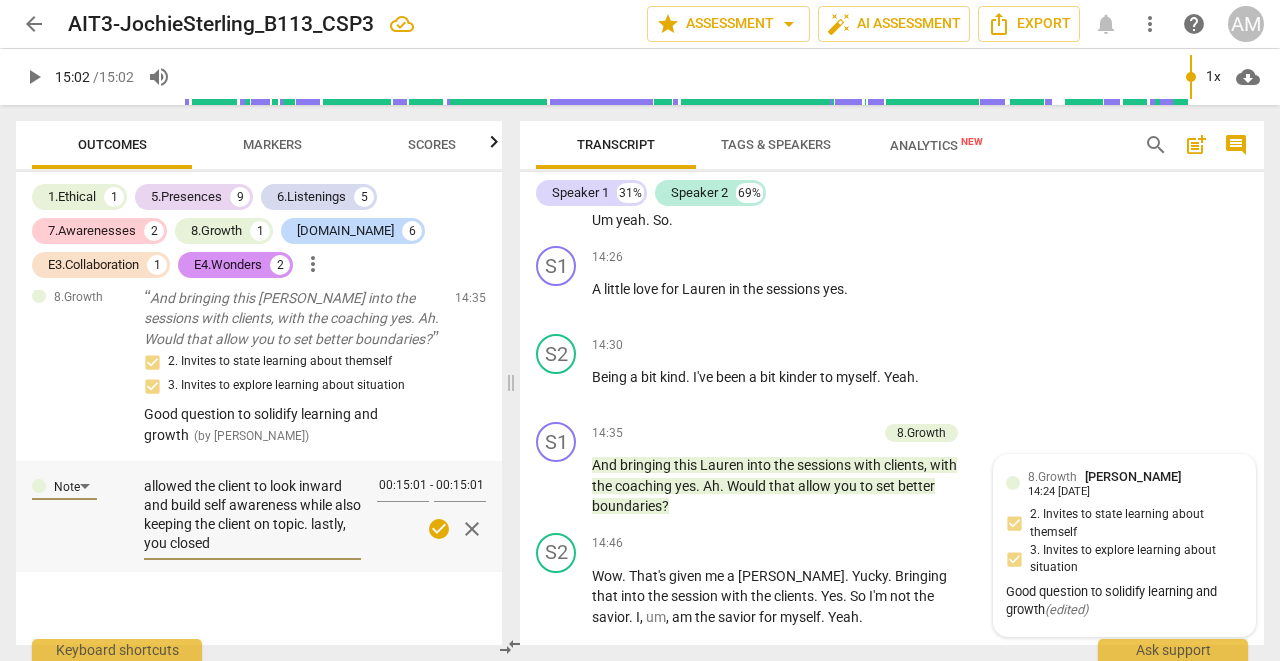 scroll, scrollTop: 152, scrollLeft: 0, axis: vertical 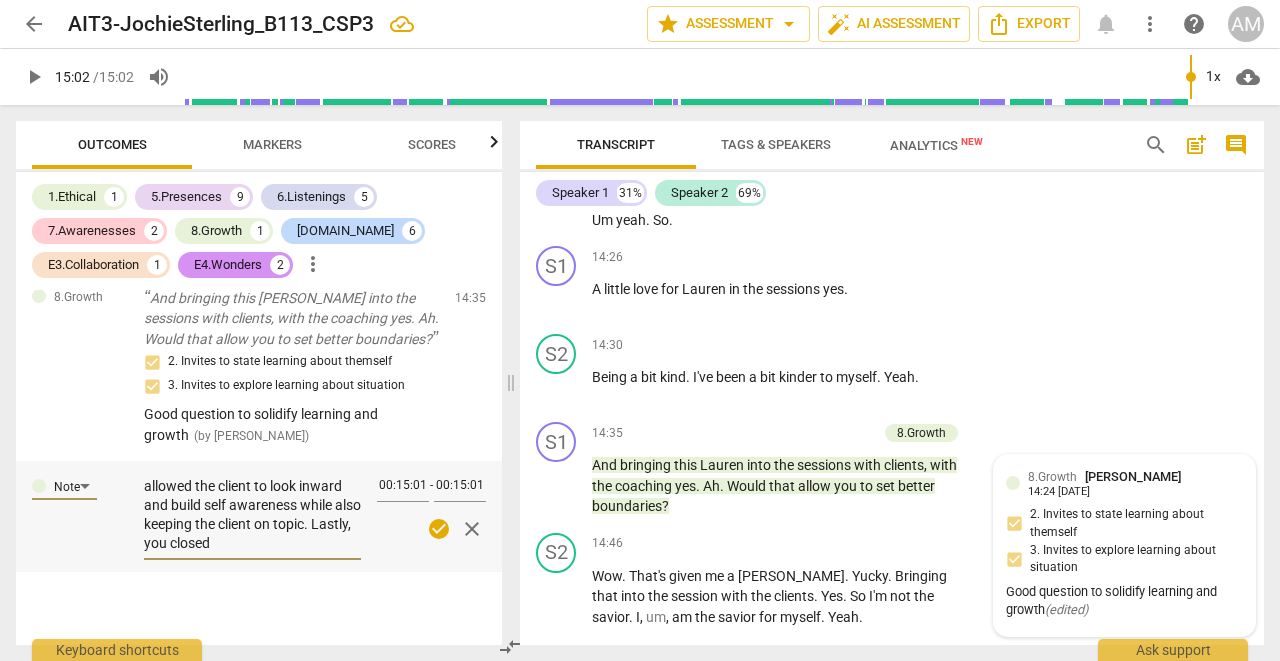 click on "Excellent coaching session [PERSON_NAME]. You have very good listening skills that allows the client to do most of the talking and process their thoughts. You were also very present that allowed you to ask clear open ended that allowed the client to look inward and build self awareness while also keeping the client on topic. Lastly, you closed" at bounding box center [252, 515] 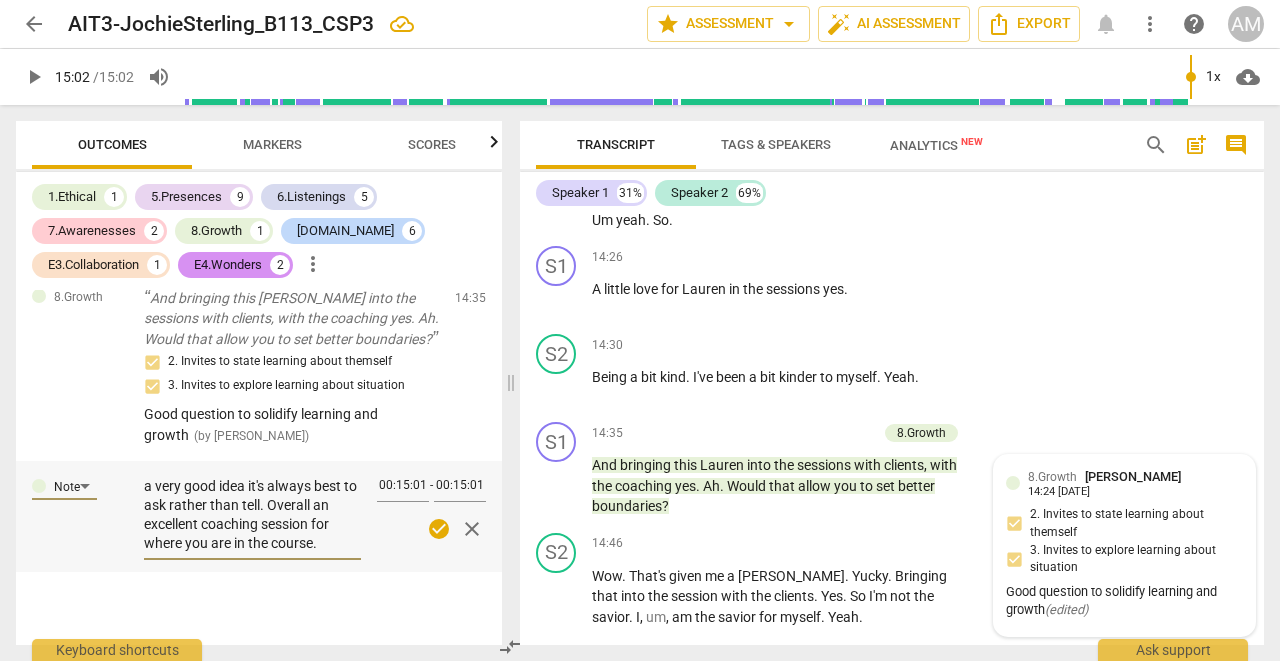 scroll, scrollTop: 418, scrollLeft: 0, axis: vertical 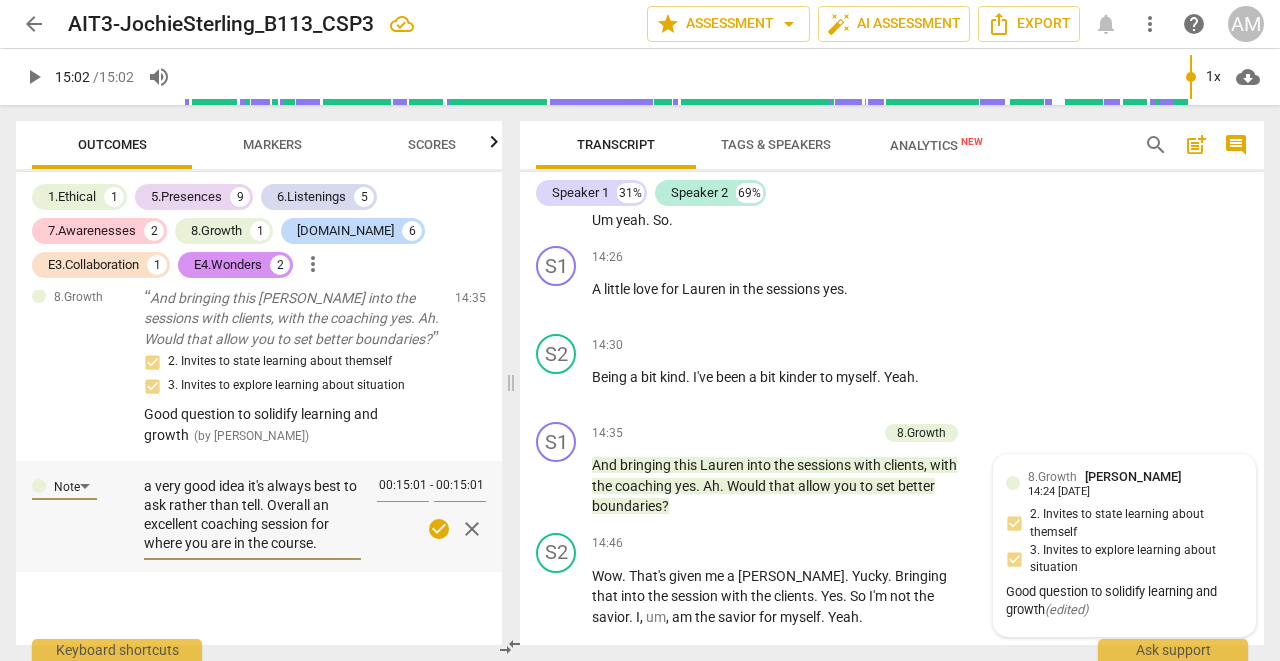 click on "Excellent coaching session [PERSON_NAME]. You have very good listening skills that allows the client to do most of the talking and process their thoughts. You were also very present that allowed you to ask clear open ended that allowed the client to look inward and build self awareness while also keeping the client on topic. Lastly, you closed with some great questions that honed the clients attention on [MEDICAL_DATA]. Look back at the number of markers you've hit. It's quite an achievement. Be careful not to fall into the trap about telling the client what you think is occurring for her/him. We want to build self awareness so even when we have a very good idea it's always best to ask rather than tell. Overall an excellent coaching session for where you are in the course." at bounding box center (252, 515) 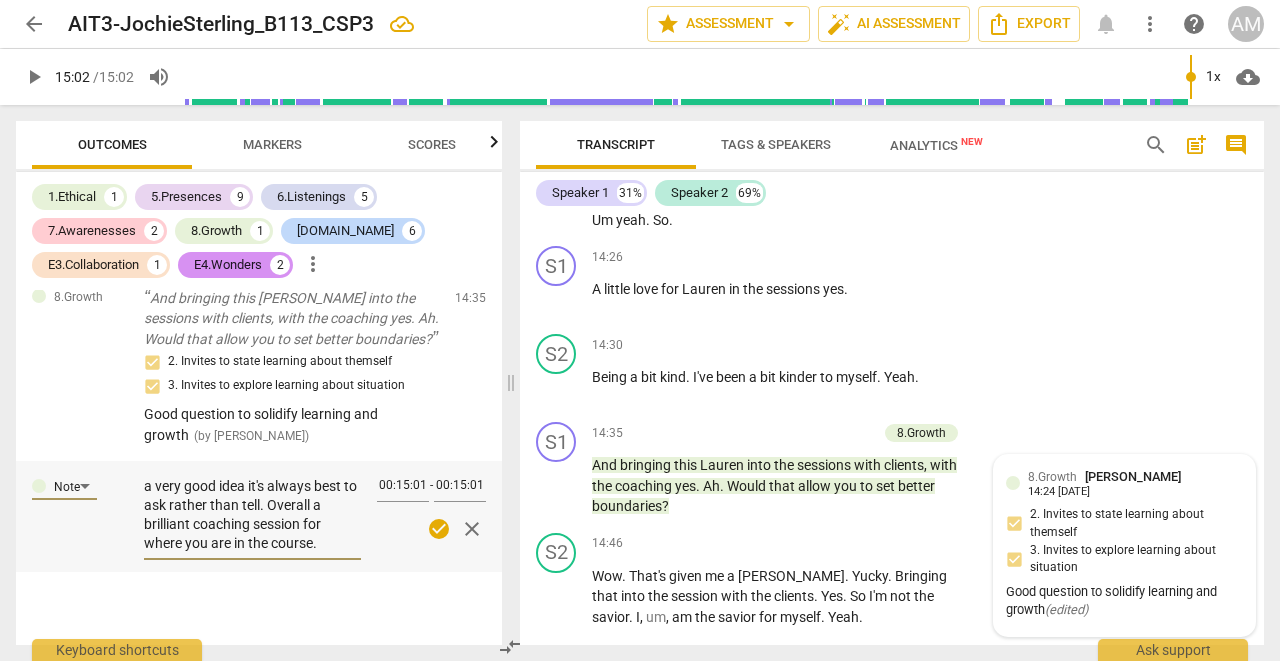 click on "Excellent coaching session [PERSON_NAME]. You have very good listening skills that allows the client to do most of the talking and process their thoughts. You were also very present that allowed you to ask clear open ended that allowed the client to look inward and build self awareness while also keeping the client on topic. Lastly, you closed with some great questions that honed the clients attention on [MEDICAL_DATA]. Look back at the number of markers you've hit. It's quite an achievement. Be careful not to fall into the trap about telling the client what you think is occurring for her/him. We want to build self awareness so even when we have a very good idea it's always best to ask rather than tell. Overall a brilliant coaching session for where you are in the course." at bounding box center [252, 515] 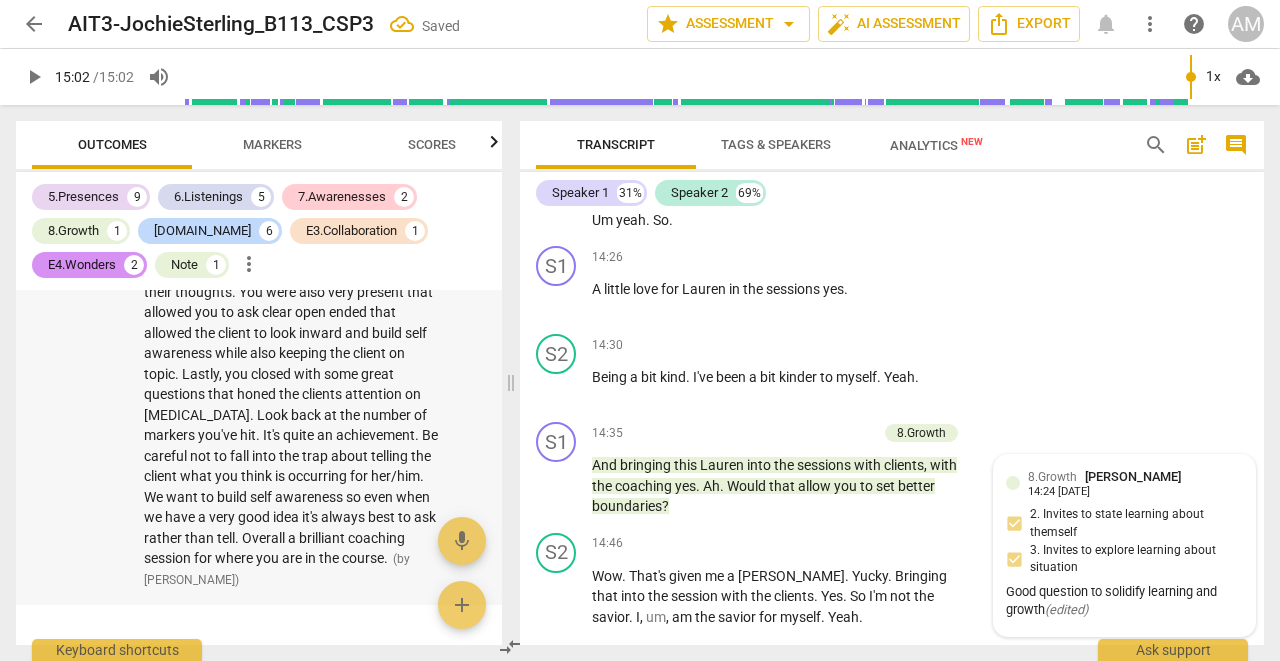 scroll, scrollTop: 5253, scrollLeft: 0, axis: vertical 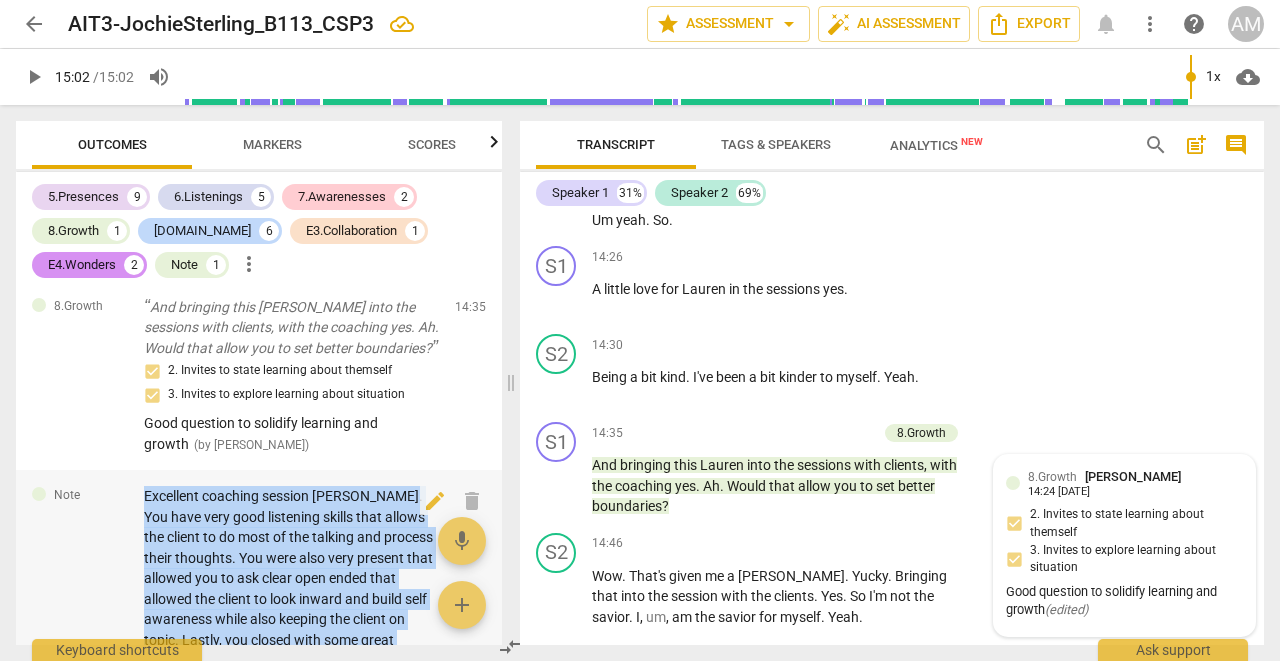drag, startPoint x: 214, startPoint y: 546, endPoint x: 145, endPoint y: 480, distance: 95.48299 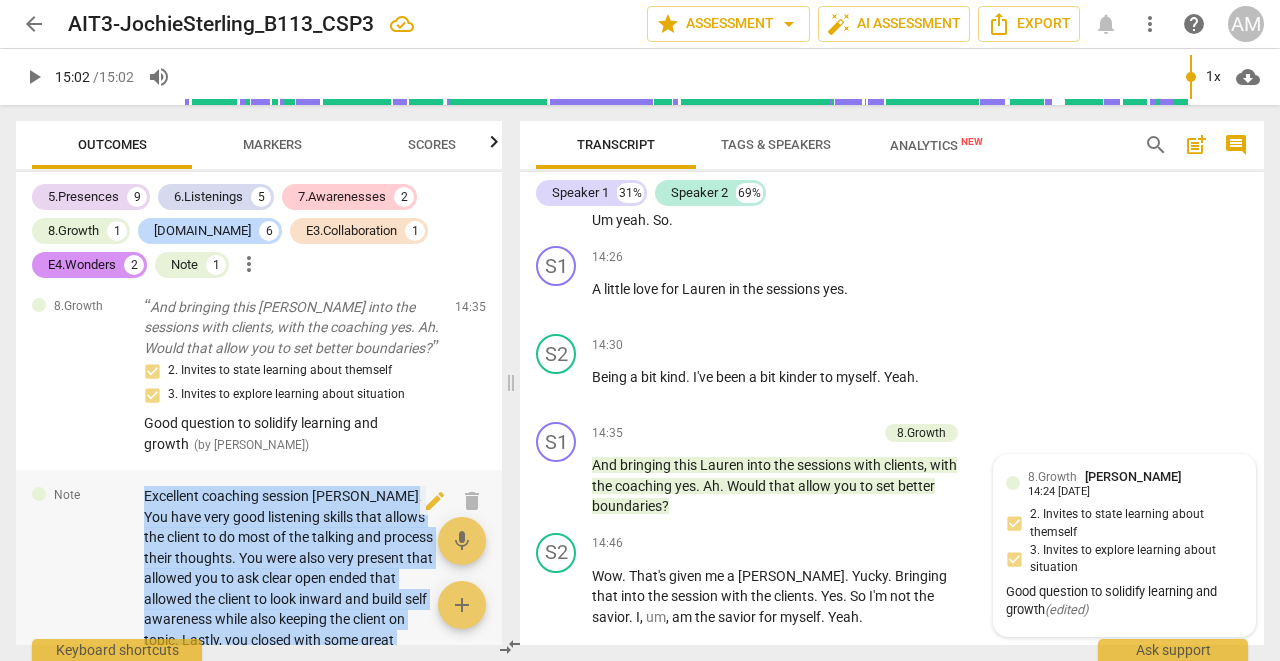 click on "Excellent coaching session [PERSON_NAME]. You have very good listening skills that allows the client to do most of the talking and process their thoughts. You were also very present that allowed you to ask clear open ended that allowed the client to look inward and build self awareness while also keeping the client on topic. Lastly, you closed with some great questions that honed the clients attention on [MEDICAL_DATA]. Look back at the number of markers you've hit. It's quite an achievement. Be careful not to fall into the trap about telling the client what you think is occurring for her/him. We want to build self awareness so even when we have a very good idea it's always best to ask rather than tell. Overall a brilliant coaching session for where you are in the course. ( by [PERSON_NAME] )" 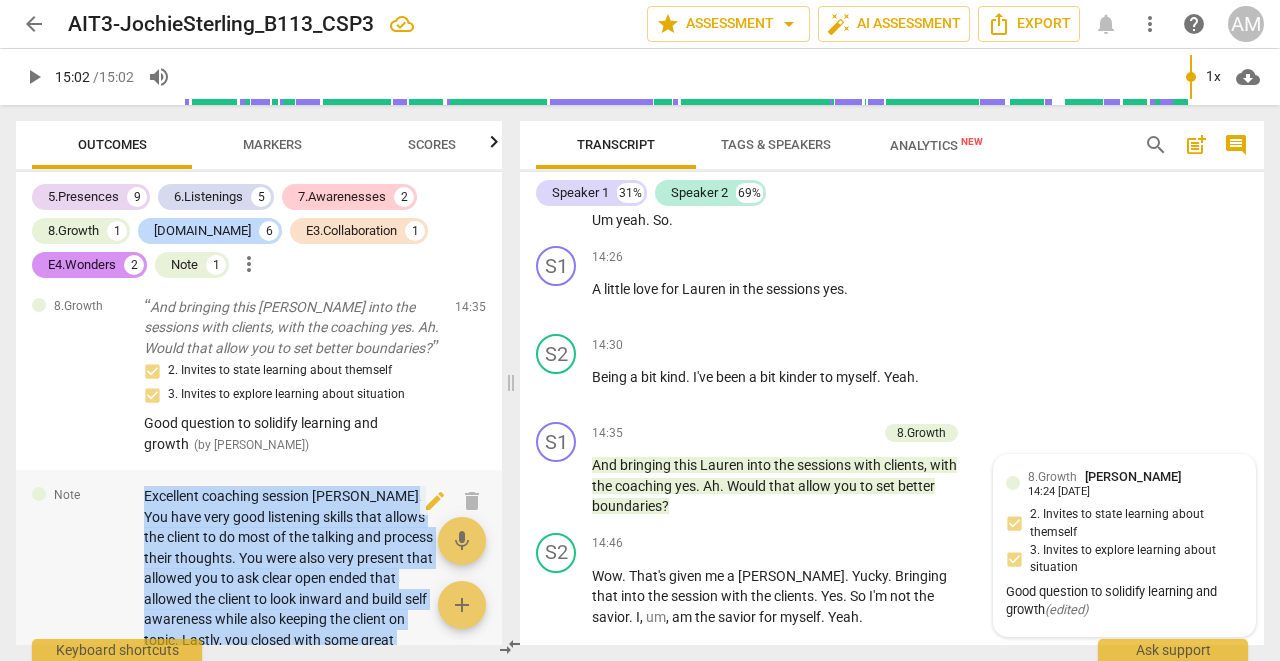 copy on "Excellent coaching session [PERSON_NAME]. You have very good listening skills that allows the client to do most of the talking and process their thoughts. You were also very present that allowed you to ask clear open ended that allowed the client to look inward and build self awareness while also keeping the client on topic. Lastly, you closed with some great questions that honed the clients attention on [MEDICAL_DATA]. Look back at the number of markers you've hit. It's quite an achievement. Be careful not to fall into the trap about telling the client what you think is occurring for her/him. We want to build self awareness so even when we have a very good idea it's always best to ask rather than tell. Overall a brilliant coaching session for where you are in the course." 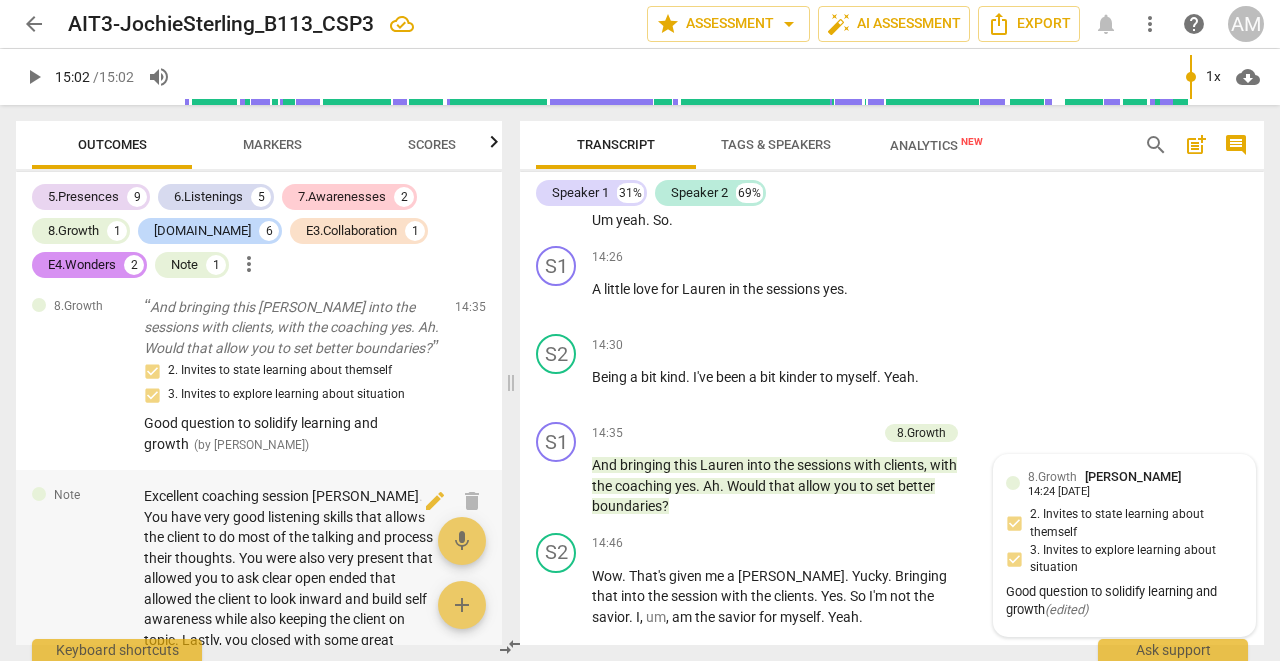 click on "Note Excellent coaching session [PERSON_NAME]. You have very good listening skills that allows the client to do most of the talking and process their thoughts. You were also very present that allowed you to ask clear open ended that allowed the client to look inward and build self awareness while also keeping the client on topic. Lastly, you closed with some great questions that honed the clients attention on [MEDICAL_DATA]. Look back at the number of markers you've hit. It's quite an achievement. Be careful not to fall into the trap about telling the client what you think is occurring for her/him. We want to build self awareness so even when we have a very good idea it's always best to ask rather than tell. Overall a brilliant coaching session for where you are in the course. ( by [PERSON_NAME] ) 15:01 edit delete" at bounding box center [259, 670] 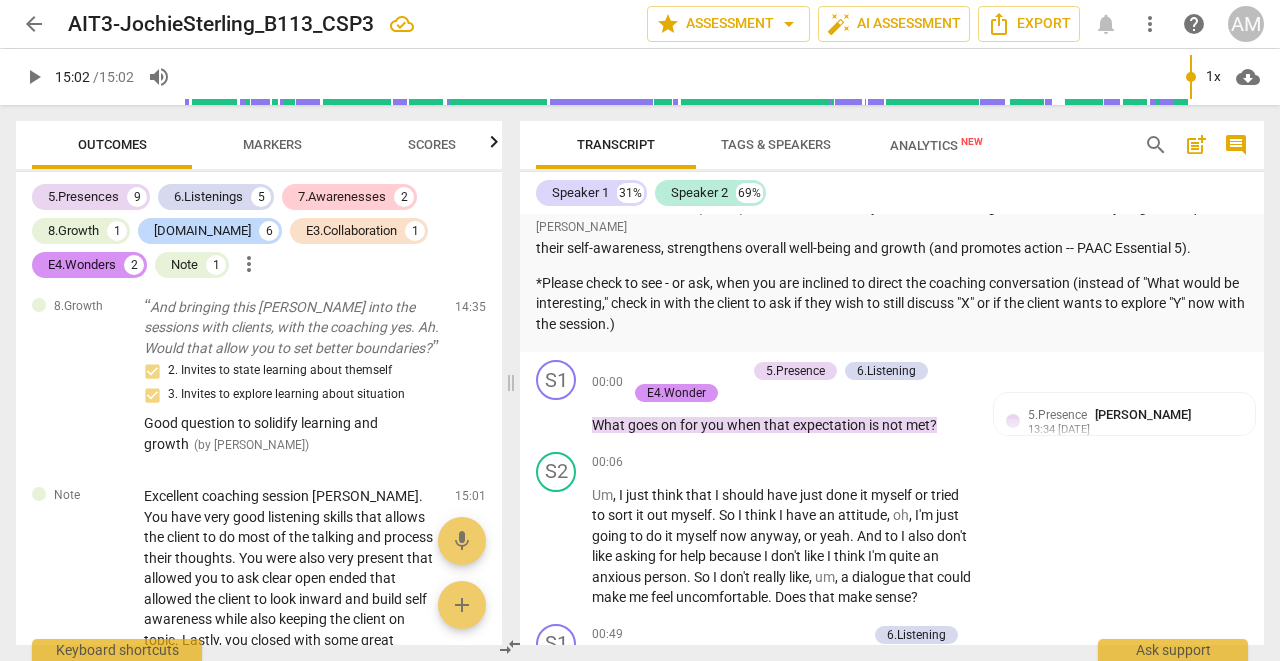 scroll, scrollTop: 1964, scrollLeft: 0, axis: vertical 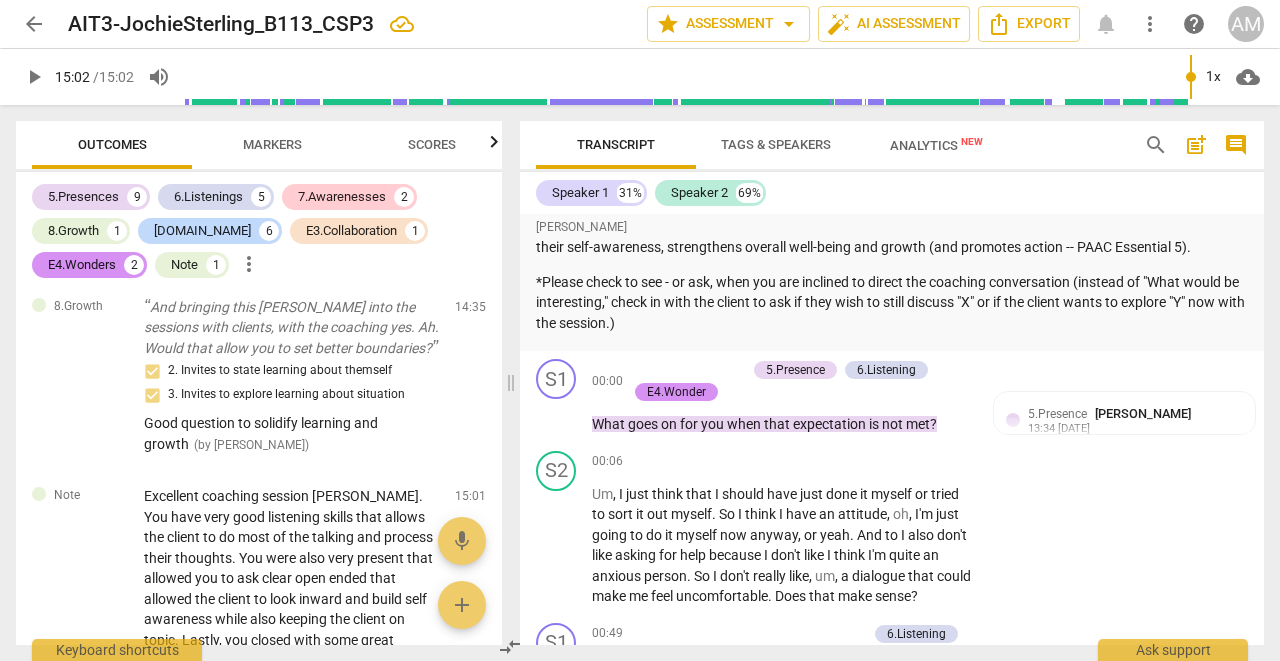 click on "post_add" at bounding box center (1196, 145) 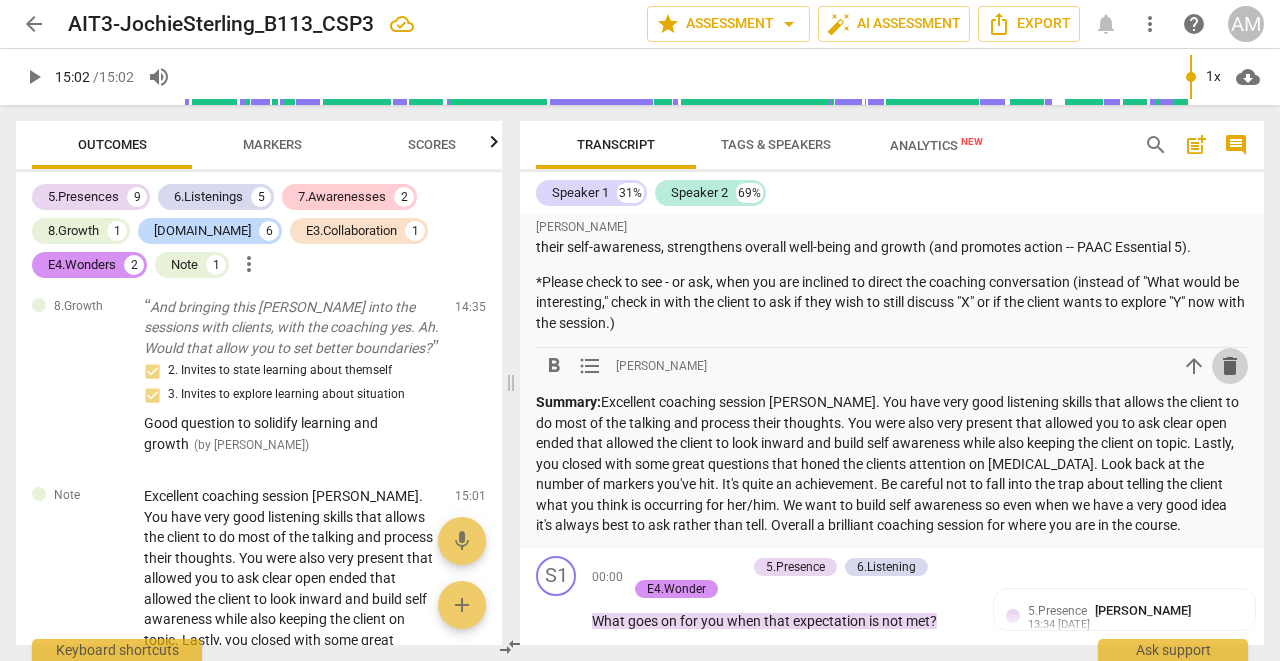 click on "delete" at bounding box center [1230, 366] 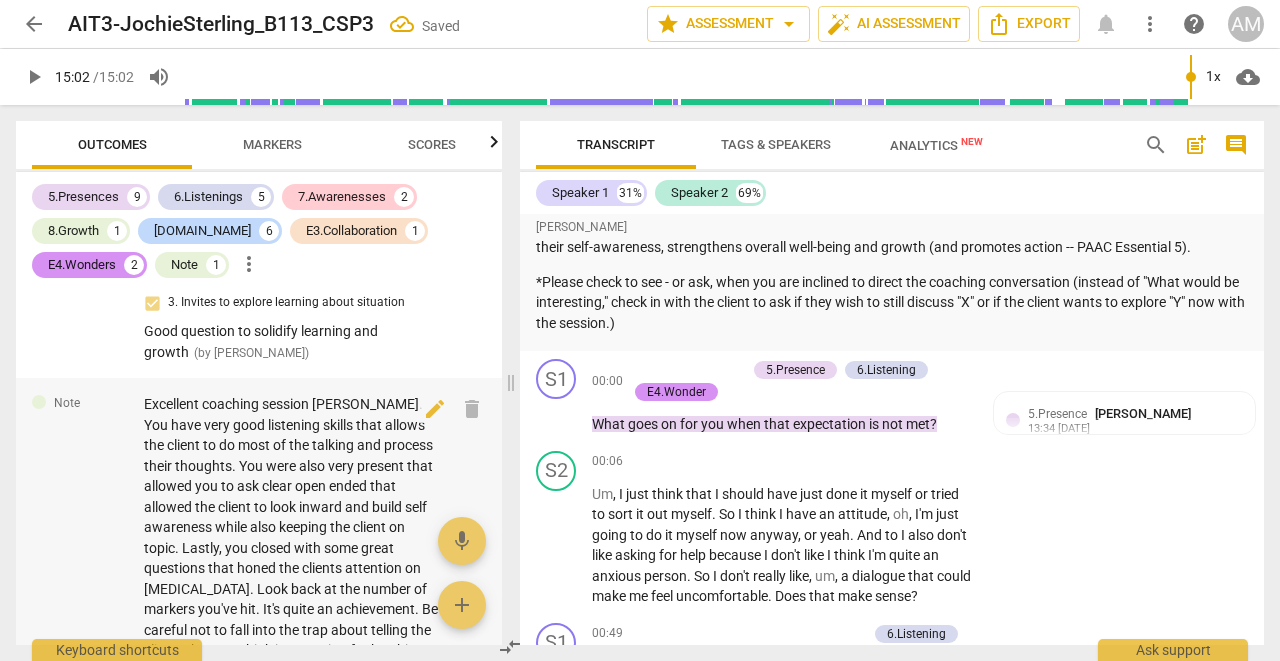 scroll, scrollTop: 5067, scrollLeft: 0, axis: vertical 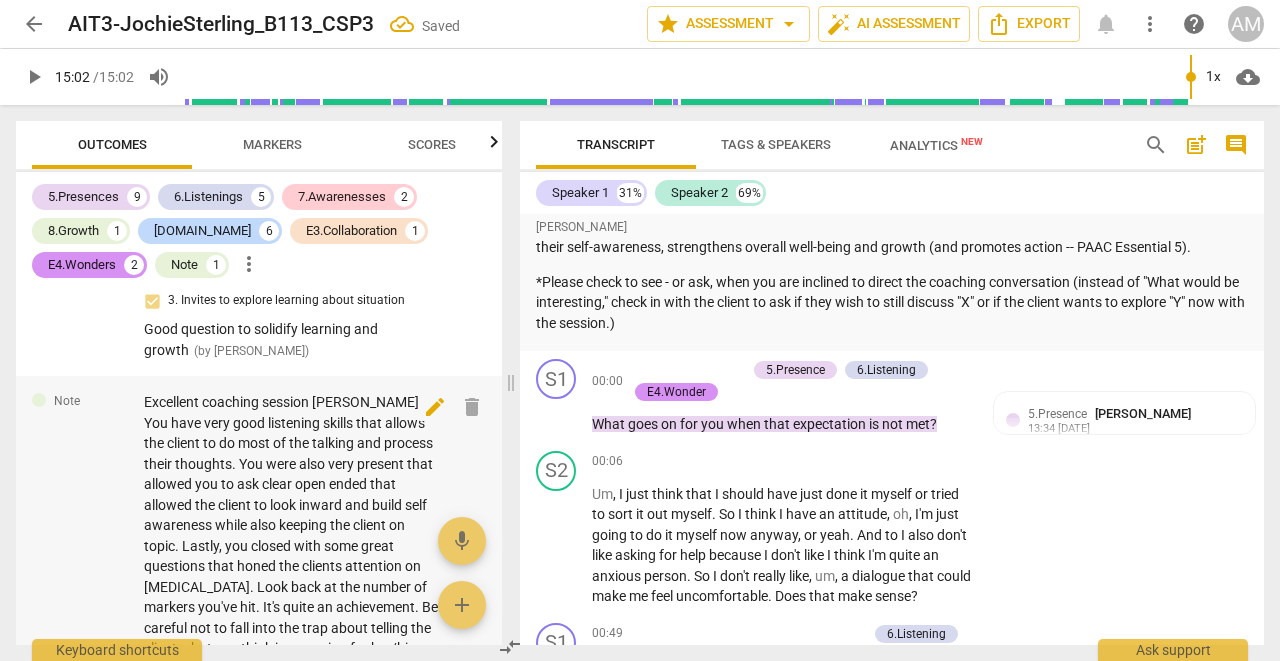 click on "edit" at bounding box center (435, 407) 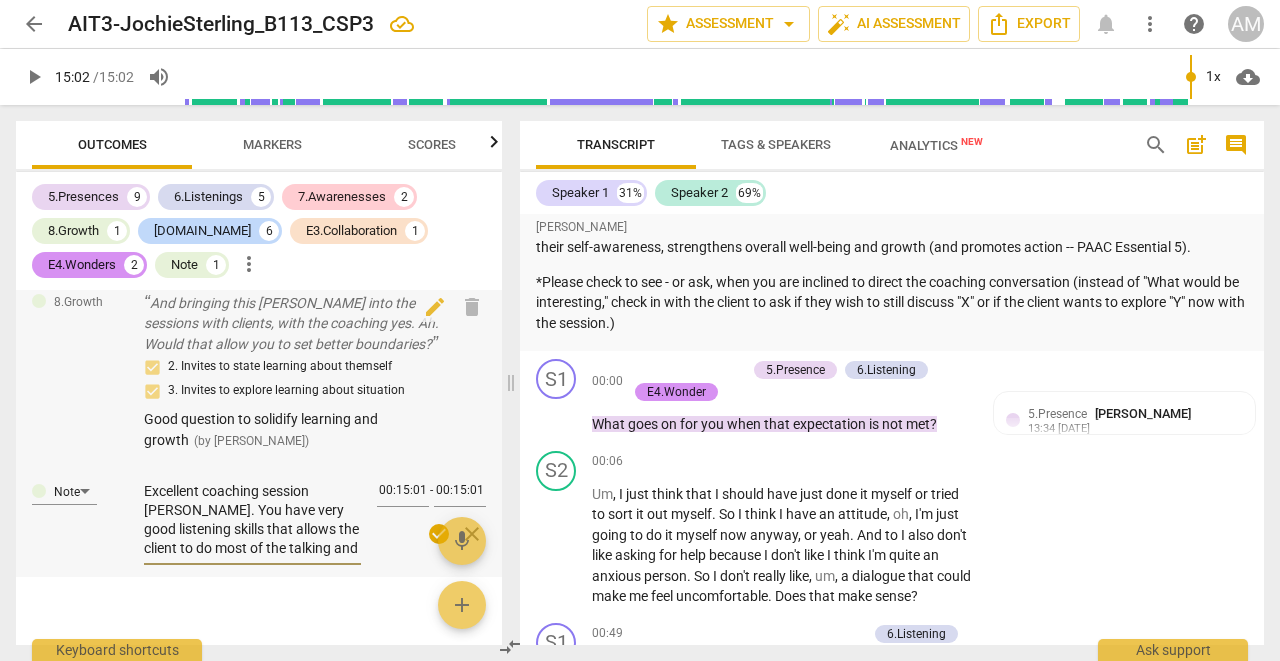 scroll, scrollTop: 4979, scrollLeft: 0, axis: vertical 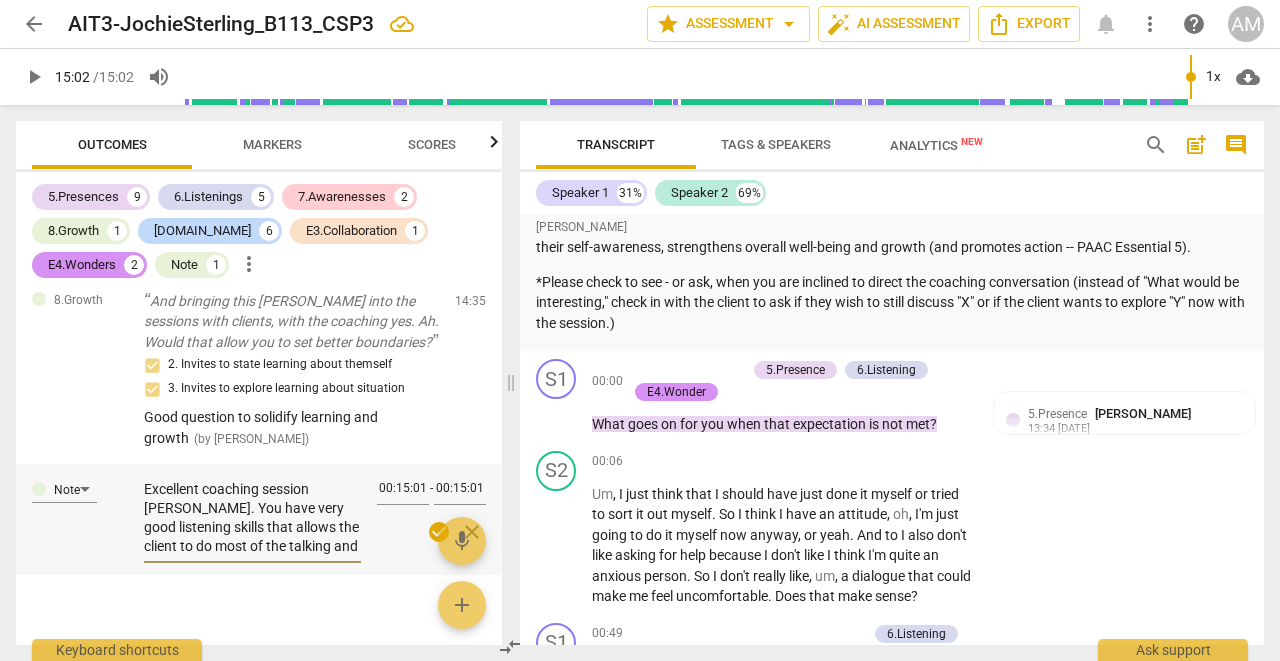 click on "Excellent coaching session [PERSON_NAME]. You have very good listening skills that allows the client to do most of the talking and process their thoughts. You were also very present that allowed you to ask clear open ended that allowed the client to look inward and build self awareness while also keeping the client on topic. Lastly, you closed with some great questions that honed the clients attention on [MEDICAL_DATA]. Look back at the number of markers you've hit. It's quite an achievement. Be careful not to fall into the trap about telling the client what you think is occurring for her/him. We want to build self awareness so even when we have a very good idea it's always best to ask rather than tell. Overall a brilliant coaching session for where you are in the course." at bounding box center [252, 518] 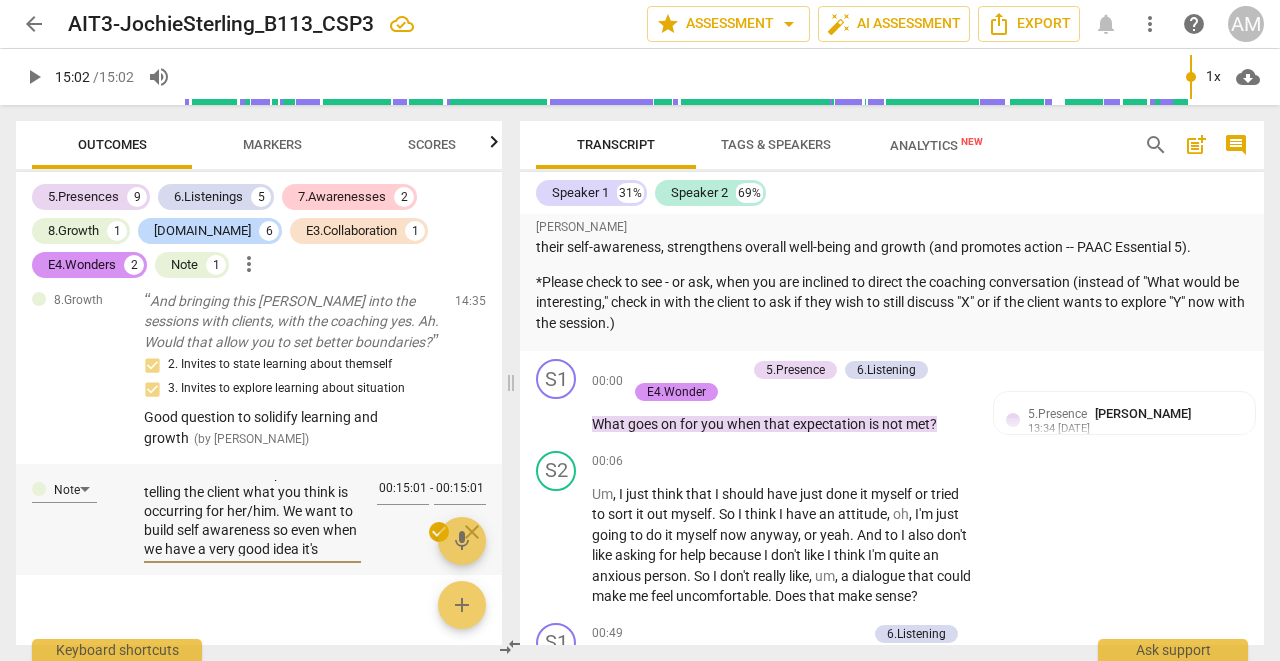 scroll, scrollTop: 316, scrollLeft: 0, axis: vertical 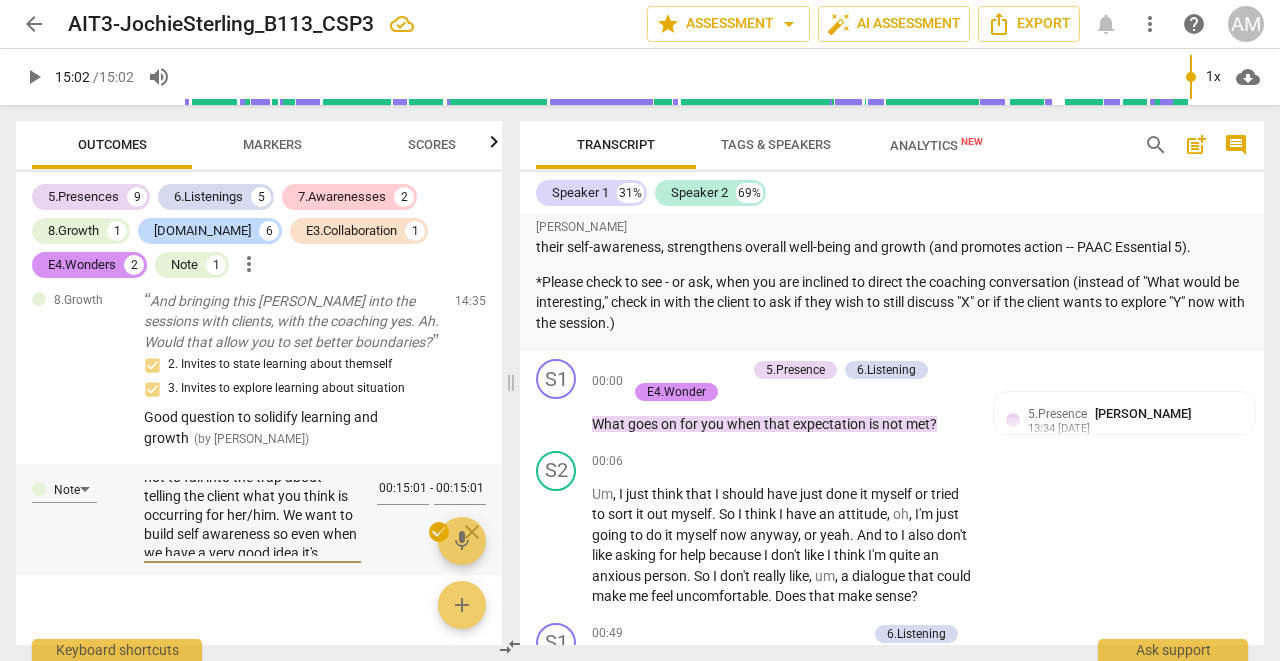 click on "Excellent coaching session [PERSON_NAME]. You have very good listening skills that allows the client to do most of the talking and process their thoughts. You were also very present that allowed you to ask clear open ended questions that allowed the client to look inward and build self awareness while also keeping the client on topic. Lastly, you closed with some great questions that honed the clients attention on [MEDICAL_DATA]. Look back at the number of markers you've hit. It's quite an achievement. Be careful not to fall into the trap about telling the client what you think is occurring for her/him. We want to build self awareness so even when we have a very good idea it's always best to ask rather than tell. Overall a brilliant coaching session for where you are in the course." at bounding box center (252, 518) 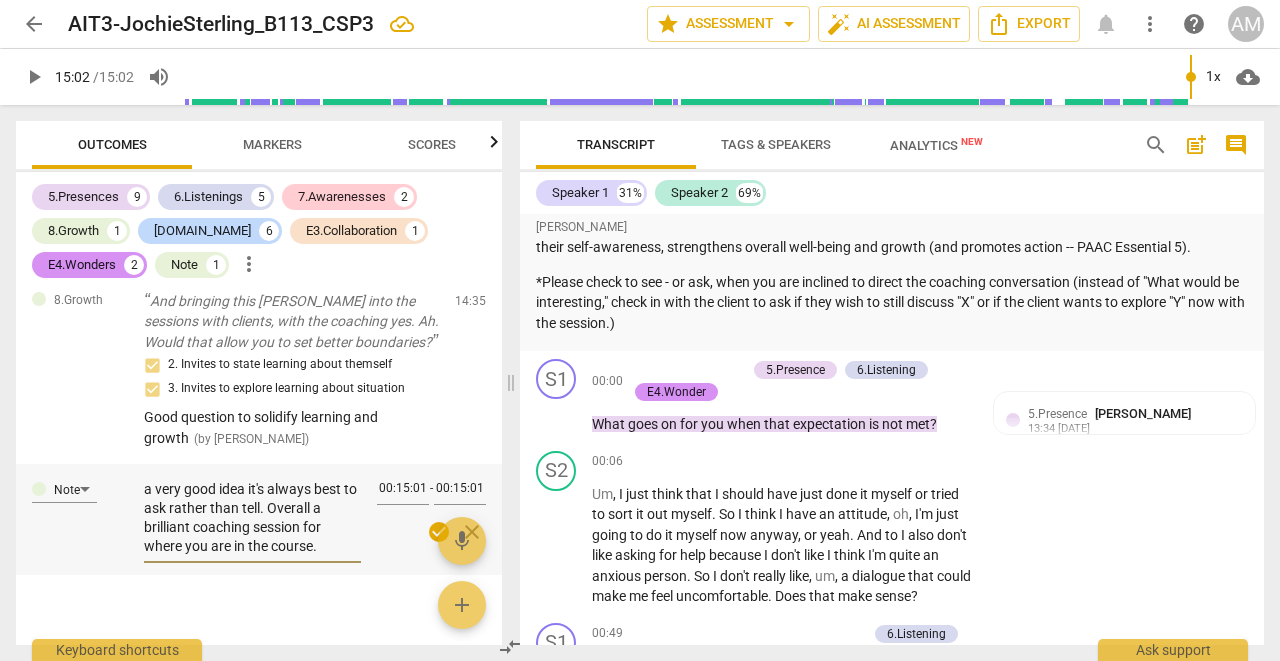 scroll, scrollTop: 418, scrollLeft: 0, axis: vertical 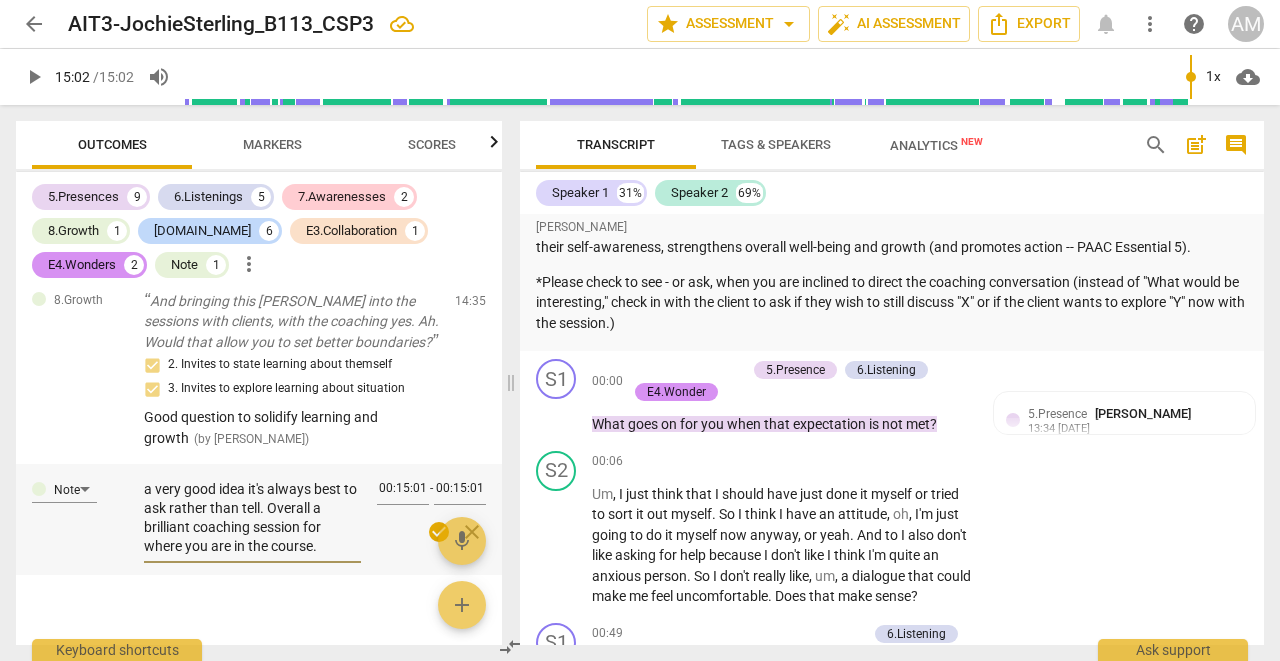 click on "check_circle" at bounding box center [439, 532] 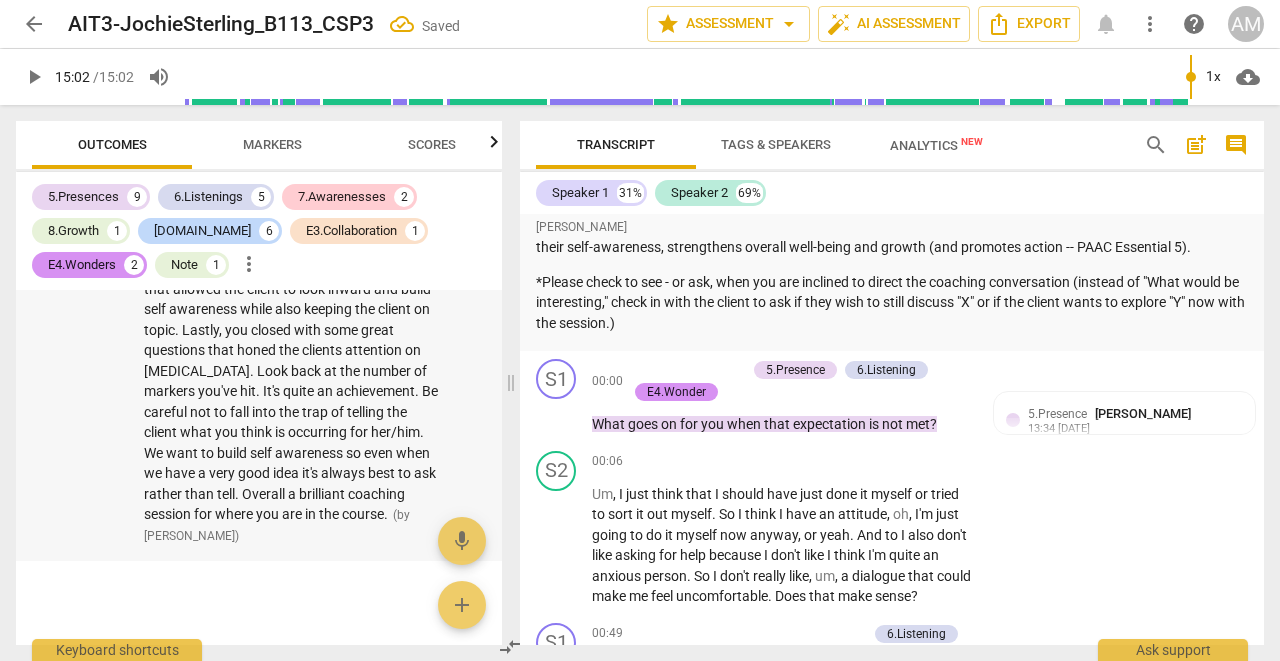 scroll, scrollTop: 5282, scrollLeft: 0, axis: vertical 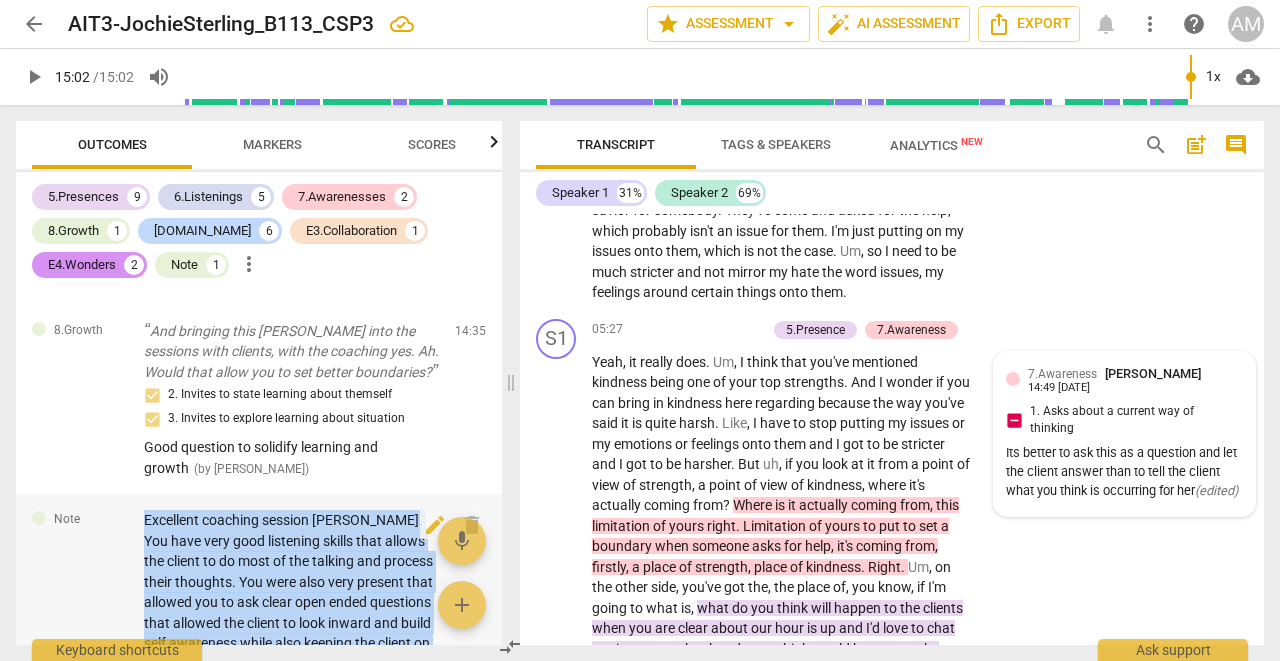 drag, startPoint x: 277, startPoint y: 518, endPoint x: 142, endPoint y: 514, distance: 135.05925 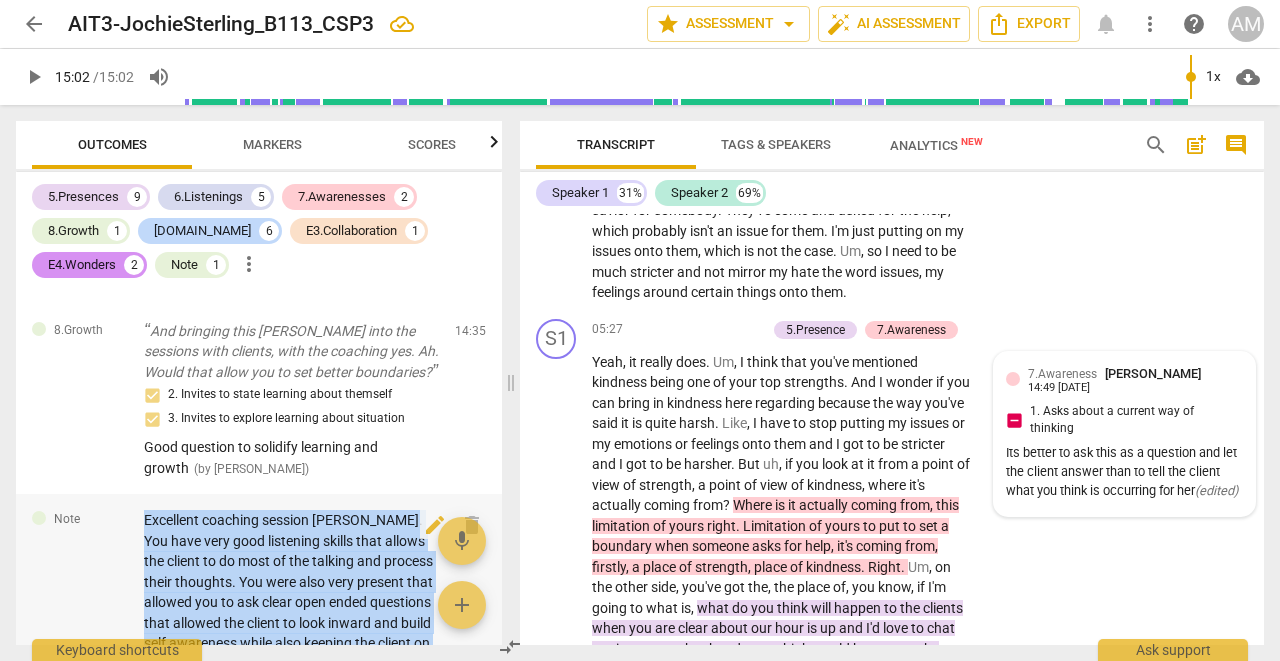 click on "Note Excellent coaching session [PERSON_NAME]. You have very good listening skills that allows the client to do most of the talking and process their thoughts. You were also very present that allowed you to ask clear open ended questions that allowed the client to look inward and build self awareness while also keeping the client on topic. Lastly, you closed with some great questions that honed the clients attention on [MEDICAL_DATA]. Look back at the number of markers you've hit. It's quite an achievement. Be careful not to fall into the trap of telling the client what you think is occurring for her/him. We want to build self awareness so even when we have a very good idea it's always best to ask rather than tell. Overall a brilliant coaching session for where you are in the course. ( by [PERSON_NAME] ) 15:01 edit delete" at bounding box center (259, 694) 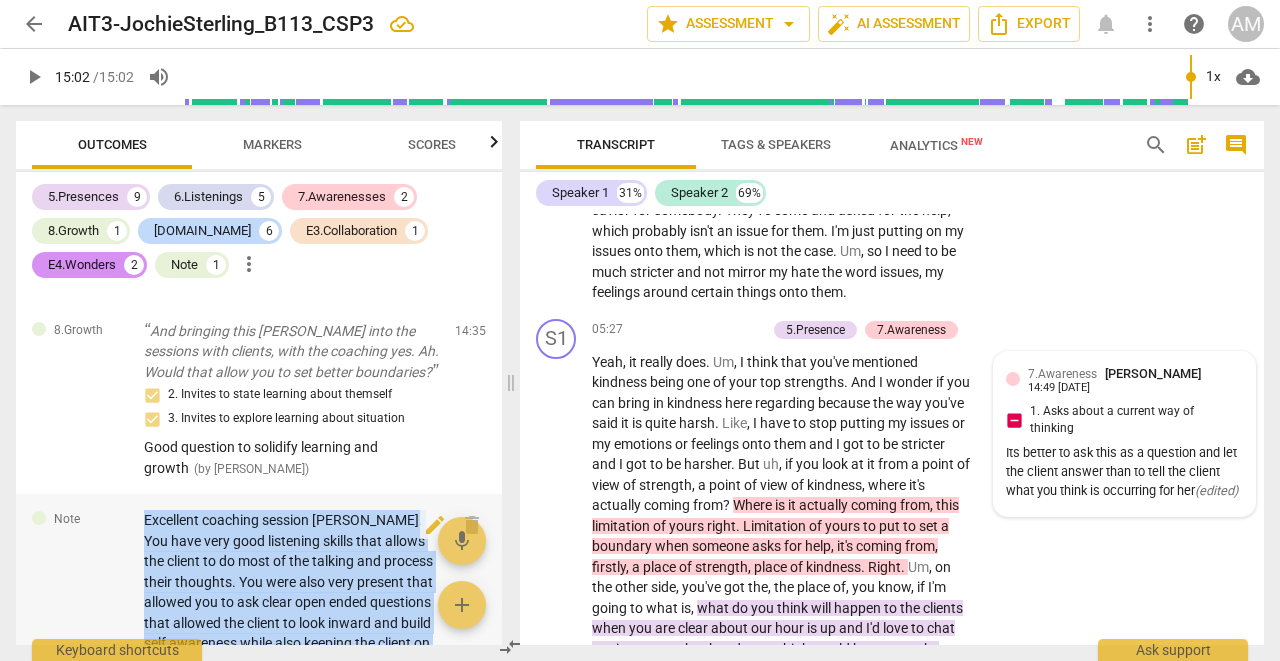 copy on "Excellent coaching session [PERSON_NAME]. You have very good listening skills that allows the client to do most of the talking and process their thoughts. You were also very present that allowed you to ask clear open ended questions that allowed the client to look inward and build self awareness while also keeping the client on topic. Lastly, you closed with some great questions that honed the clients attention on [MEDICAL_DATA]. Look back at the number of markers you've hit. It's quite an achievement. Be careful not to fall into the trap of telling the client what you think is occurring for her/him. We want to build self awareness so even when we have a very good idea it's always best to ask rather than tell. Overall a brilliant coaching session for where you are in the course." 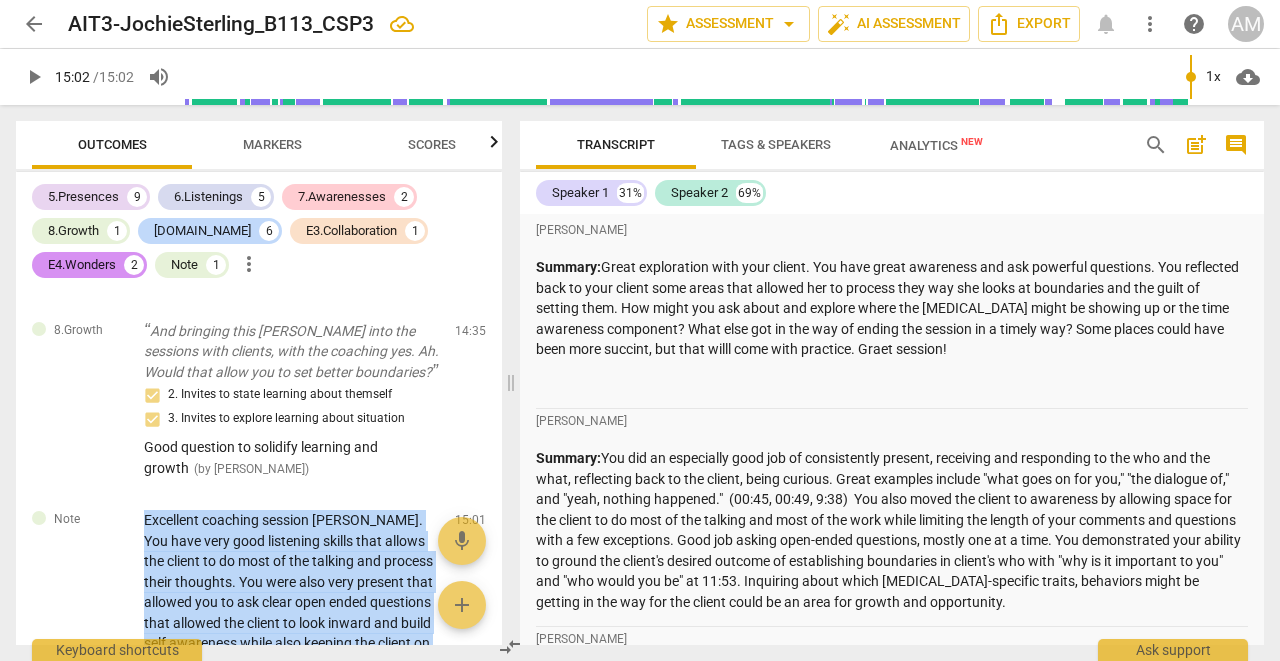 scroll, scrollTop: 0, scrollLeft: 0, axis: both 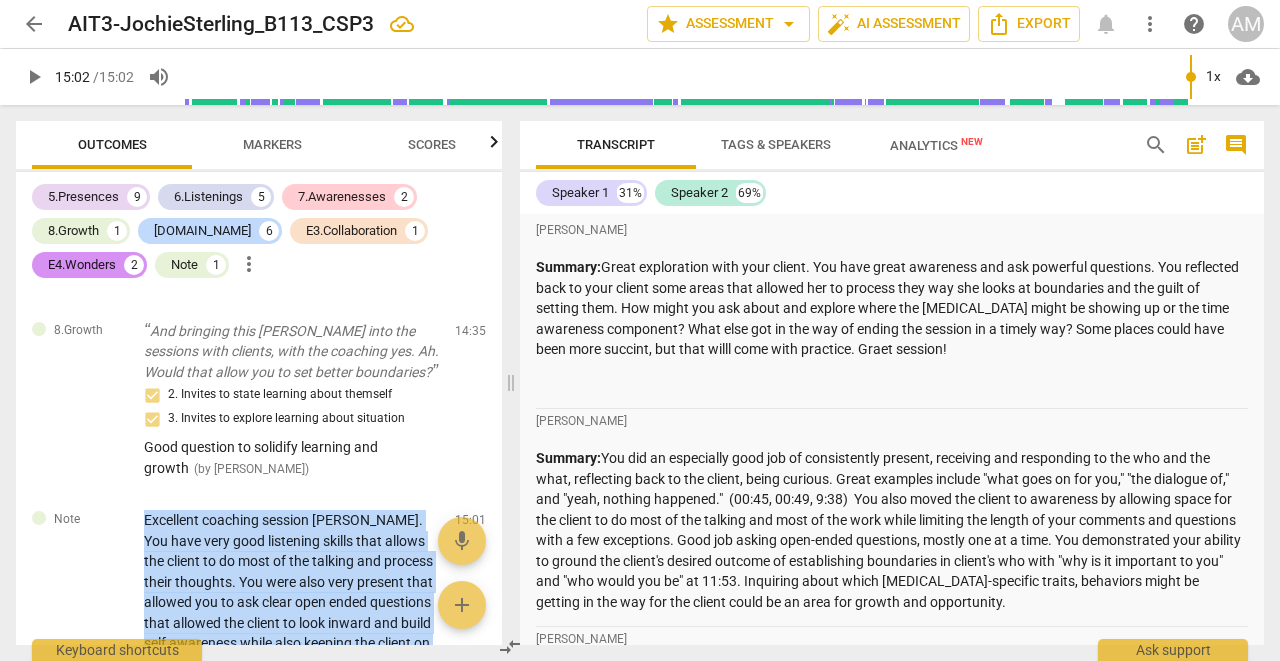 click on "post_add" at bounding box center [1196, 145] 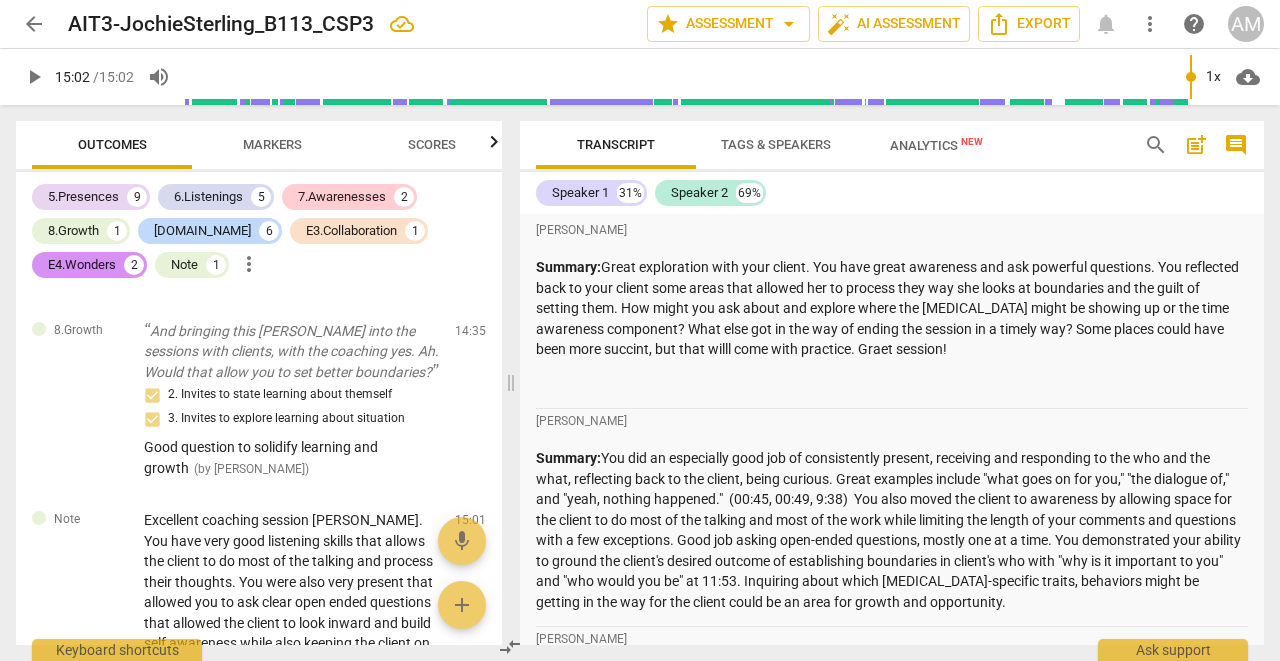 scroll, scrollTop: 1718, scrollLeft: 0, axis: vertical 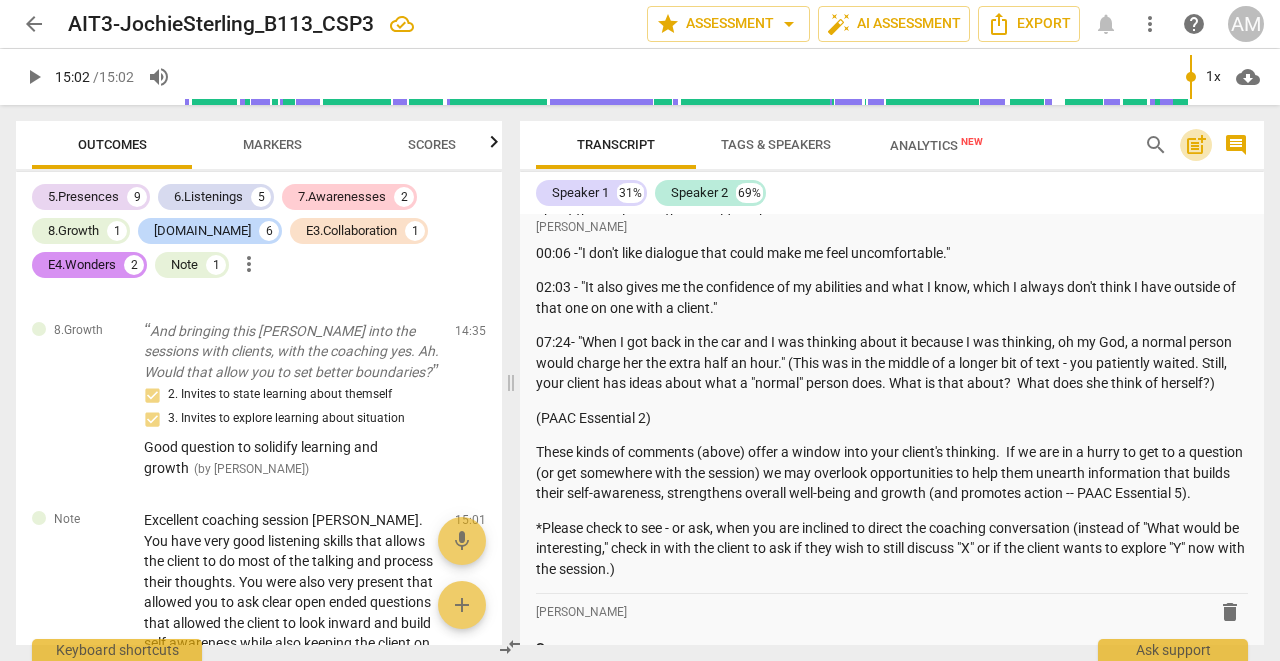 click on "post_add" at bounding box center (1196, 145) 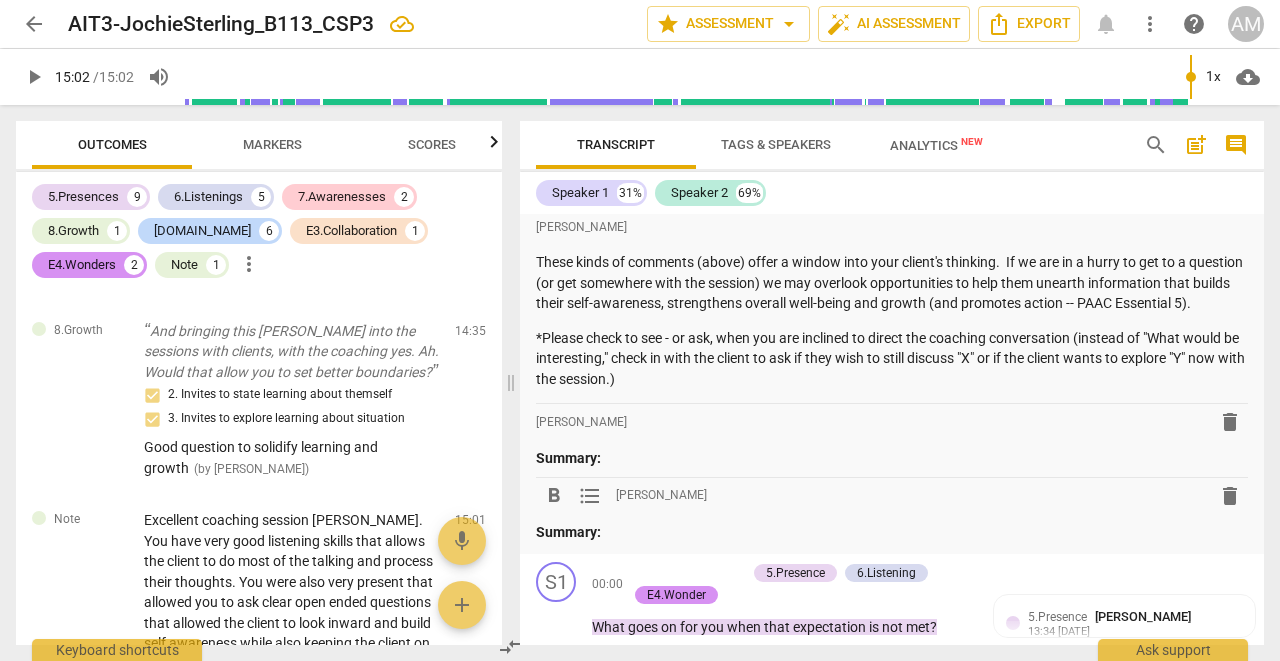 scroll, scrollTop: 1922, scrollLeft: 0, axis: vertical 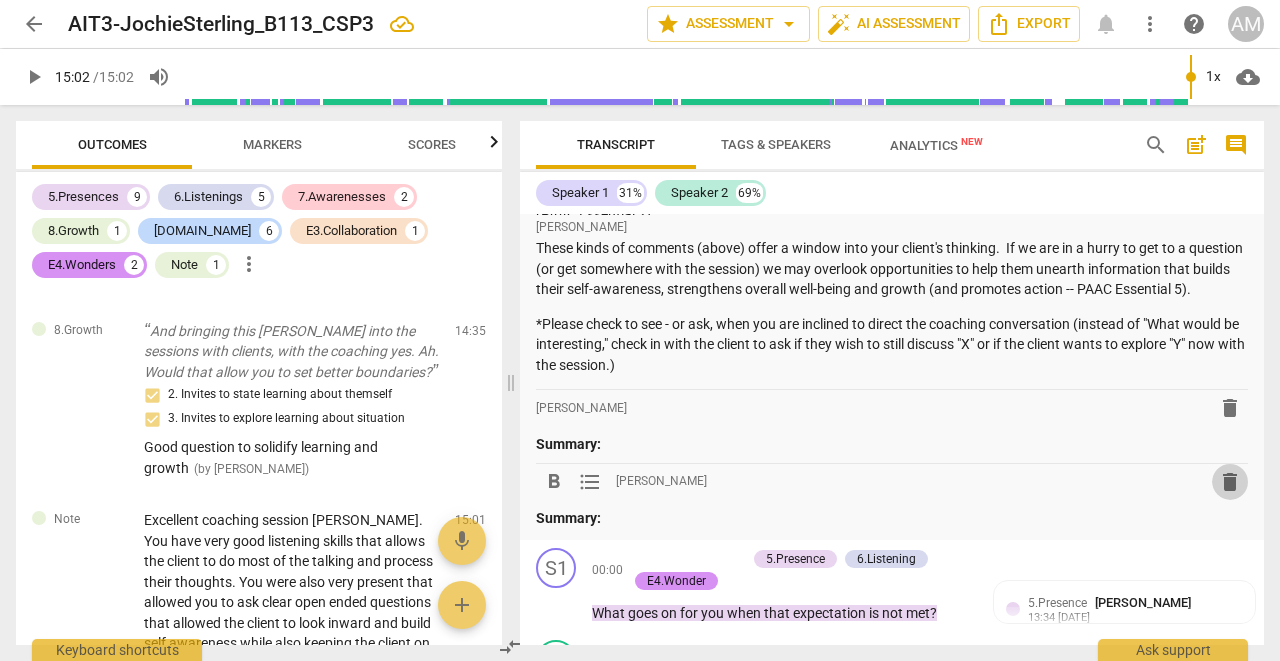 click on "delete" at bounding box center (1230, 482) 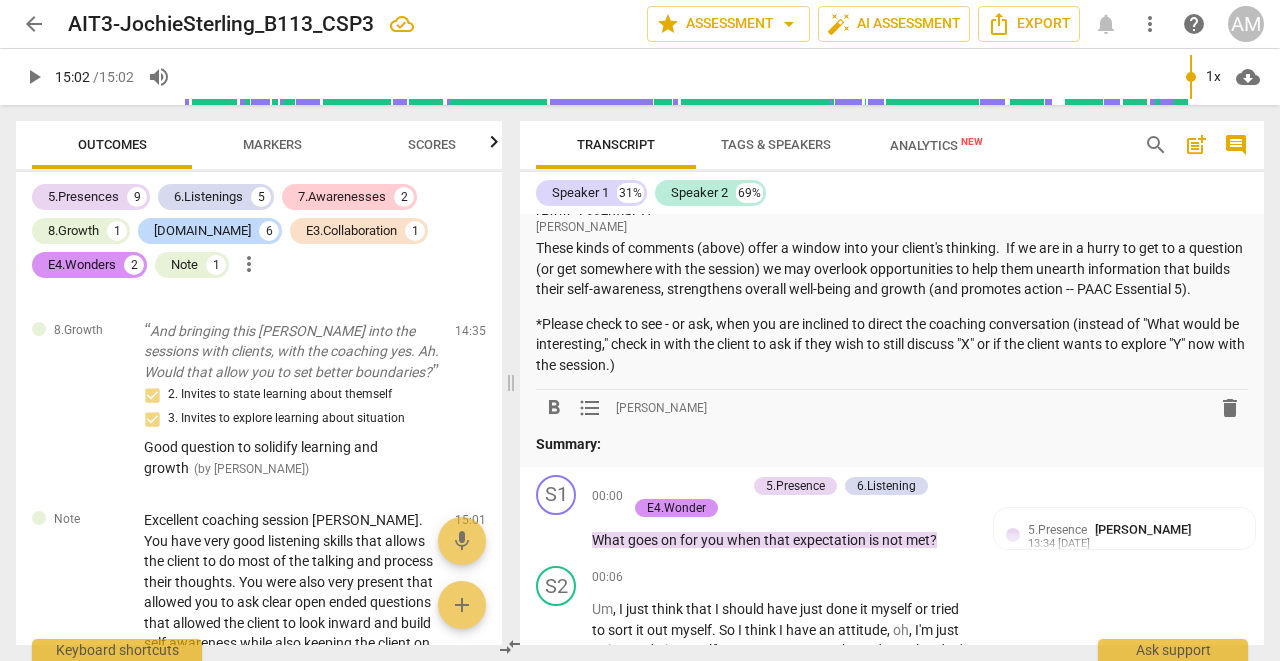 click on "Summary:" at bounding box center (892, 444) 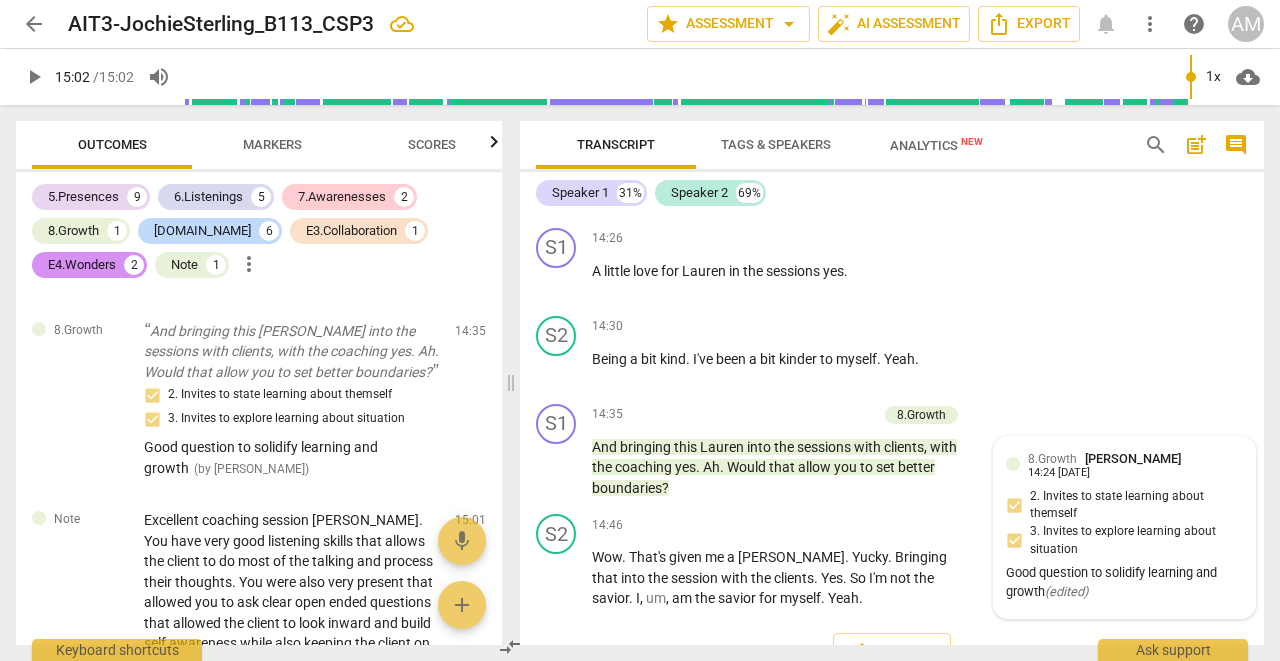scroll, scrollTop: 6825, scrollLeft: 0, axis: vertical 